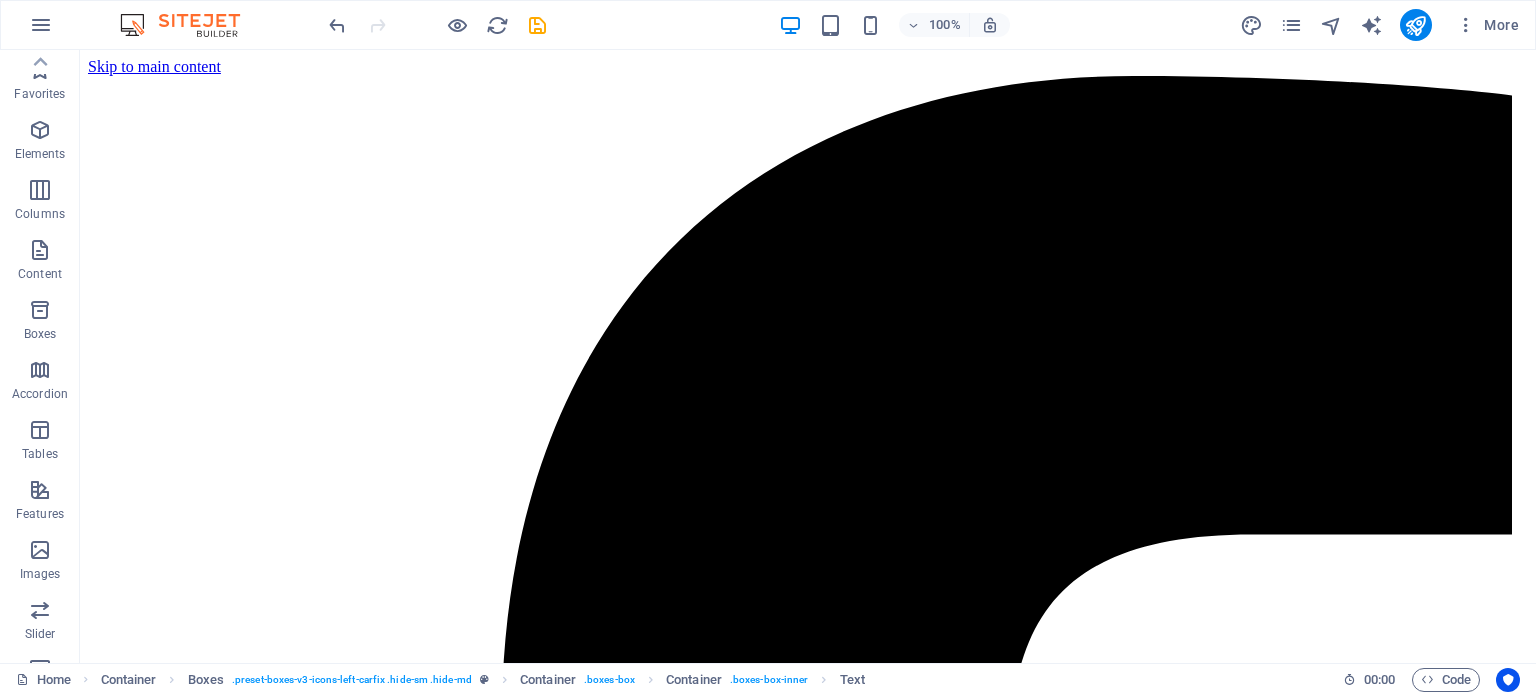 scroll, scrollTop: 5144, scrollLeft: 0, axis: vertical 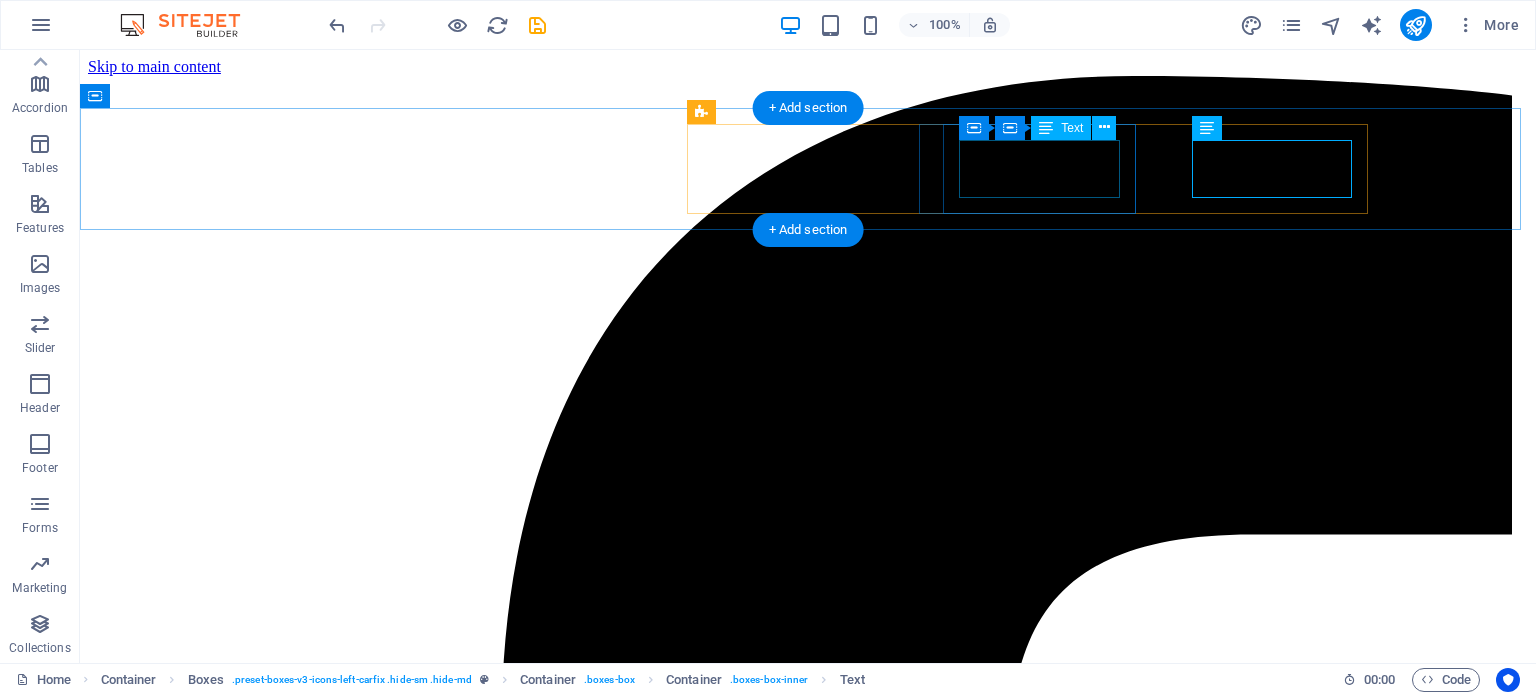click on "770 11th Ave" at bounding box center [146, 11521] 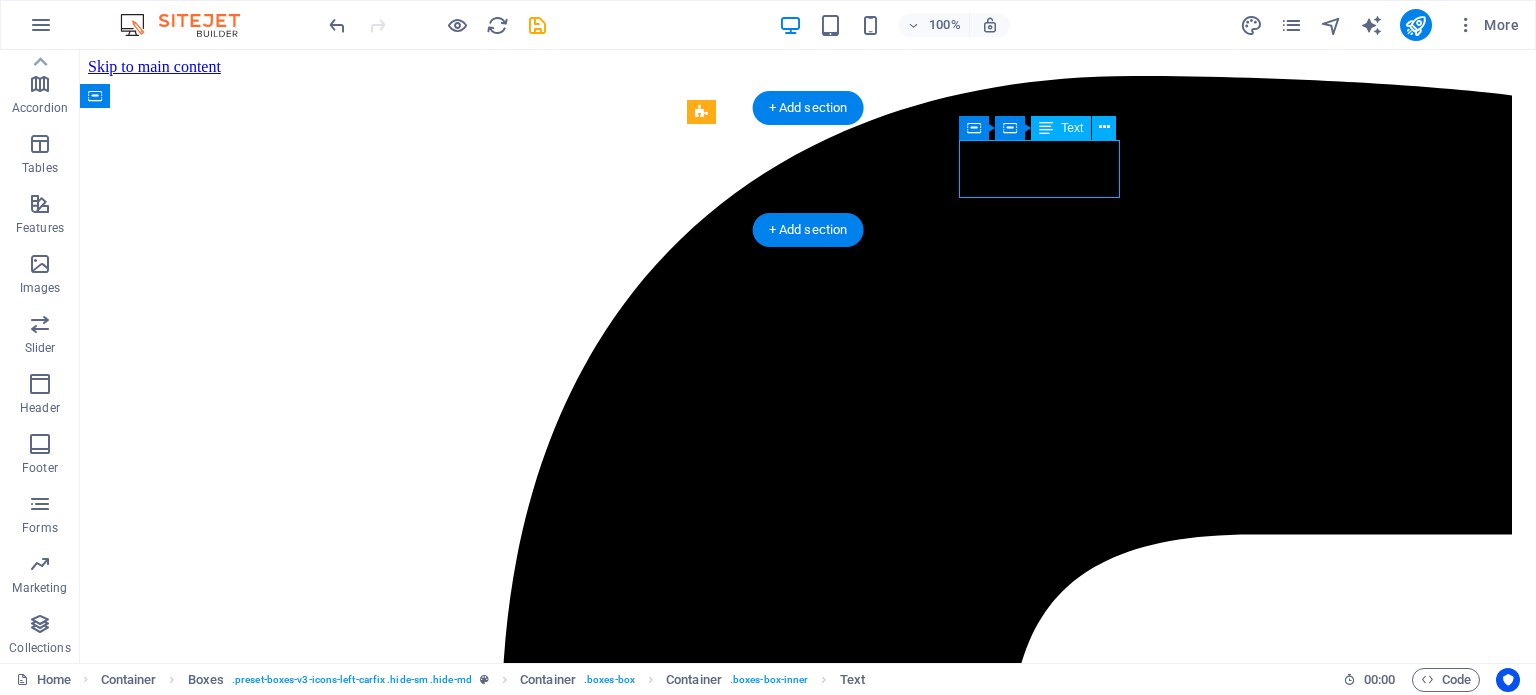 click on "770 11th Ave" at bounding box center [146, 11521] 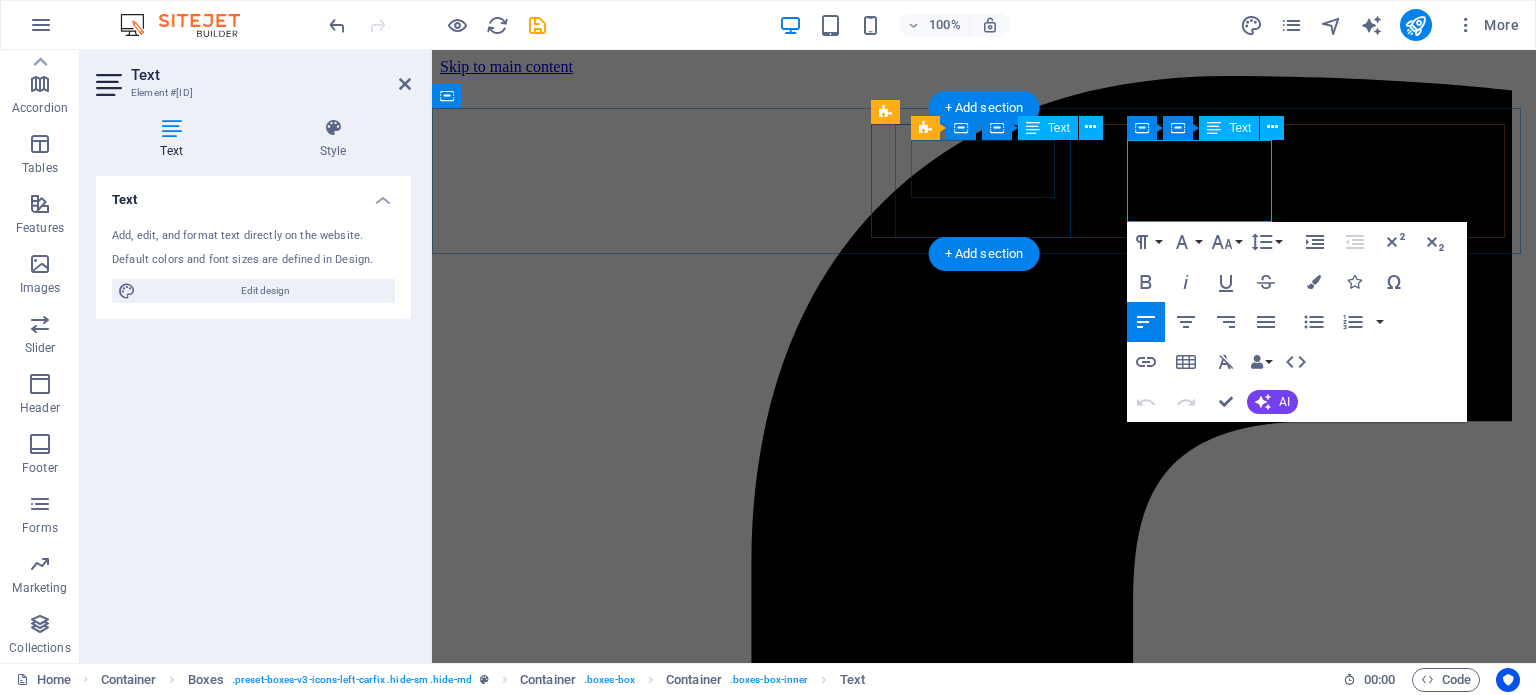click on "HORARIO Mon - Fr: 10am - 8pm" at bounding box center (984, 7089) 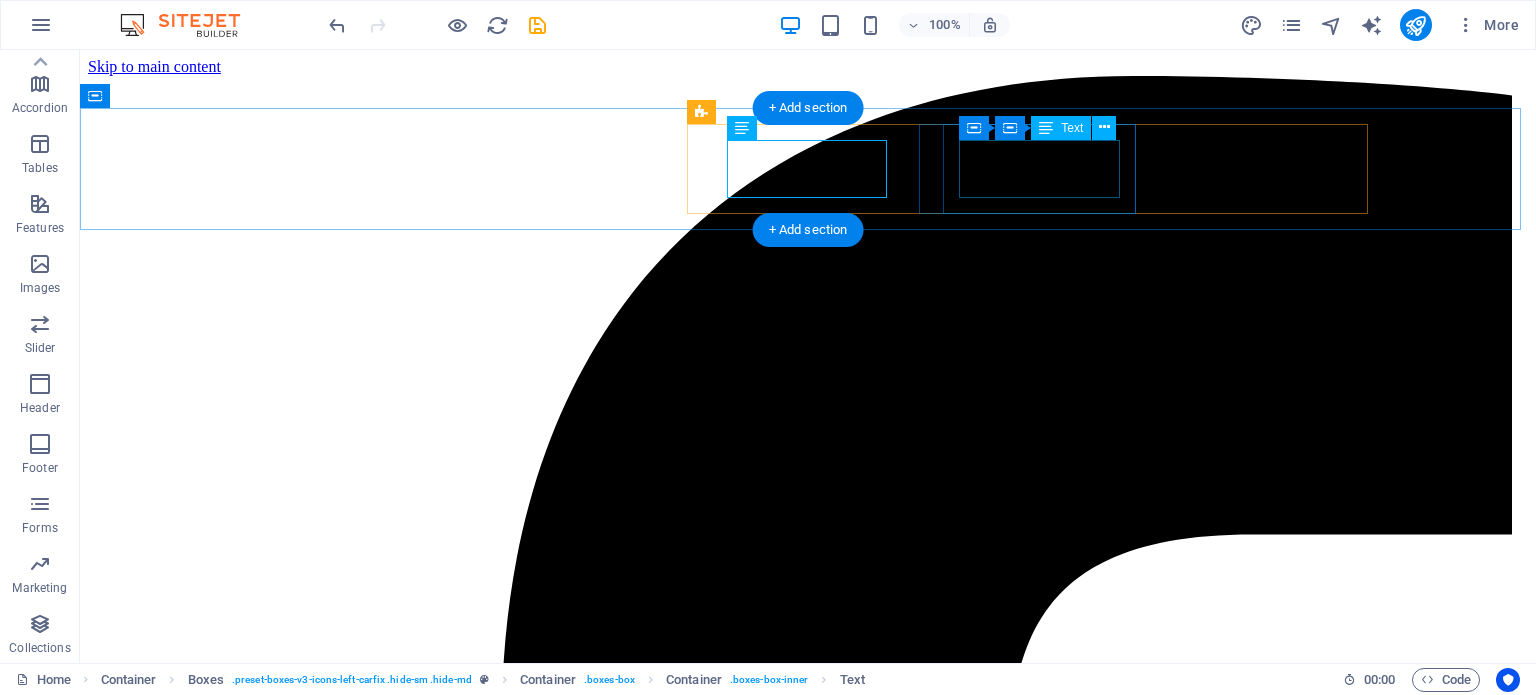 click on "770 11th Ave" at bounding box center [146, 11521] 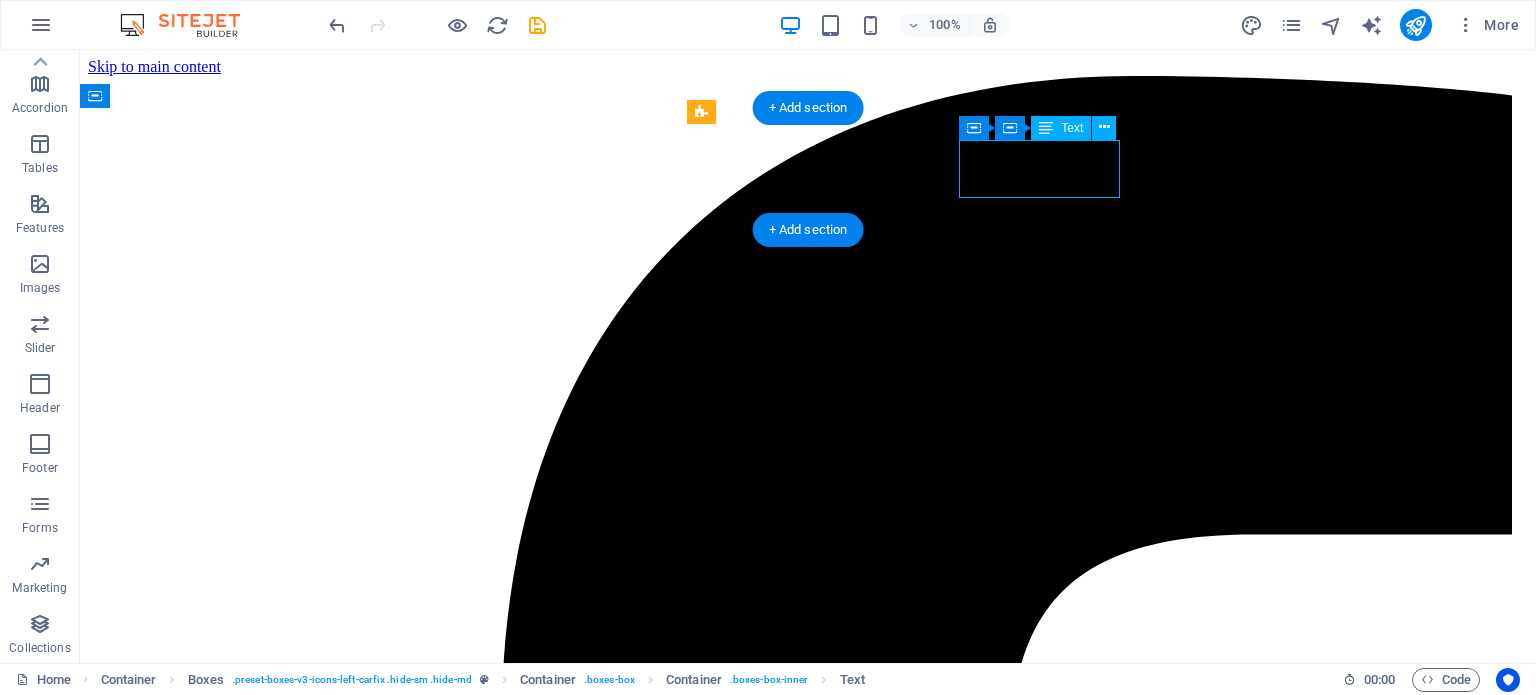 click on "770 11th Ave" at bounding box center [146, 11521] 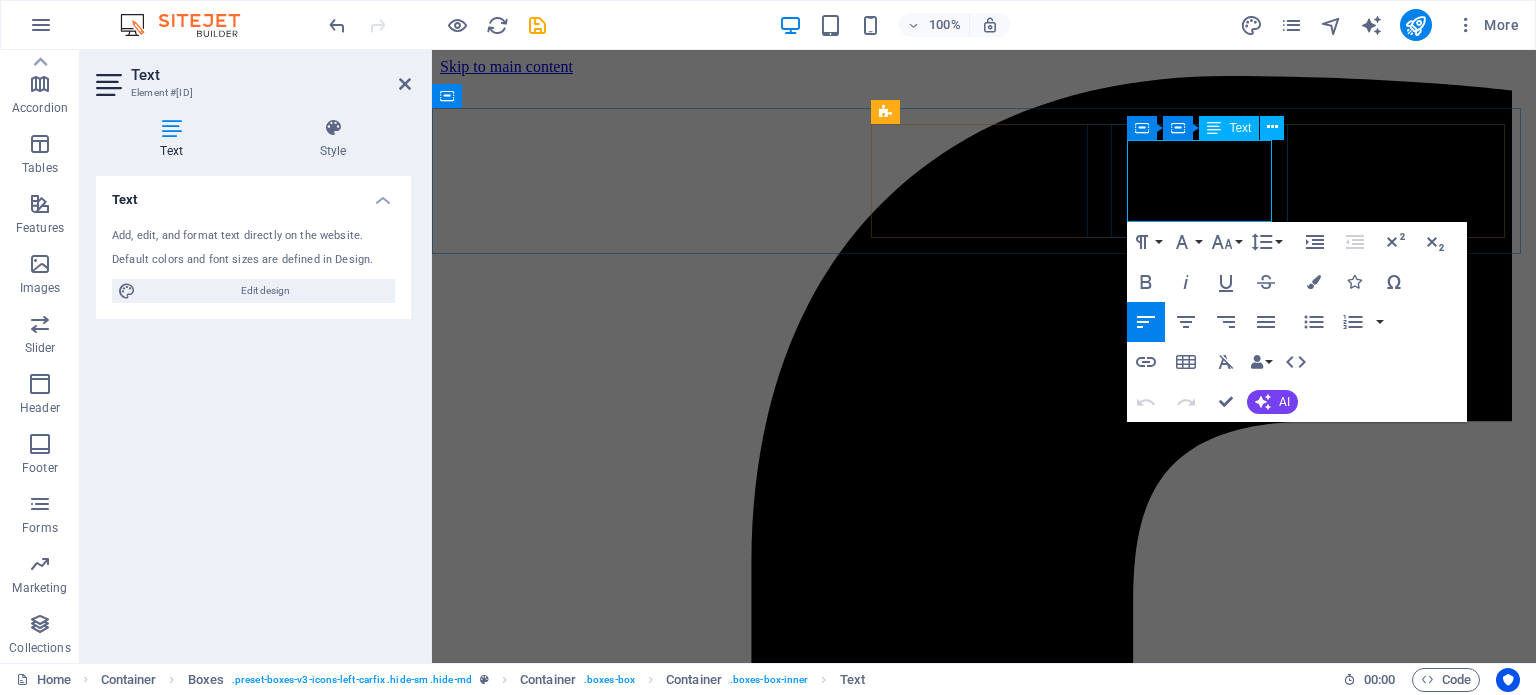 click on "LOCATION" at bounding box center [984, 8720] 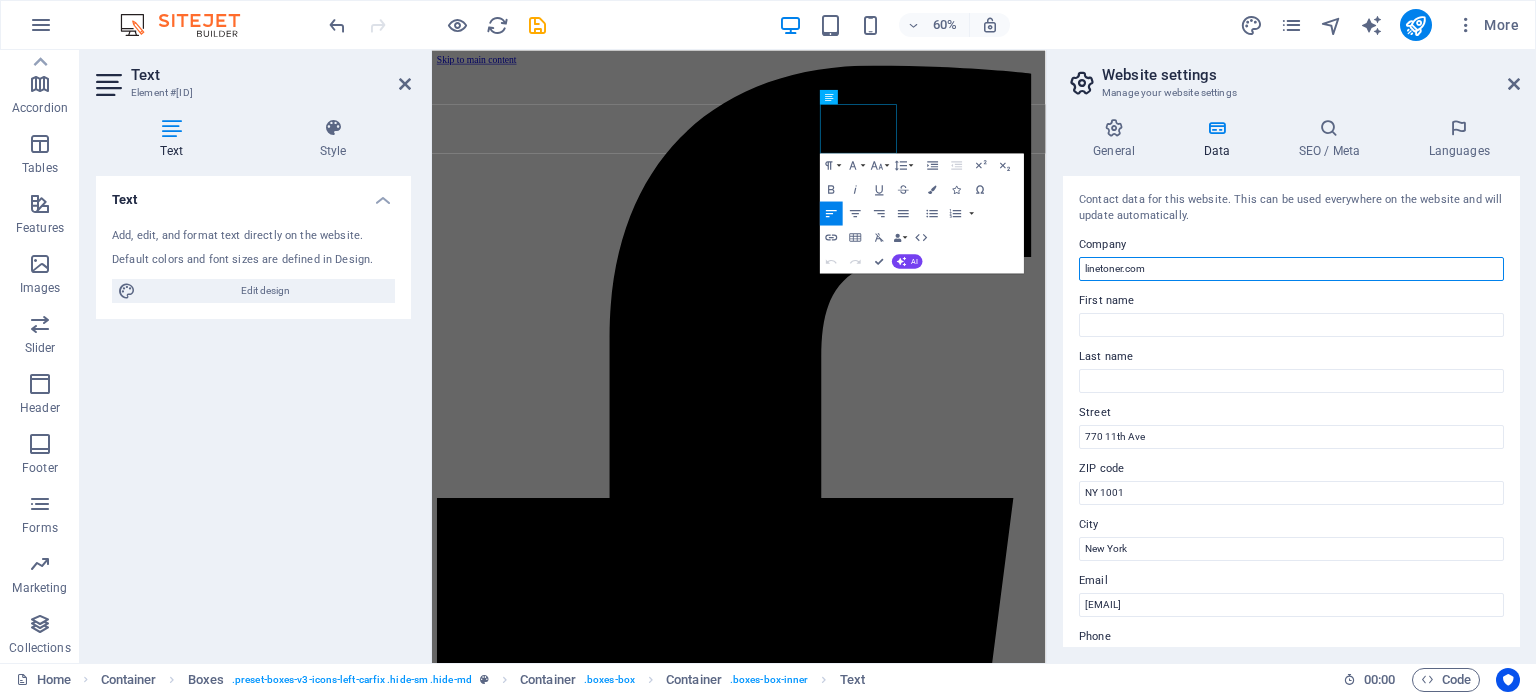 click on "linetoner.com" at bounding box center [1291, 269] 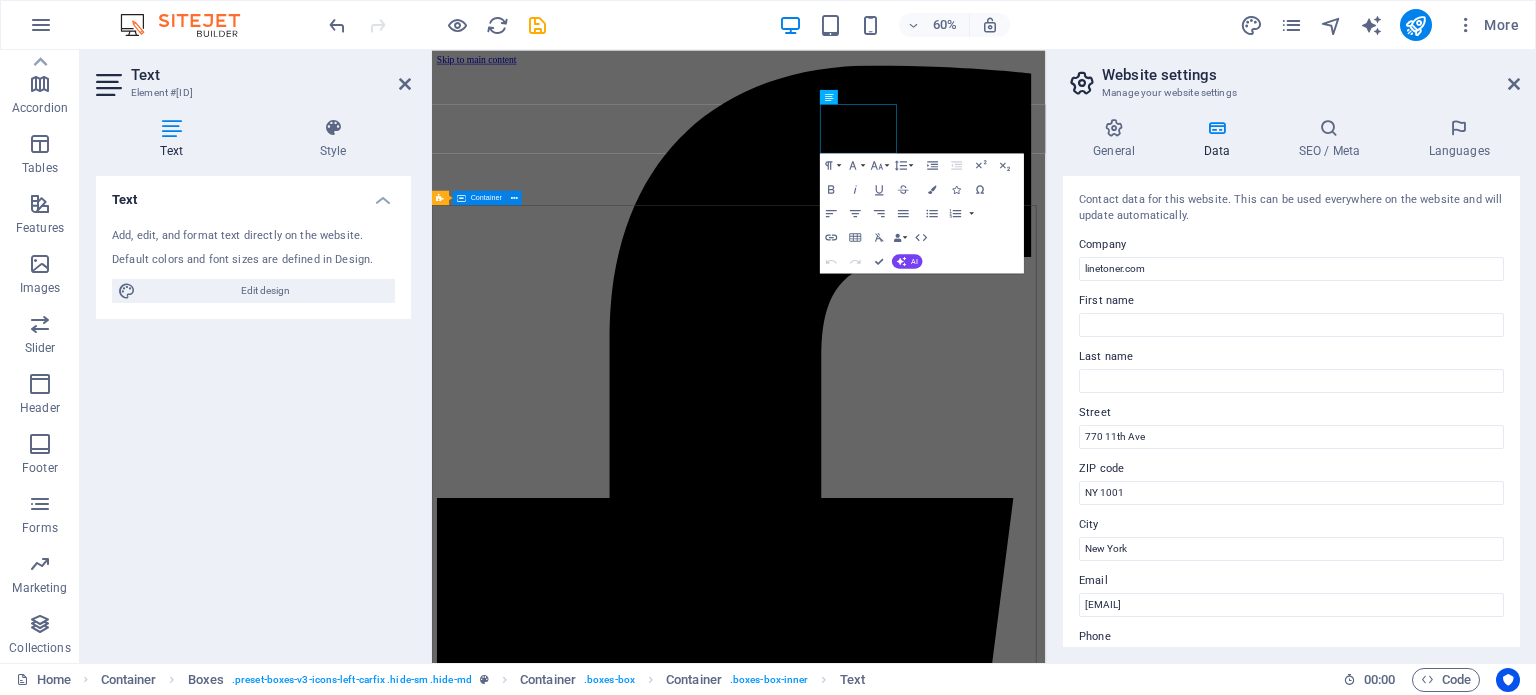 click on "servicio express a domicilio en cancun y playa del carmen Learn more  " at bounding box center (943, 12823) 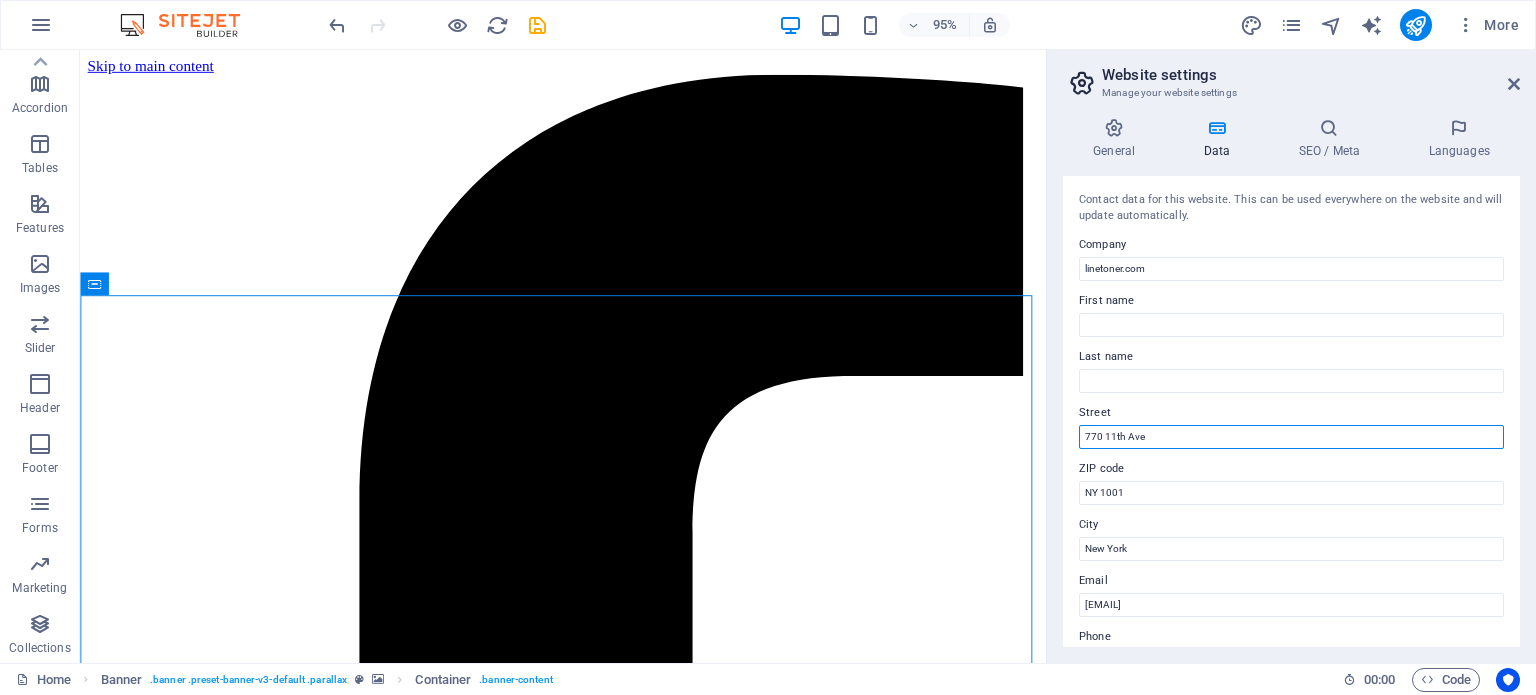 click on "770 11th Ave" at bounding box center (1291, 437) 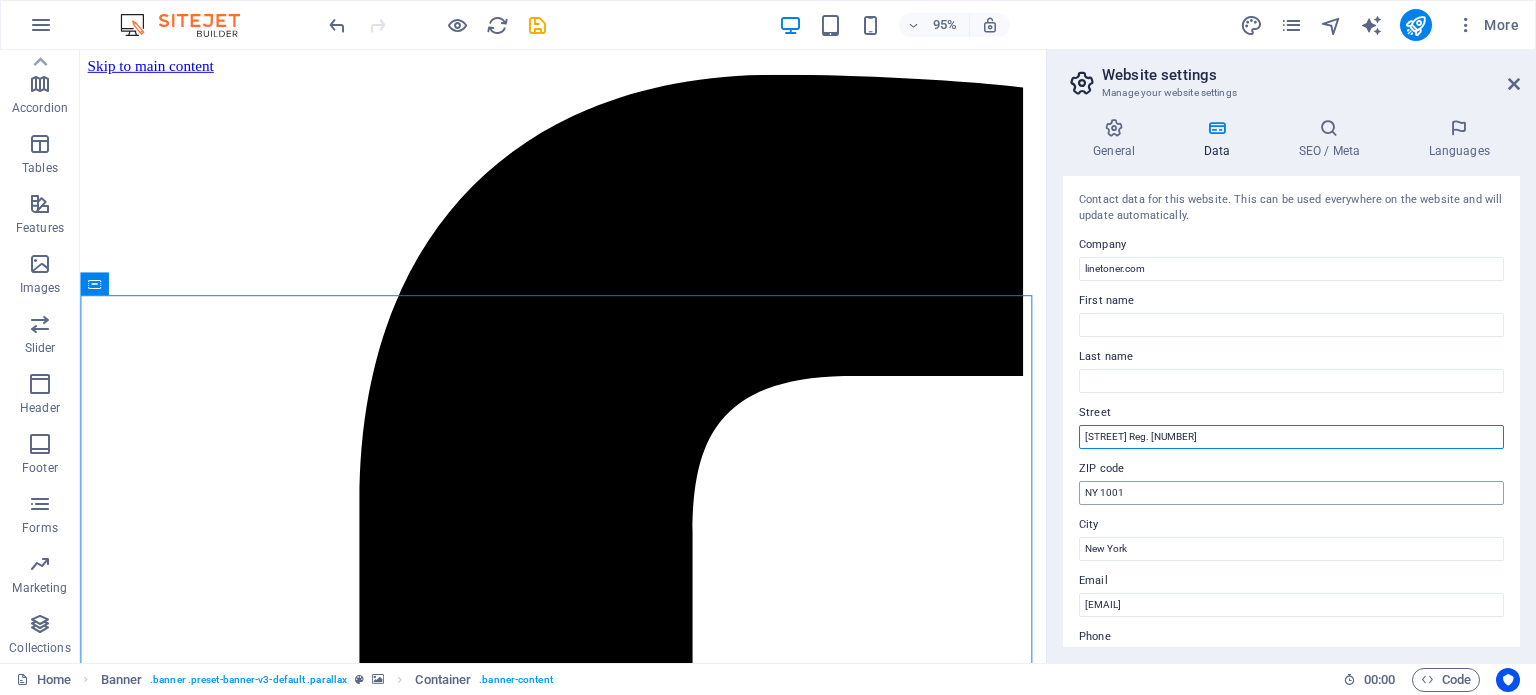 type on "[STREET_NAME] [NUMBER]" 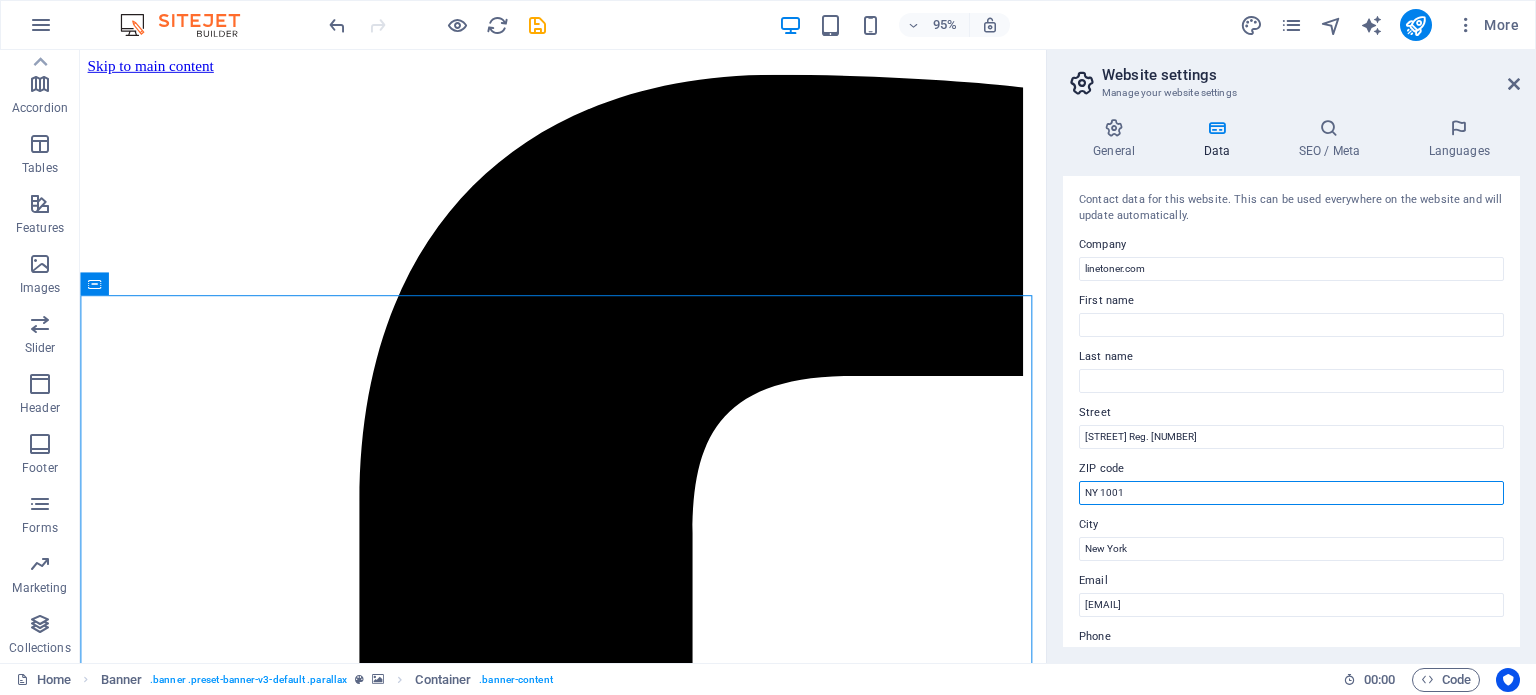 click on "NY 1001" at bounding box center [1291, 493] 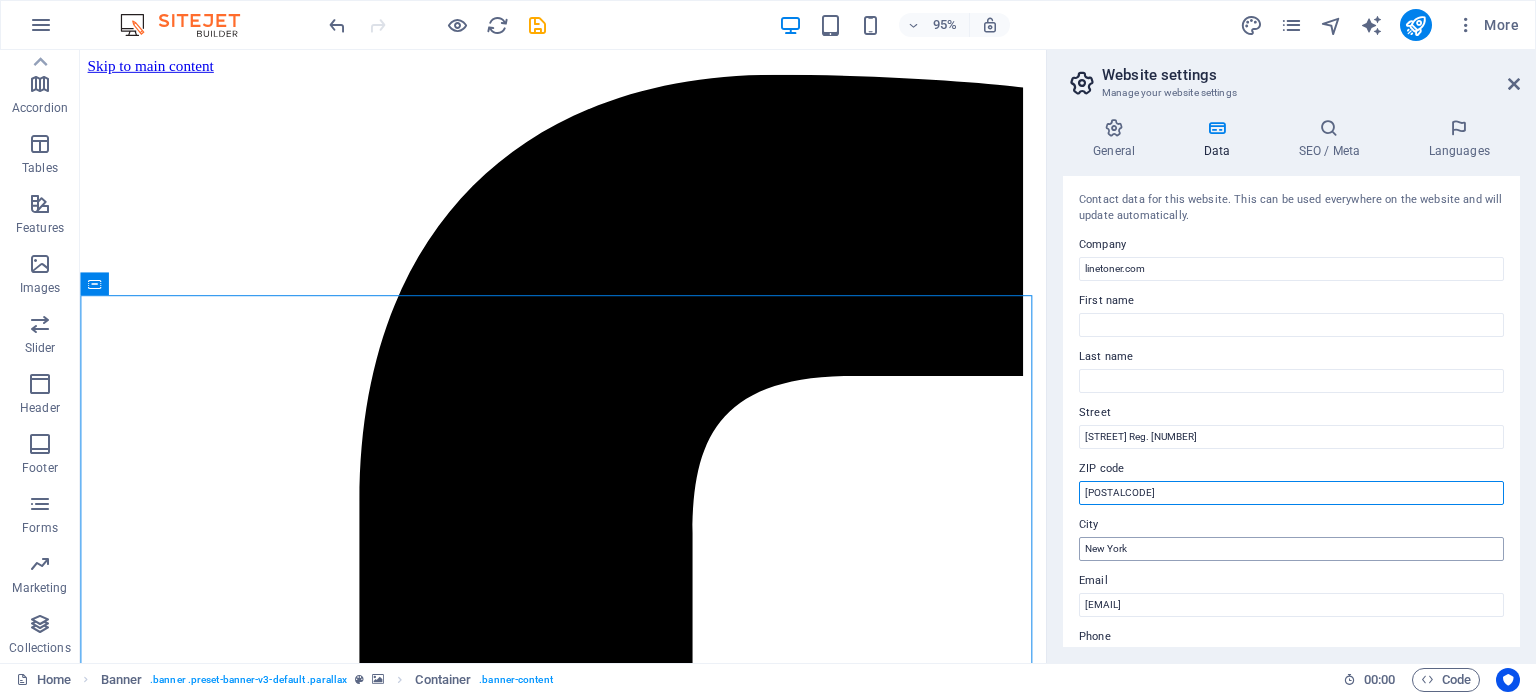 type on "77516" 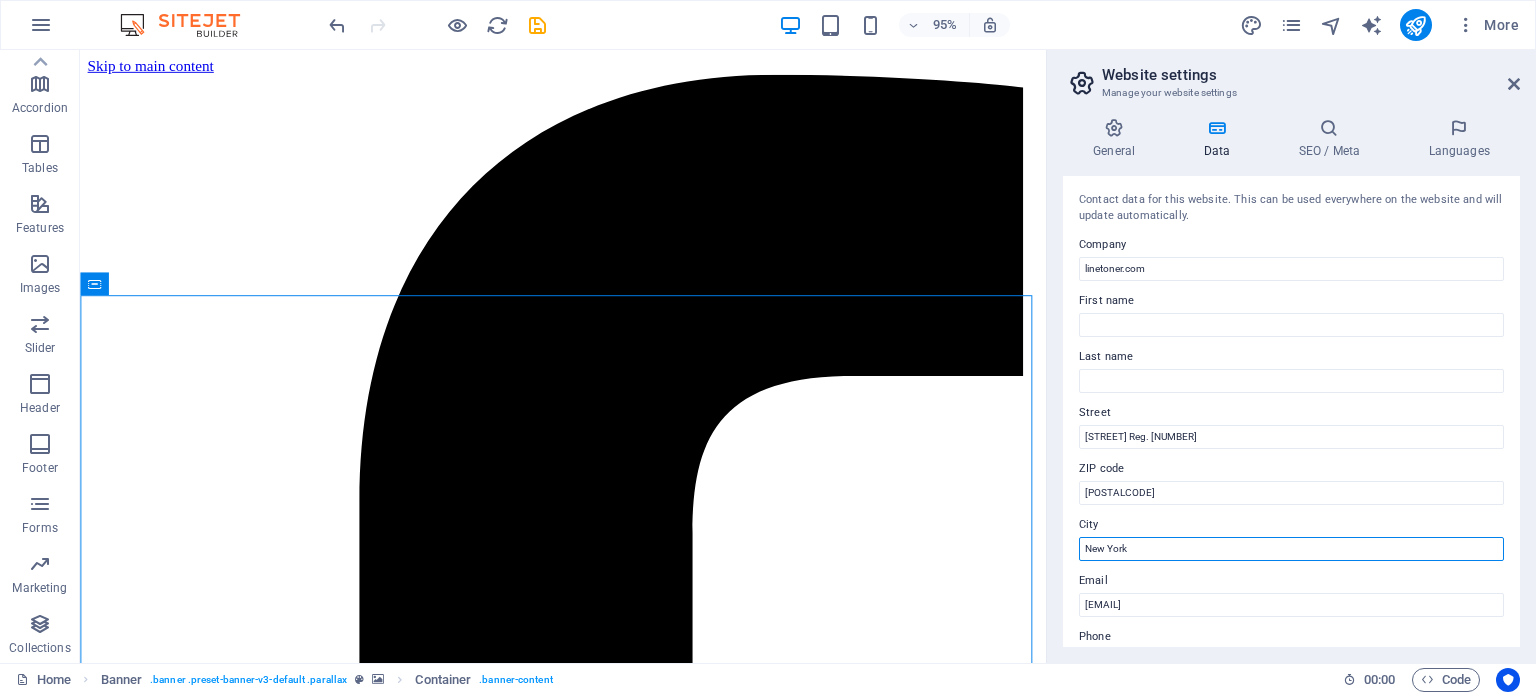 click on "New York" at bounding box center [1291, 549] 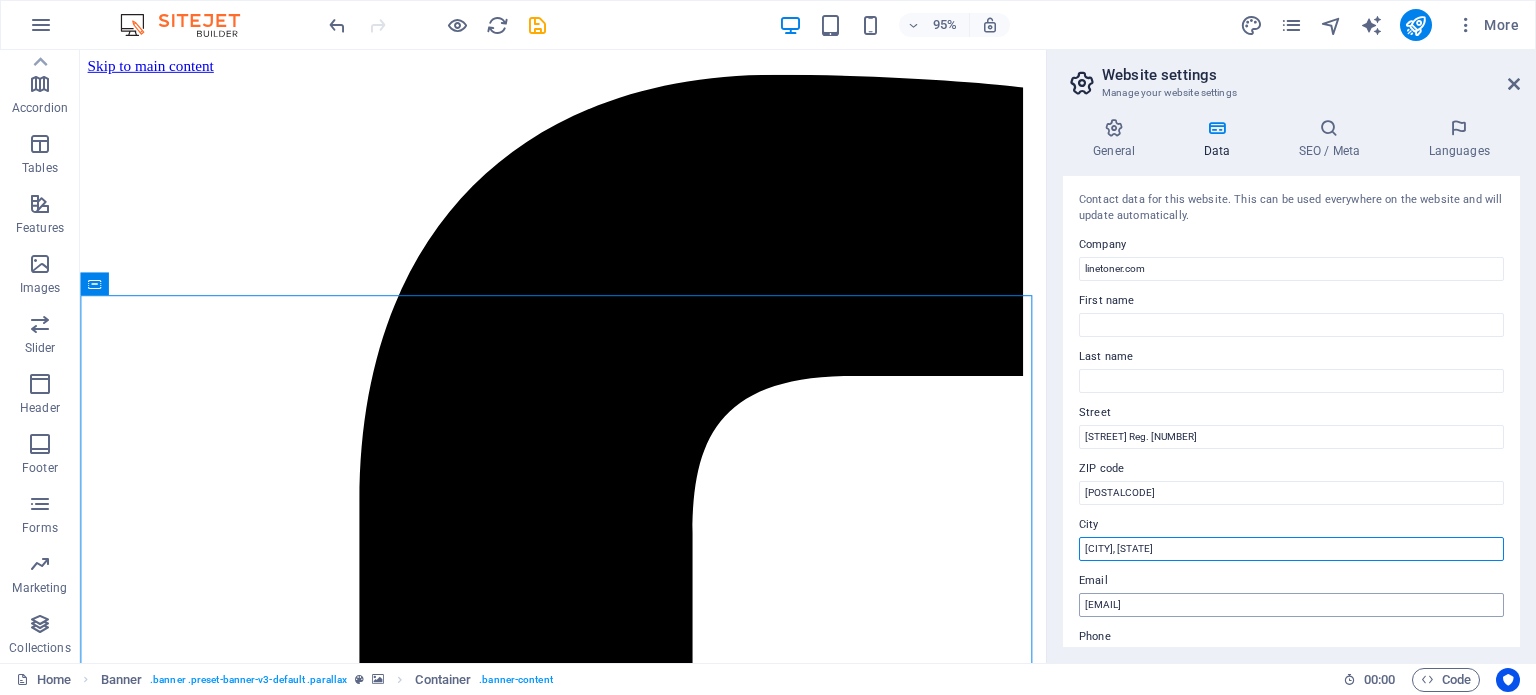 type on "[CITY], [STATE]" 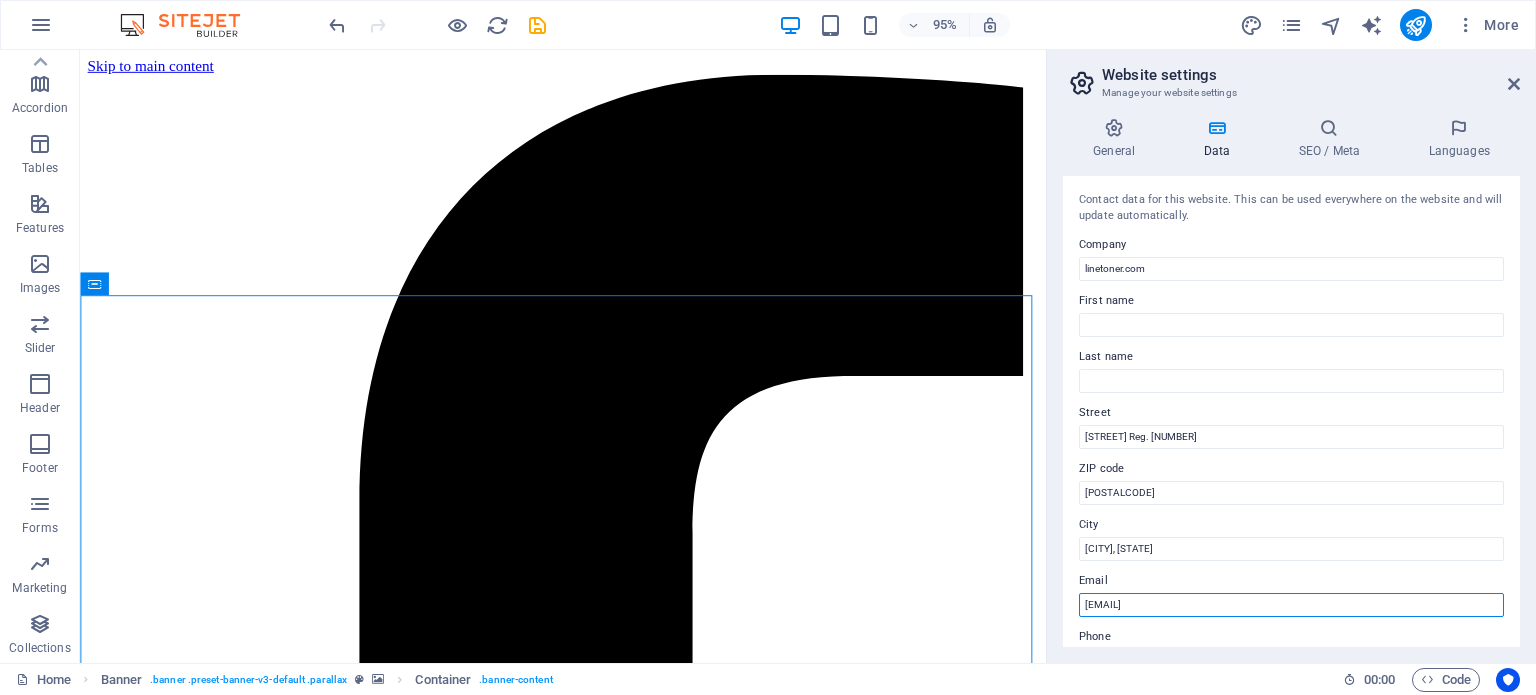click on "90400c11d1c47cafc1339a43959f0f@cpanel.local" at bounding box center (1291, 605) 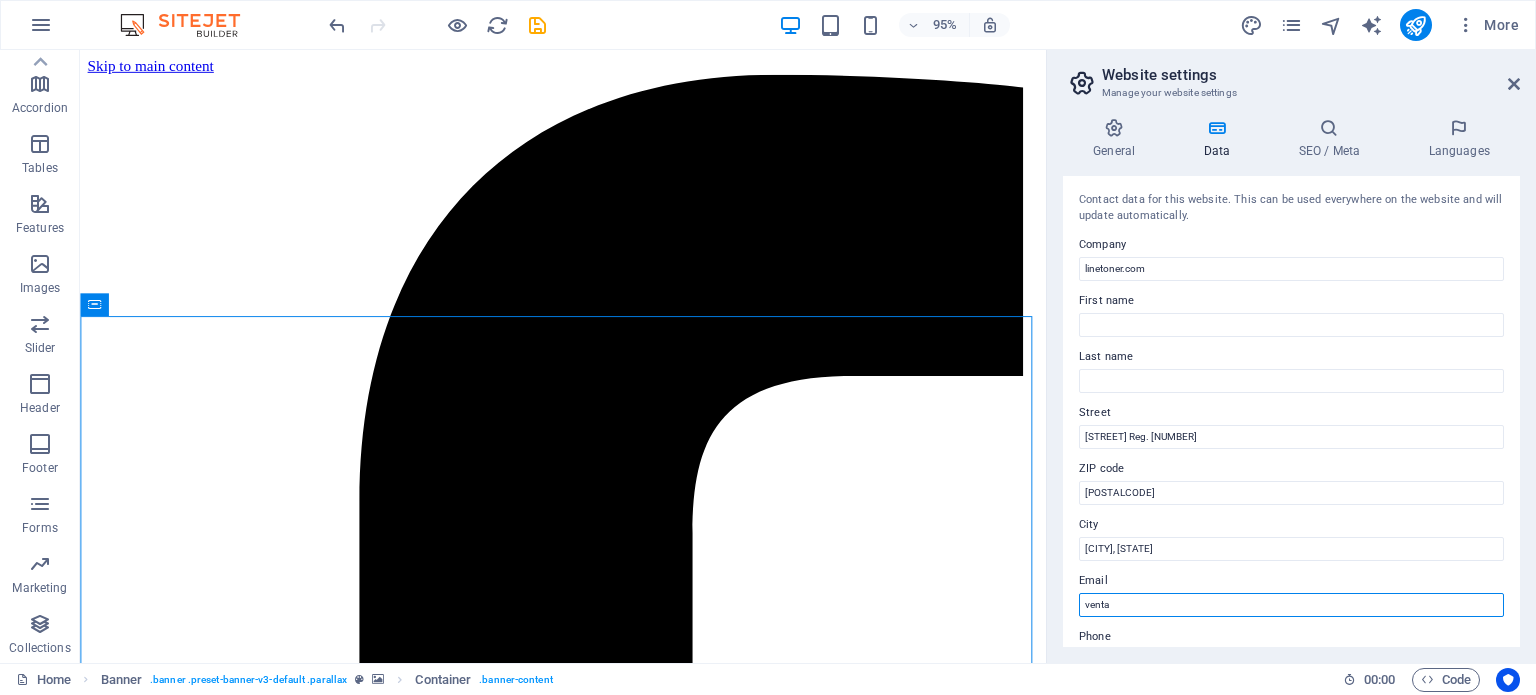 type on "ventas" 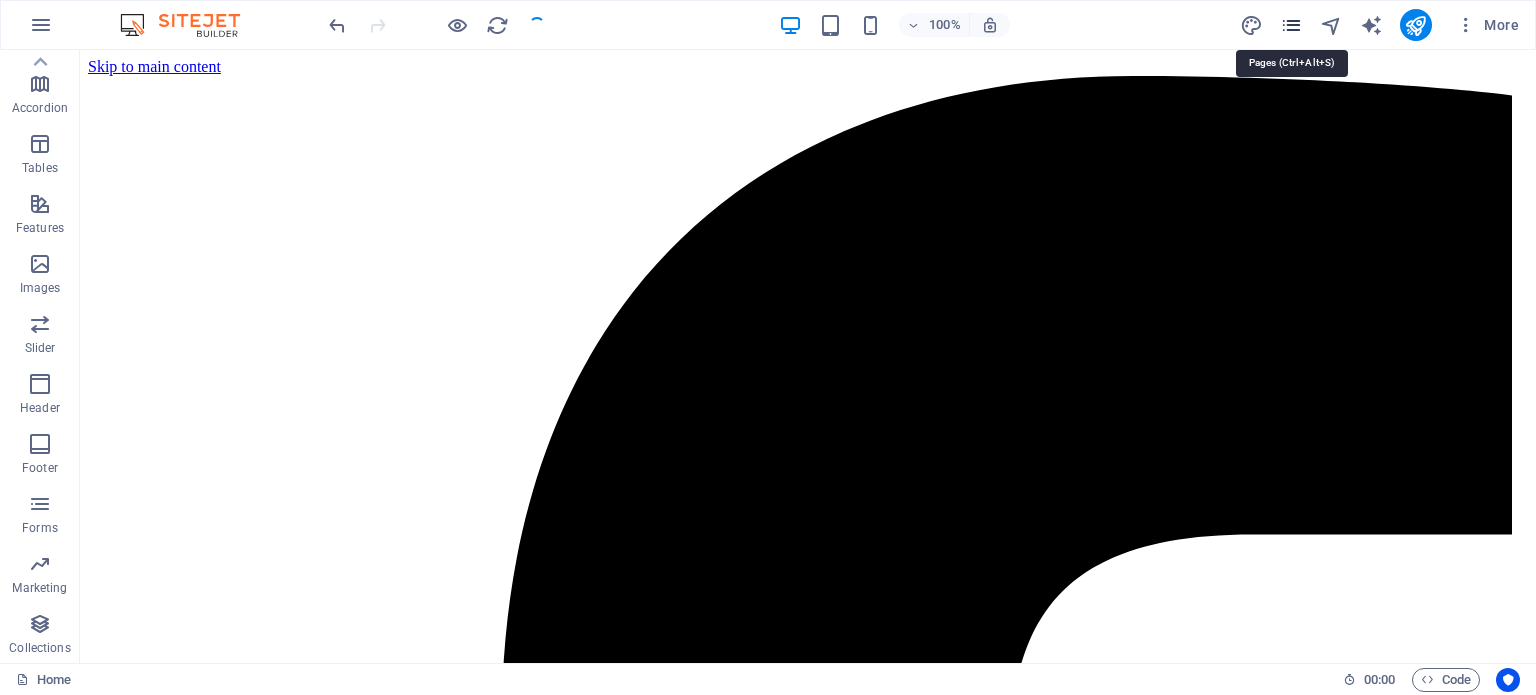 click at bounding box center [1291, 25] 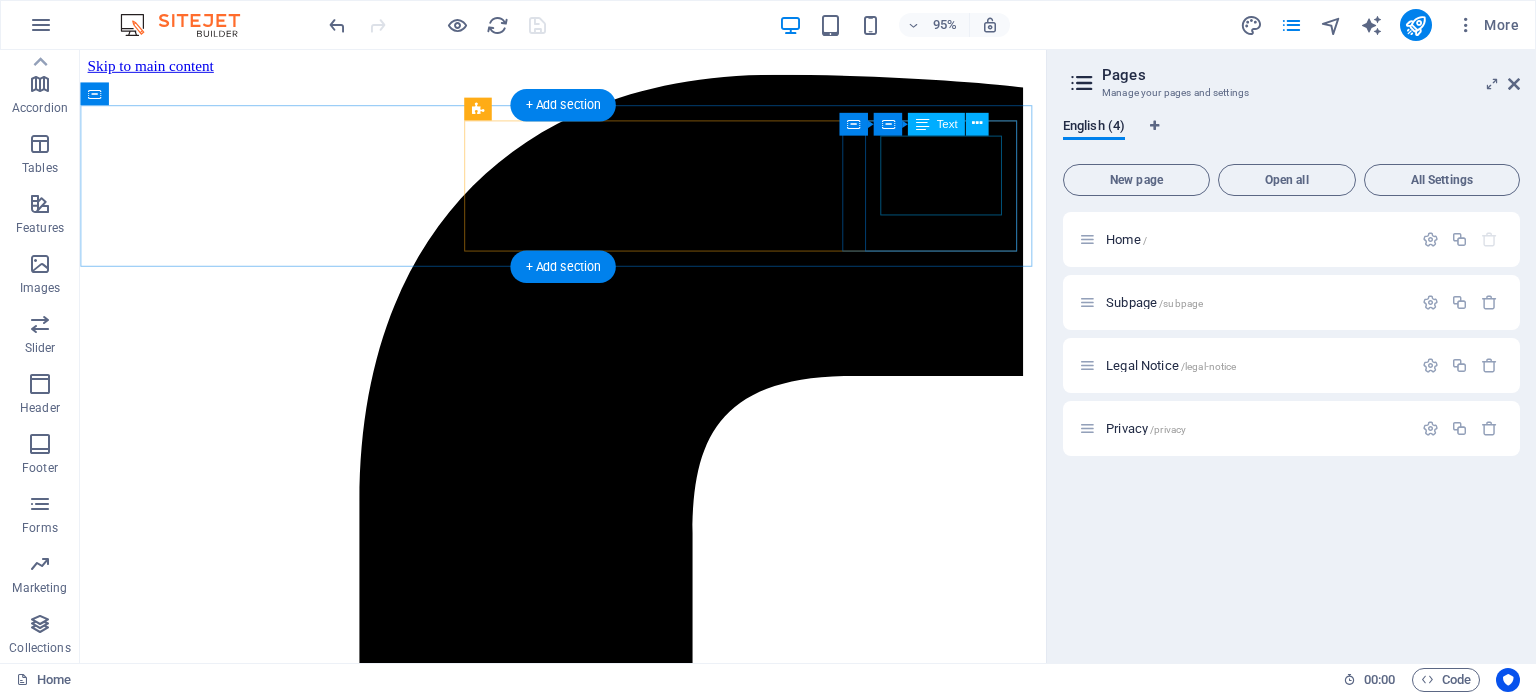 click on "PHONE NUMBER +1-123-456-7890" at bounding box center (588, 9125) 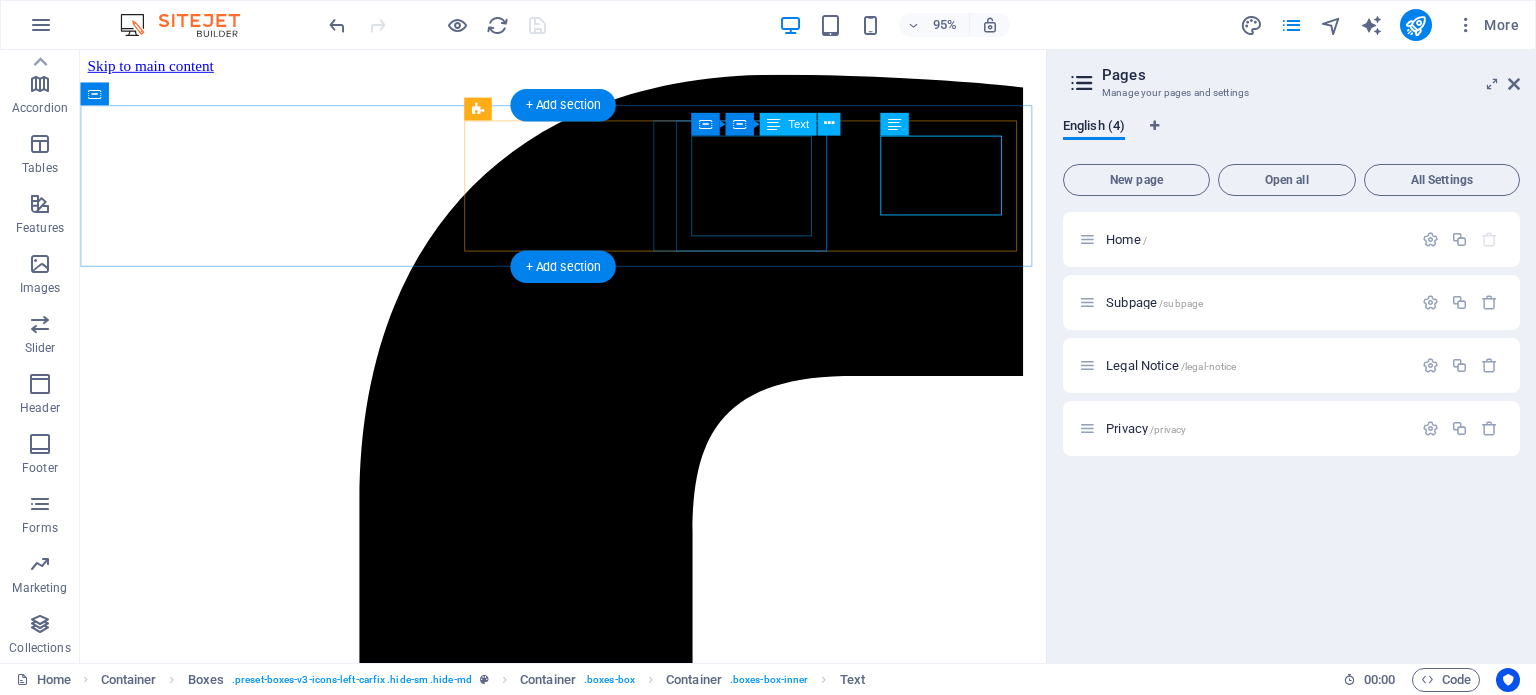 click on "LOCATION Calle 18 Reg. 91 , [CITY], [STATE]" at bounding box center (588, 8058) 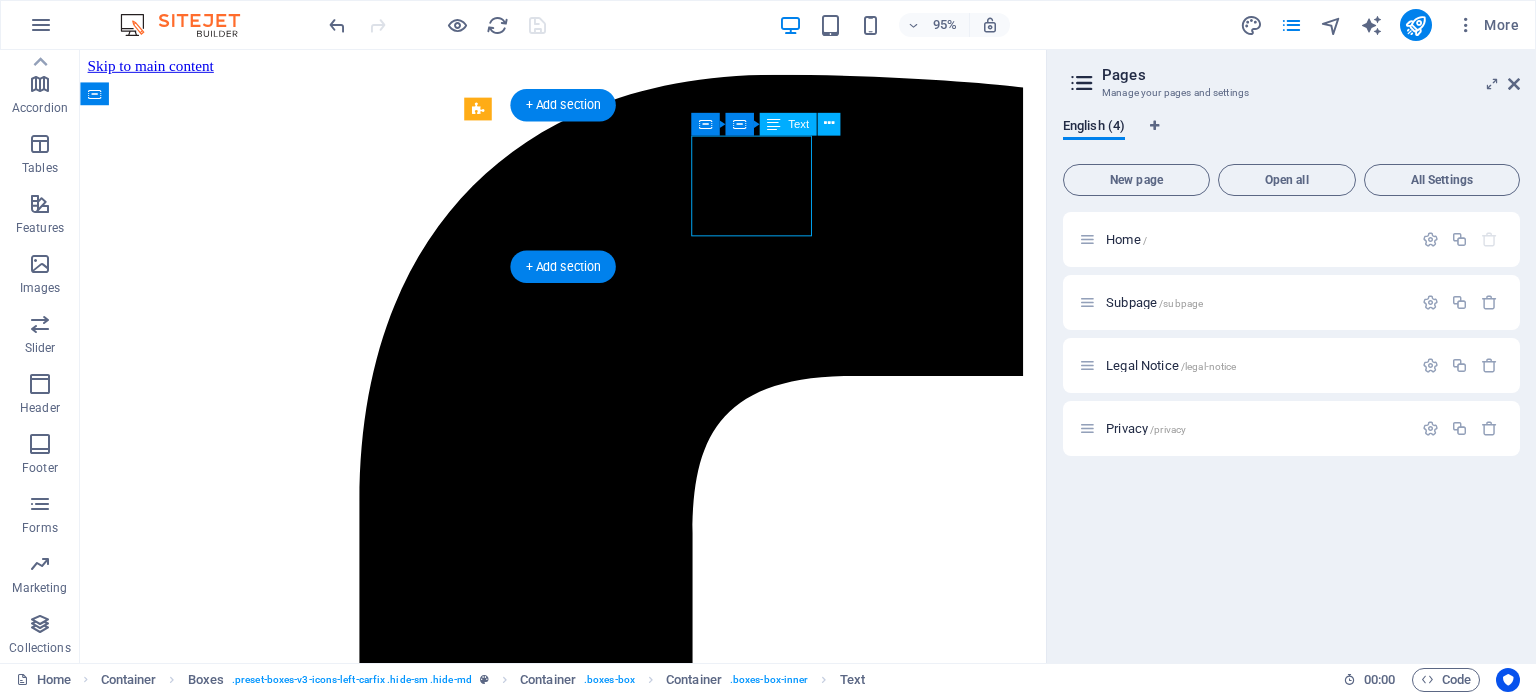 click on "[STREET_NAME] [NUMBER]" at bounding box center [197, 8076] 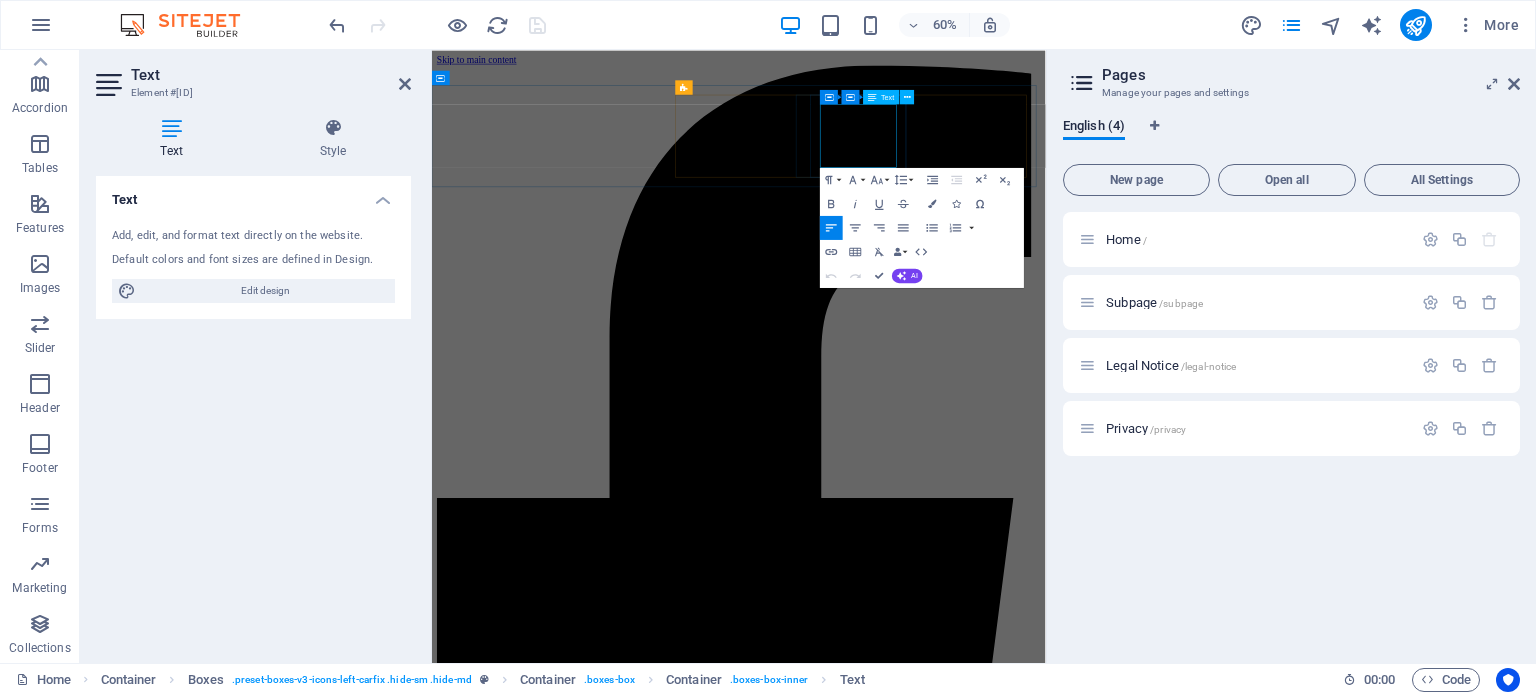 click on "LOCATION" at bounding box center [943, 8085] 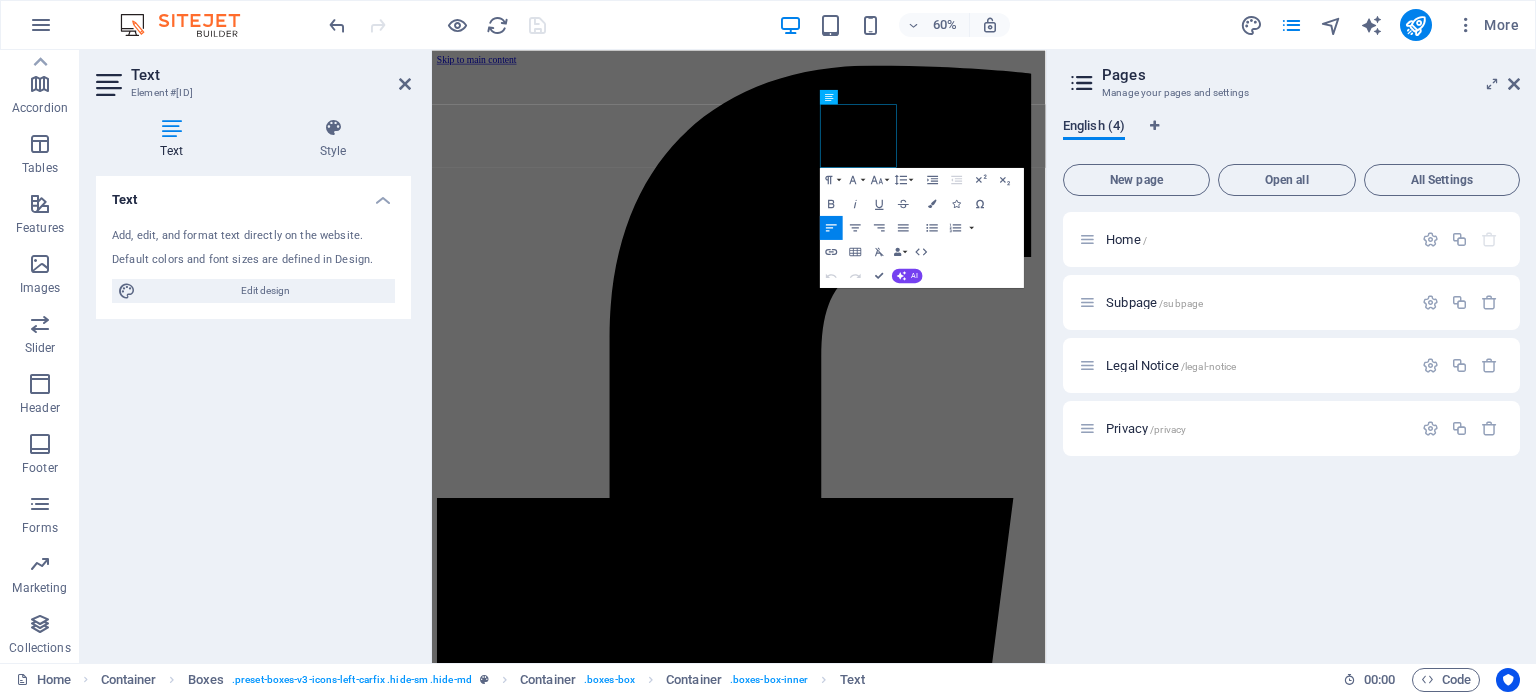 click on "English (4)" at bounding box center [1094, 128] 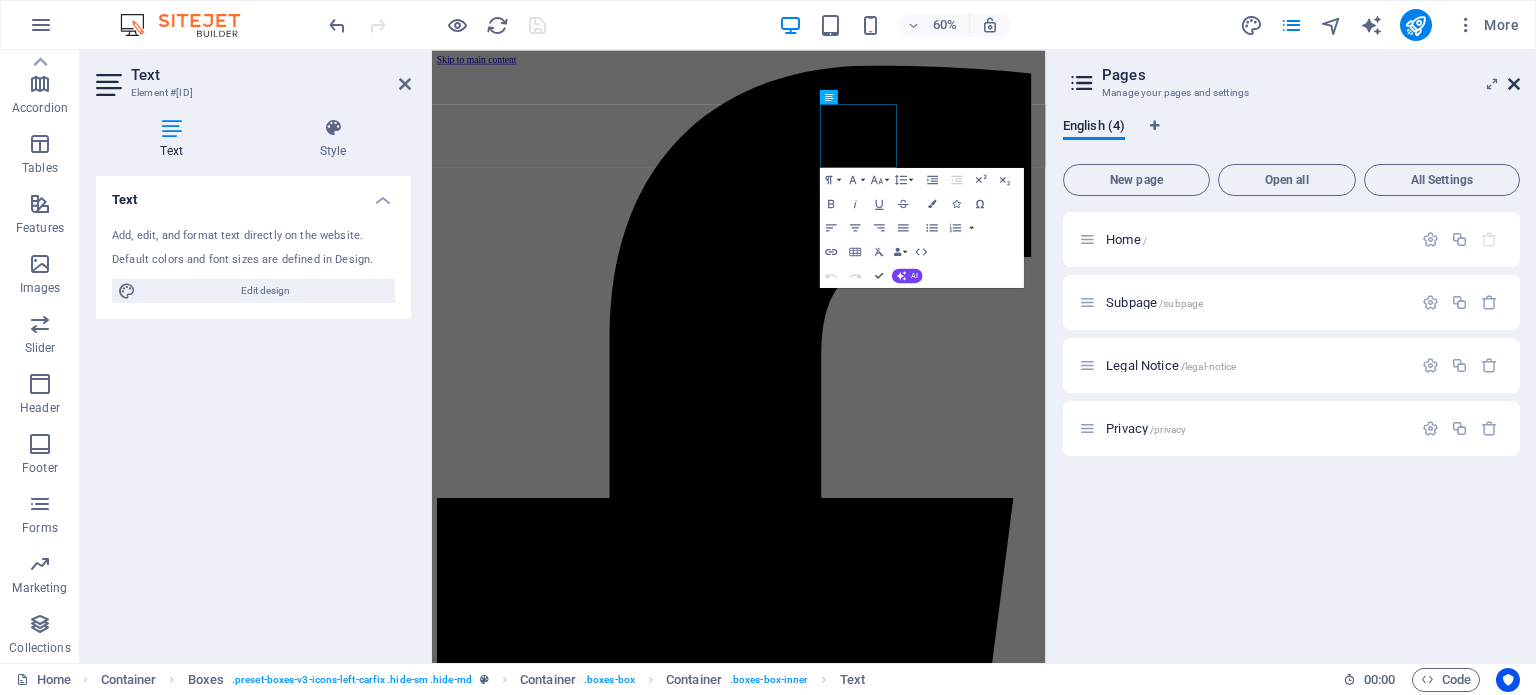 click at bounding box center [1514, 84] 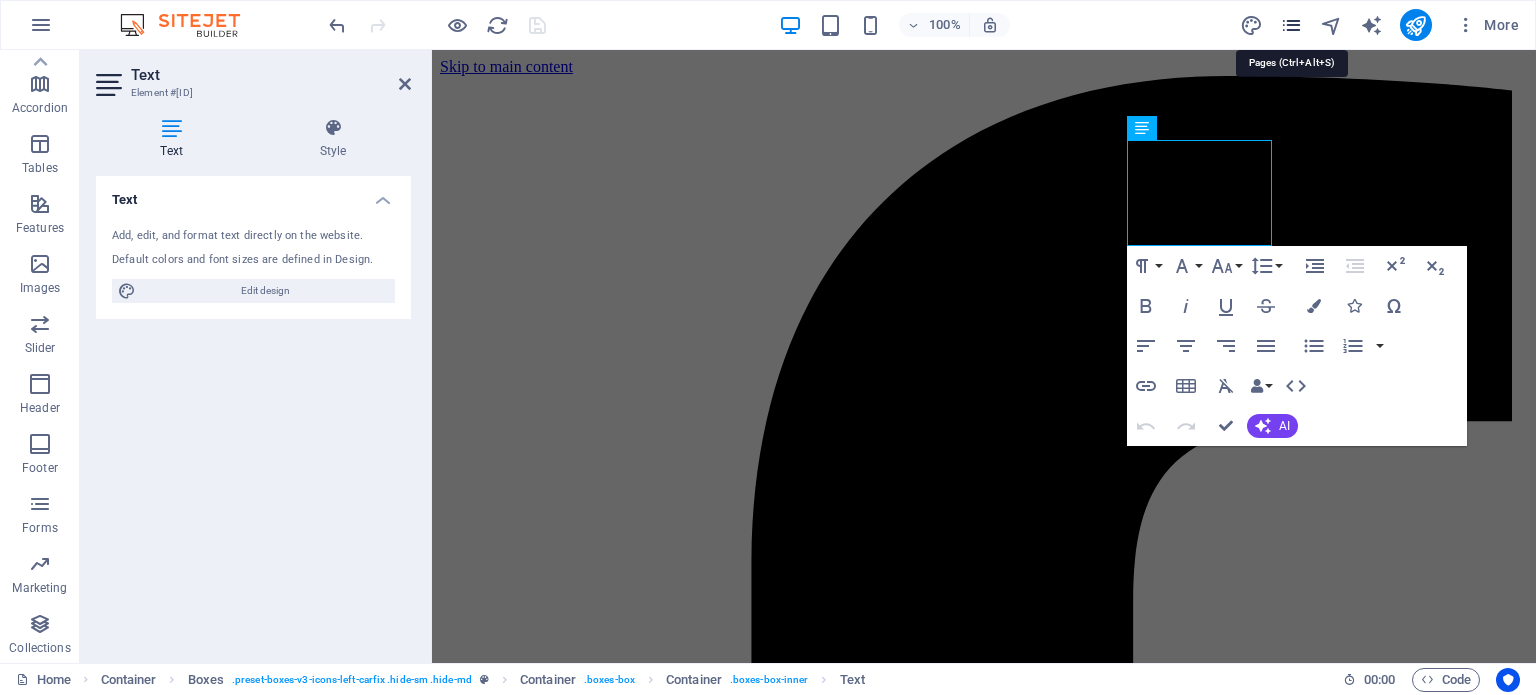 click at bounding box center (1291, 25) 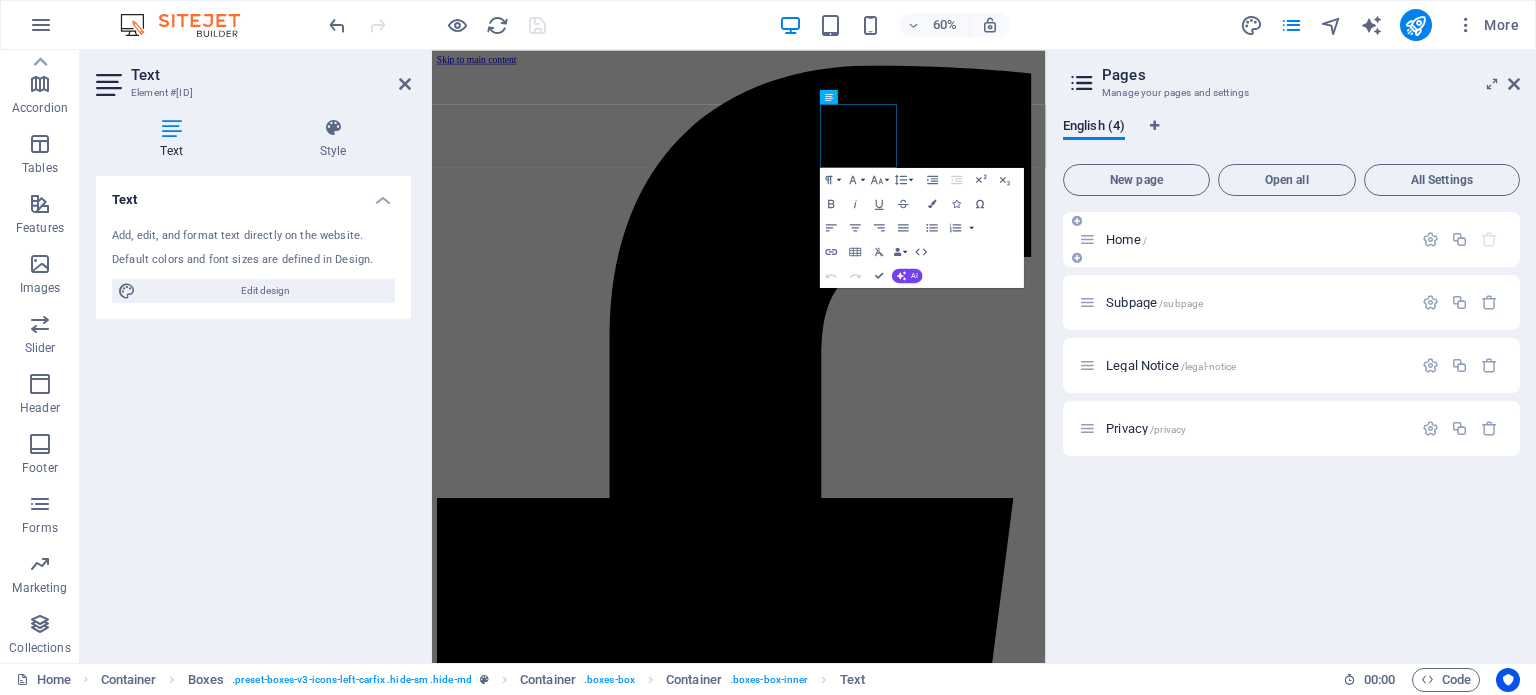 click on "Home /" at bounding box center [1256, 239] 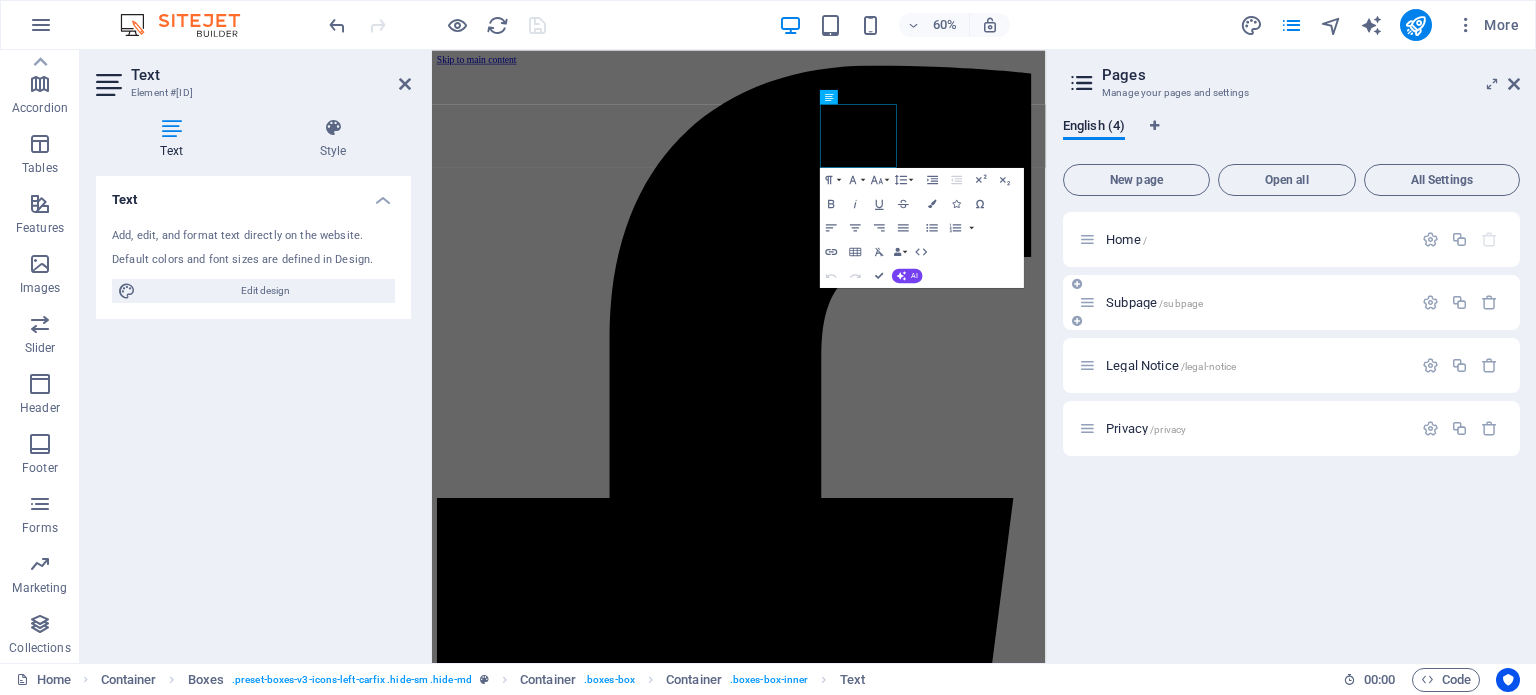 click on "Subpage /subpage" at bounding box center (1256, 302) 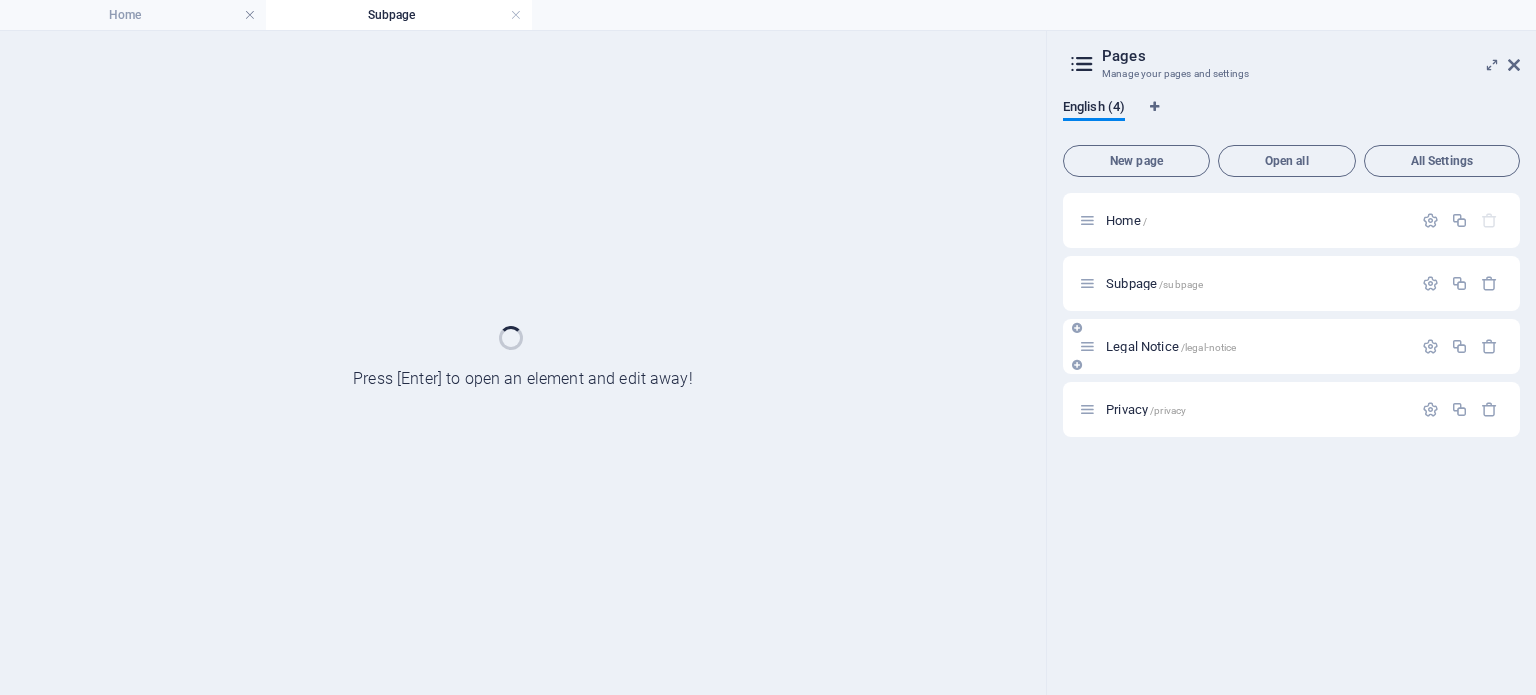 click on "Legal Notice /legal-notice" at bounding box center [1256, 346] 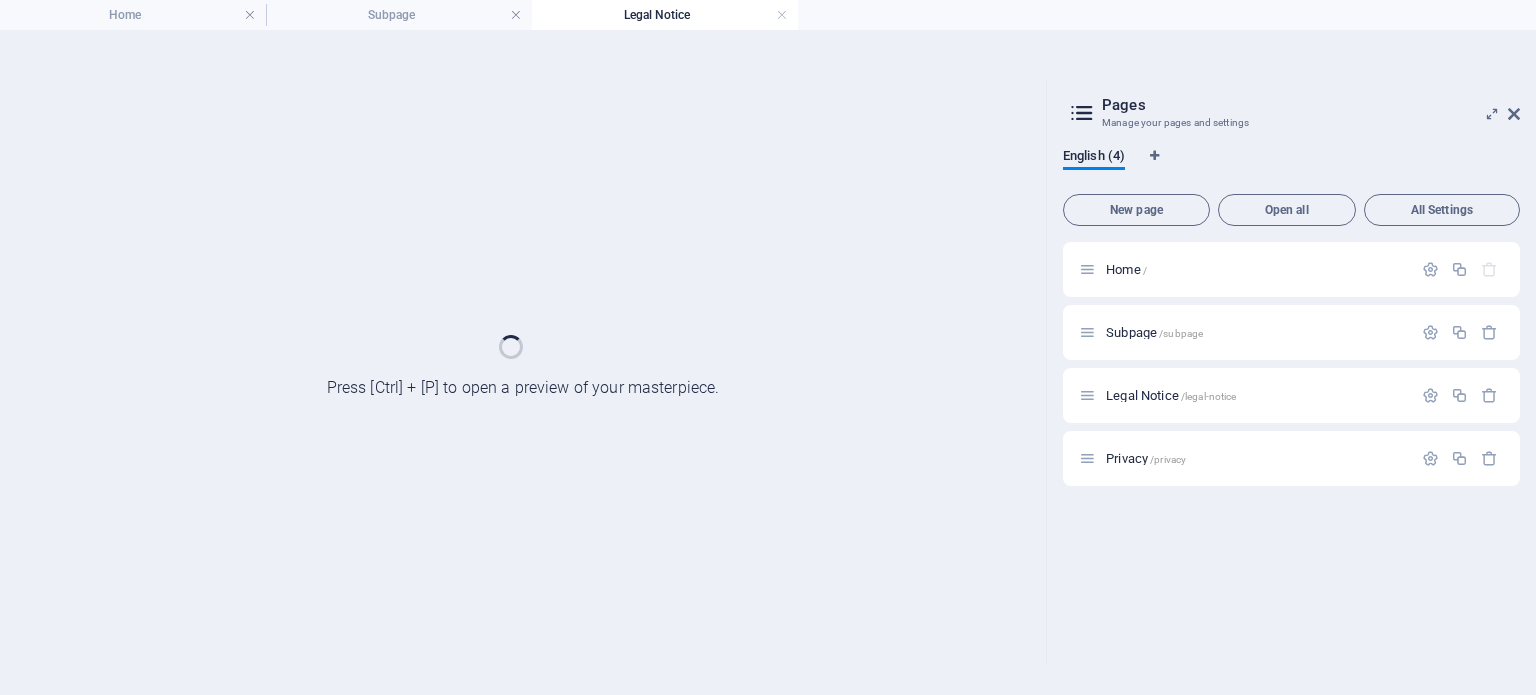 scroll, scrollTop: 0, scrollLeft: 0, axis: both 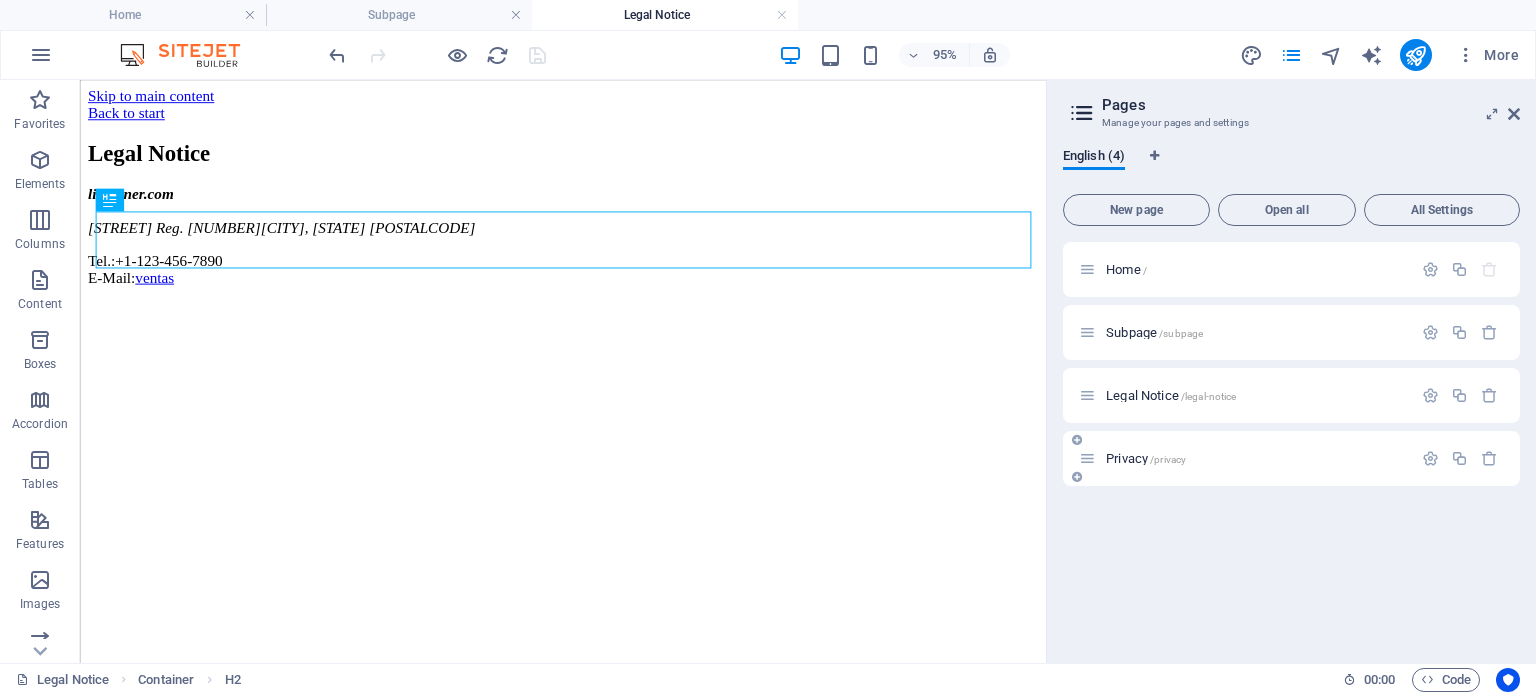 click on "Privacy /privacy" at bounding box center [1256, 458] 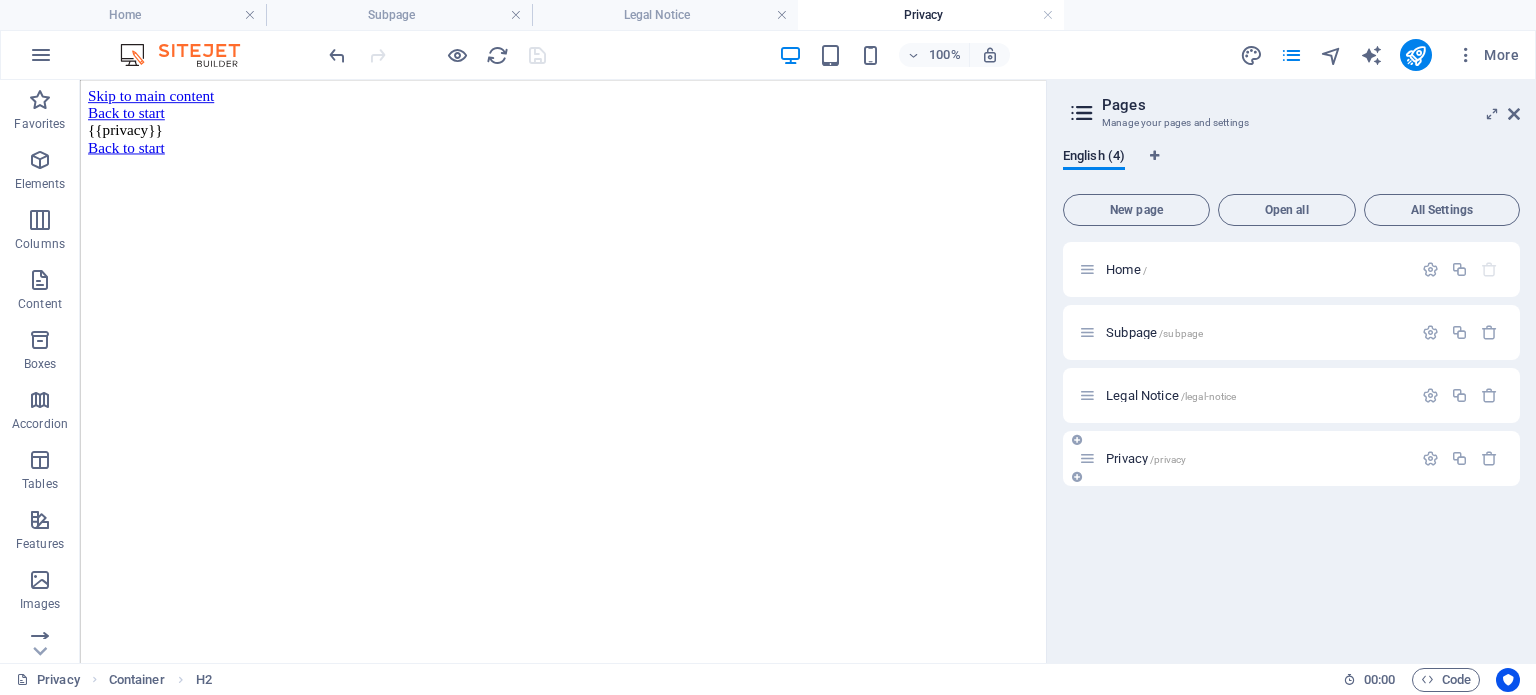 scroll, scrollTop: 0, scrollLeft: 0, axis: both 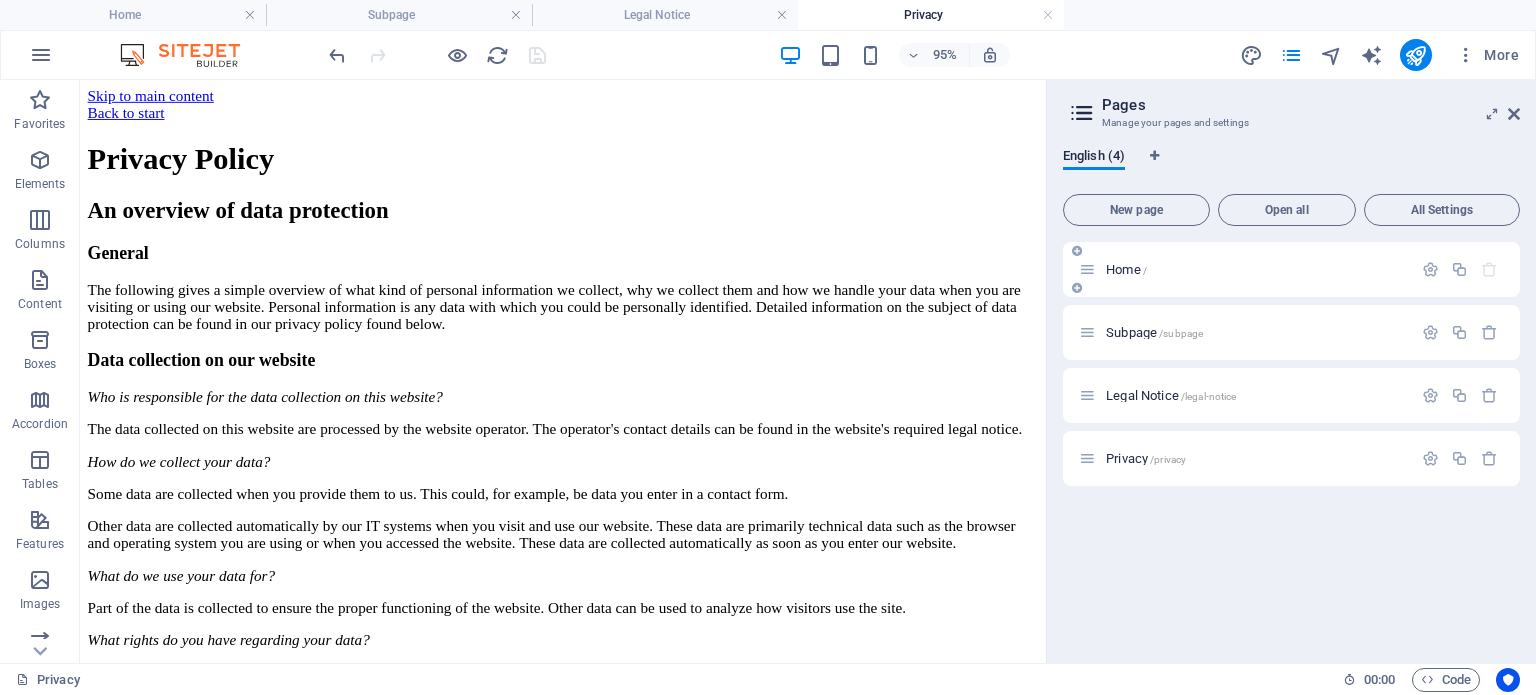 click on "Home /" at bounding box center (1256, 269) 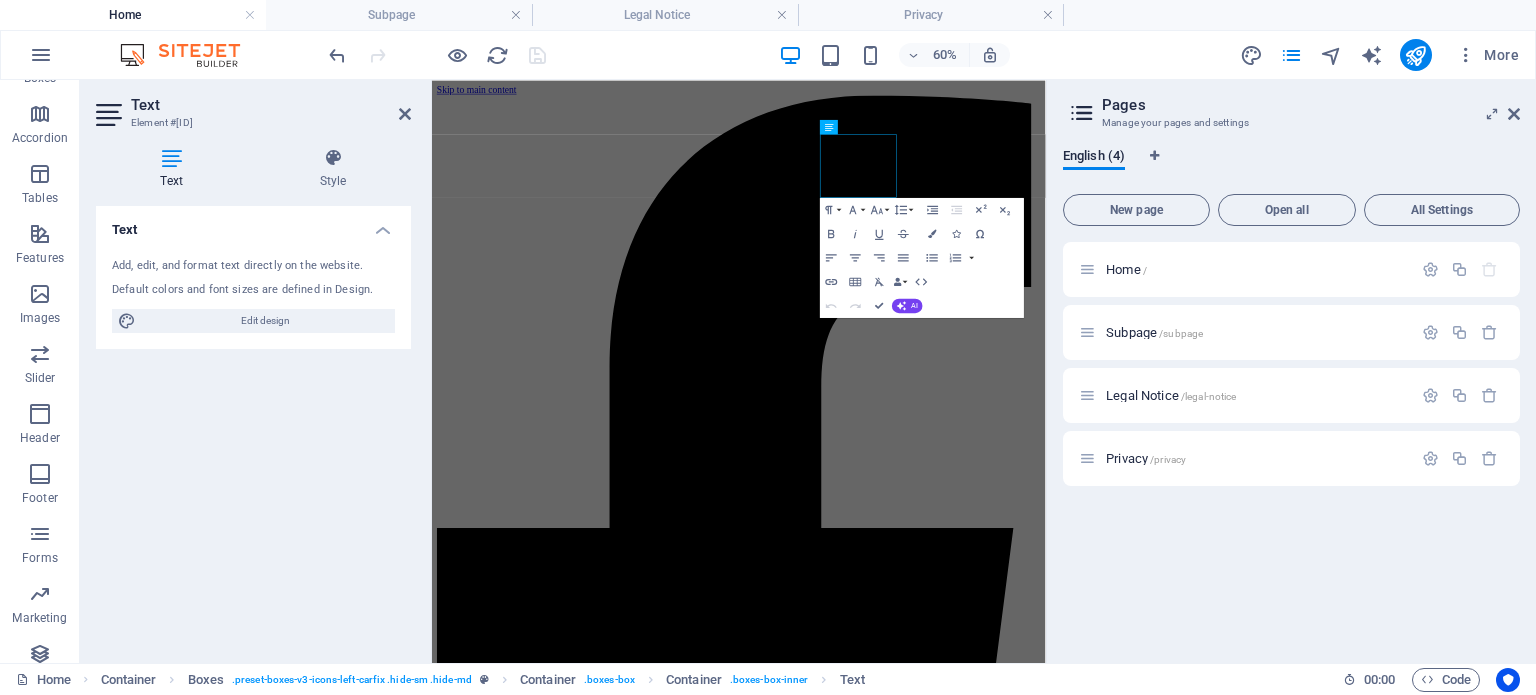 click on "Manage your pages and settings" at bounding box center (1291, 123) 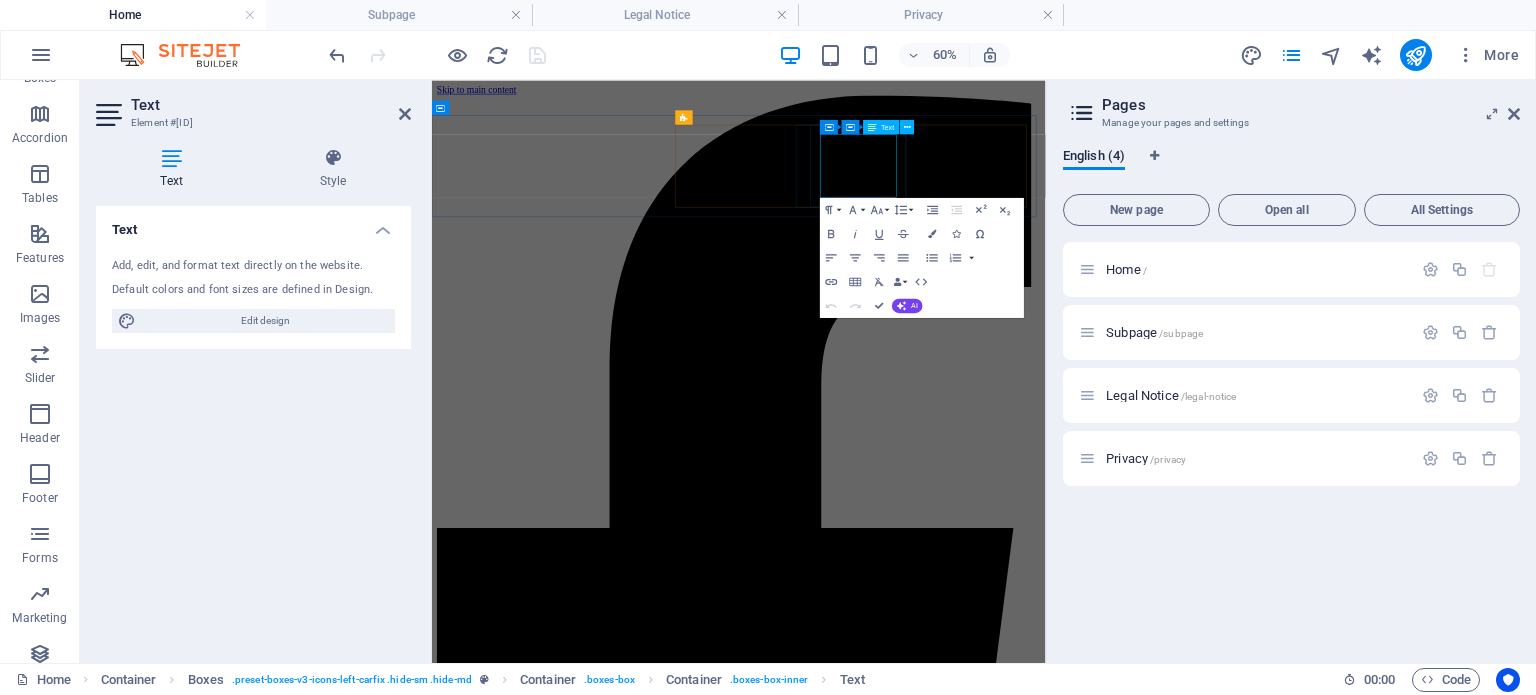 click on "Calle 18 Reg. 91 ,  Cancún, Quintana Roo" at bounding box center (943, 8154) 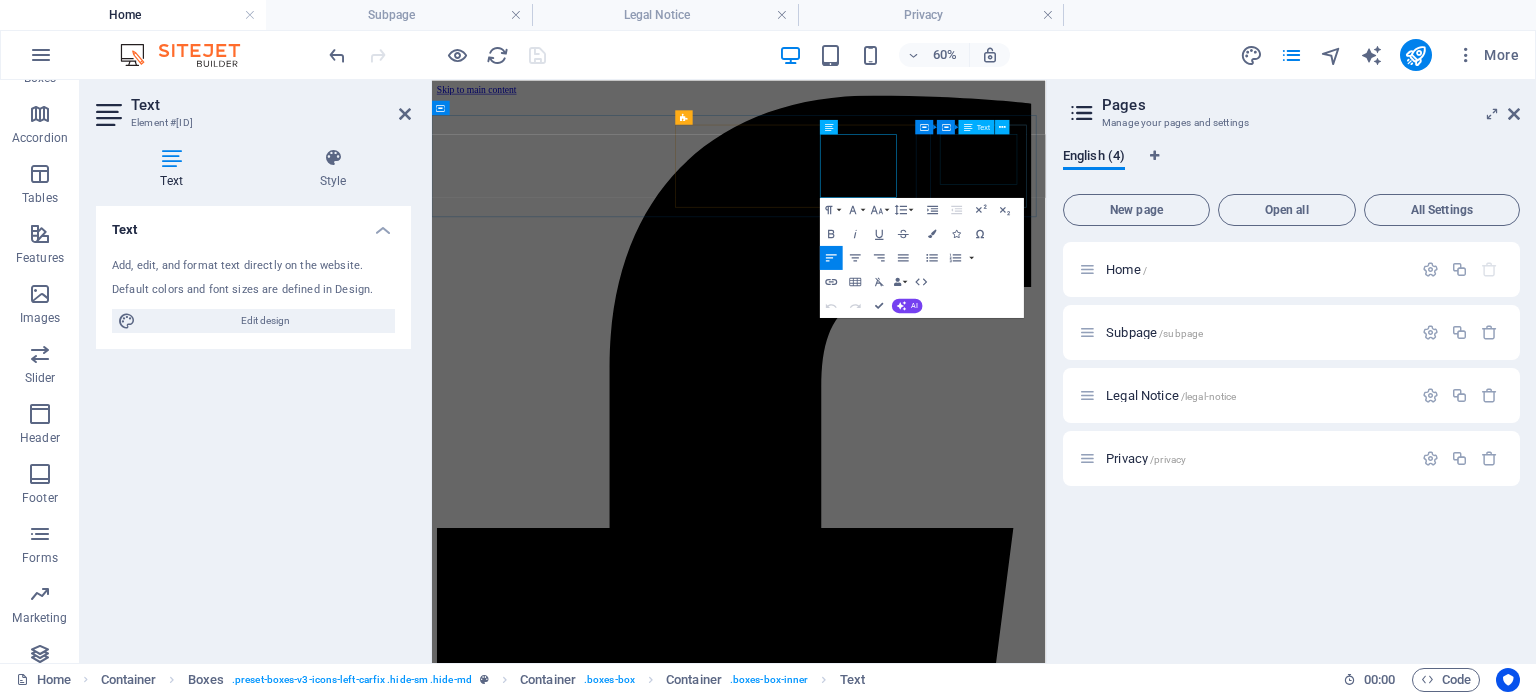 click on "PHONE NUMBER +1-123-456-7890" at bounding box center (943, 9208) 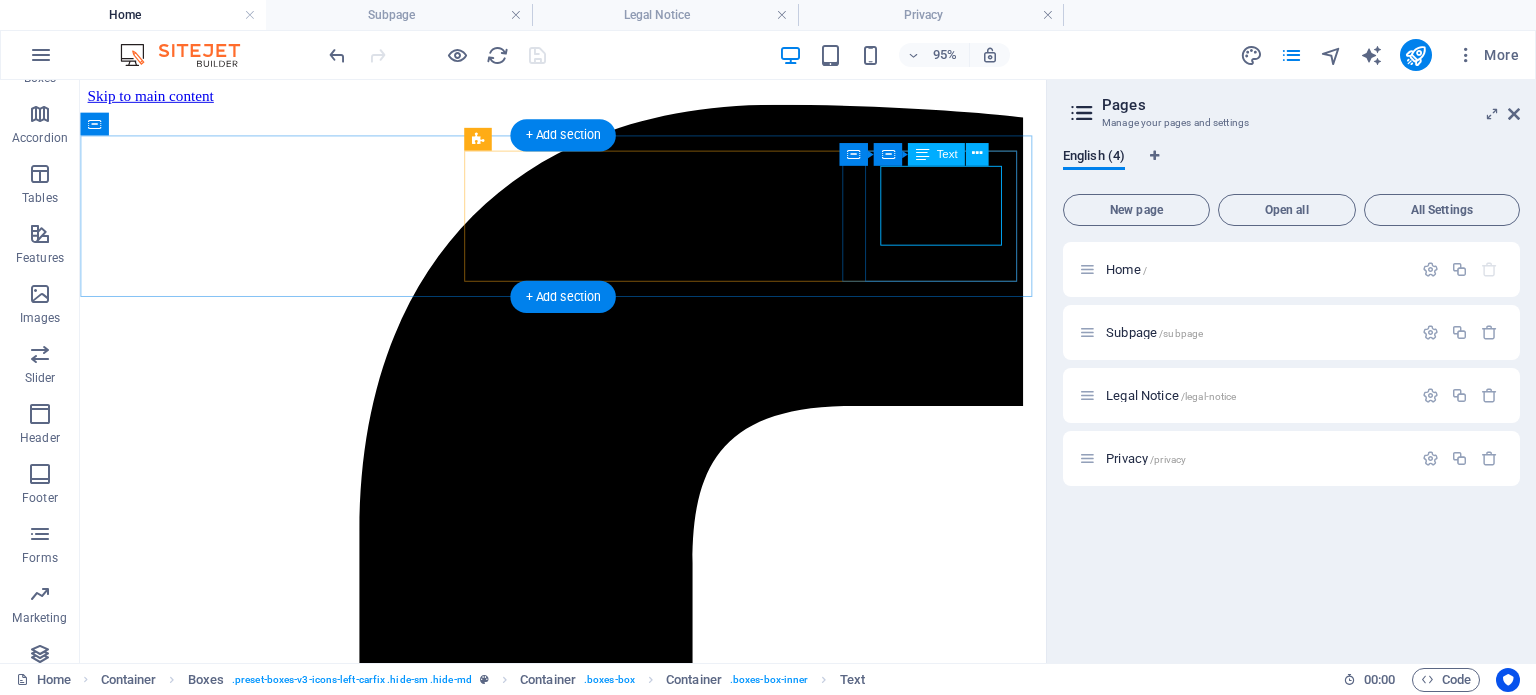 click on "PHONE NUMBER +1-123-456-7890" at bounding box center (588, 9155) 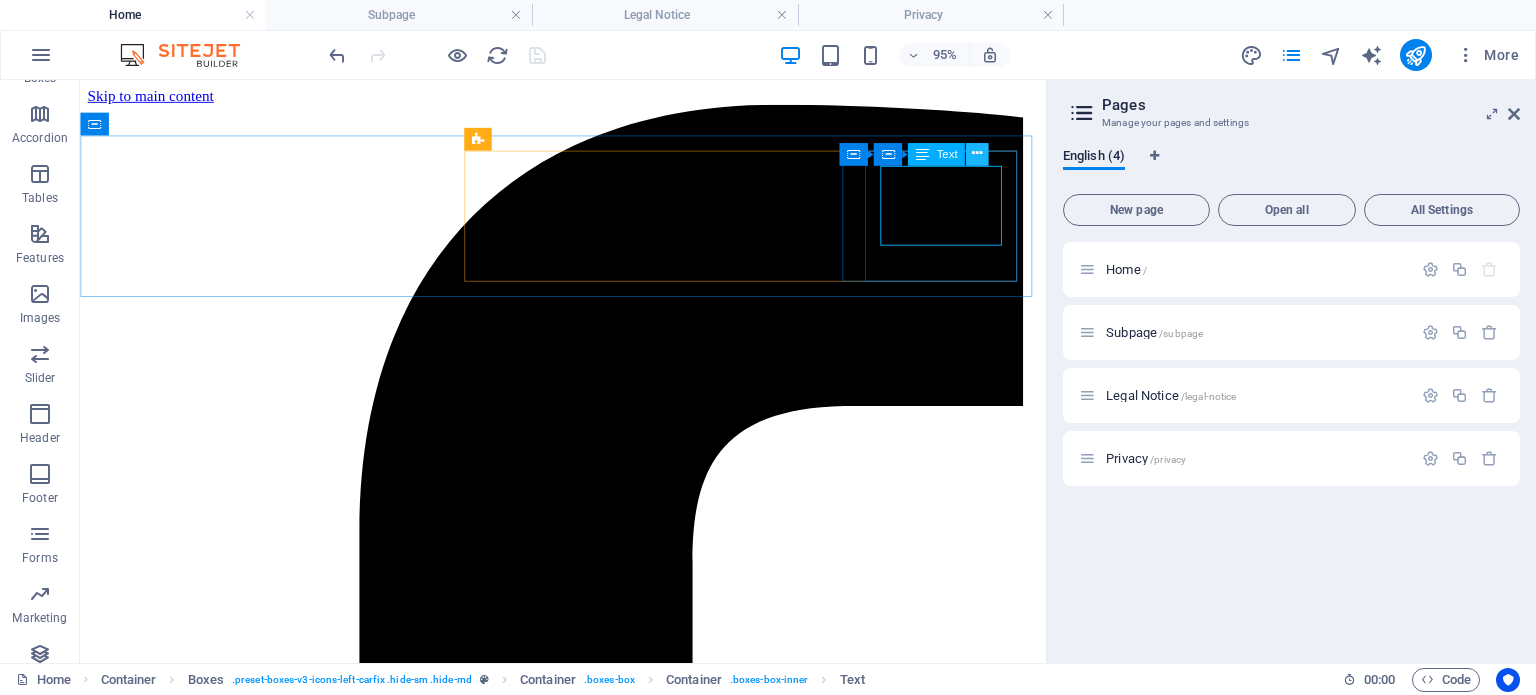 click at bounding box center (977, 154) 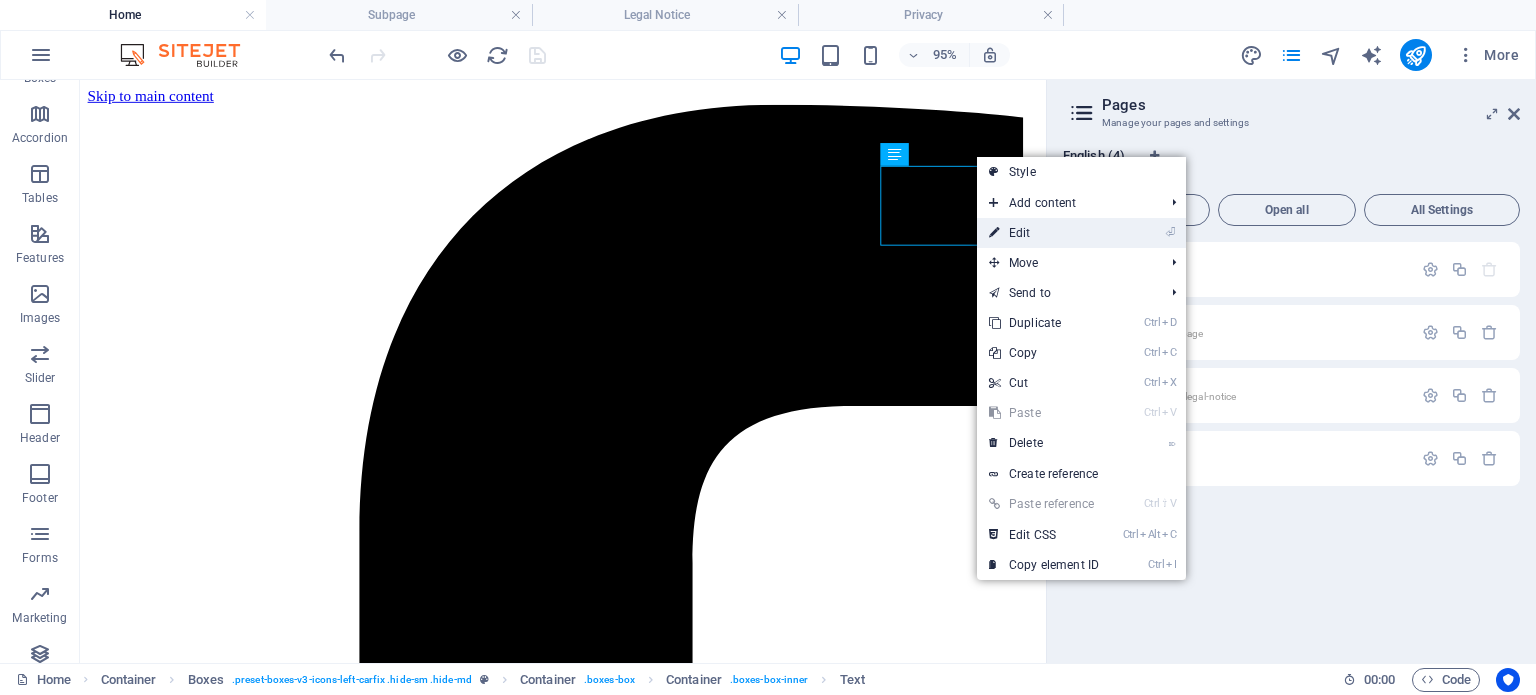 click on "⏎  Edit" at bounding box center [1044, 233] 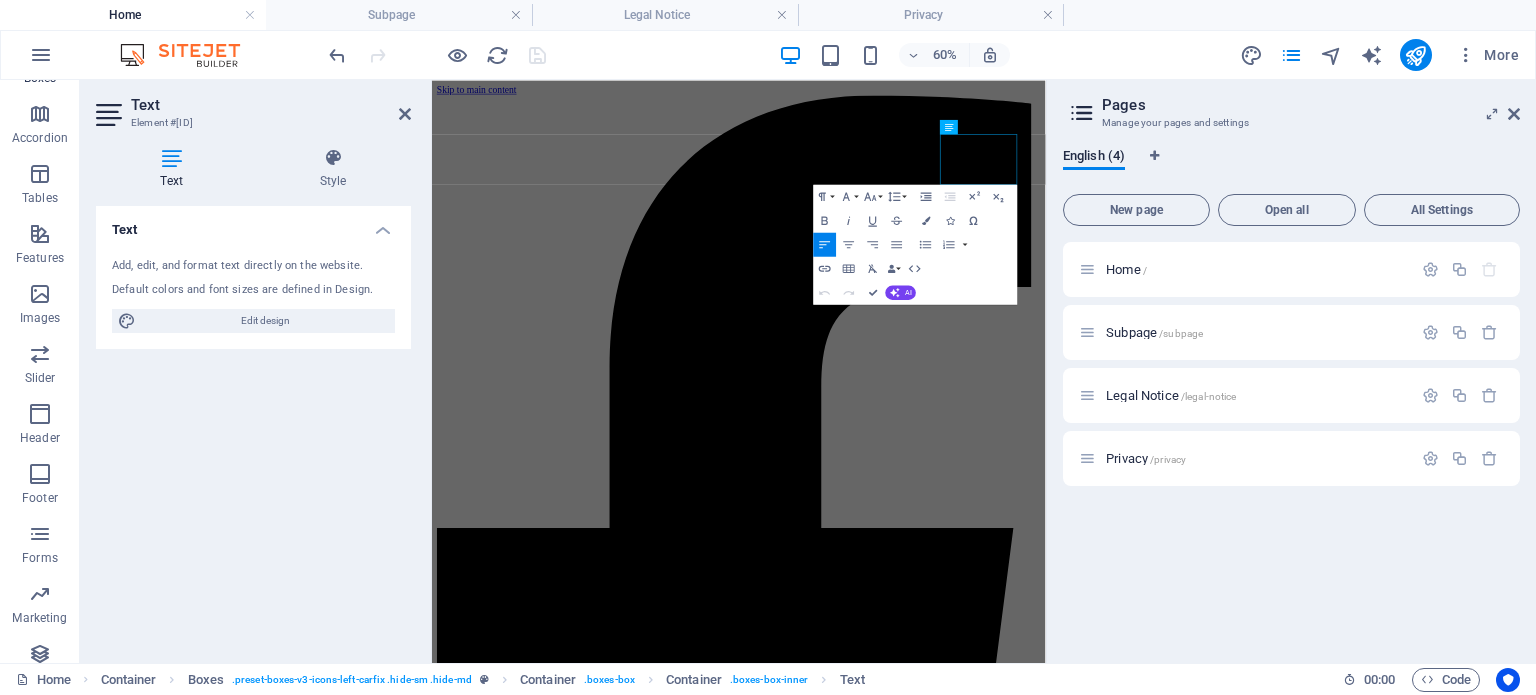 click on "Boxes" at bounding box center (40, 78) 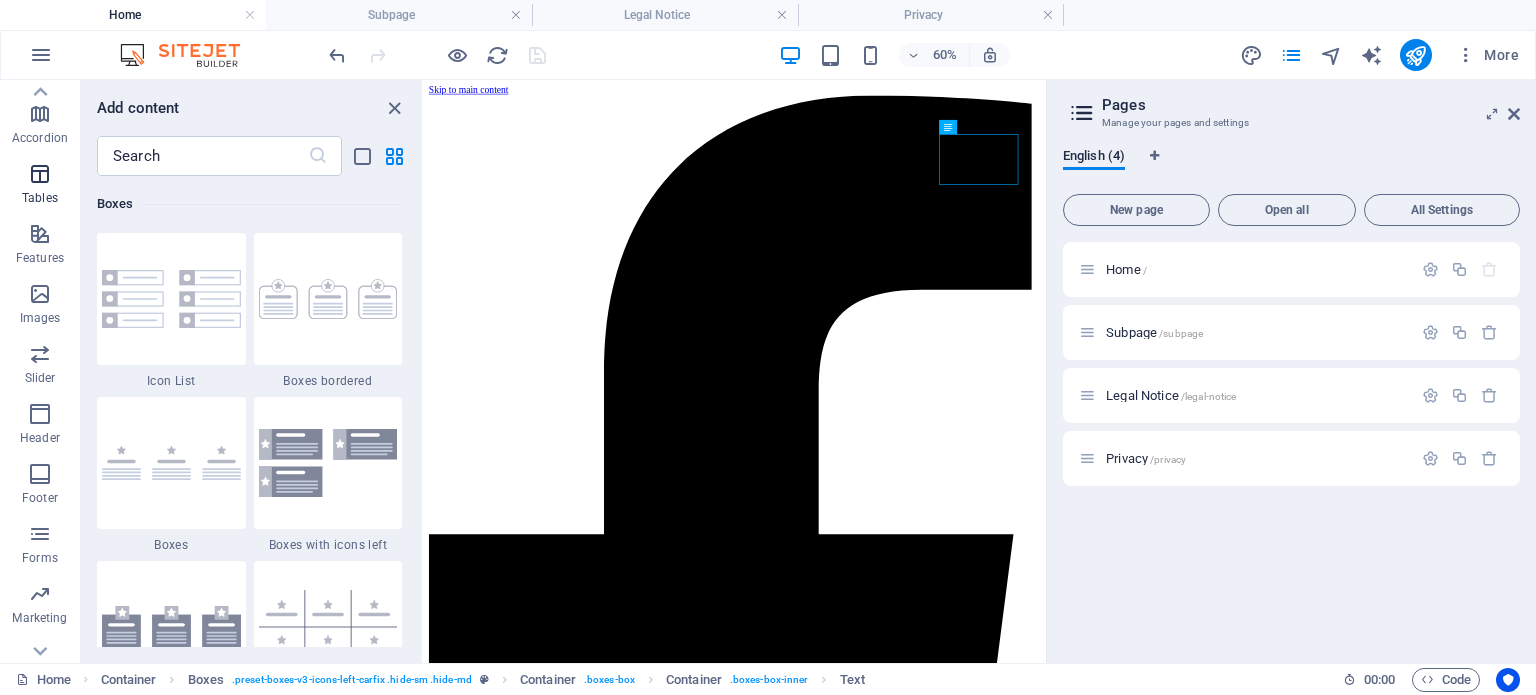 click on "Tables" at bounding box center [40, 184] 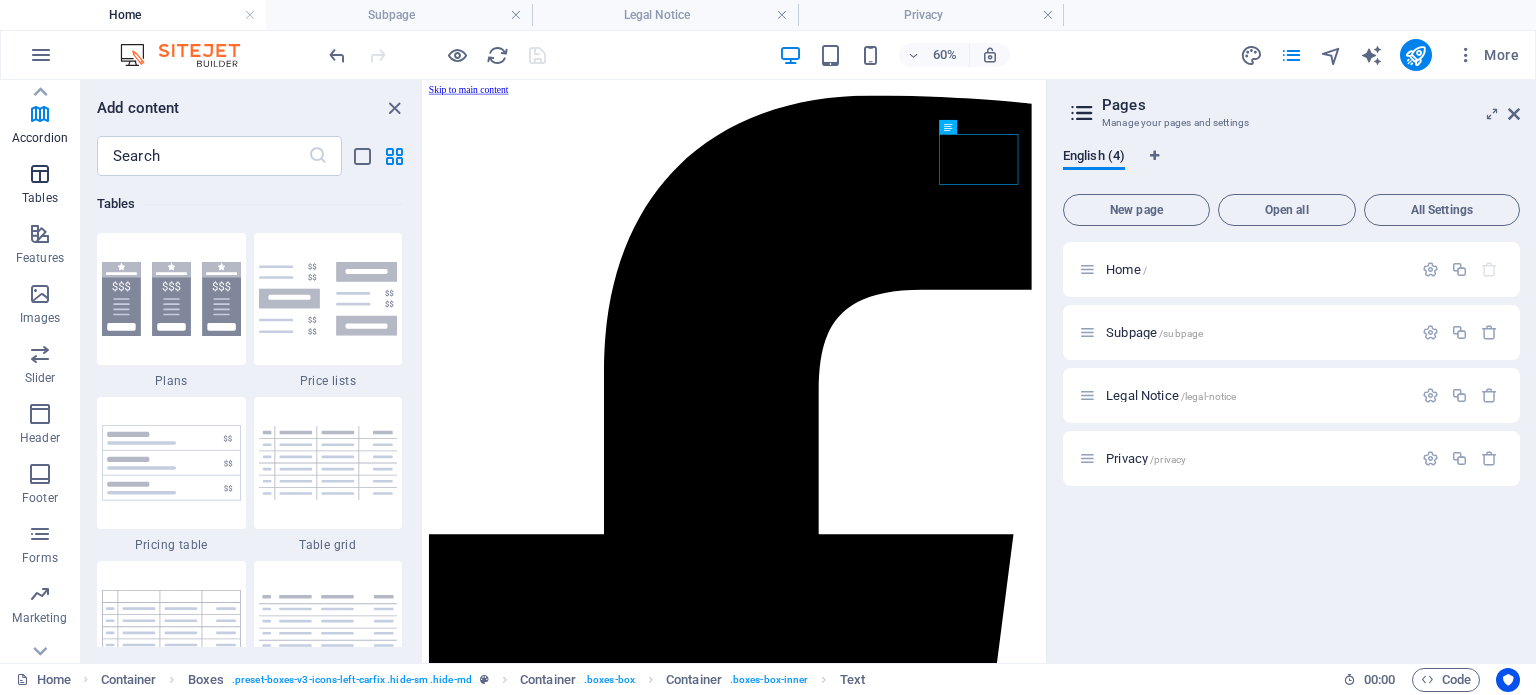 scroll, scrollTop: 6926, scrollLeft: 0, axis: vertical 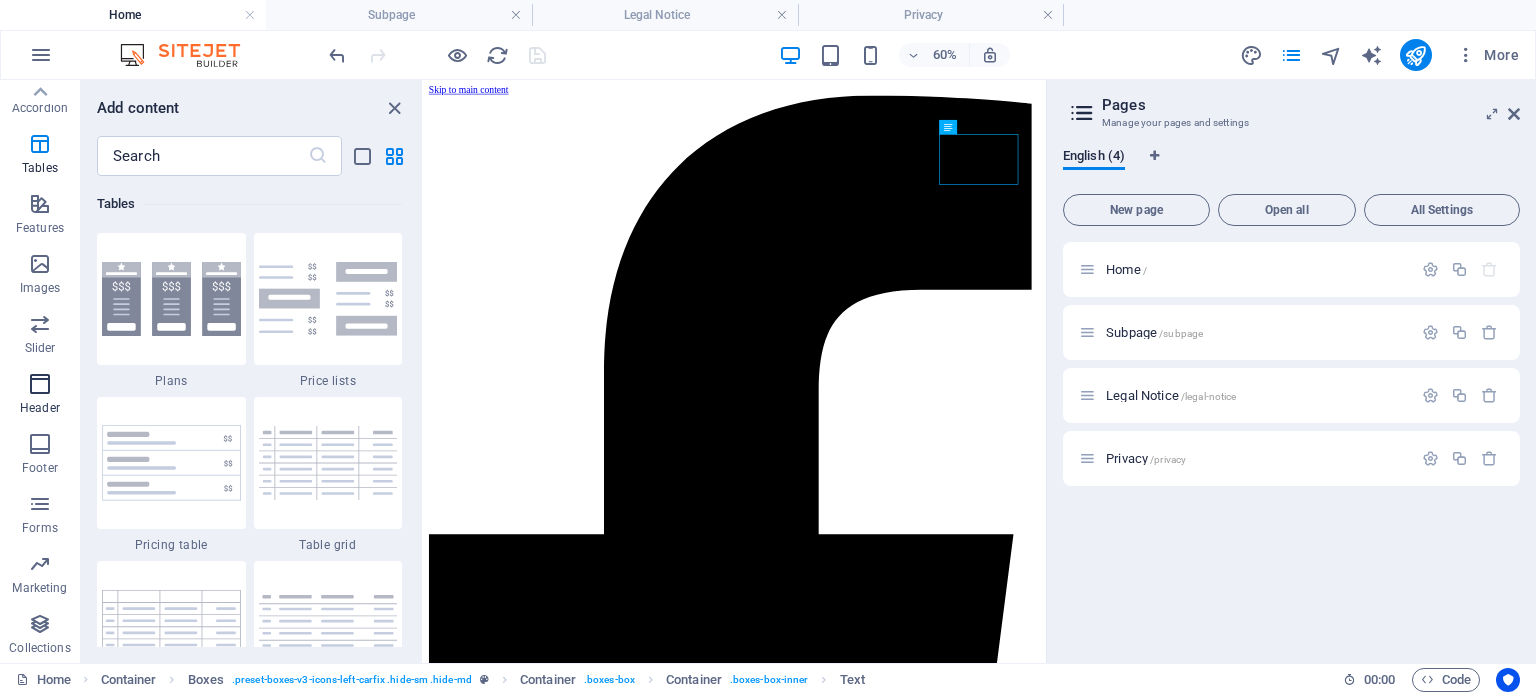 click on "Header" at bounding box center [40, 396] 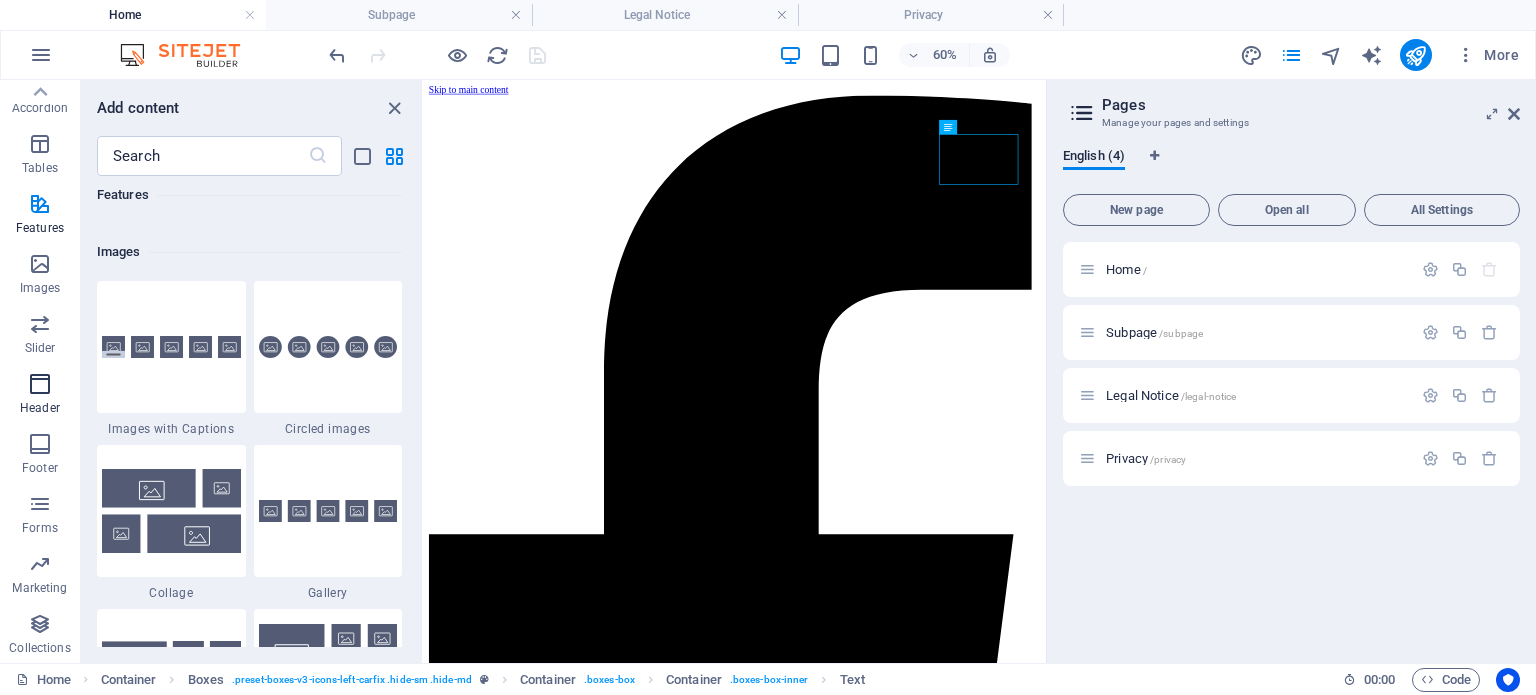 scroll, scrollTop: 12042, scrollLeft: 0, axis: vertical 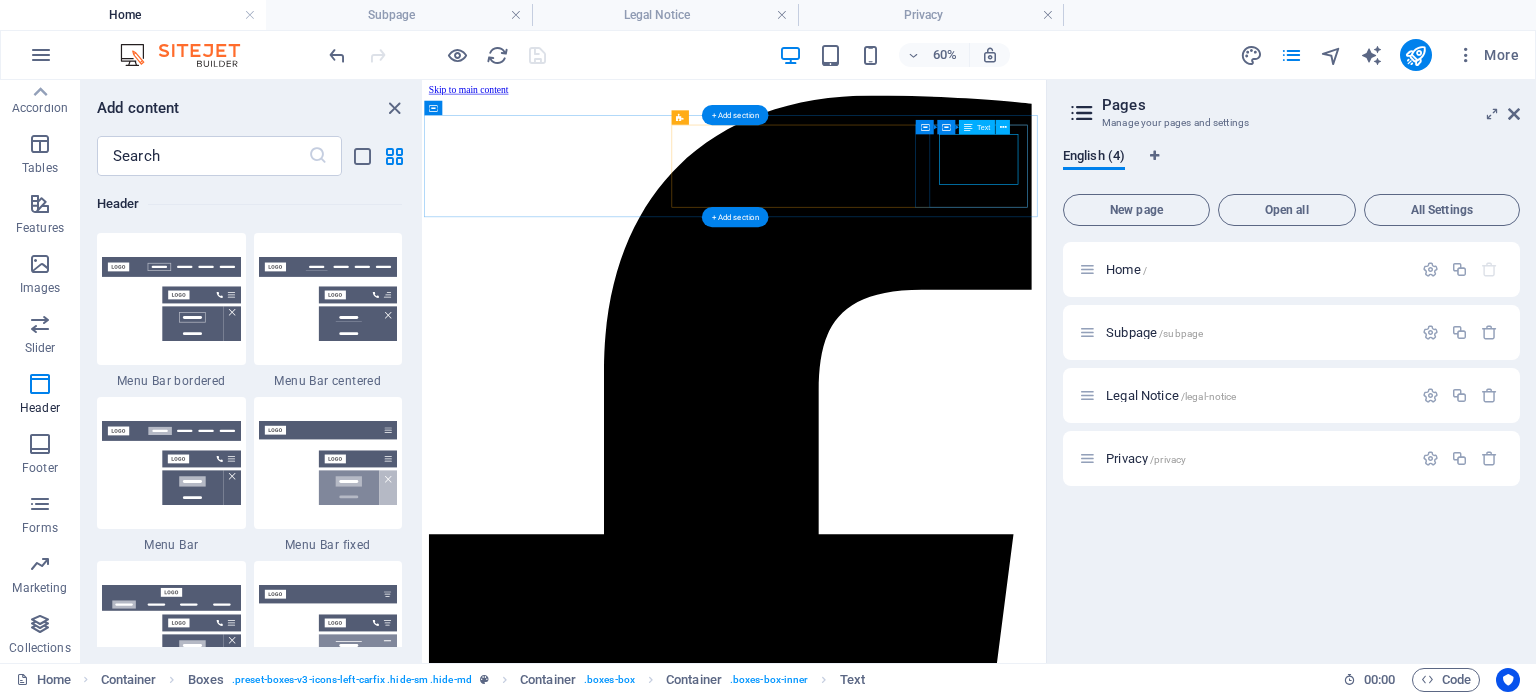 click on "PHONE NUMBER +1-123-456-7890" at bounding box center (942, 9332) 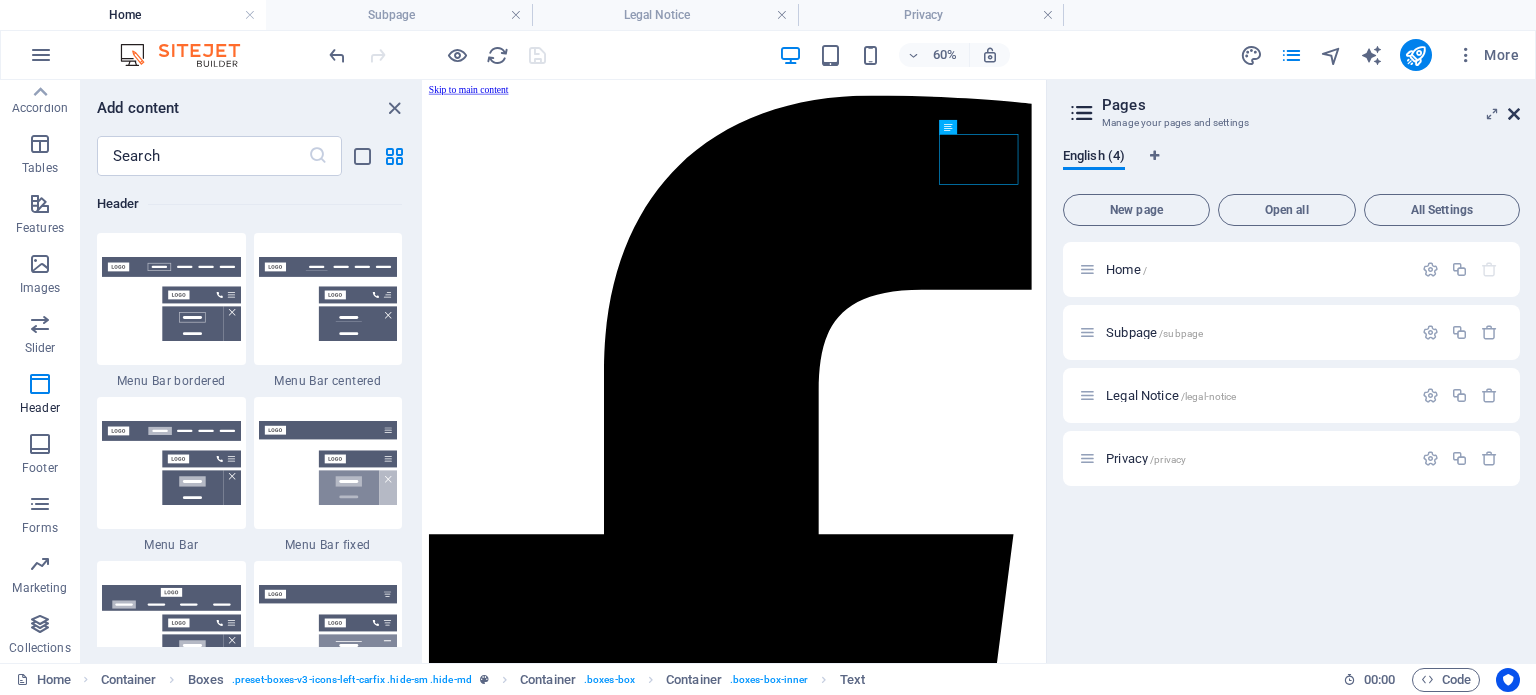 click at bounding box center (1514, 114) 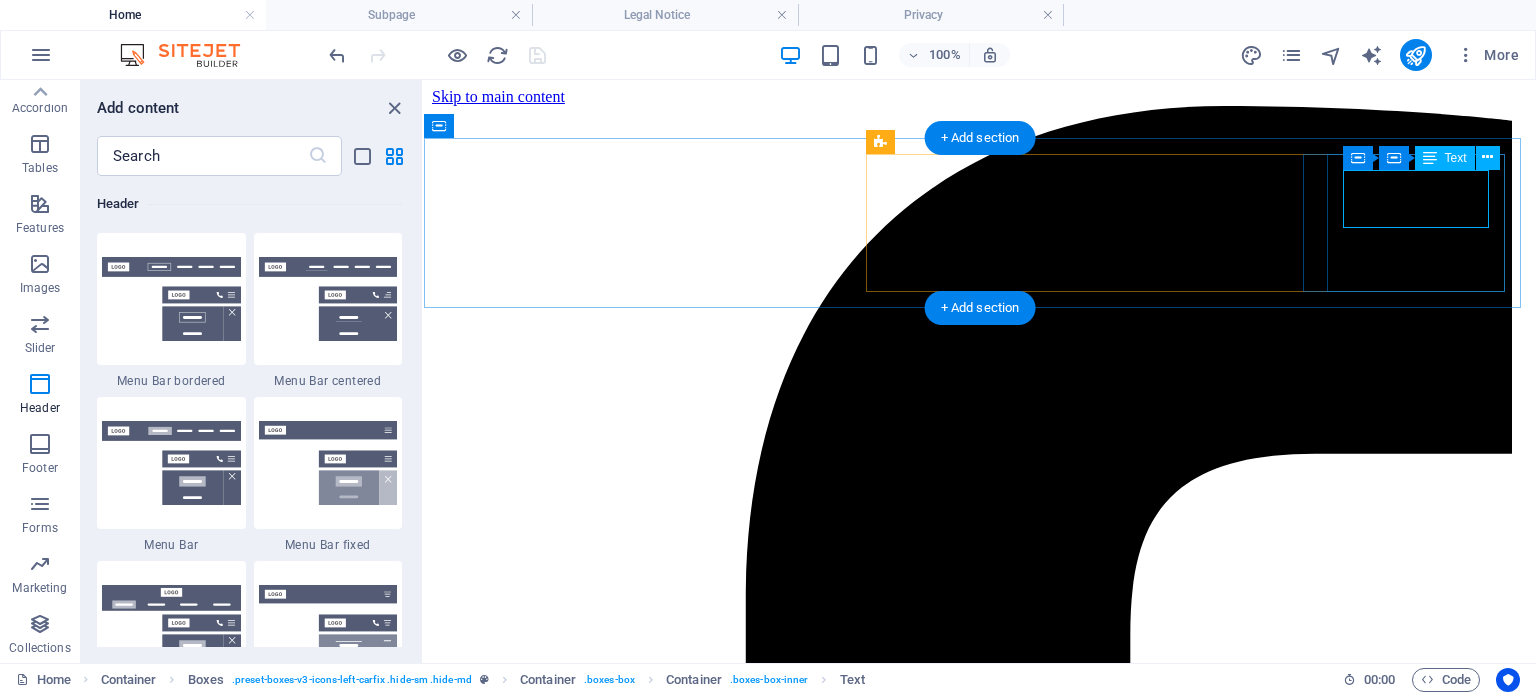 click on "PHONE NUMBER +1-123-456-7890" at bounding box center (980, 9995) 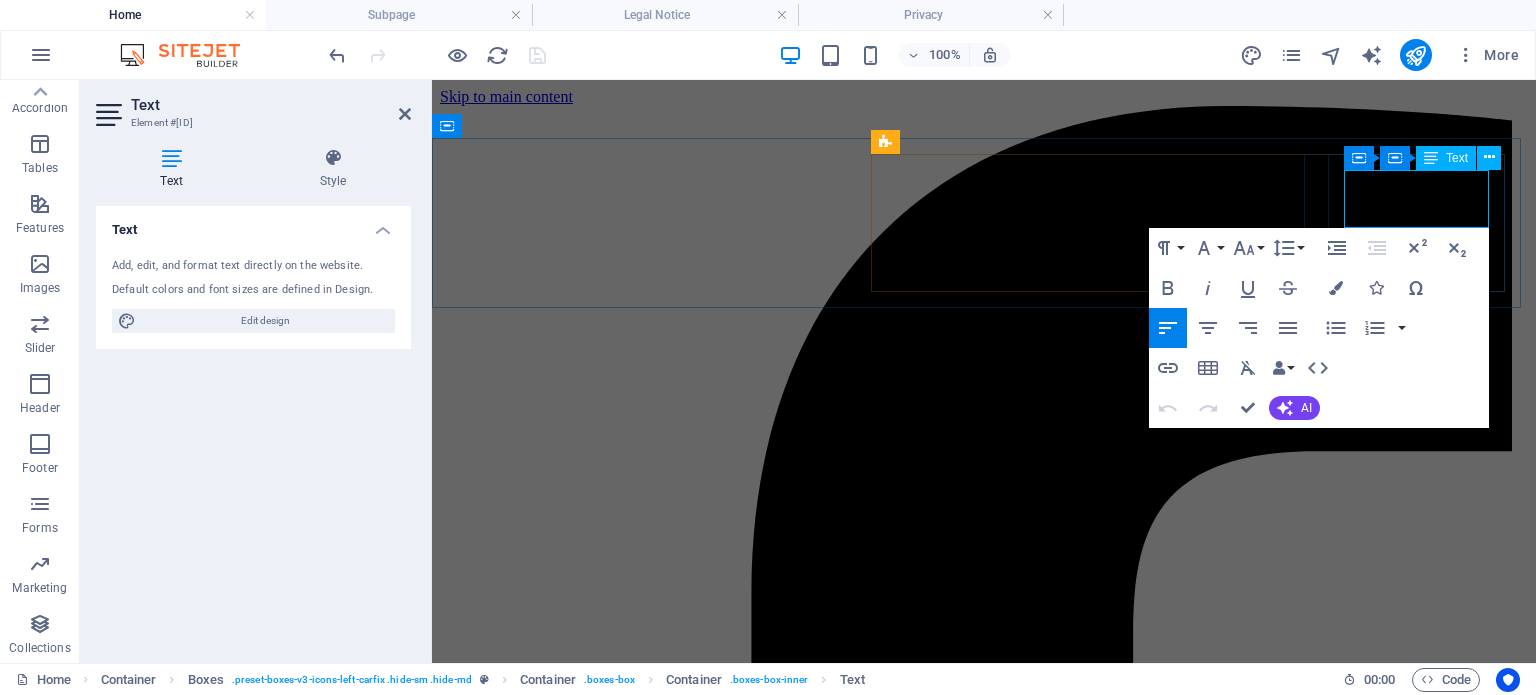 click on "+1-123-456-7890" at bounding box center [512, 9943] 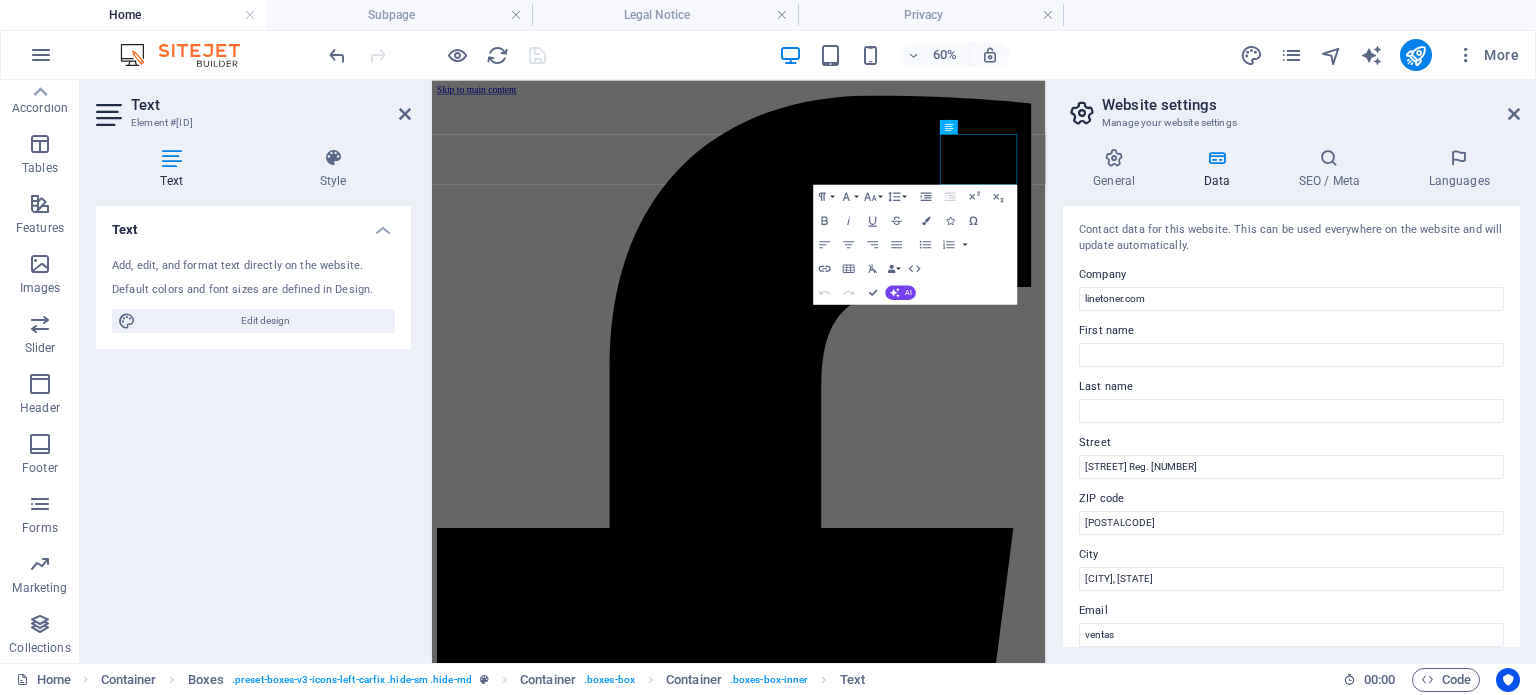 click on "Contact data for this website. This can be used everywhere on the website and will update automatically. Company linetoner.com First name Last name Street Calle 18 Reg. 91 ZIP code 77516 City Cancún, Quintana Roo Email ventas Phone +1-123-456-7890 Mobile Fax Custom field 1 Custom field 2 Custom field 3 Custom field 4 Custom field 5 Custom field 6" at bounding box center (1291, 426) 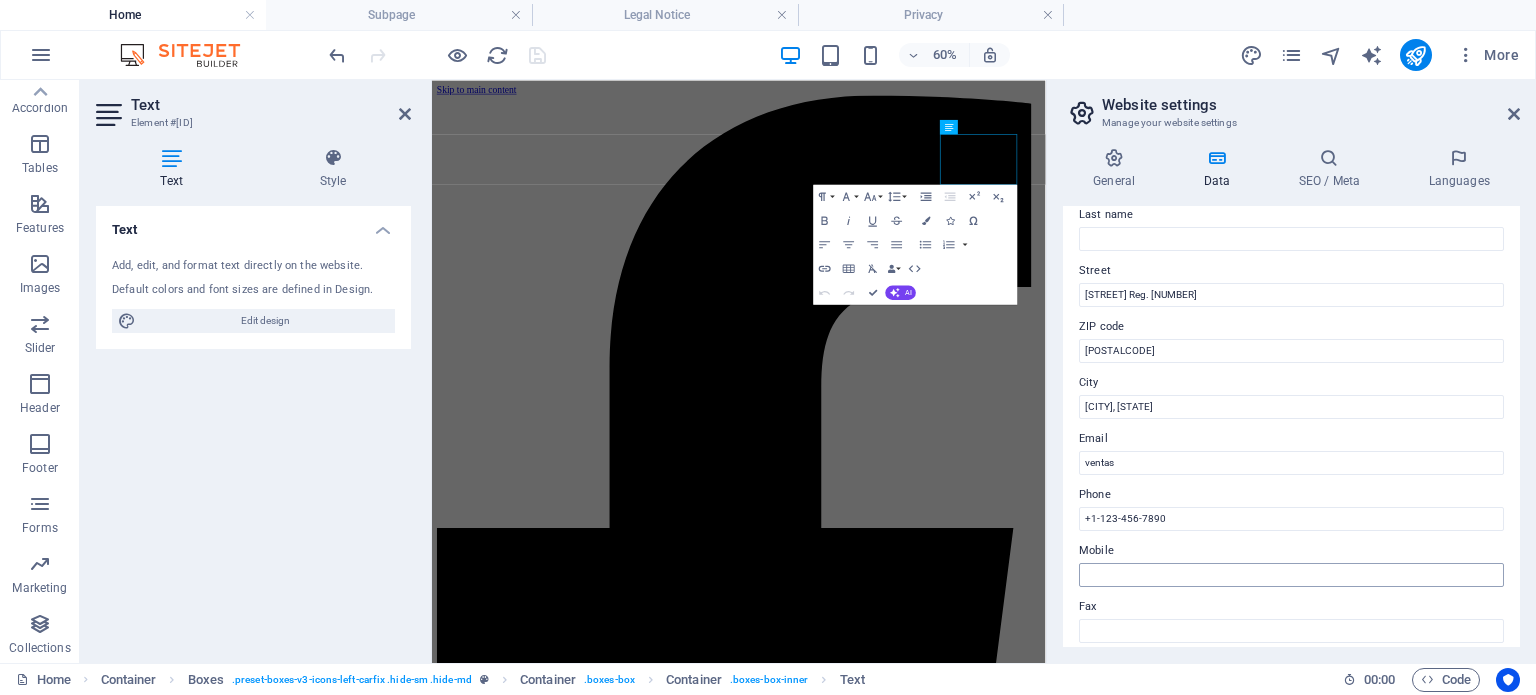 scroll, scrollTop: 200, scrollLeft: 0, axis: vertical 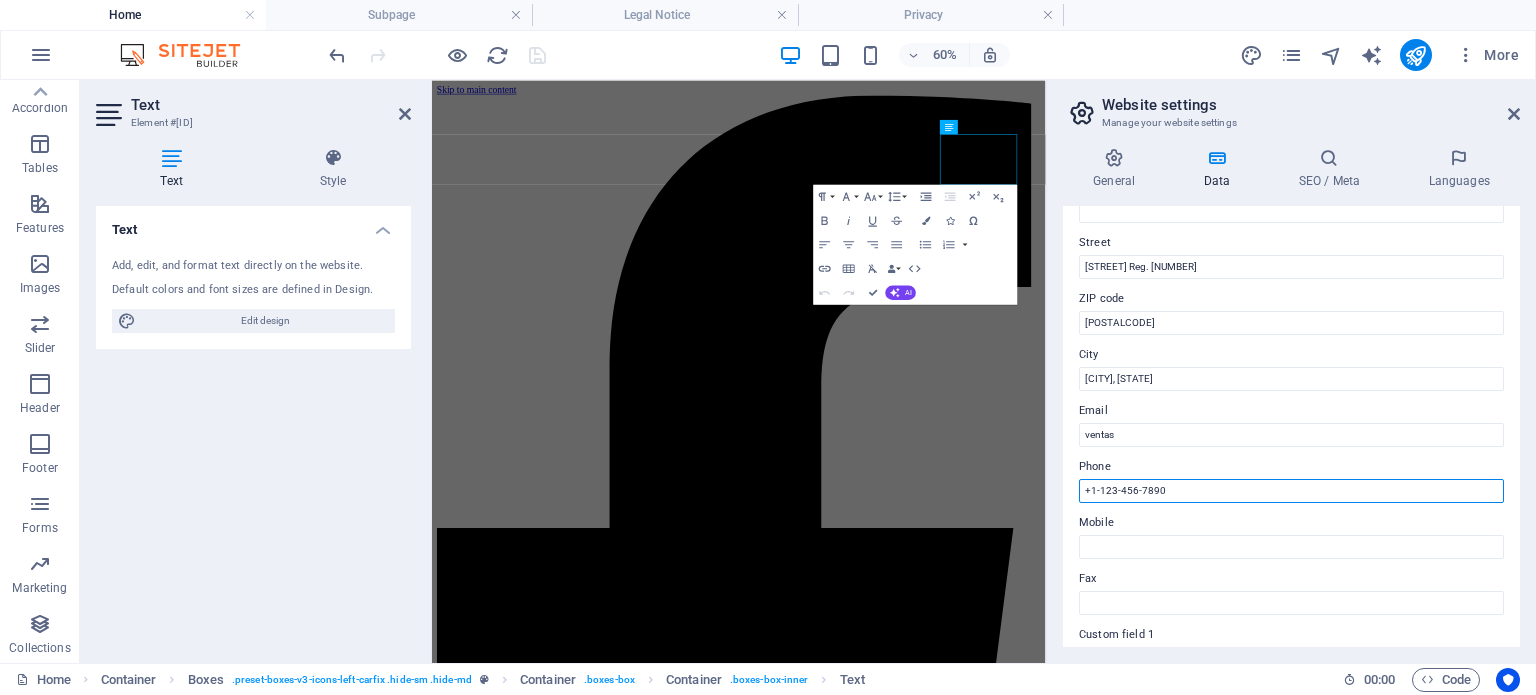 click on "+1-123-456-7890" at bounding box center [1291, 491] 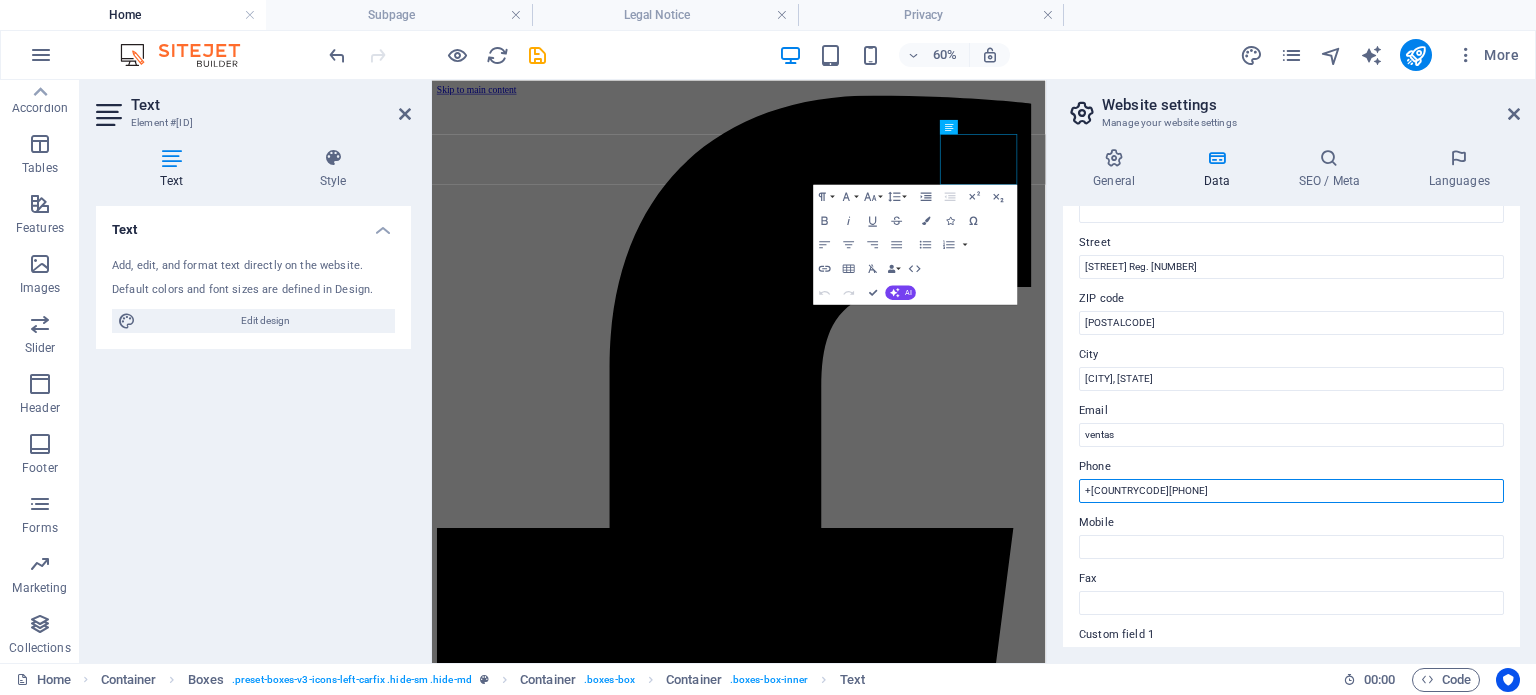 click on "+52998123541" at bounding box center [1291, 491] 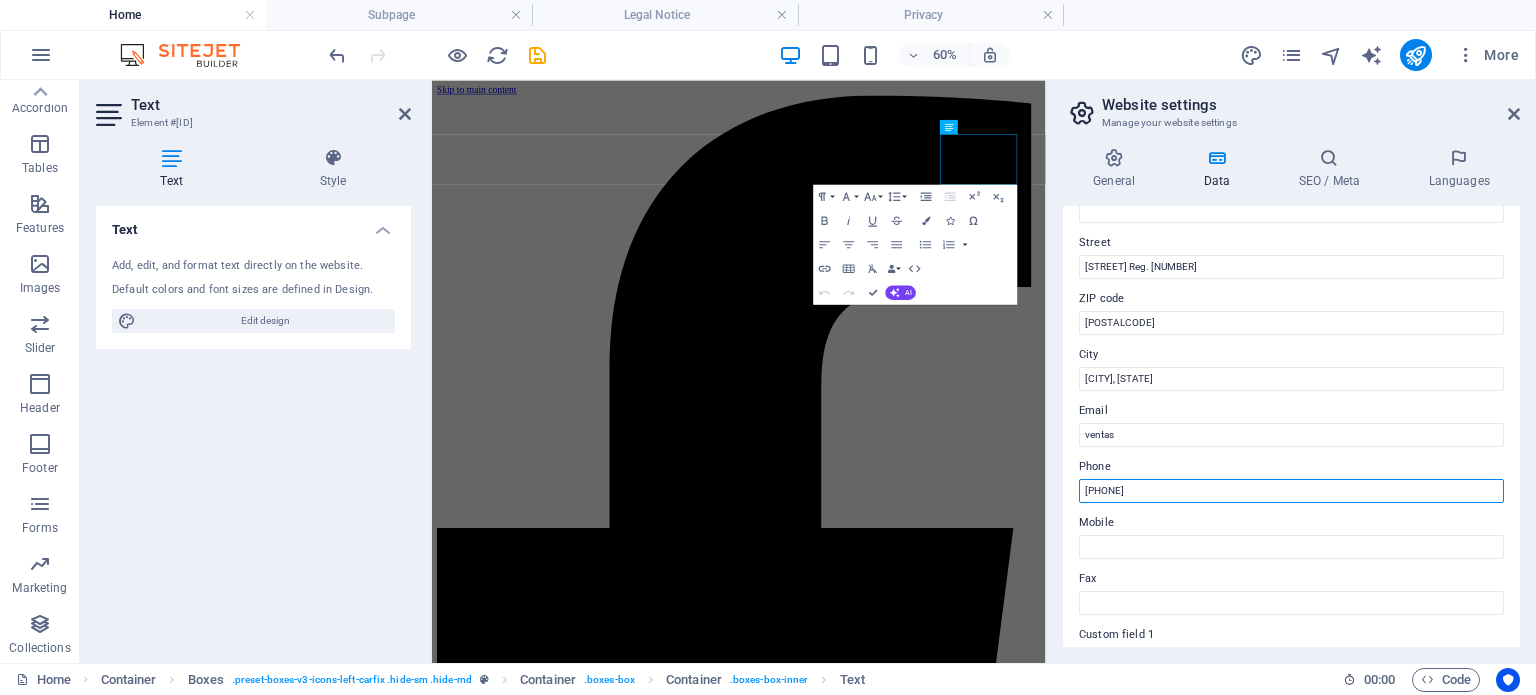click on "998123541" at bounding box center (1291, 491) 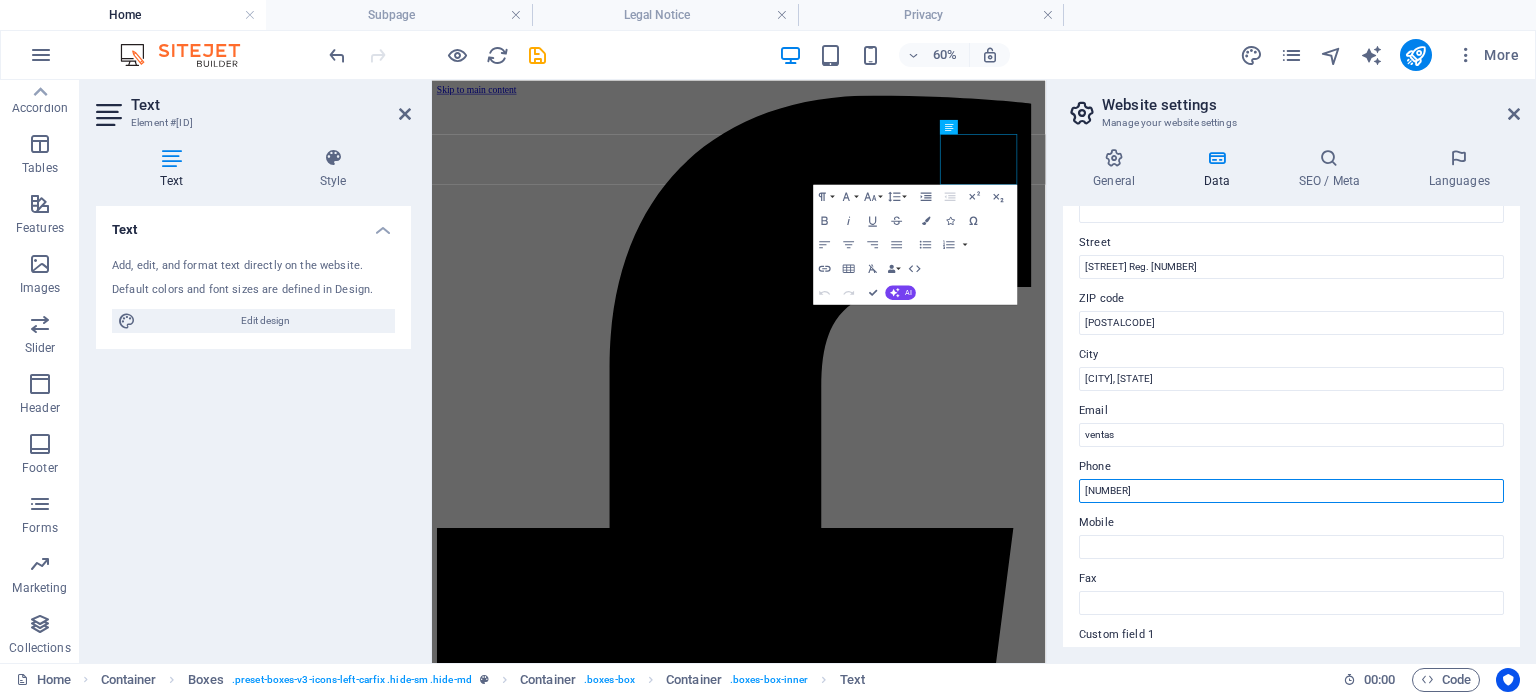 click on "9983803177" at bounding box center (1291, 491) 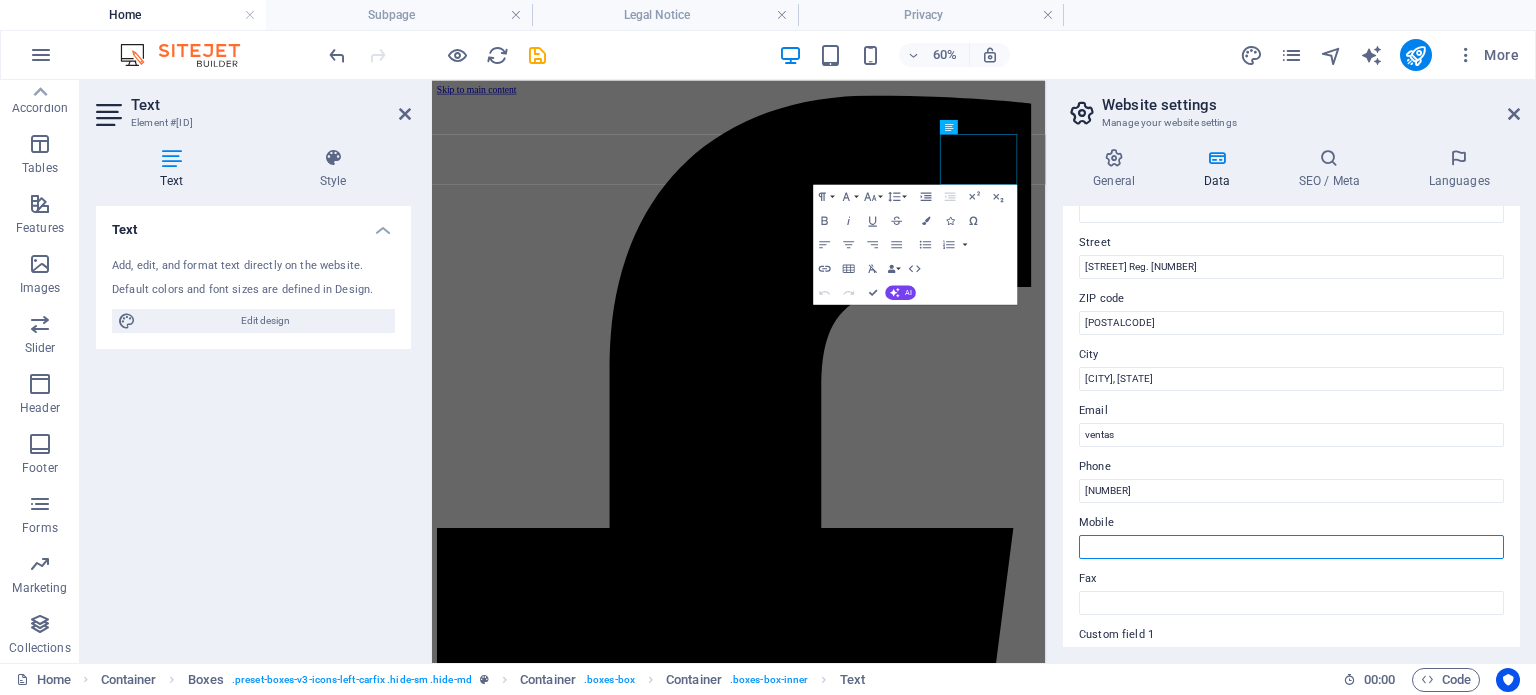 click on "Mobile" at bounding box center (1291, 547) 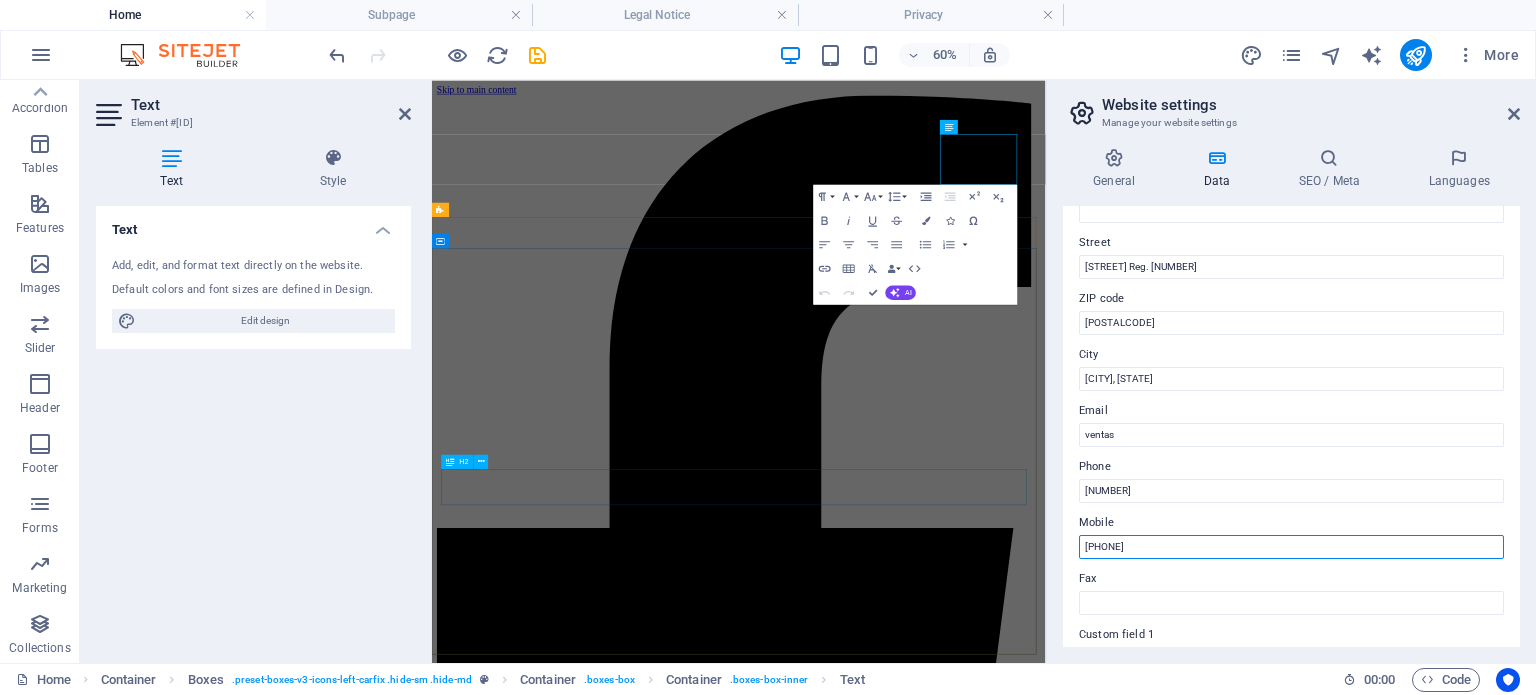 type on "[PHONE]" 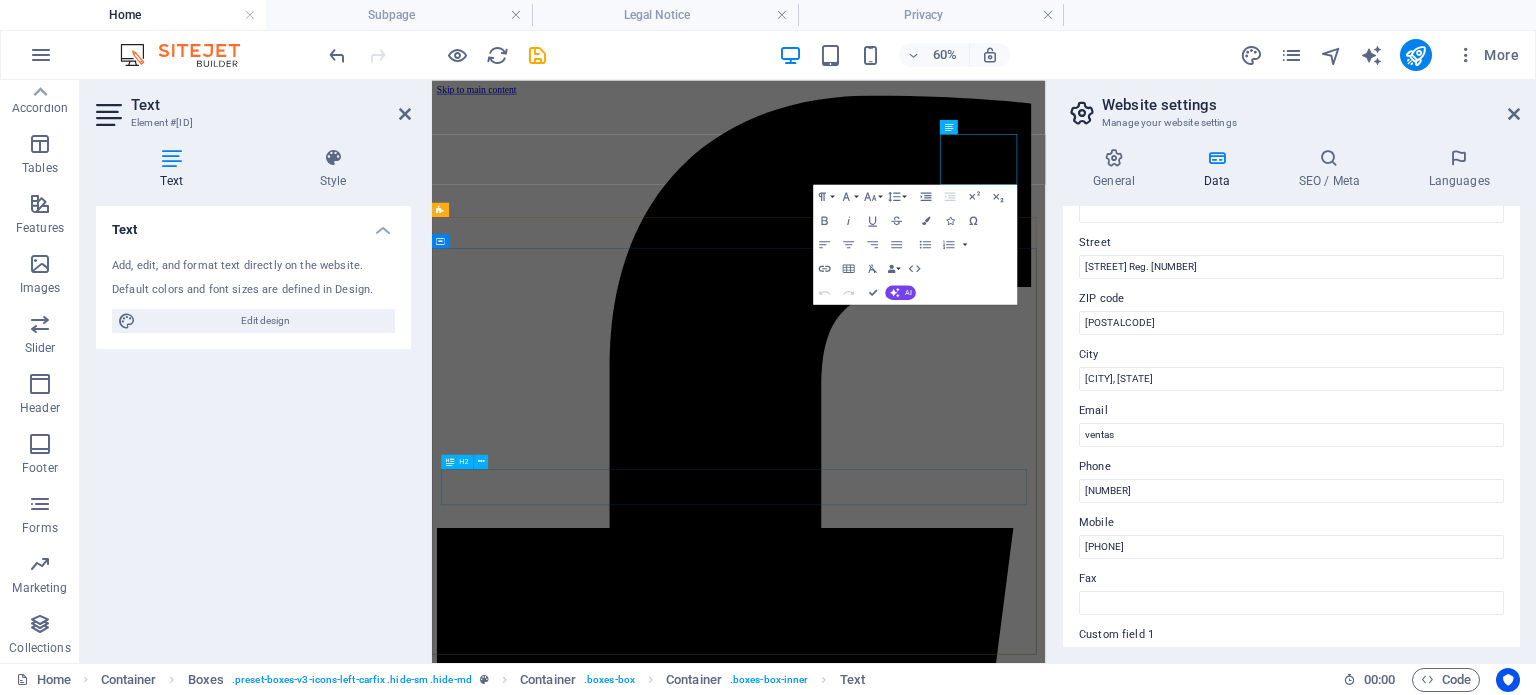 click on "en [CITY] y [CITY]" at bounding box center (943, 12840) 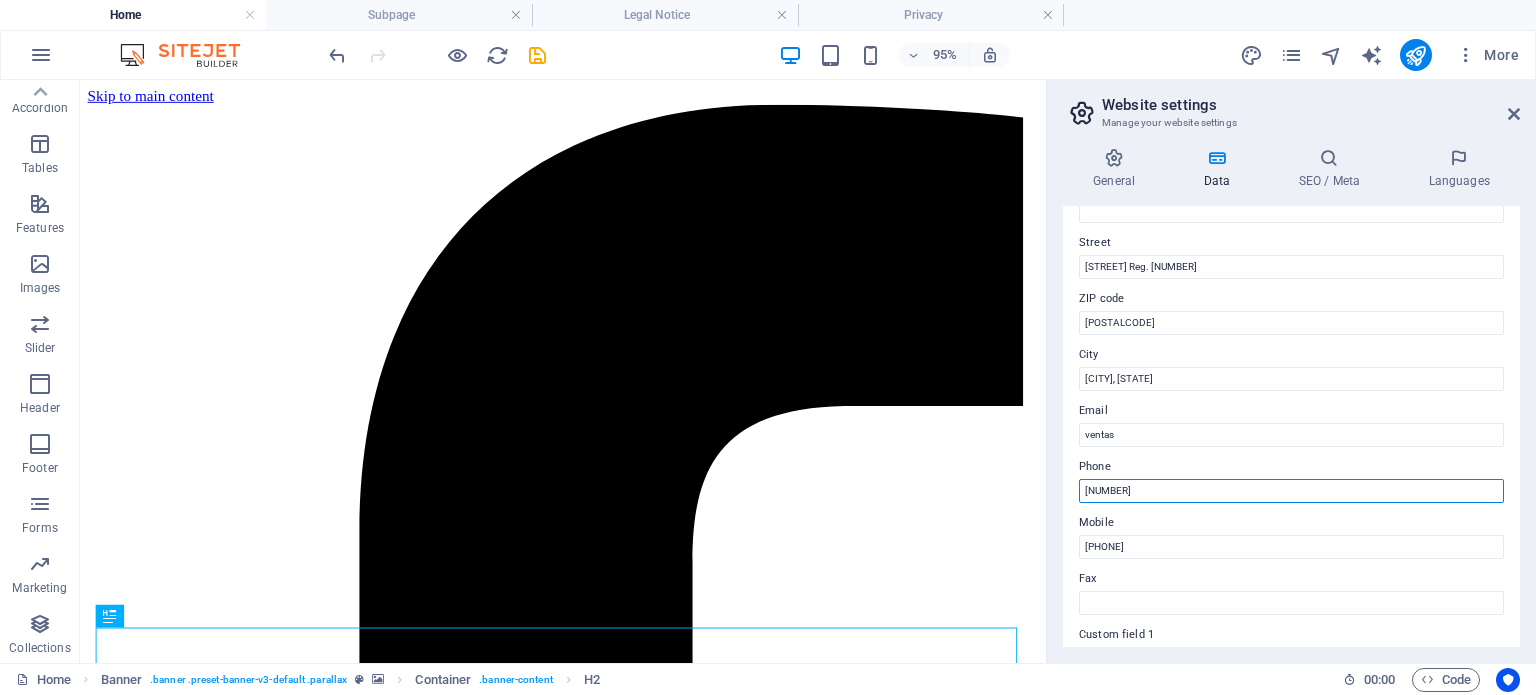 drag, startPoint x: 1158, startPoint y: 487, endPoint x: 1053, endPoint y: 479, distance: 105.30432 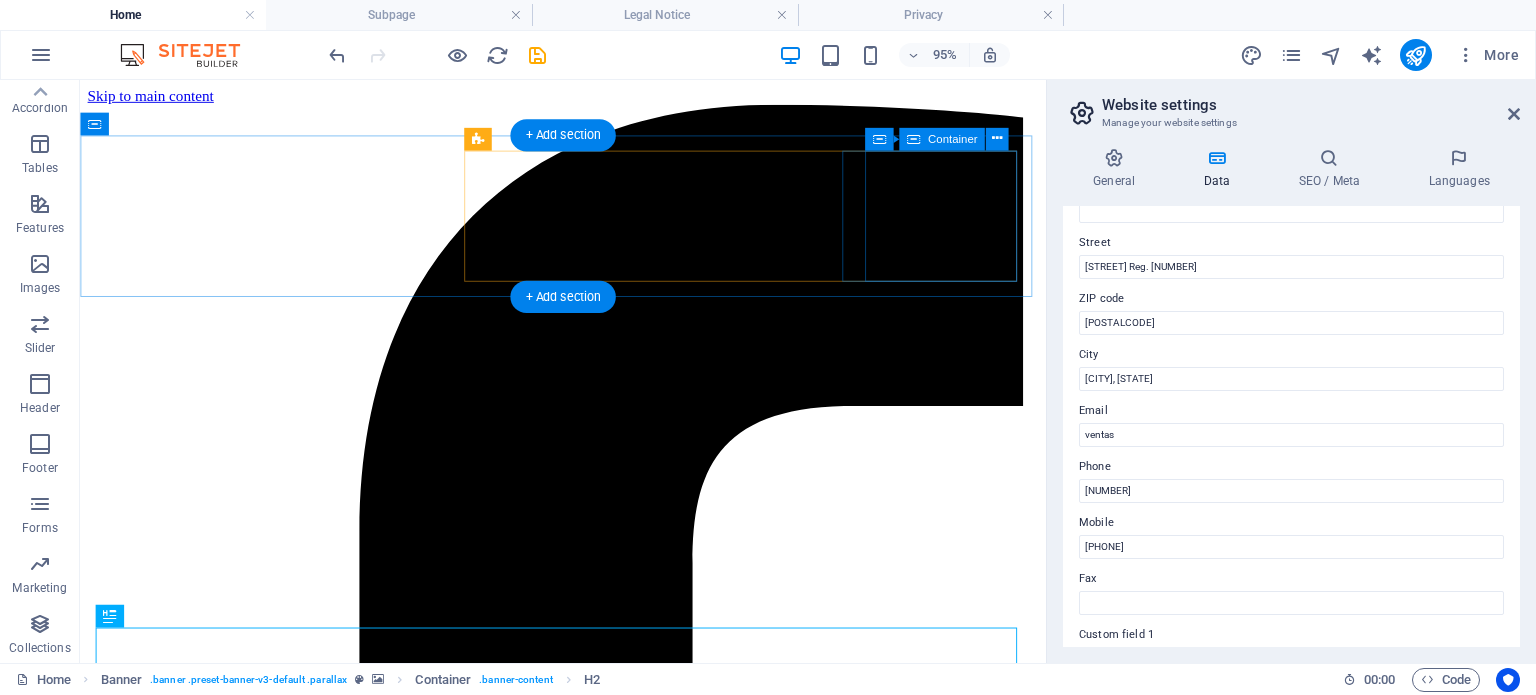 click on "PHONE NUMBER 9983803177" at bounding box center [588, 9155] 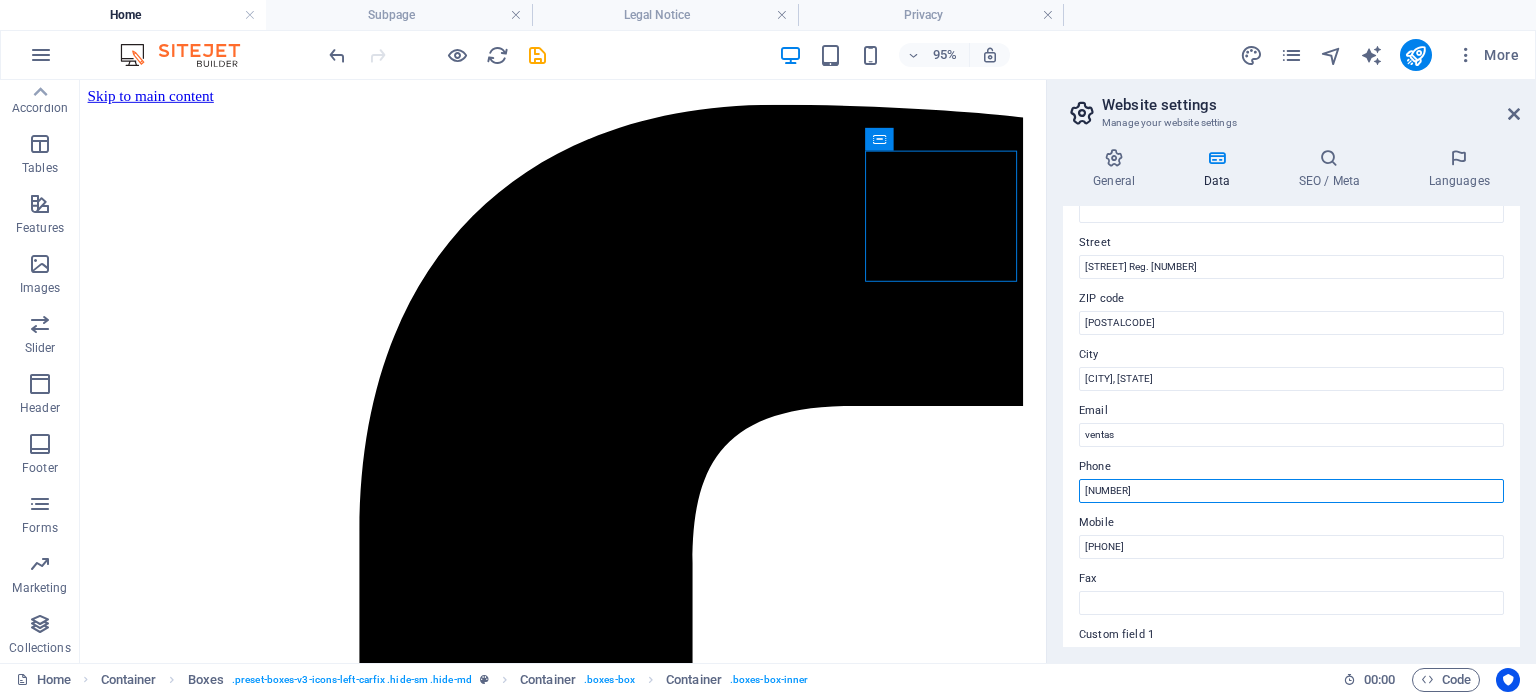 click on "9983803177" at bounding box center [1291, 491] 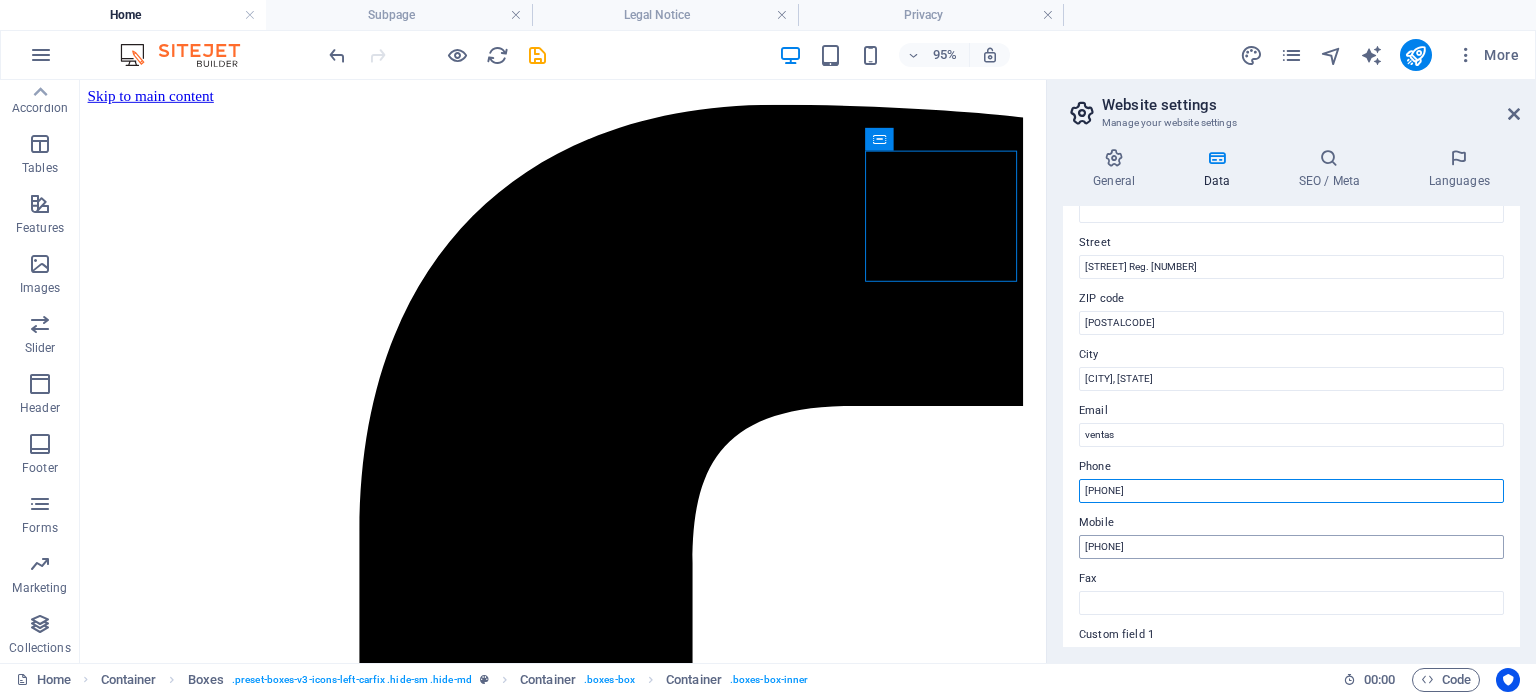 type on "[PHONE]" 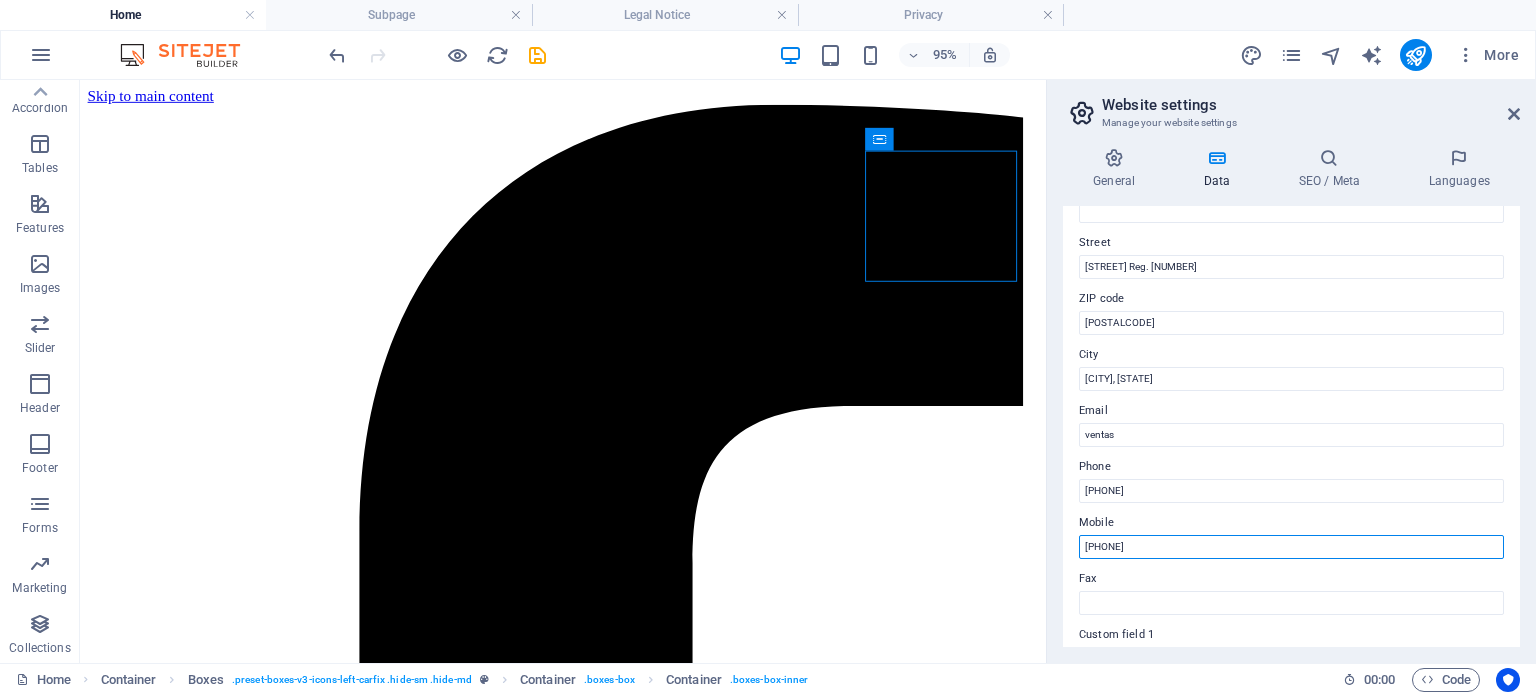 click on "[PHONE]" at bounding box center (1291, 547) 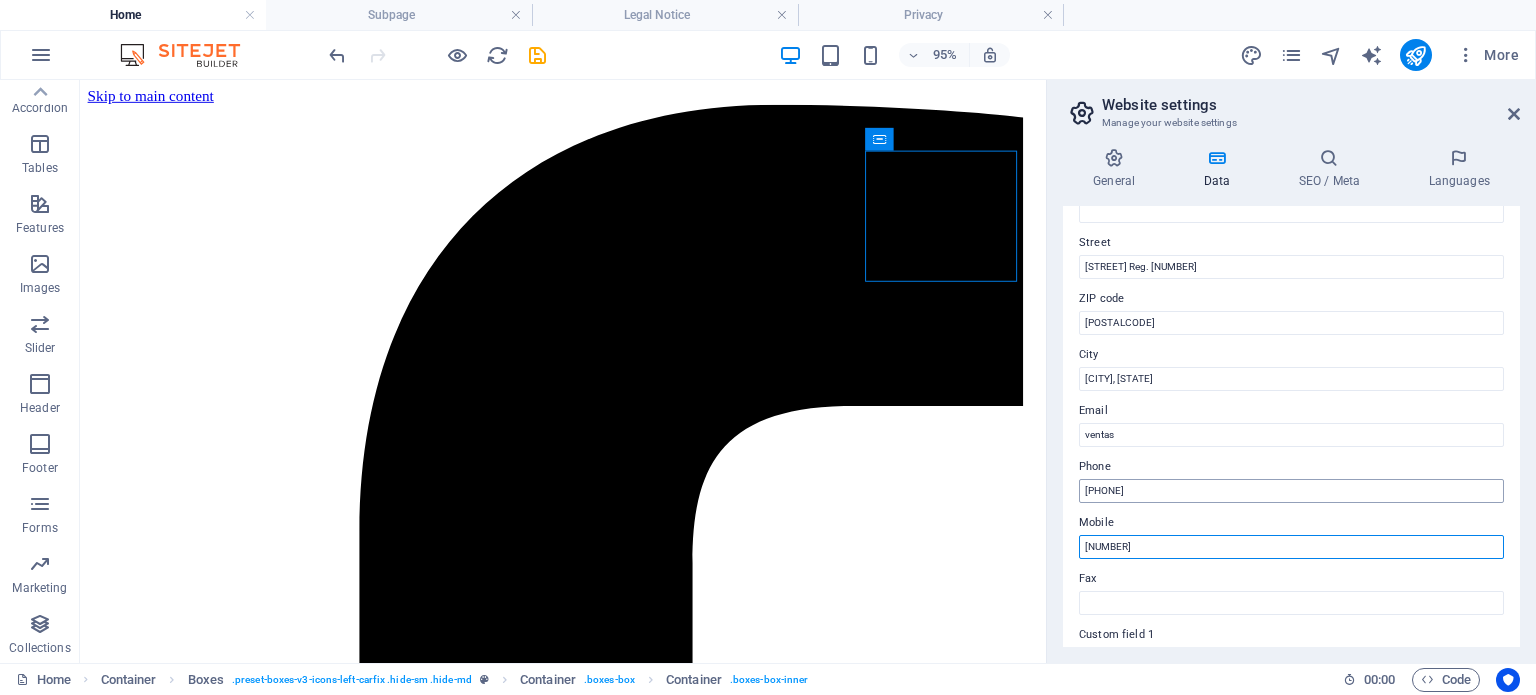 type on "[PHONE]" 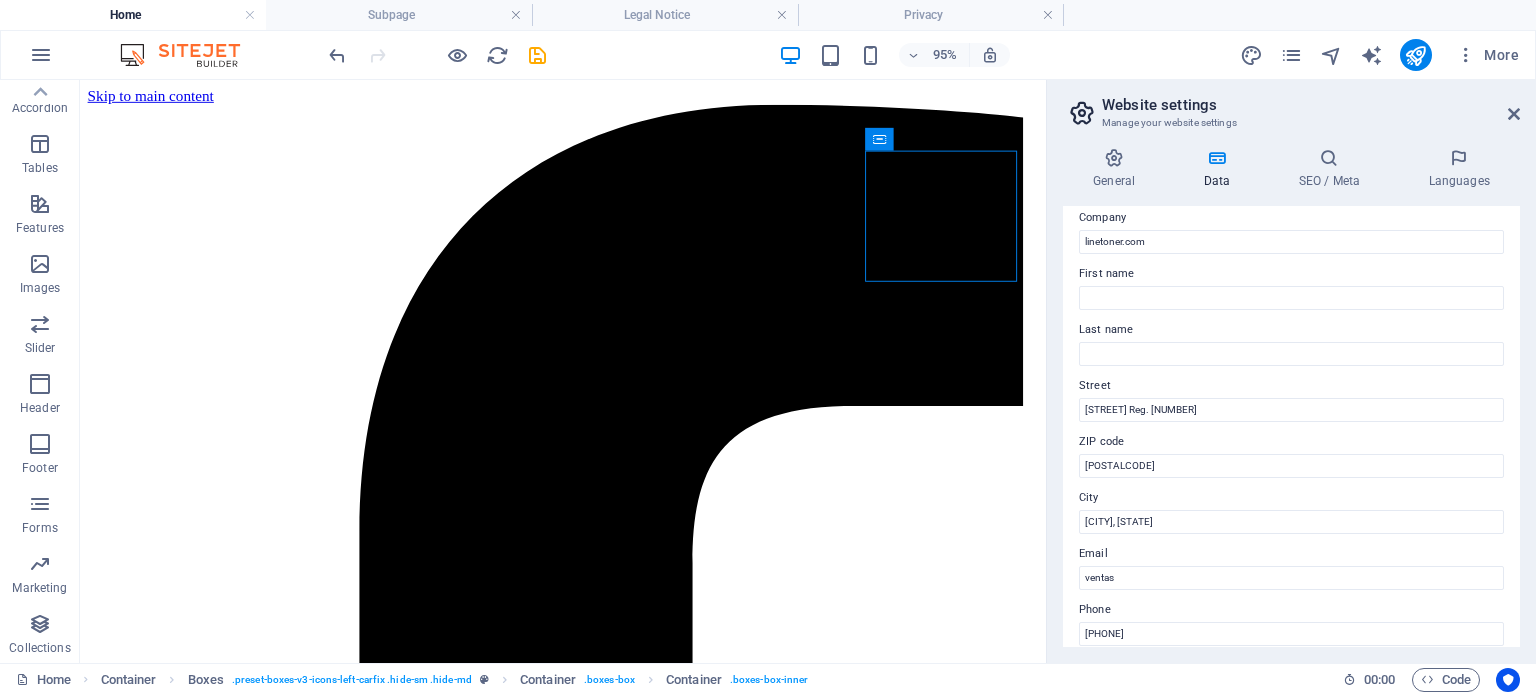 scroll, scrollTop: 0, scrollLeft: 0, axis: both 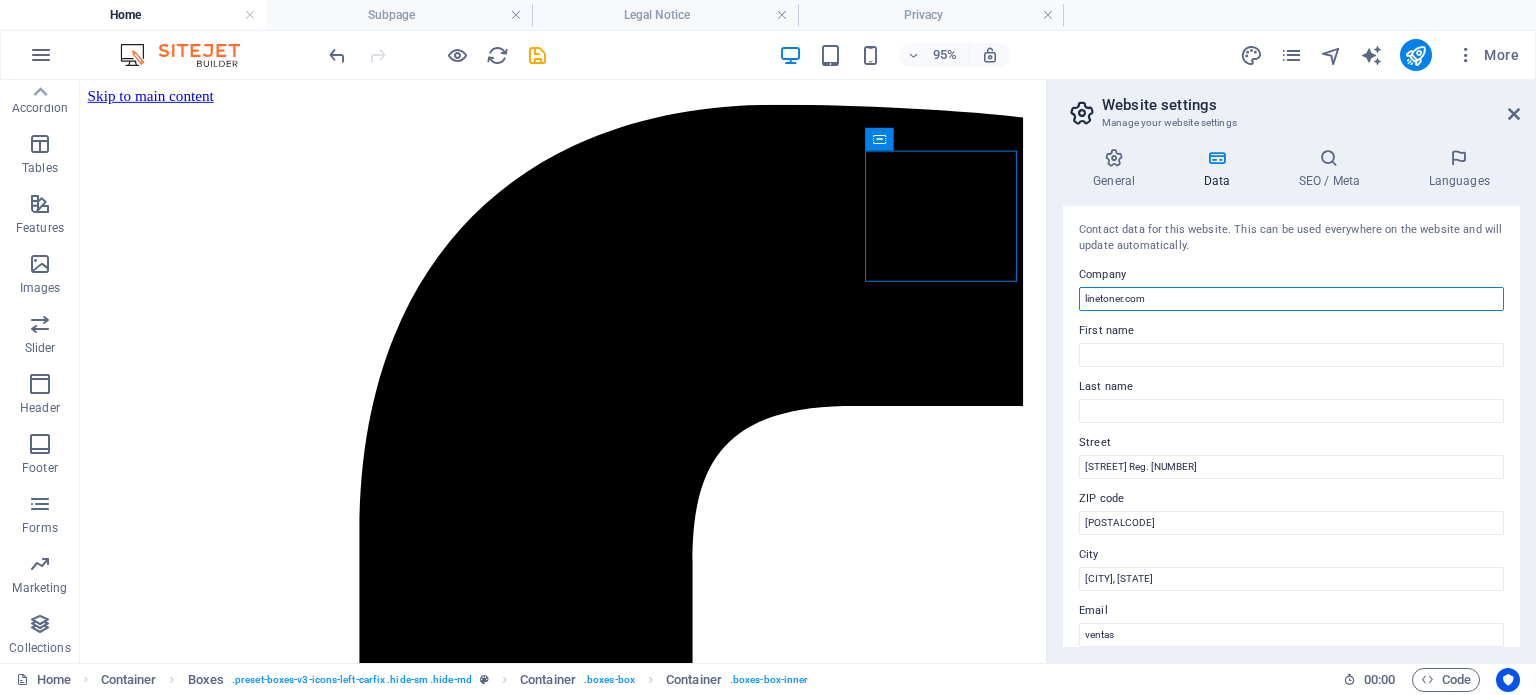 drag, startPoint x: 1150, startPoint y: 296, endPoint x: 1137, endPoint y: 296, distance: 13 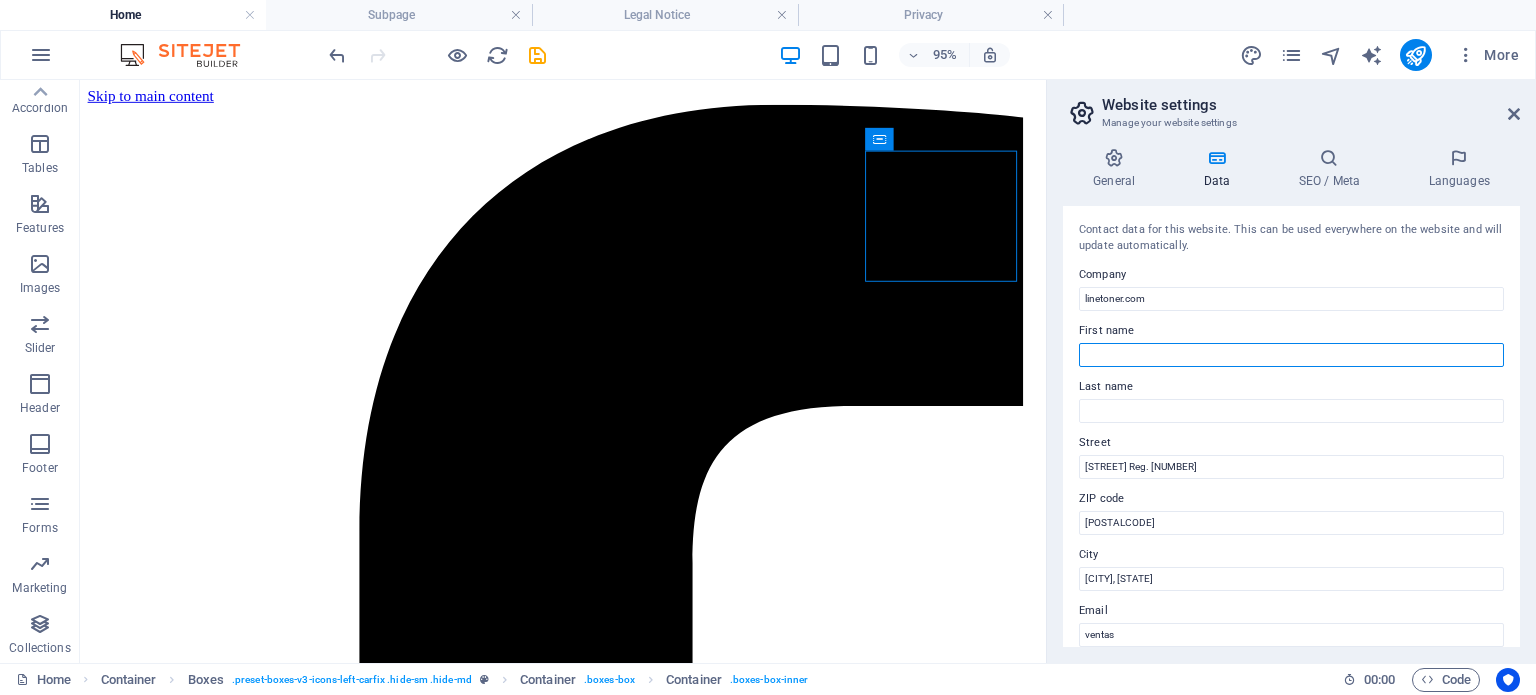click on "First name" at bounding box center (1291, 355) 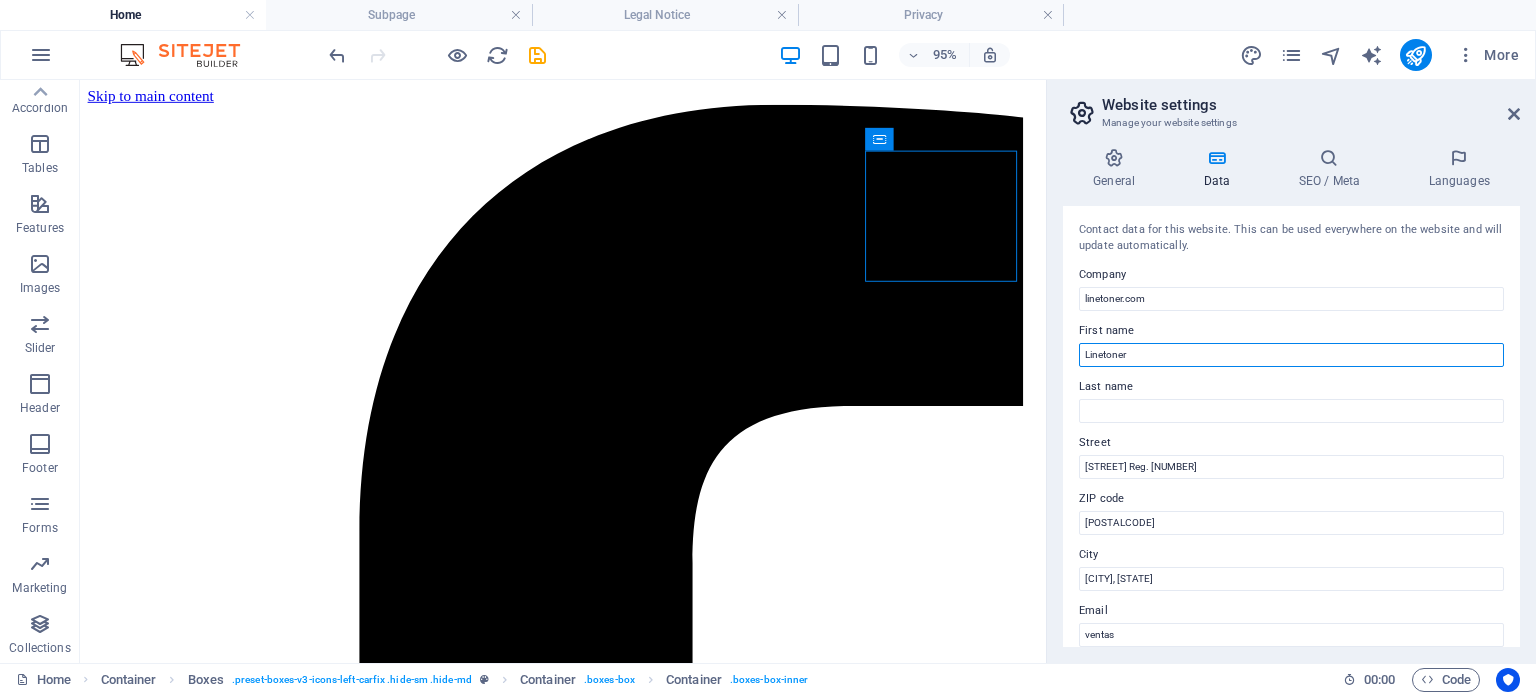 type on "Linetoner" 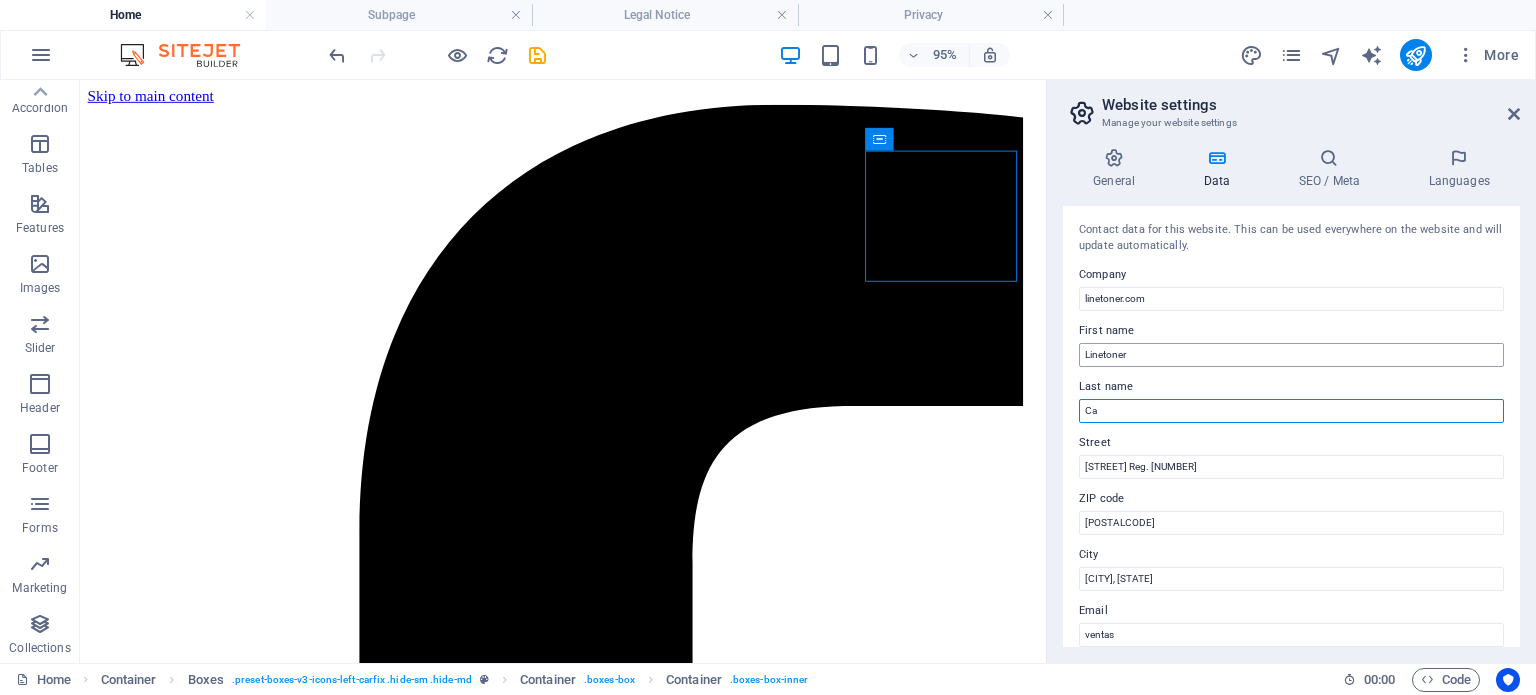 type on "C" 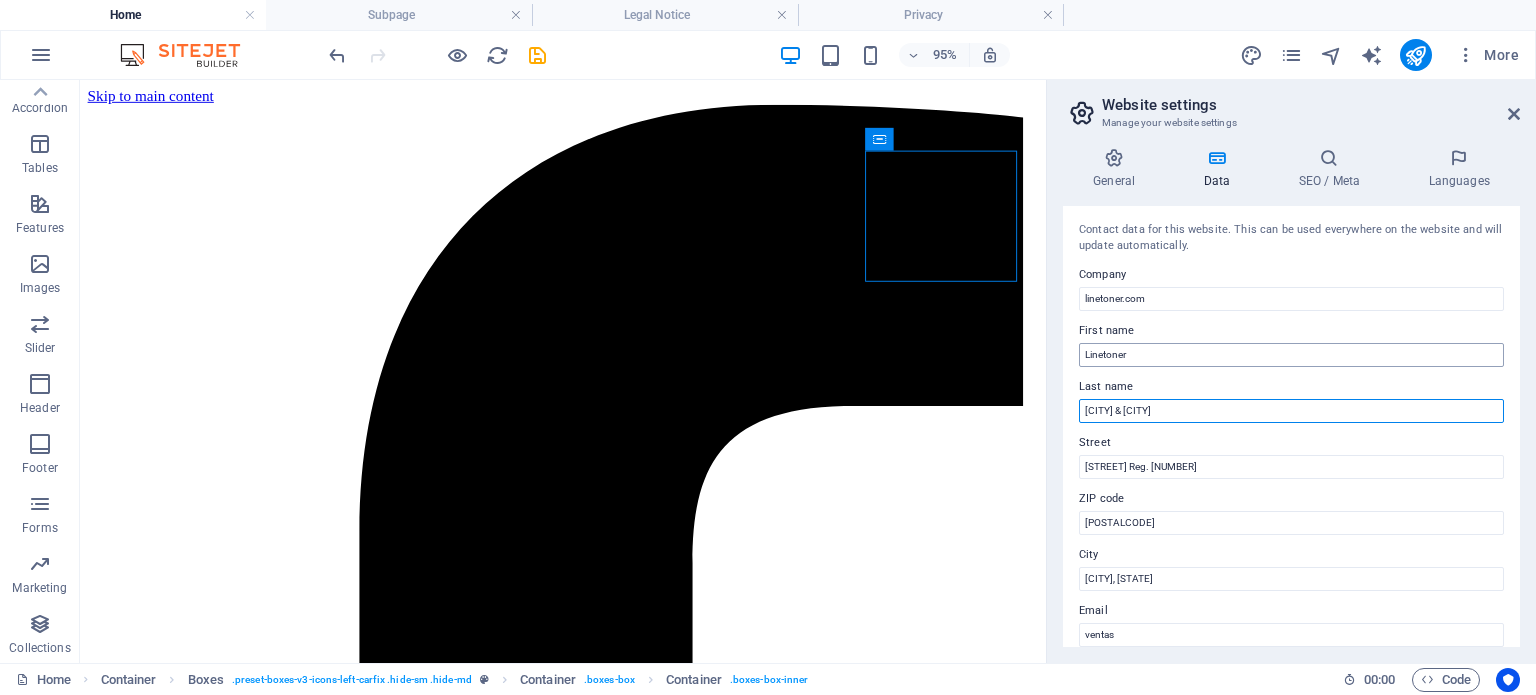 type on "[CITY] & [CITY]" 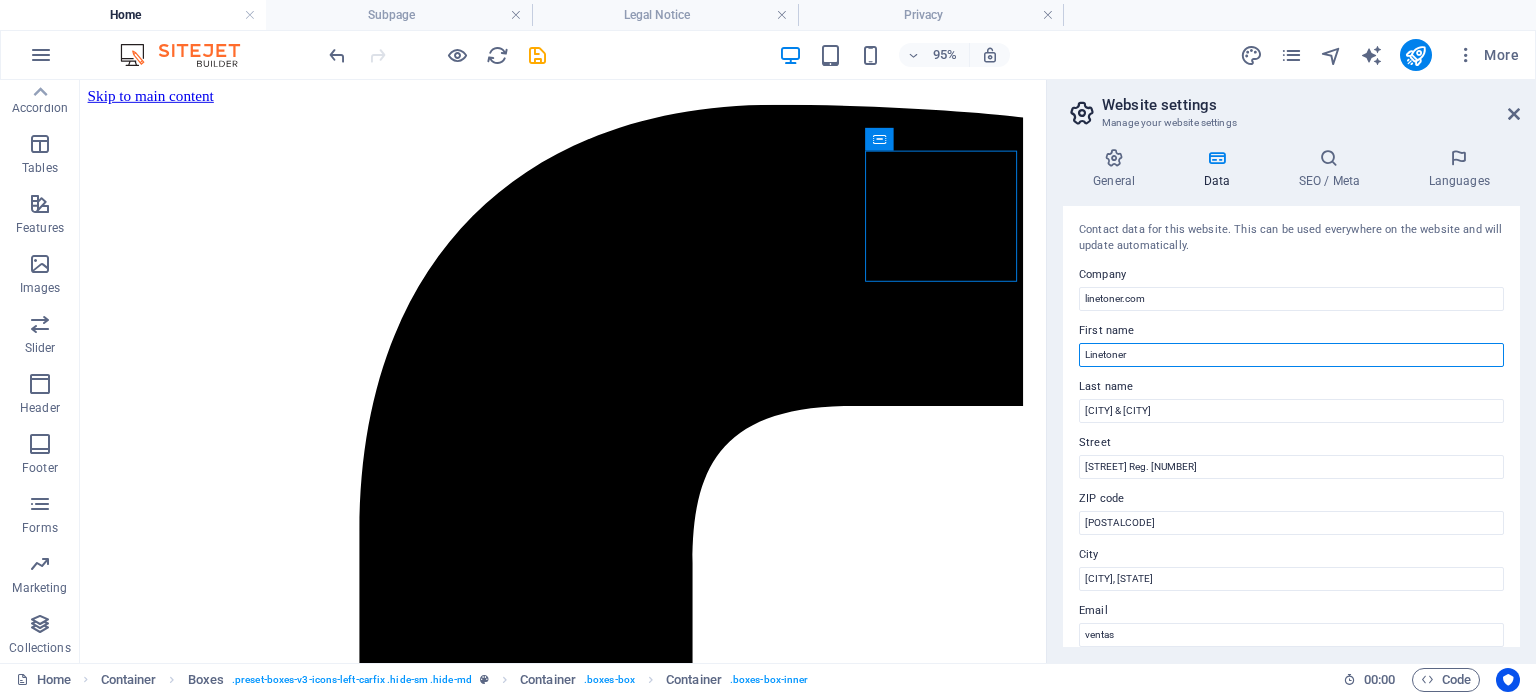 click on "Linetoner" at bounding box center (1291, 355) 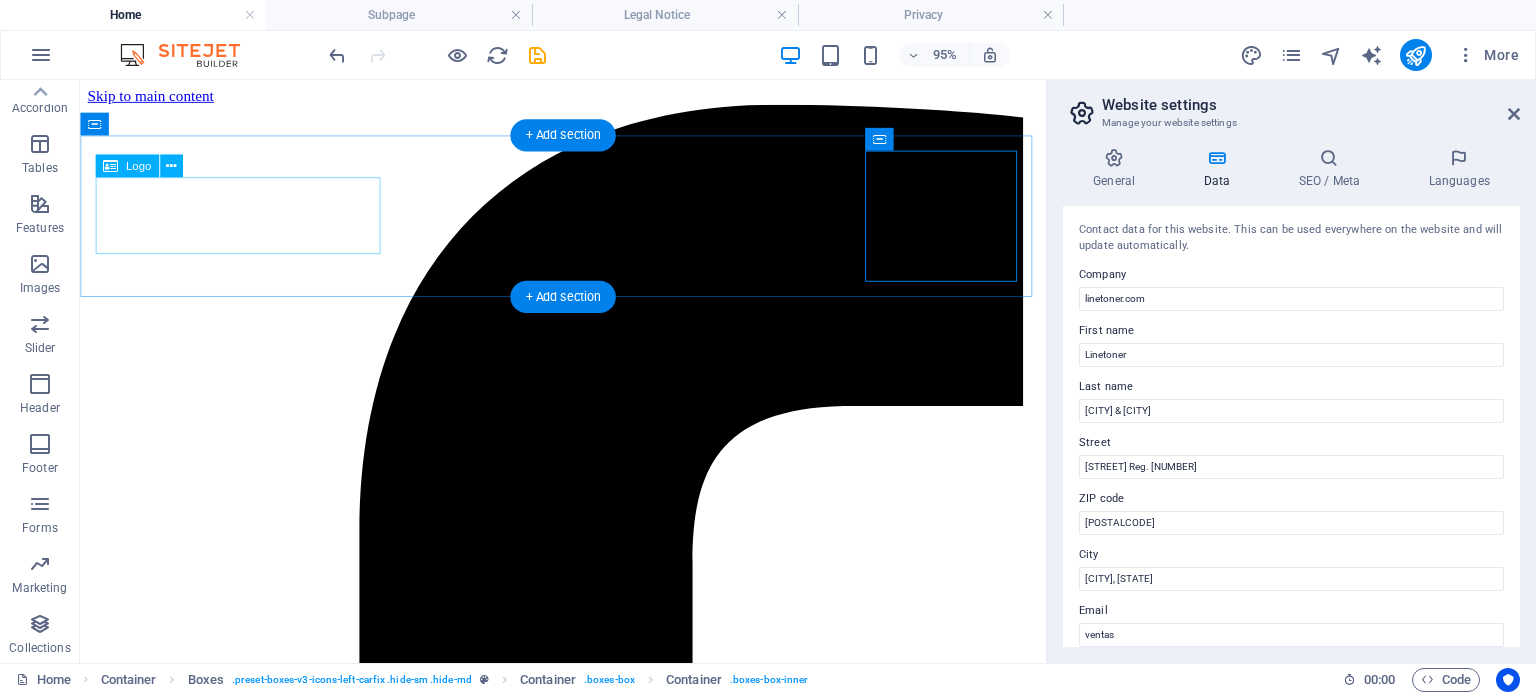 click at bounding box center [588, 5498] 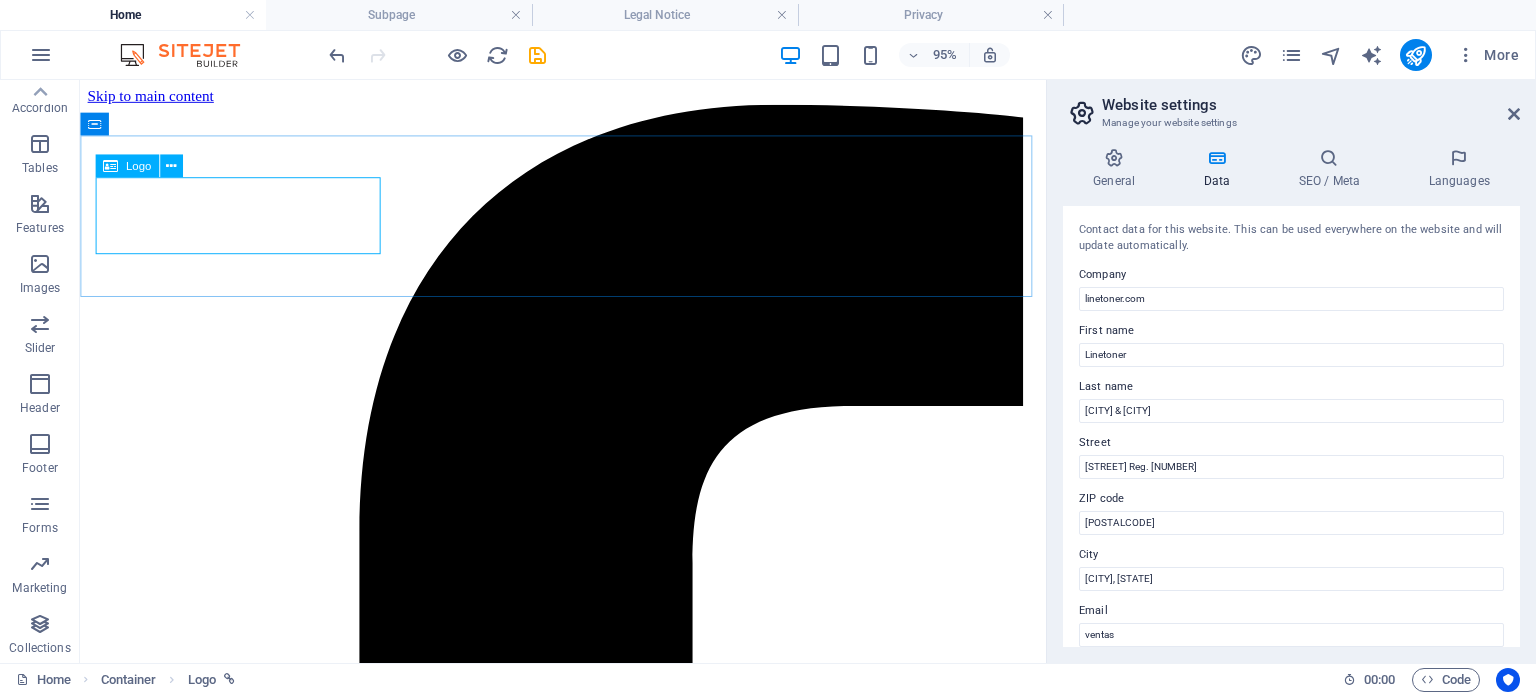 click on "Logo" at bounding box center (138, 165) 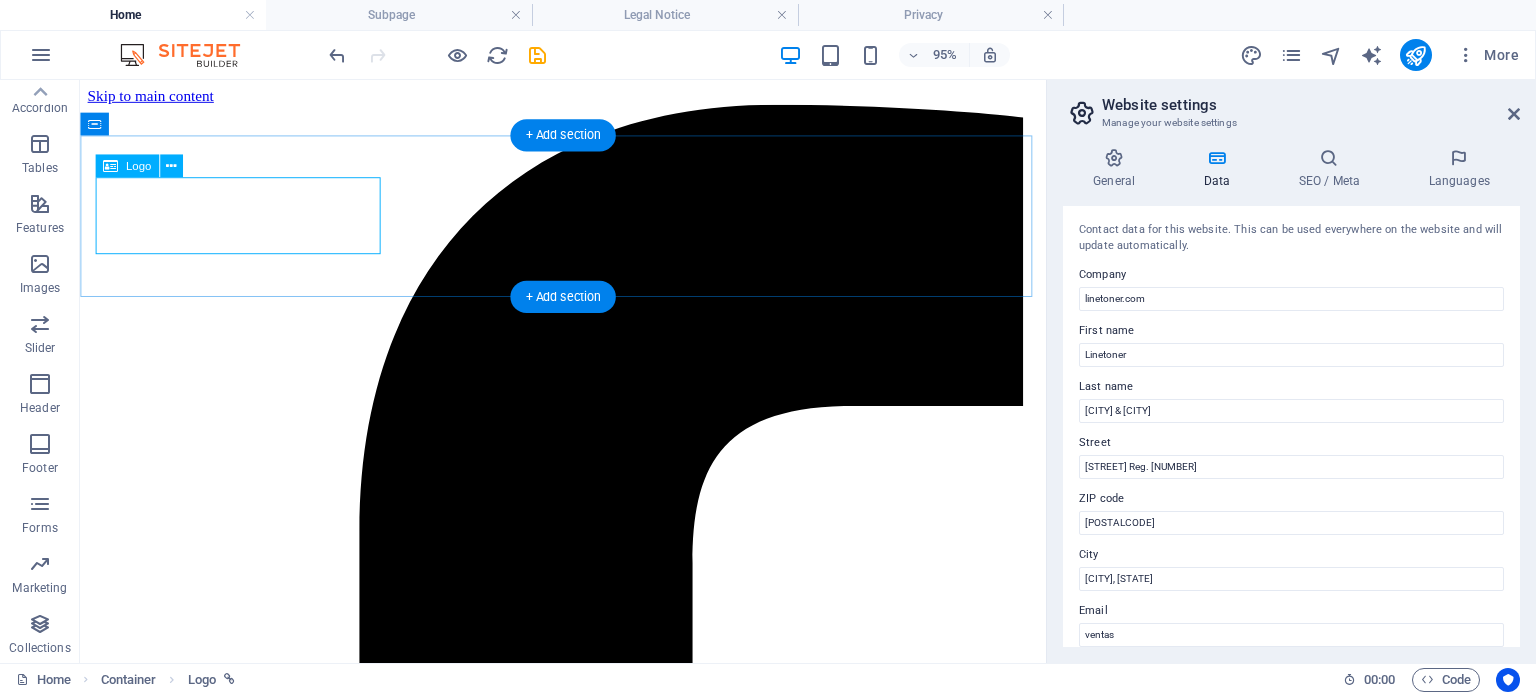 click at bounding box center (588, 5498) 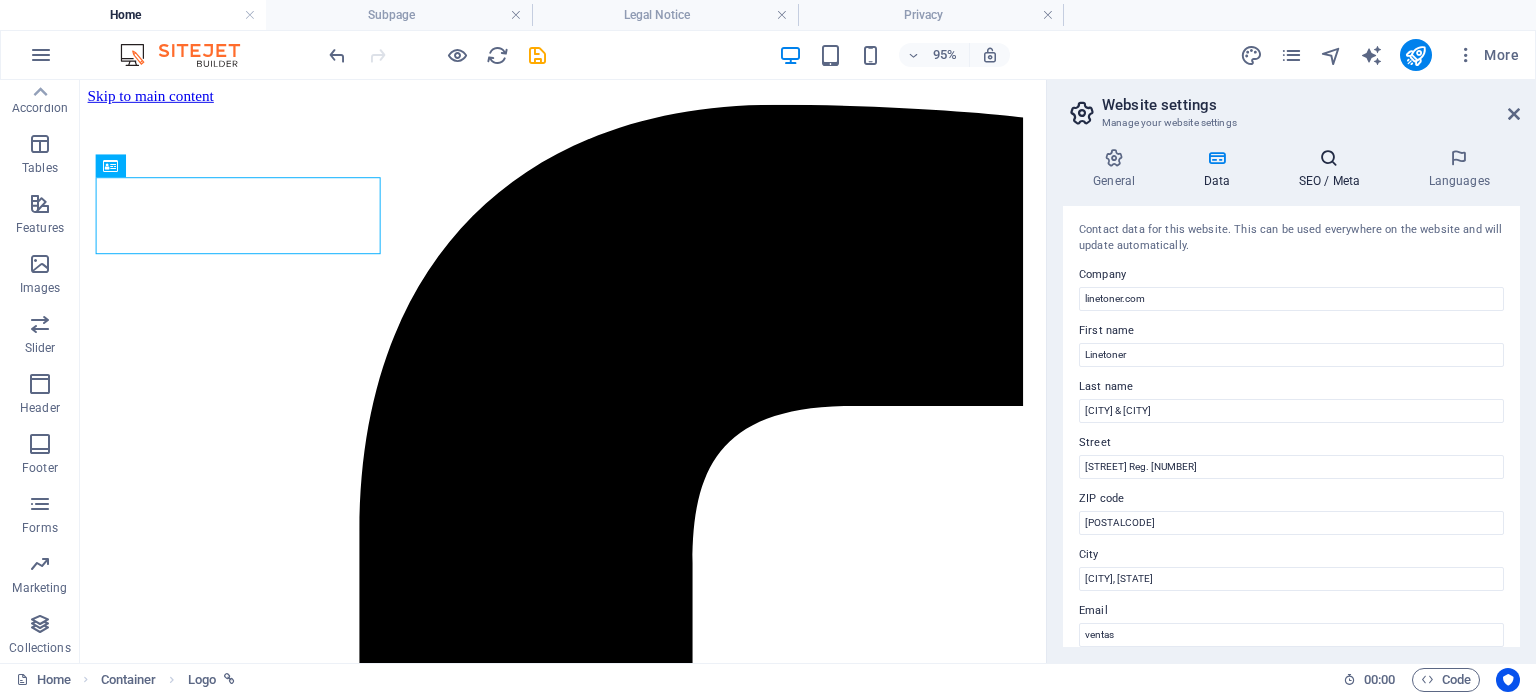 click on "SEO / Meta" at bounding box center [1333, 169] 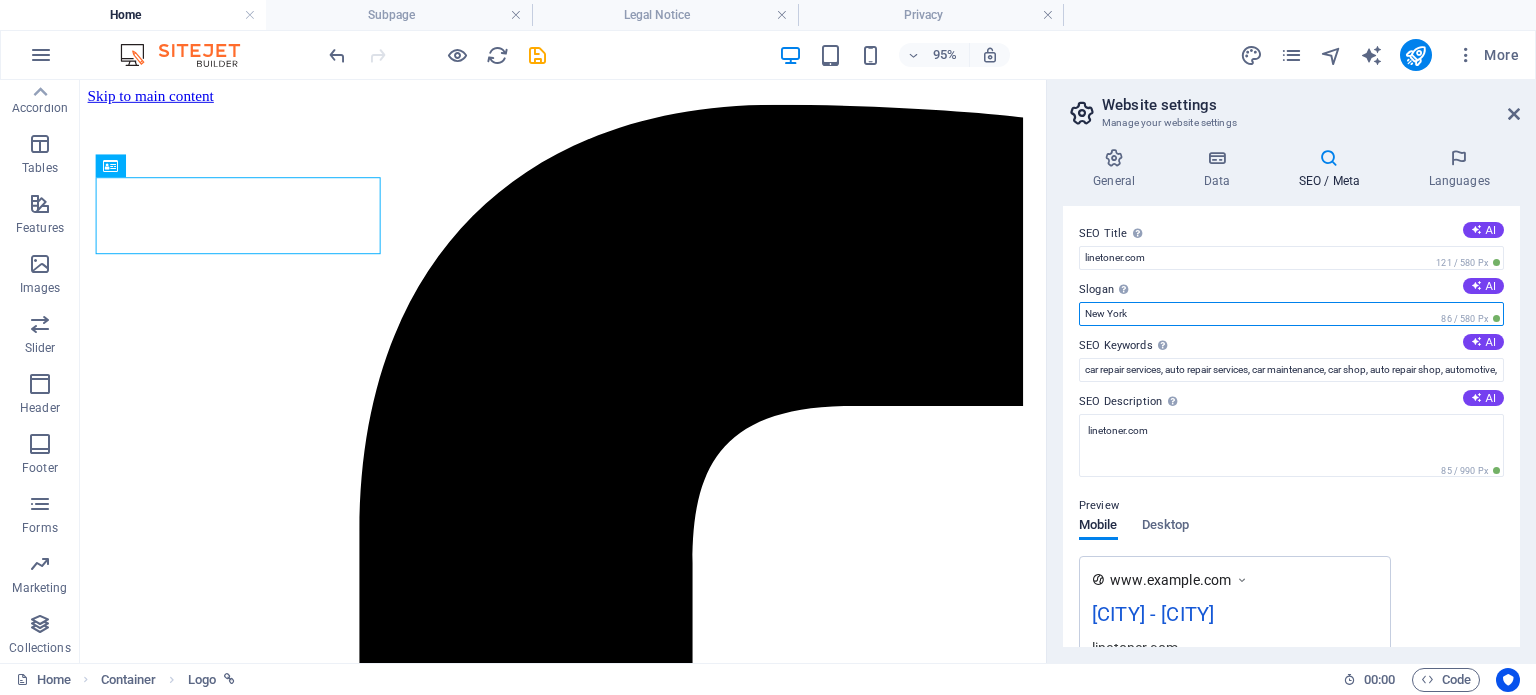 click on "New York" at bounding box center (1291, 314) 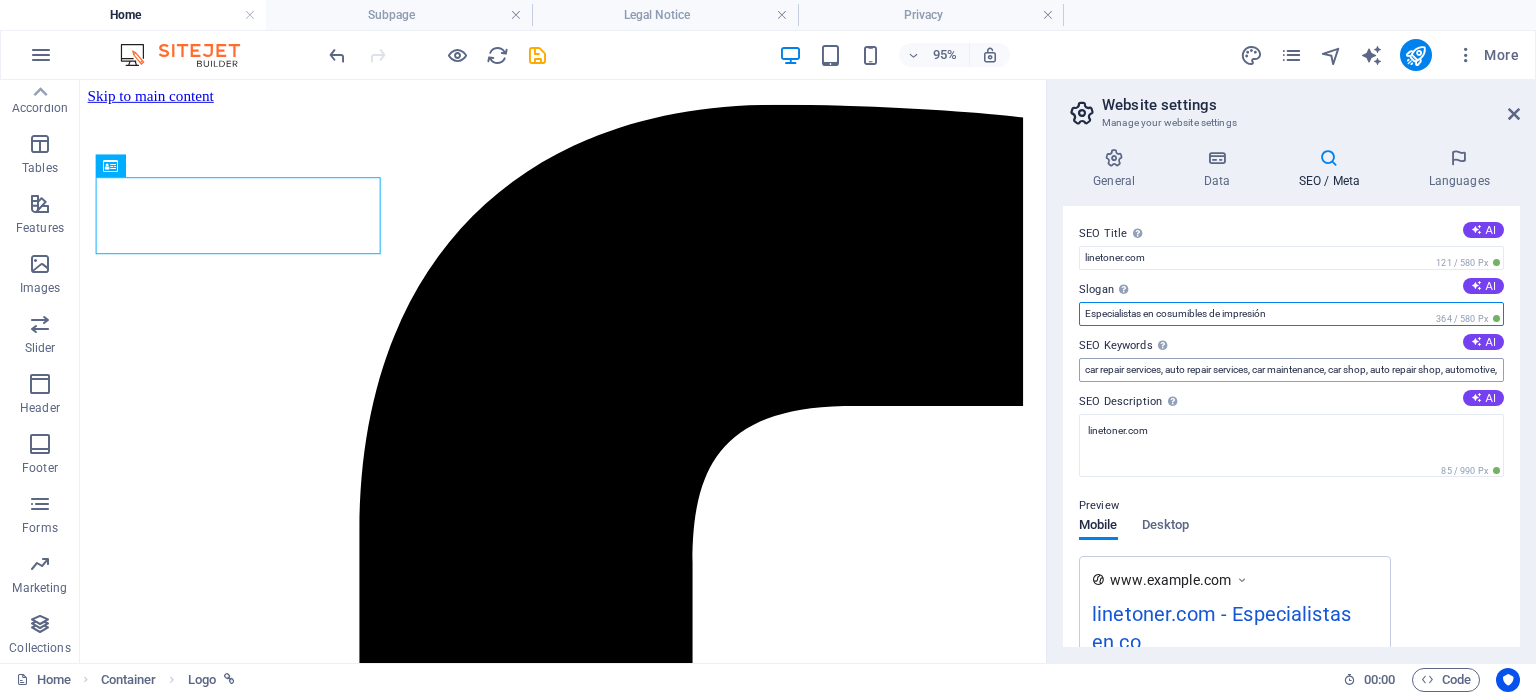 type on "Especialistas en cosumibles de impresión" 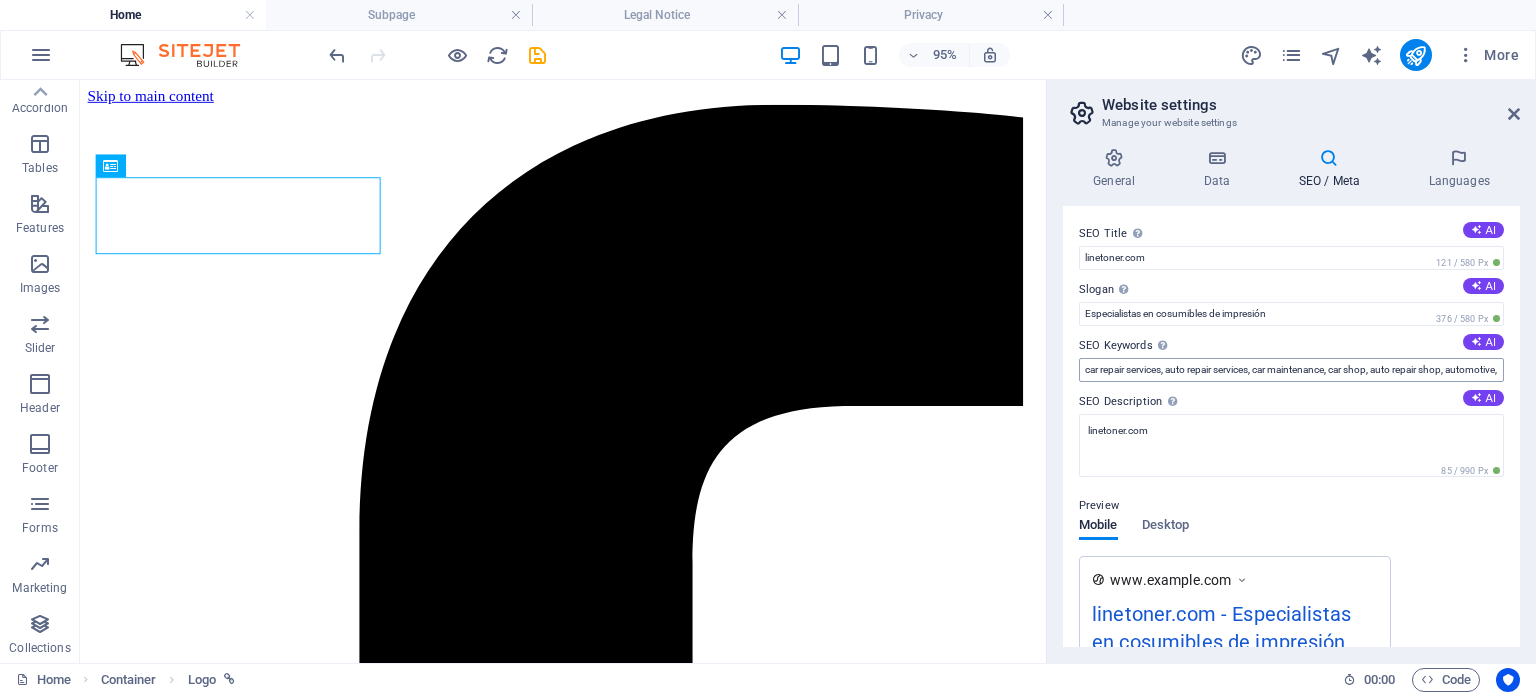 type 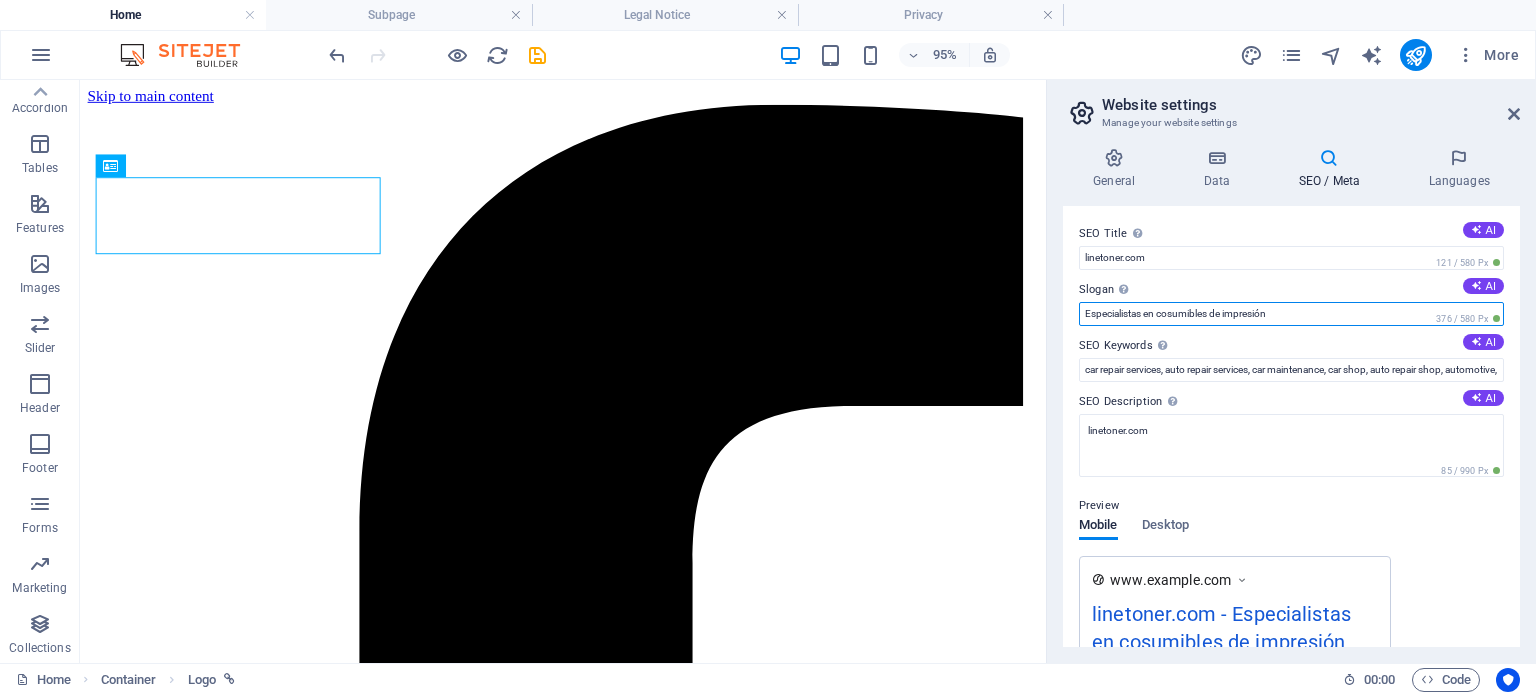 click on "Especialistas en cosumibles de impresión" at bounding box center (1291, 314) 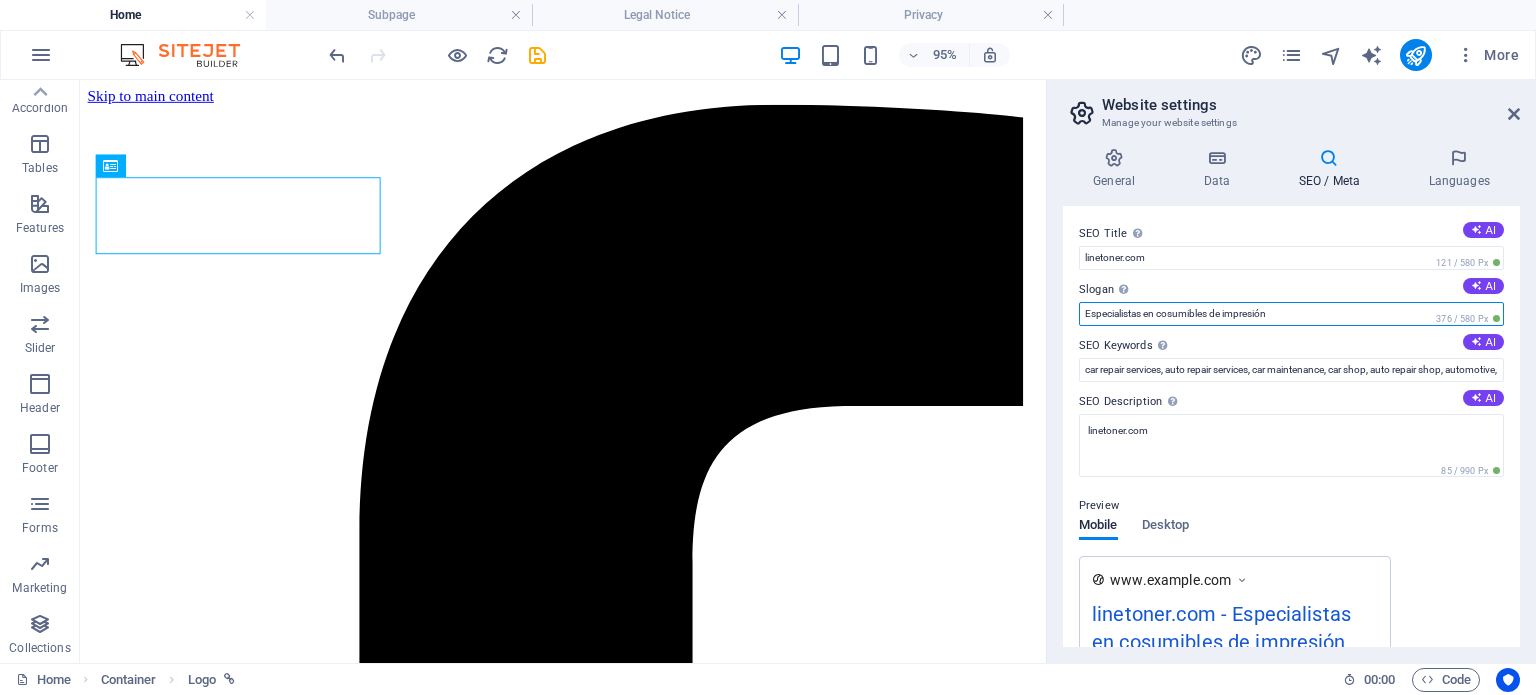 click on "Especialistas en cosumibles de impresión" at bounding box center (1291, 314) 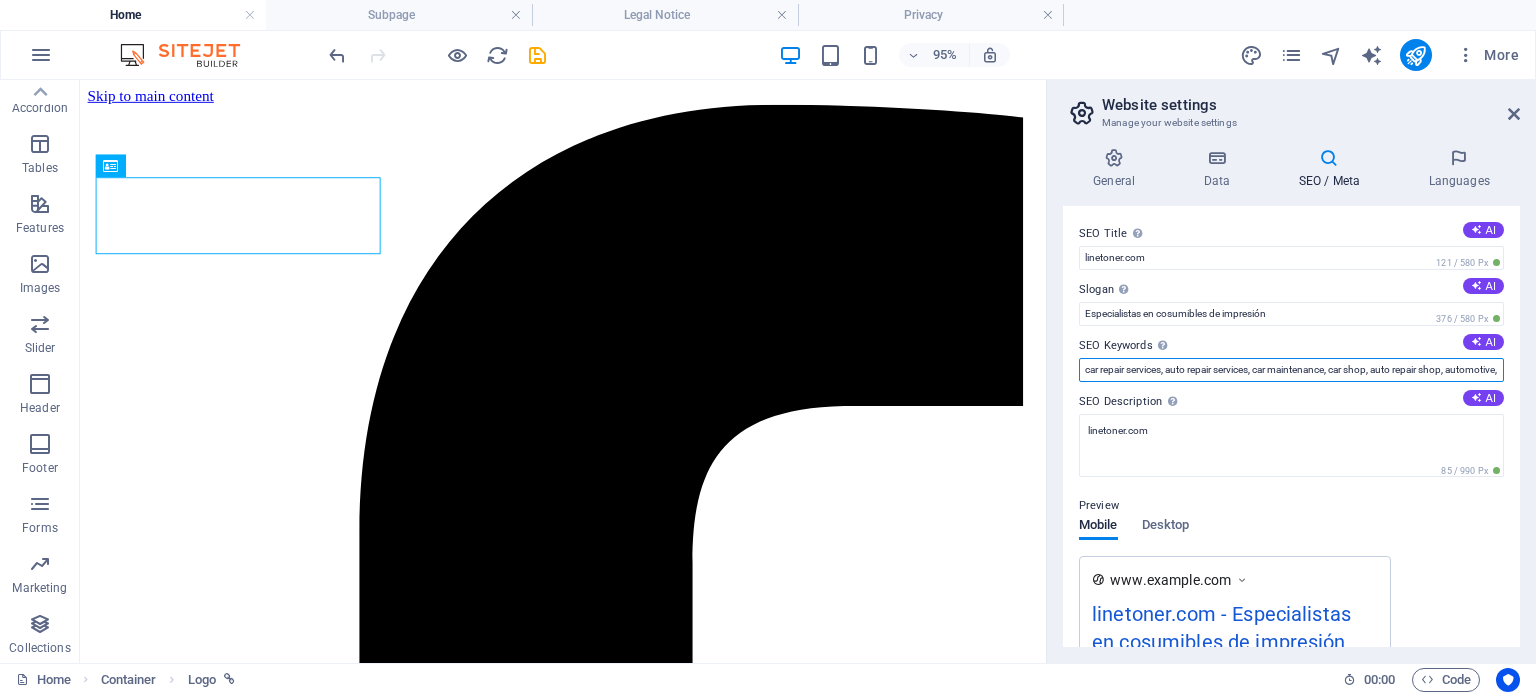 click on "car repair services, auto repair services, car maintenance, car shop, auto repair shop, automotive, linetoner.com, New York" at bounding box center [1291, 370] 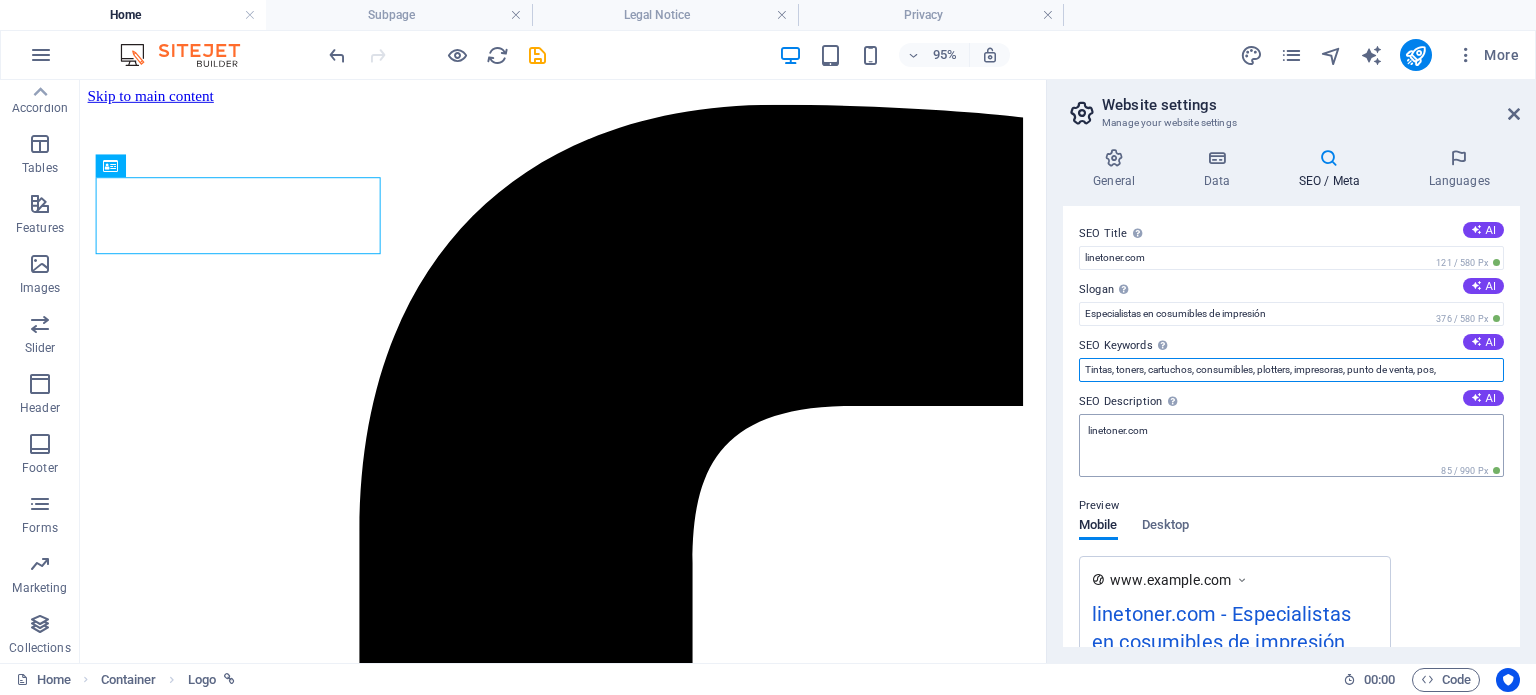 type on "Tintas, toners, cartuchos, consumibles, plotters, impresoras, punto de venta, pos," 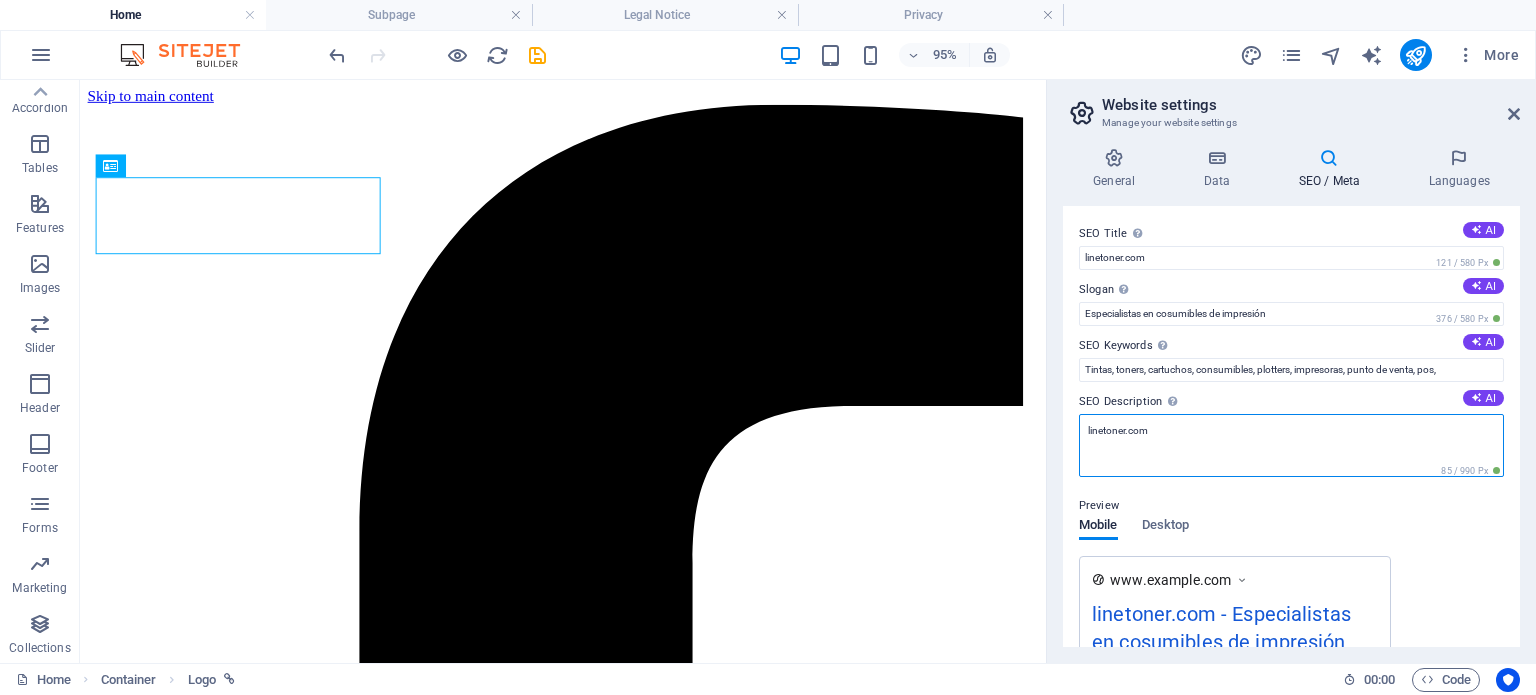 click on "linetoner.com" at bounding box center [1291, 445] 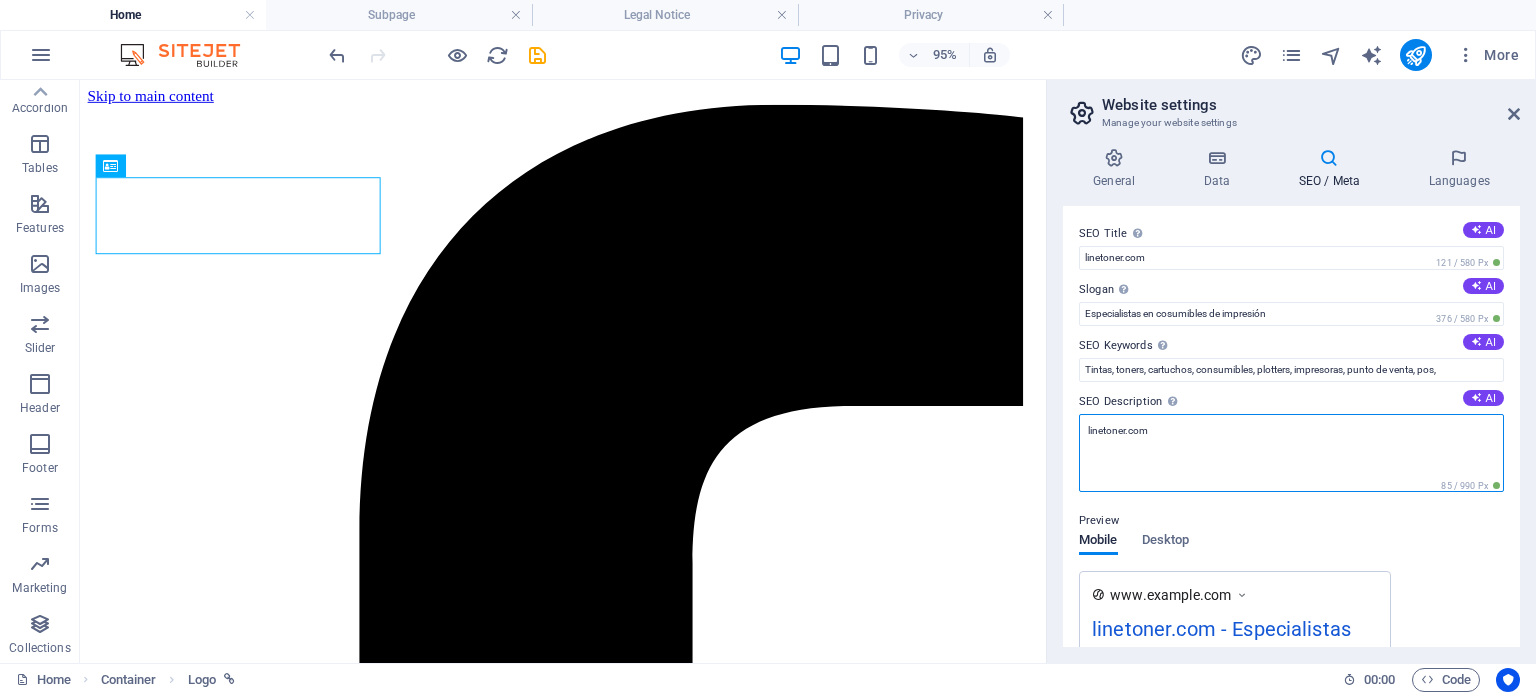 click on "linetoner.com" at bounding box center (1291, 453) 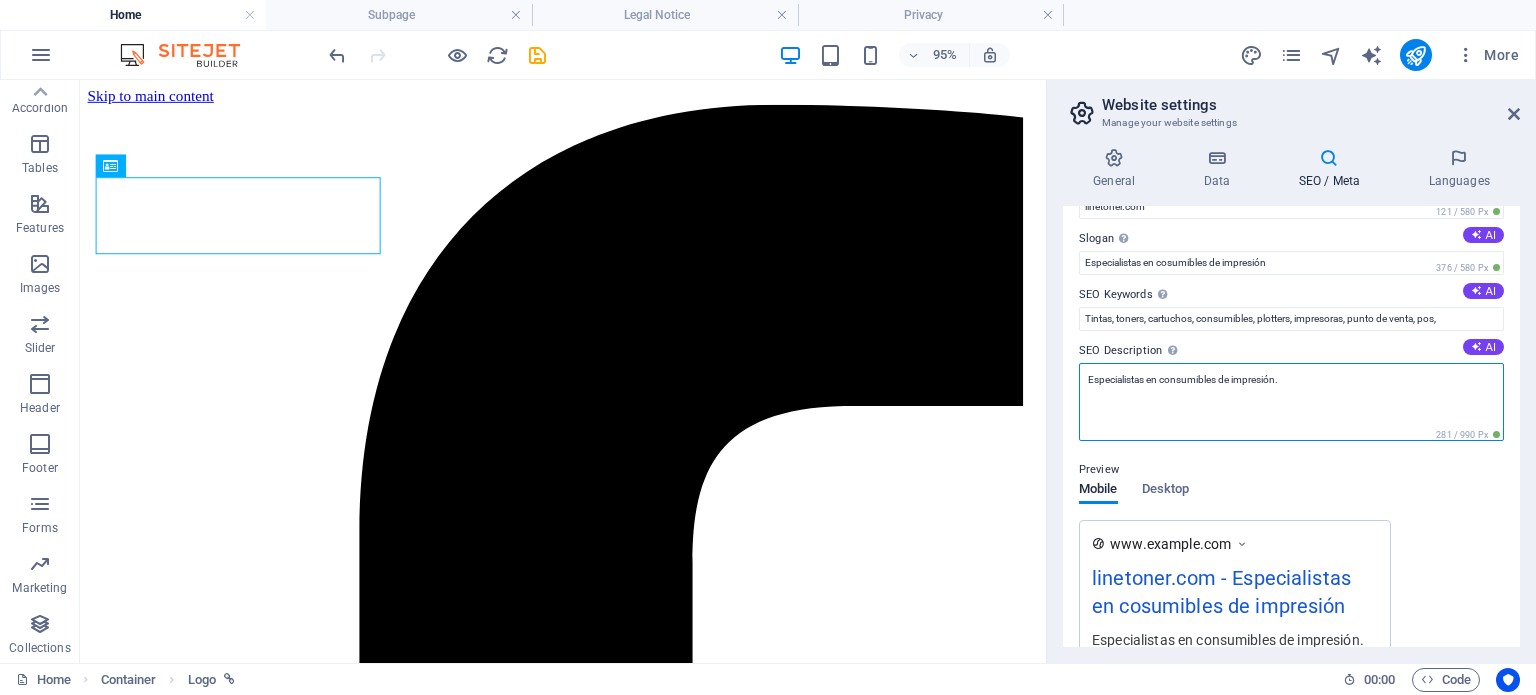 scroll, scrollTop: 52, scrollLeft: 0, axis: vertical 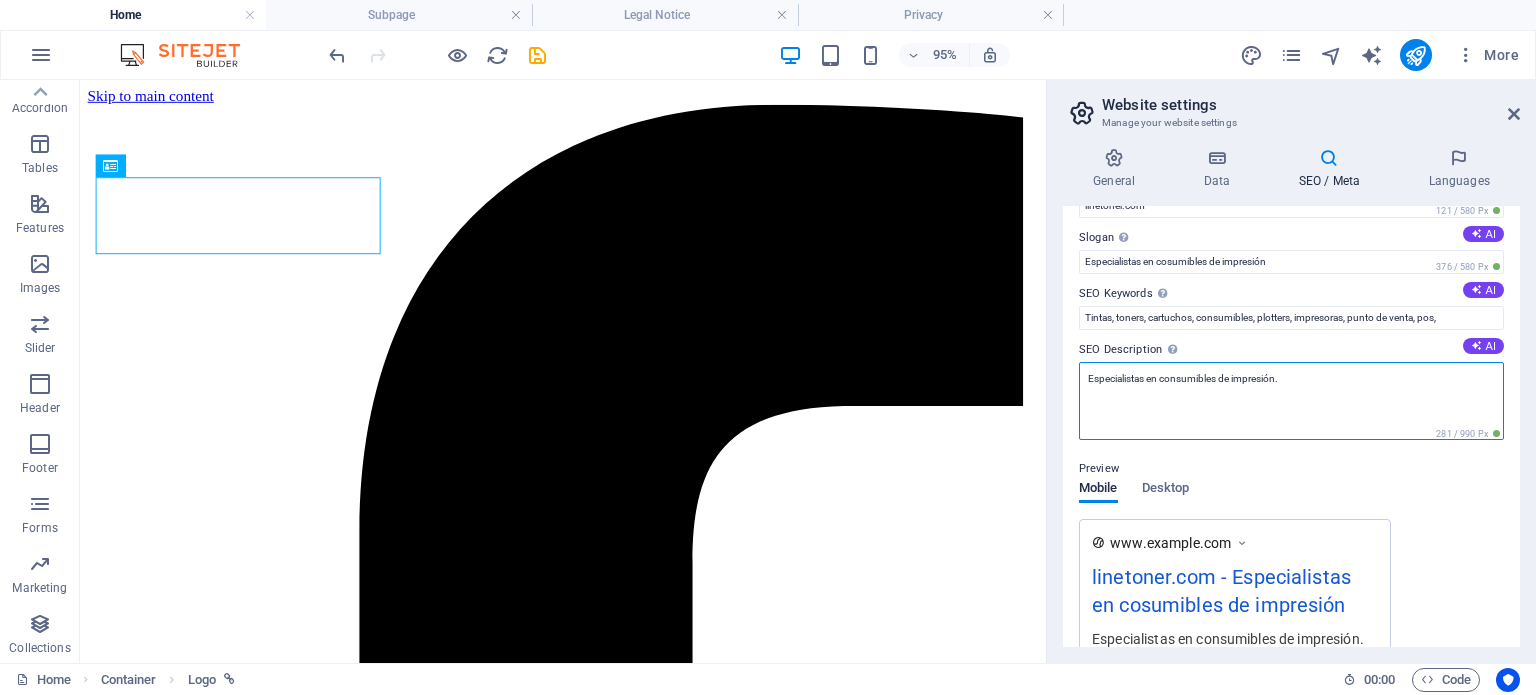 click on "Especialistas en consumibles de impresión." at bounding box center (1291, 401) 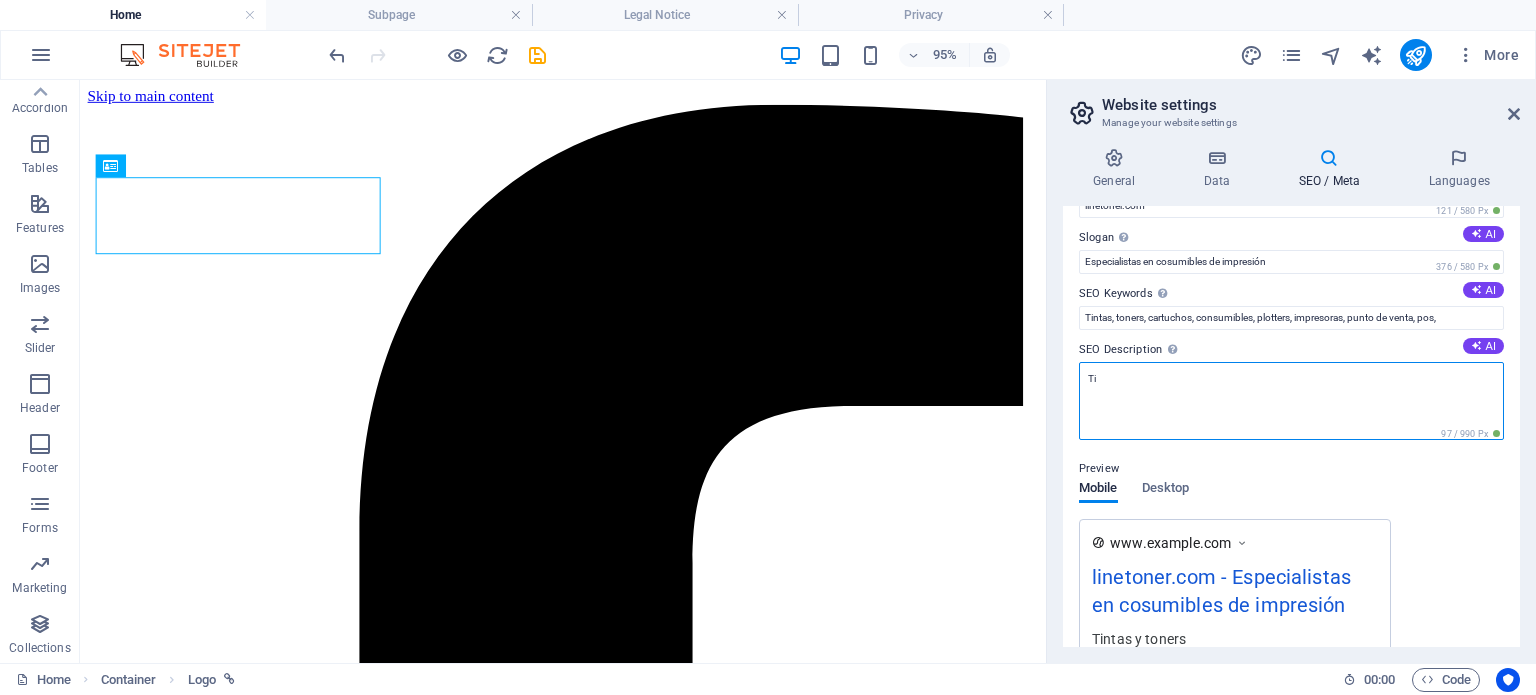 type on "T" 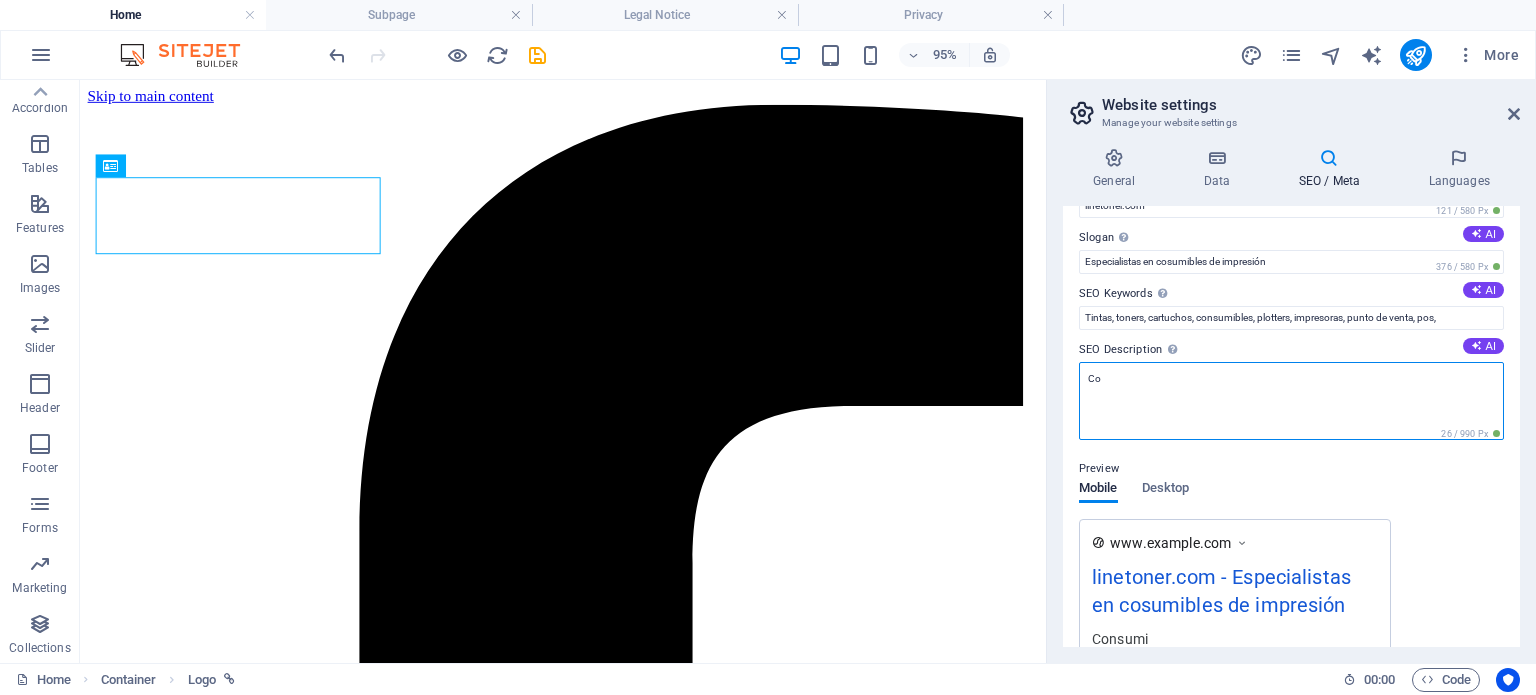 type on "C" 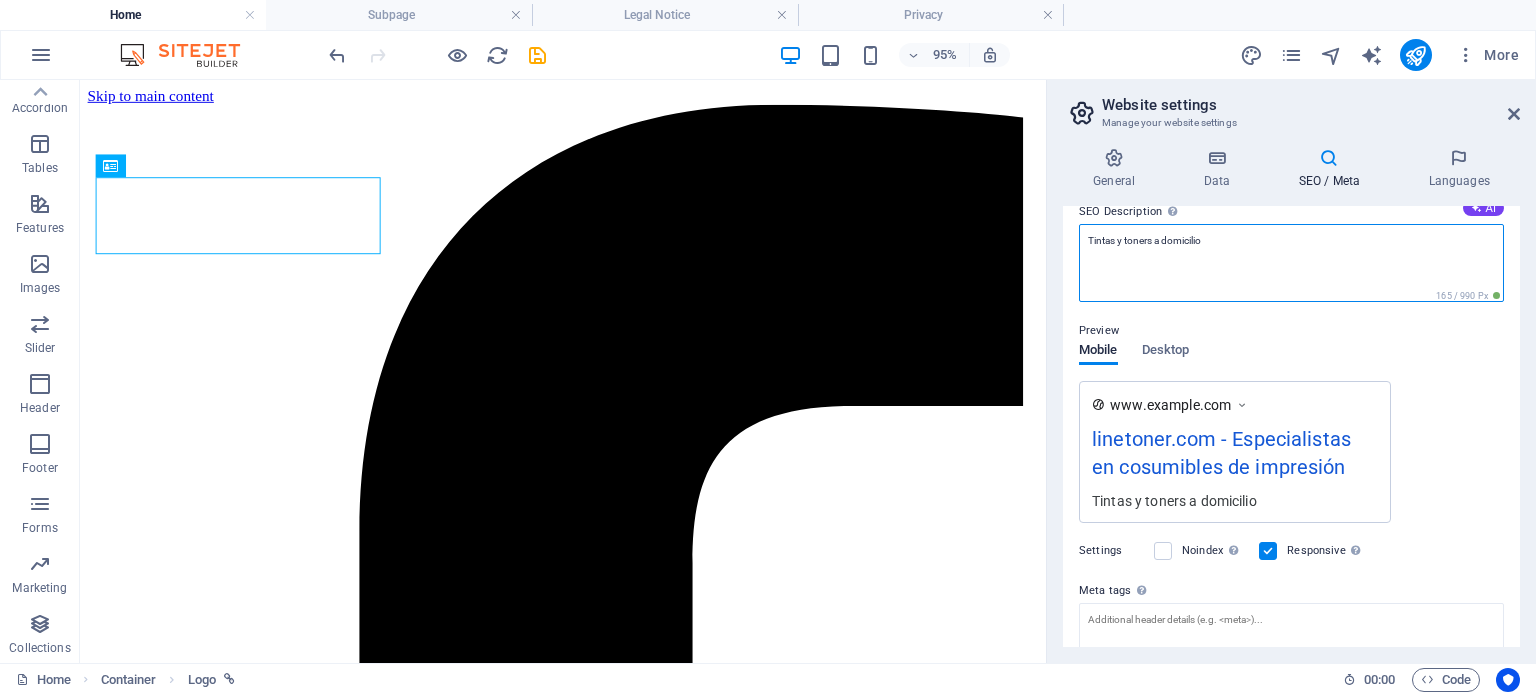scroll, scrollTop: 139, scrollLeft: 0, axis: vertical 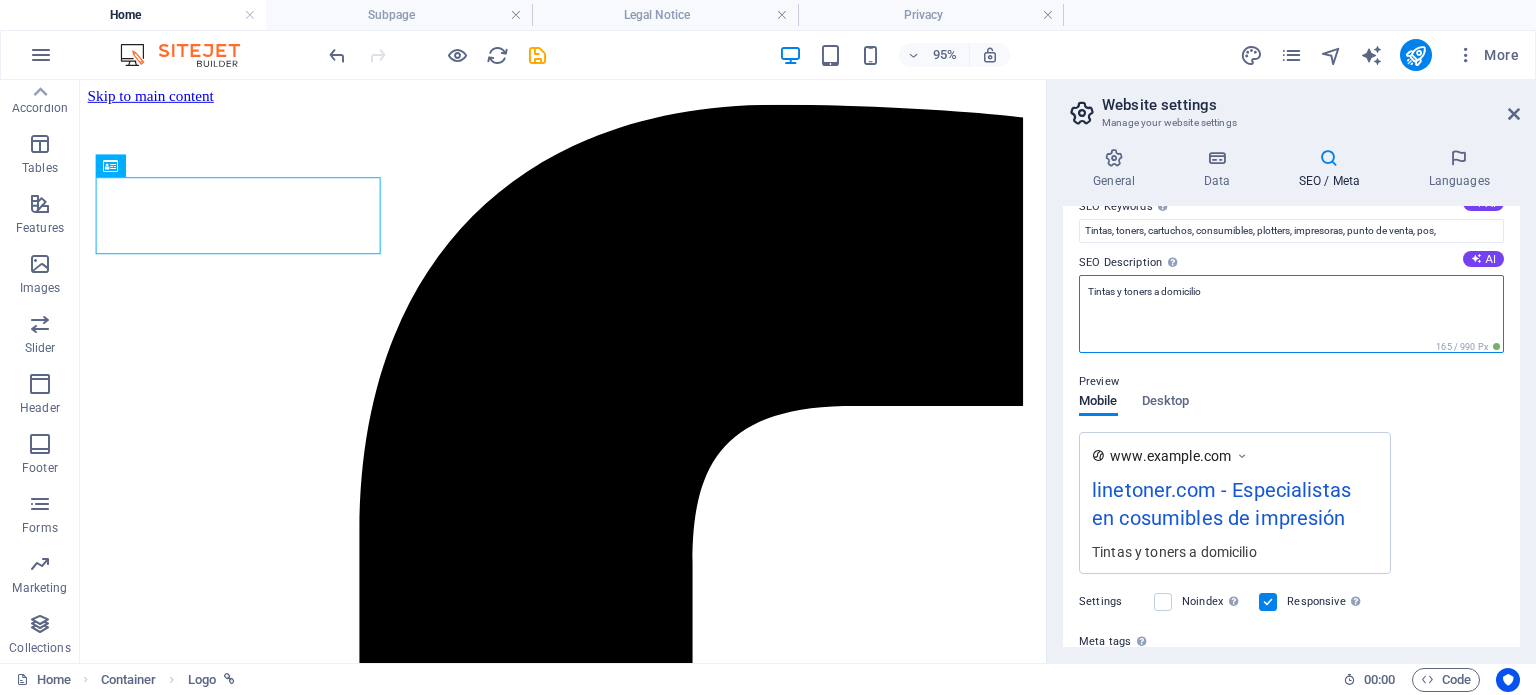 click on "Tintas y toners a domicilio" at bounding box center (1291, 314) 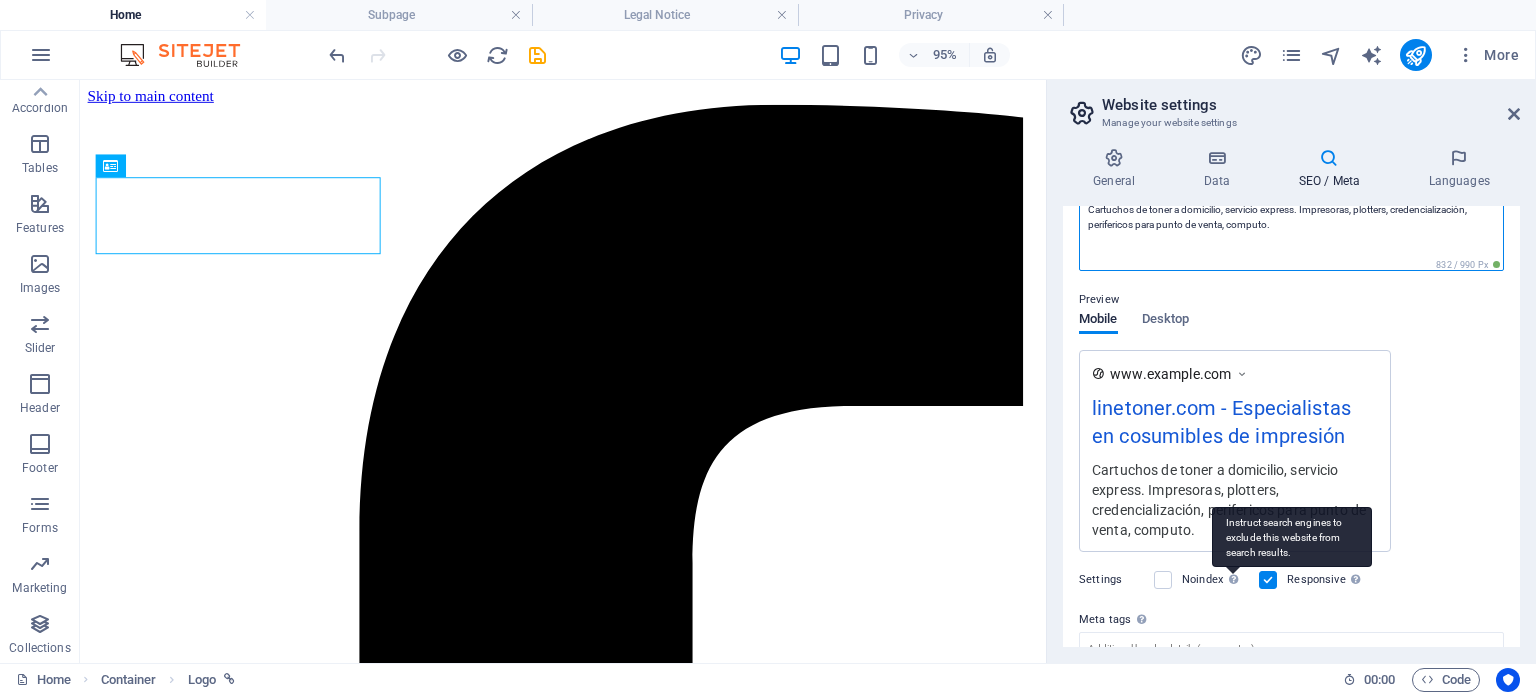 scroll, scrollTop: 139, scrollLeft: 0, axis: vertical 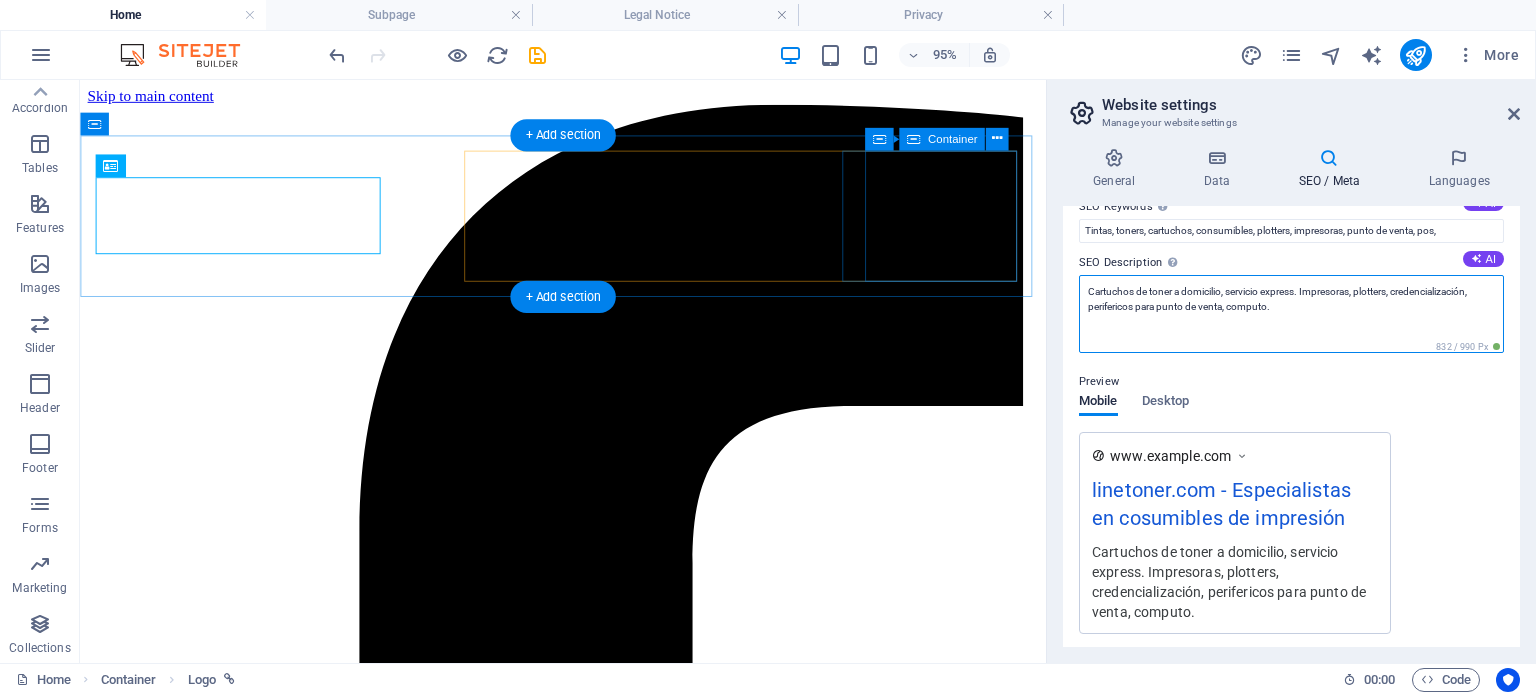 drag, startPoint x: 1369, startPoint y: 393, endPoint x: 964, endPoint y: 291, distance: 417.64697 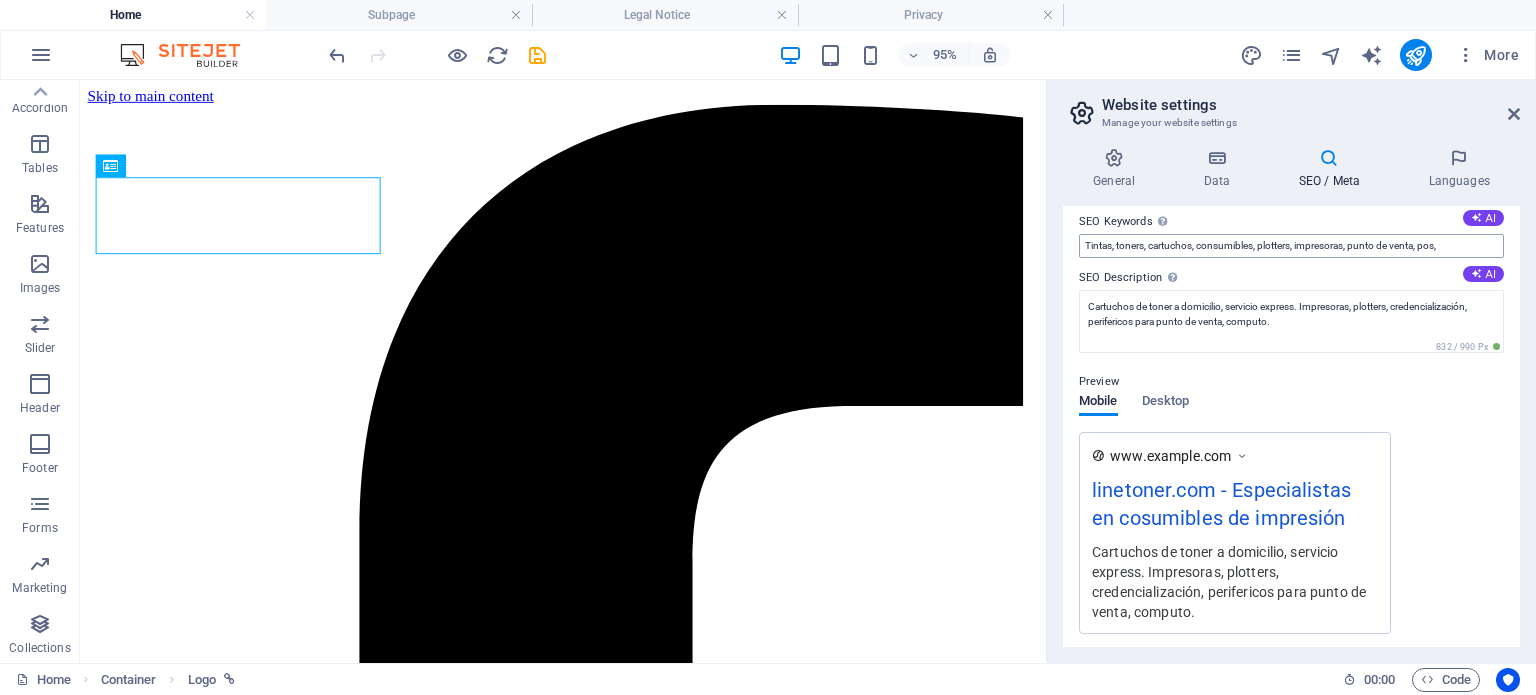 scroll, scrollTop: 39, scrollLeft: 0, axis: vertical 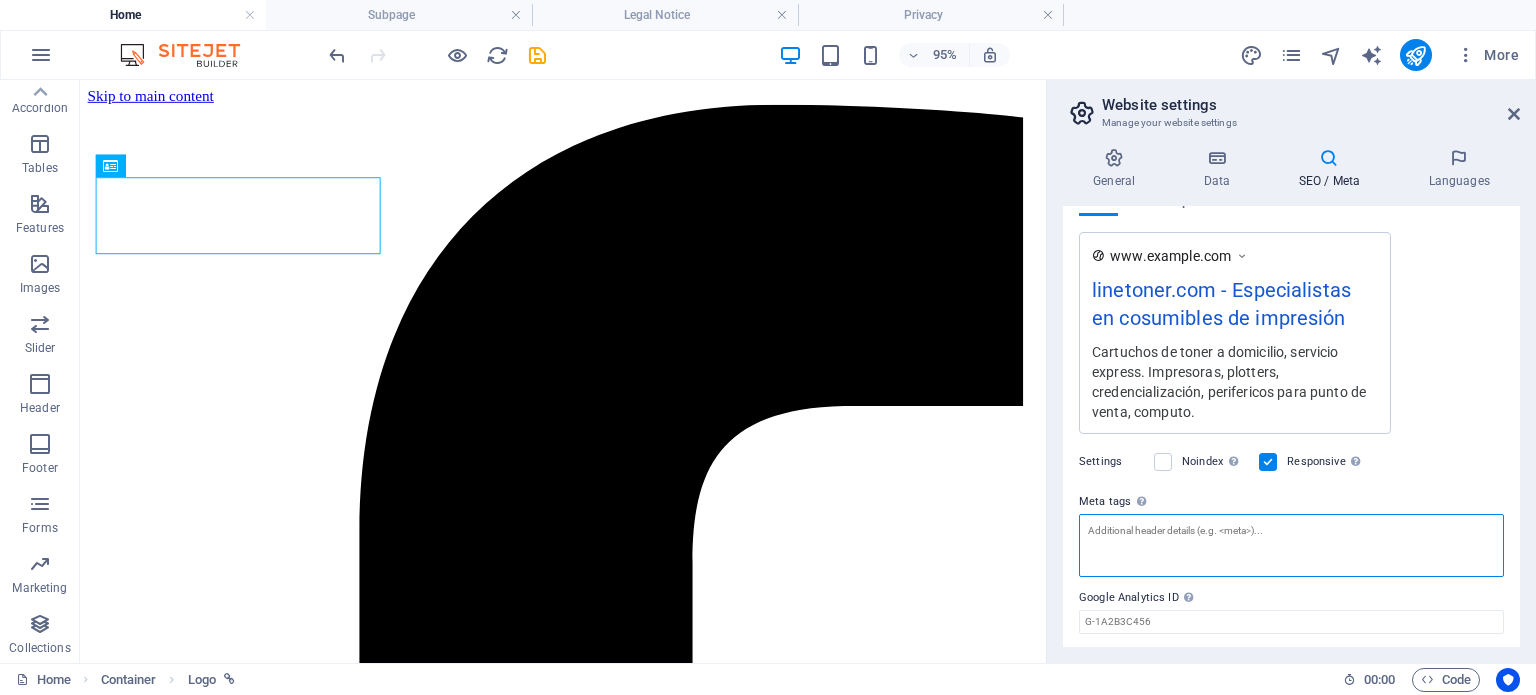 click on "Meta tags Enter HTML code here that will be placed inside the  tags of your website. Please note that your website may not function if you include code with errors." at bounding box center [1291, 545] 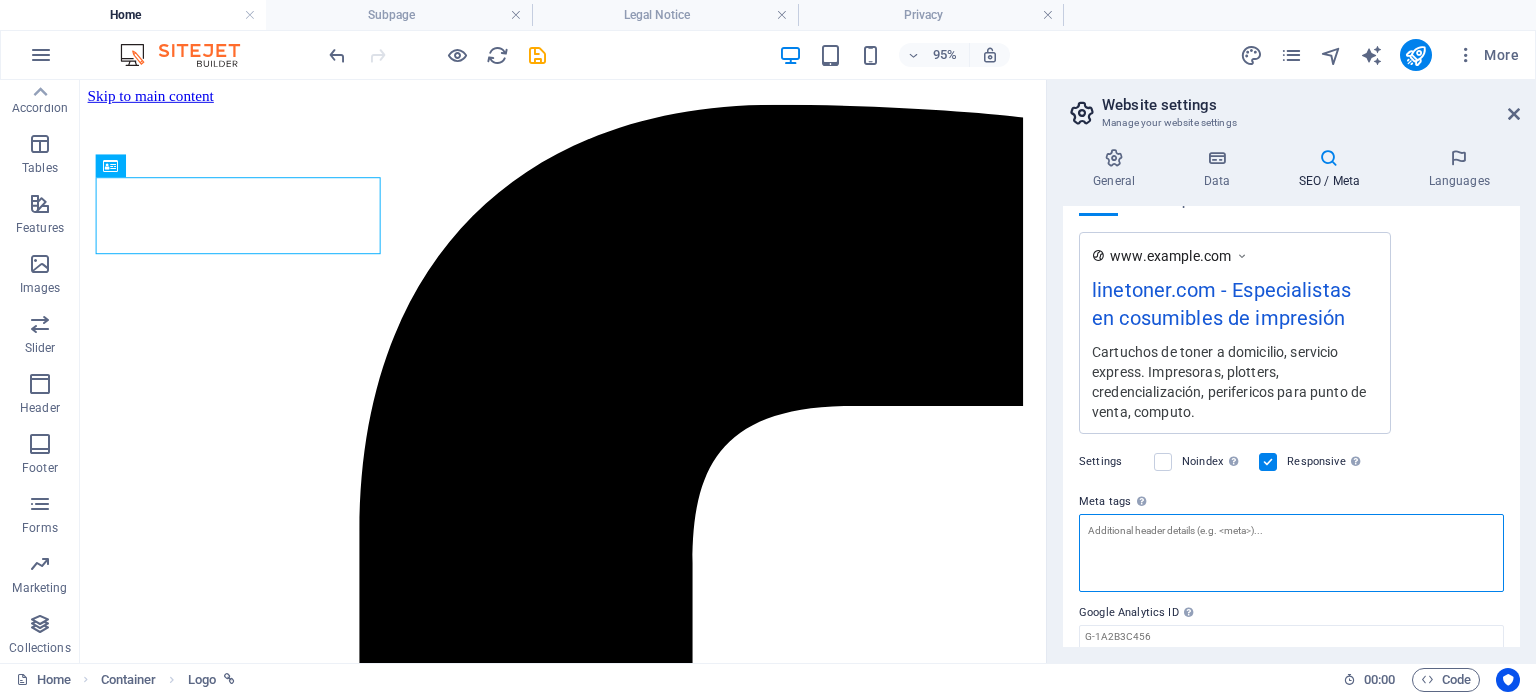 paste on "Cartuchos de toner a domicilio, servicio express. Impresoras, plotters, credencialización, perifericos para punto de venta, computo." 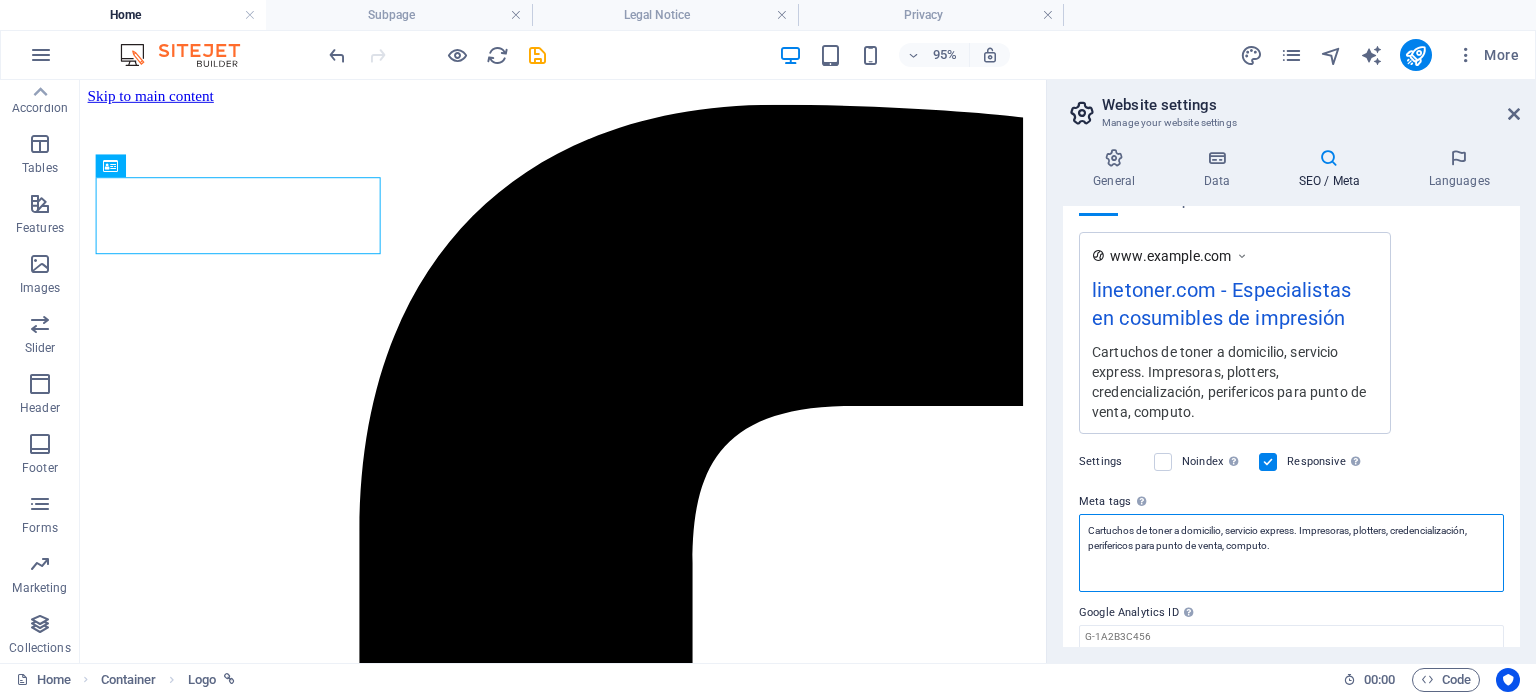 click on "Cartuchos de toner a domicilio, servicio express. Impresoras, plotters, credencialización, perifericos para punto de venta, computo." at bounding box center (1291, 553) 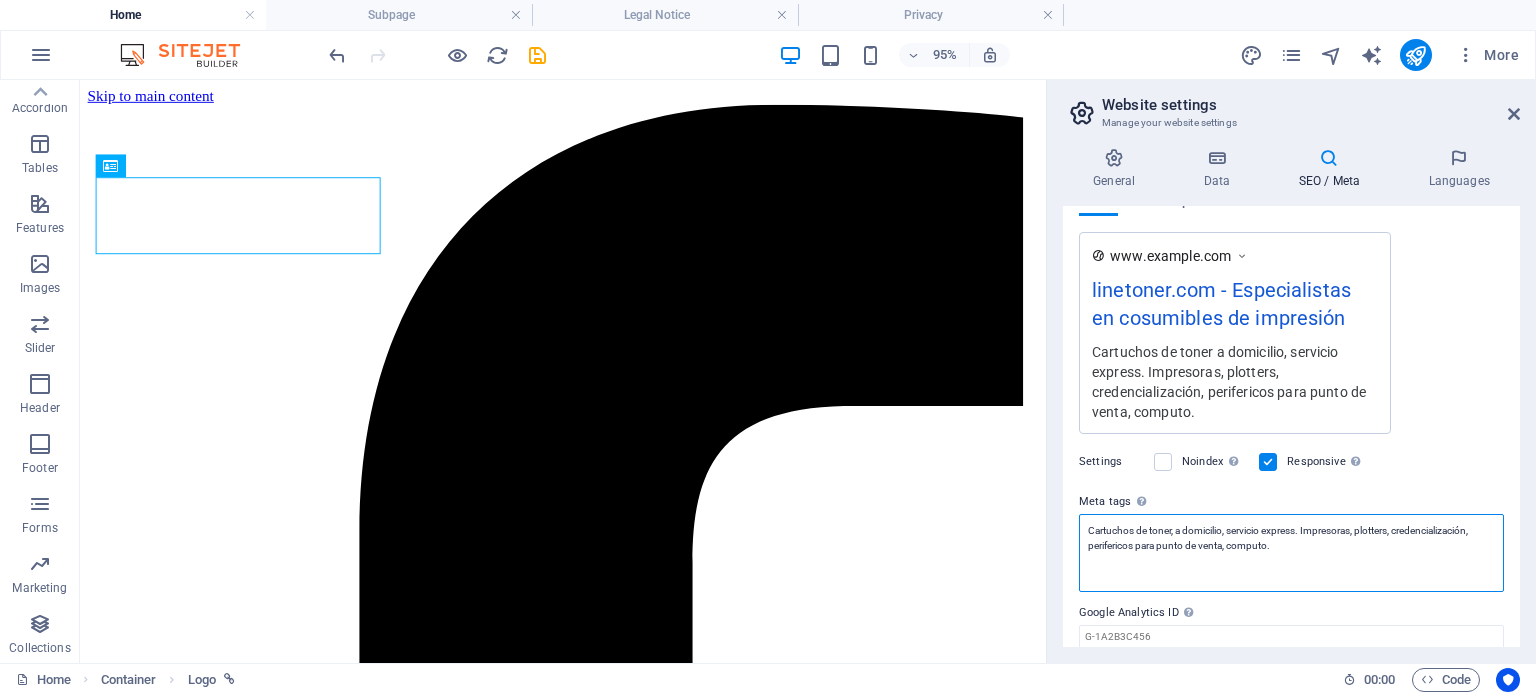 click on "Cartuchos de toner, a domicilio, servicio express. Impresoras, plotters, credencialización, perifericos para punto de venta, computo." at bounding box center [1291, 553] 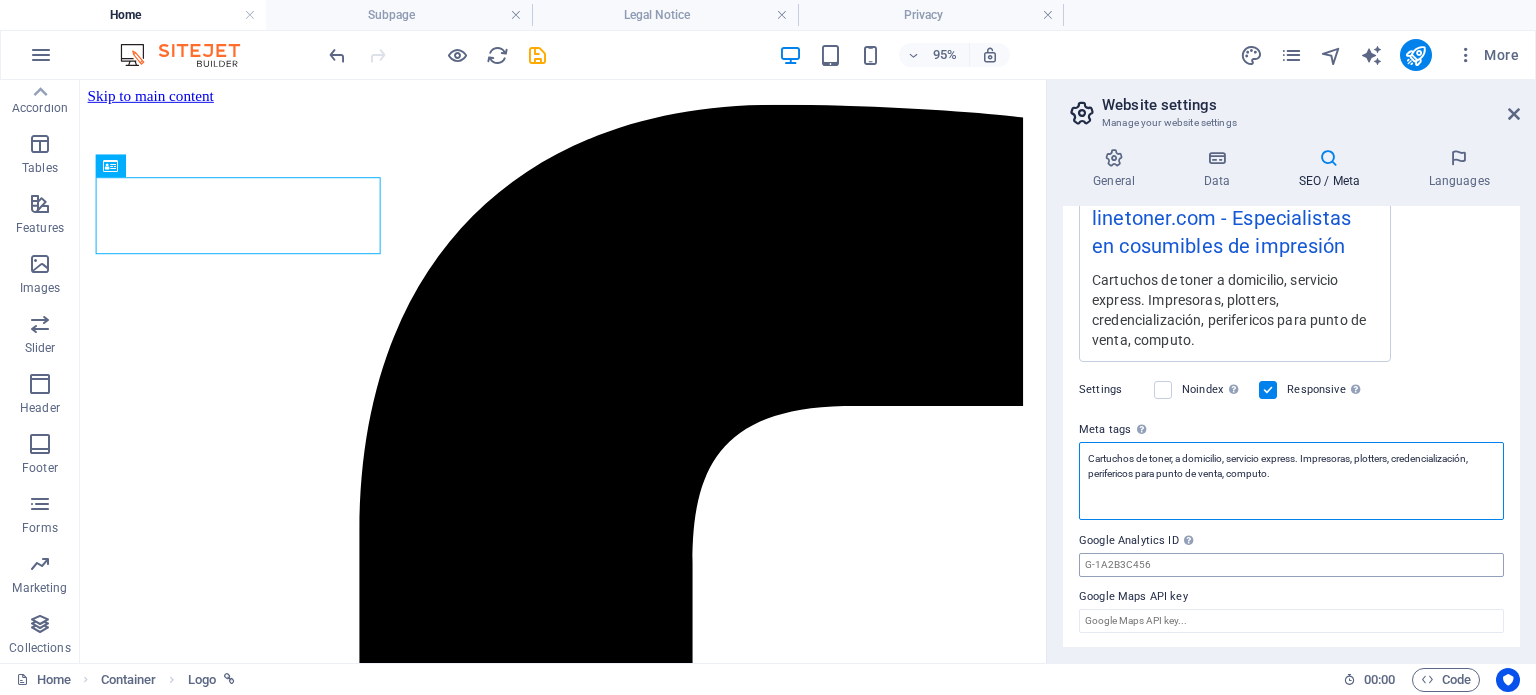 type on "Cartuchos de toner, a domicilio, servicio express. Impresoras, plotters, credencialización, perifericos para punto de venta, computo." 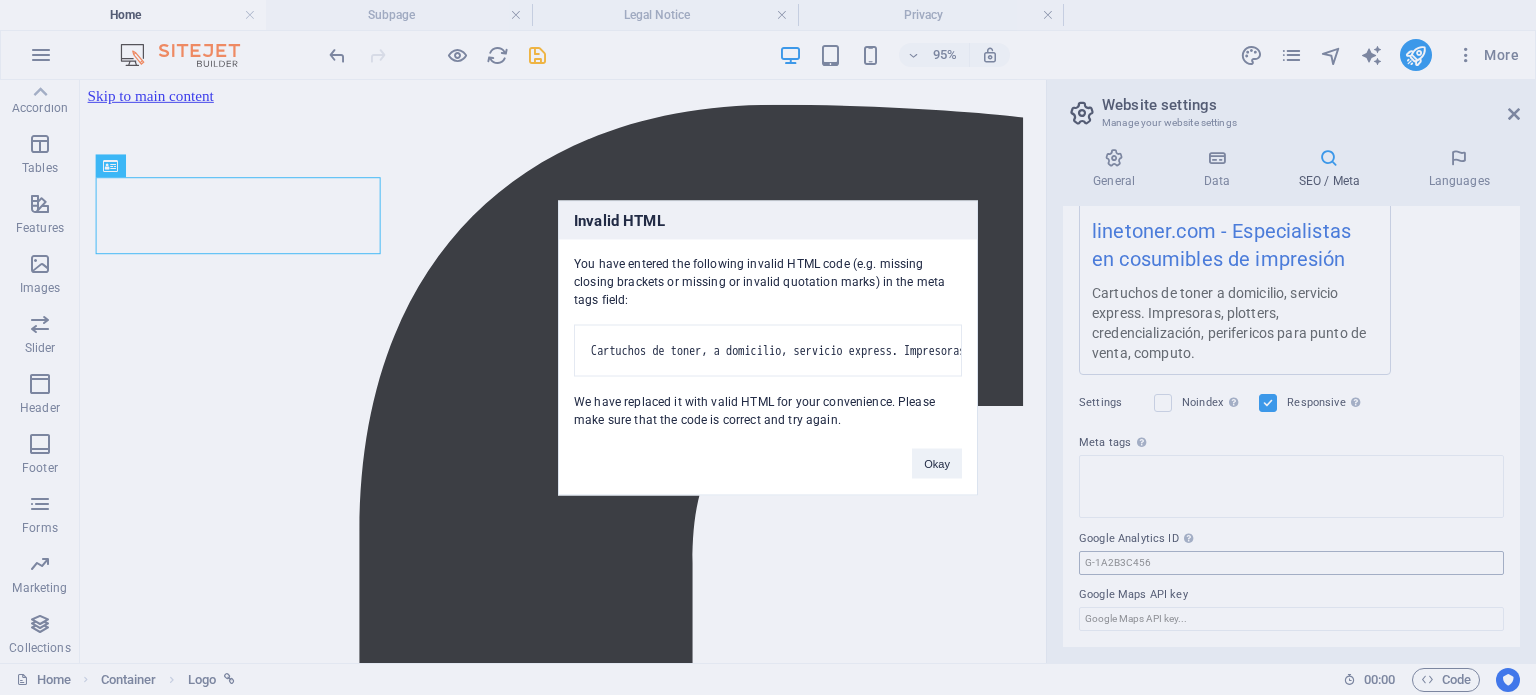 click on "linetoner.com Home Subpage Legal Notice Privacy Favorites Elements Columns Content Boxes Accordion Tables Features Images Slider Header Footer Forms Marketing Collections   Info Bar   Container   Logo   Menu   Menu Bar   Container   Banner   H1   Boxes   Boxes   Container   Container   Text   Boxes   Container   Boxes   Container   Container   Boxes   Container   Icon   Button   Container   Text   Container   Container   Container   H2   Spacer   Button   Container   Container   Text   Container   Container   Container   Container   Icon   Icon   Social Media Icons   Social Media Icons   Icon   Container   Icon
Container   H2   H3   Spacer   Icon   Boxes   Container   Container   H4   Container   Text   Icon   Container   Text   Container   Image with text   Image   Textarea   Callout   Container   Container   Contact Form   Contact Form   Form   Form button   Date   Email   Contact Form   Form   Input     H2" at bounding box center (768, 347) 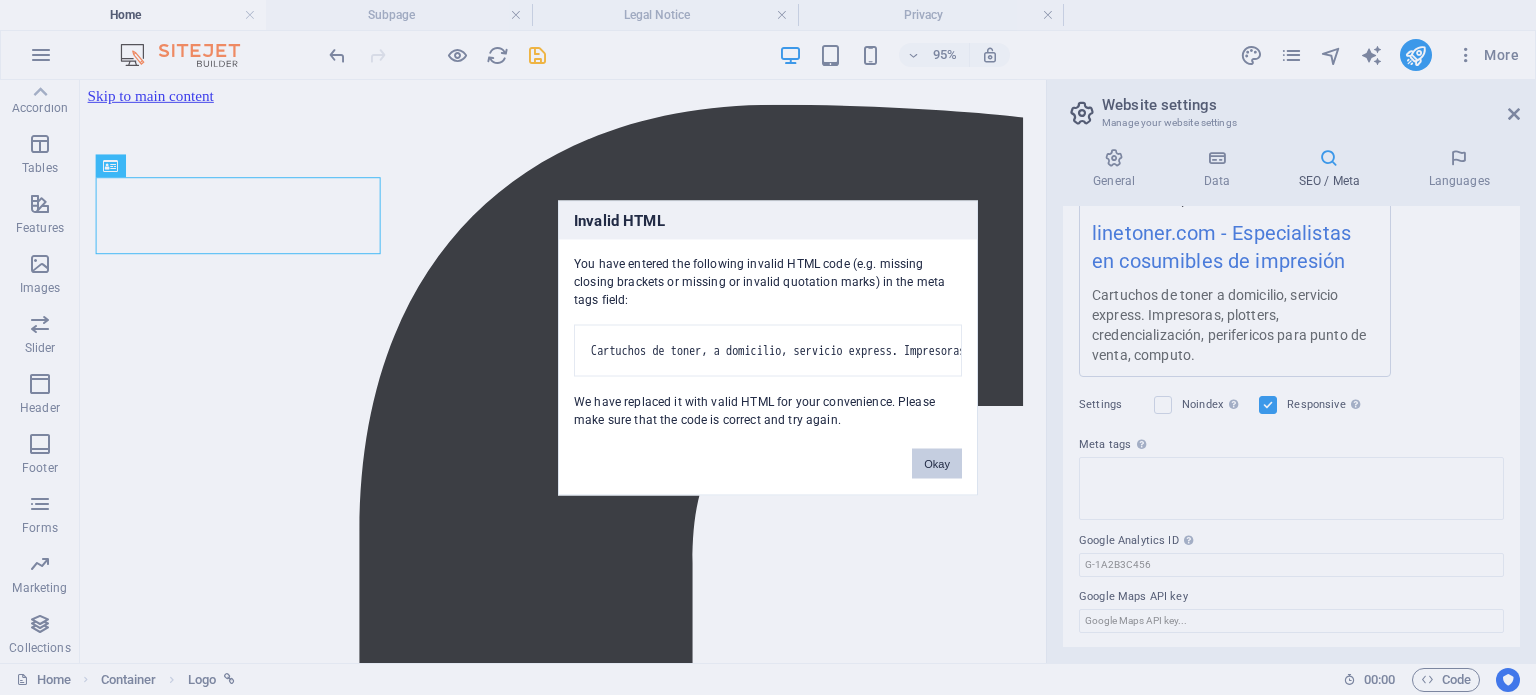 click on "Okay" at bounding box center [937, 463] 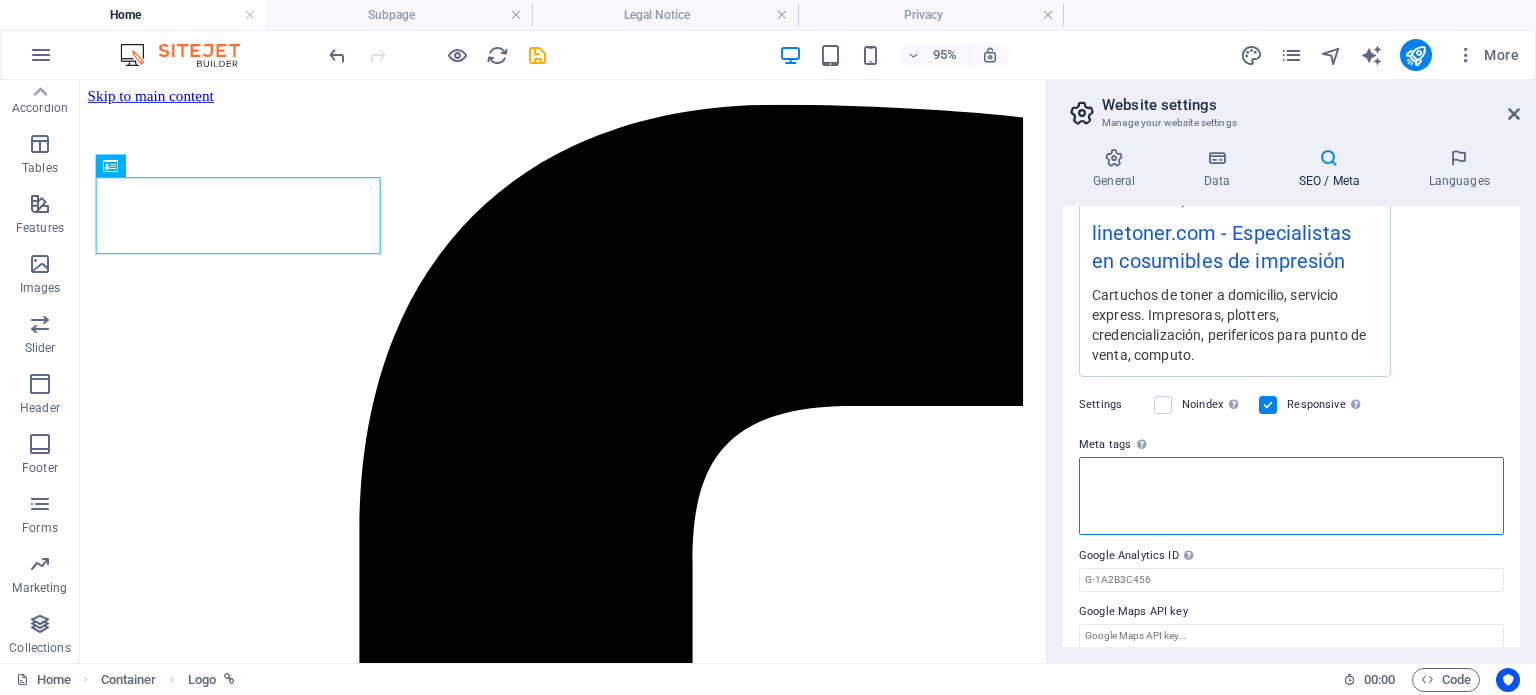 click on "Meta tags Enter HTML code here that will be placed inside the  tags of your website. Please note that your website may not function if you include code with errors." at bounding box center [1291, 496] 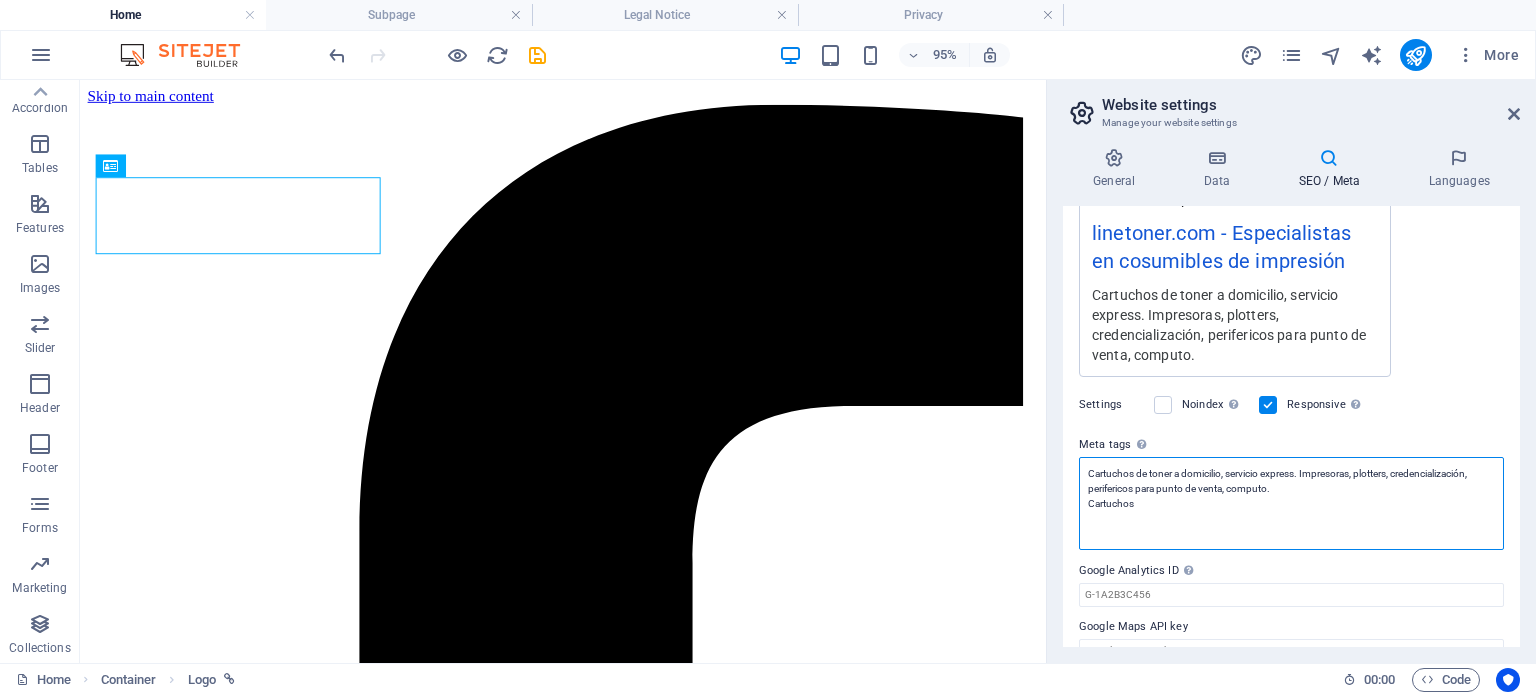 type on "Cartuchos de toner a domicilio, servicio express. Impresoras, plotters, credencialización, perifericos para punto de venta, computo.
Cartuchos" 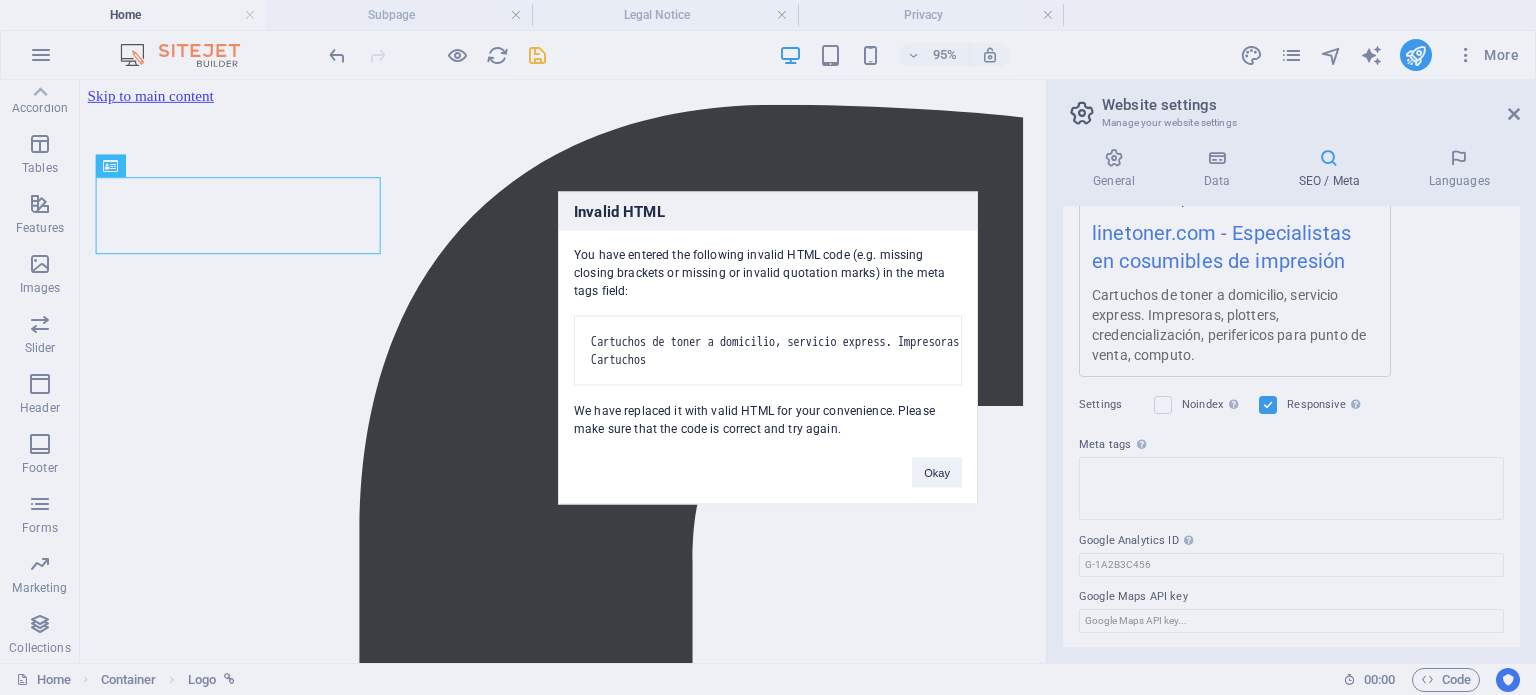 click on "Okay" at bounding box center [937, 462] 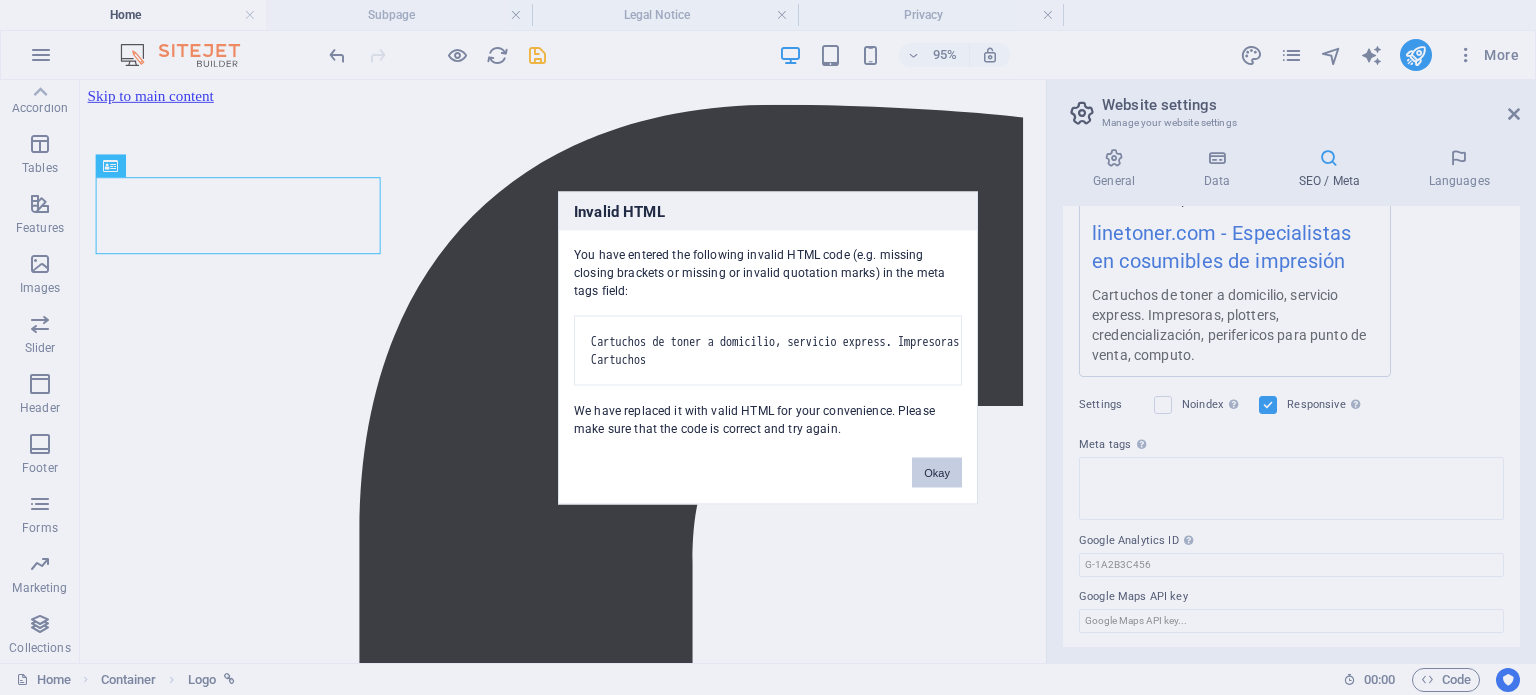 click on "Okay" at bounding box center (937, 472) 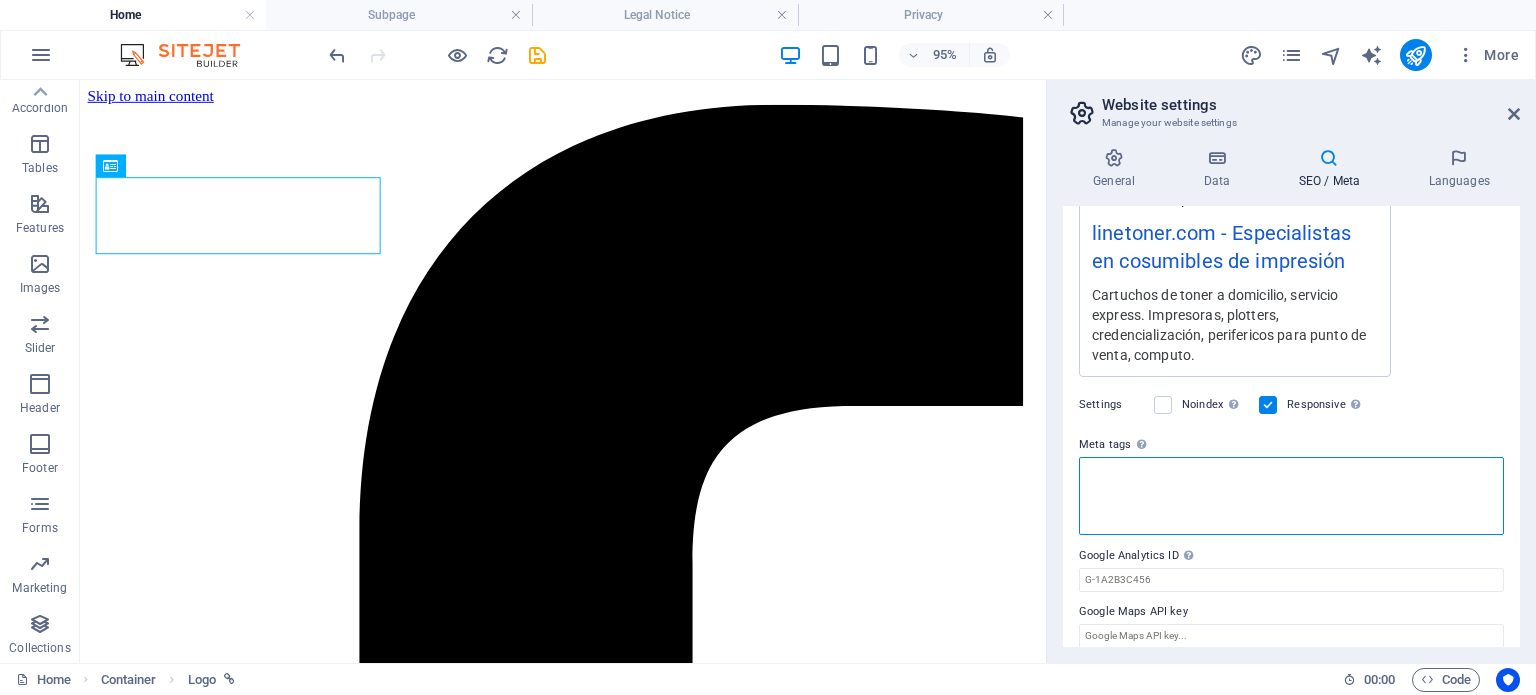 click on "Meta tags Enter HTML code here that will be placed inside the  tags of your website. Please note that your website may not function if you include code with errors." at bounding box center [1291, 496] 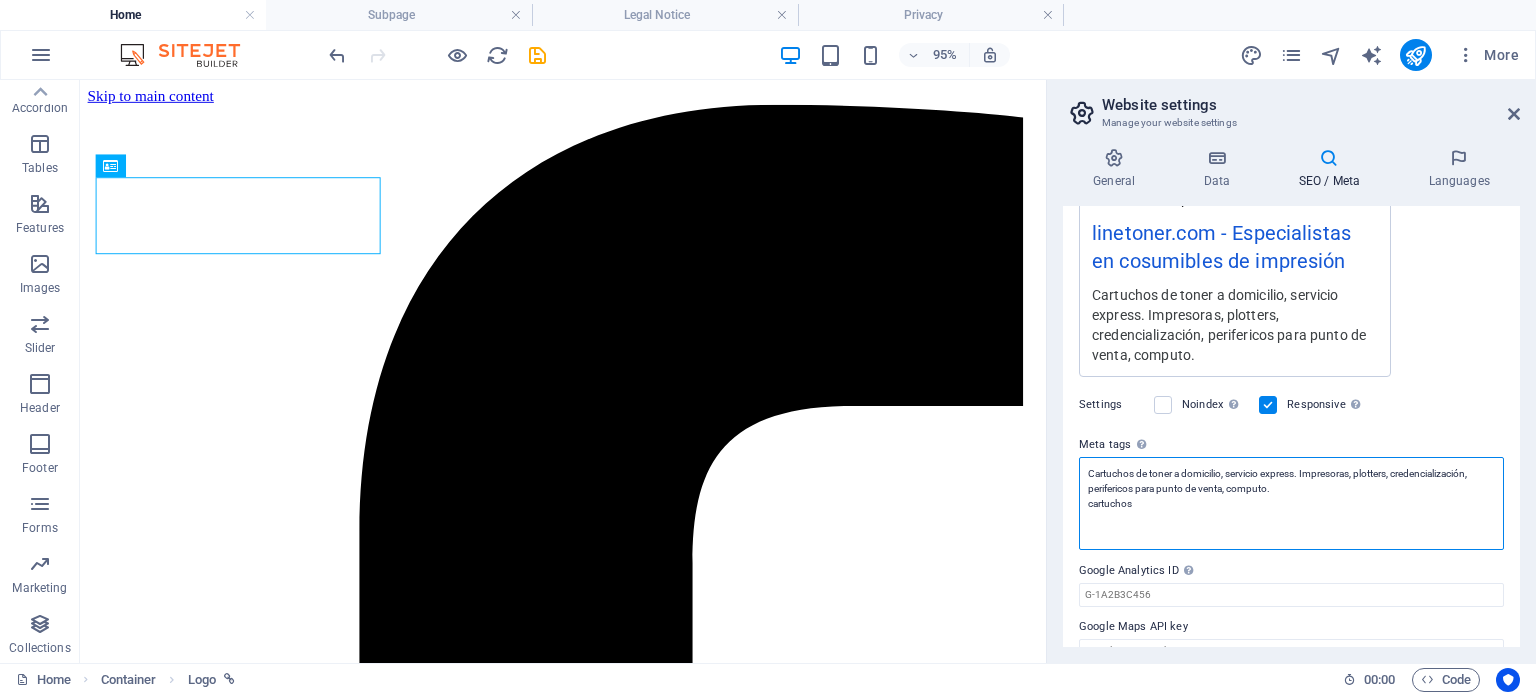 type on "Cartuchos de toner a domicilio, servicio express. Impresoras, plotters, credencialización, perifericos para punto de venta, computo.
cartuchos" 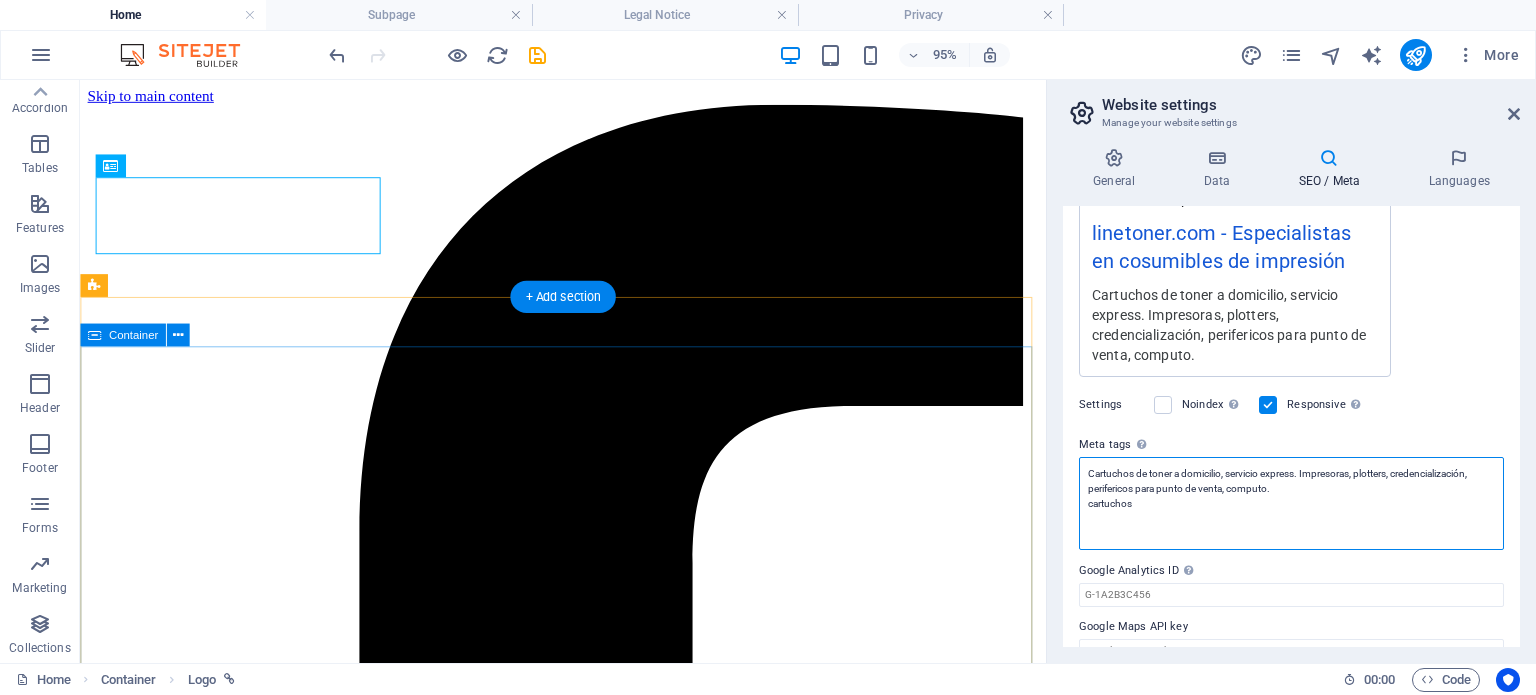 drag, startPoint x: 1284, startPoint y: 582, endPoint x: 1035, endPoint y: 401, distance: 307.83438 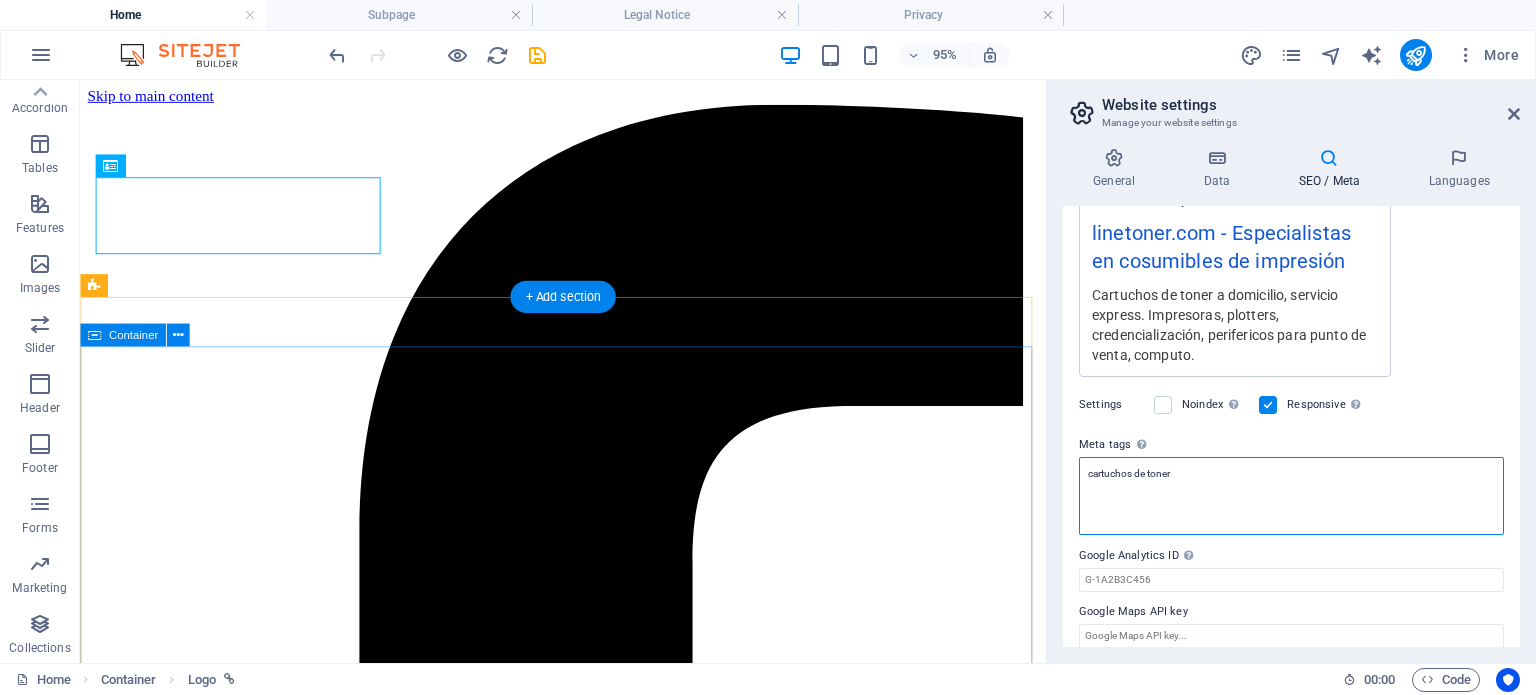 type on "cartuchos de toner" 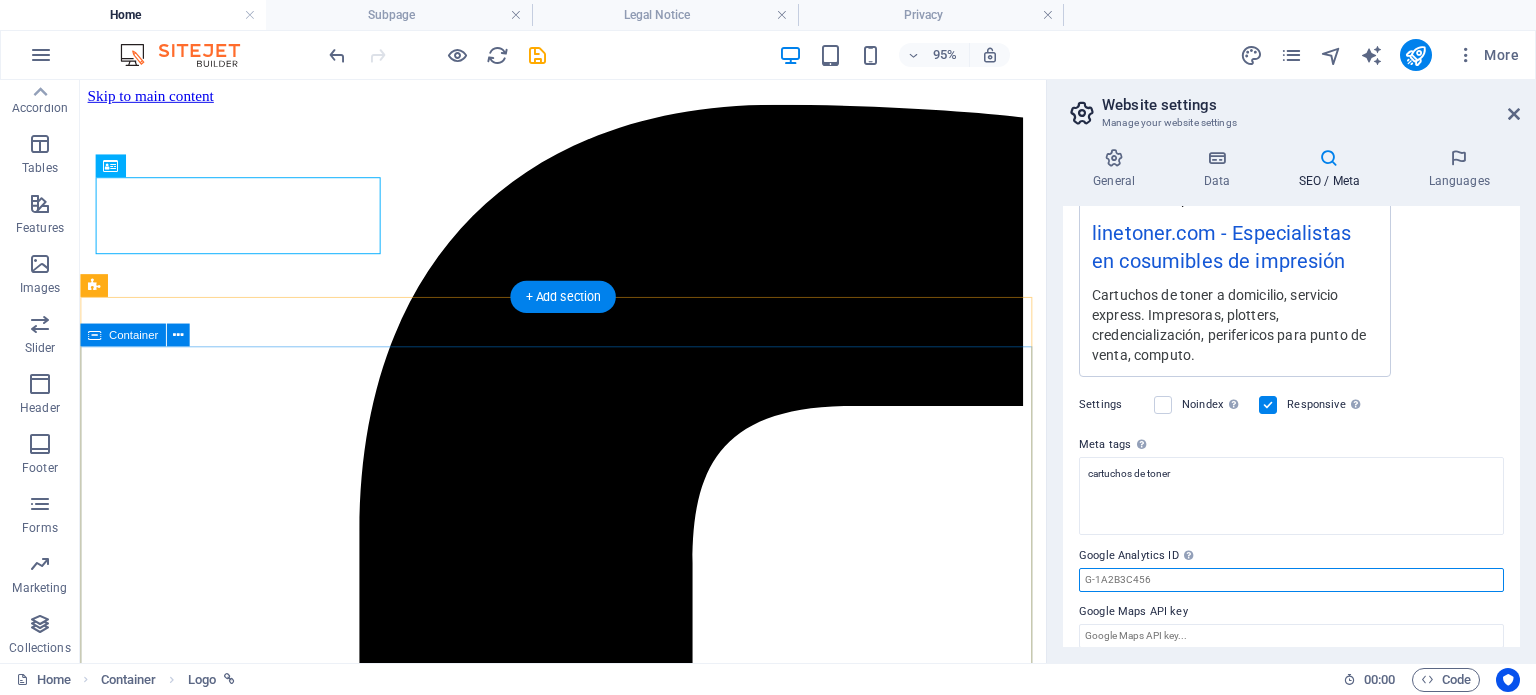 type 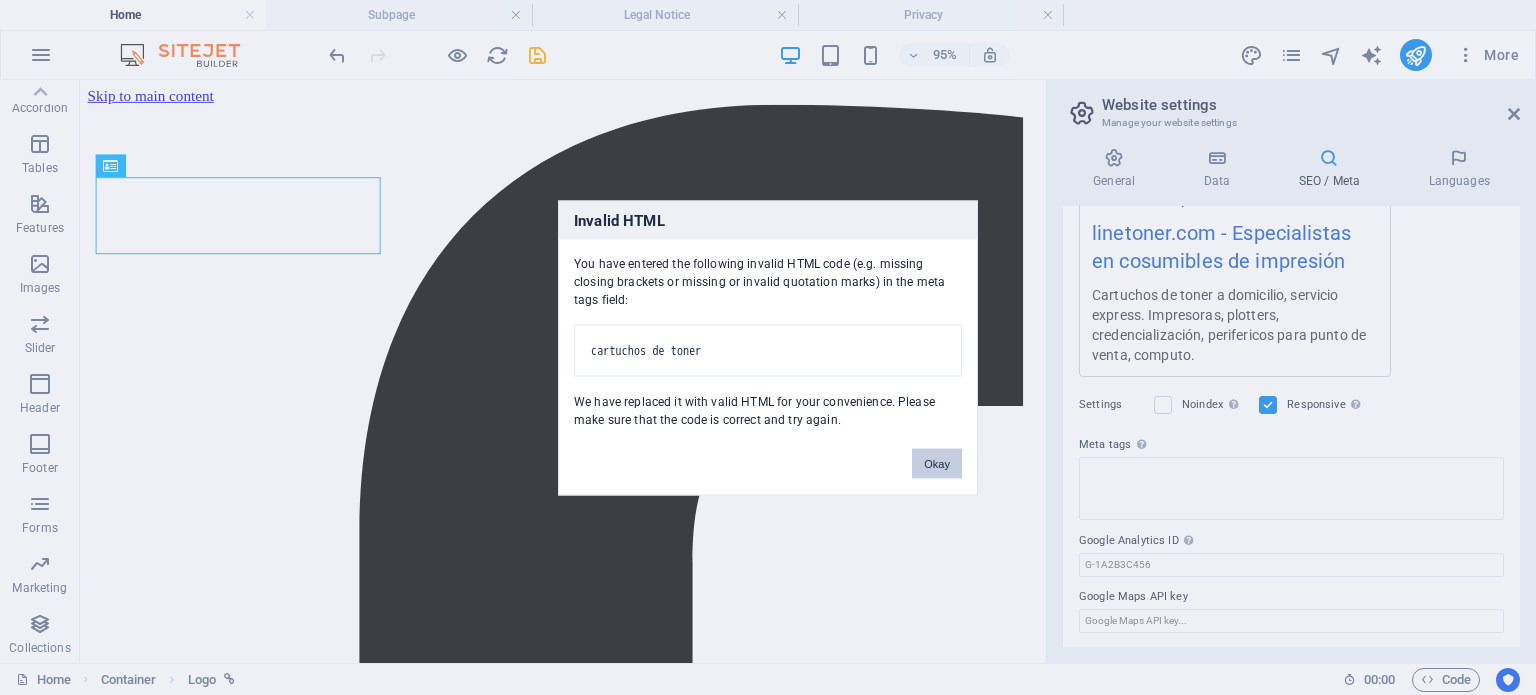 type 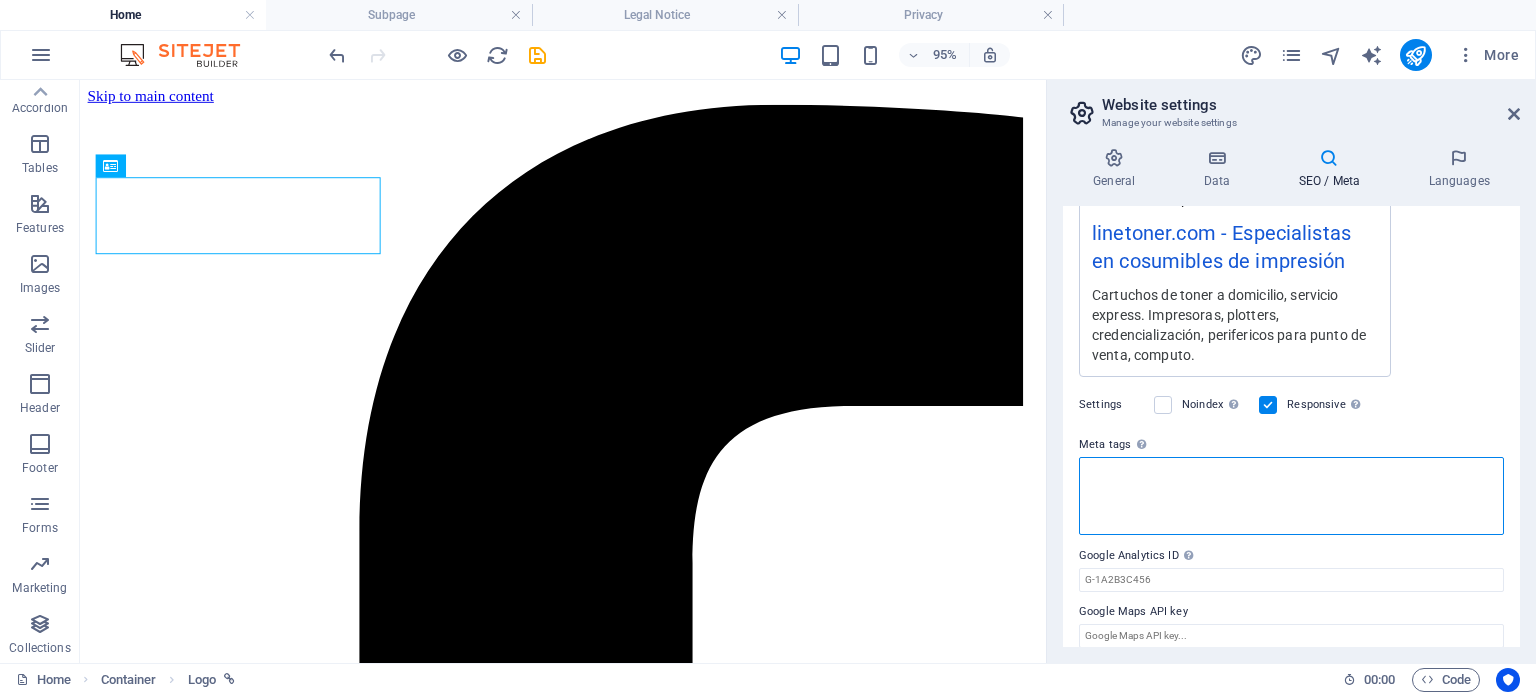 click on "Meta tags Enter HTML code here that will be placed inside the  tags of your website. Please note that your website may not function if you include code with errors." at bounding box center [1291, 496] 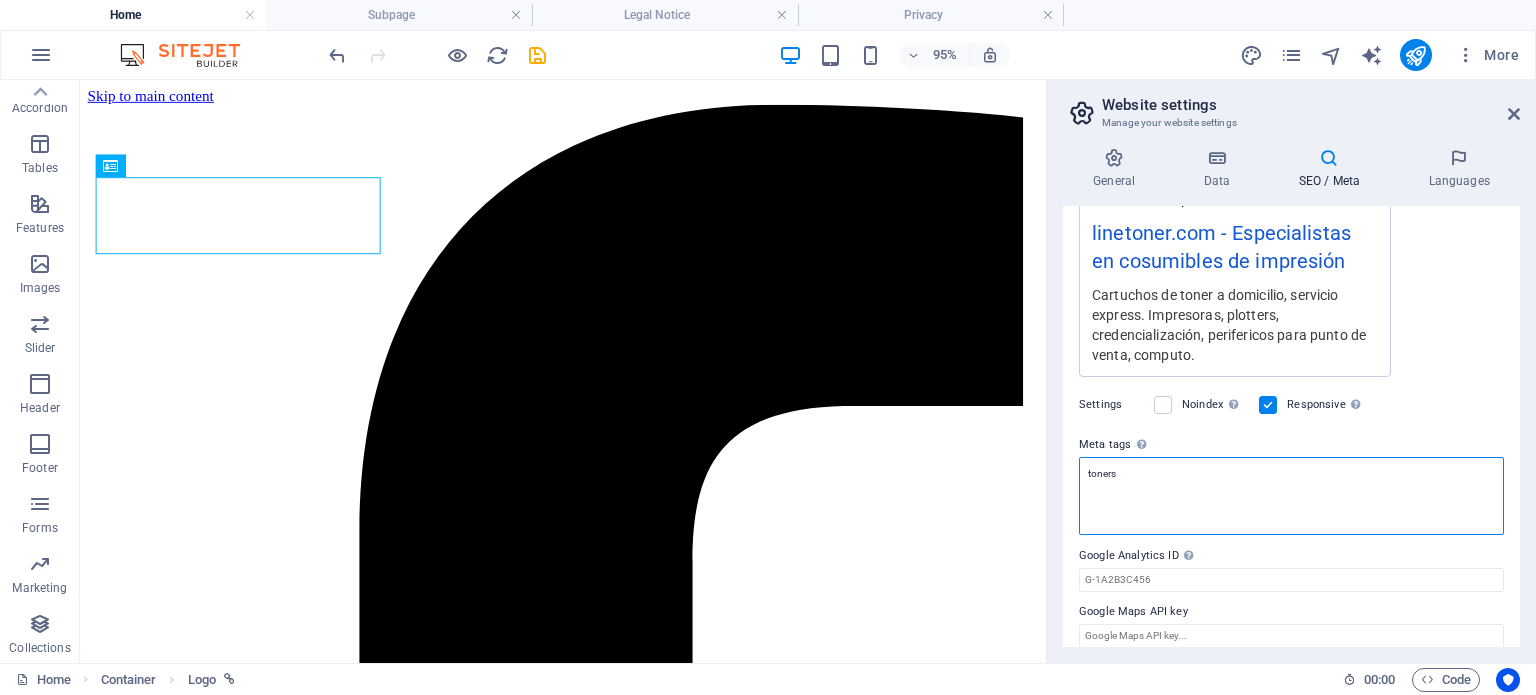 type on "toners" 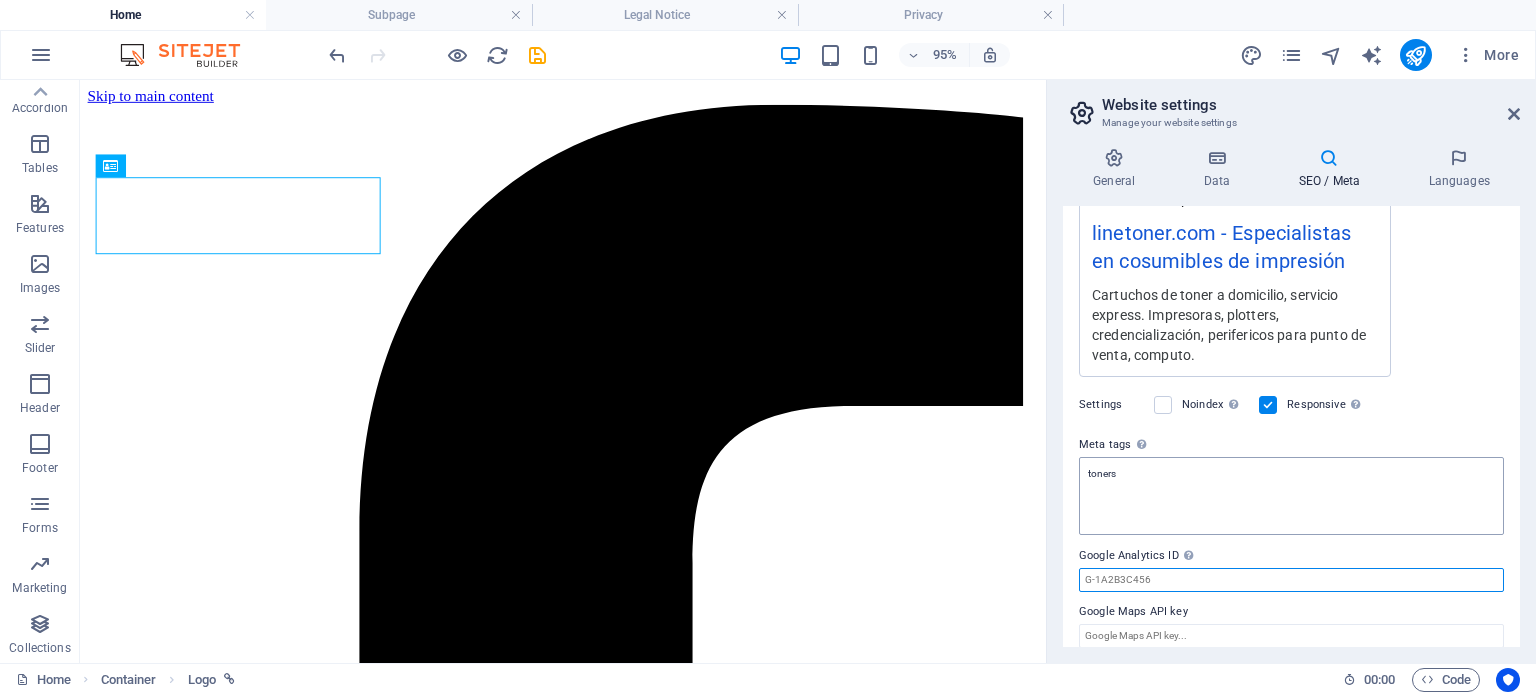 type 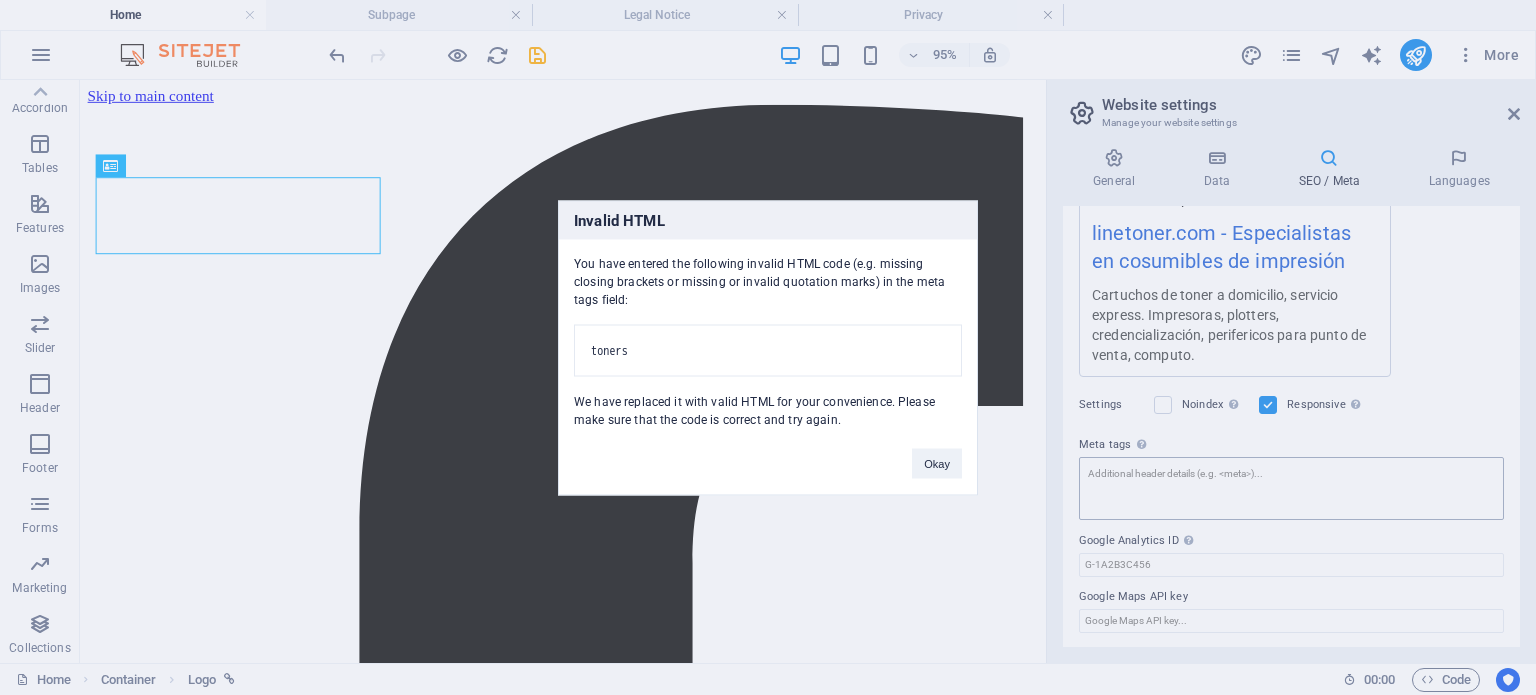 type 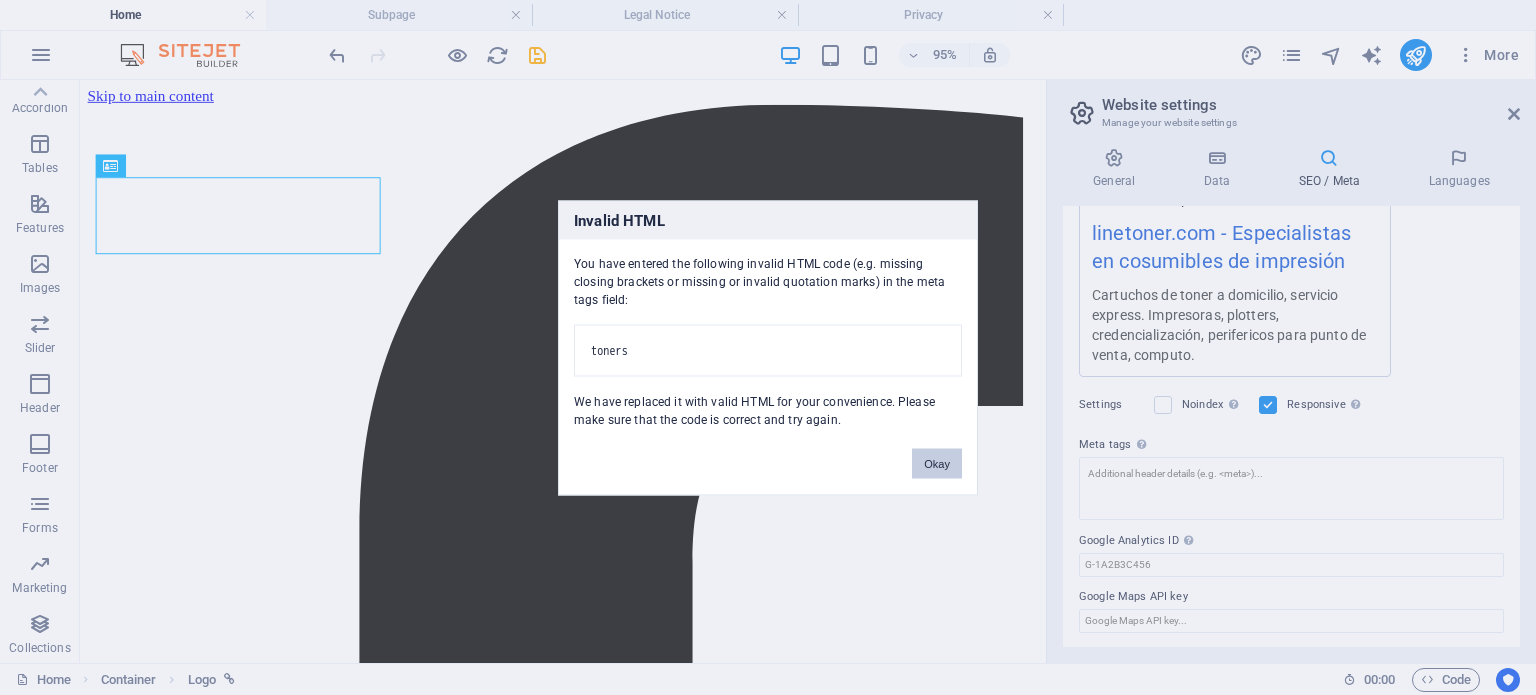 click on "Okay" at bounding box center (937, 463) 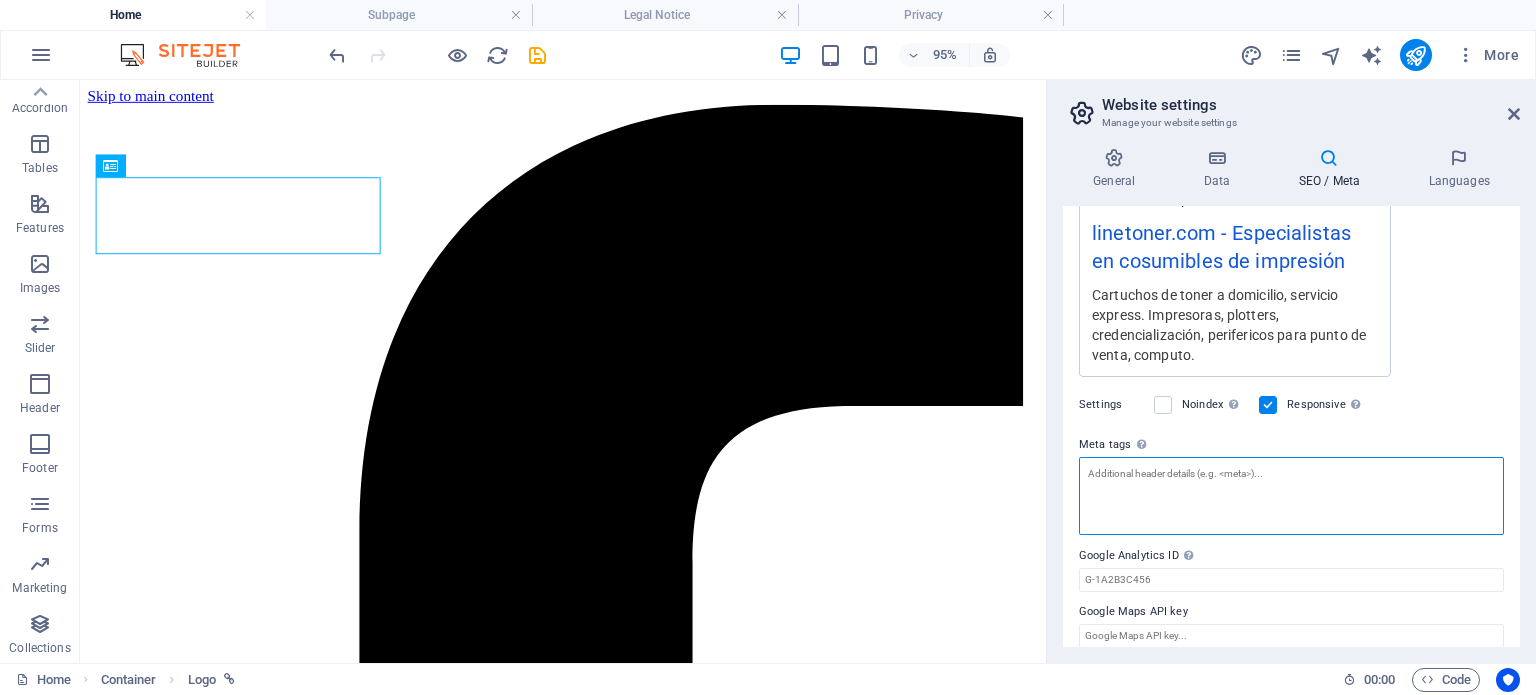 type on "t" 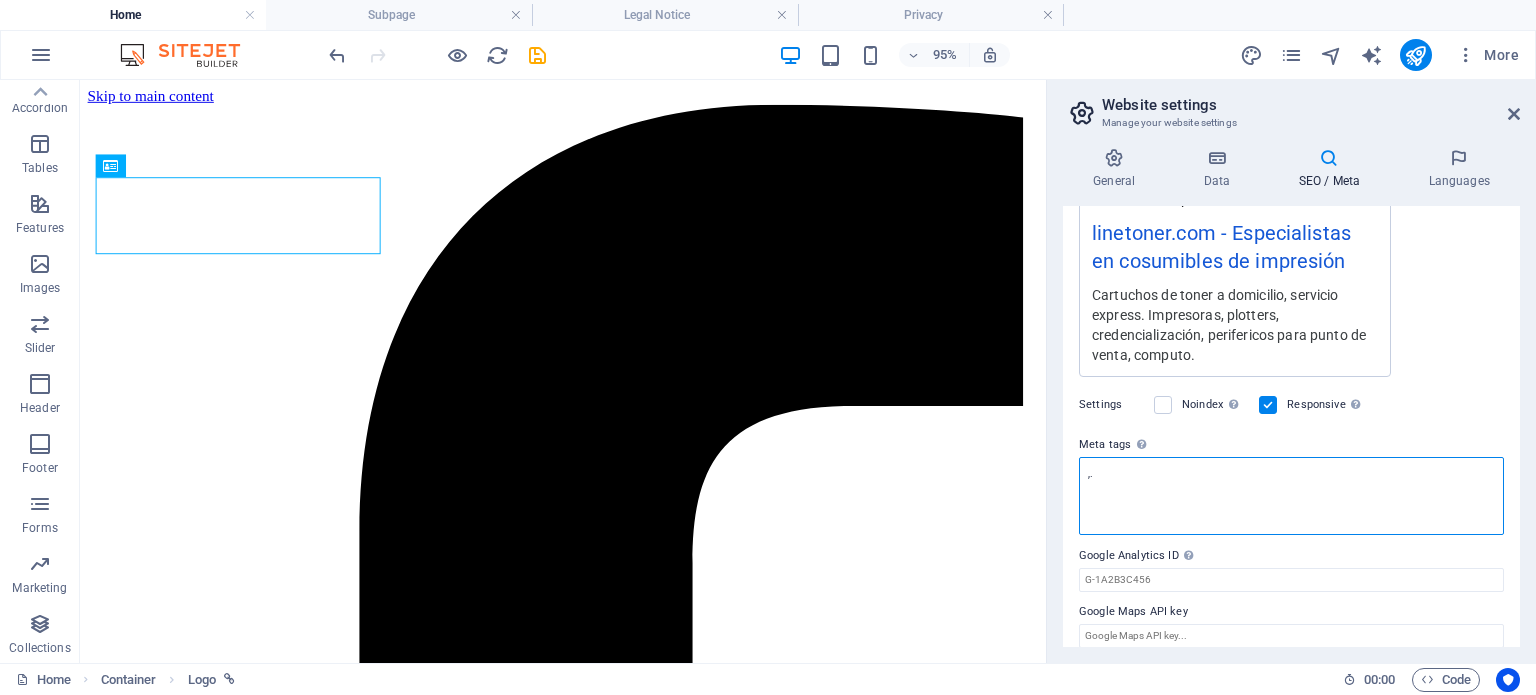 type on "," 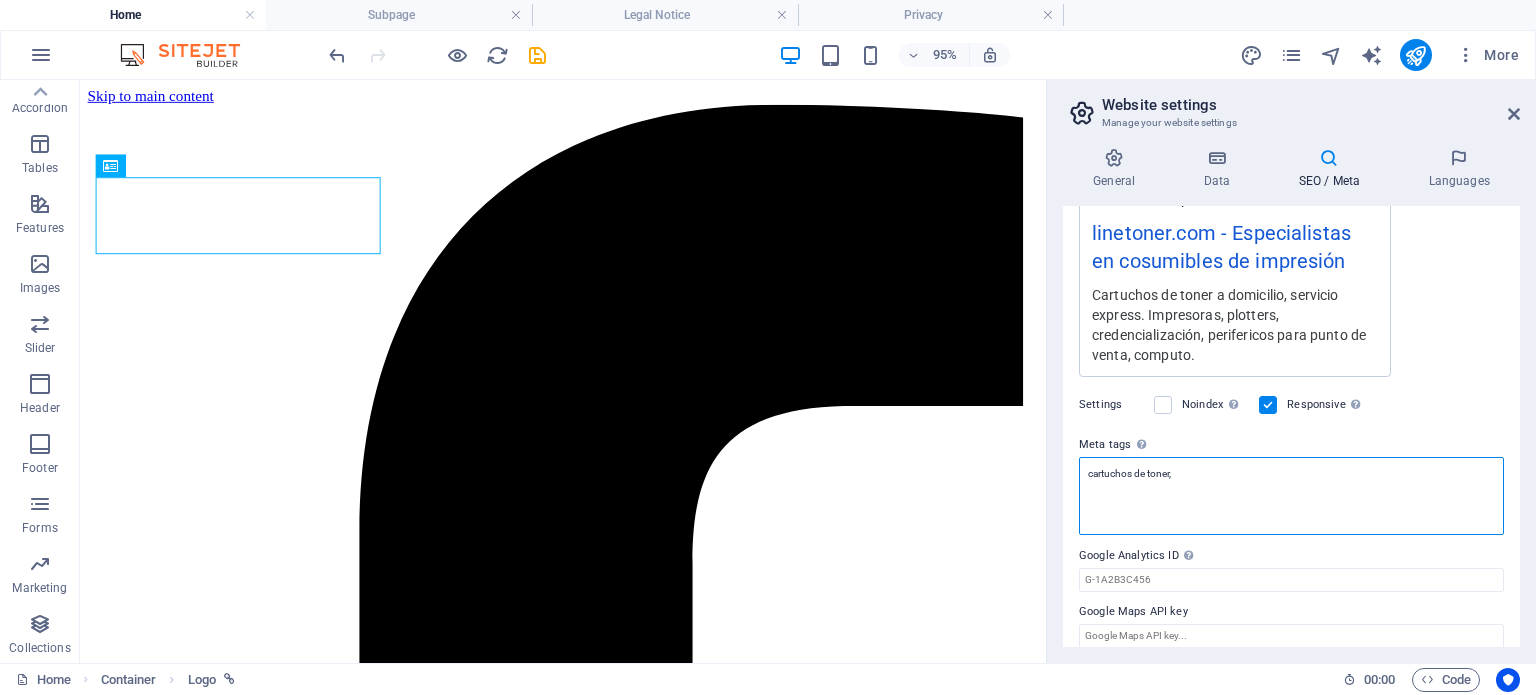 type on "cartuchos de toner," 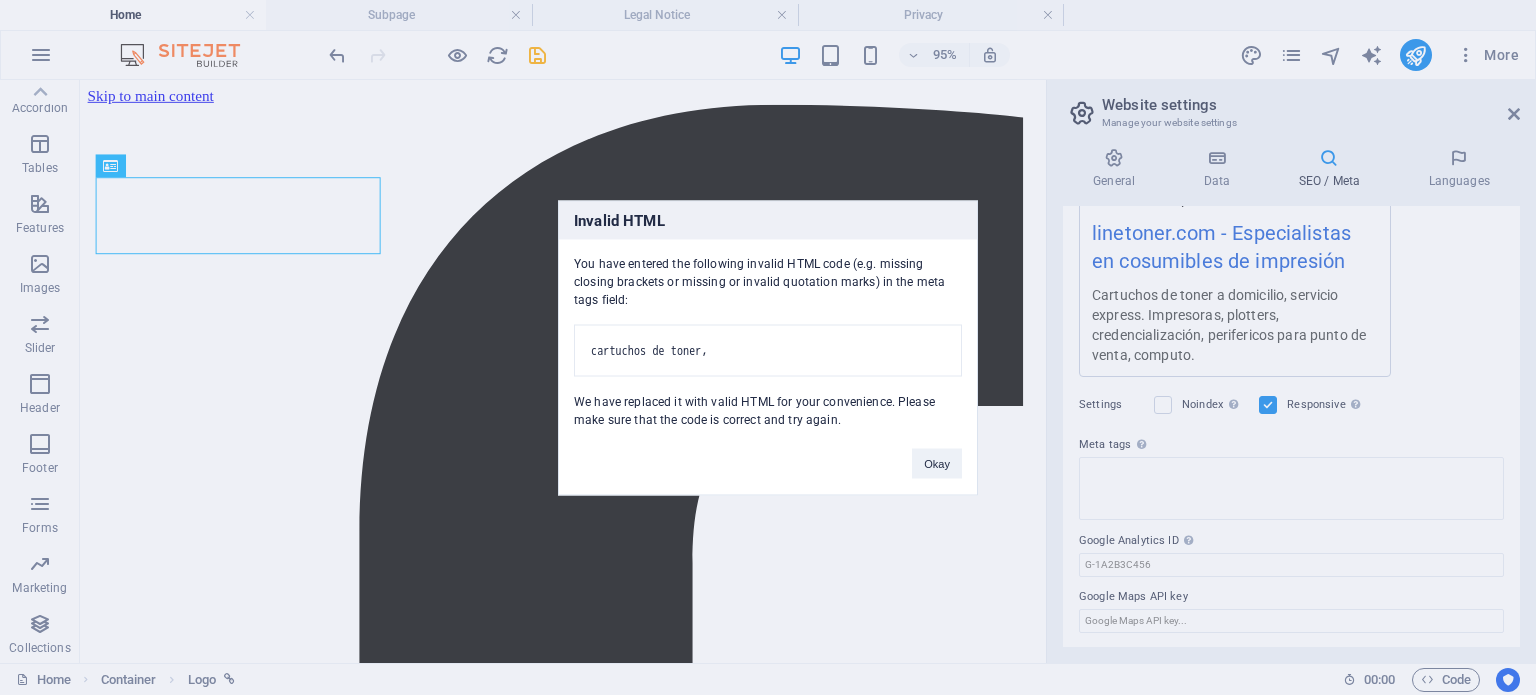 click on "linetoner.com Home Subpage Legal Notice Privacy Favorites Elements Columns Content Boxes Accordion Tables Features Images Slider Header Footer Forms Marketing Collections   Info Bar   Container   Logo   Menu   Menu Bar   Container   Banner   H1   Boxes   Boxes   Container   Container   Text   Boxes   Container   Boxes   Container   Container   Boxes   Container   Icon   Button   Container   Text   Container   Container   Container   H2   Spacer   Button   Container   Container   Text   Container   Container   Container   Container   Icon   Icon   Social Media Icons   Social Media Icons   Icon   Container   Icon
Container   H2   H3   Spacer   Icon   Boxes   Container   Container   H4   Container   Text   Icon   Container   Text   Container   Image with text   Image   Textarea   Callout   Container   Container   Contact Form   Contact Form   Form   Form button   Date   Email   Contact Form   Form   Input     H2" at bounding box center [768, 347] 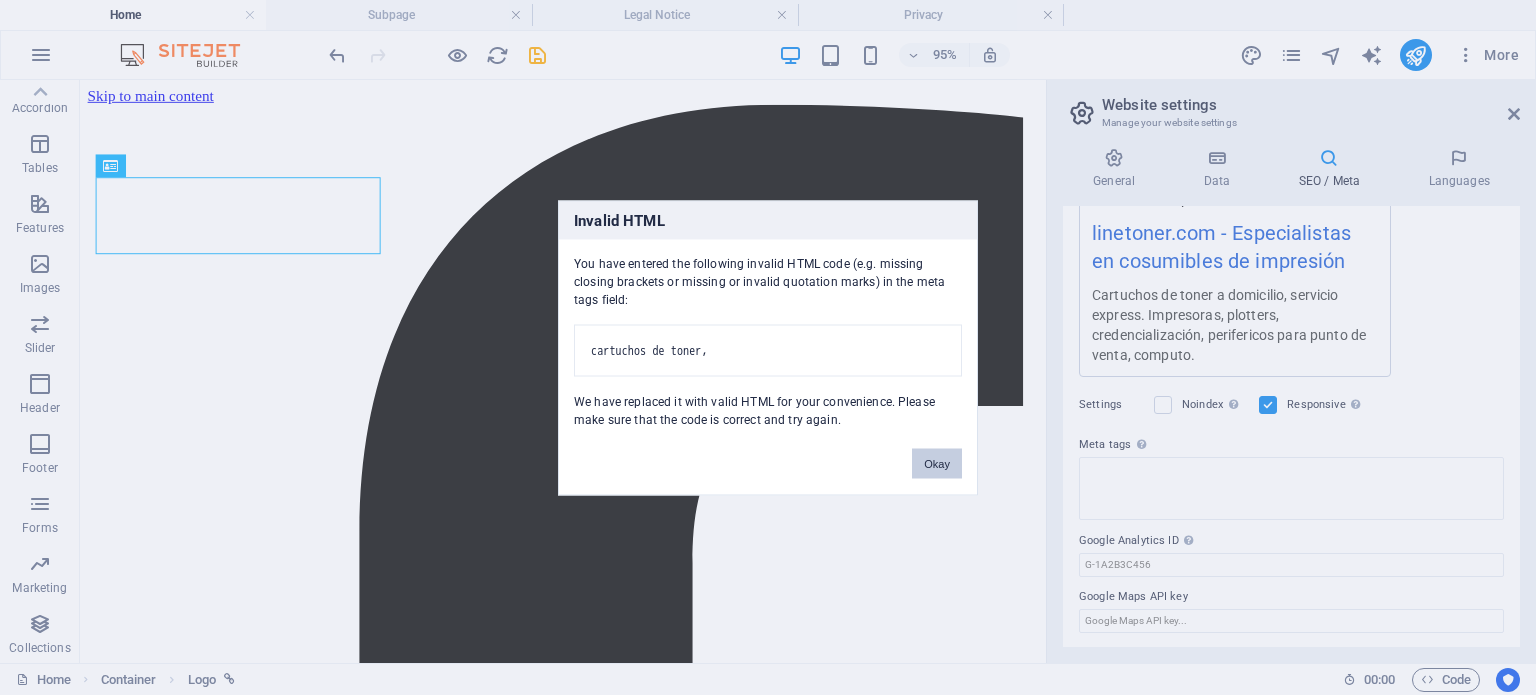 click on "Okay" at bounding box center [937, 463] 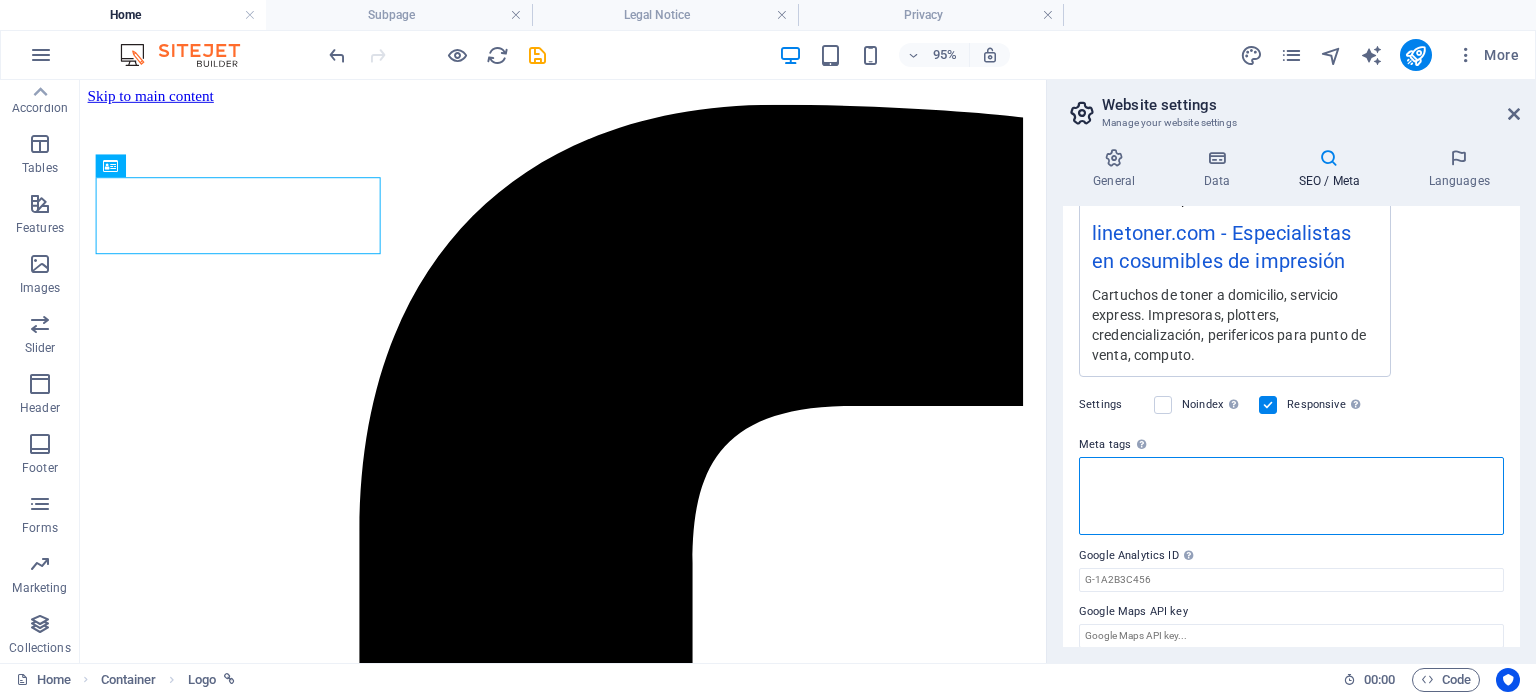 click on "Meta tags Enter HTML code here that will be placed inside the  tags of your website. Please note that your website may not function if you include code with errors." at bounding box center (1291, 496) 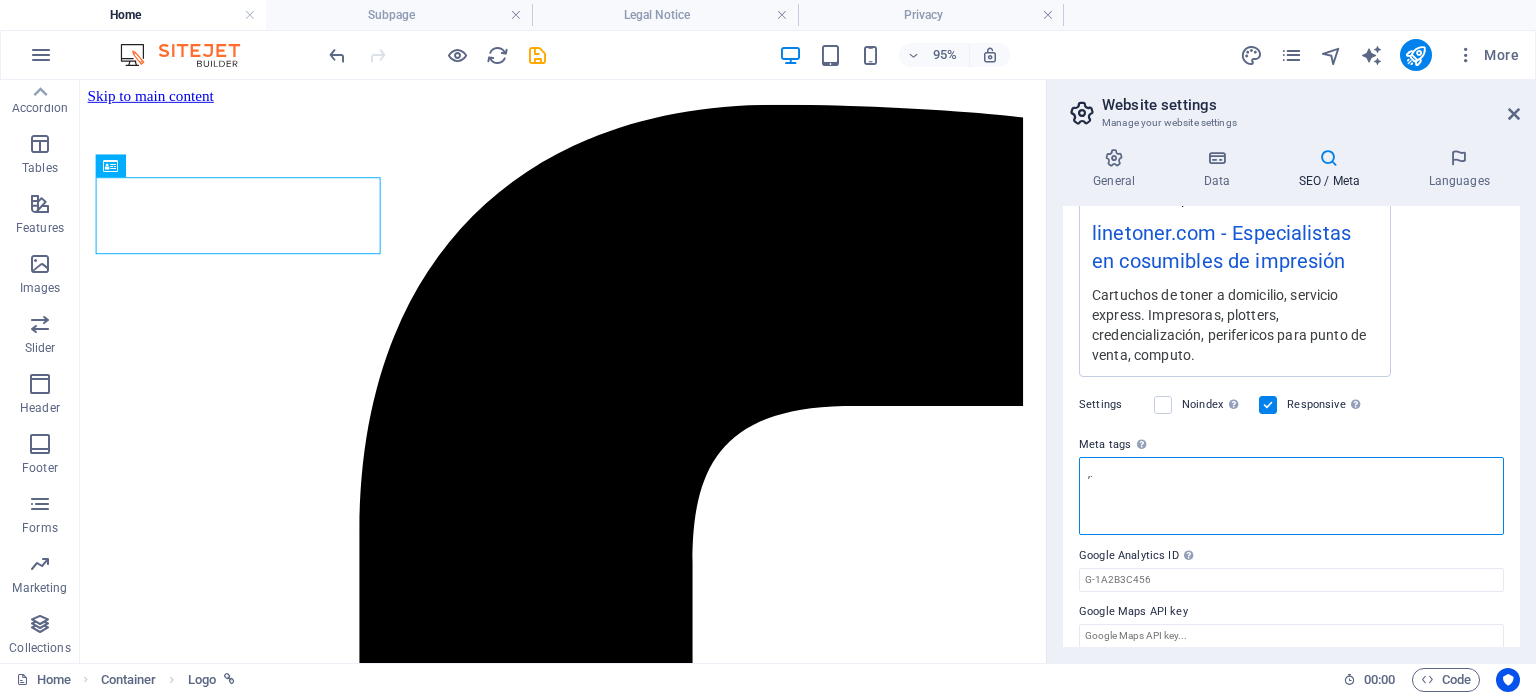 type on "," 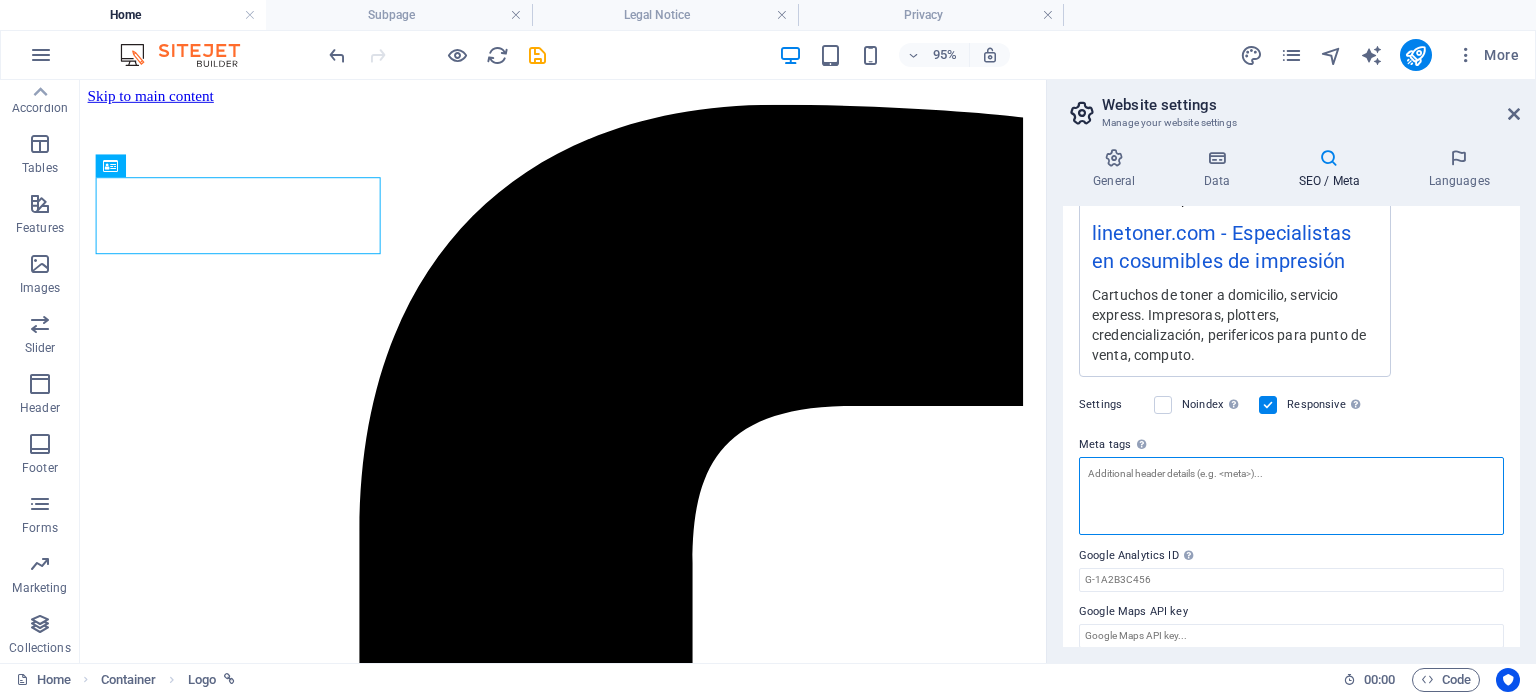 click on "Meta tags Enter HTML code here that will be placed inside the  tags of your website. Please note that your website may not function if you include code with errors." at bounding box center (1291, 496) 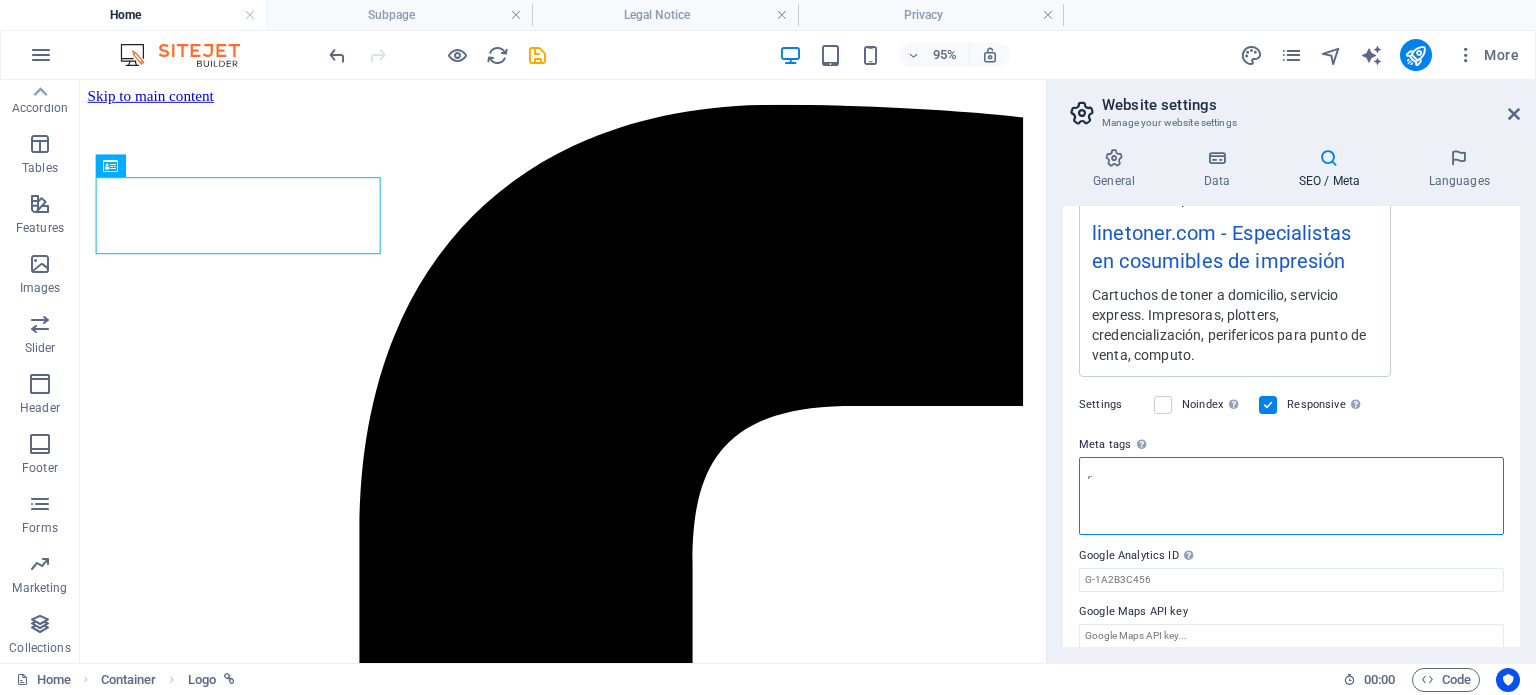 type on "," 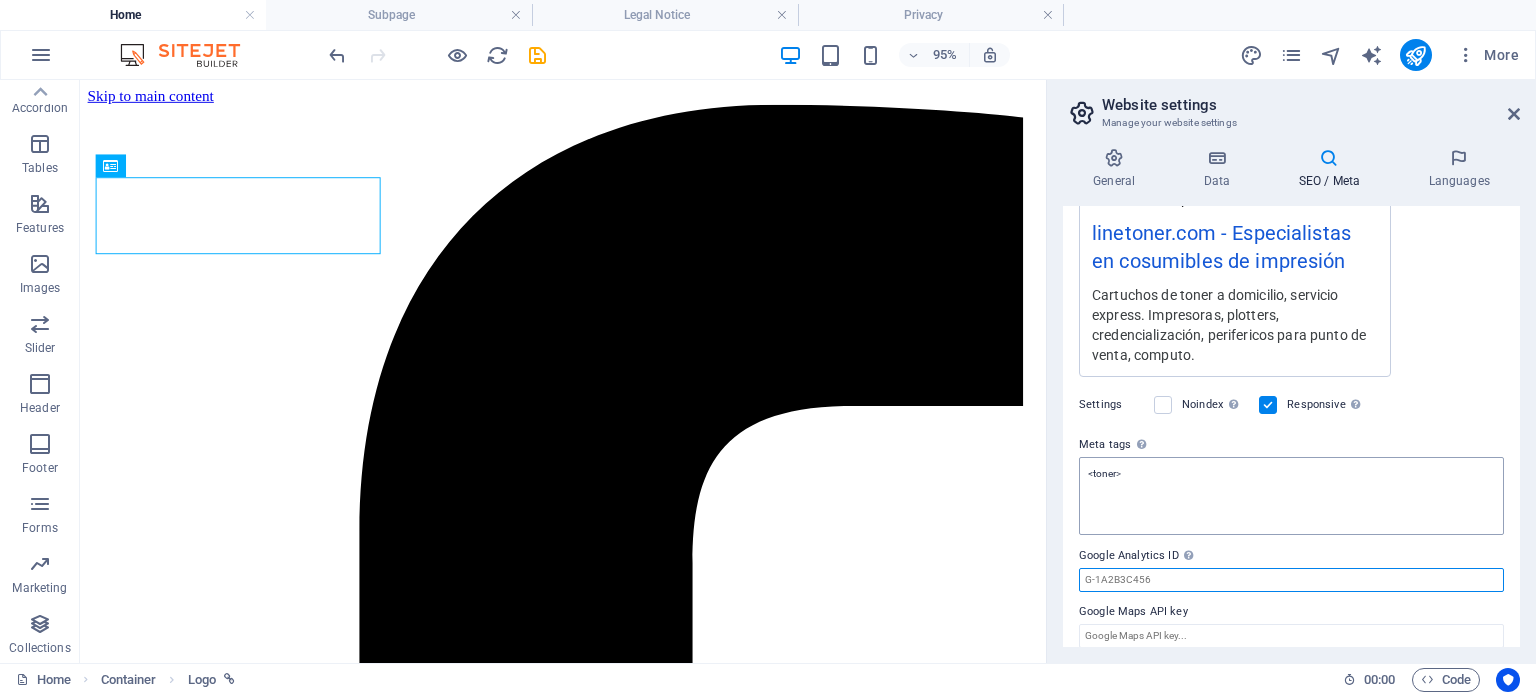 type on "<toner></toner>" 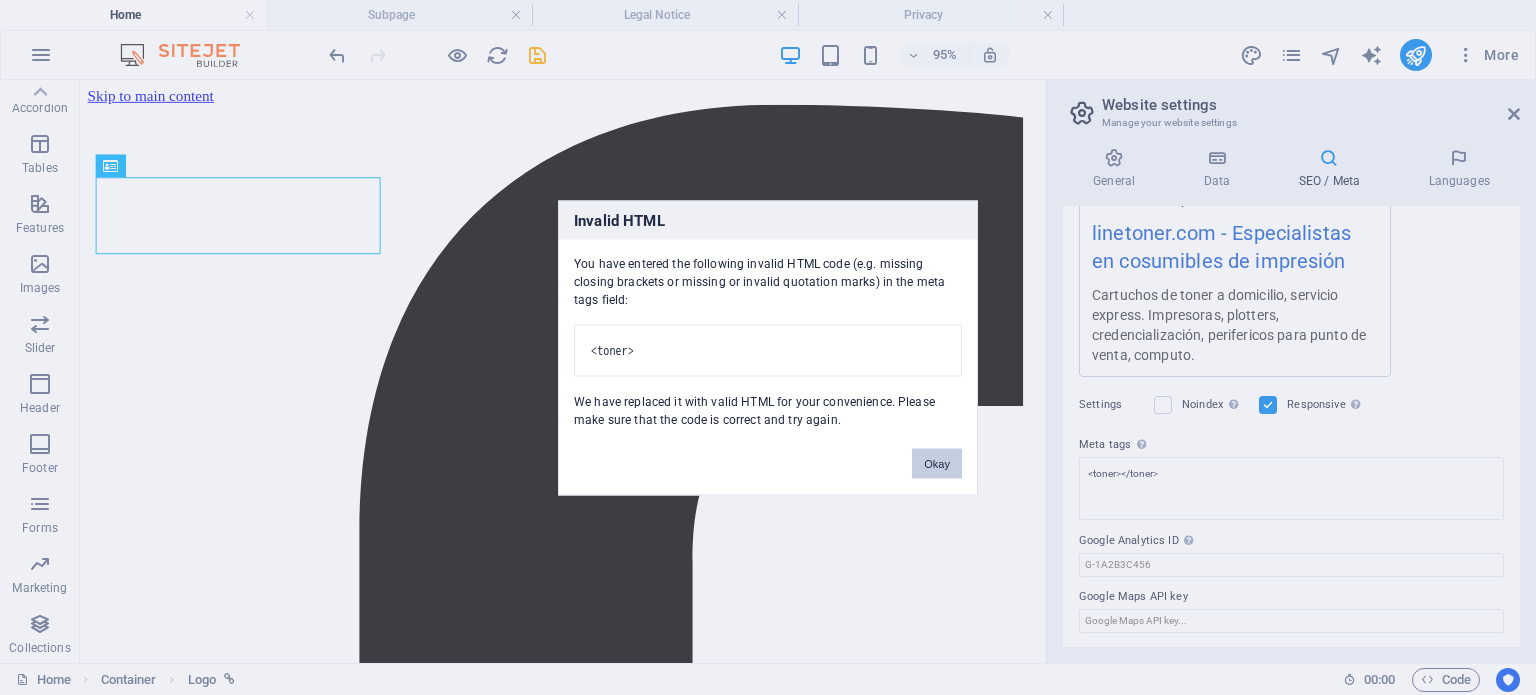 click on "Okay" at bounding box center [937, 463] 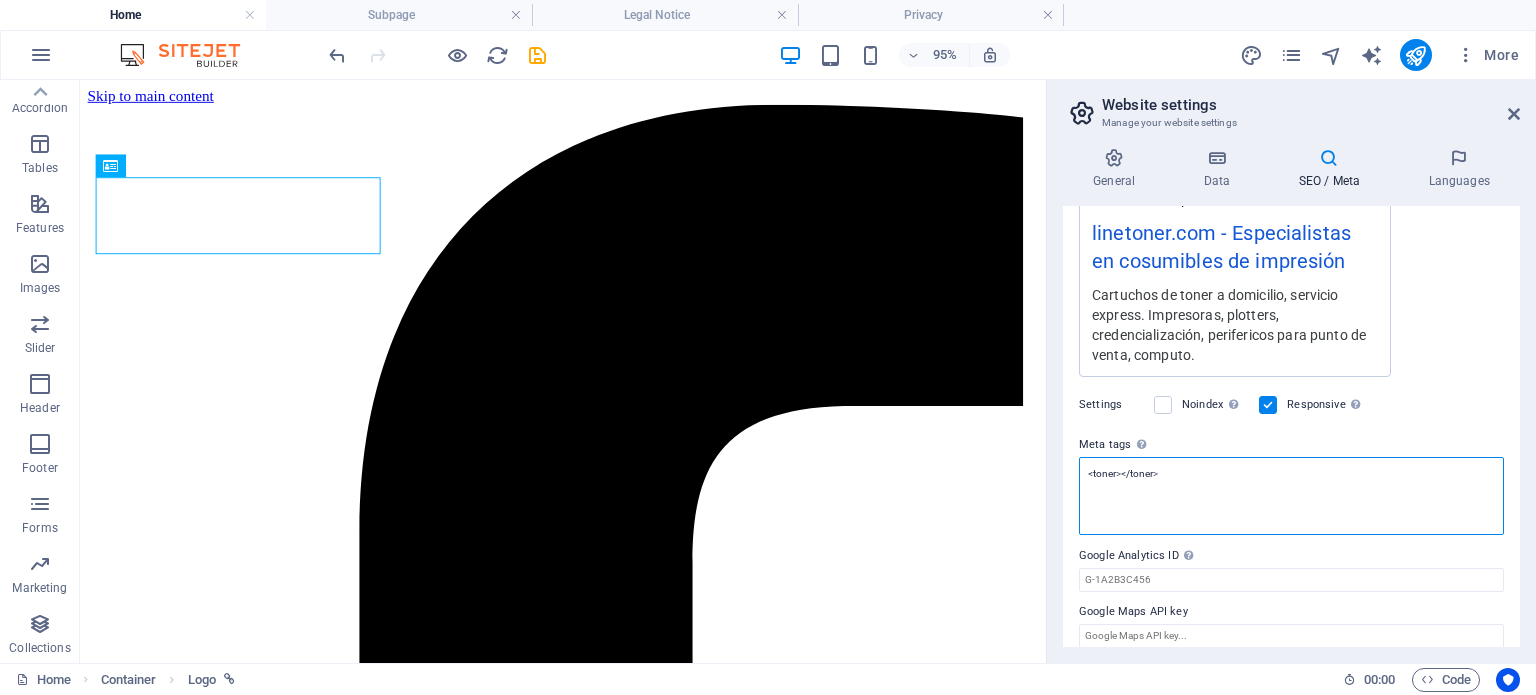 click on "<toner></toner>" at bounding box center [1291, 496] 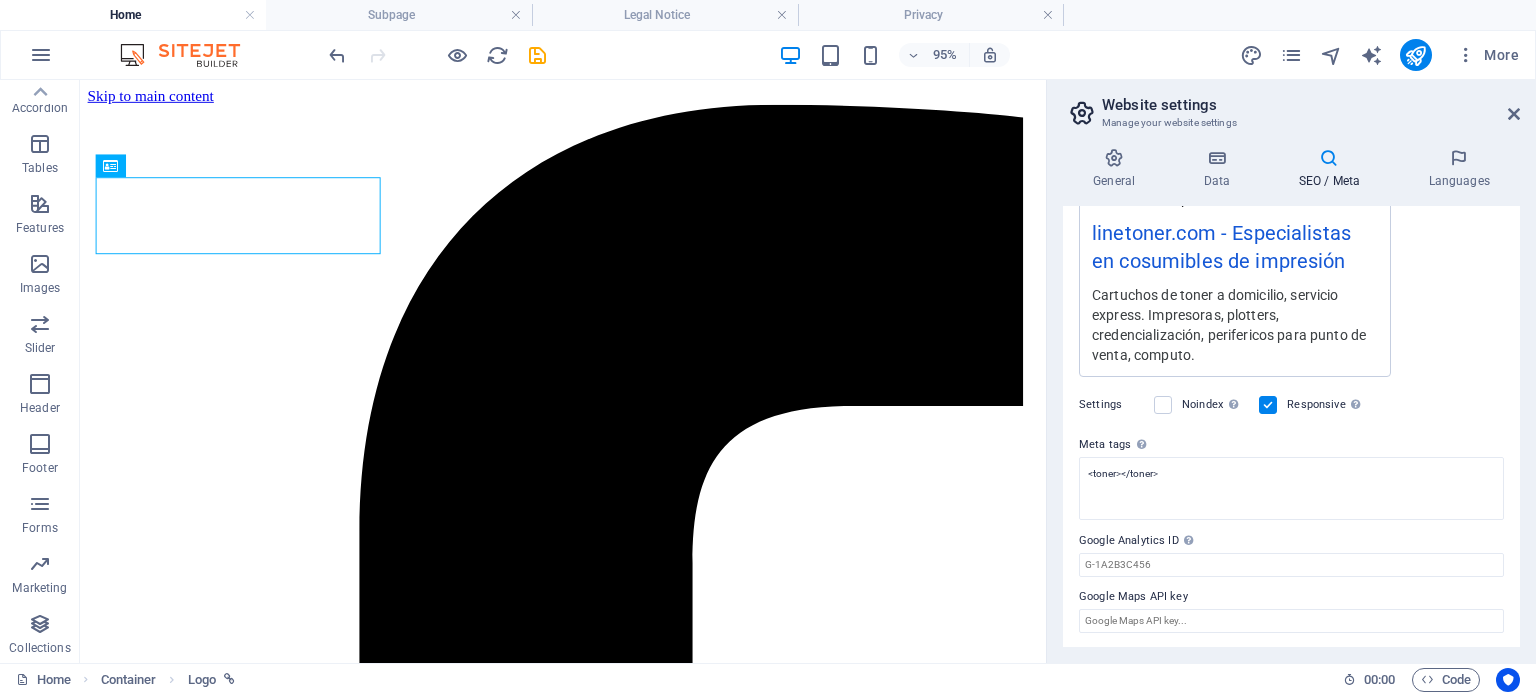 click on "General  Data  SEO / Meta  Languages Website name linetoner.com Logo Drag files here, click to choose files or select files from Files or our free stock photos & videos Select files from the file manager, stock photos, or upload file(s) Upload Favicon Set the favicon of your website here. A favicon is a small icon shown in the browser tab next to your website title. It helps visitors identify your website. Drag files here, click to choose files or select files from Files or our free stock photos & videos Select files from the file manager, stock photos, or upload file(s) Upload Preview Image (Open Graph) This image will be shown when the website is shared on social networks Drag files here, click to choose files or select files from Files or our free stock photos & videos Select files from the file manager, stock photos, or upload file(s) Upload Contact data for this website. This can be used everywhere on the website and will update automatically. Company linetoner.com First name Linetoner Last name Street" at bounding box center (1291, 397) 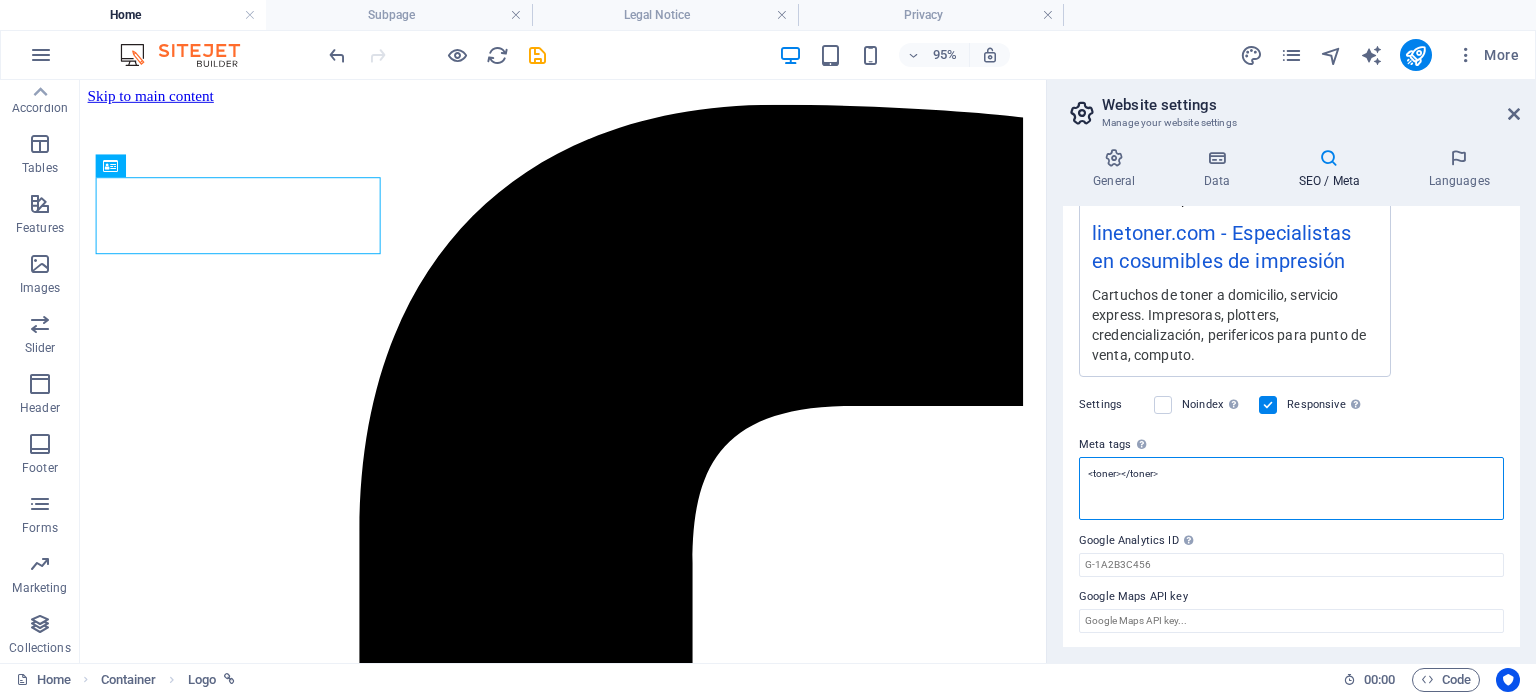 click on "<toner></toner>" at bounding box center [1291, 488] 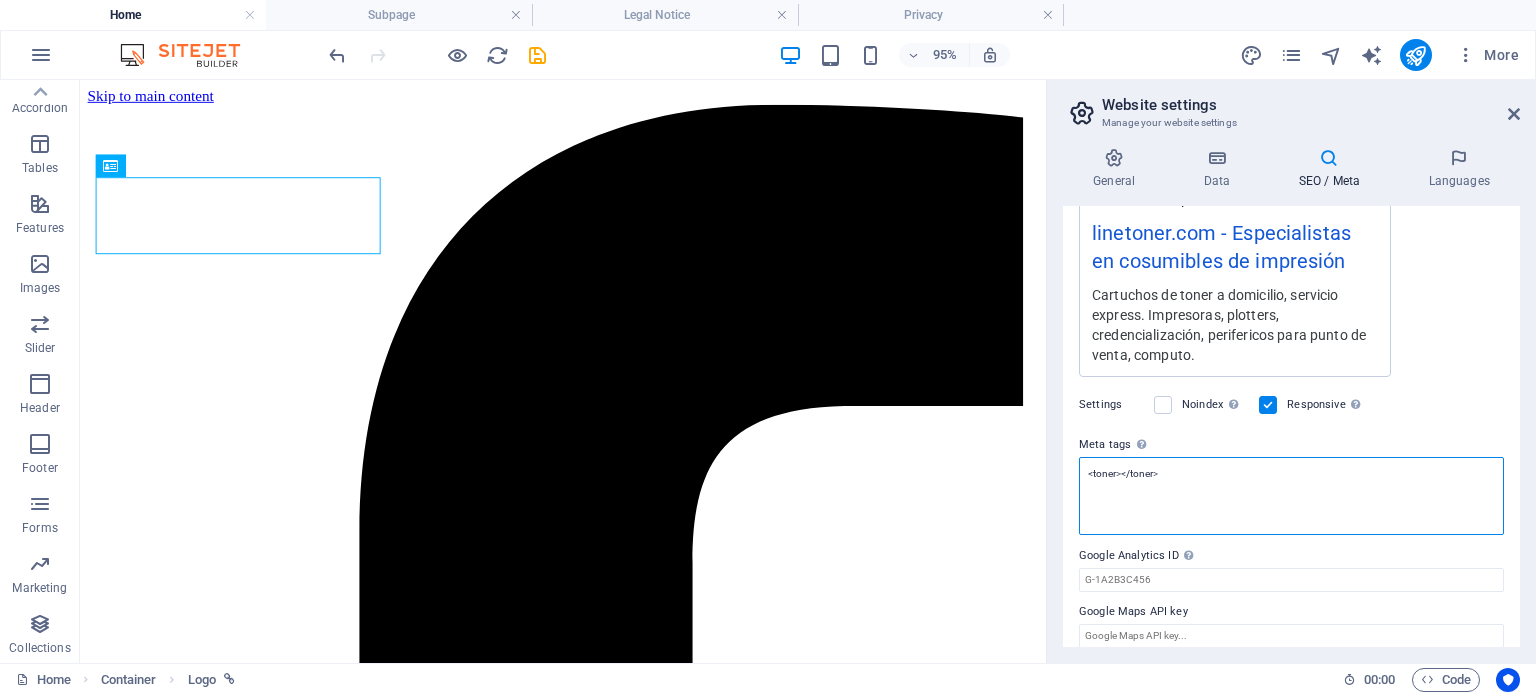 click on "<toner></toner>" at bounding box center [1291, 496] 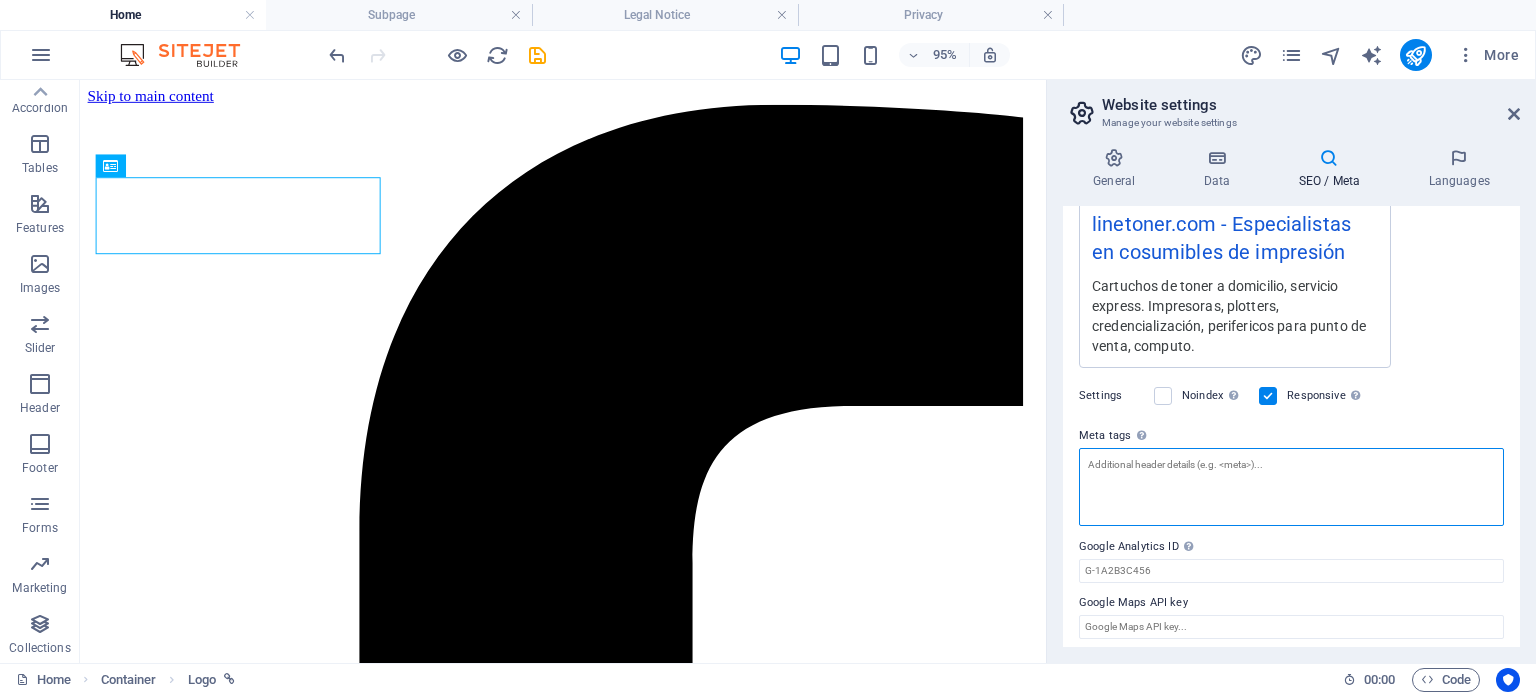 scroll, scrollTop: 396, scrollLeft: 0, axis: vertical 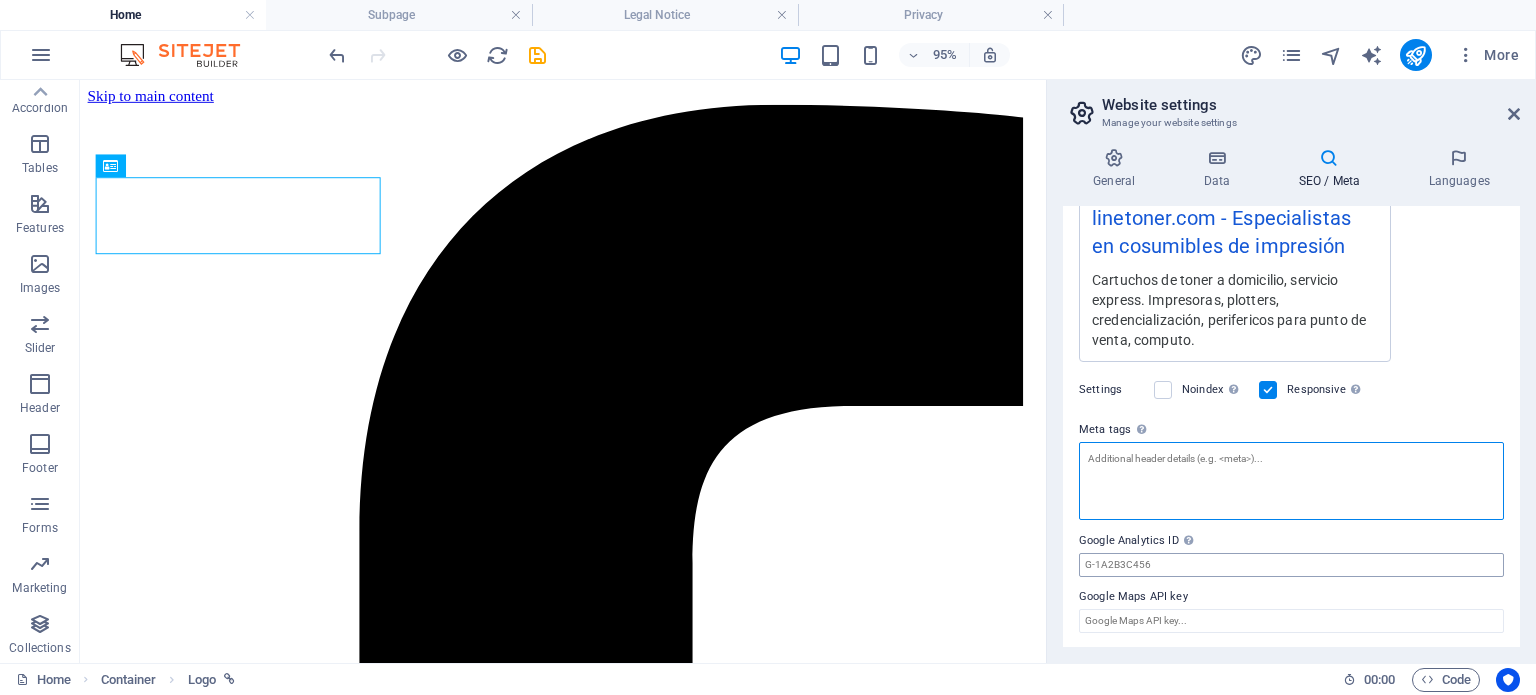 type 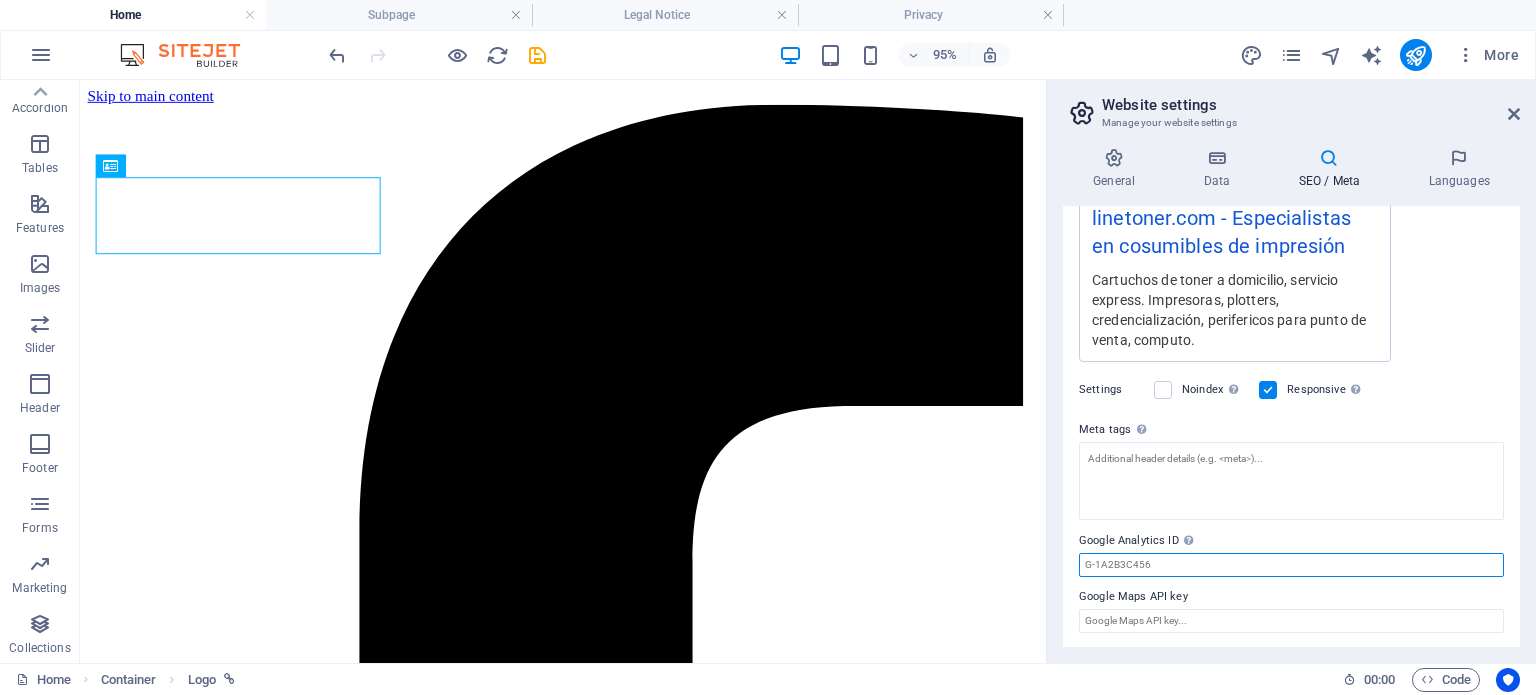 click on "Google Analytics ID Please only add the Google Analytics ID. We automatically include the ID in the tracking snippet. The Analytics ID looks similar to e.g. G-1A2B3C456" at bounding box center (1291, 565) 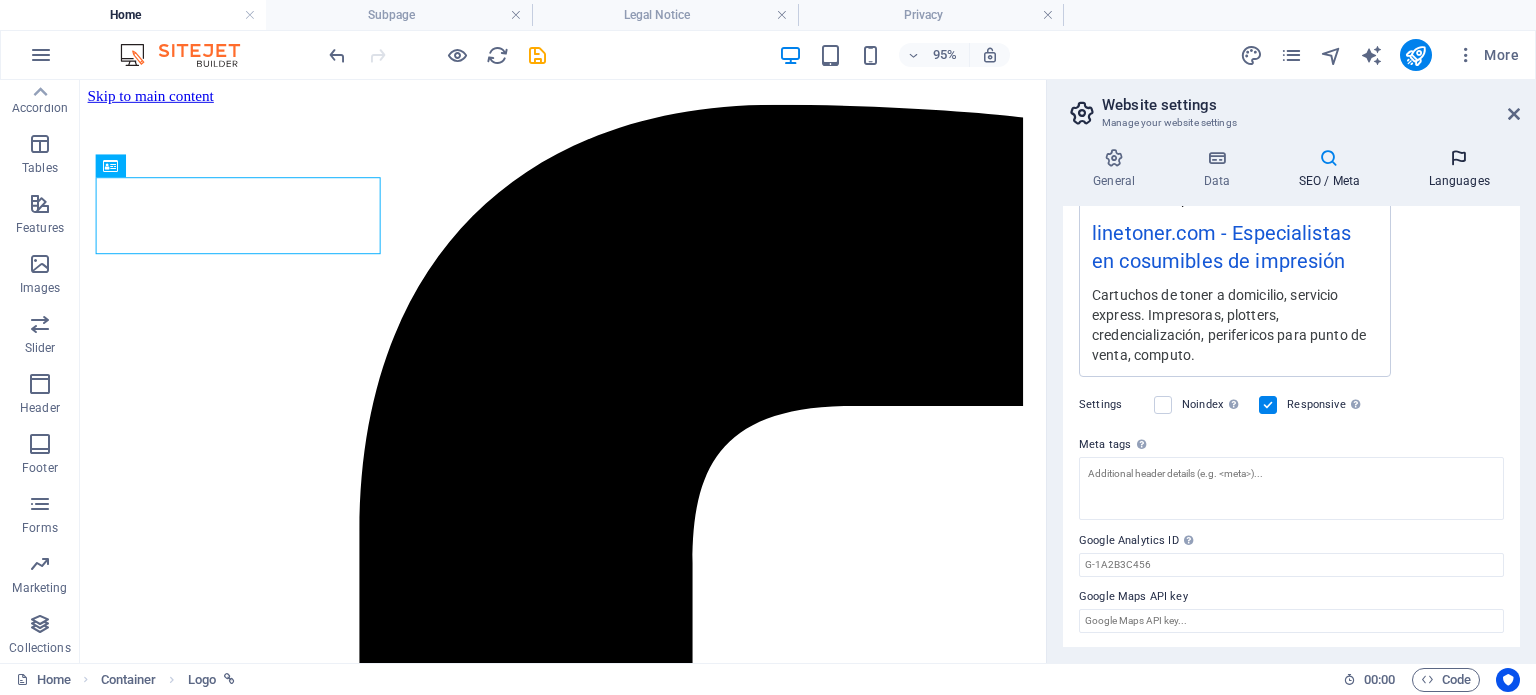 click on "Languages" at bounding box center (1459, 169) 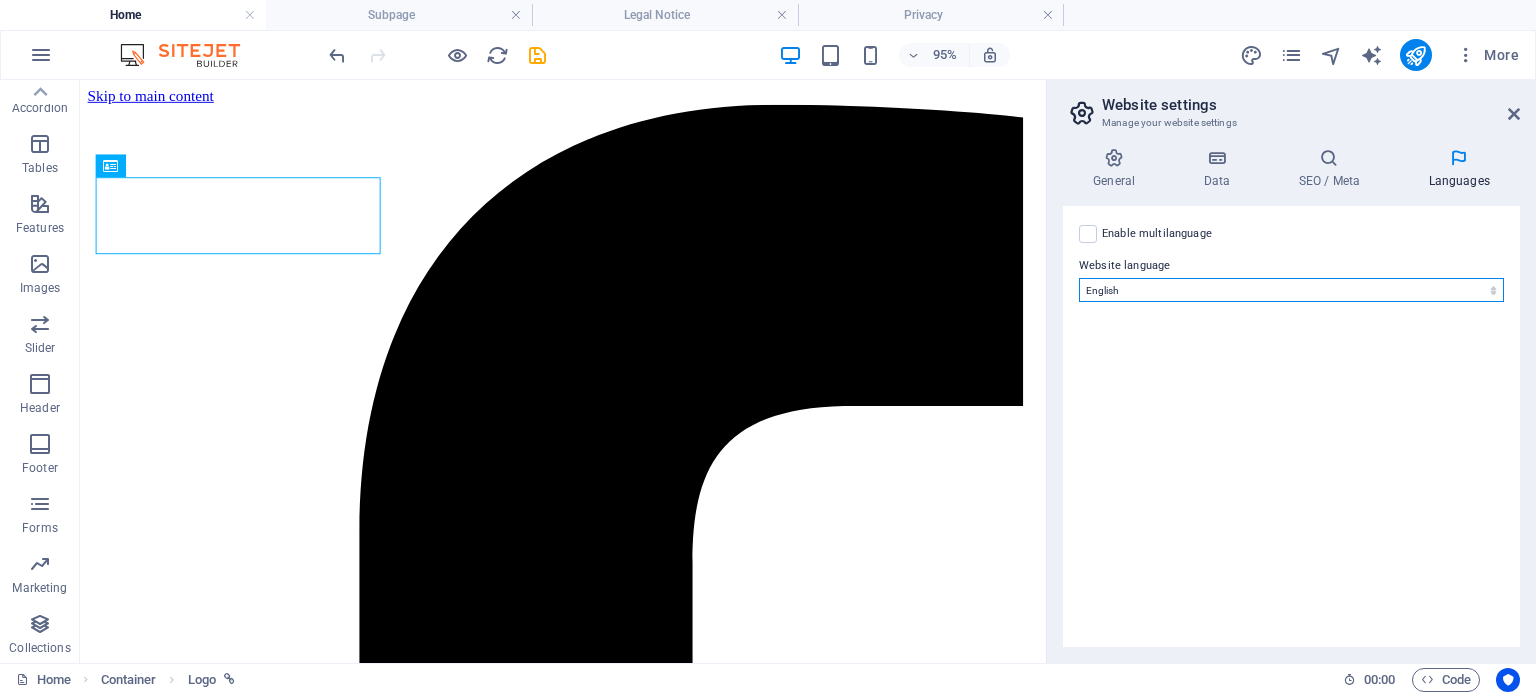 click on "Abkhazian Afar Afrikaans Akan Albanian Amharic Arabic Aragonese Armenian Assamese Avaric Avestan Aymara Azerbaijani Bambara Bashkir Basque Belarusian Bengali Bihari languages Bislama Bokmål Bosnian Breton Bulgarian Burmese Catalan Central Khmer Chamorro Chechen Chinese Church Slavic Chuvash Cornish Corsican Cree Croatian Czech Danish Dutch Dzongkha English Esperanto Estonian Ewe Faroese Farsi (Persian) Fijian Finnish French Fulah Gaelic Galician Ganda Georgian German Greek Greenlandic Guaraní Gujarati Haitian Creole Hausa Hebrew Herero Hindi Hiri Motu Hungarian Icelandic Ido Igbo Indonesian Interlingua Interlingue Inuktitut Inupiaq Irish Italian Japanese Javanese Kannada Kanuri Kashmiri Kazakh Kikuyu Kinyarwanda Komi Kongo Korean Kurdish Kwanyama Kyrgyz Lao Latin Latvian Limburgish Lingala Lithuanian Luba-Katanga Luxembourgish Macedonian Malagasy Malay Malayalam Maldivian Maltese Manx Maori Marathi Marshallese Mongolian Nauru Navajo Ndonga Nepali North Ndebele Northern Sami Norwegian Norwegian Nynorsk Nuosu" at bounding box center [1291, 290] 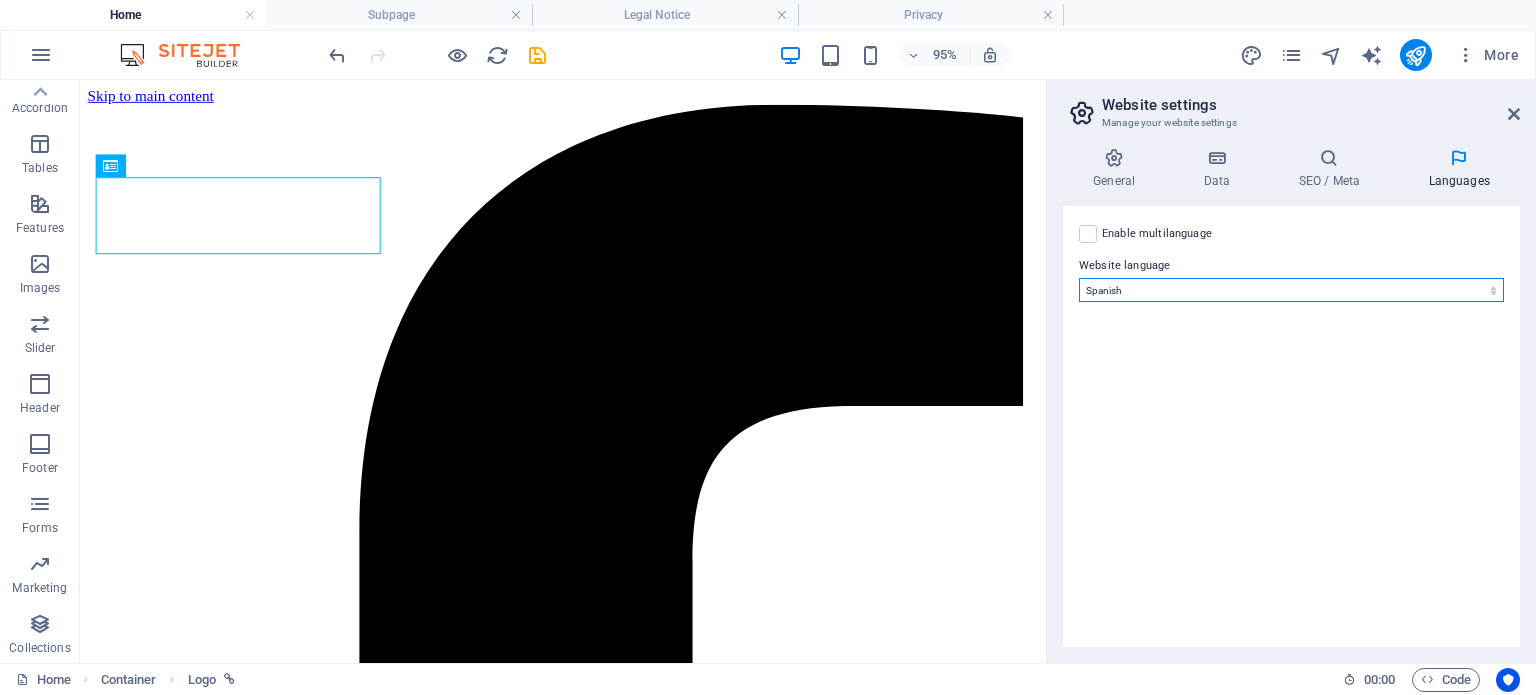 click on "Abkhazian Afar Afrikaans Akan Albanian Amharic Arabic Aragonese Armenian Assamese Avaric Avestan Aymara Azerbaijani Bambara Bashkir Basque Belarusian Bengali Bihari languages Bislama Bokmål Bosnian Breton Bulgarian Burmese Catalan Central Khmer Chamorro Chechen Chinese Church Slavic Chuvash Cornish Corsican Cree Croatian Czech Danish Dutch Dzongkha English Esperanto Estonian Ewe Faroese Farsi (Persian) Fijian Finnish French Fulah Gaelic Galician Ganda Georgian German Greek Greenlandic Guaraní Gujarati Haitian Creole Hausa Hebrew Herero Hindi Hiri Motu Hungarian Icelandic Ido Igbo Indonesian Interlingua Interlingue Inuktitut Inupiaq Irish Italian Japanese Javanese Kannada Kanuri Kashmiri Kazakh Kikuyu Kinyarwanda Komi Kongo Korean Kurdish Kwanyama Kyrgyz Lao Latin Latvian Limburgish Lingala Lithuanian Luba-Katanga Luxembourgish Macedonian Malagasy Malay Malayalam Maldivian Maltese Manx Maori Marathi Marshallese Mongolian Nauru Navajo Ndonga Nepali North Ndebele Northern Sami Norwegian Norwegian Nynorsk Nuosu" at bounding box center (1291, 290) 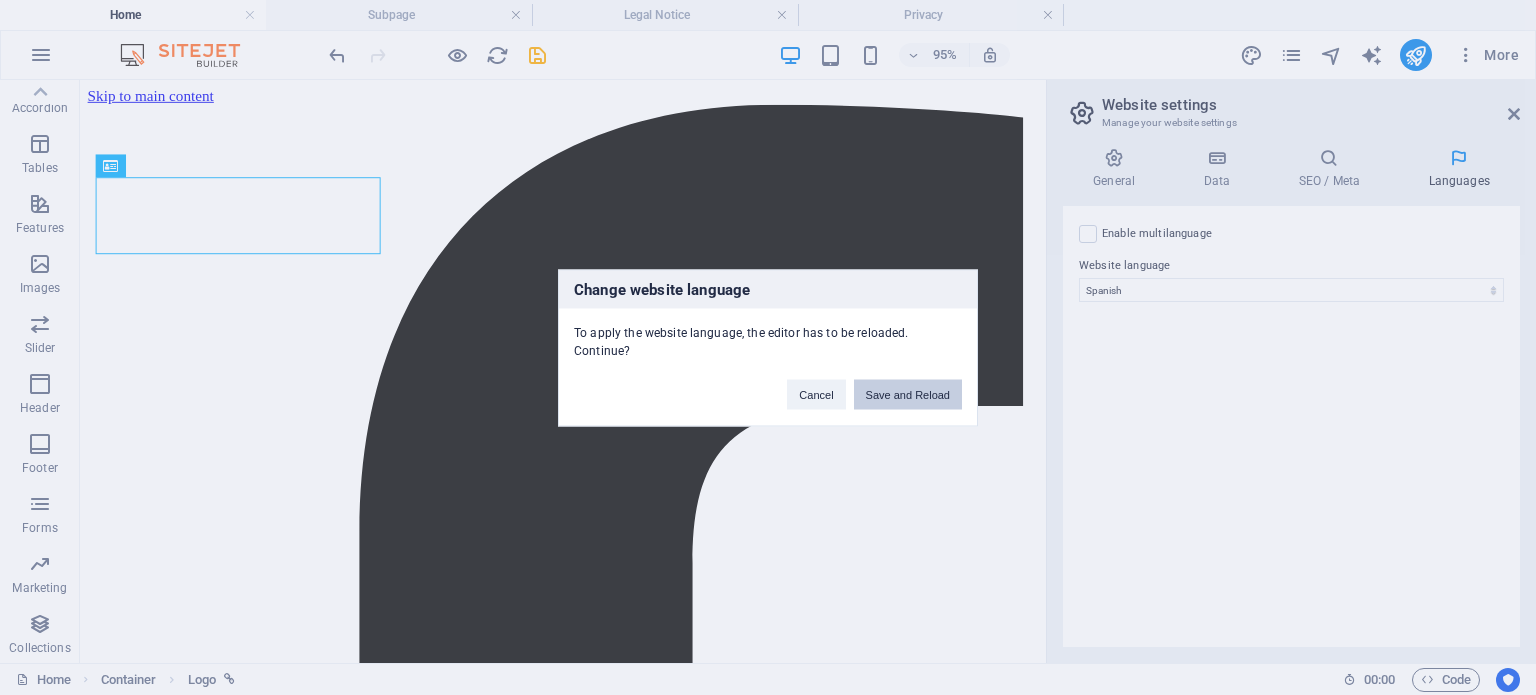 click on "Save and Reload" at bounding box center [908, 394] 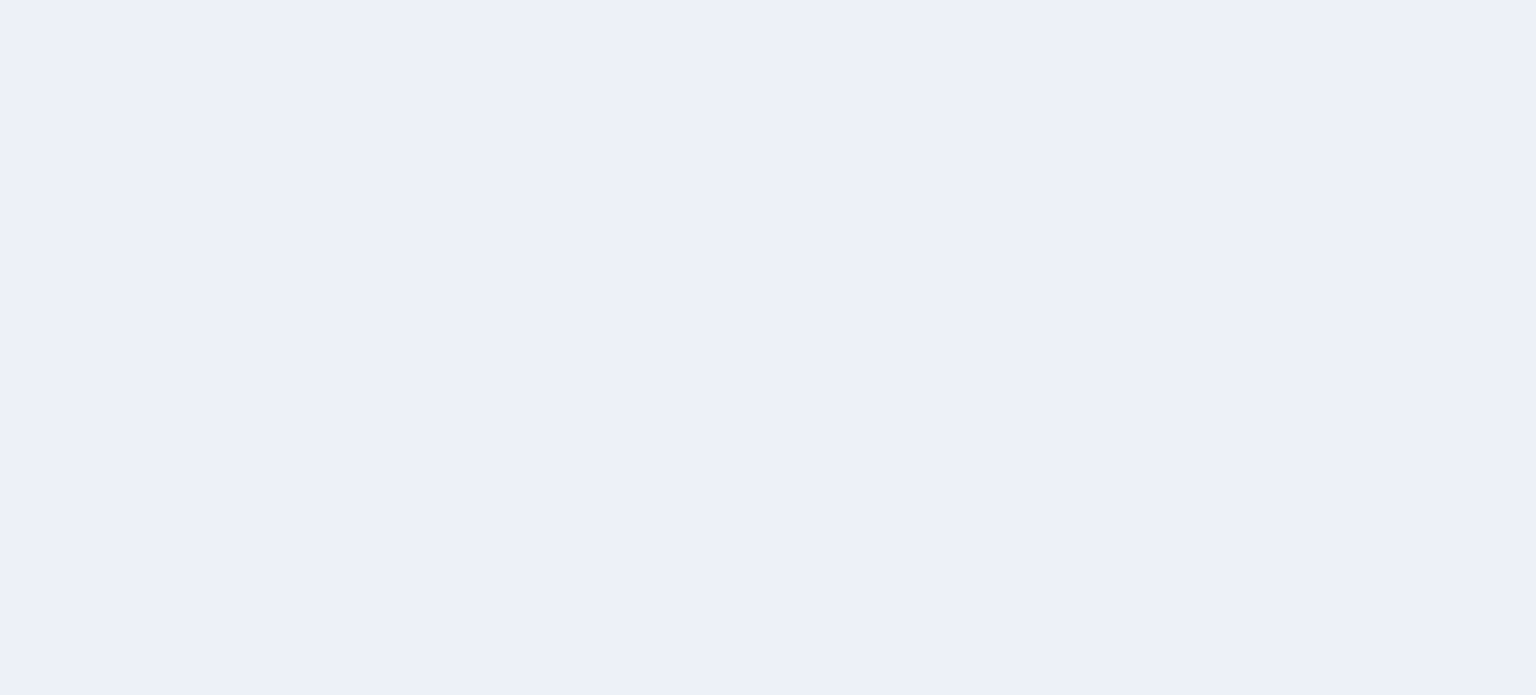 scroll, scrollTop: 0, scrollLeft: 0, axis: both 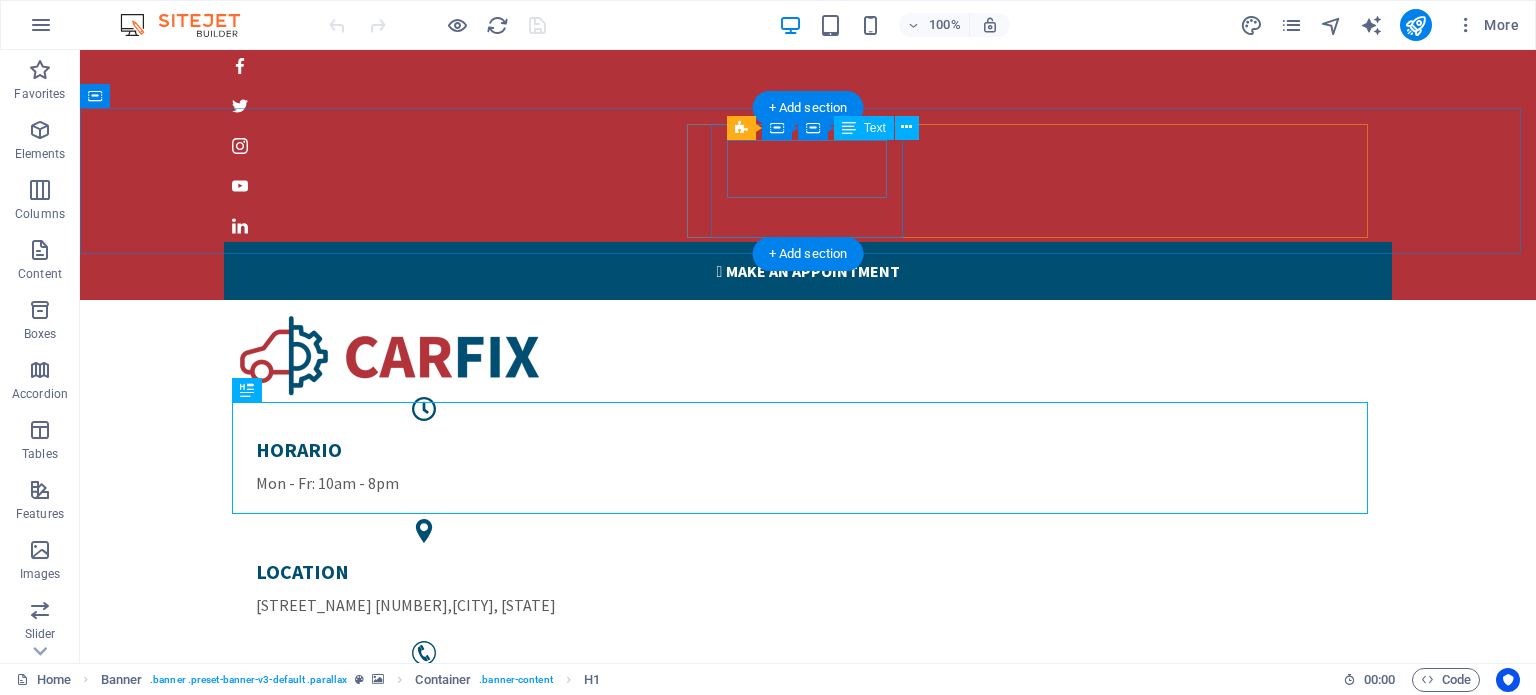click on "HORARIO Mon - Fr: 10am - 8pm" at bounding box center (424, 466) 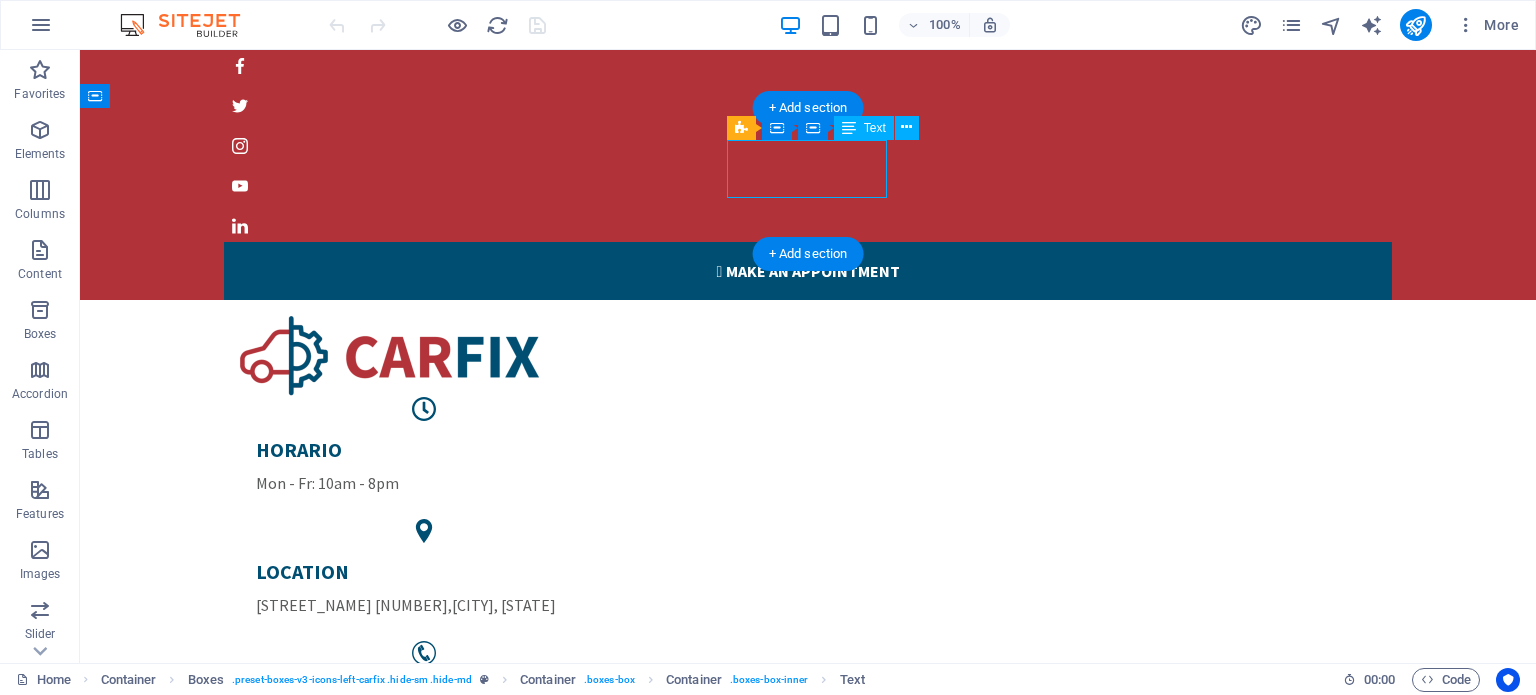 click on "HORARIO Mon - Fr: 10am - 8pm" at bounding box center (424, 466) 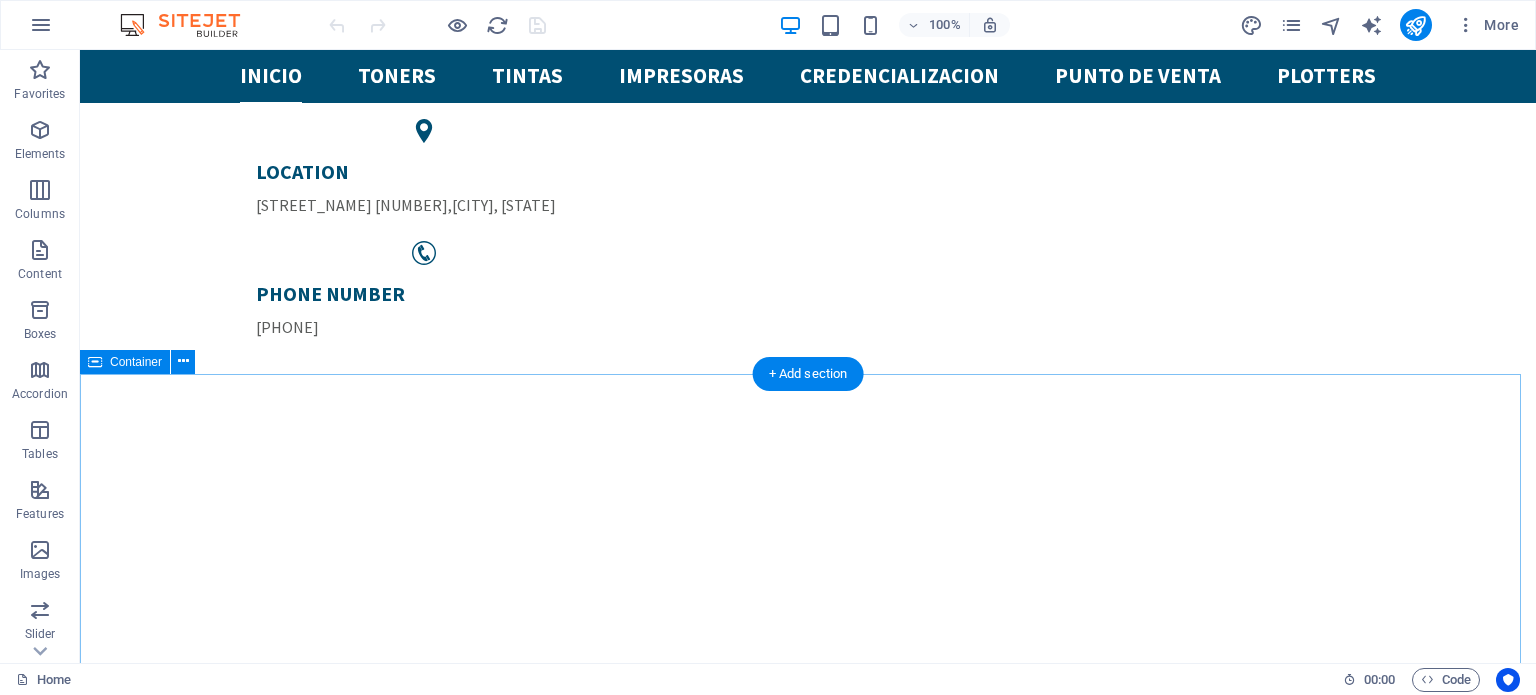 scroll, scrollTop: 100, scrollLeft: 0, axis: vertical 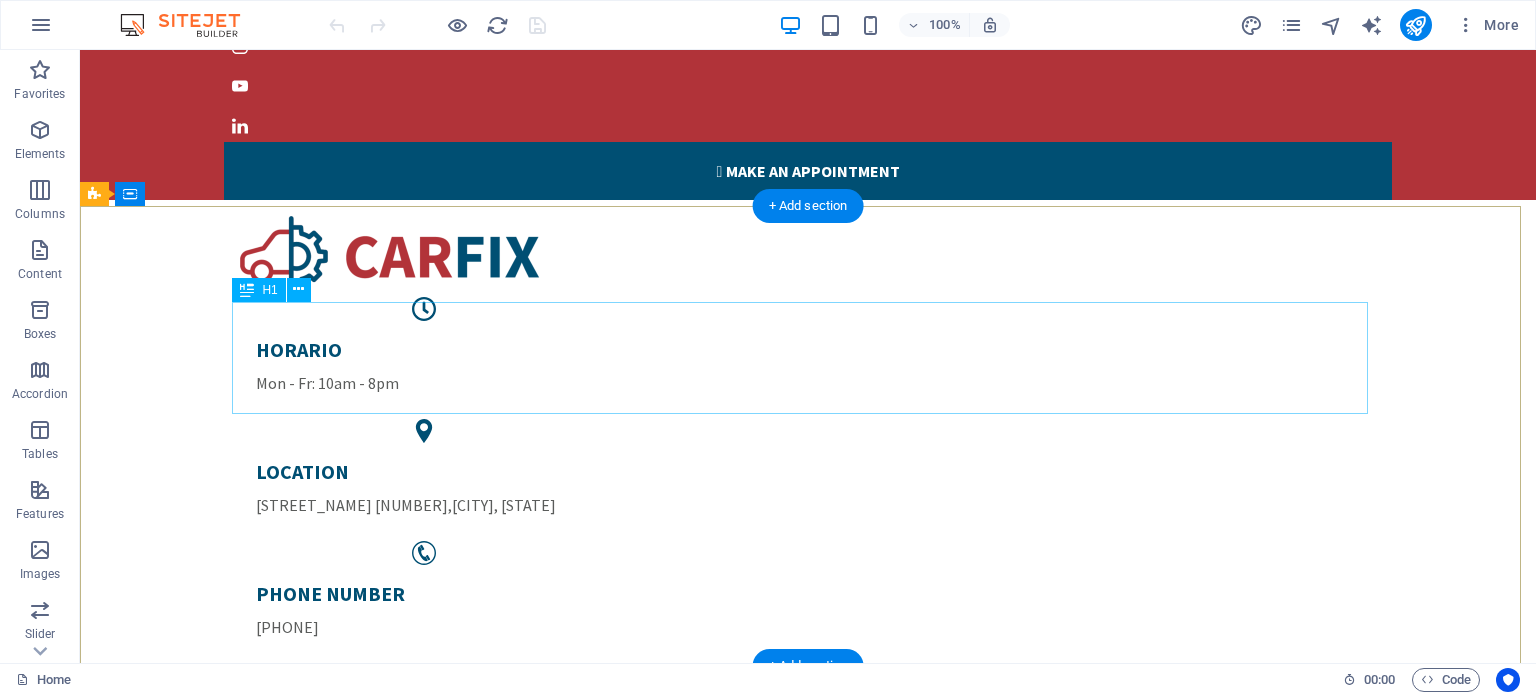click on "servicio express a domicilio" at bounding box center (808, 1392) 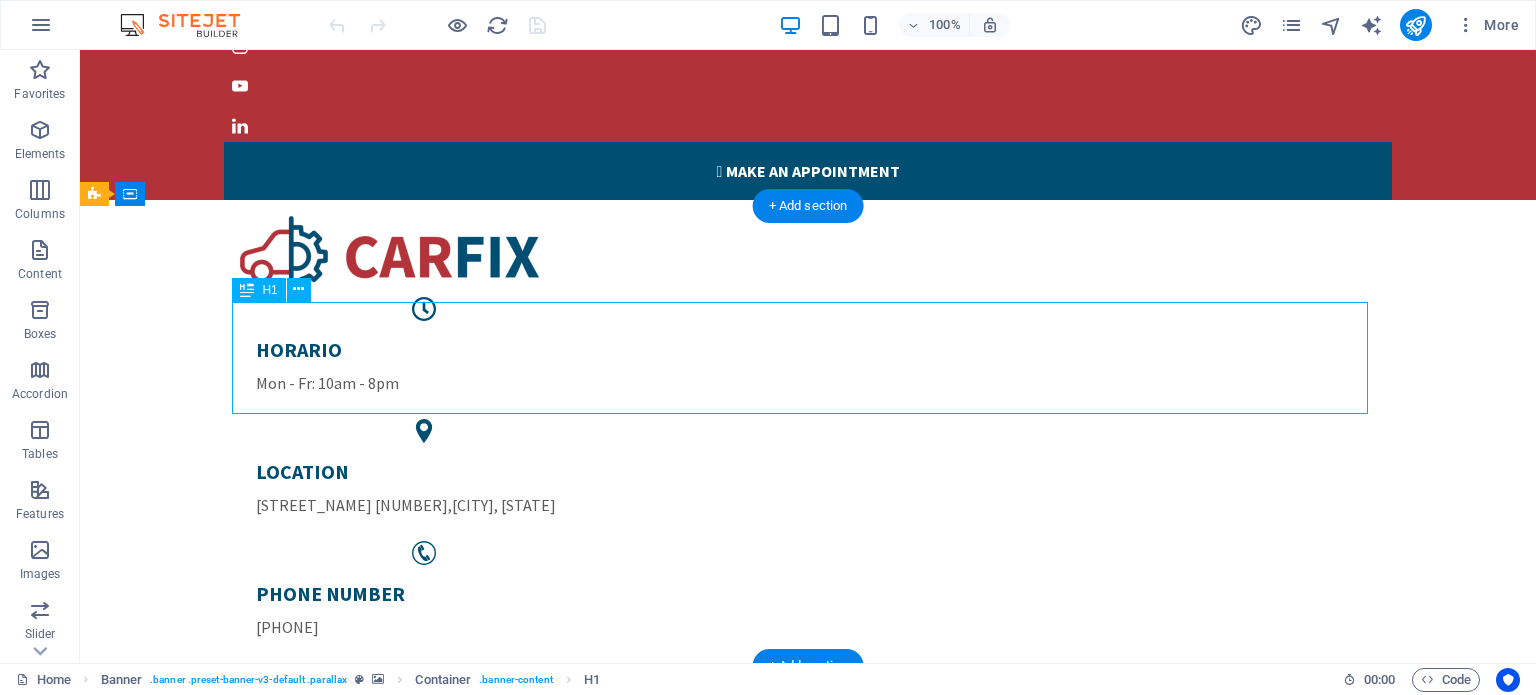 click on "servicio express a domicilio" at bounding box center (808, 1392) 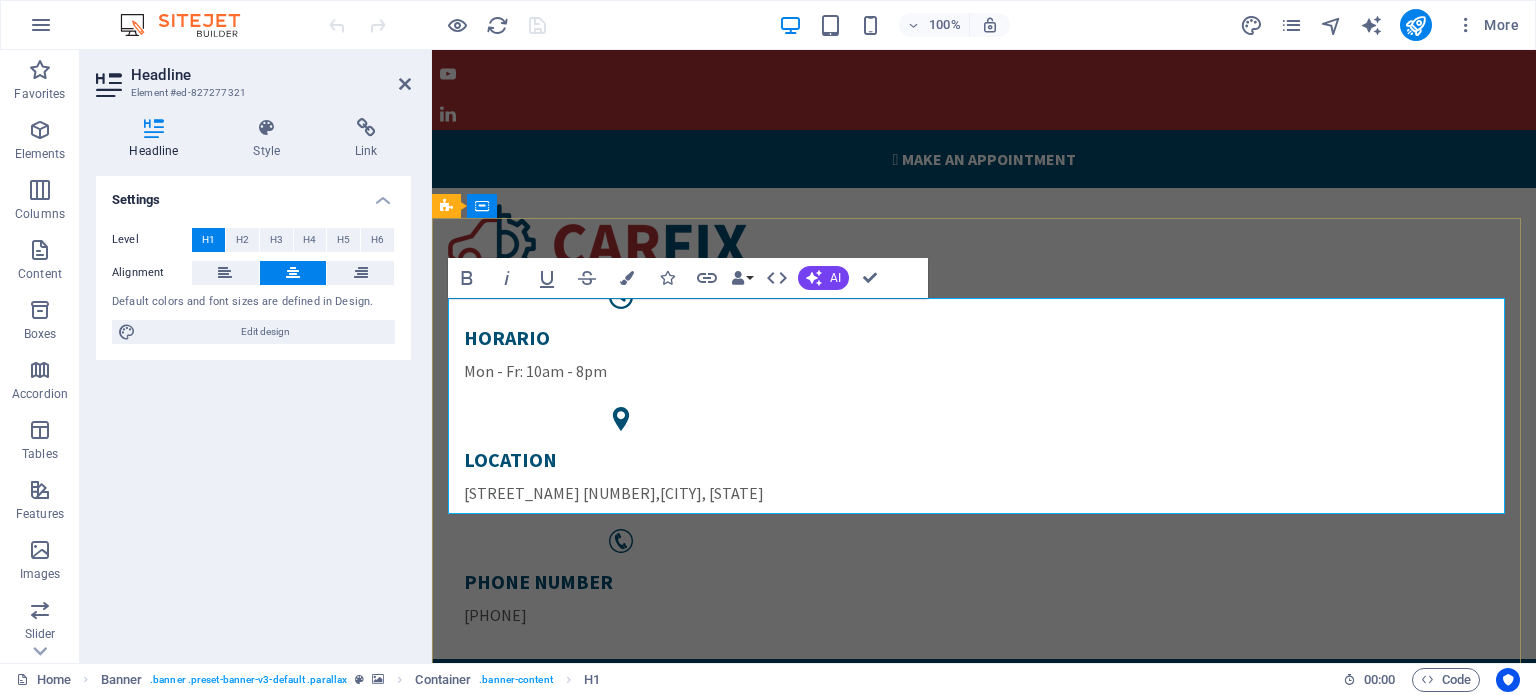 click on "servicio express a domicilio" at bounding box center [984, 1417] 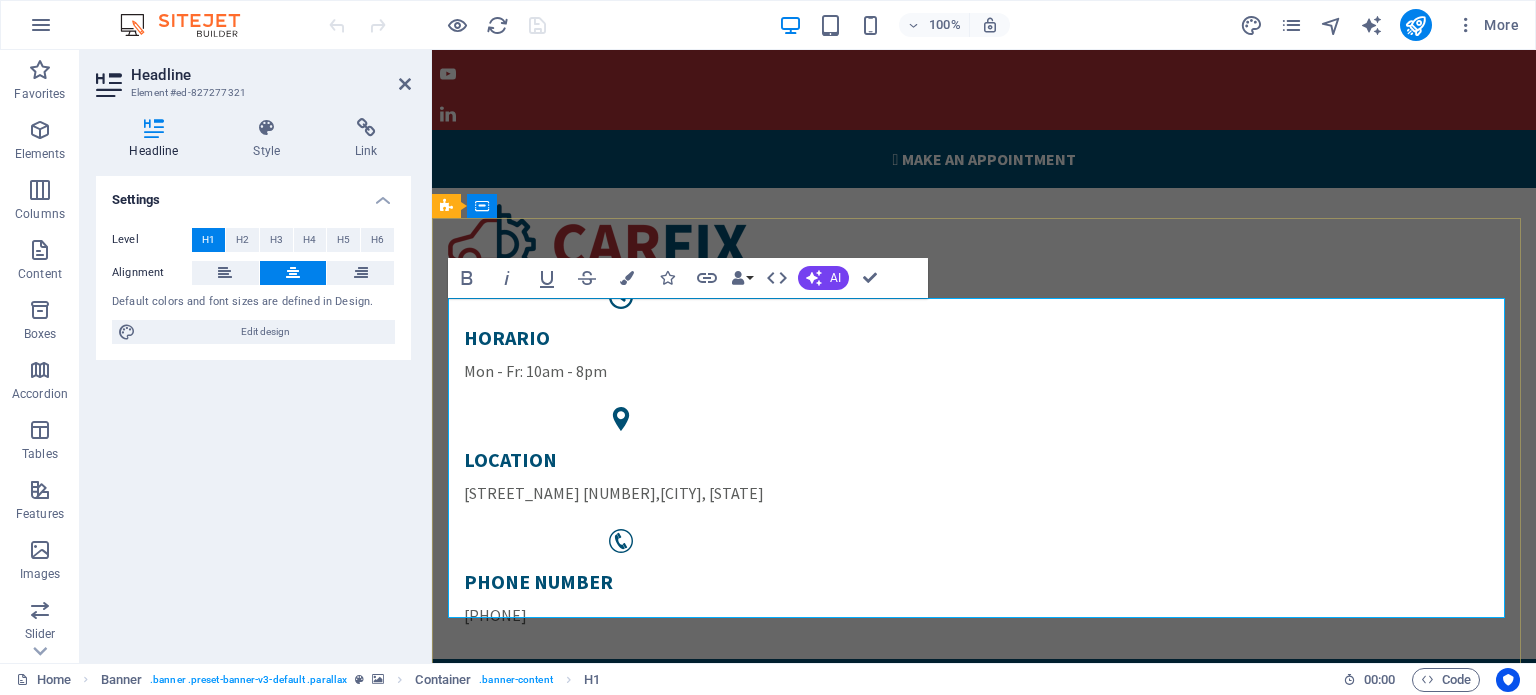 type 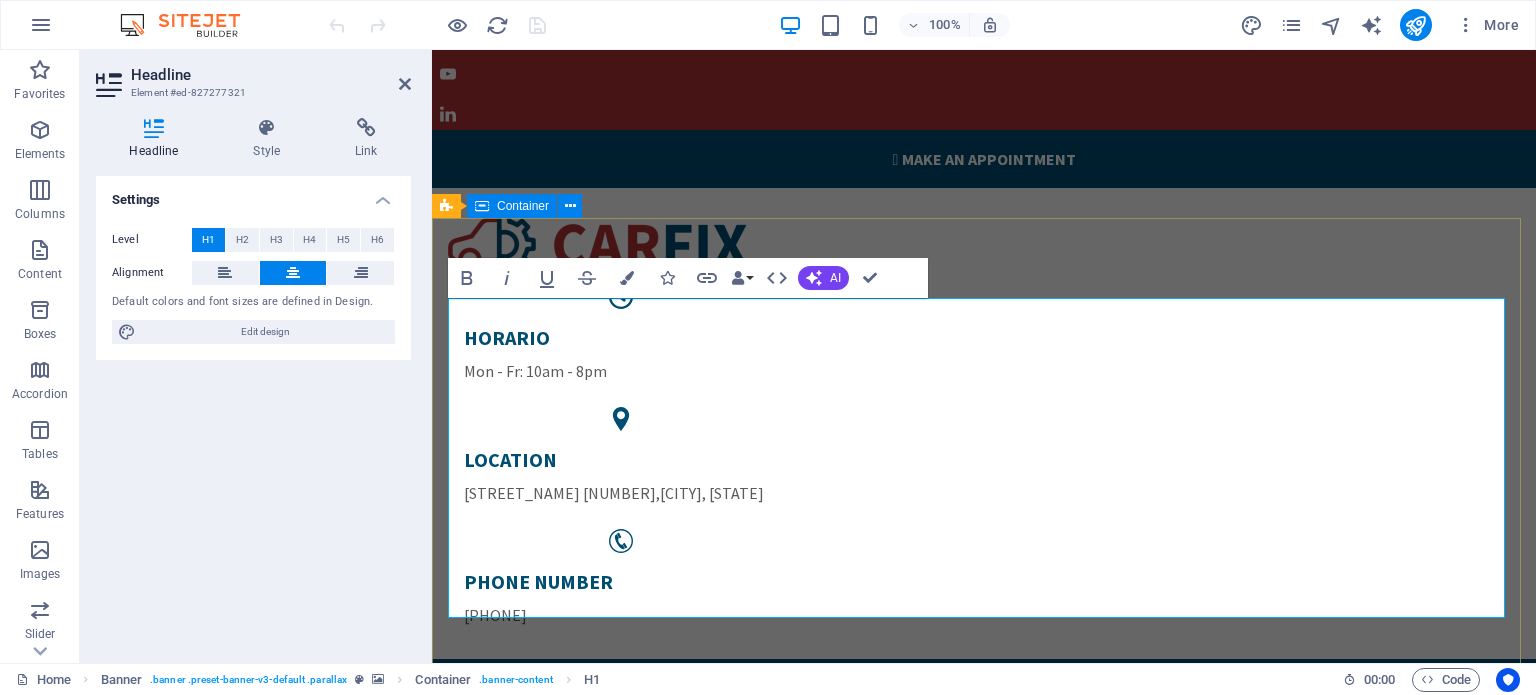 click on "tintas y toners ‌servicio express a domicilio en [CITY] y [CITY] Learn more  " at bounding box center [984, 1660] 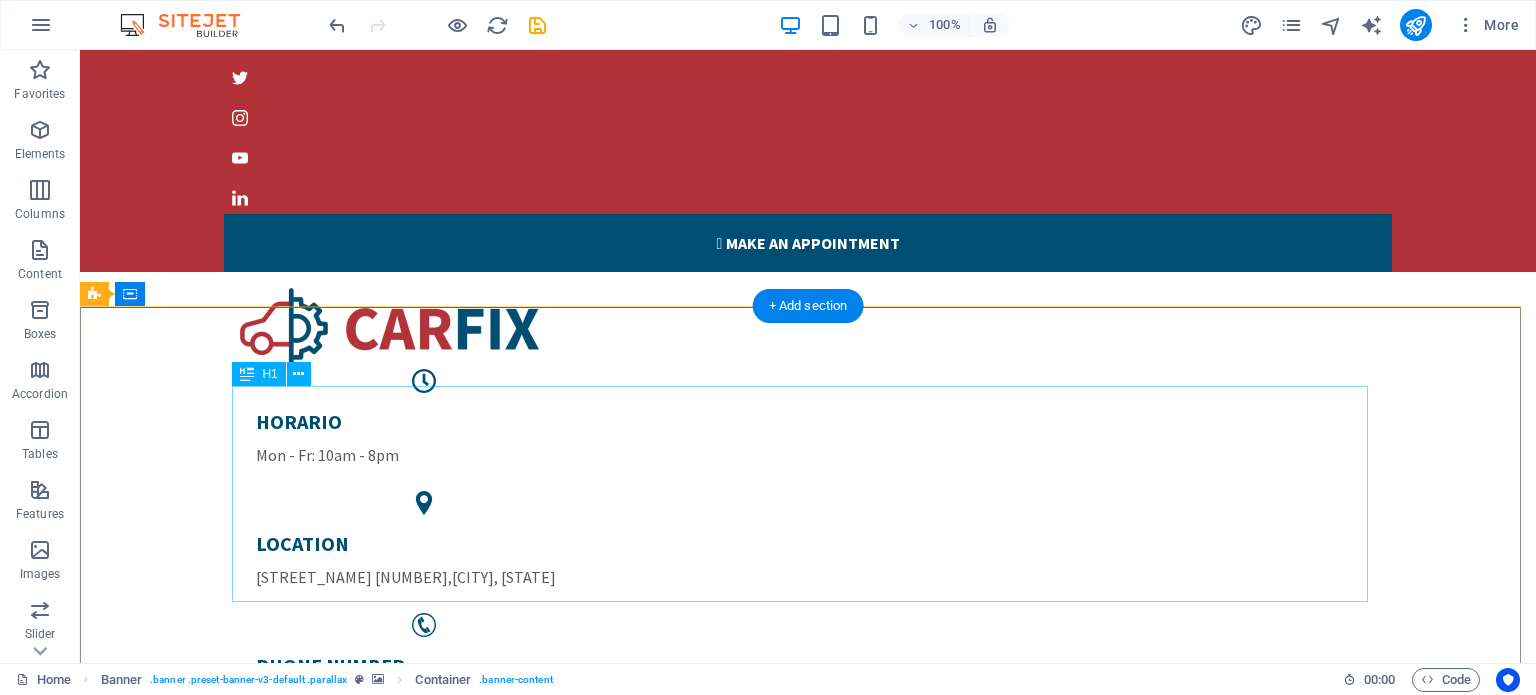 scroll, scrollTop: 0, scrollLeft: 0, axis: both 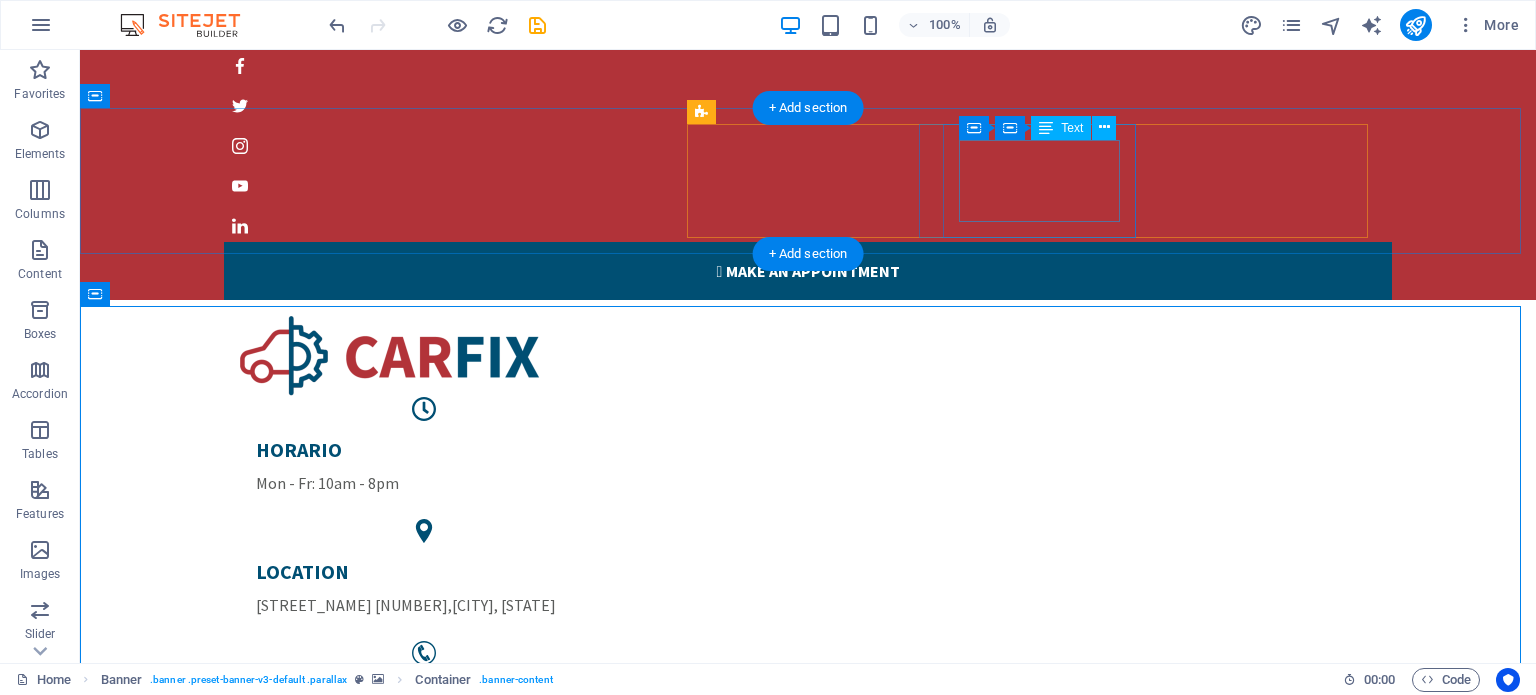 click on "LOCATION Calle 18 Reg. 91 , [CITY], [STATE]" at bounding box center [424, 588] 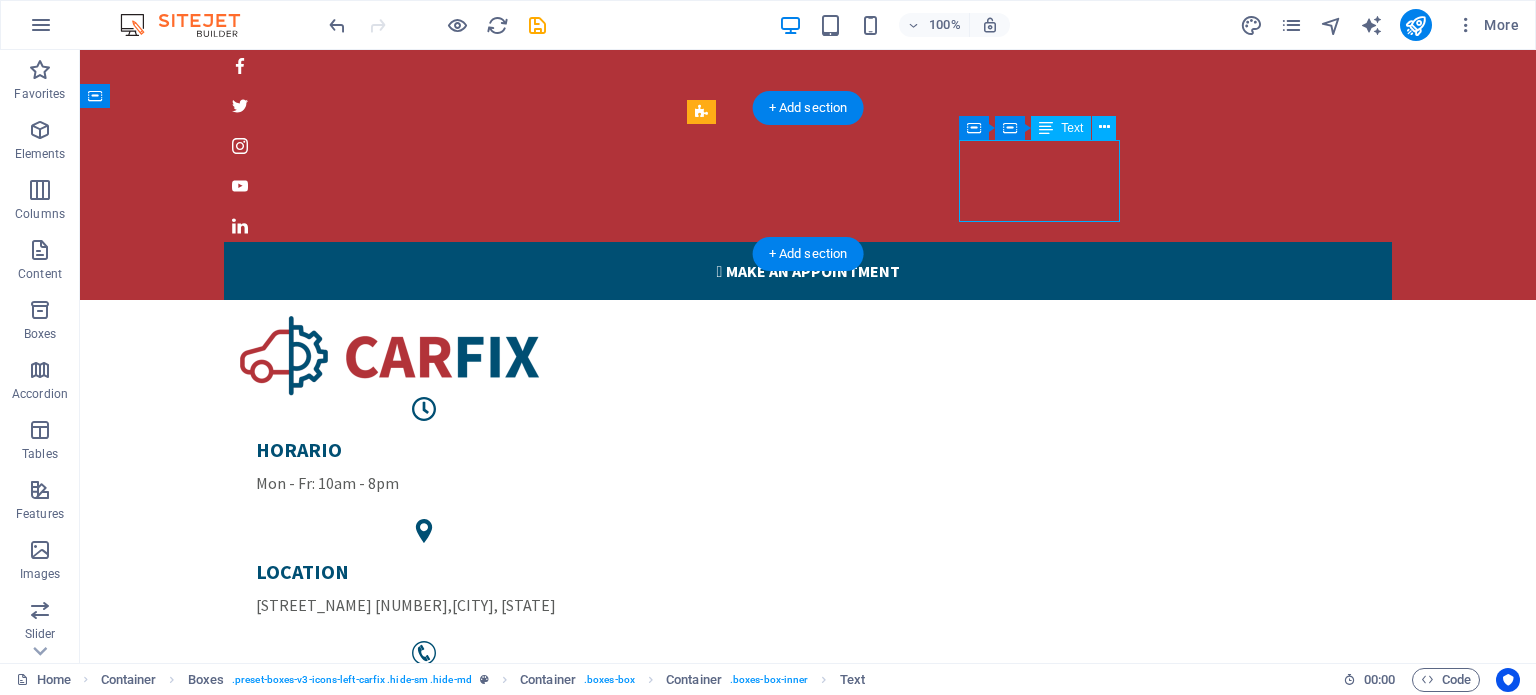 click on "LOCATION Calle 18 Reg. 91 , [CITY], [STATE]" at bounding box center [424, 588] 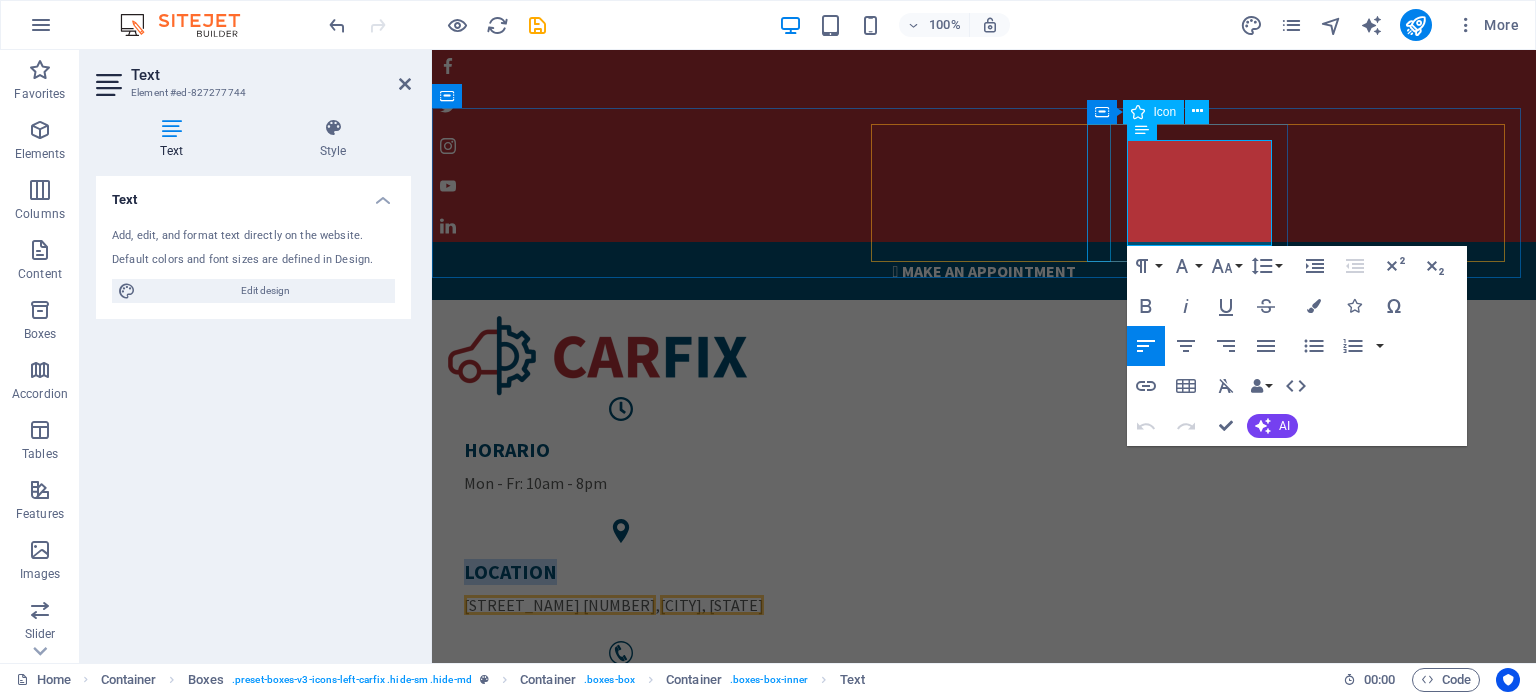 drag, startPoint x: 1218, startPoint y: 148, endPoint x: 1108, endPoint y: 147, distance: 110.00455 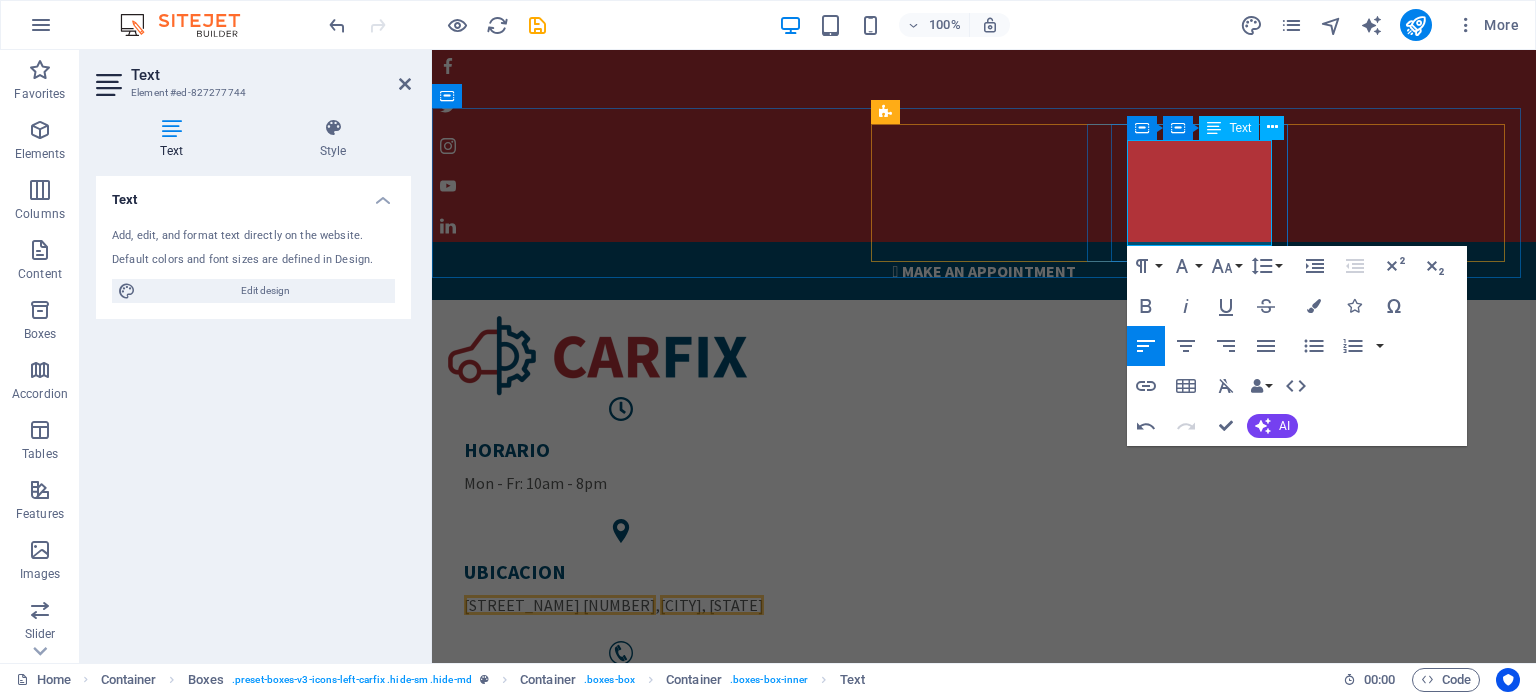 click on "[CITY], [STATE]" at bounding box center [712, 605] 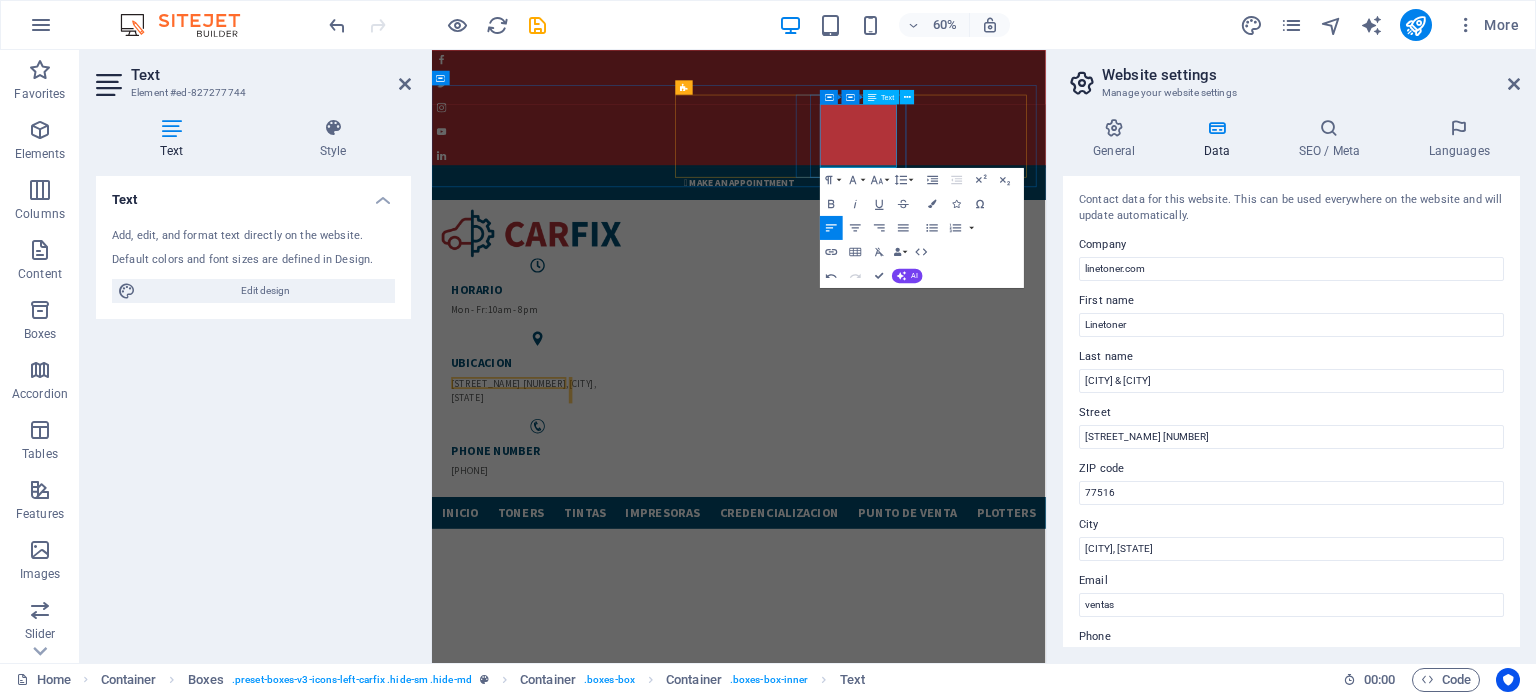 click on "ubicacion" at bounding box center (608, 572) 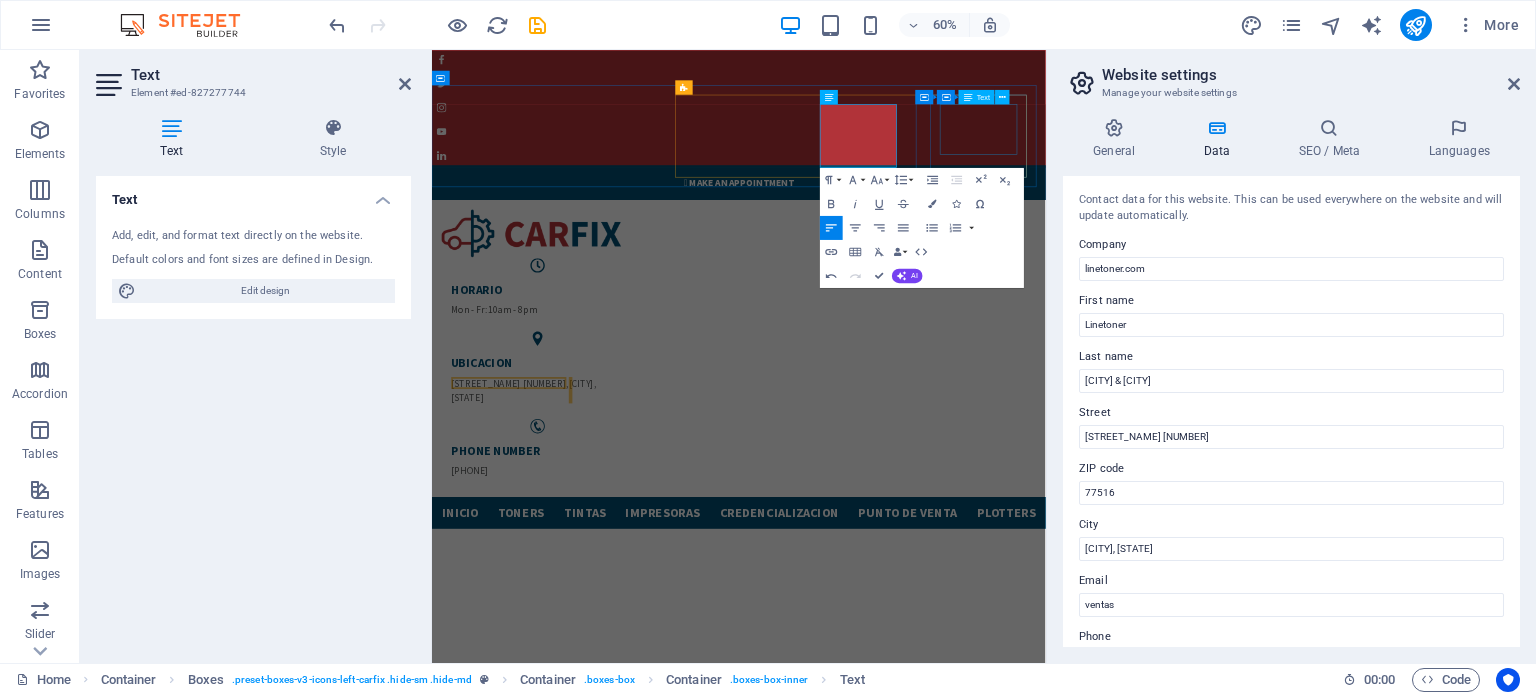 click on "[PHONE]" at bounding box center [608, 734] 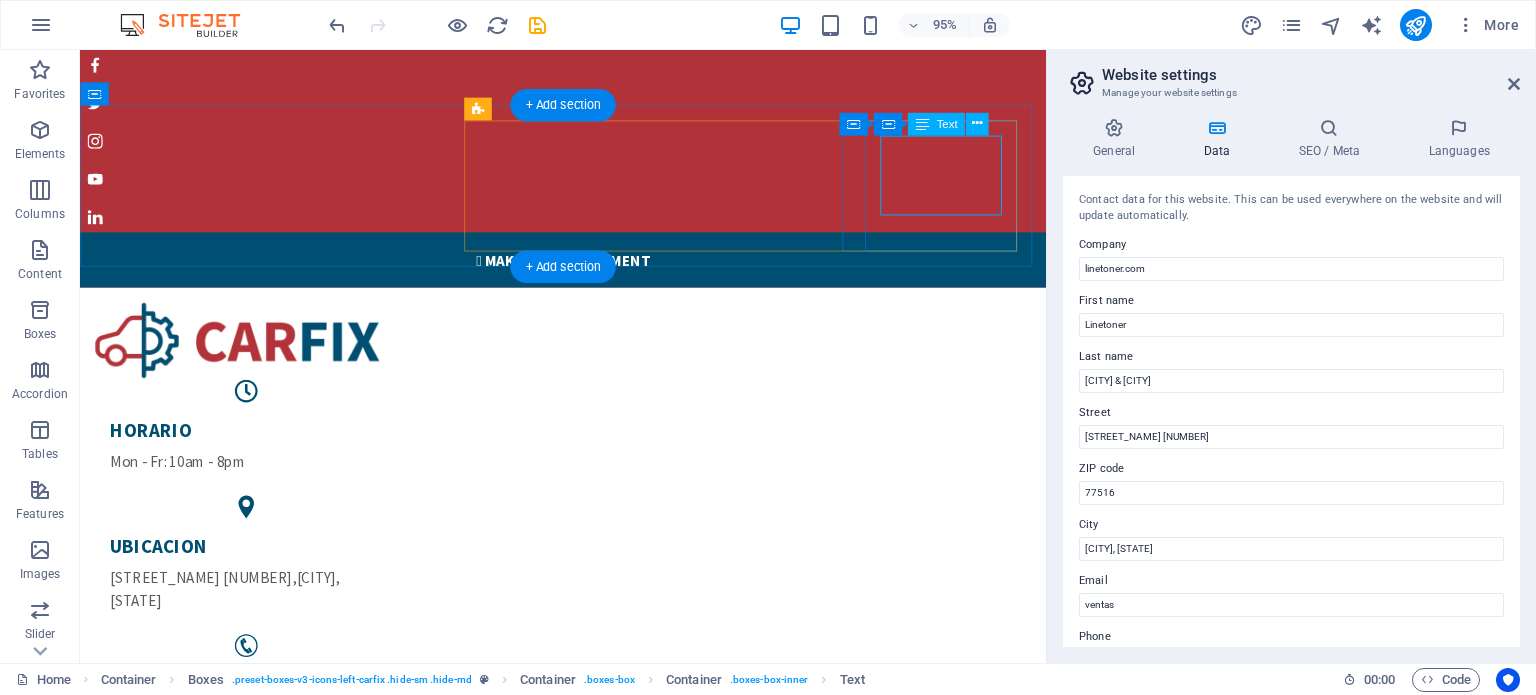click on "[PHONE]" at bounding box center (255, 734) 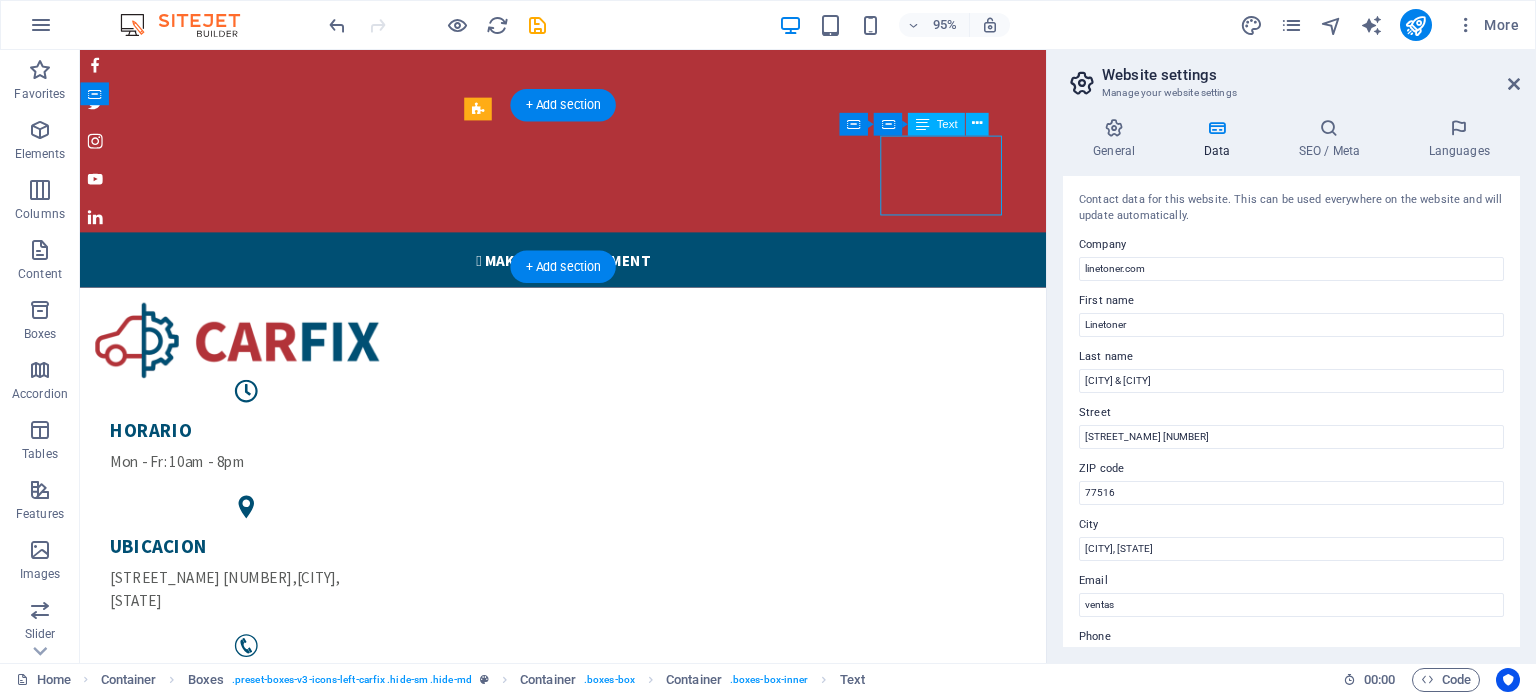 click on "[PHONE]" at bounding box center [255, 734] 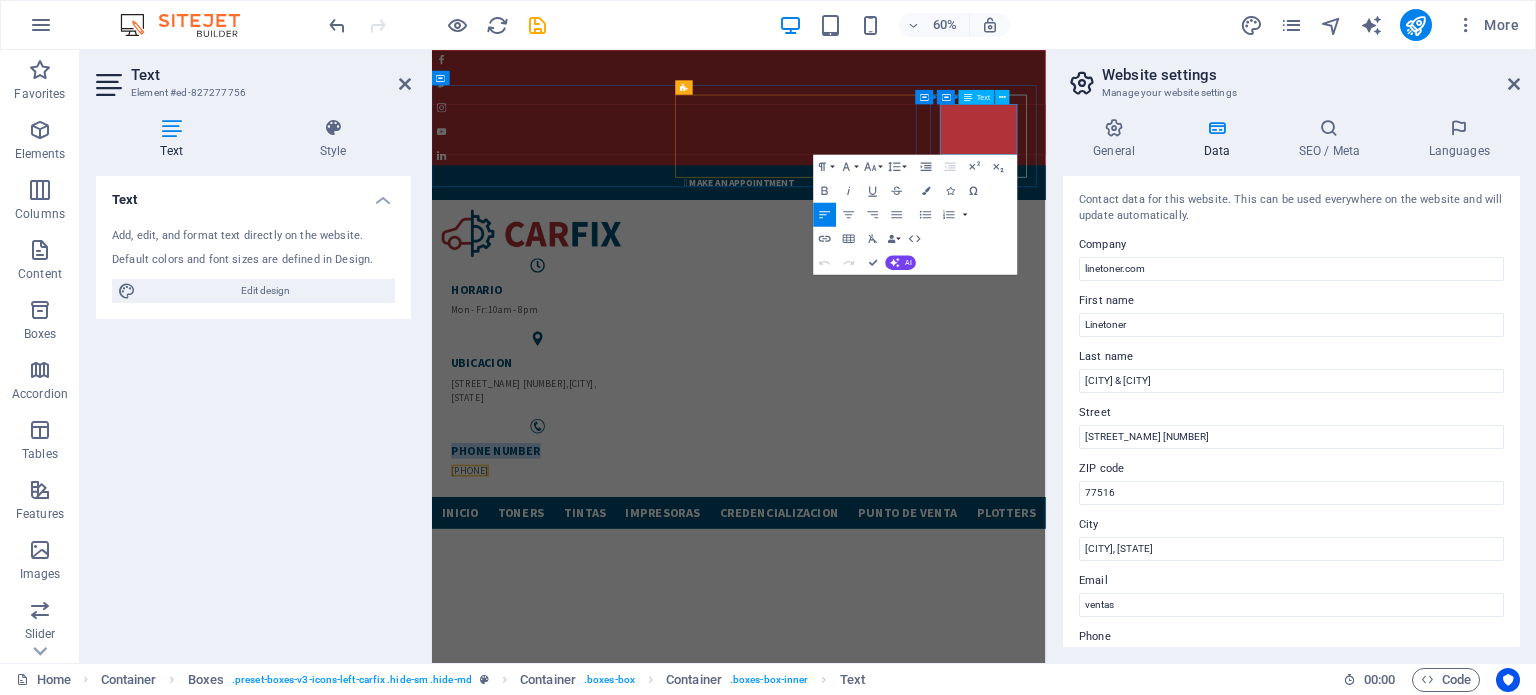 drag, startPoint x: 1374, startPoint y: 169, endPoint x: 1281, endPoint y: 145, distance: 96.04687 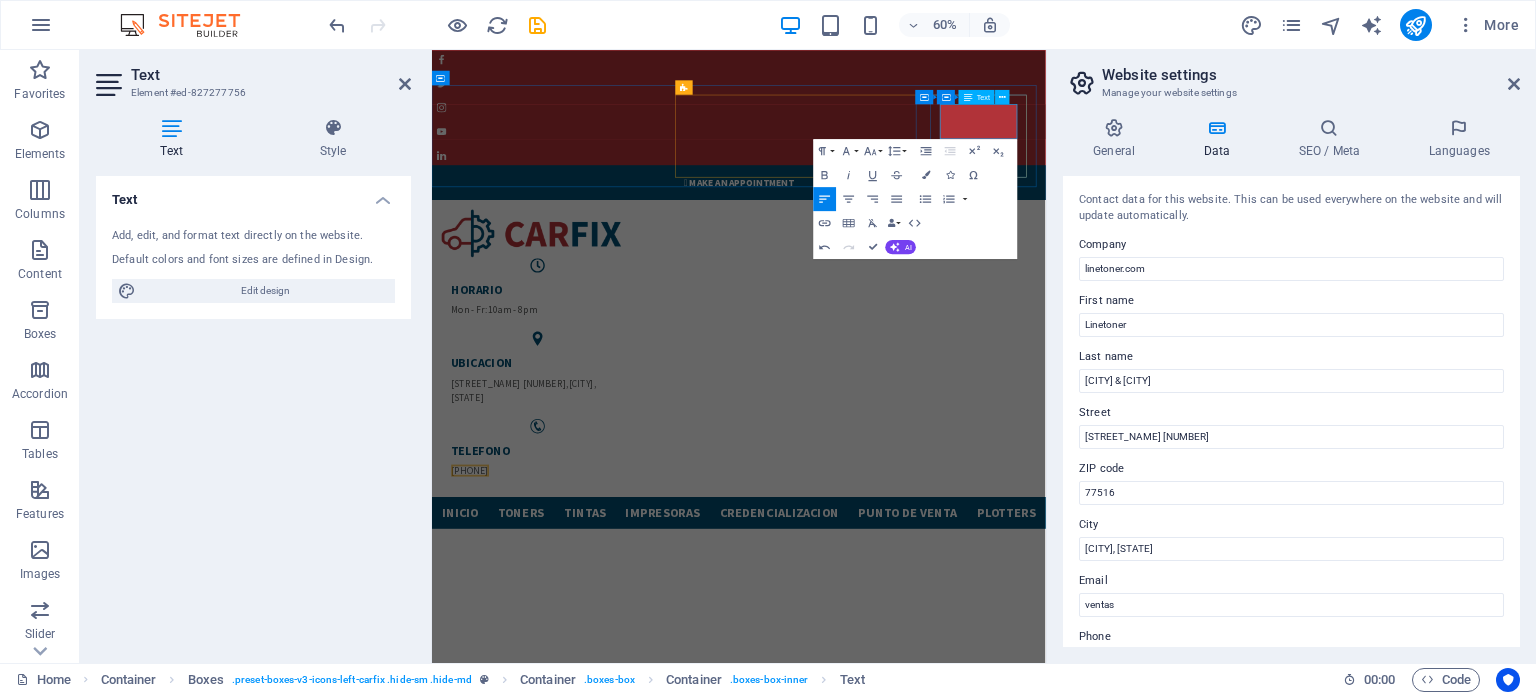 click on "[PHONE]" at bounding box center [608, 751] 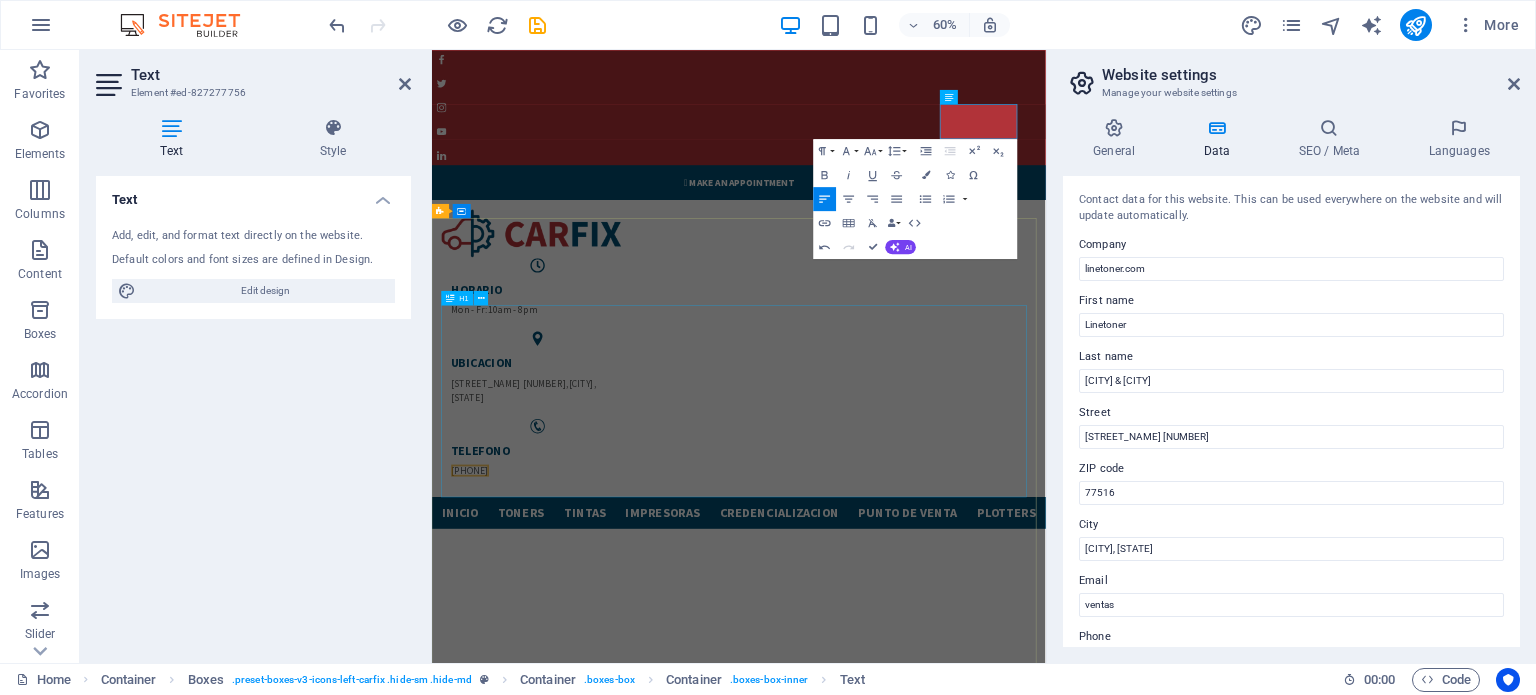 click on "tintas y toners servicio express a domicilio" at bounding box center (943, 1953) 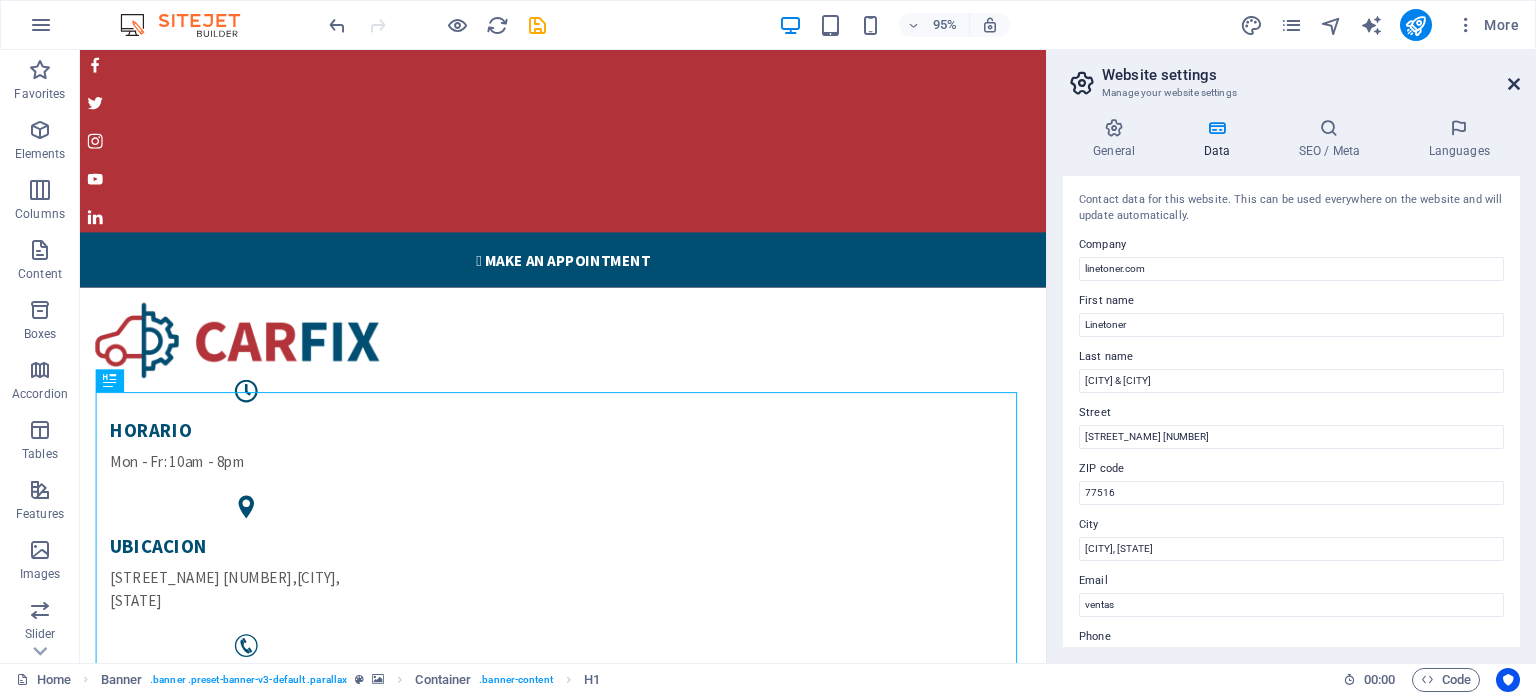 click at bounding box center [1514, 84] 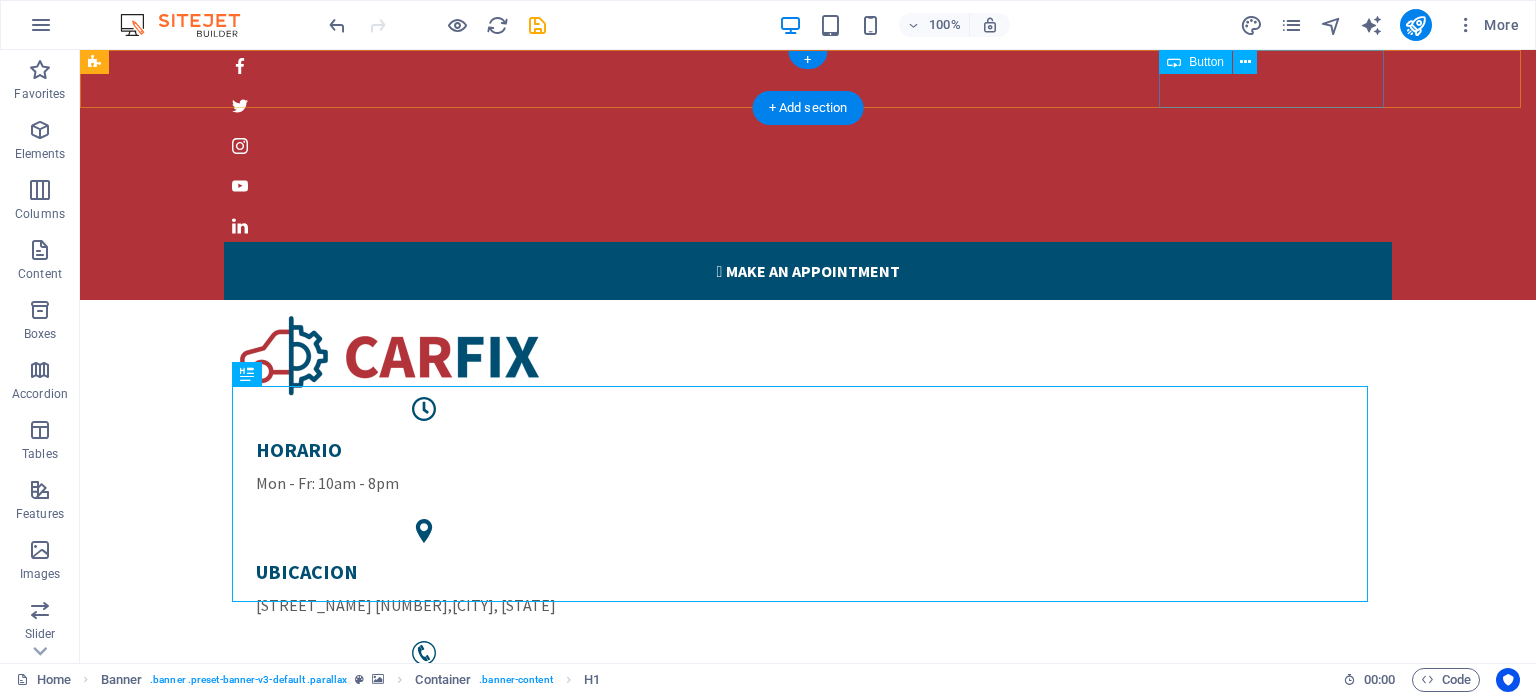 click on "  Make an appointment" at bounding box center (808, 271) 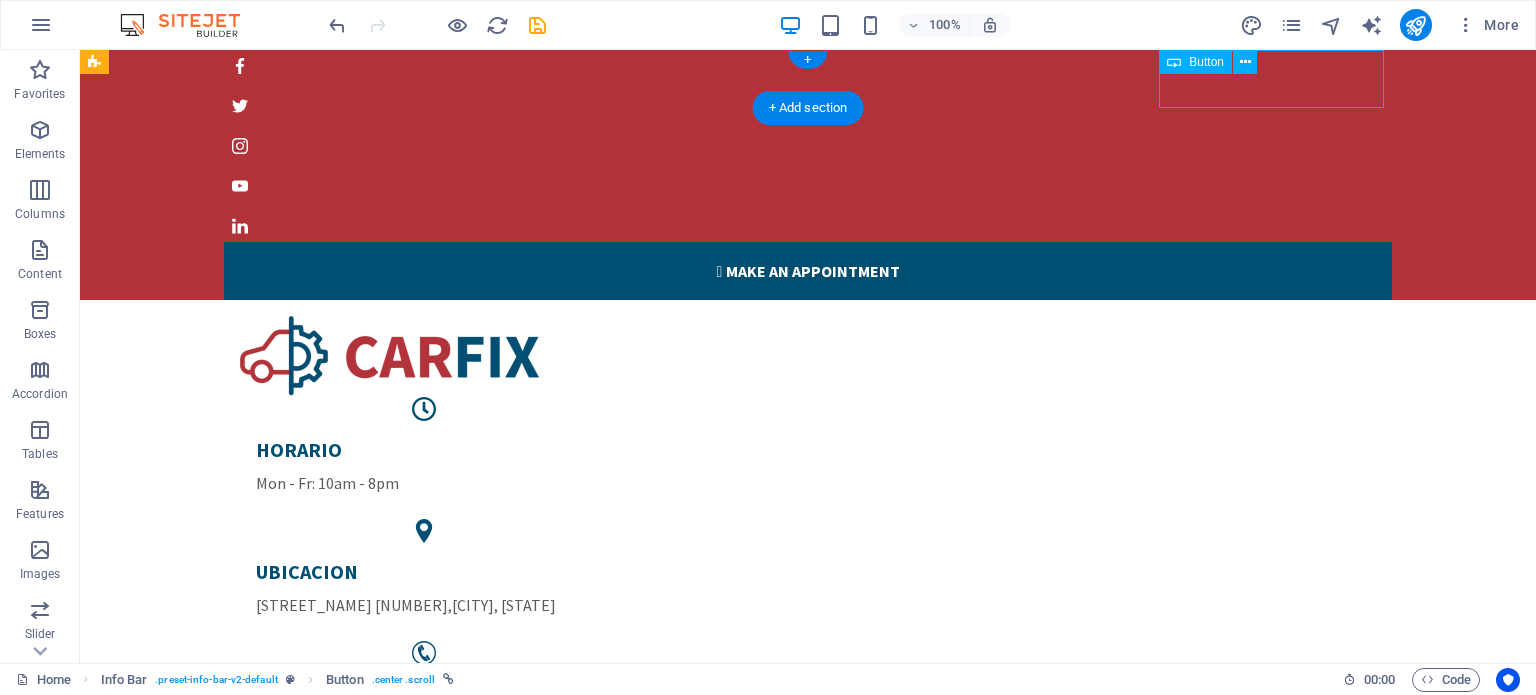 click on "  Make an appointment" at bounding box center (808, 271) 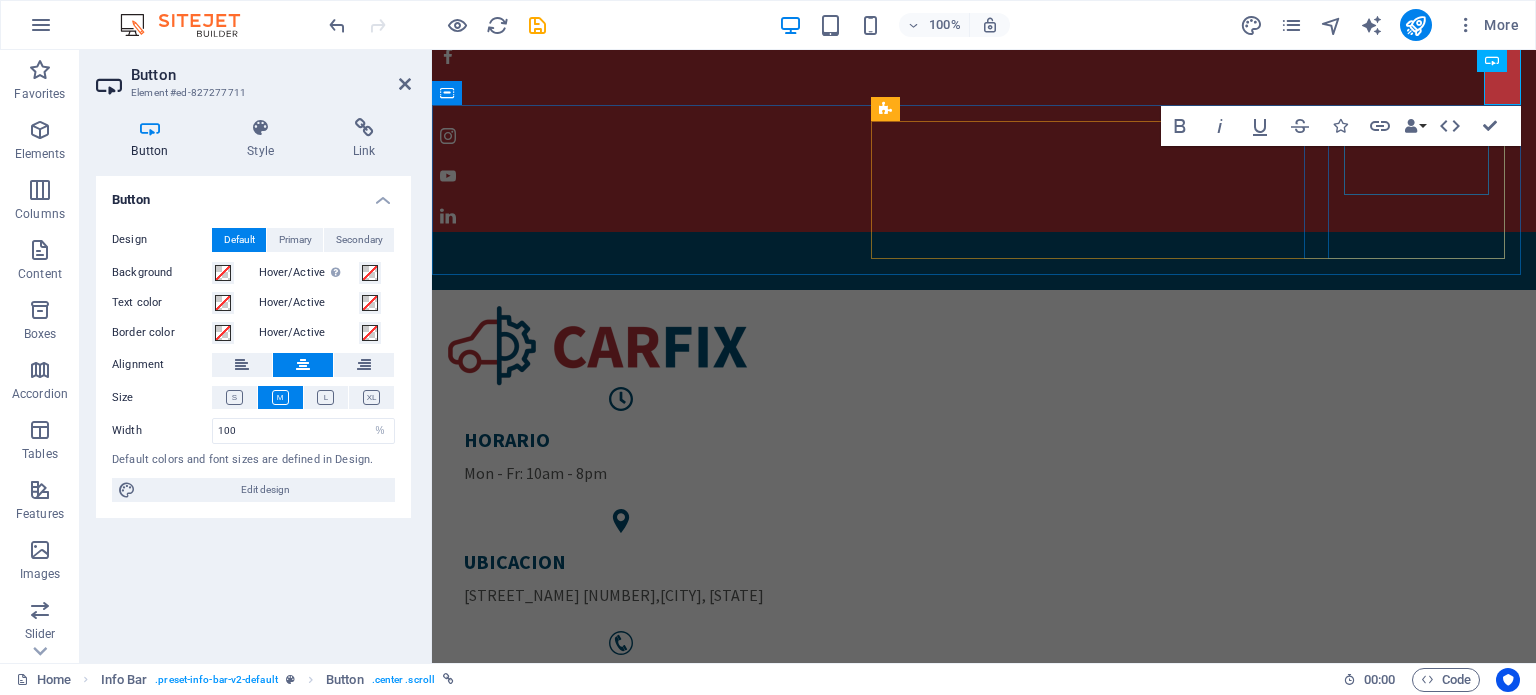 scroll, scrollTop: 0, scrollLeft: 0, axis: both 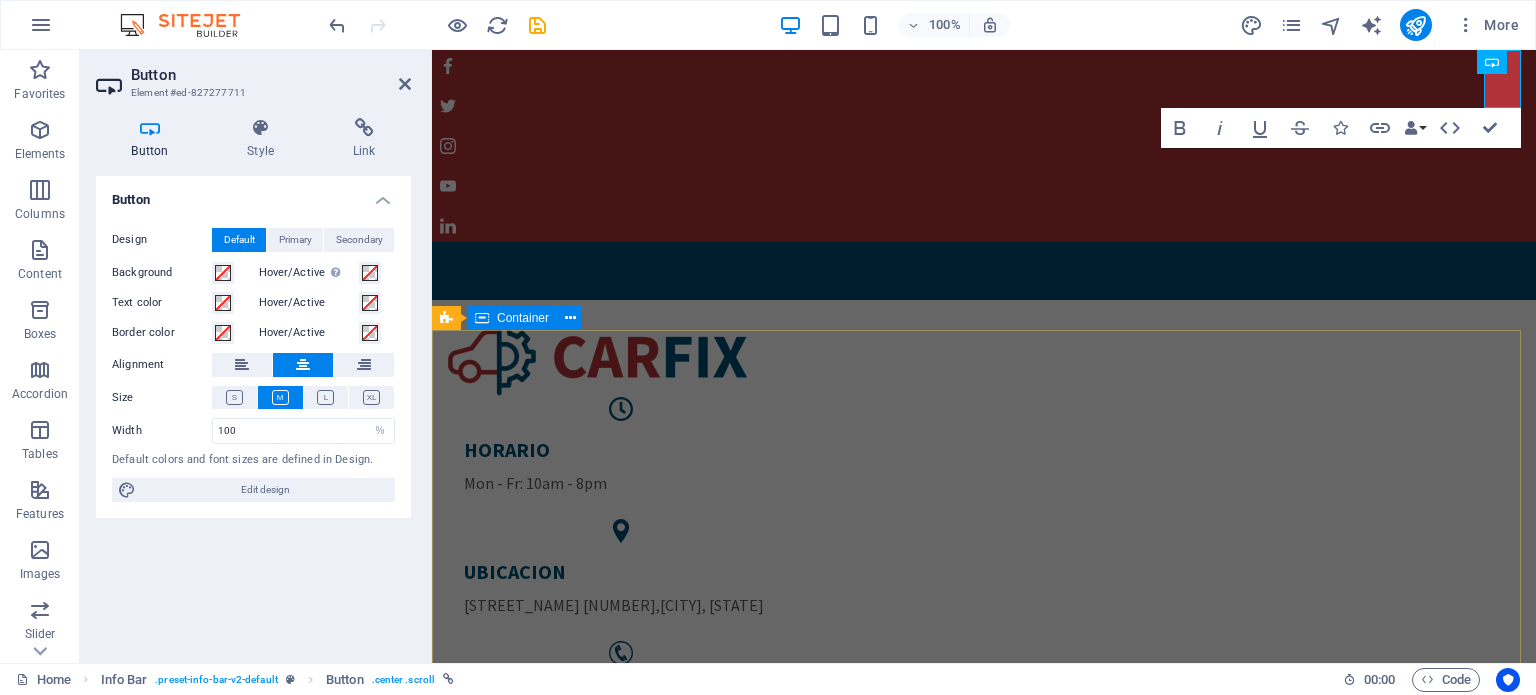 click on "tintas y toners servicio express a domicilio en [CITY] y [CITY] Learn more  " at bounding box center [984, 1804] 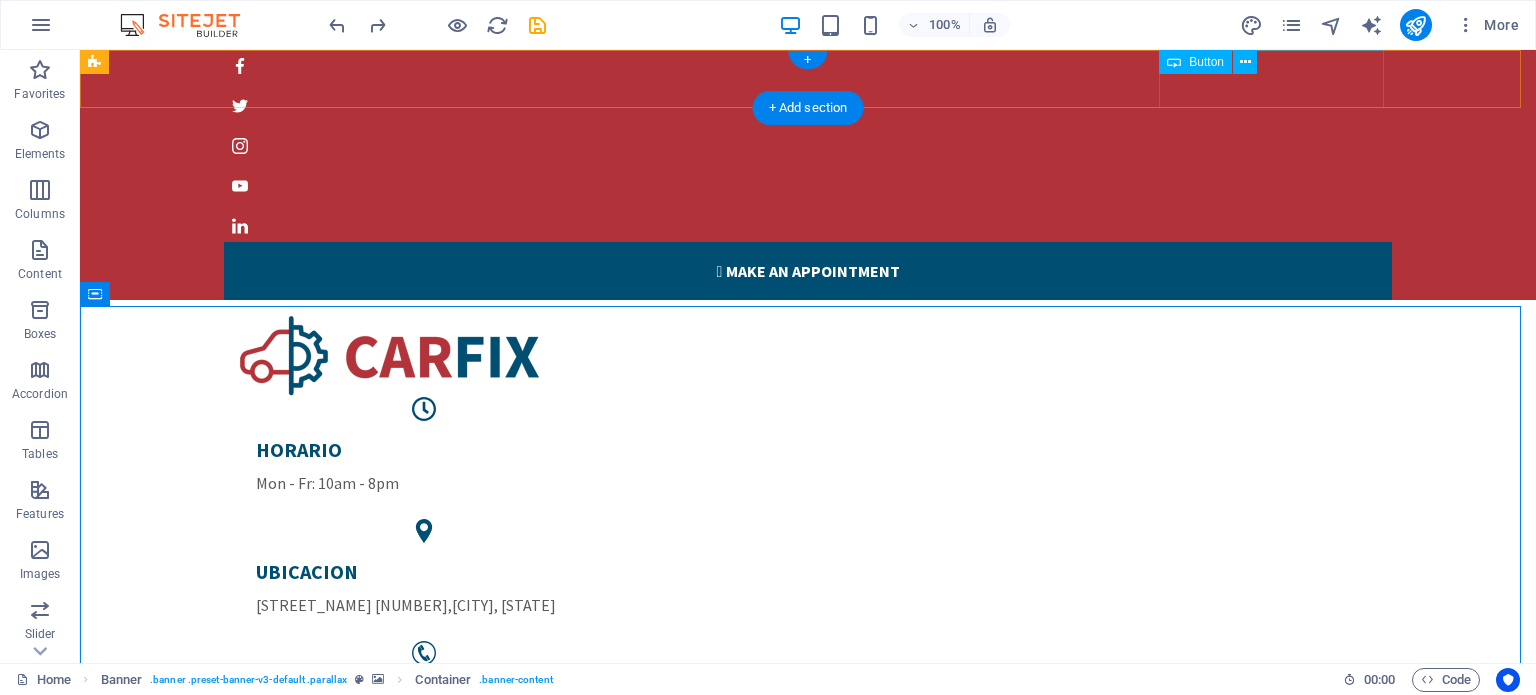 click on "  Make an appointment" at bounding box center [808, 271] 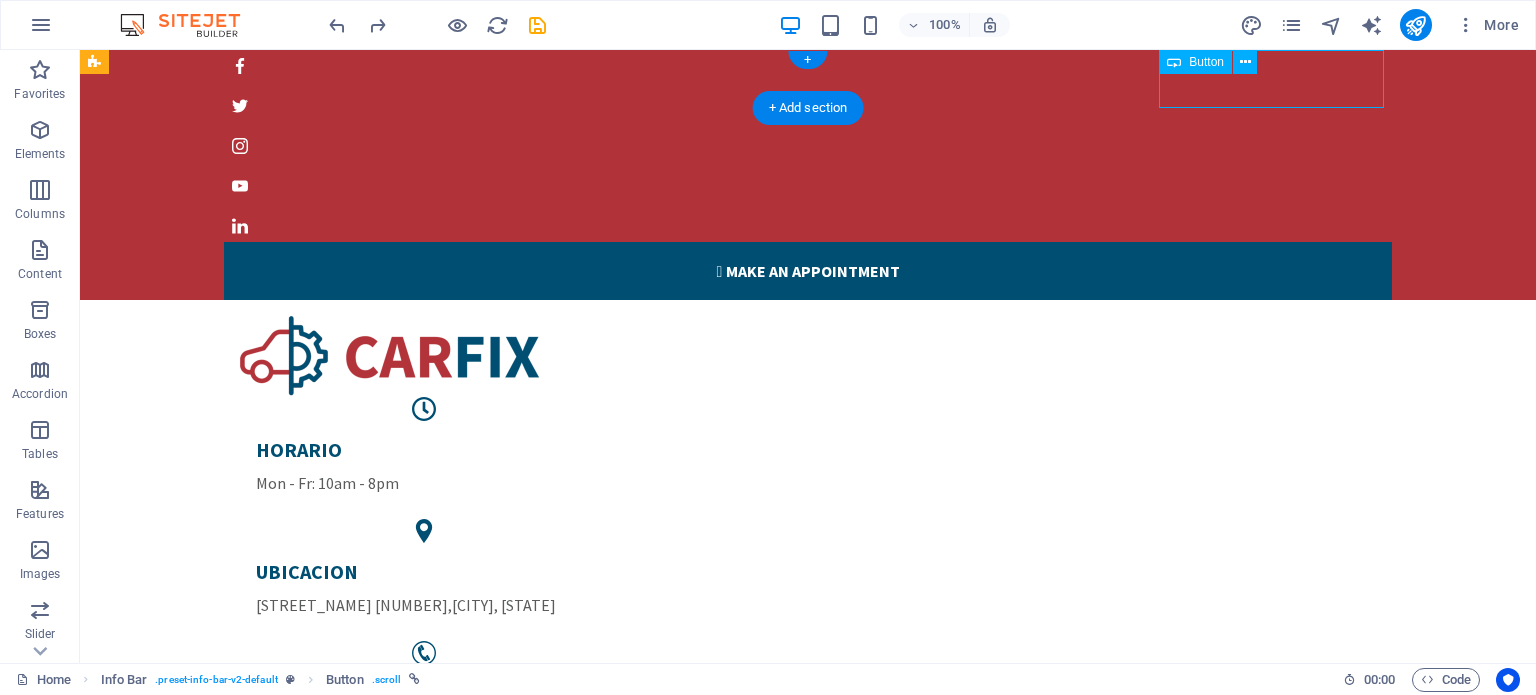 click on "  Make an appointment" at bounding box center (808, 271) 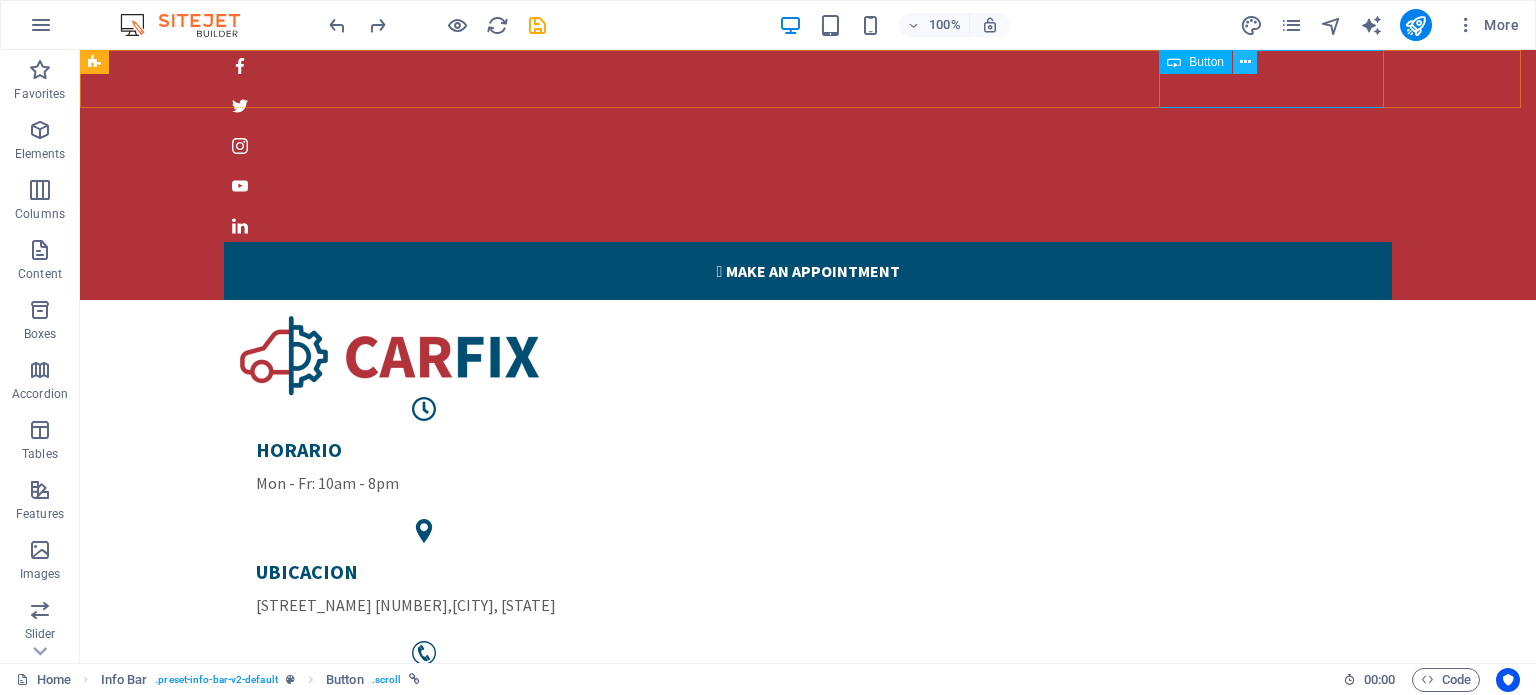 click at bounding box center [1245, 62] 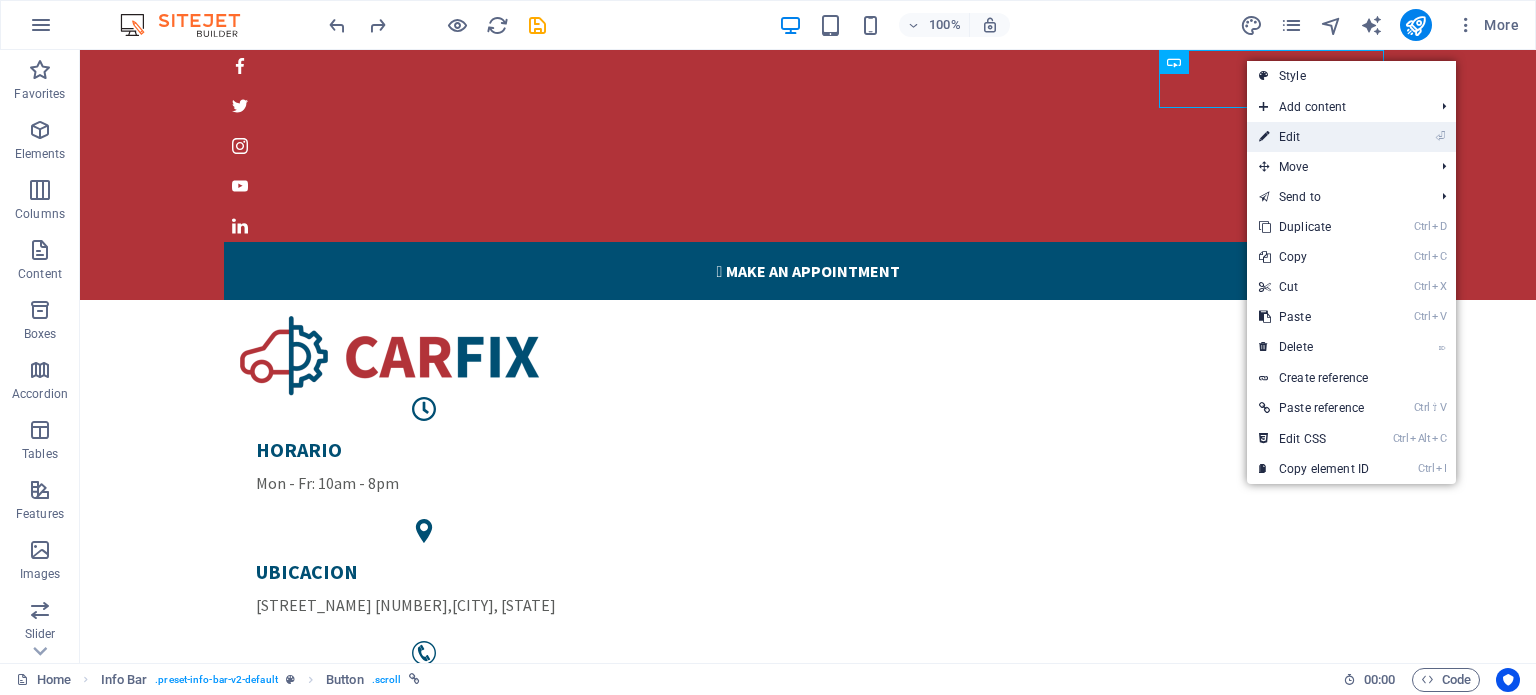 click on "⏎  Edit" at bounding box center [1314, 137] 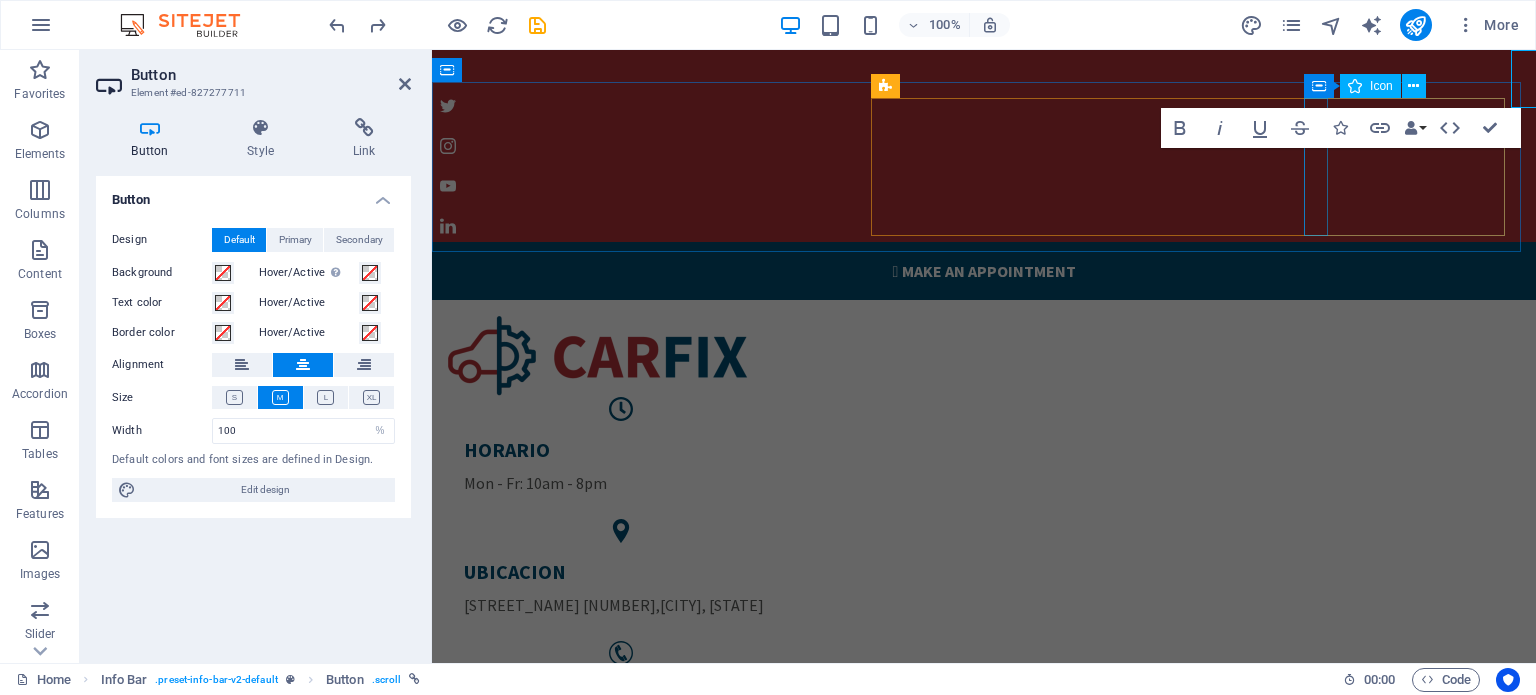type 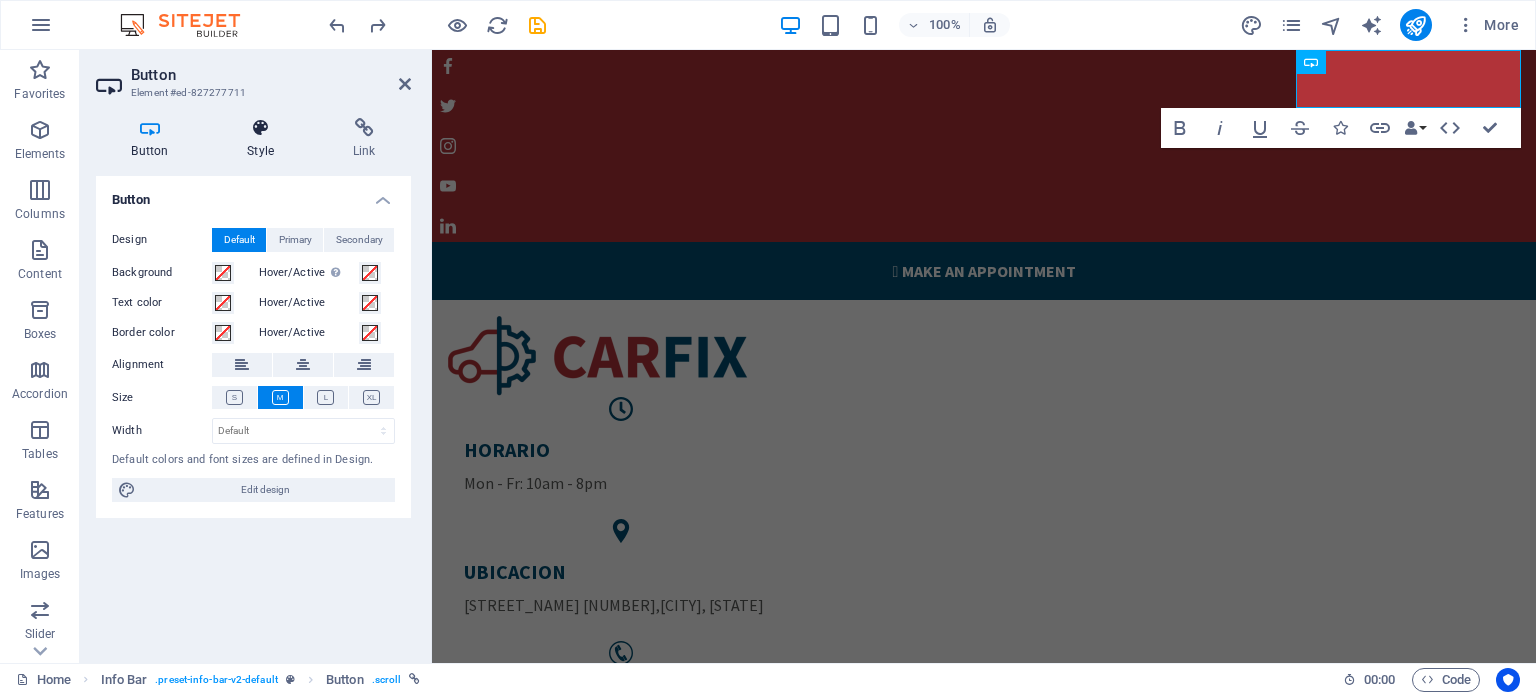click at bounding box center [261, 128] 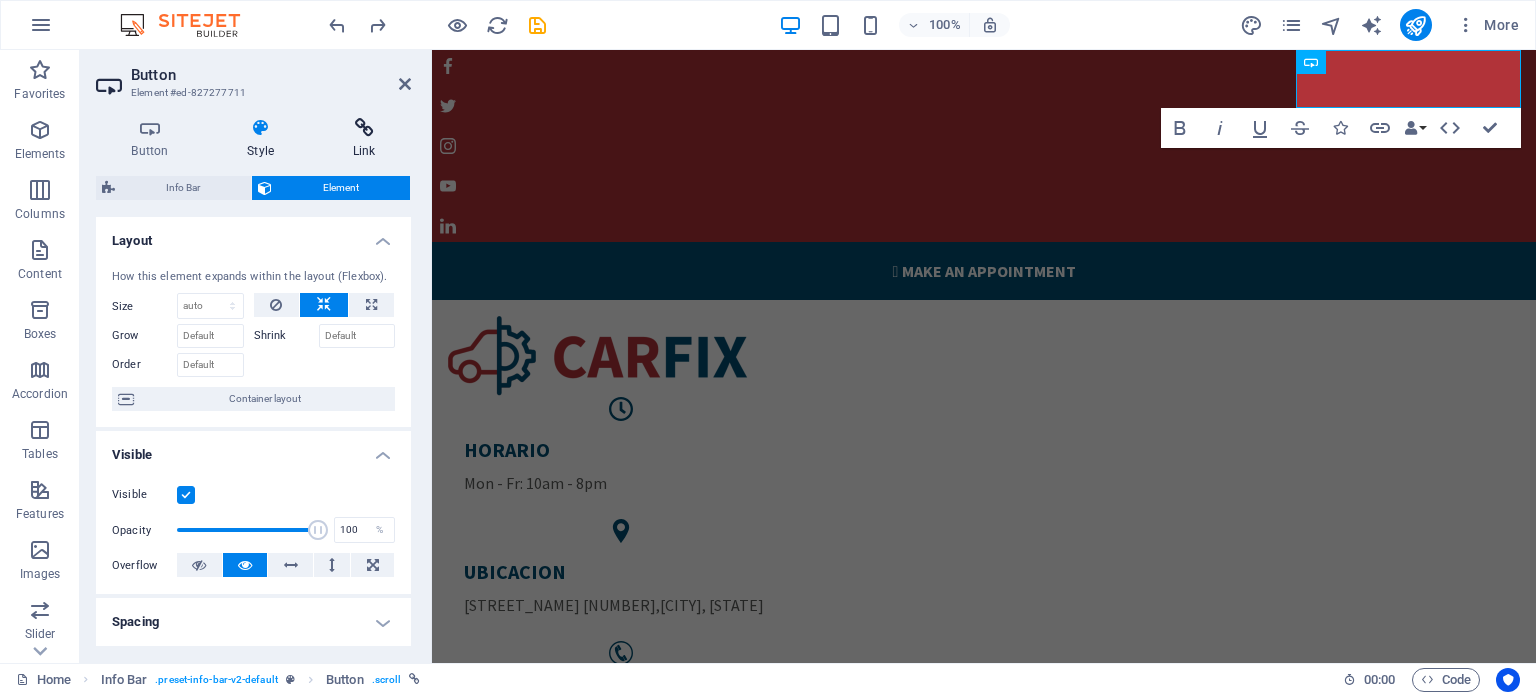 click at bounding box center (364, 128) 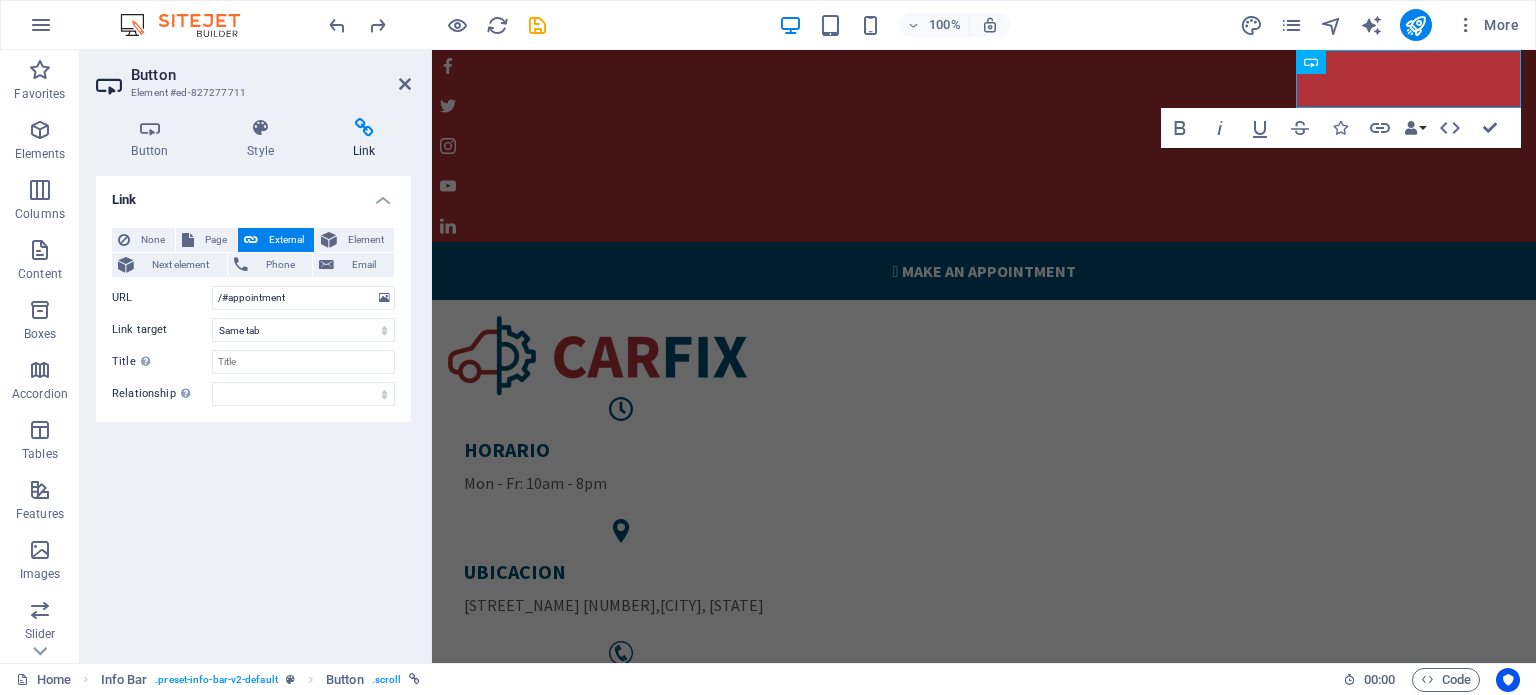 click on "Element #ed-827277711" at bounding box center [251, 93] 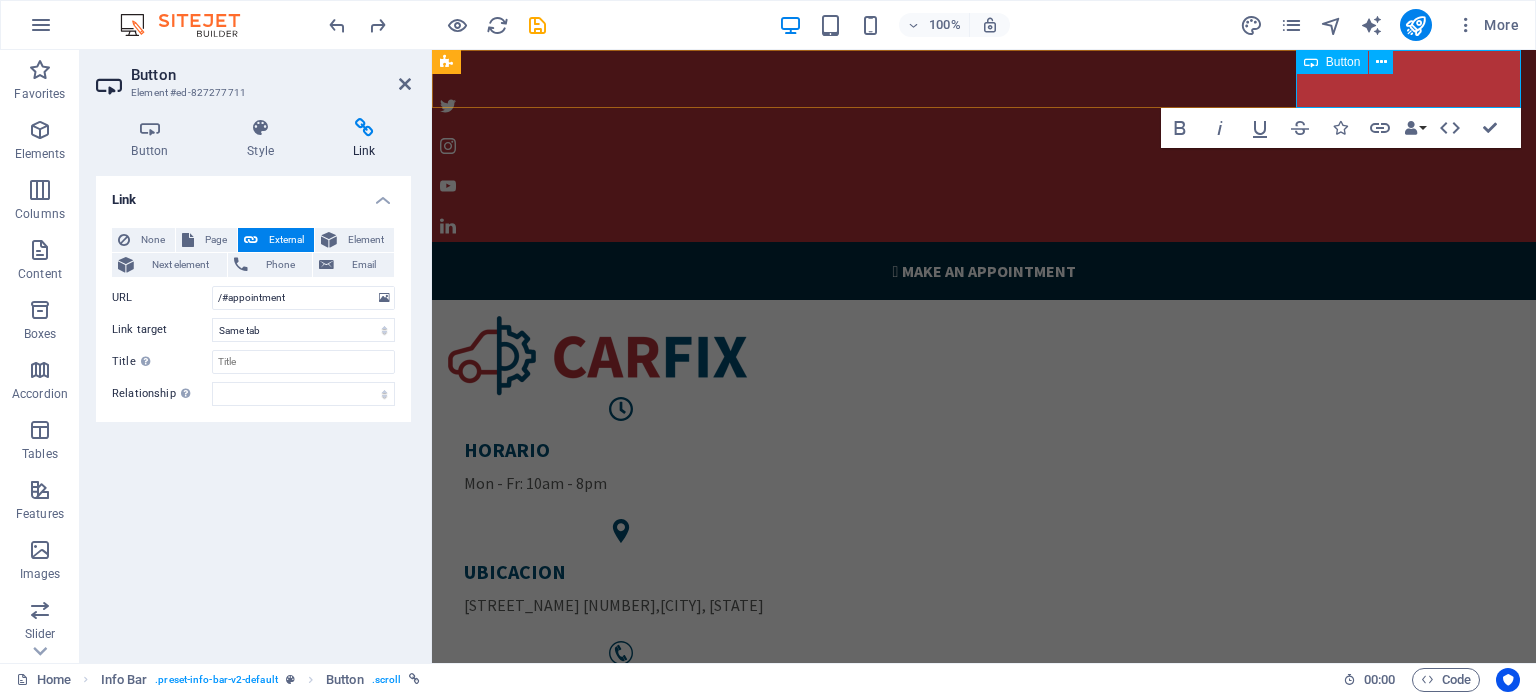click on "  Make an appointment" at bounding box center (984, 271) 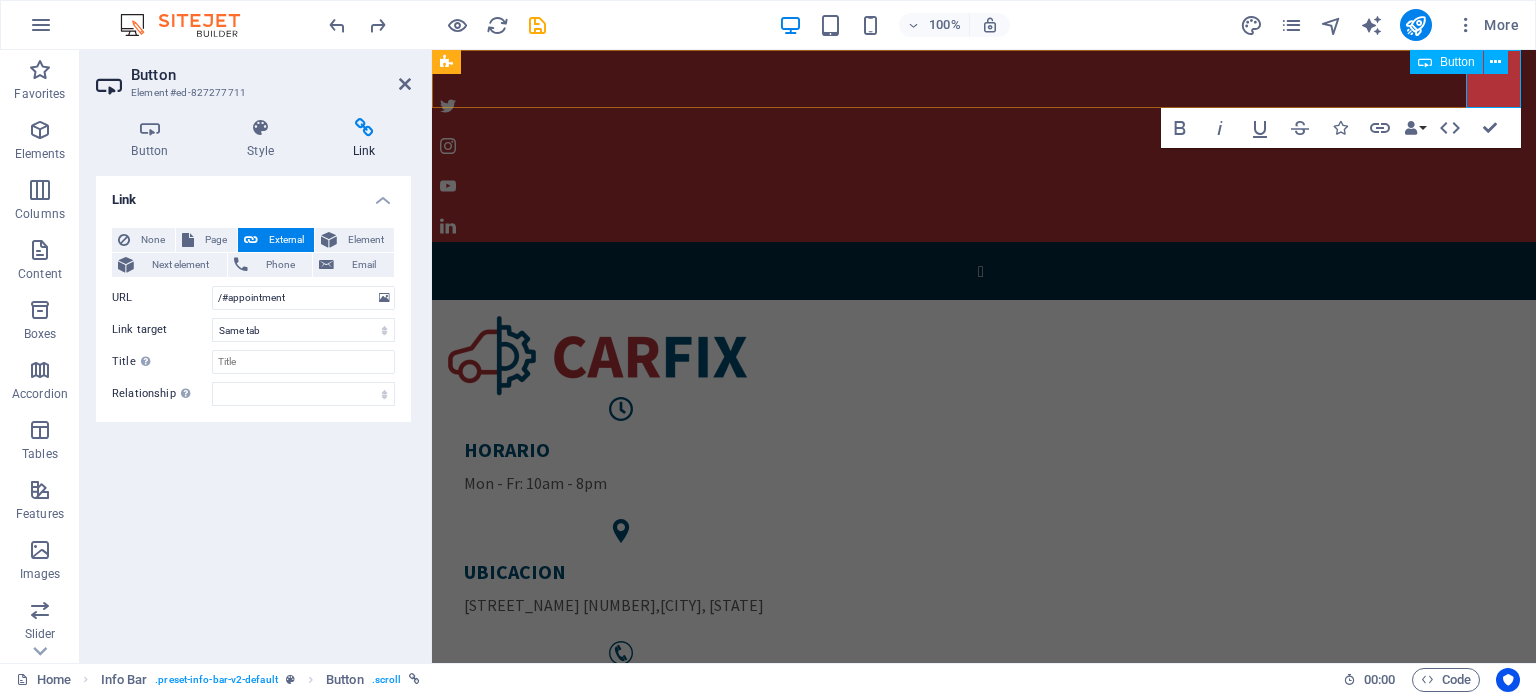 type 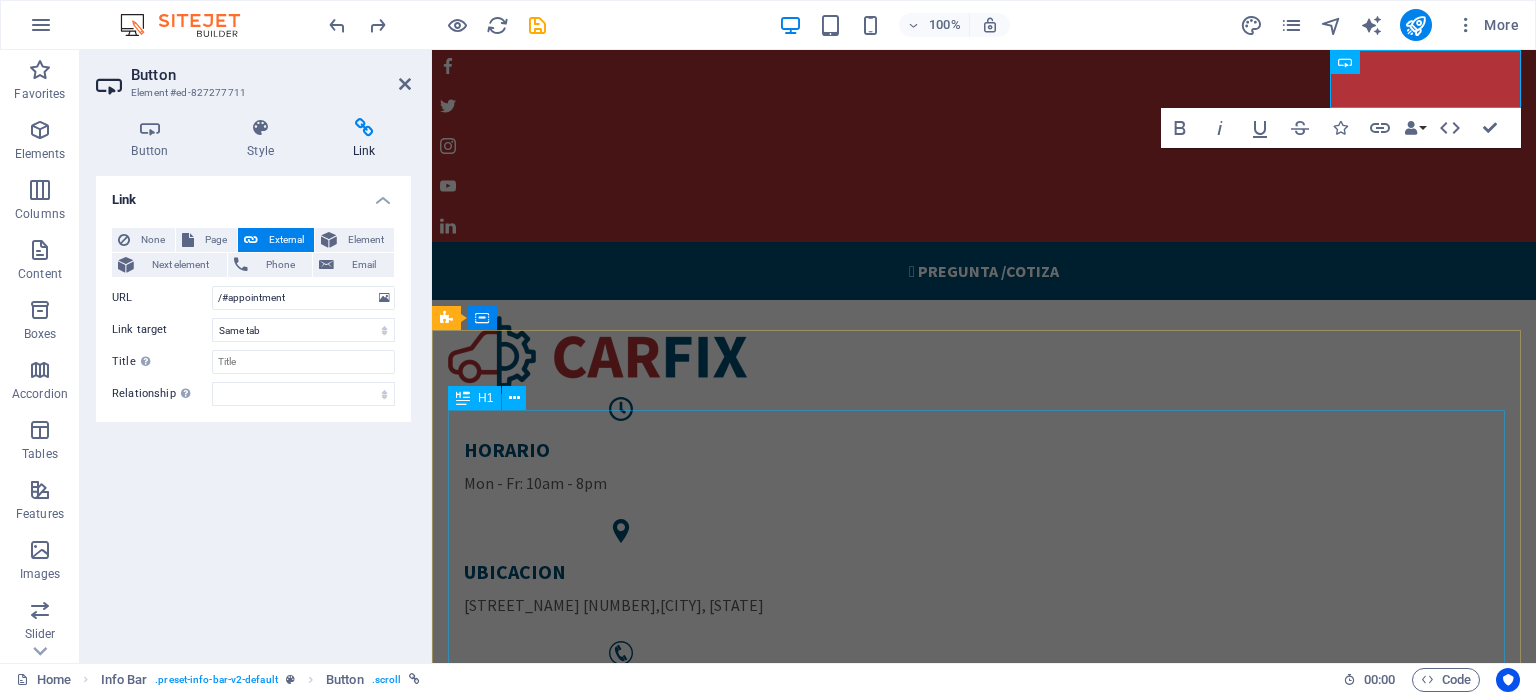 click on "tintas y toners servicio express a domicilio" at bounding box center (984, 1689) 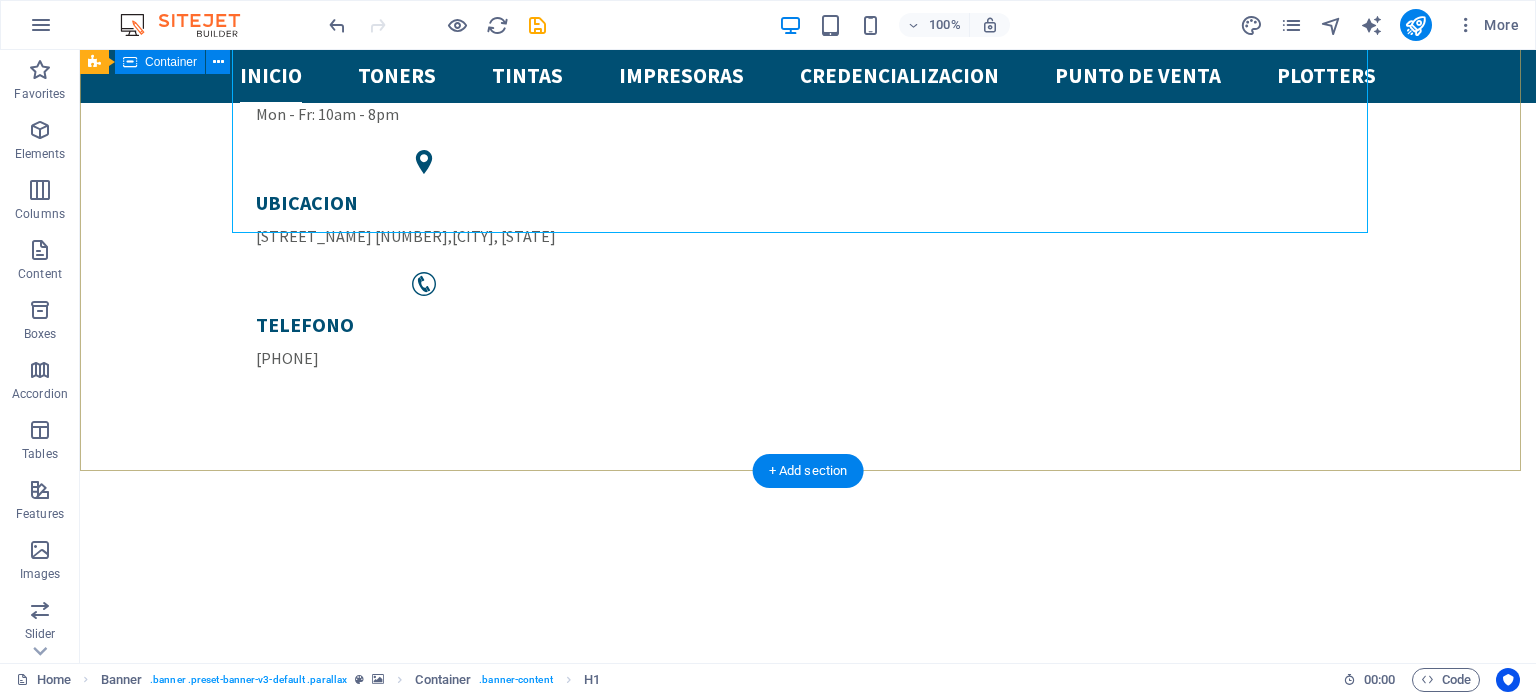 scroll, scrollTop: 400, scrollLeft: 0, axis: vertical 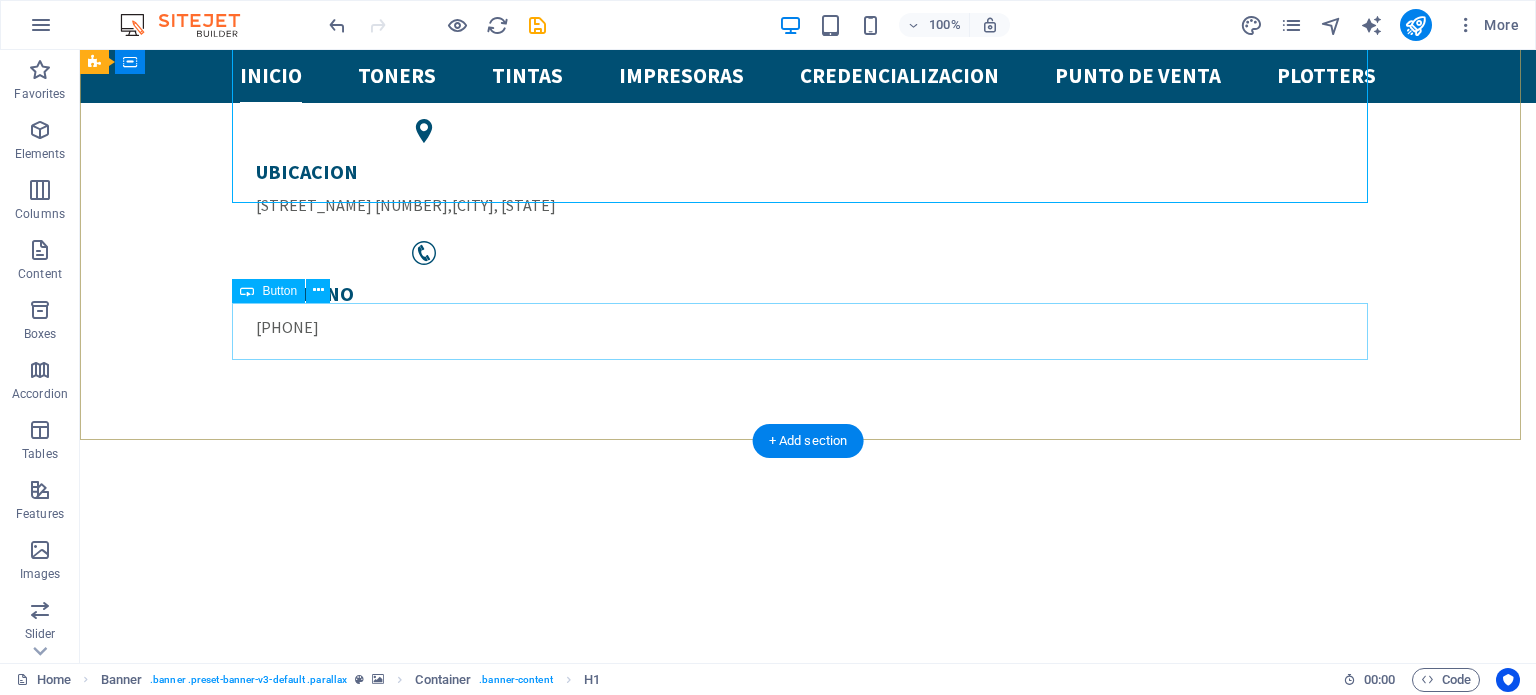 click on "Learn more  " at bounding box center [808, 1415] 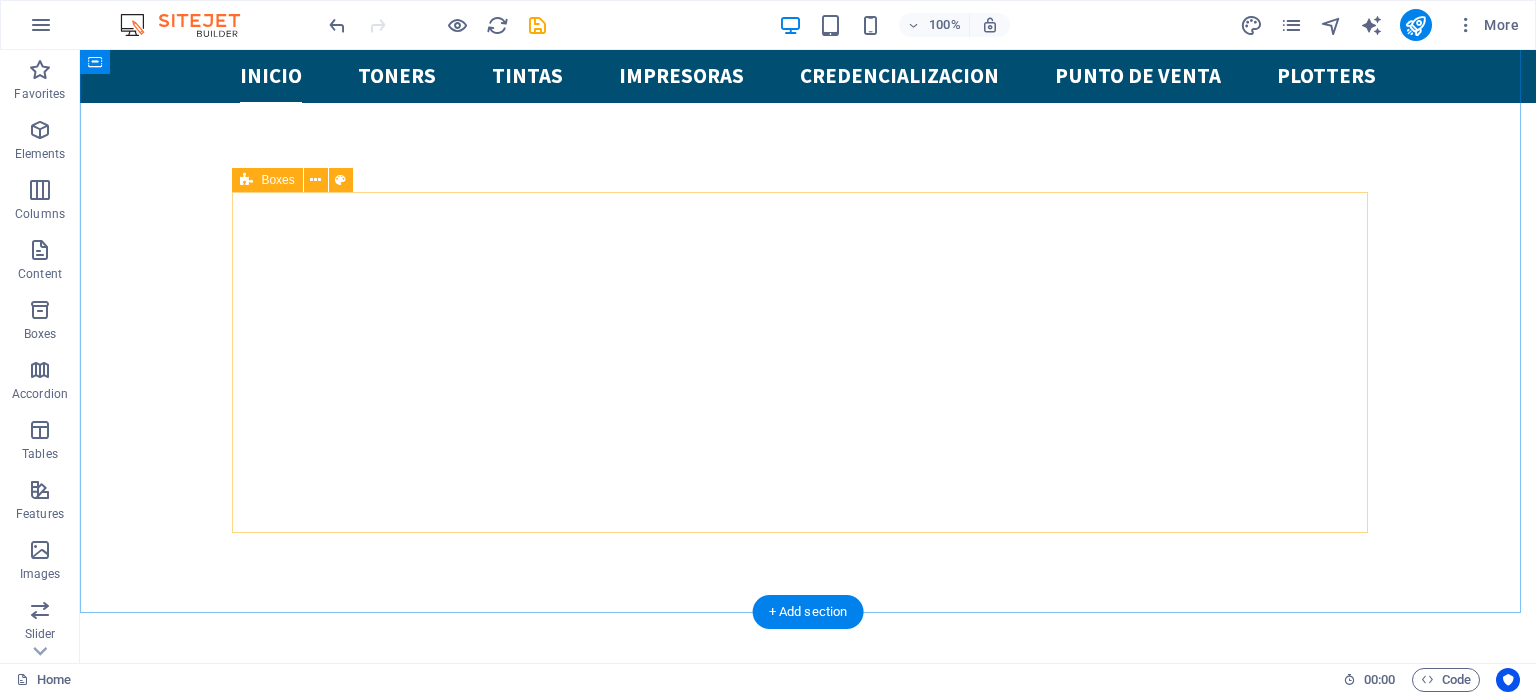 scroll, scrollTop: 900, scrollLeft: 0, axis: vertical 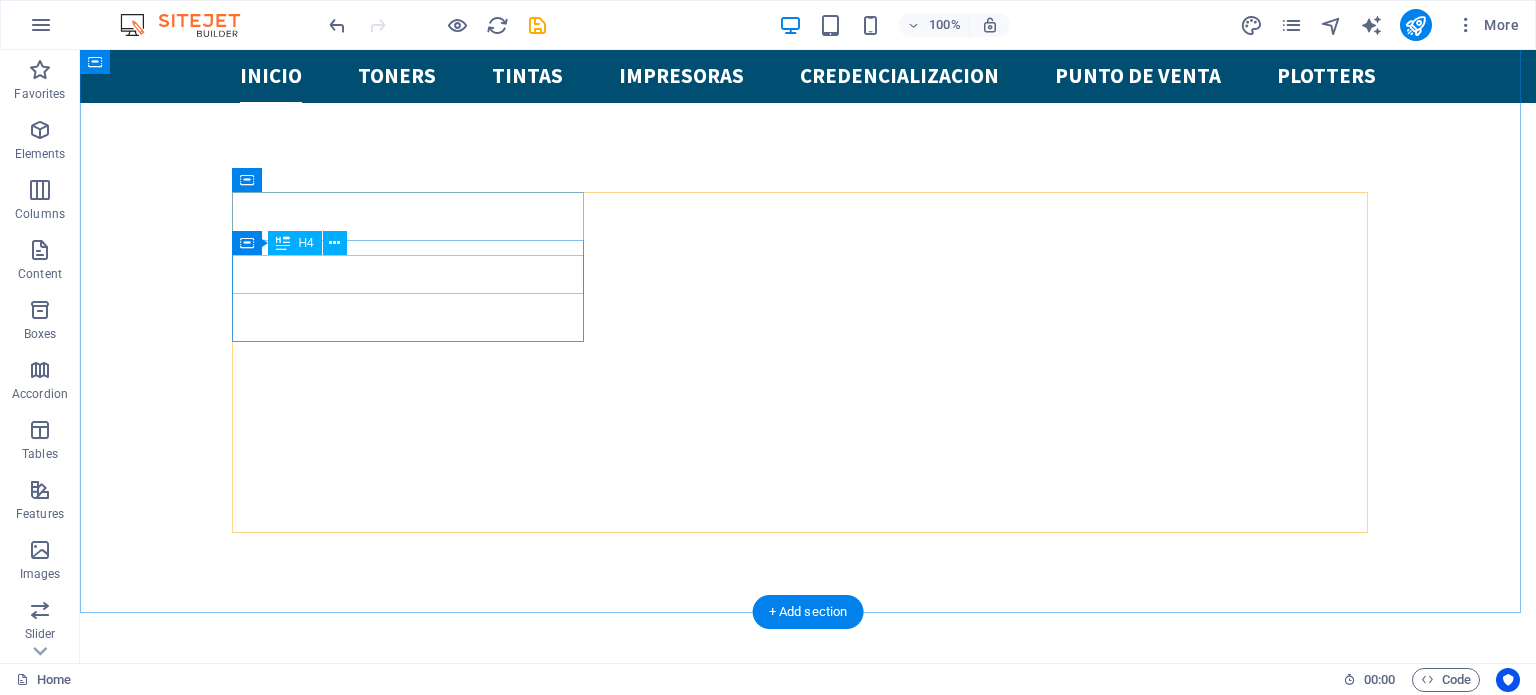 click on "Car Wash" at bounding box center (416, 1354) 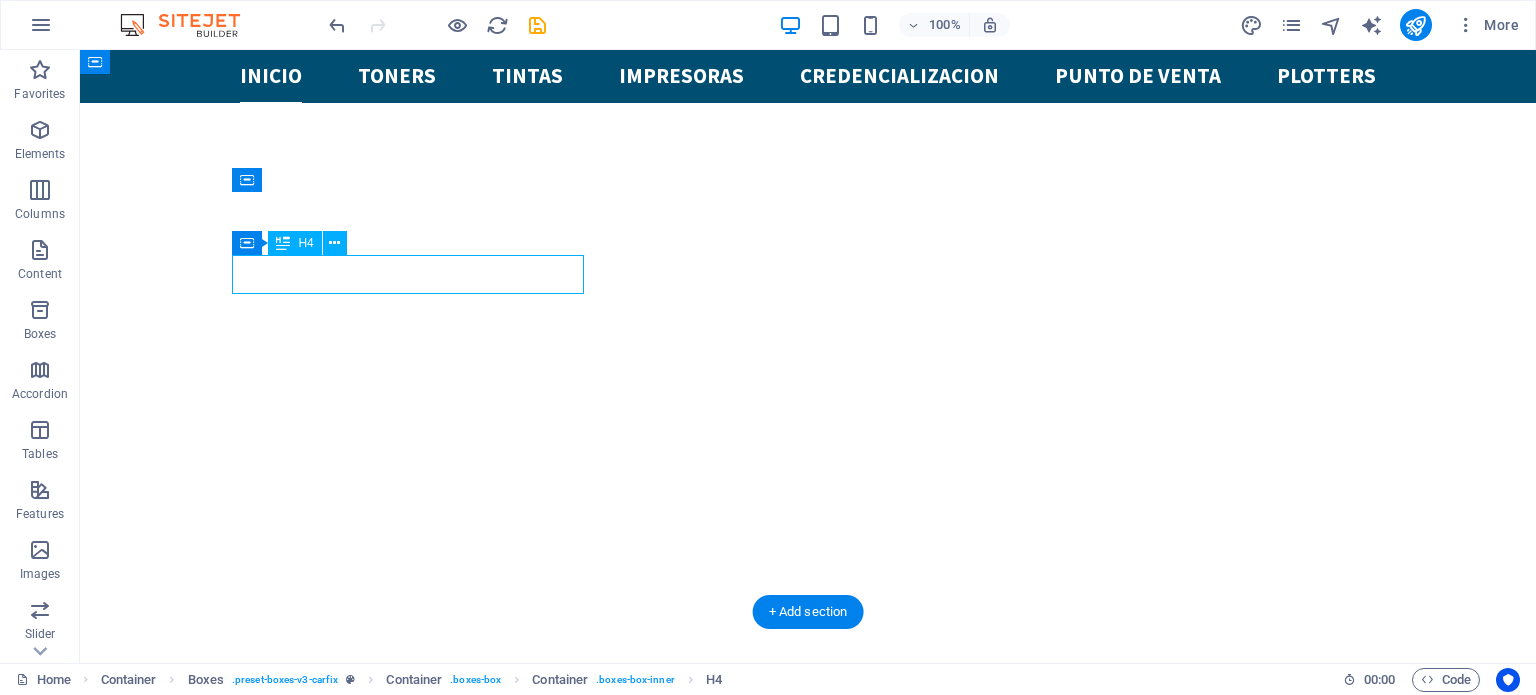 click on "Car Wash" at bounding box center [416, 1354] 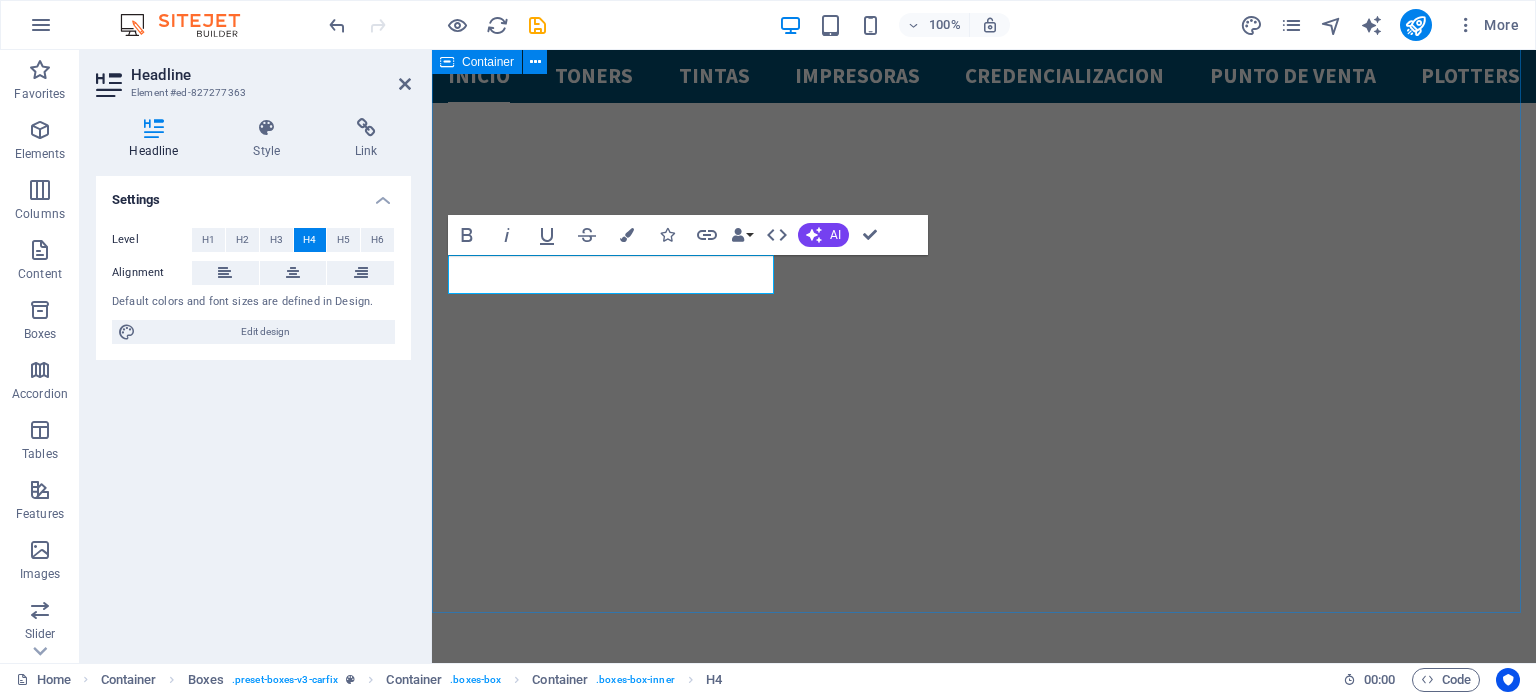 type 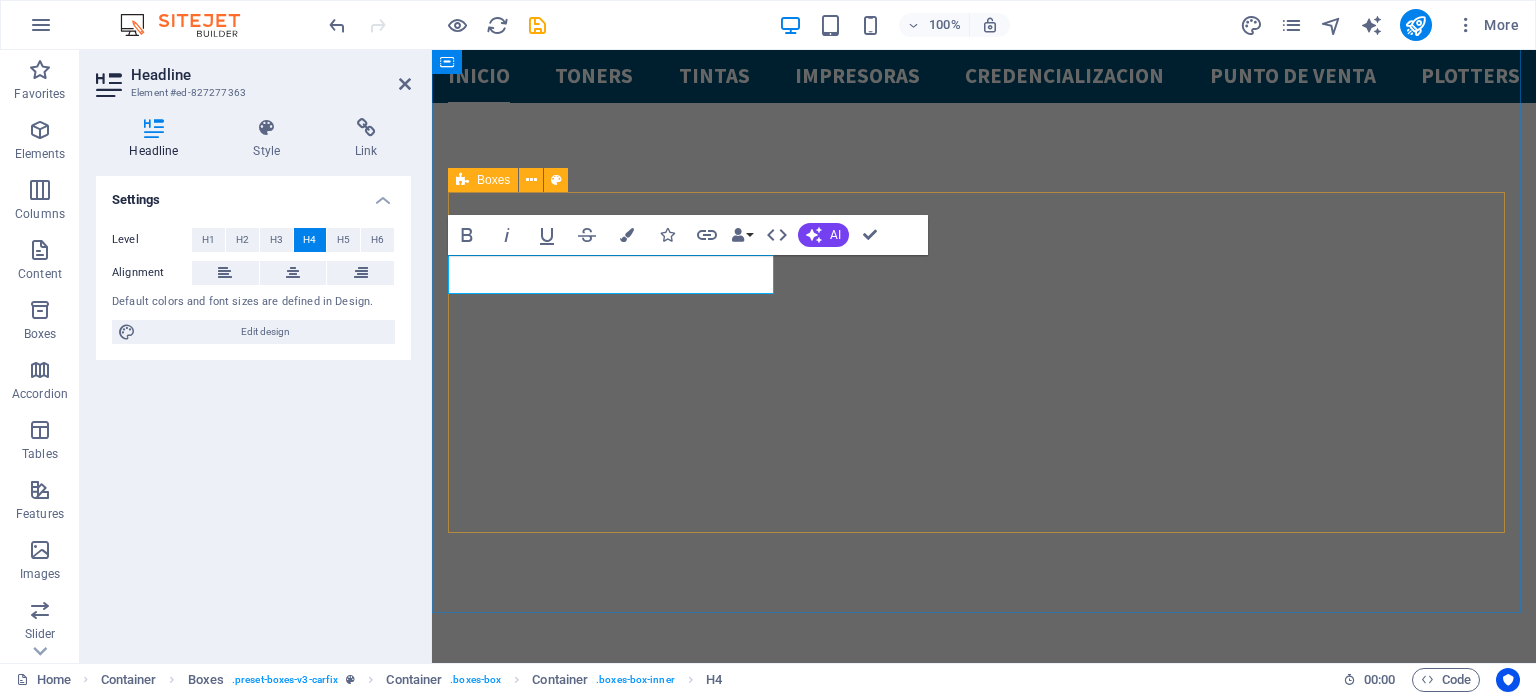 click on "toners
Lorem ipsum dolor sit amet, consectetur adipisicing elit. Veritatis, dolorem! 24/7 Service
Lorem ipsum dolor sit amet, consectetur adipisicing elit. Veritatis, dolorem! Brake Repair
Lorem ipsum dolor sit amet, consectetur adipisicing elit. Veritatis, dolorem! Electrical System
Lorem ipsum dolor sit amet, consectetur adipisicing elit. Veritatis, dolorem! Tire Repair
Lorem ipsum dolor sit amet, consectetur adipisicing elit. Veritatis, dolorem! Engine Diagnostic
Lorem ipsum dolor sit amet, consectetur adipisicing elit. Veritatis, dolorem!" at bounding box center [984, 1847] 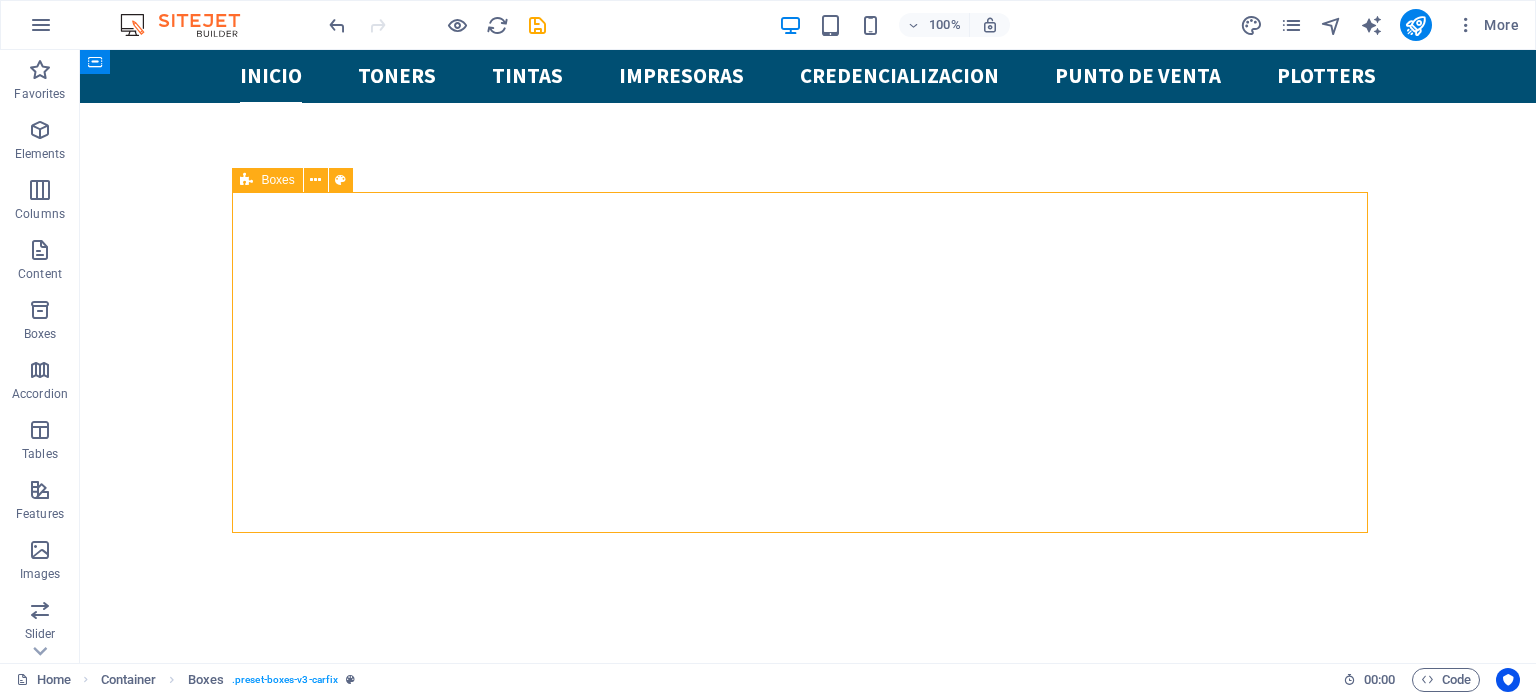 scroll, scrollTop: 900, scrollLeft: 0, axis: vertical 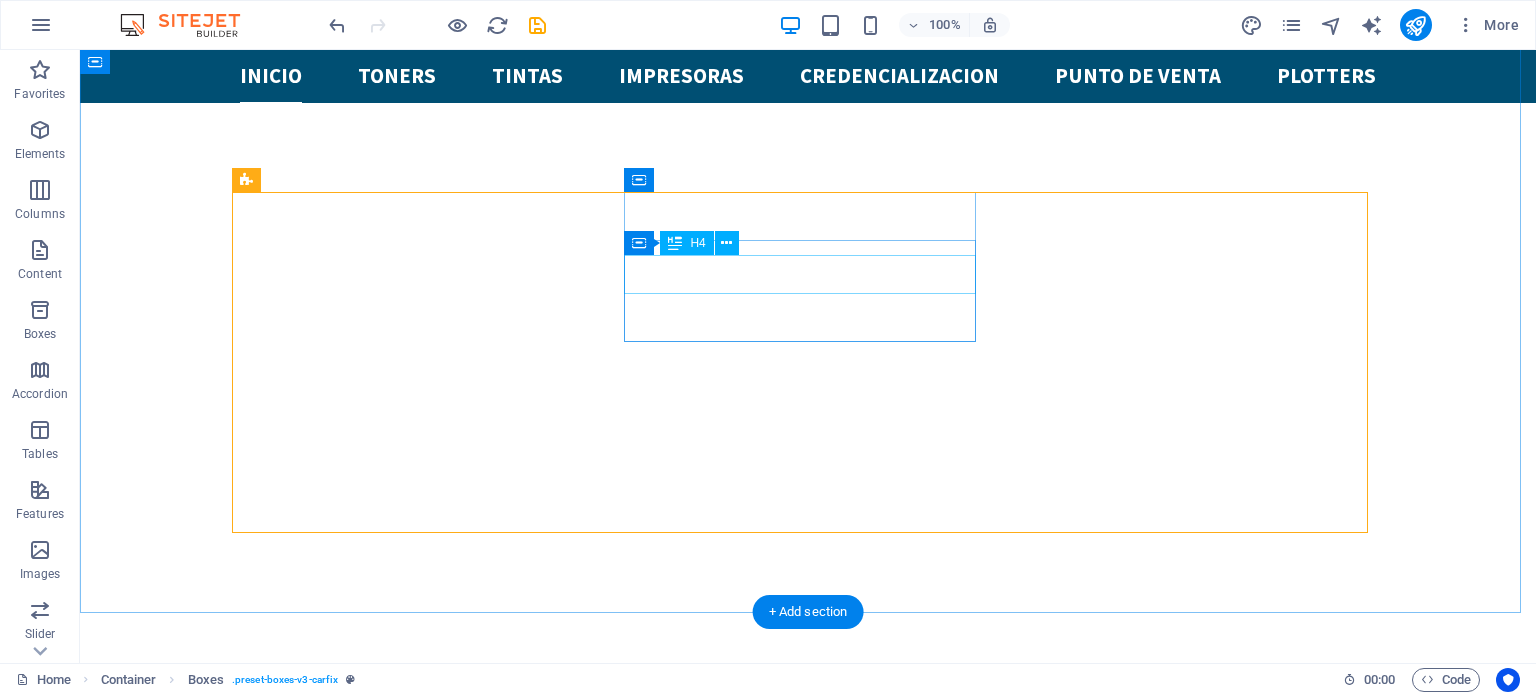 click on "24/7 Service" at bounding box center (416, 1556) 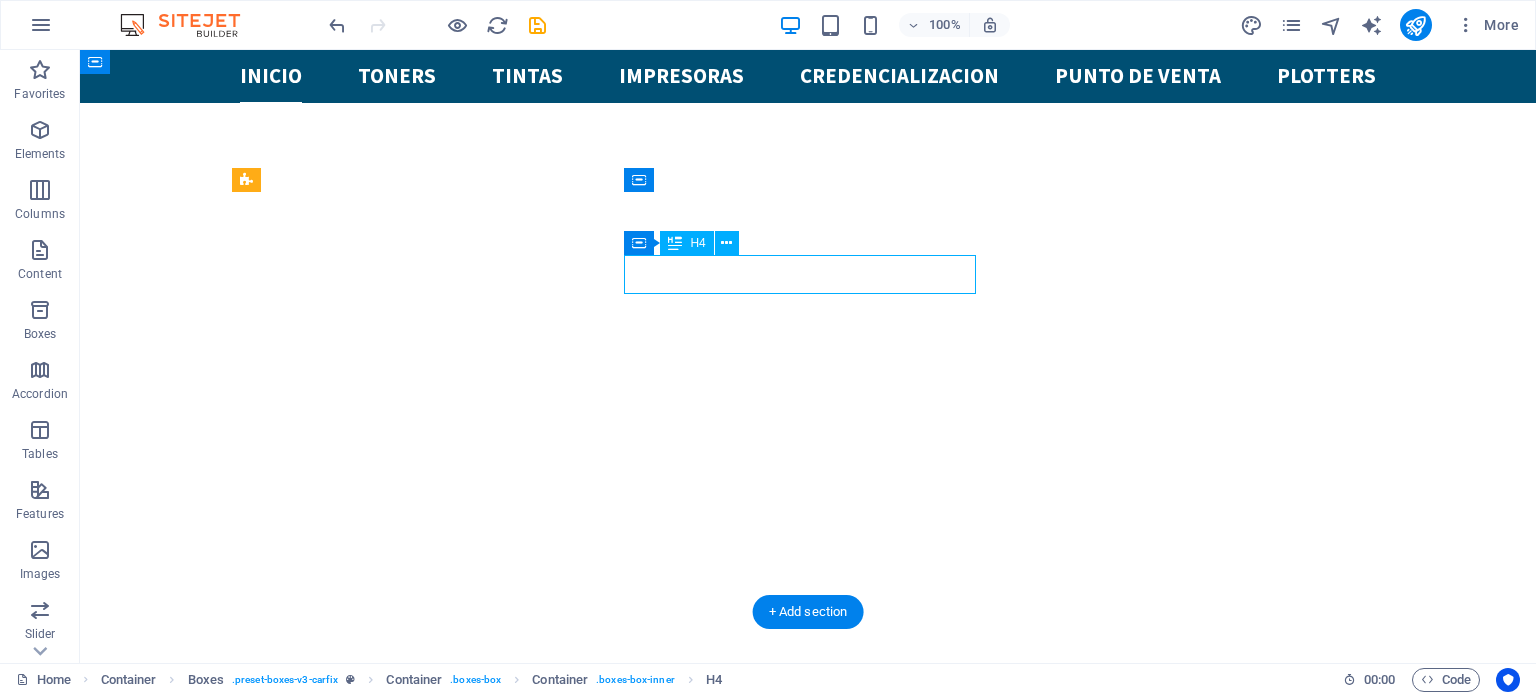 click on "24/7 Service" at bounding box center (416, 1556) 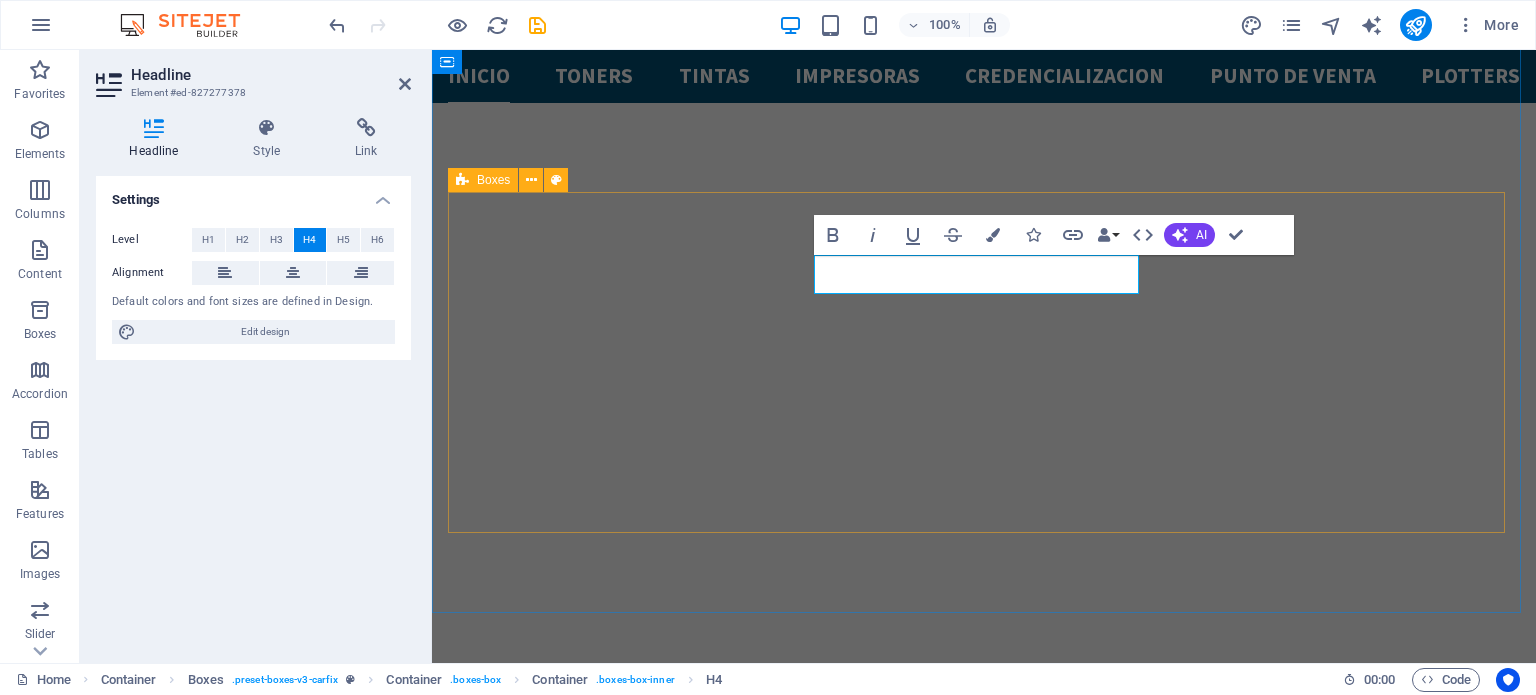 type 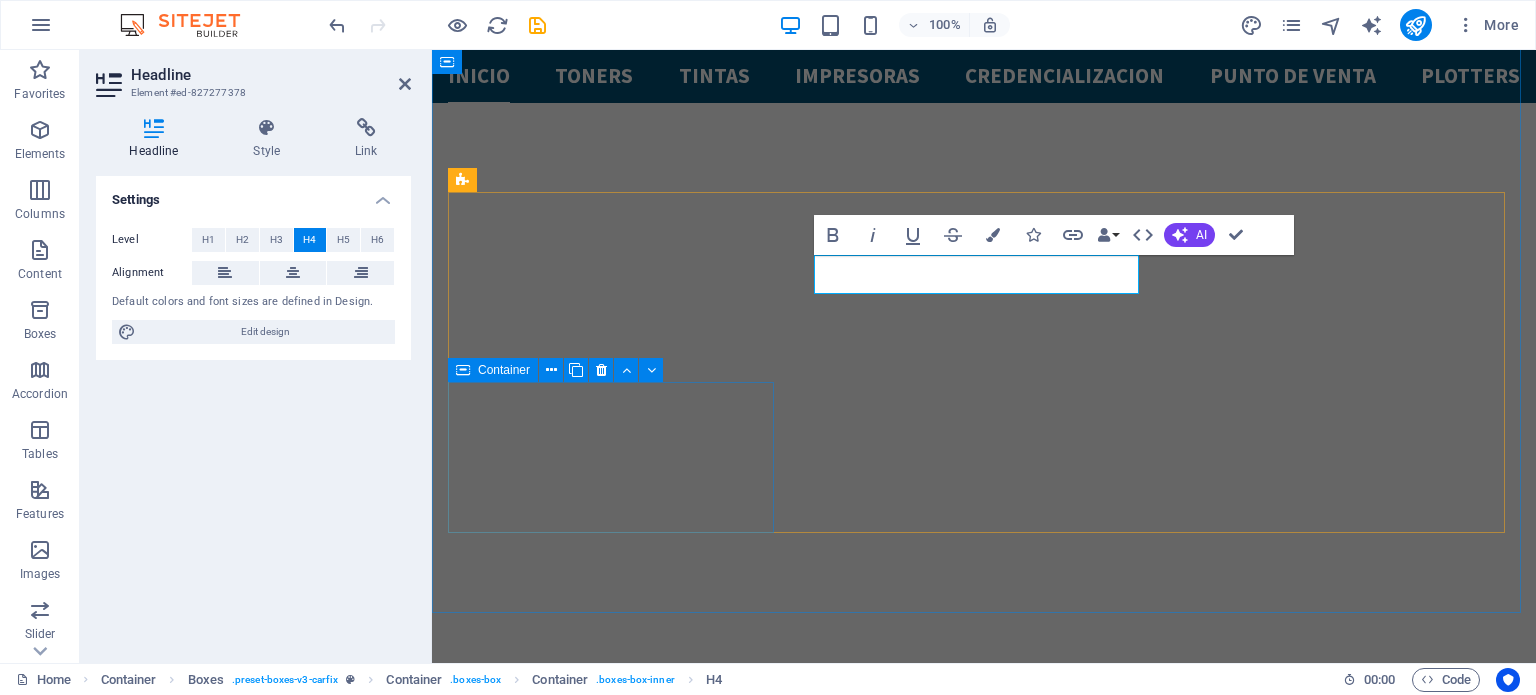 click on "Electrical System
Lorem ipsum dolor sit amet, consectetur adipisicing elit. Veritatis, dolorem!" at bounding box center [613, 1933] 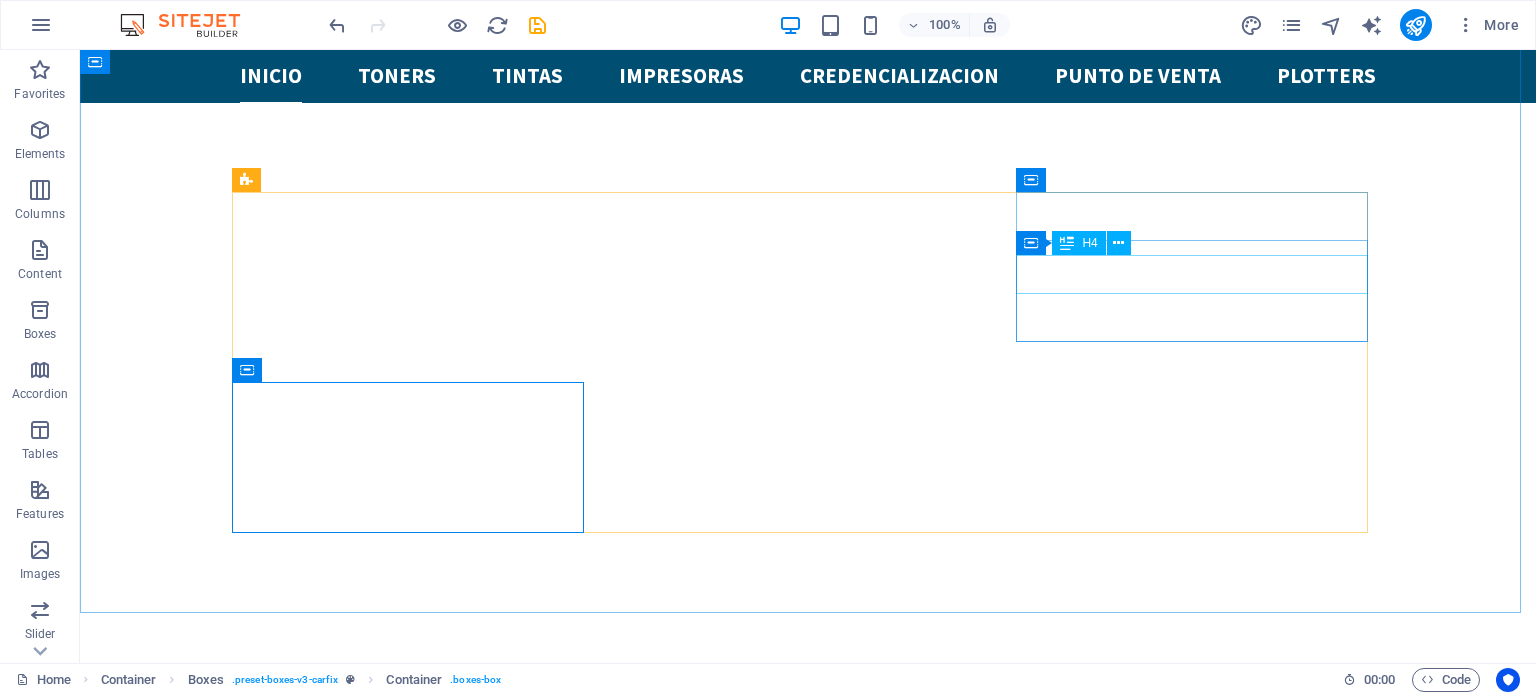 scroll, scrollTop: 900, scrollLeft: 0, axis: vertical 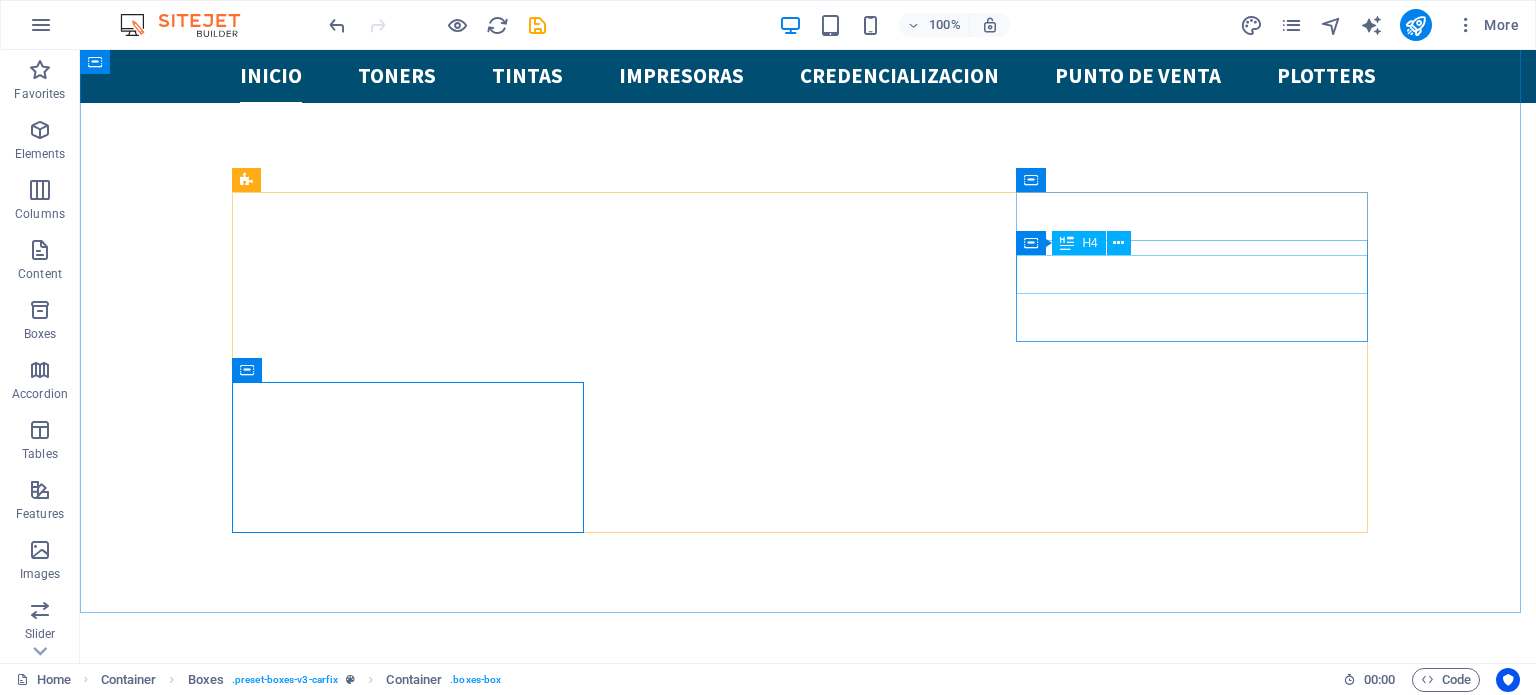 click on "Brake Repair" at bounding box center [416, 1726] 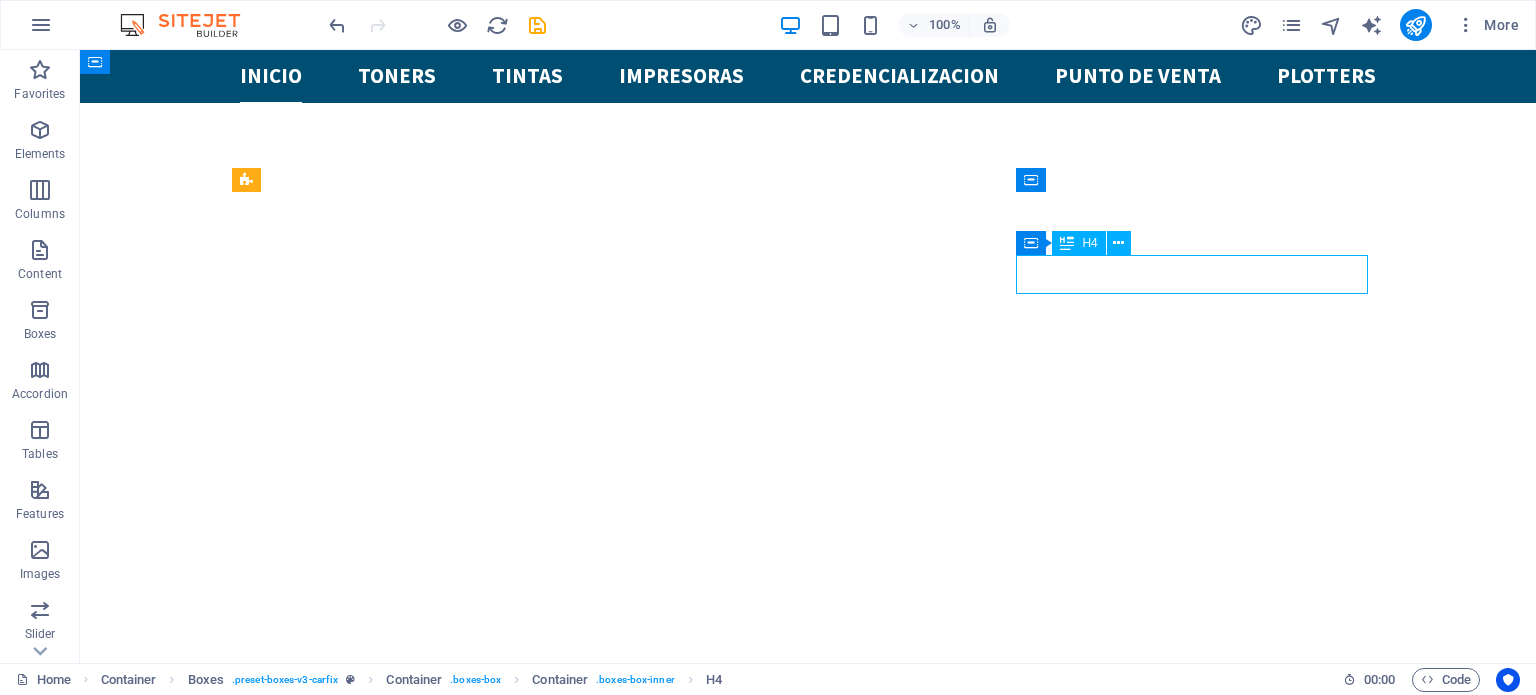 click on "Brake Repair" at bounding box center (416, 1726) 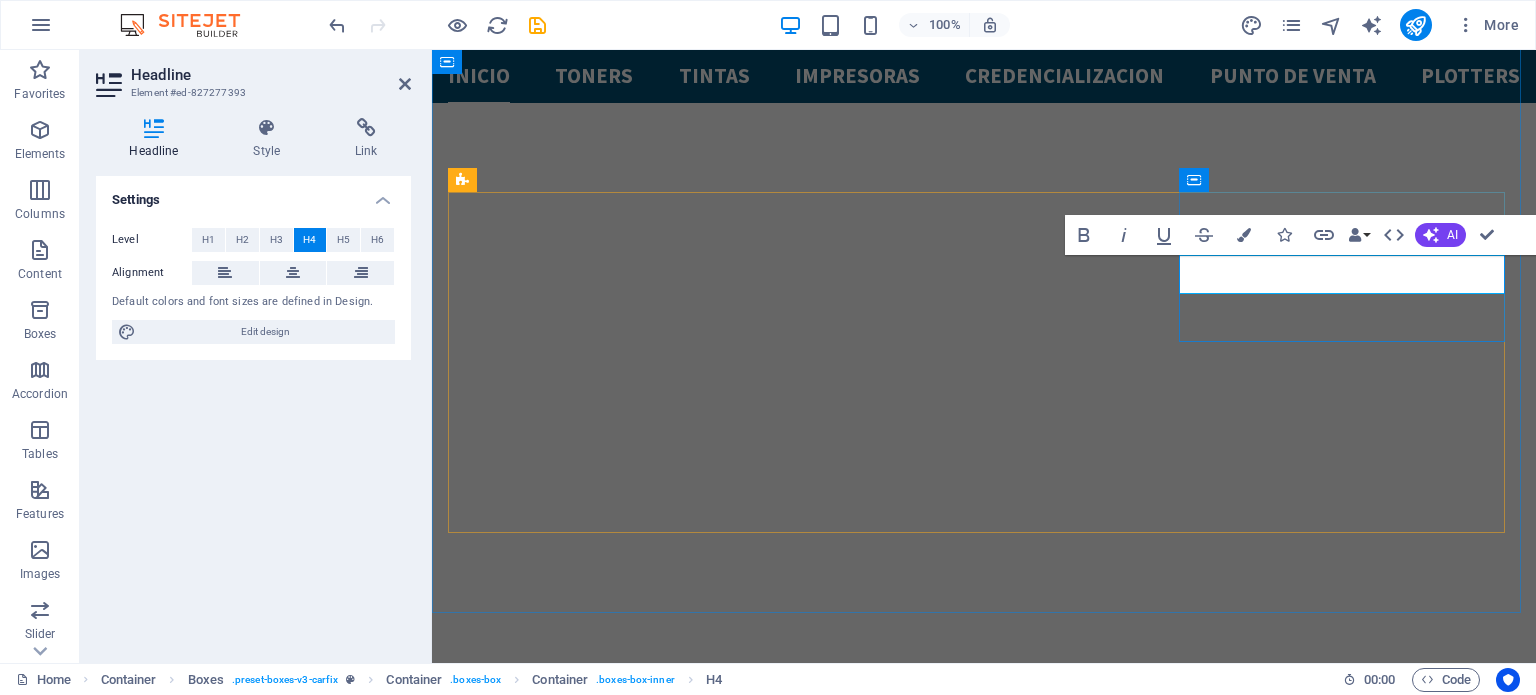scroll, scrollTop: 1028, scrollLeft: 0, axis: vertical 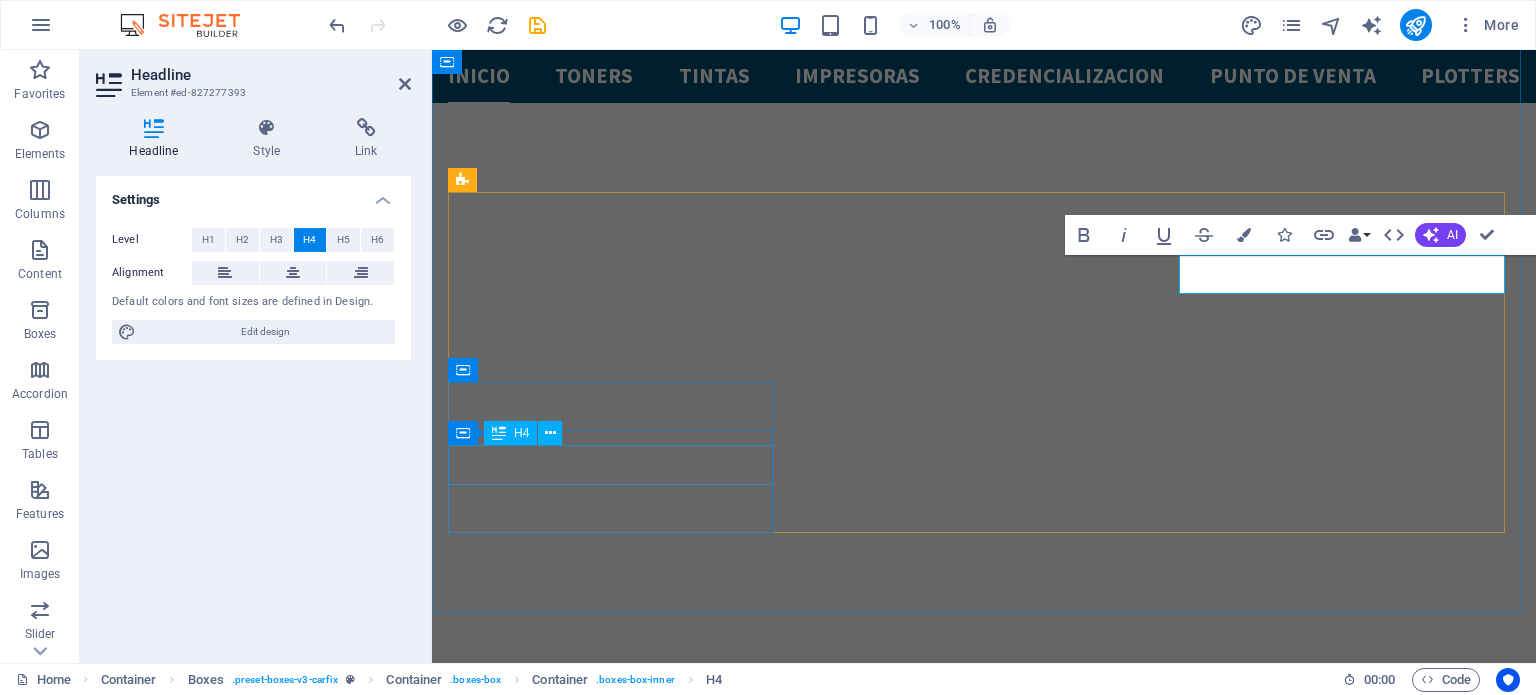 click on "Electrical System" at bounding box center [613, 1936] 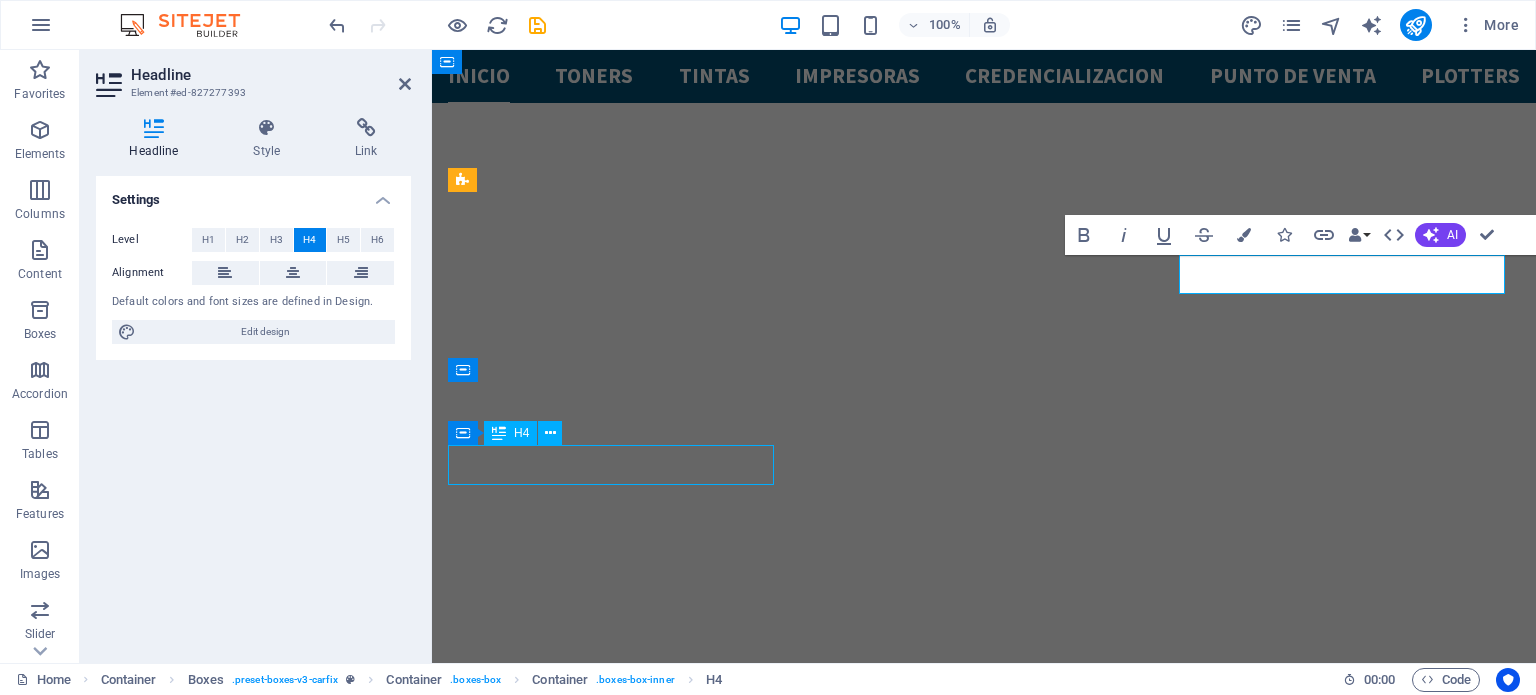scroll, scrollTop: 900, scrollLeft: 0, axis: vertical 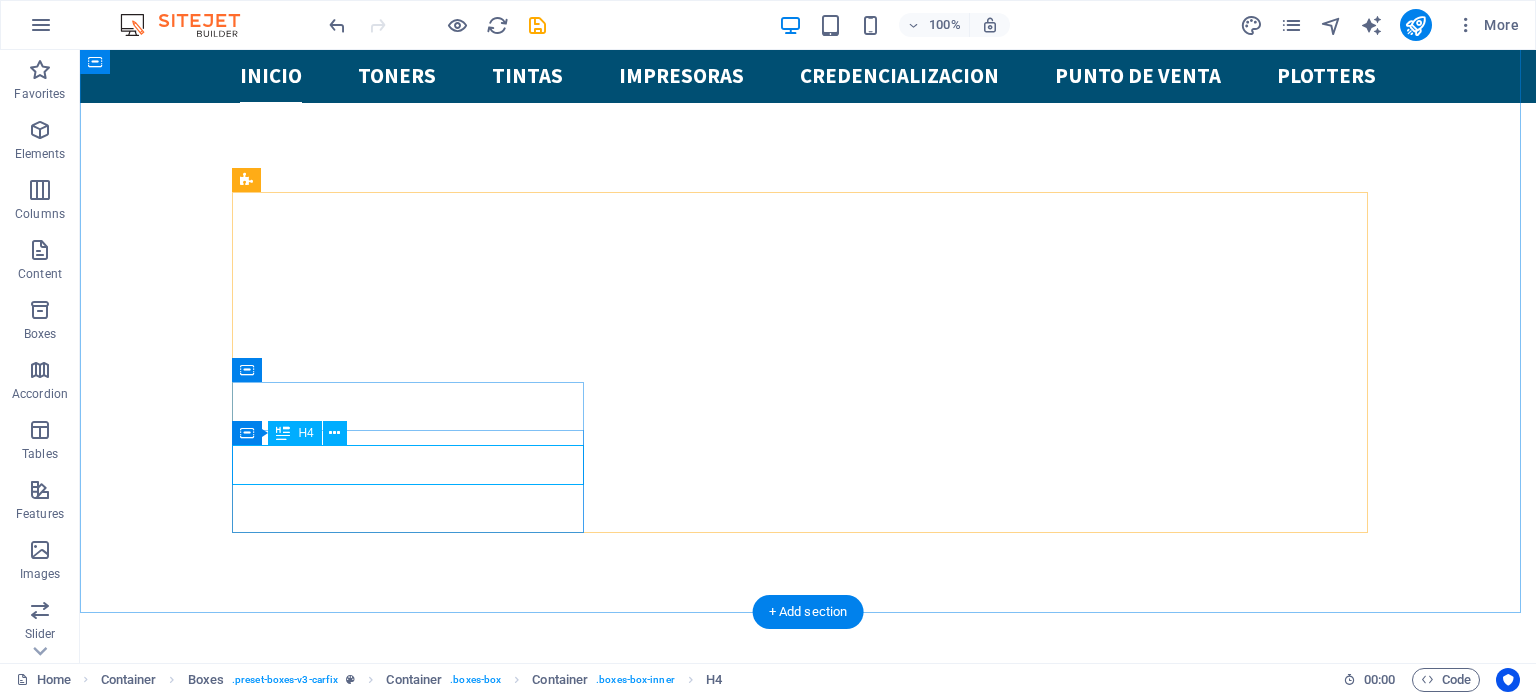 click on "Electrical System" at bounding box center (416, 1897) 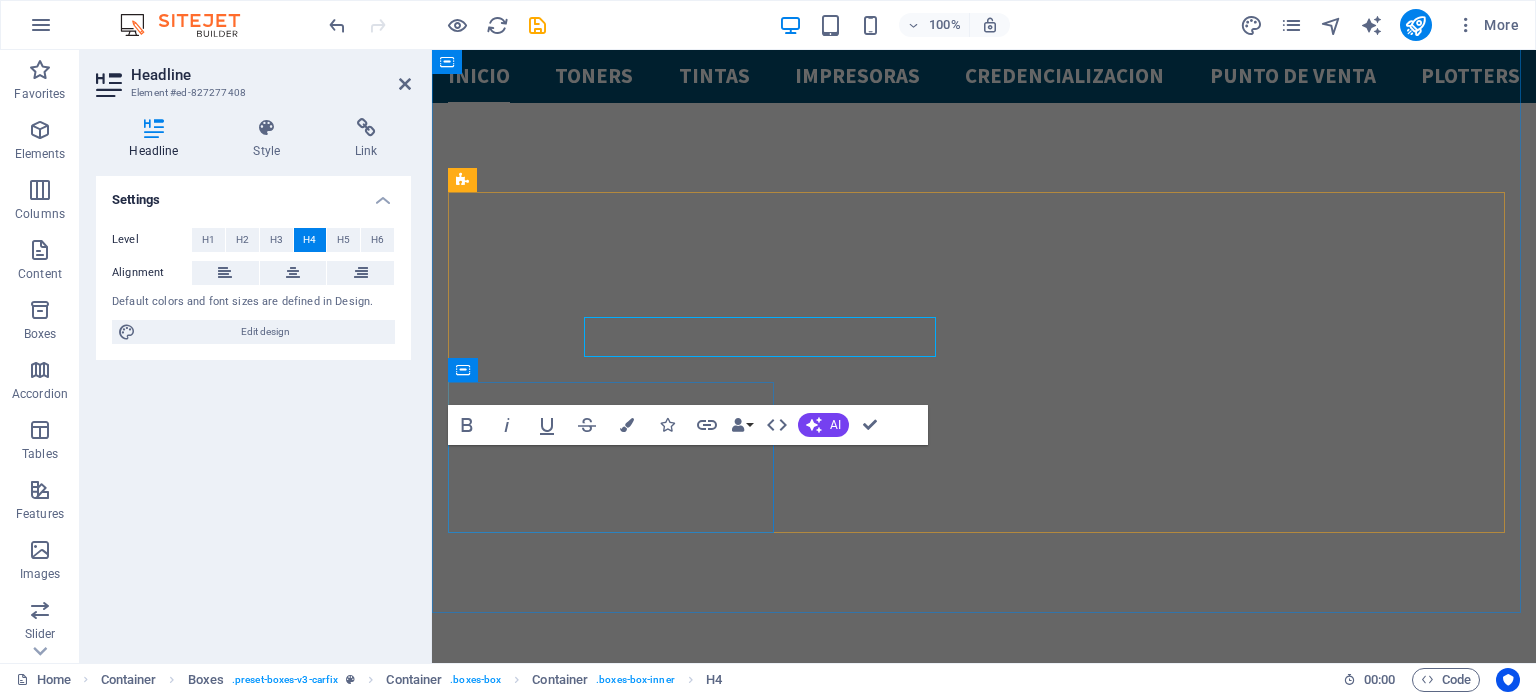 scroll, scrollTop: 1028, scrollLeft: 0, axis: vertical 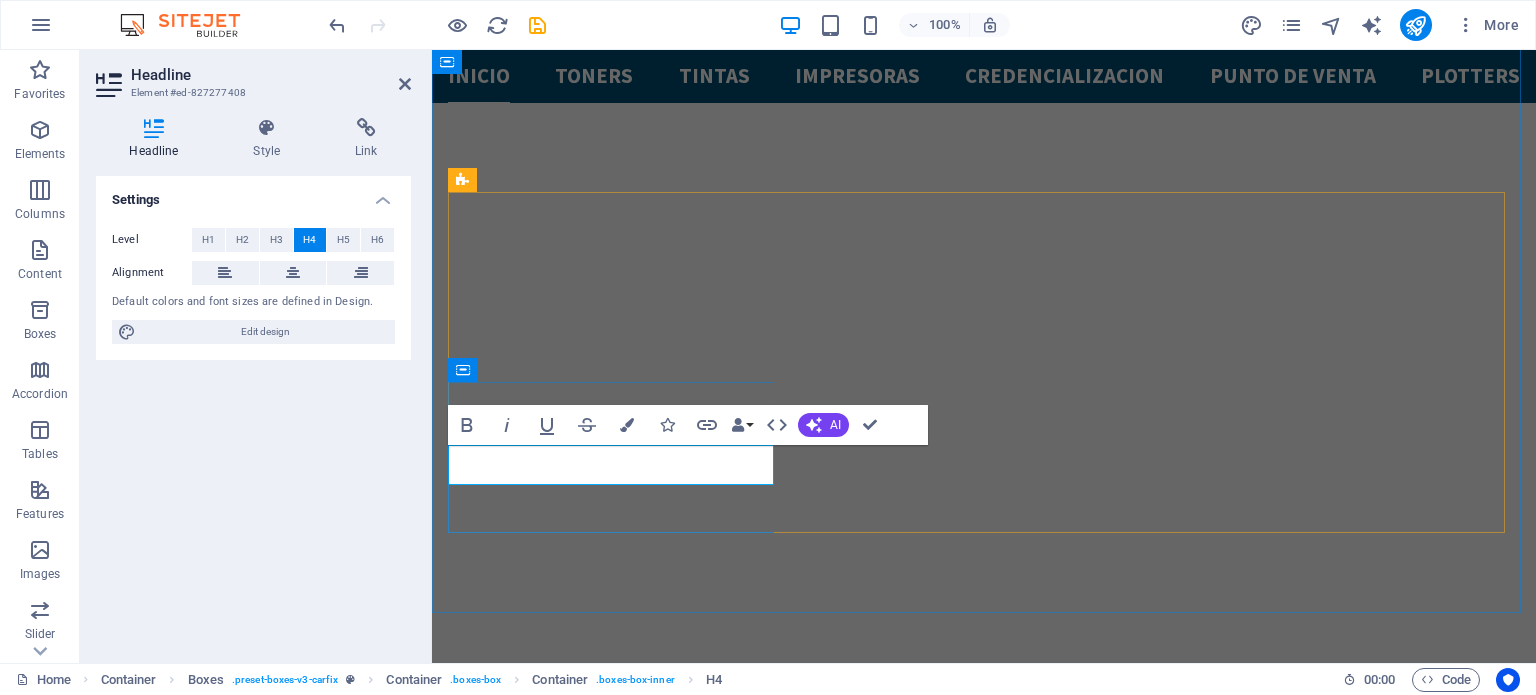 type 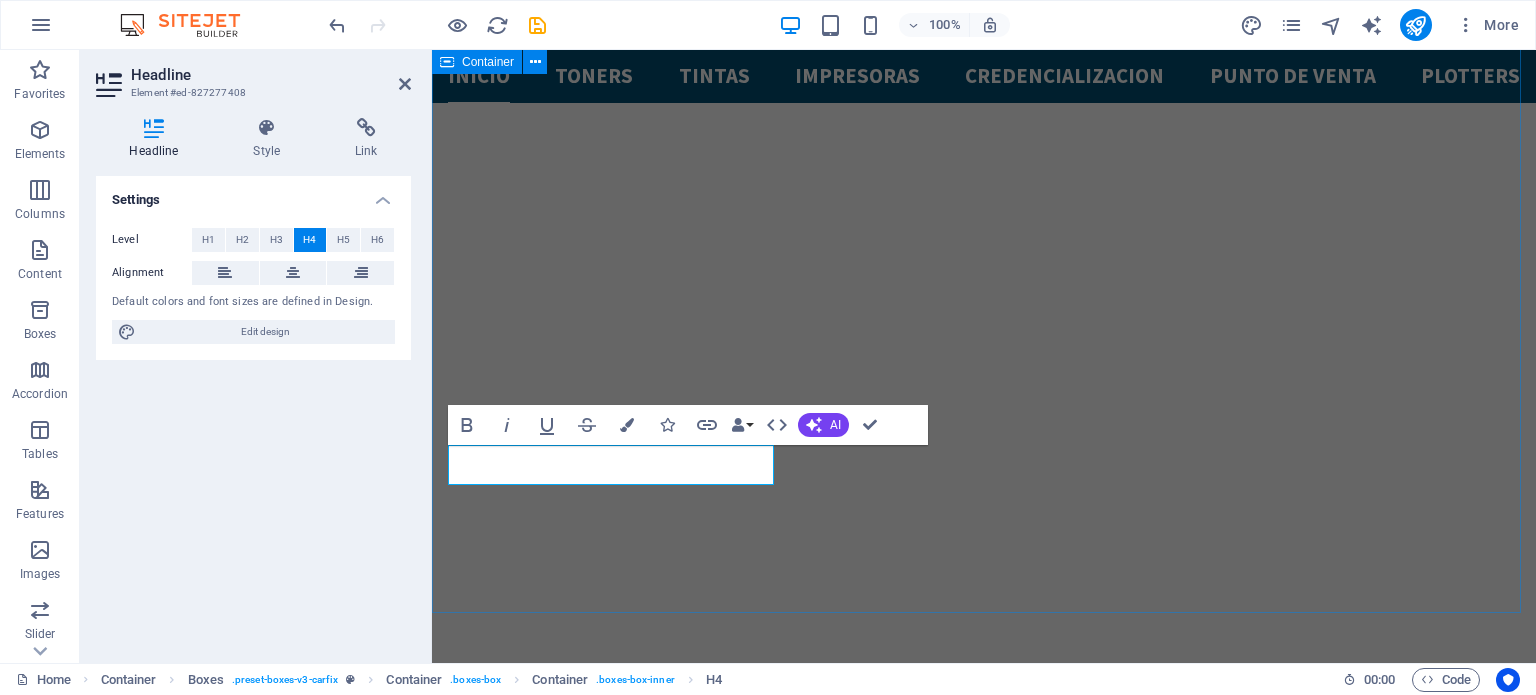 click on "CarFix Lorem ipsum dolor sit amet, consetetur sadipscing elitr,  sed diam nonumy eirmod tempor invidunt ut labore toners
Lorem ipsum dolor sit amet, consectetur adipisicing elit. Veritatis, dolorem! tintas
Lorem ipsum dolor sit amet, consectetur adipisicing elit. Veritatis, dolorem! impresoras
Lorem ipsum dolor sit amet, consectetur adipisicing elit. Veritatis, dolorem! punto de venta
Lorem ipsum dolor sit amet, consectetur adipisicing elit. Veritatis, dolorem! Tire Repair
Lorem ipsum dolor sit amet, consectetur adipisicing elit. Veritatis, dolorem! Engine Diagnostic
Lorem ipsum dolor sit amet, consectetur adipisicing elit. Veritatis, dolorem!" at bounding box center [984, 1761] 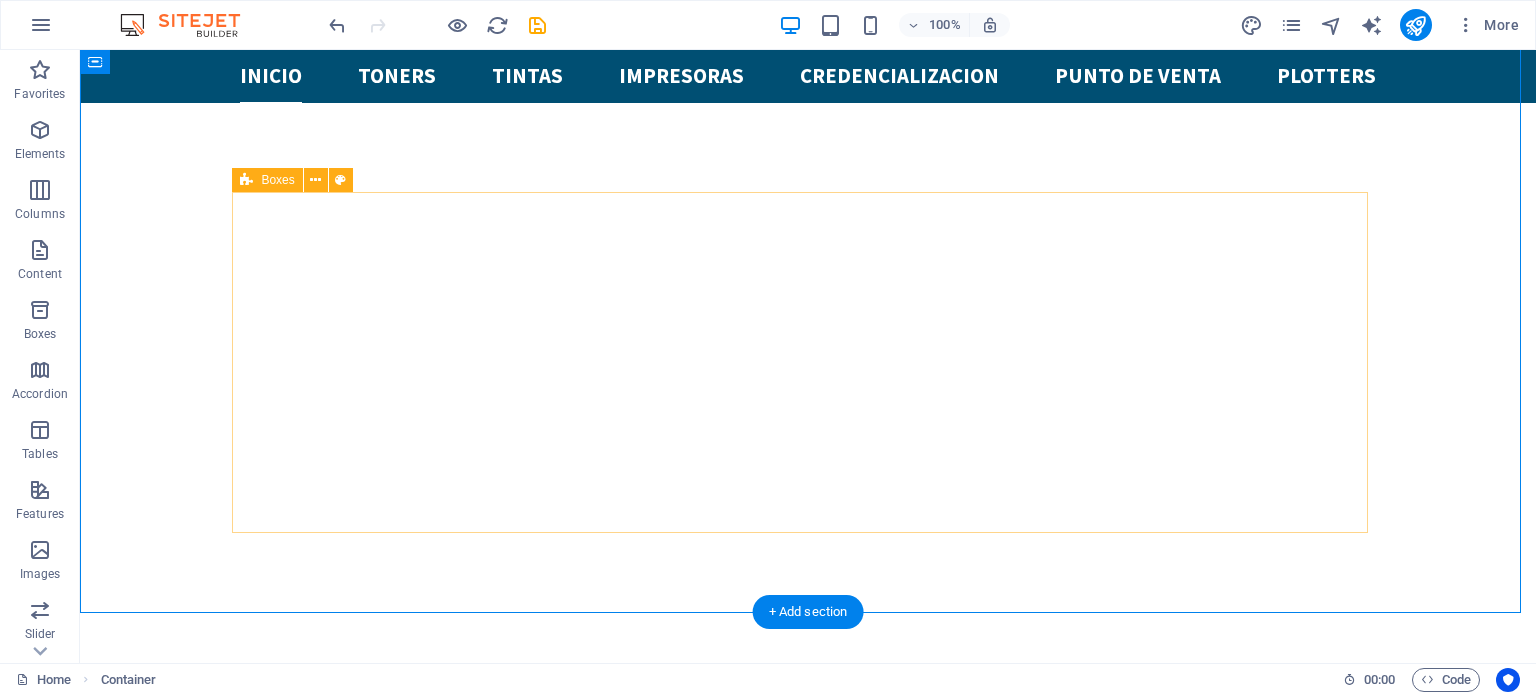 scroll, scrollTop: 900, scrollLeft: 0, axis: vertical 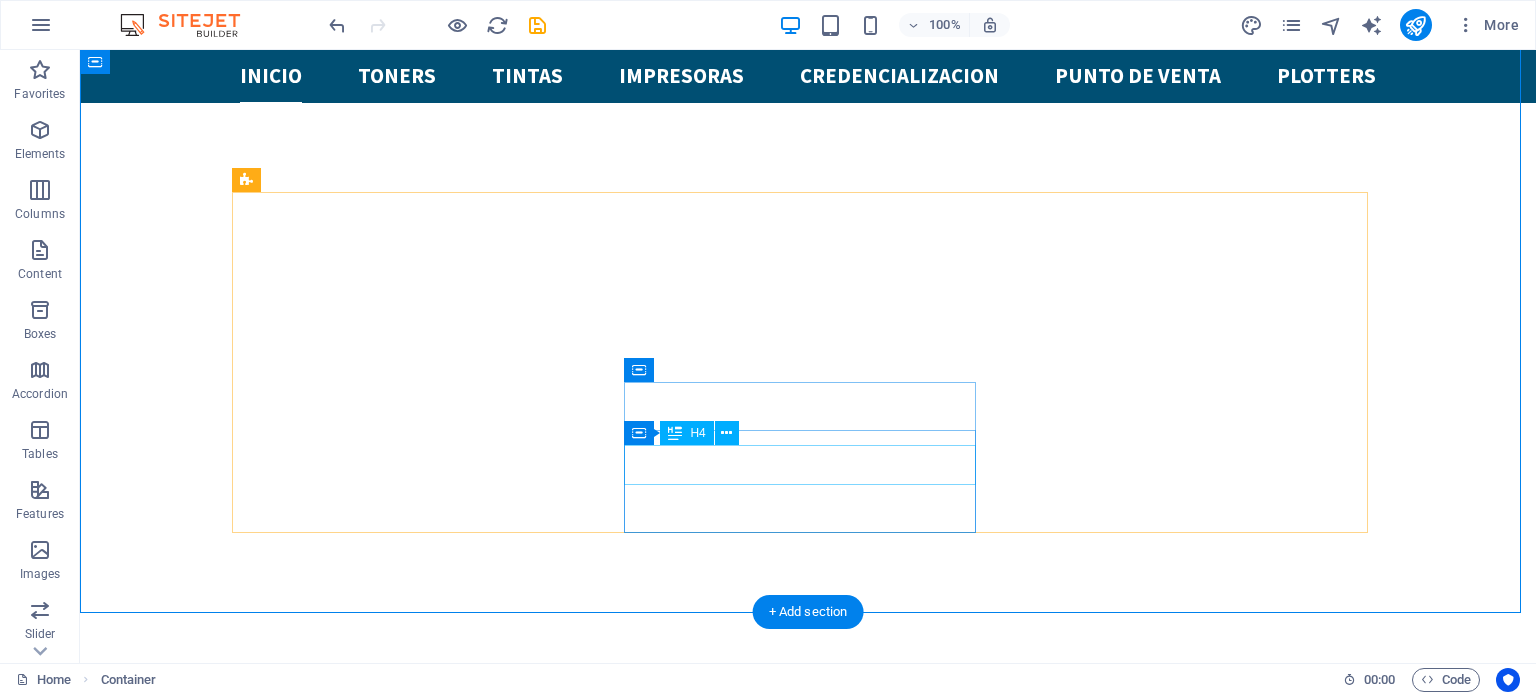 click on "Tire Repair" at bounding box center (416, 2067) 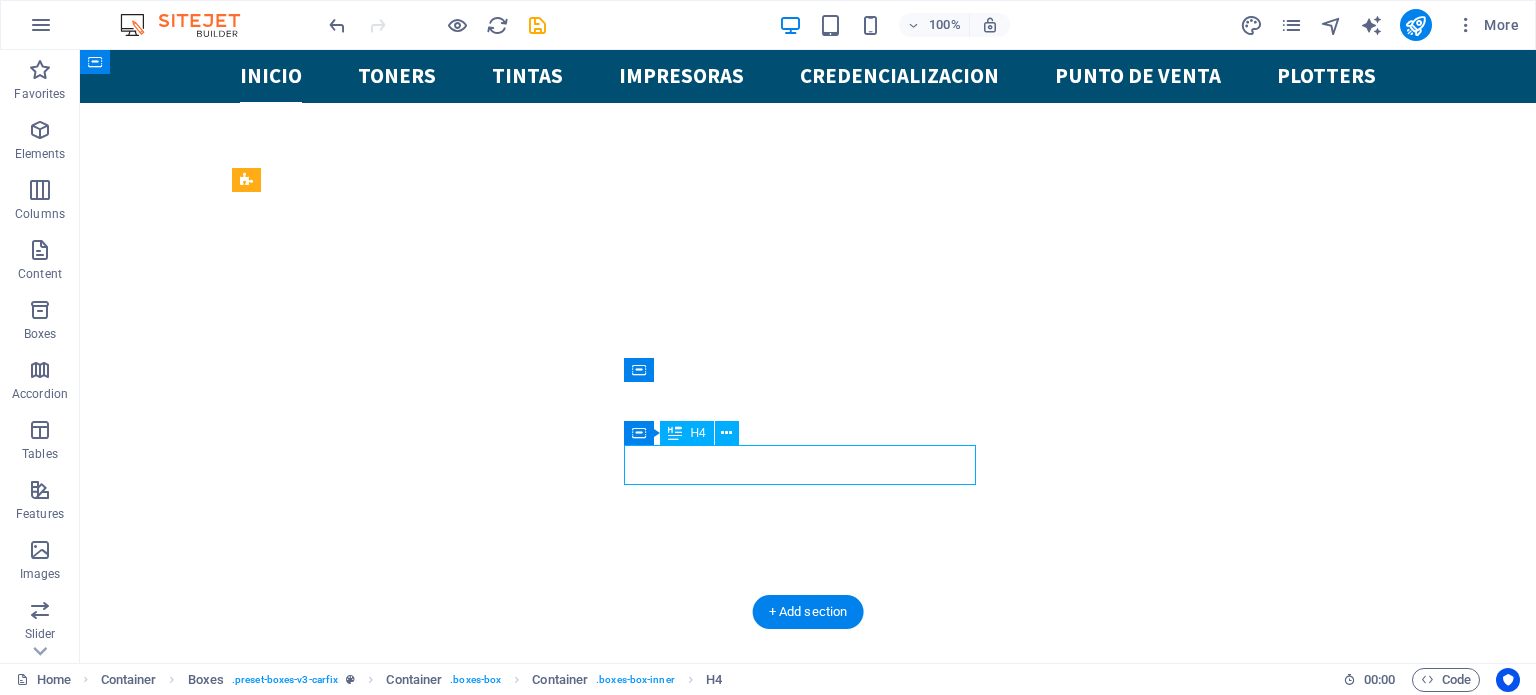 click on "Tire Repair" at bounding box center [416, 2067] 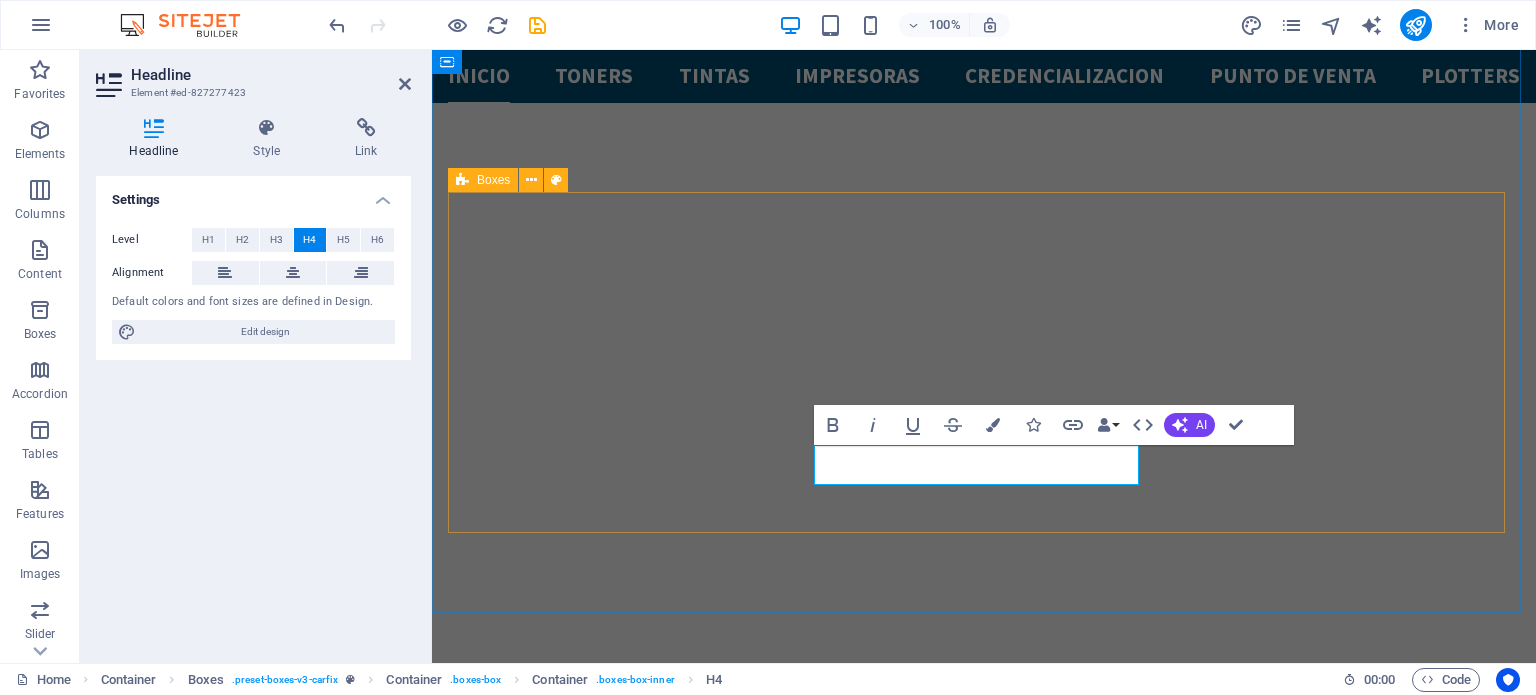 scroll, scrollTop: 1028, scrollLeft: 0, axis: vertical 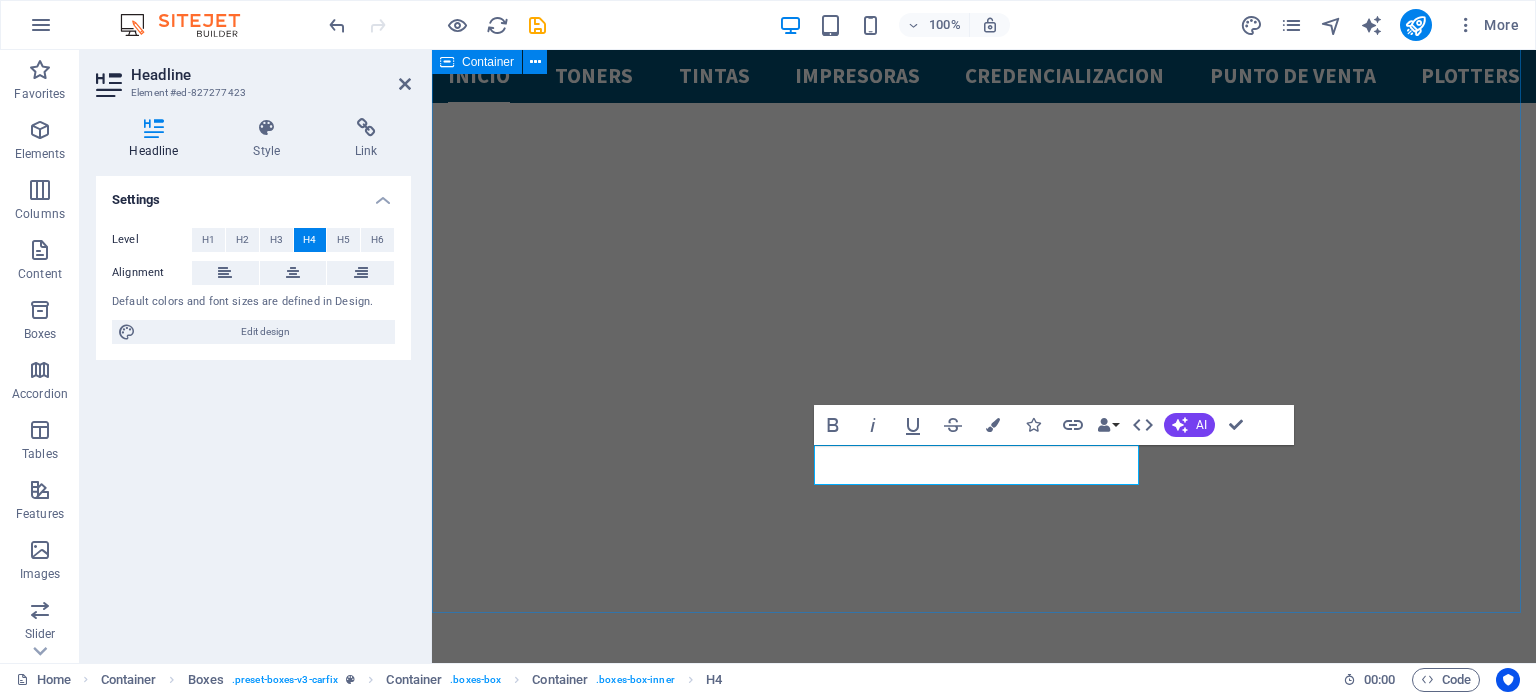 click on "CarFix Lorem ipsum dolor sit amet, consetetur sadipscing elitr,  sed diam nonumy eirmod tempor invidunt ut labore toners
Lorem ipsum dolor sit amet, consectetur adipisicing elit. Veritatis, dolorem! tintas
Lorem ipsum dolor sit amet, consectetur adipisicing elit. Veritatis, dolorem! impresoras
Lorem ipsum dolor sit amet, consectetur adipisicing elit. Veritatis, dolorem! punto de venta
Lorem ipsum dolor sit amet, consectetur adipisicing elit. Veritatis, dolorem! plotters
Lorem ipsum dolor sit amet, consectetur adipisicing elit. Veritatis, dolorem! Engine Diagnostic
Lorem ipsum dolor sit amet, consectetur adipisicing elit. Veritatis, dolorem!" at bounding box center [984, 1761] 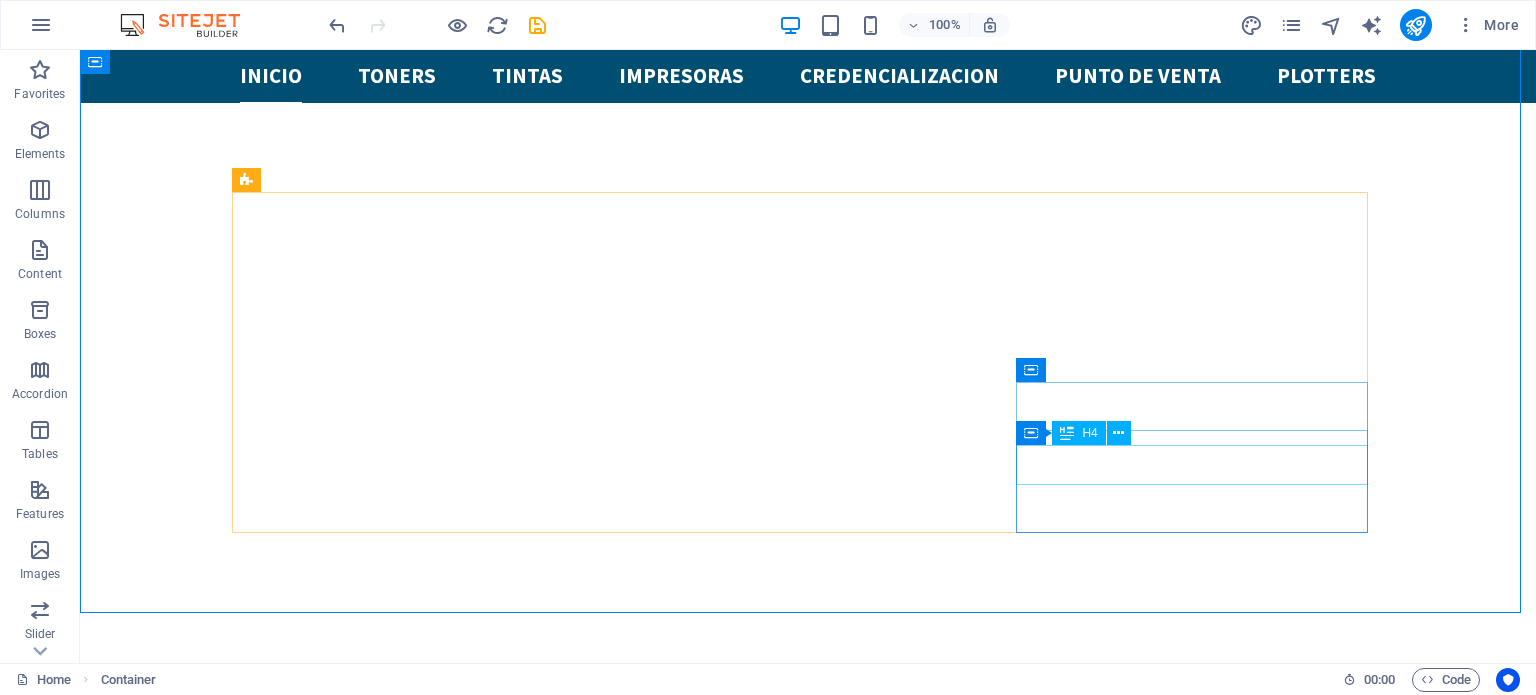 scroll, scrollTop: 900, scrollLeft: 0, axis: vertical 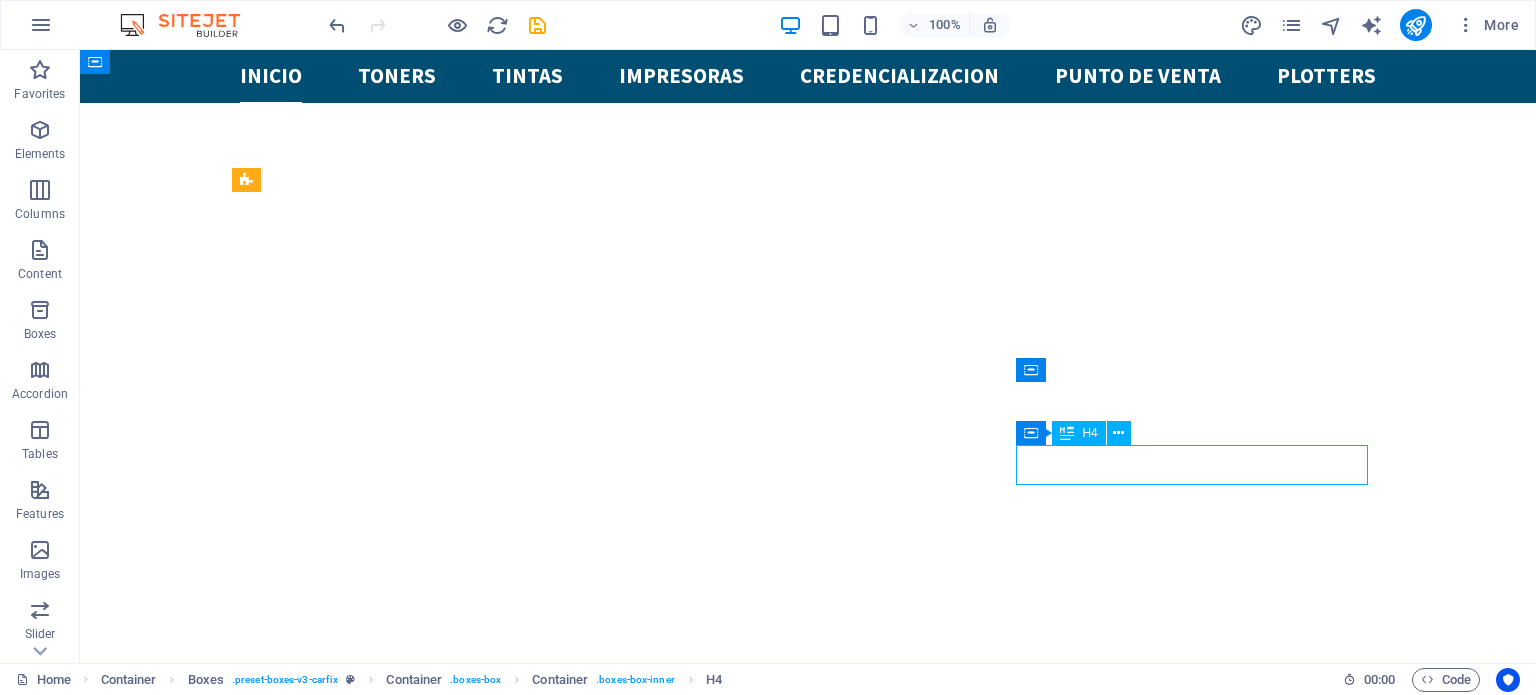 click on "Engine Diagnostic" at bounding box center (416, 2237) 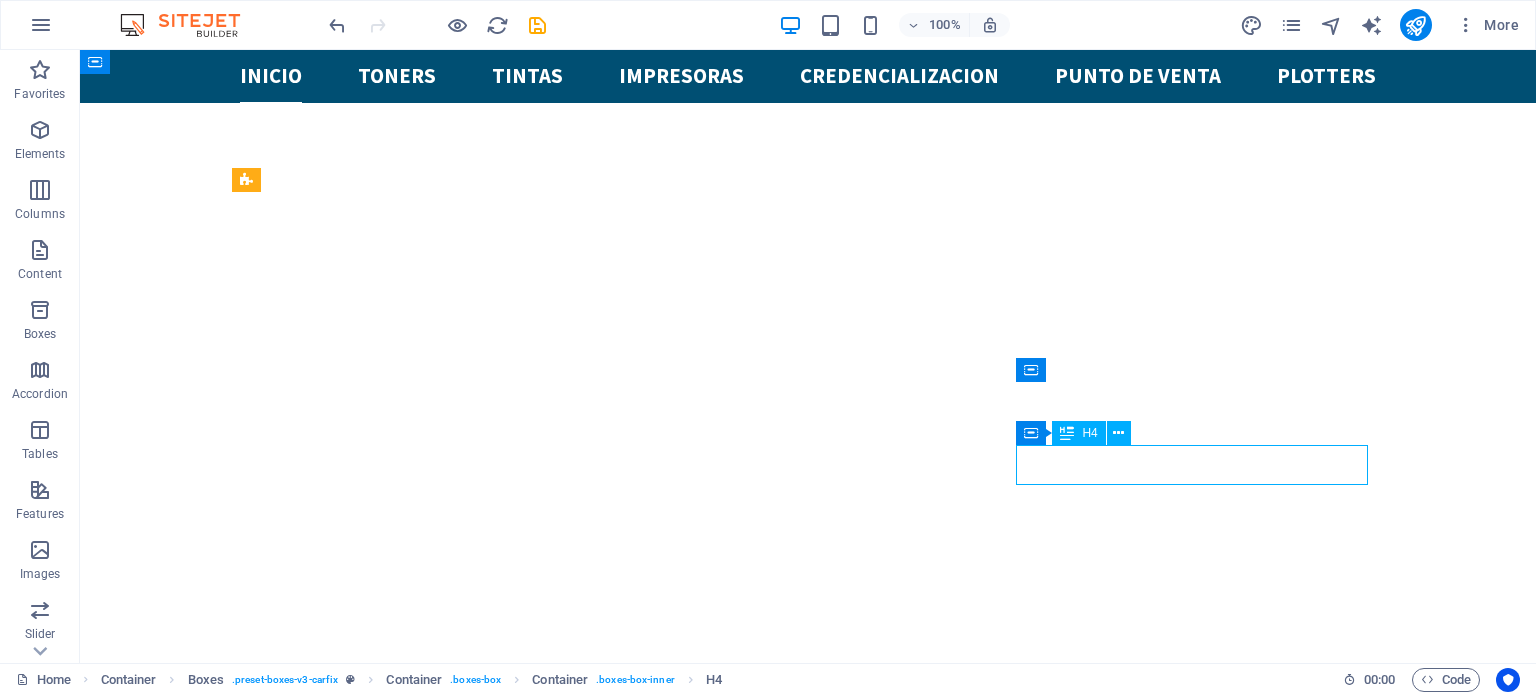 click on "Engine Diagnostic" at bounding box center (416, 2237) 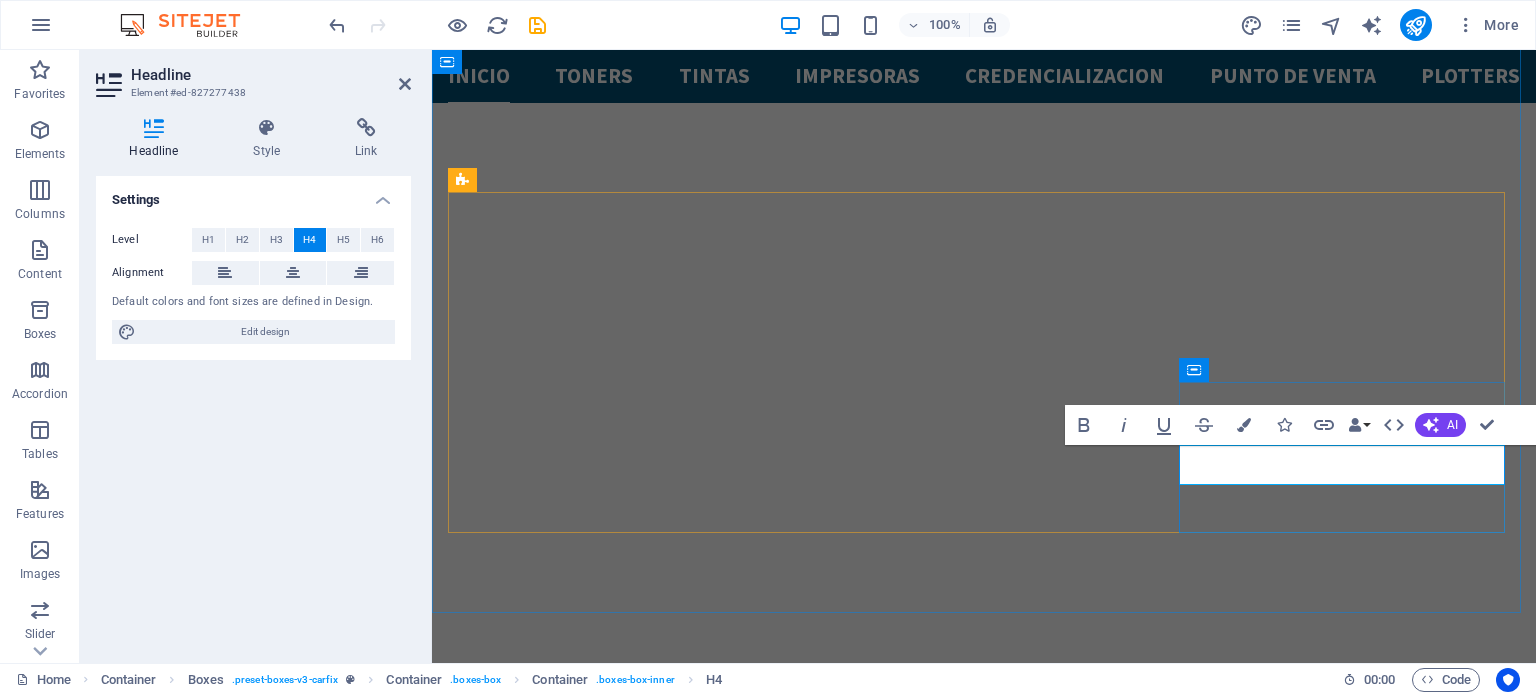 scroll, scrollTop: 1028, scrollLeft: 0, axis: vertical 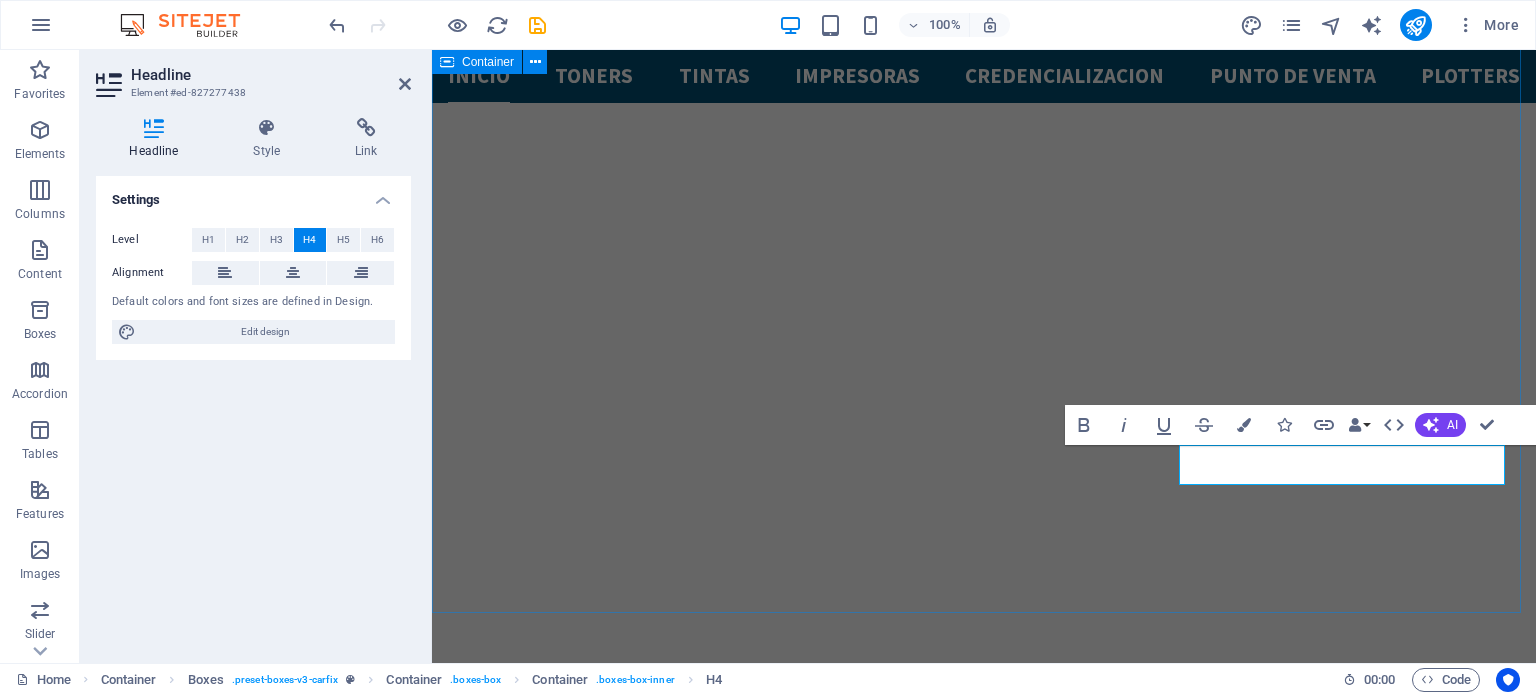 click on "CarFix Lorem ipsum dolor sit amet, consetetur sadipscing elitr,  sed diam nonumy eirmod tempor invidunt ut labore toners
Lorem ipsum dolor sit amet, consectetur adipisicing elit. Veritatis, dolorem! tintas
Lorem ipsum dolor sit amet, consectetur adipisicing elit. Veritatis, dolorem! impresoras
Lorem ipsum dolor sit amet, consectetur adipisicing elit. Veritatis, dolorem! punto de venta
Lorem ipsum dolor sit amet, consectetur adipisicing elit. Veritatis, dolorem! plotters
Lorem ipsum dolor sit amet, consectetur adipisicing elit. Veritatis, dolorem! credencializacion
Lorem ipsum dolor sit amet, consectetur adipisicing elit. Veritatis, dolorem!" at bounding box center (984, 1761) 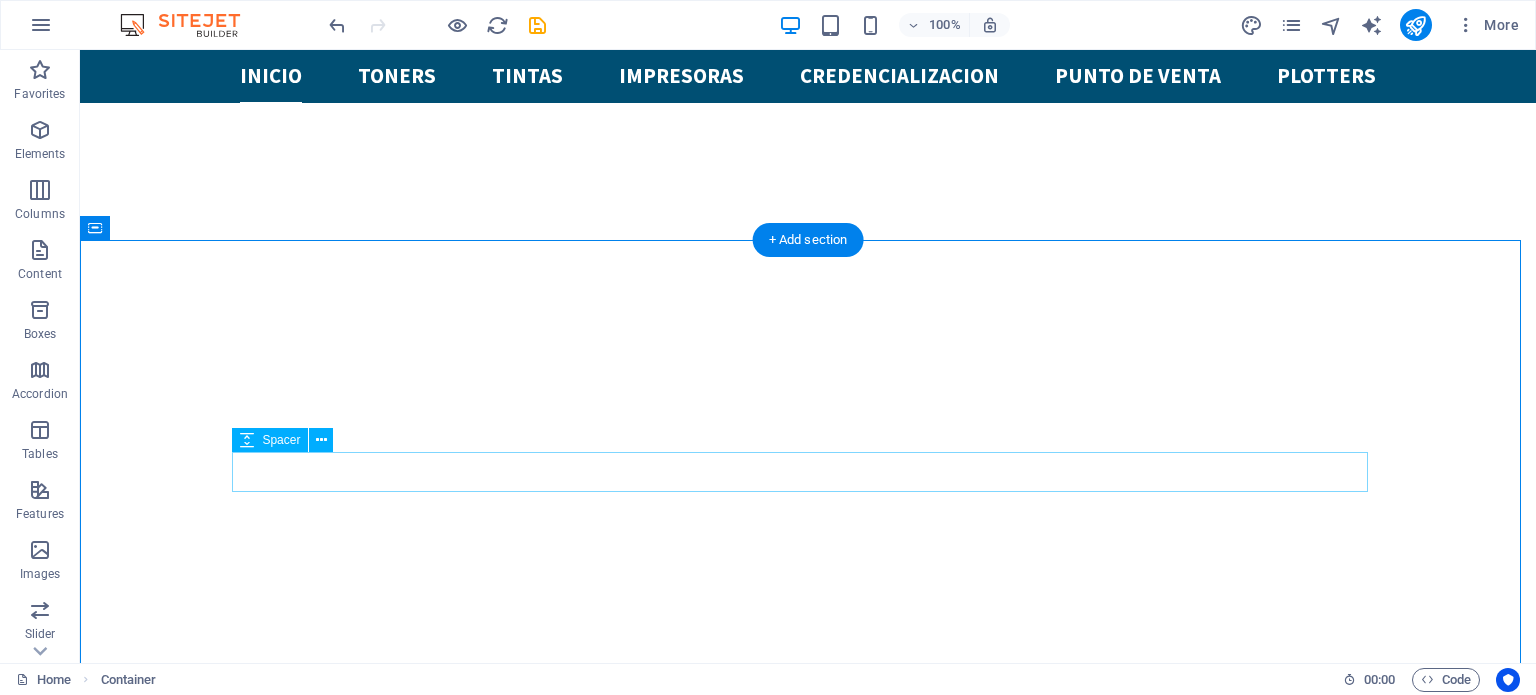 scroll, scrollTop: 600, scrollLeft: 0, axis: vertical 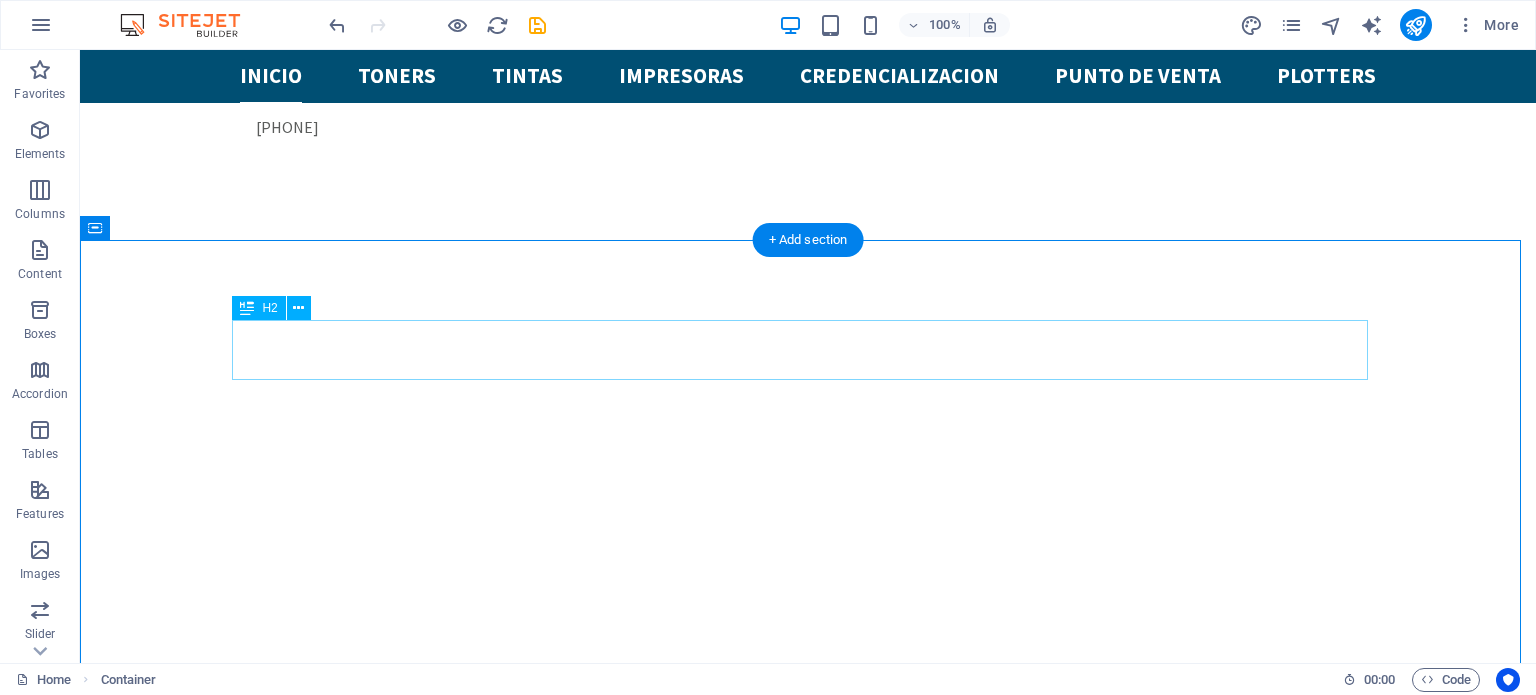 click on "CarFix" at bounding box center (808, 1462) 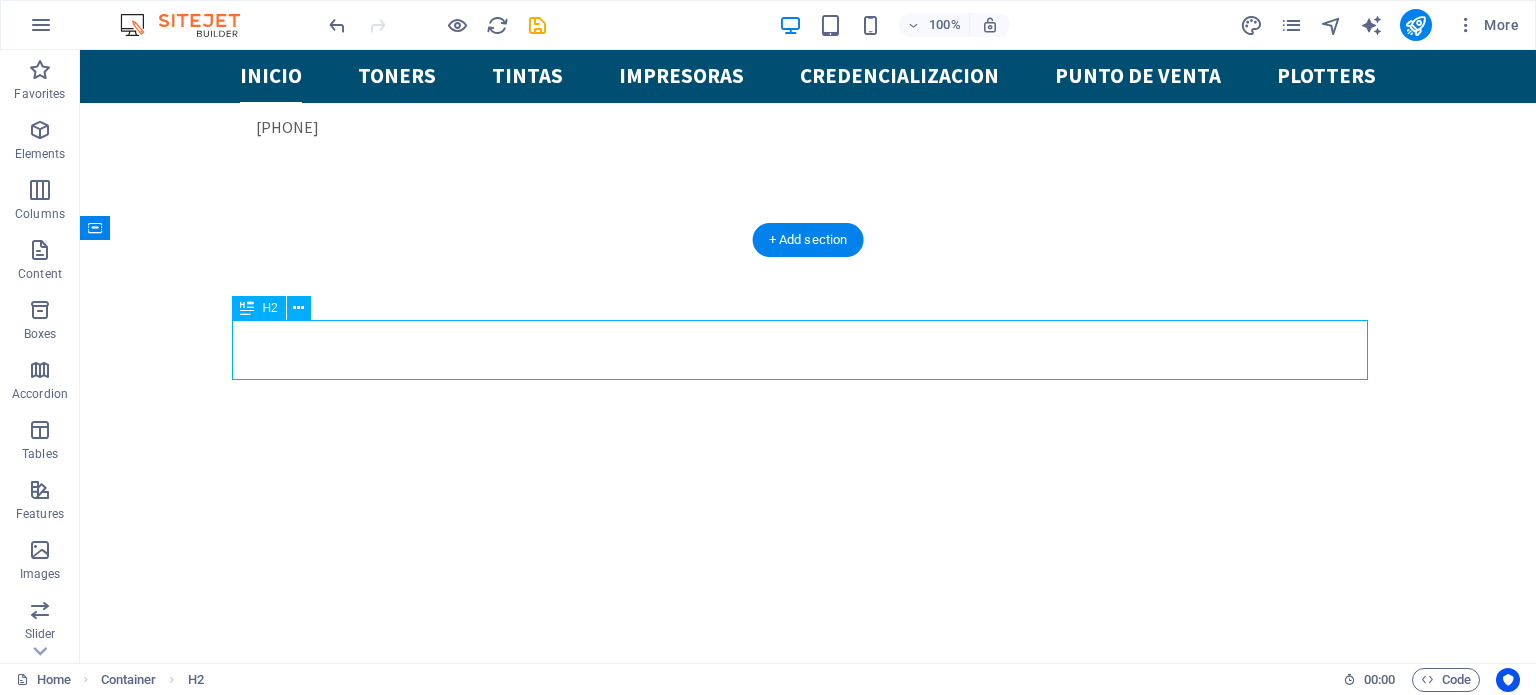 click on "CarFix" at bounding box center (808, 1462) 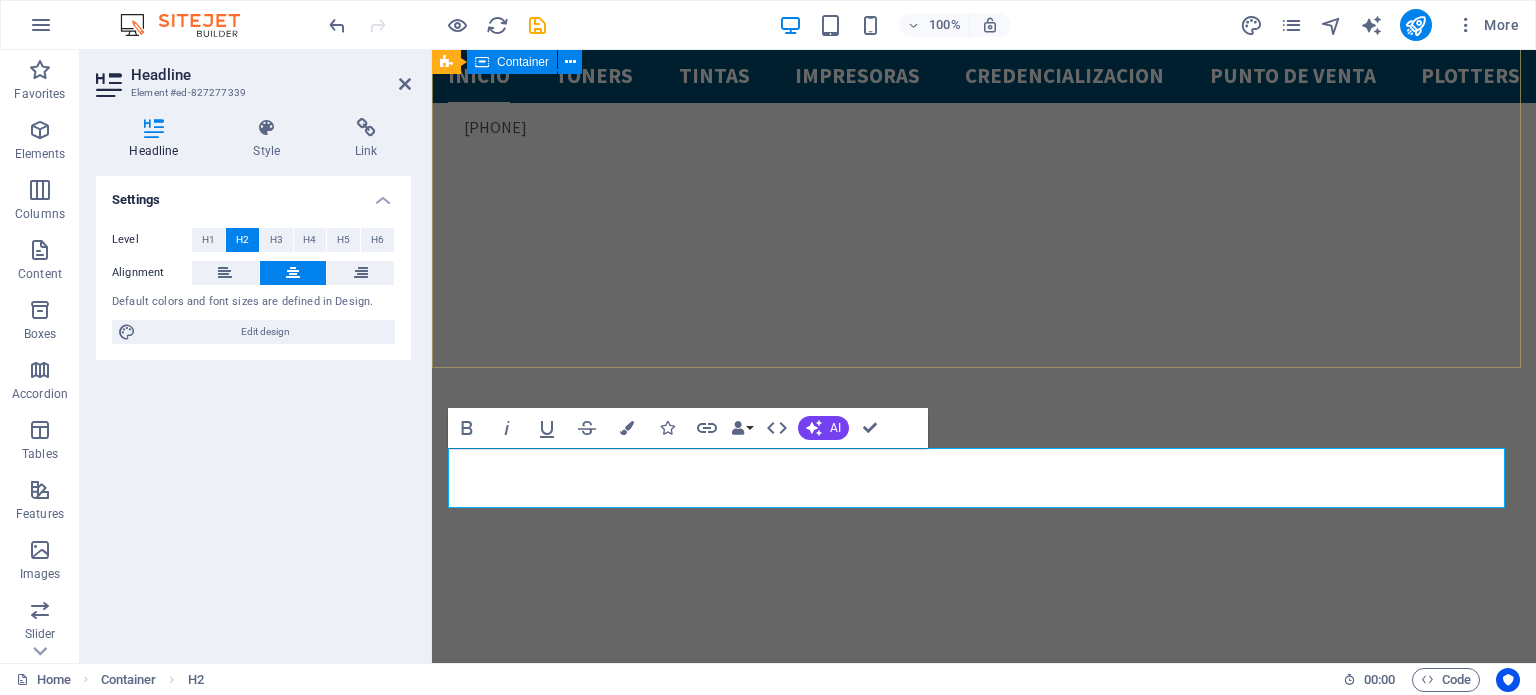 type 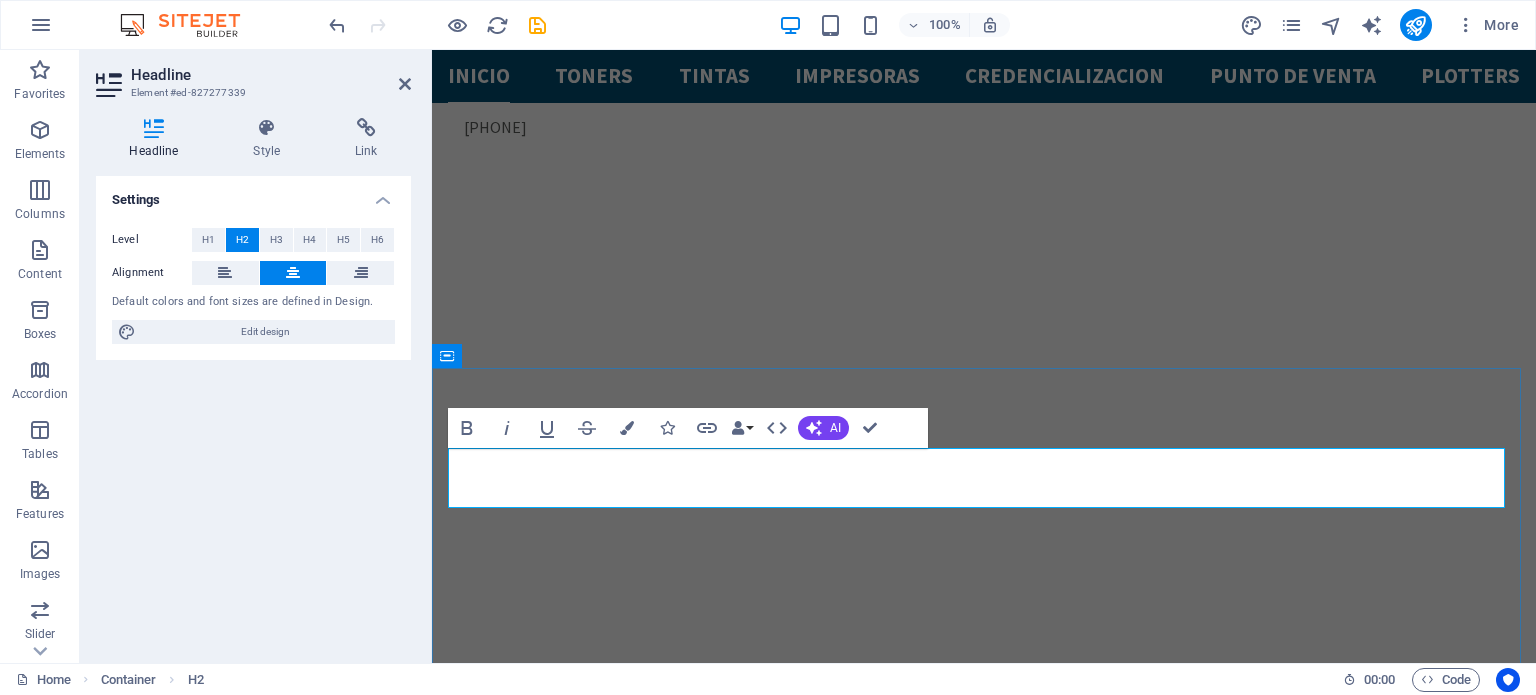 drag, startPoint x: 946, startPoint y: 479, endPoint x: 1305, endPoint y: 459, distance: 359.55667 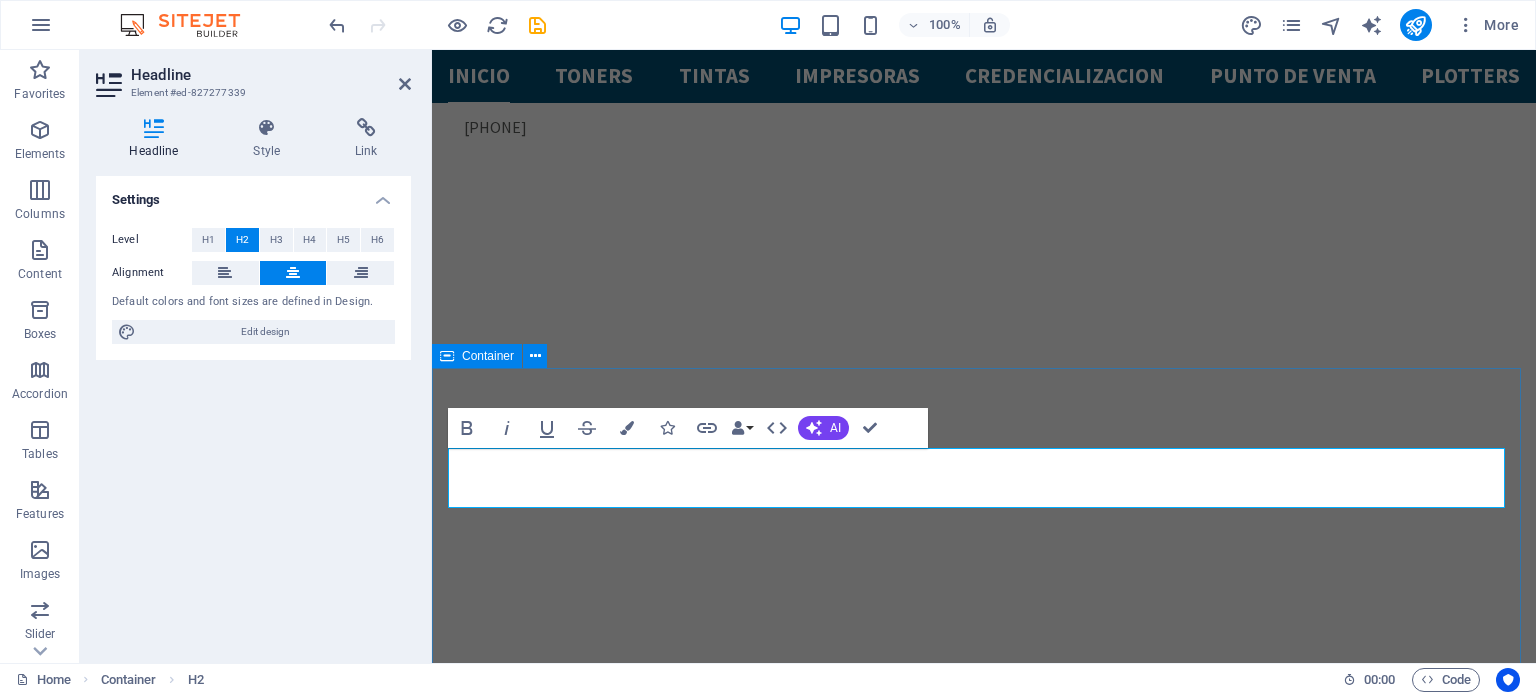 click on "productos que manejamos Lorem ipsum dolor sit amet, consetetur sadipscing elitr,  sed diam nonumy eirmod tempor invidunt ut labore toners
Lorem ipsum dolor sit amet, consectetur adipisicing elit. Veritatis, dolorem! tintas
Lorem ipsum dolor sit amet, consectetur adipisicing elit. Veritatis, dolorem! impresoras
Lorem ipsum dolor sit amet, consectetur adipisicing elit. Veritatis, dolorem! punto de venta
Lorem ipsum dolor sit amet, consectetur adipisicing elit. Veritatis, dolorem! plotters
Lorem ipsum dolor sit amet, consectetur adipisicing elit. Veritatis, dolorem! credencializacion
Lorem ipsum dolor sit amet, consectetur adipisicing elit. Veritatis, dolorem!" at bounding box center (984, 2189) 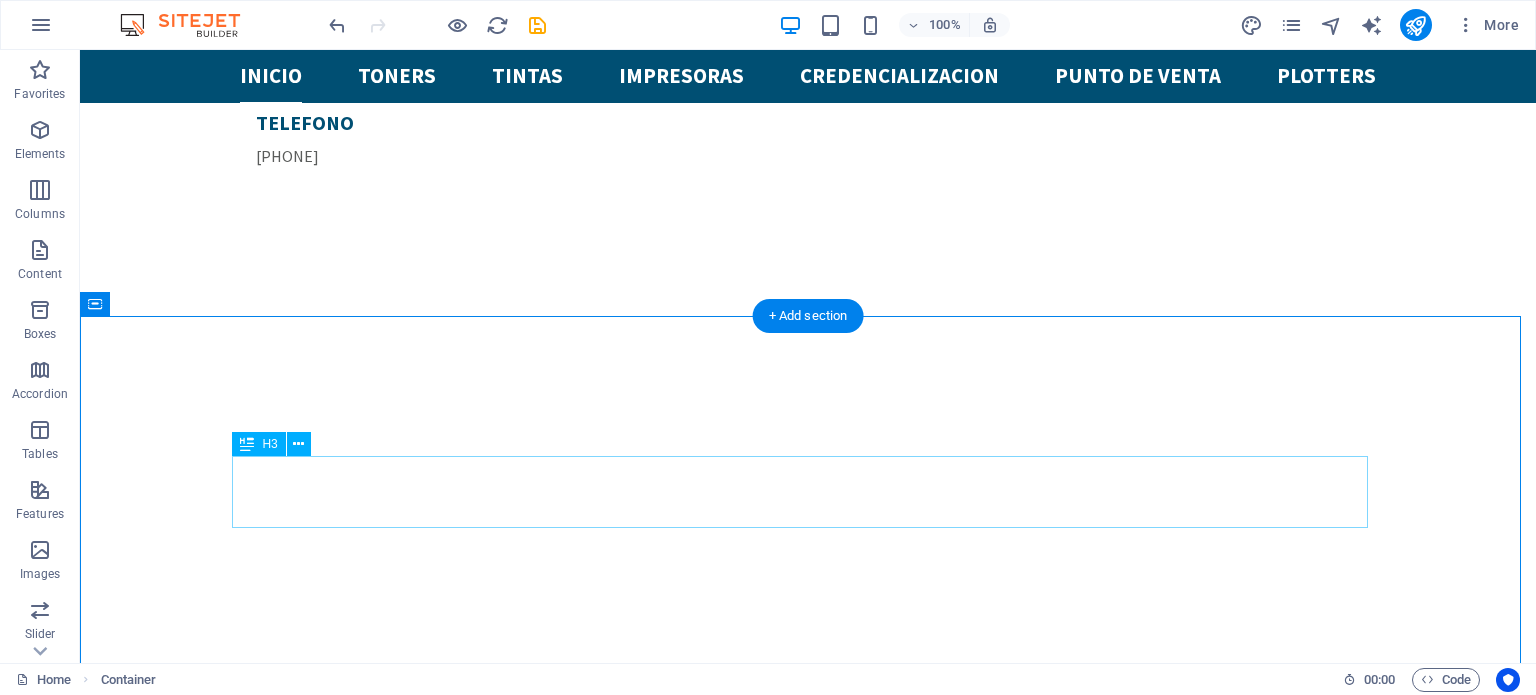 scroll, scrollTop: 572, scrollLeft: 0, axis: vertical 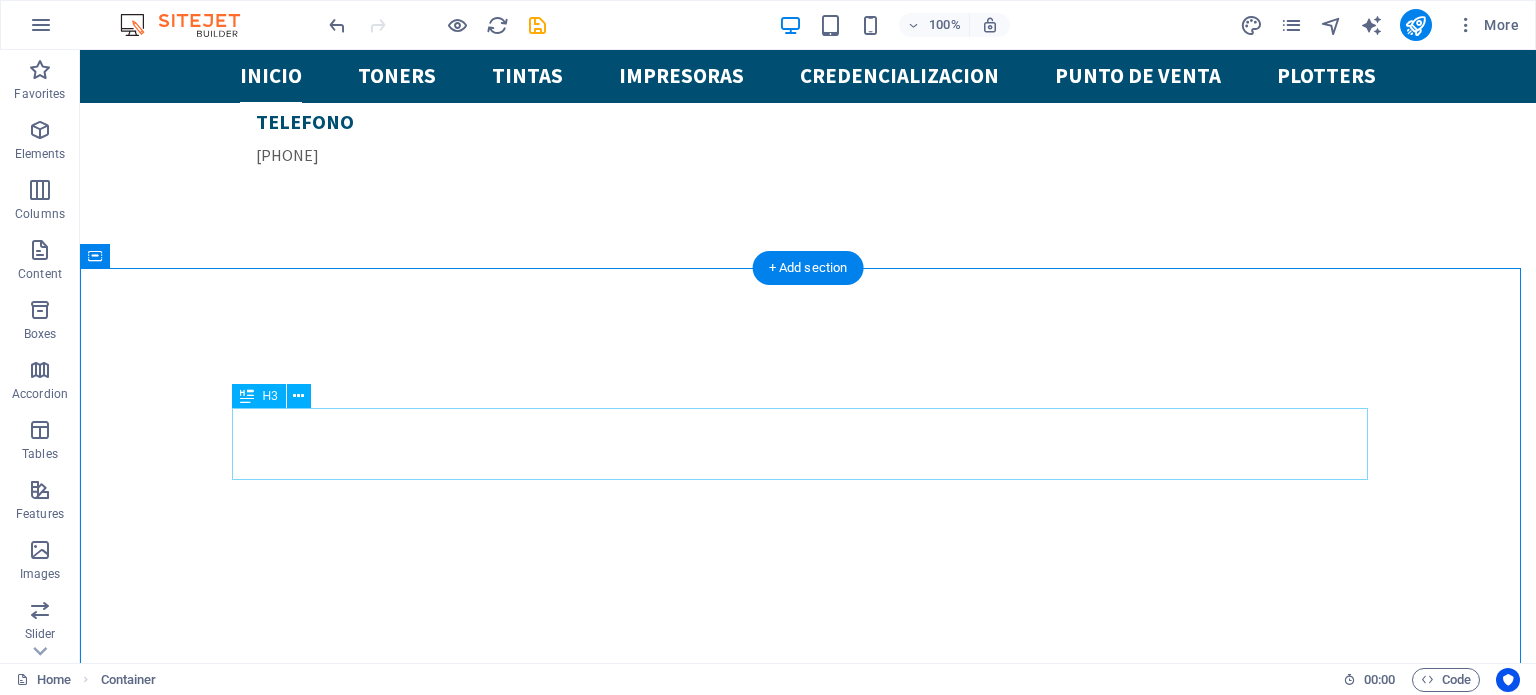 click on "Lorem ipsum dolor sit amet, consetetur sadipscing elitr,  sed diam nonumy eirmod tempor invidunt ut labore" at bounding box center (808, 1556) 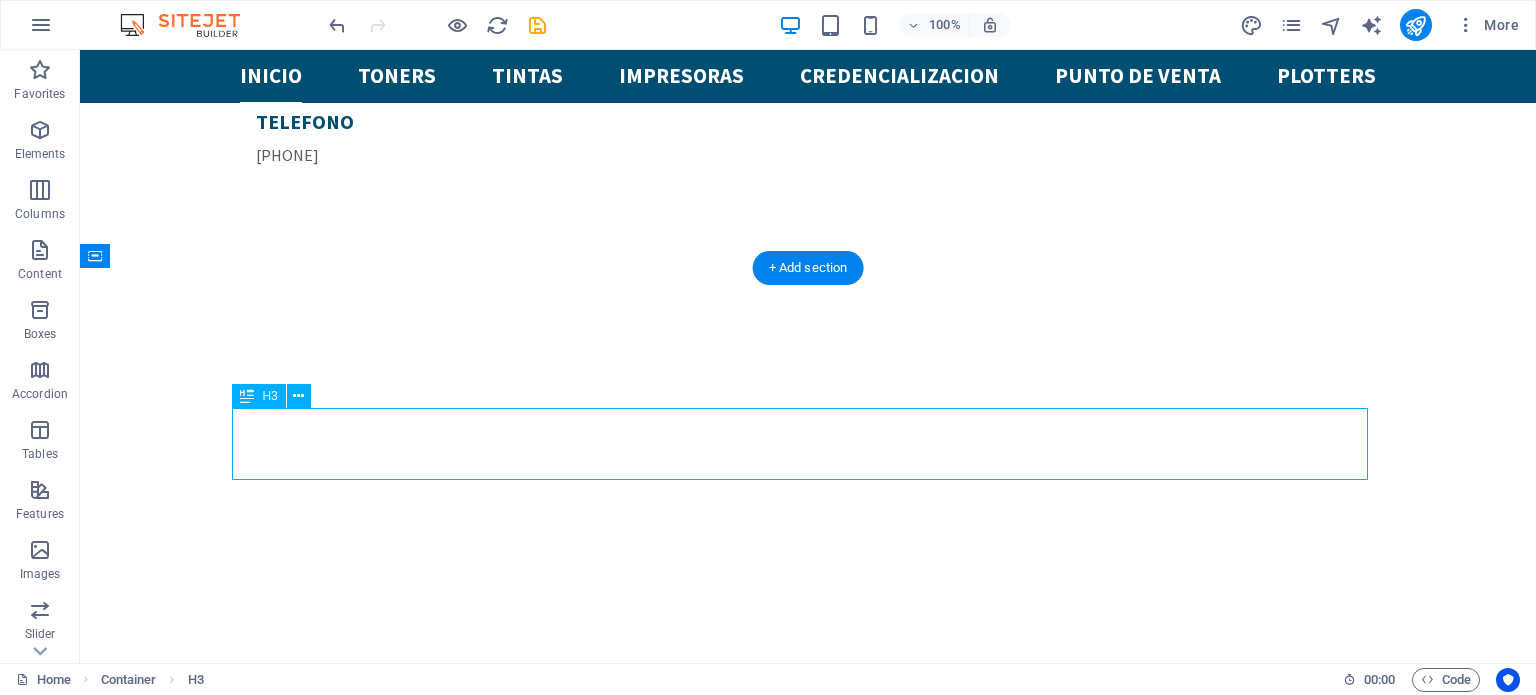 click on "Lorem ipsum dolor sit amet, consetetur sadipscing elitr,  sed diam nonumy eirmod tempor invidunt ut labore" at bounding box center [808, 1556] 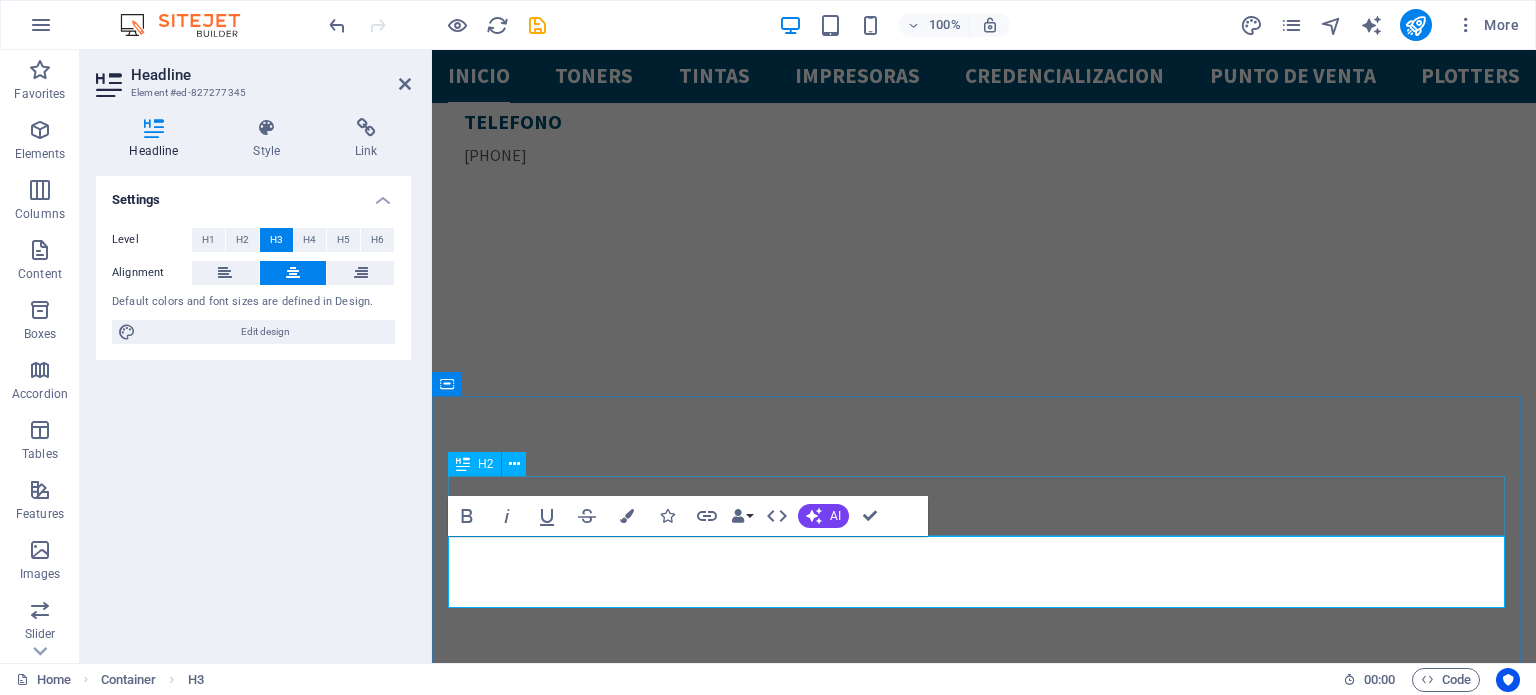 type 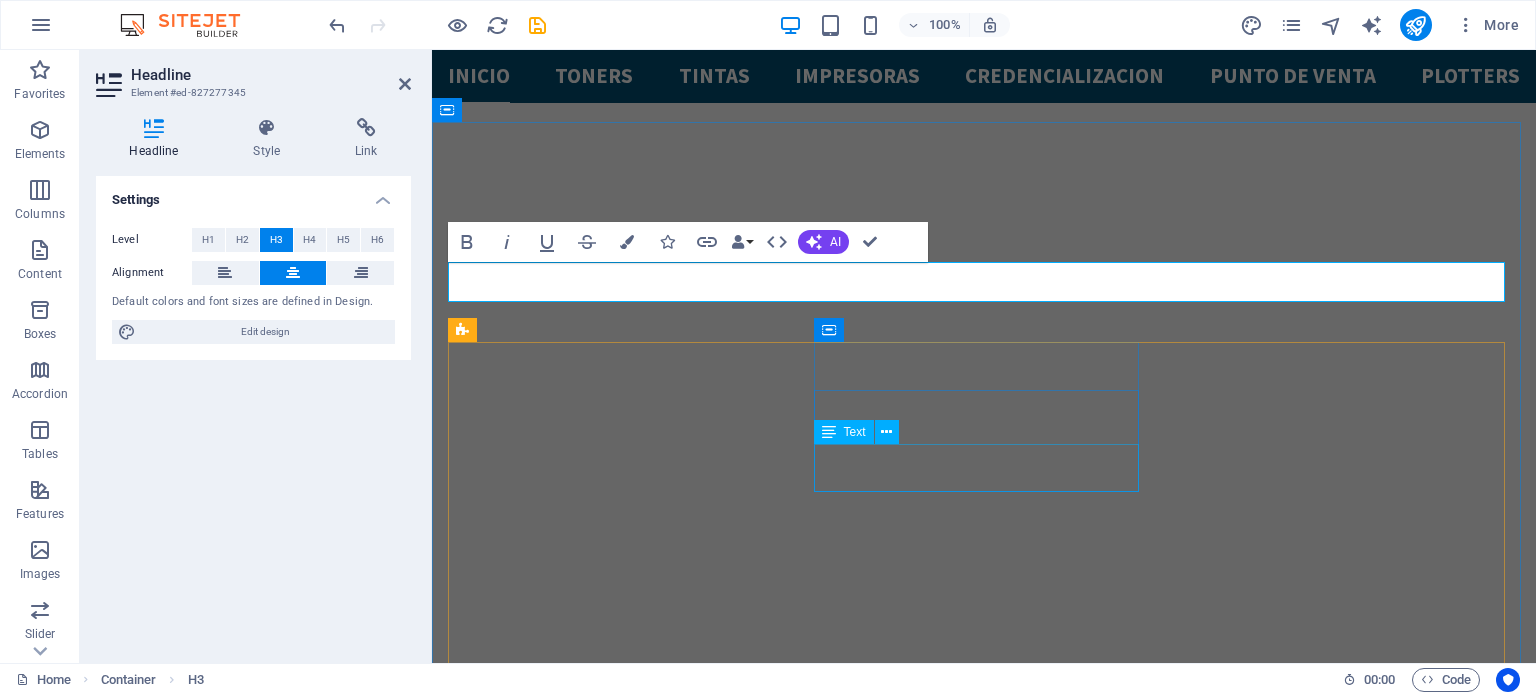 scroll, scrollTop: 772, scrollLeft: 0, axis: vertical 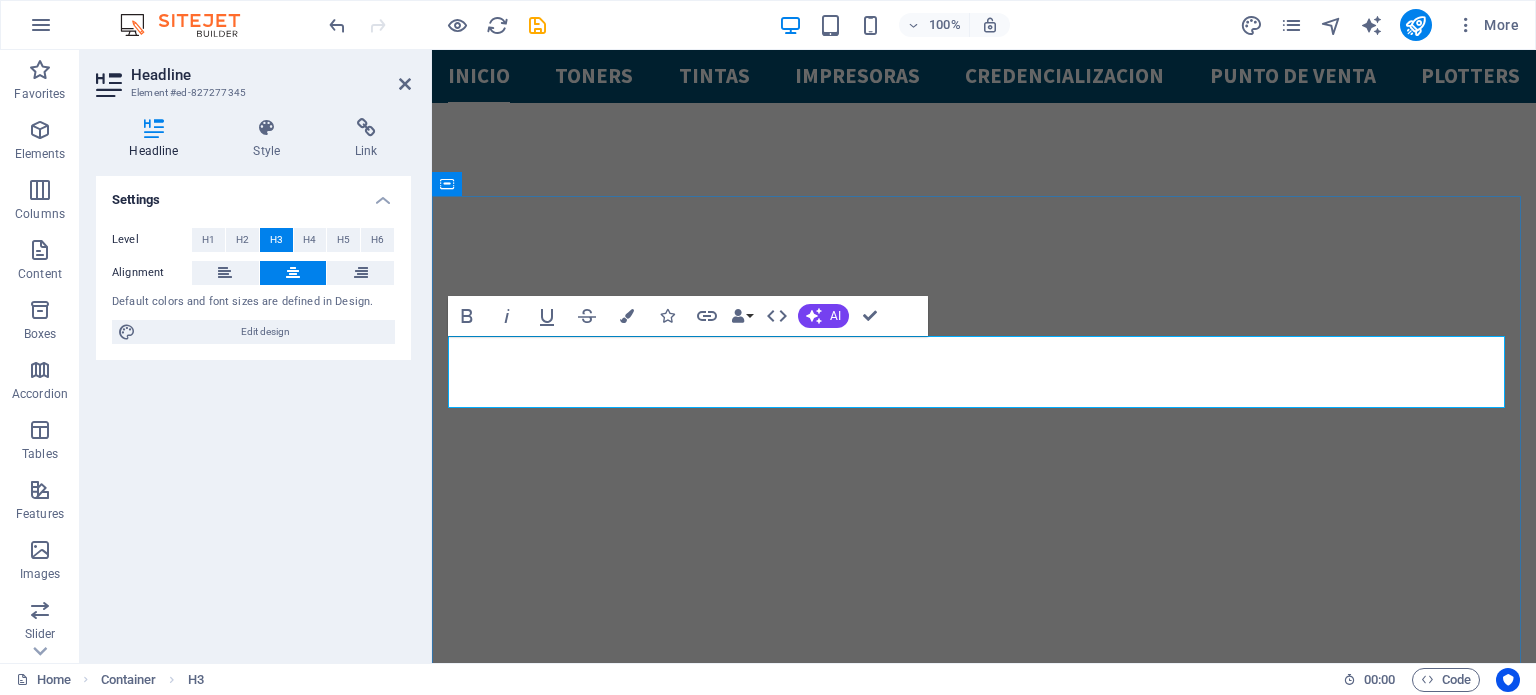 click on "​Contamos con el consumible para tu impresora de tinta, toner, laser, plotter y credenciales." at bounding box center [984, 1523] 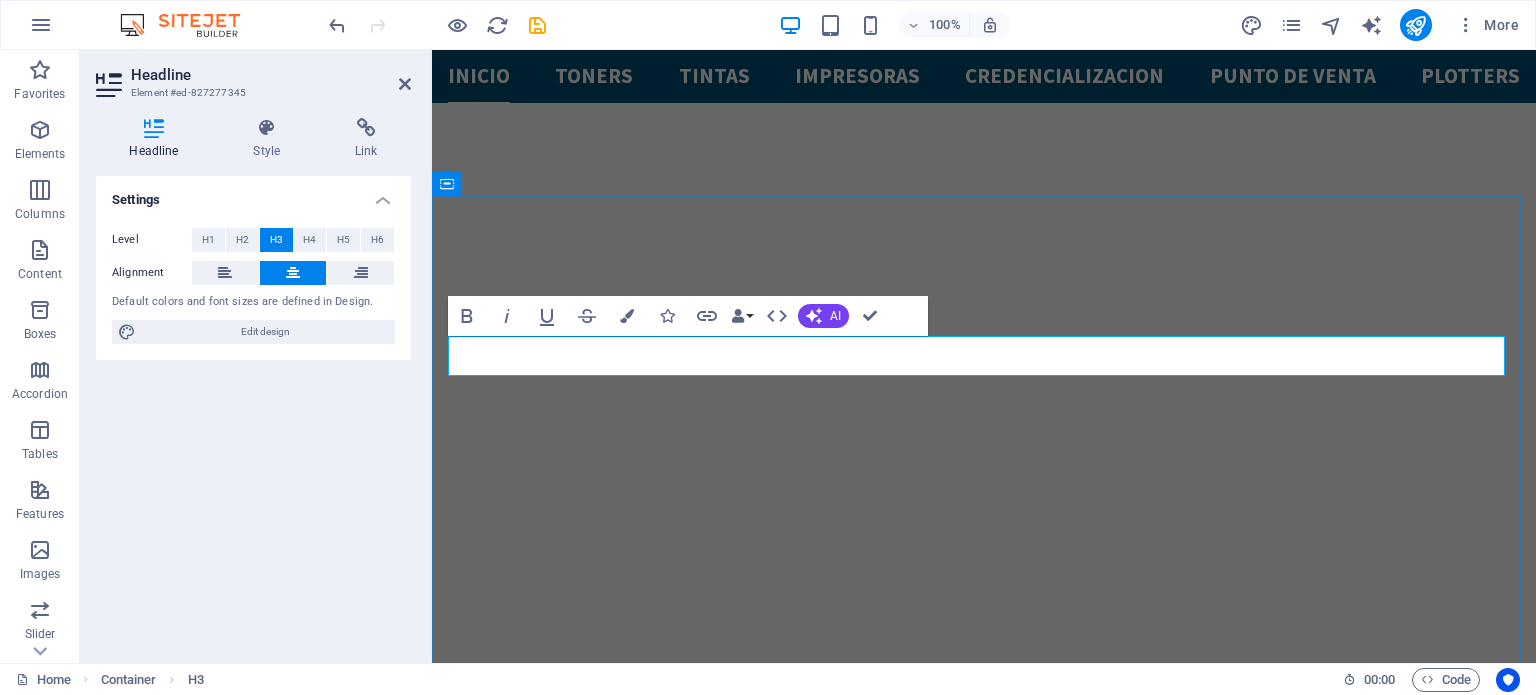 click on "Contamos con el consumible para tu impresora, plotter y credenciales." at bounding box center (984, 1507) 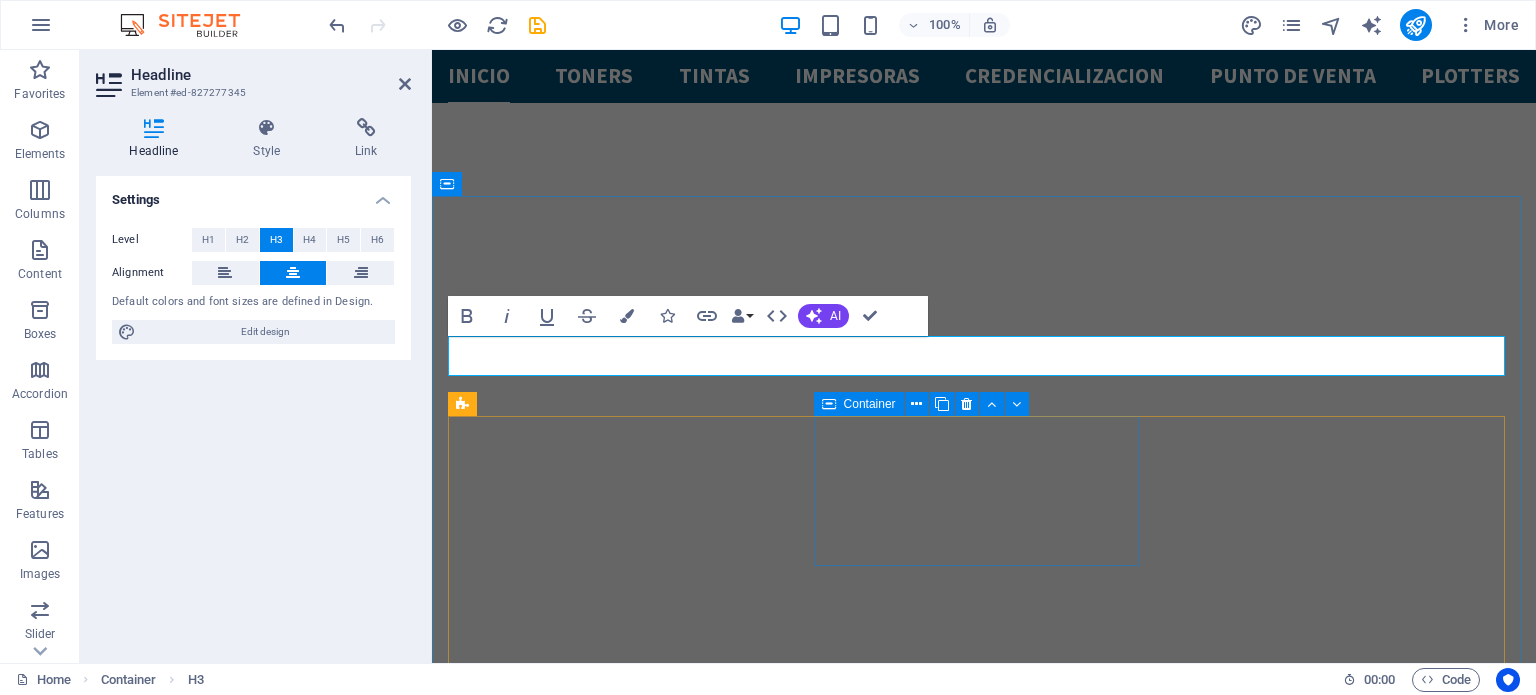 click on "tintas
Lorem ipsum dolor sit amet, consectetur adipisicing elit. Veritatis, dolorem!" at bounding box center (613, 1816) 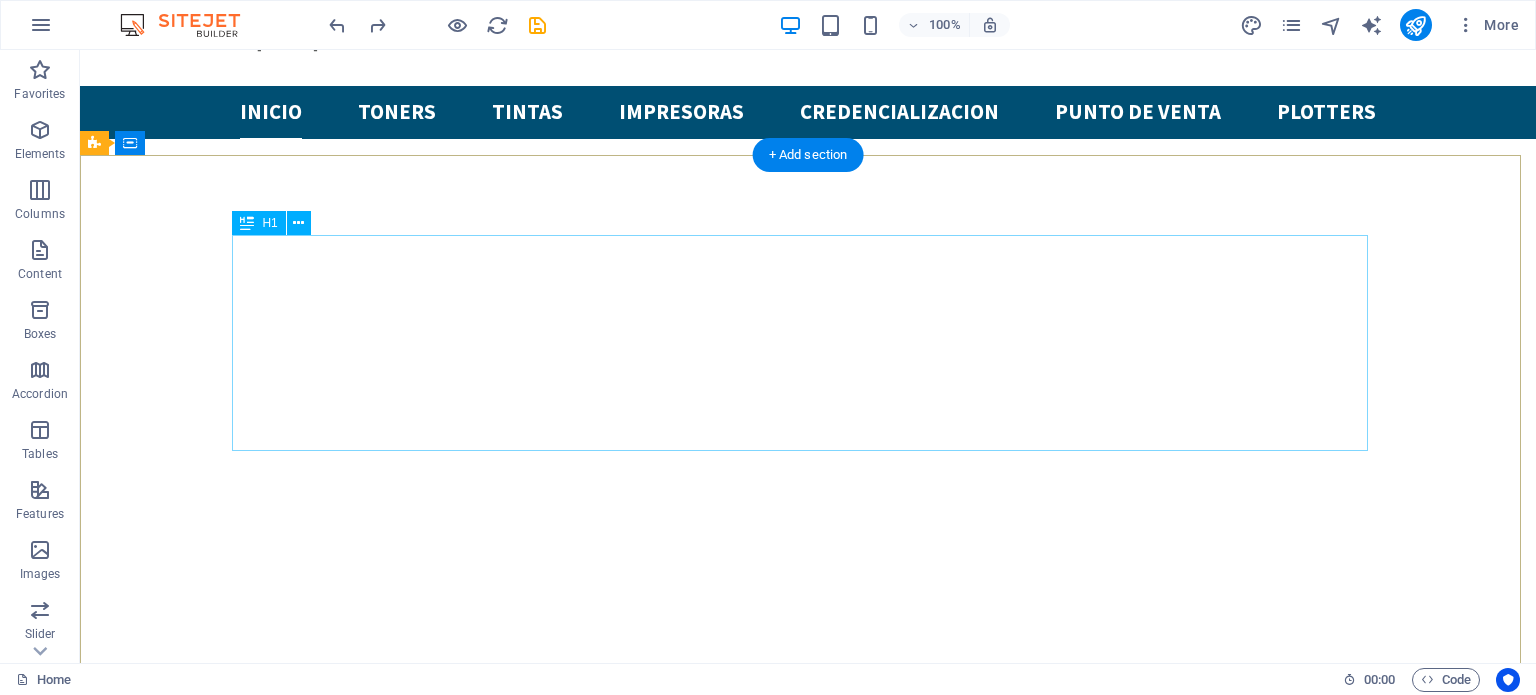 scroll, scrollTop: 817, scrollLeft: 0, axis: vertical 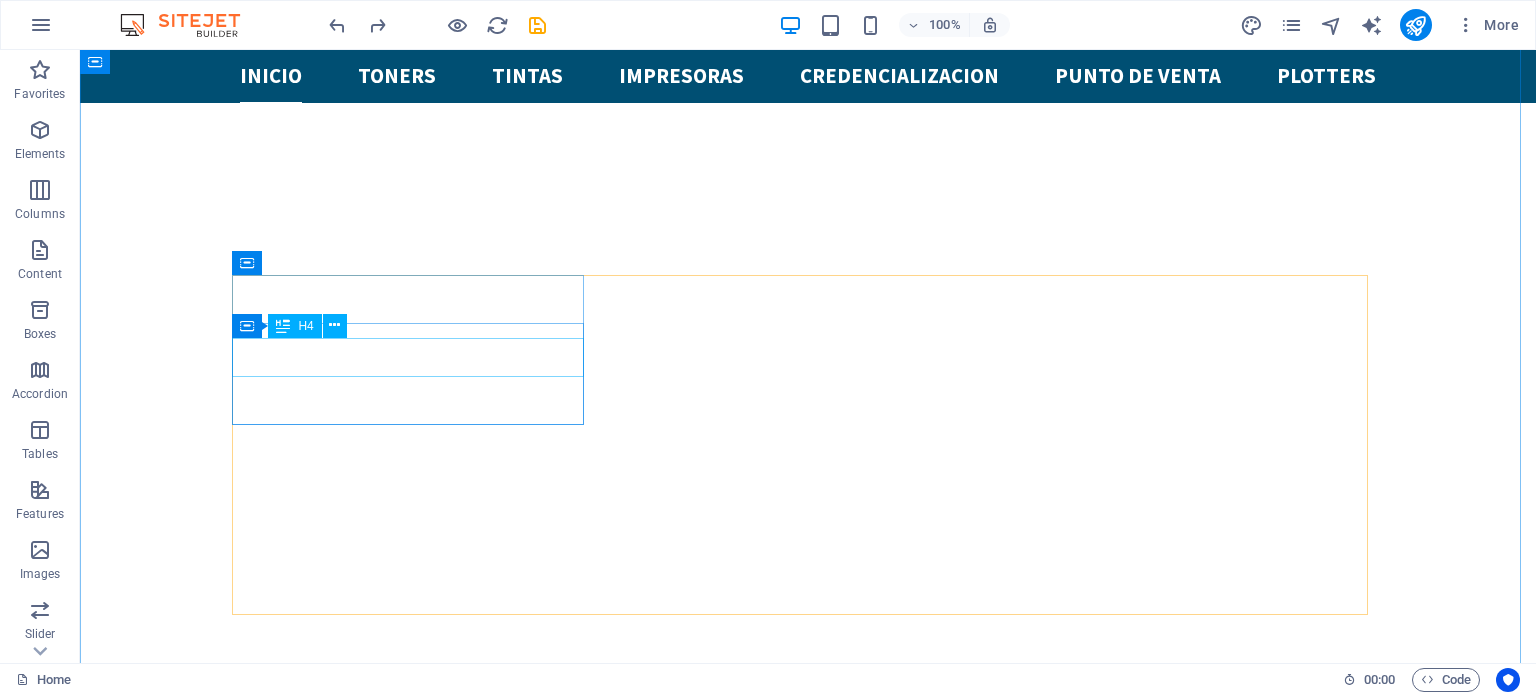 click on "toners" at bounding box center [416, 1469] 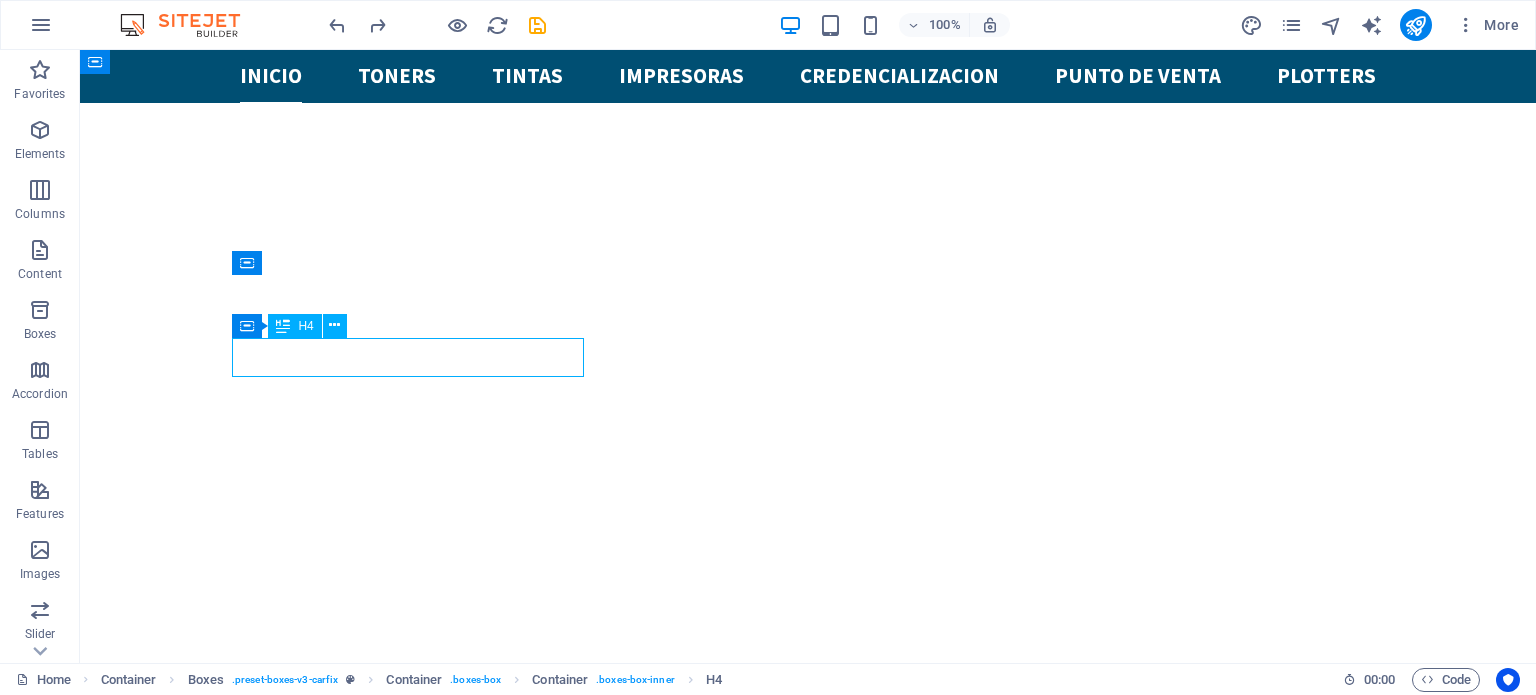click on "toners" at bounding box center [416, 1469] 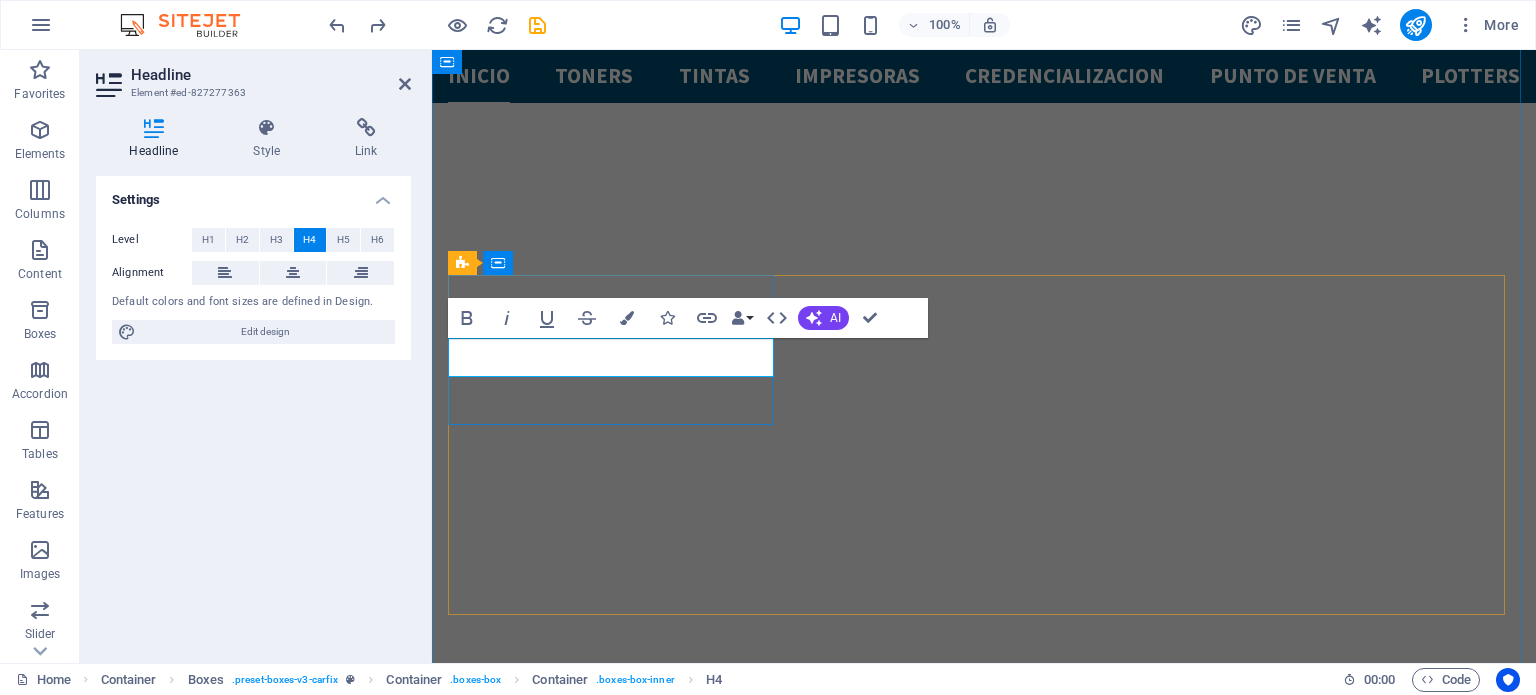 type 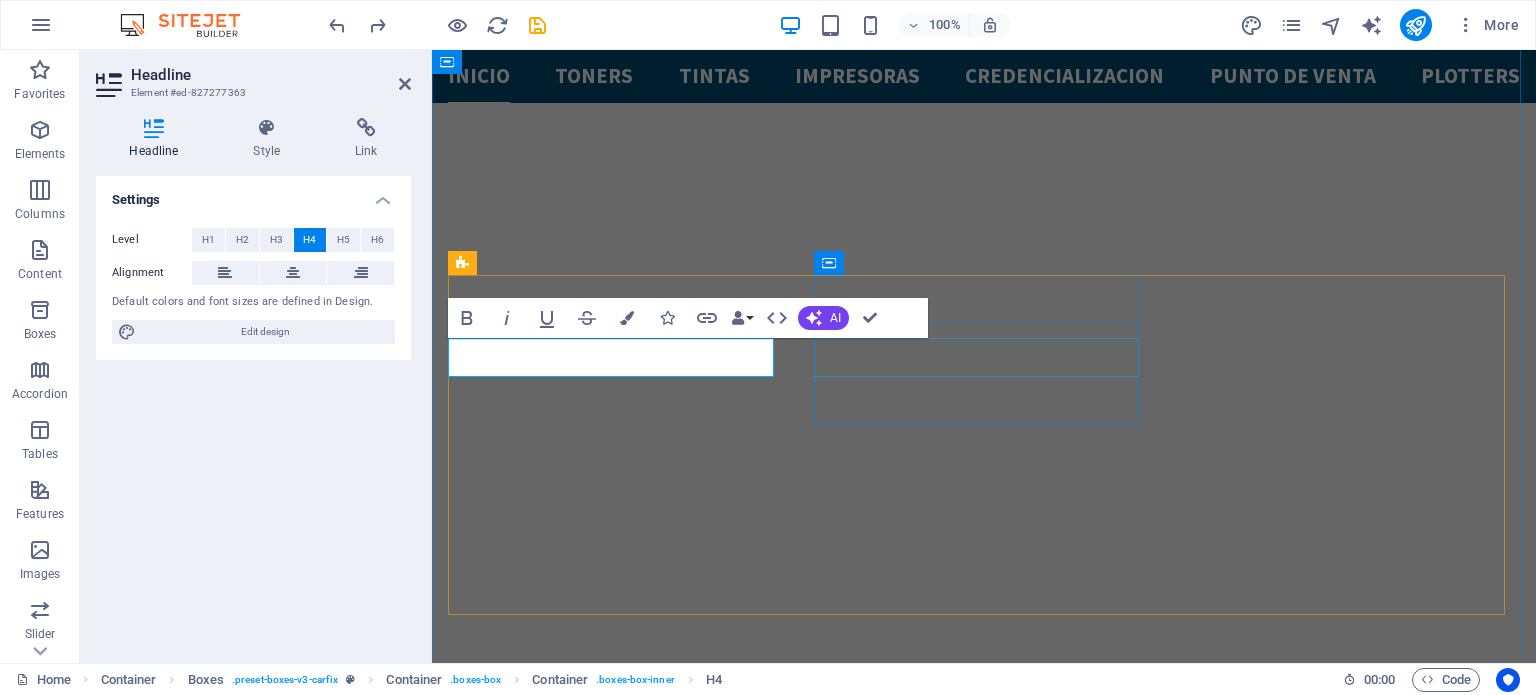 click on "24/7 Service" at bounding box center (613, 1678) 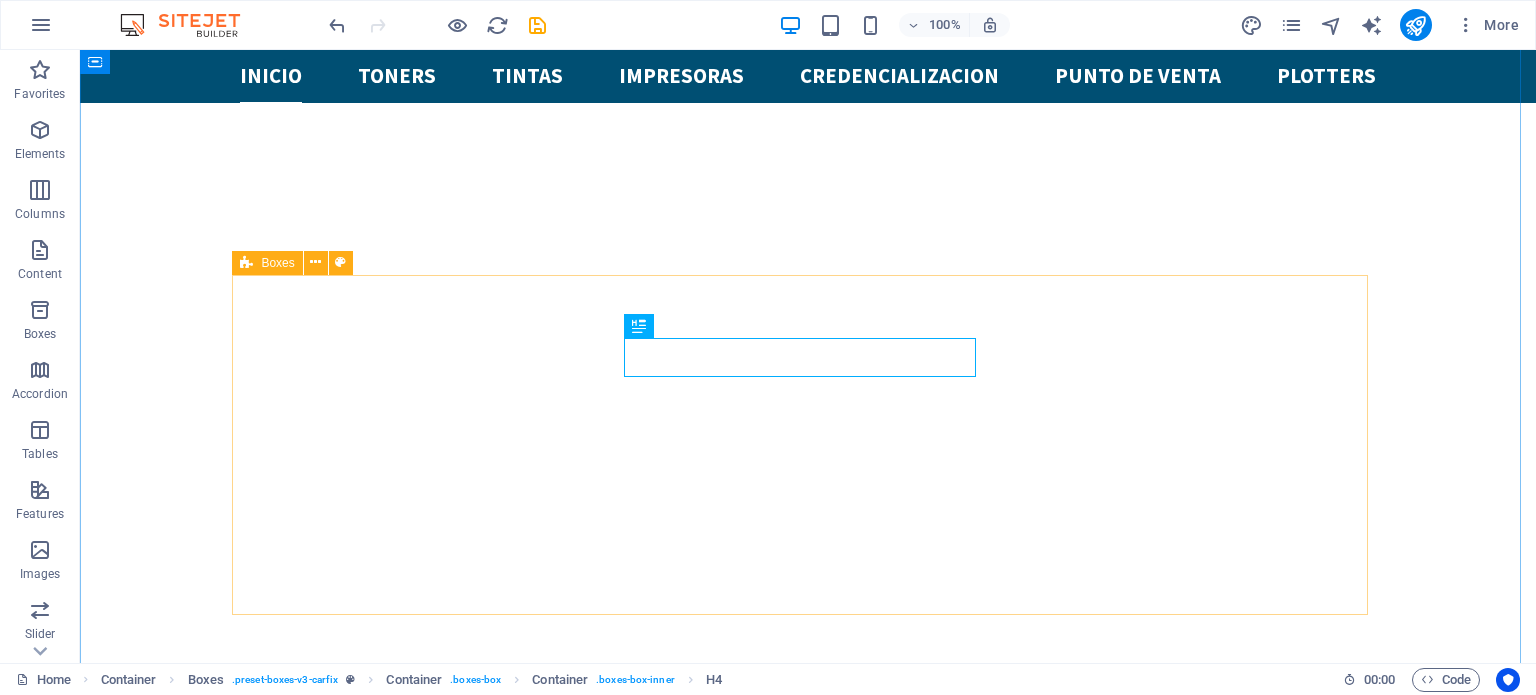 scroll, scrollTop: 817, scrollLeft: 0, axis: vertical 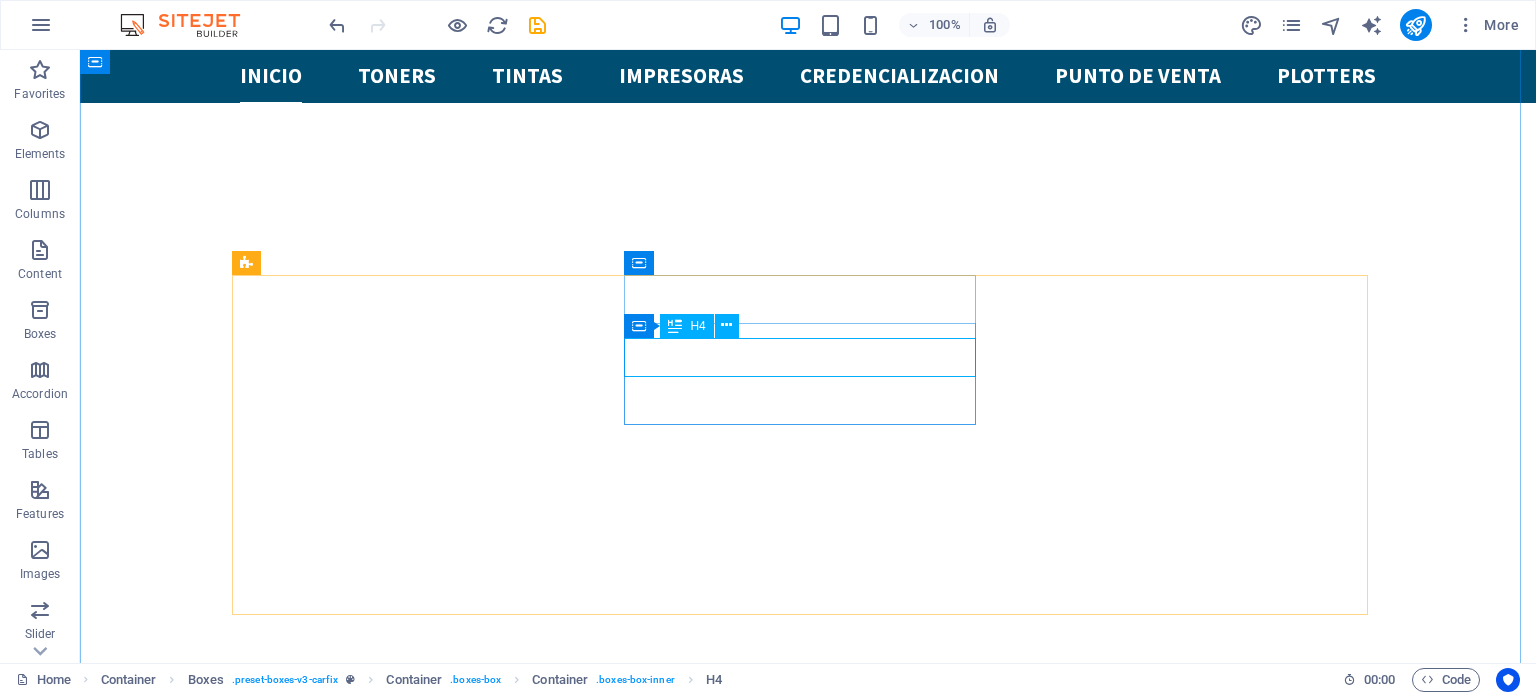 click on "24/7 Service" at bounding box center (416, 1639) 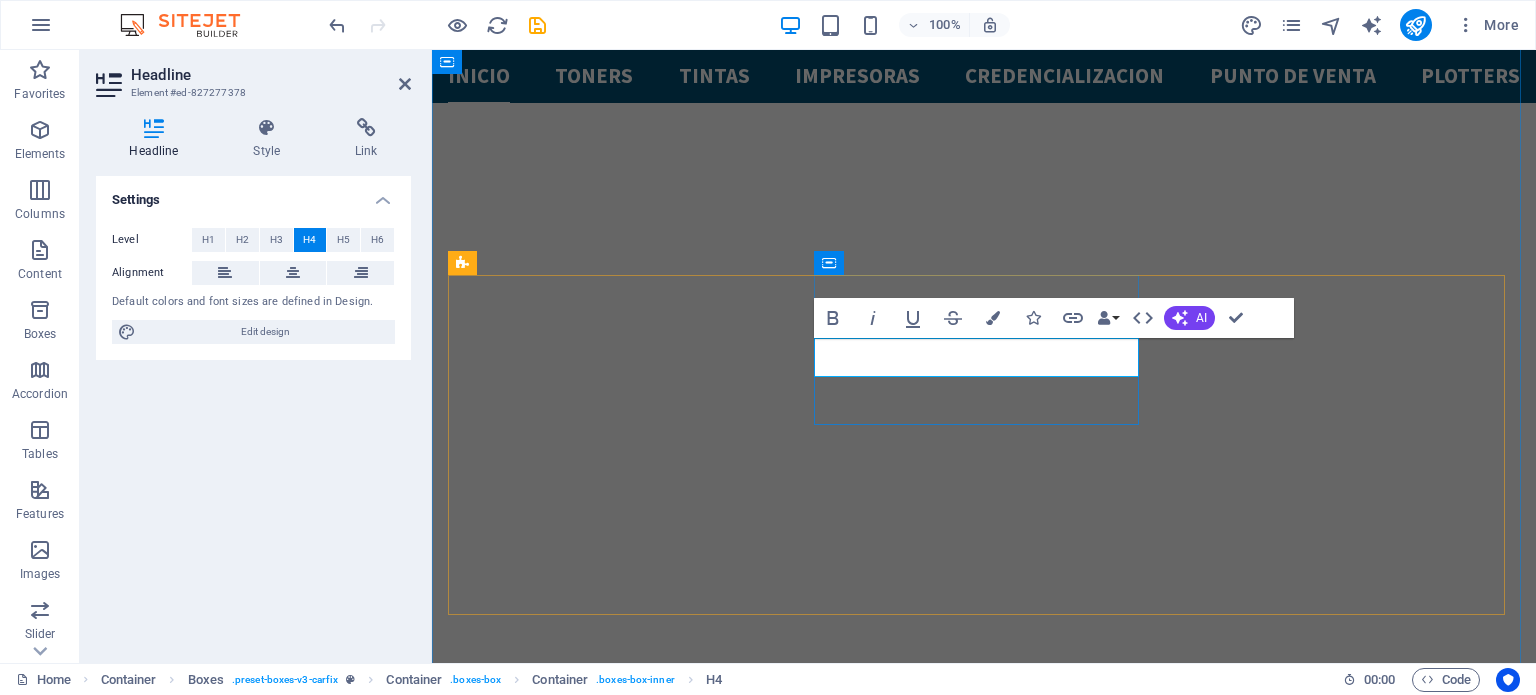 type 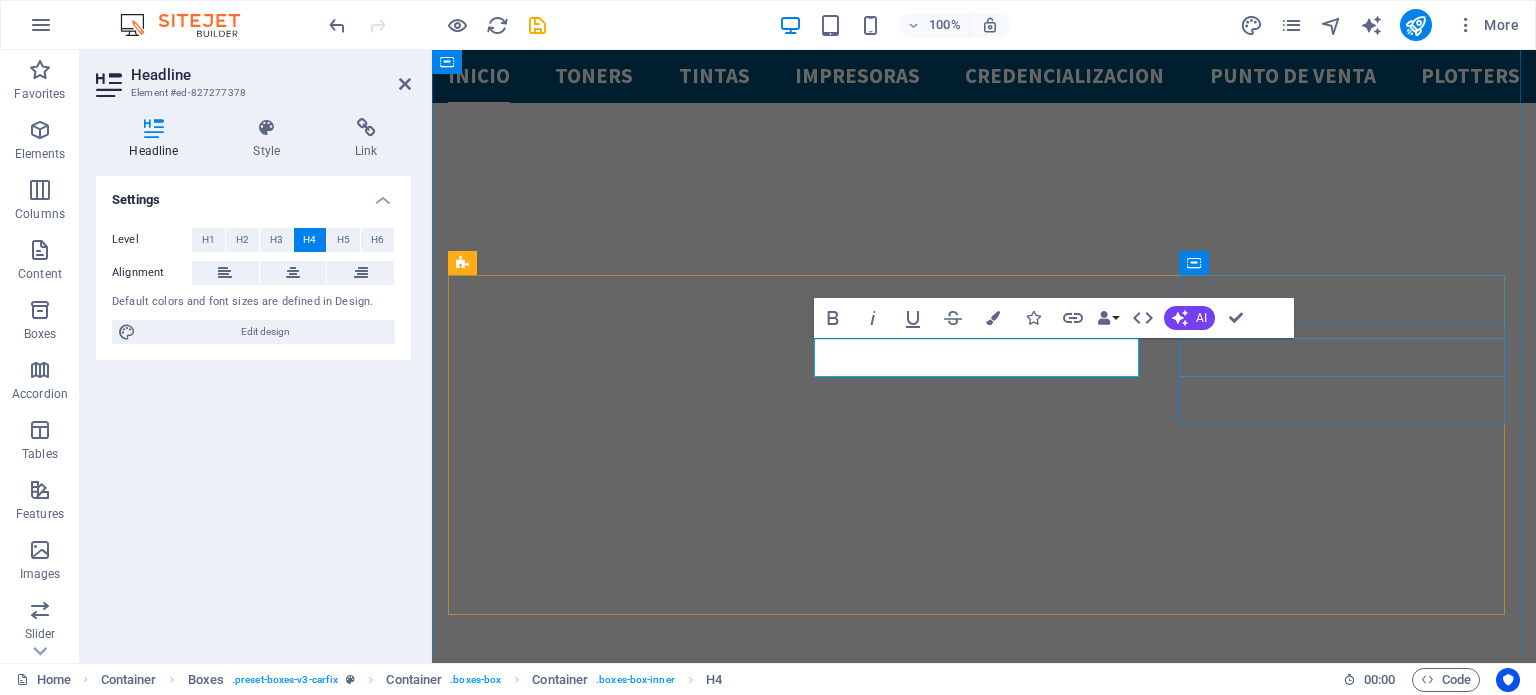 click on "Brake Repair" at bounding box center (613, 1848) 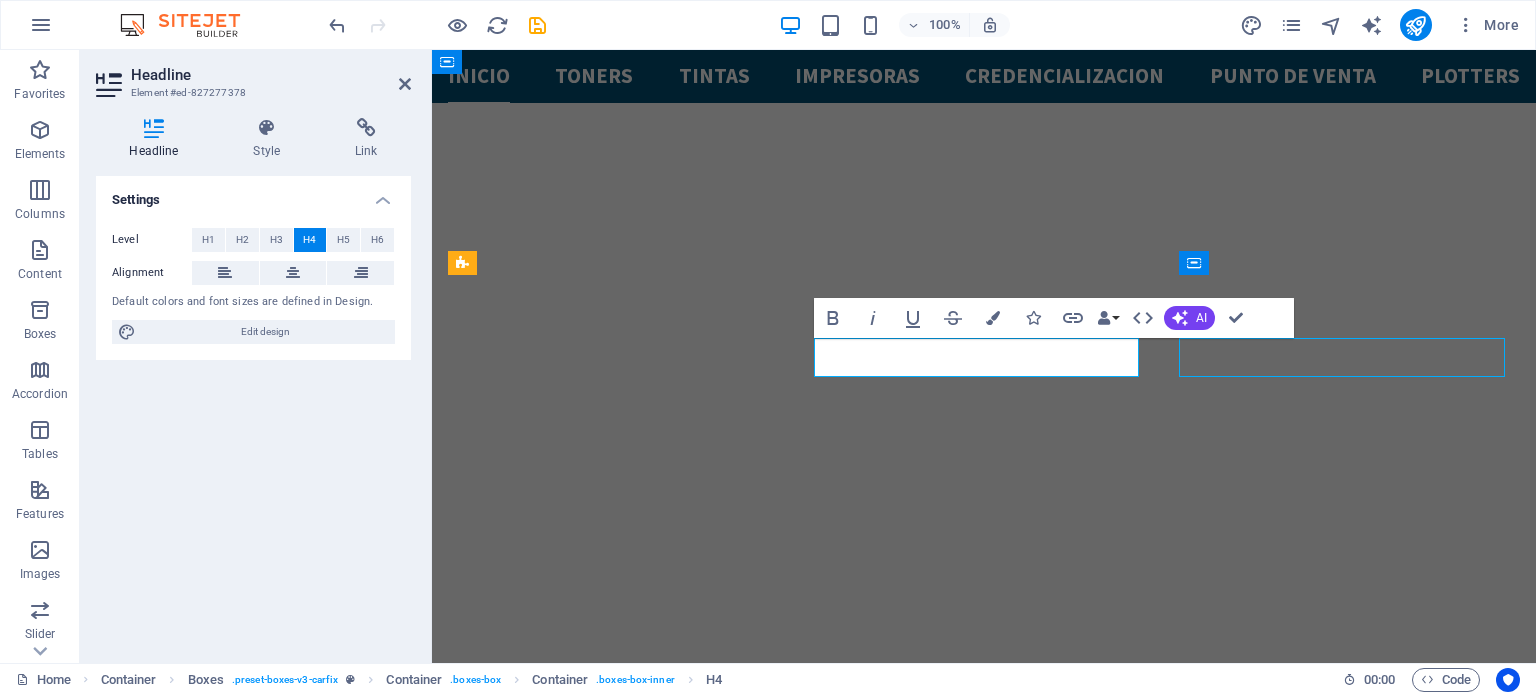 scroll, scrollTop: 817, scrollLeft: 0, axis: vertical 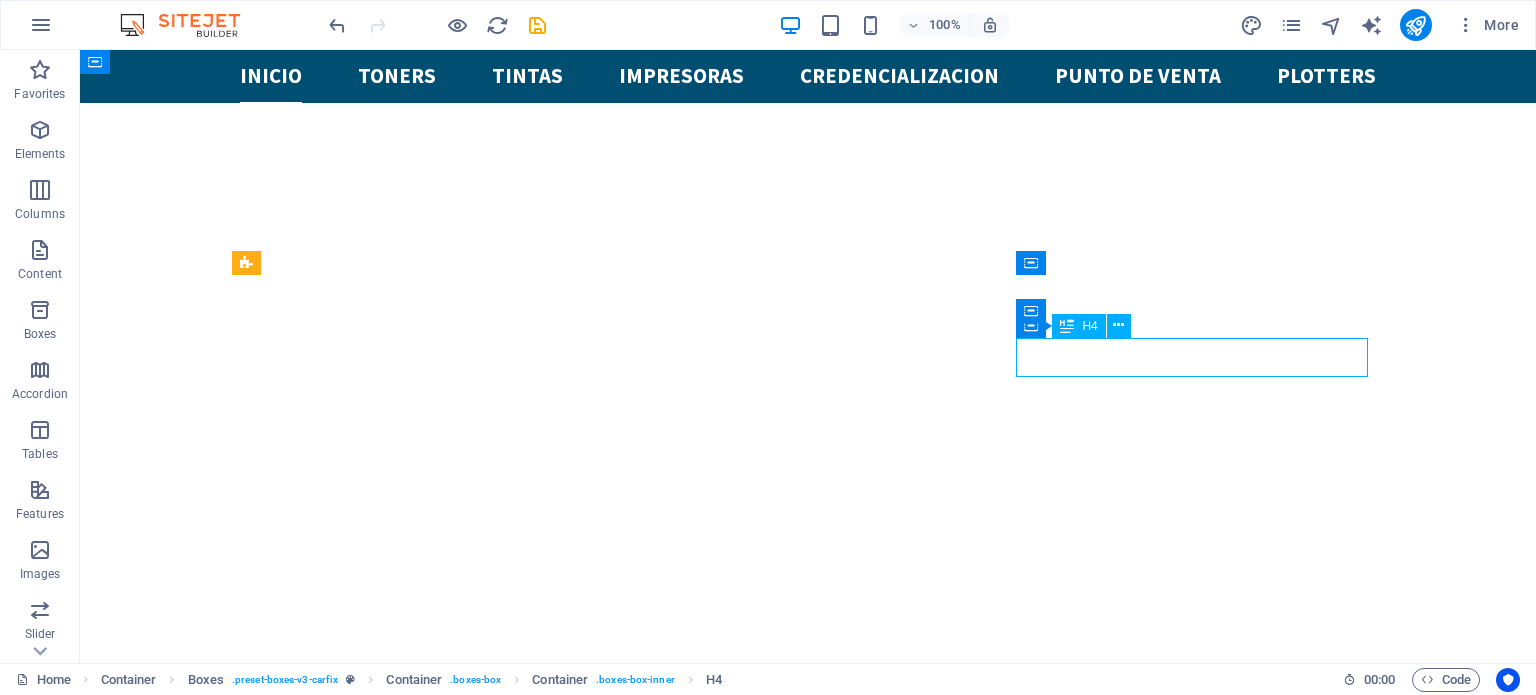 click on "Brake Repair" at bounding box center (416, 1809) 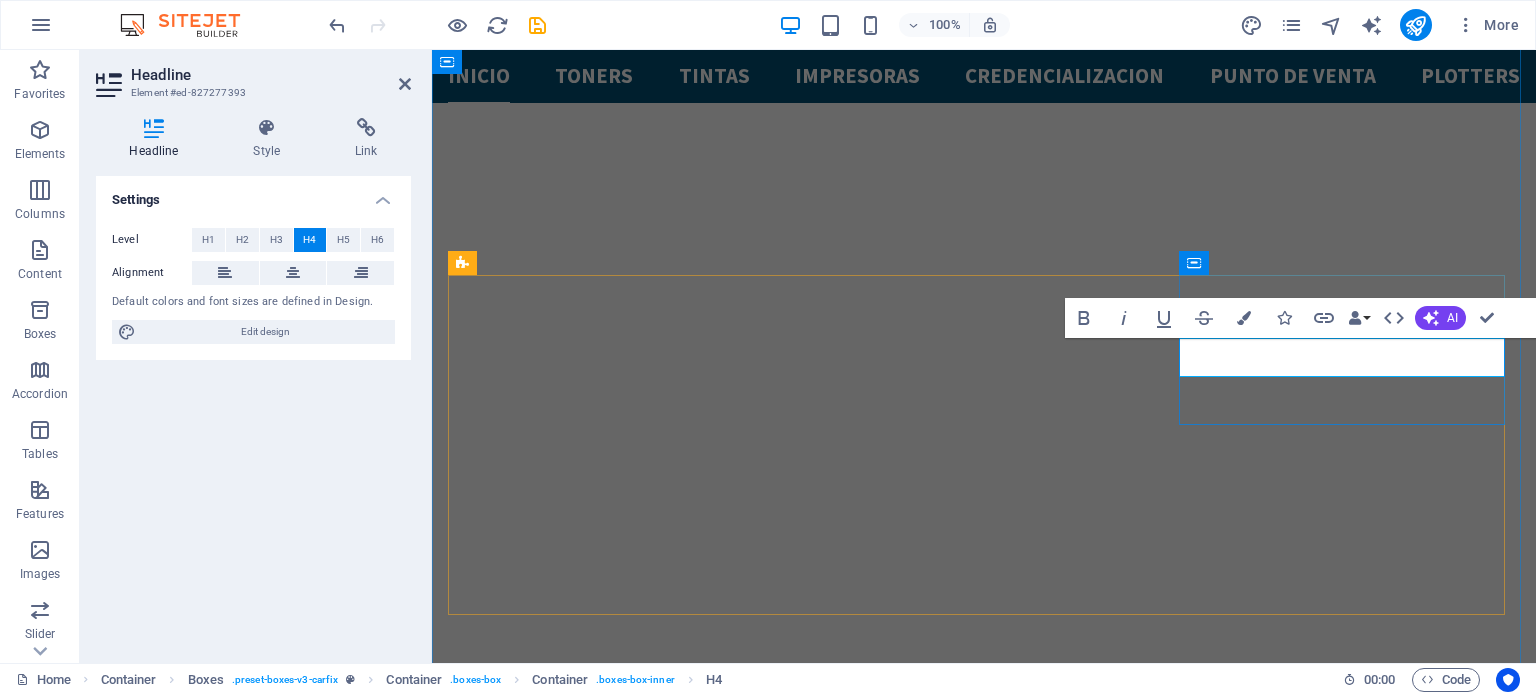 type 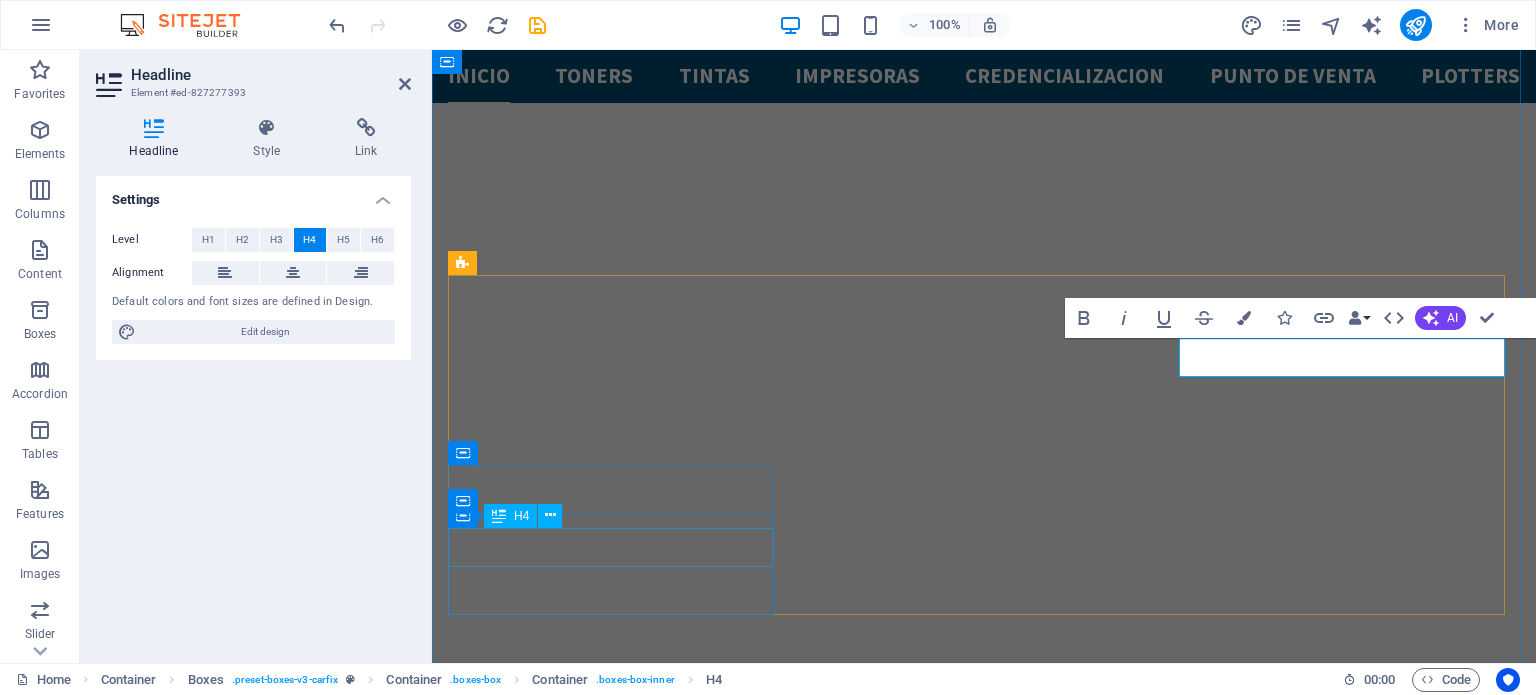 drag, startPoint x: 652, startPoint y: 550, endPoint x: 1006, endPoint y: 549, distance: 354.0014 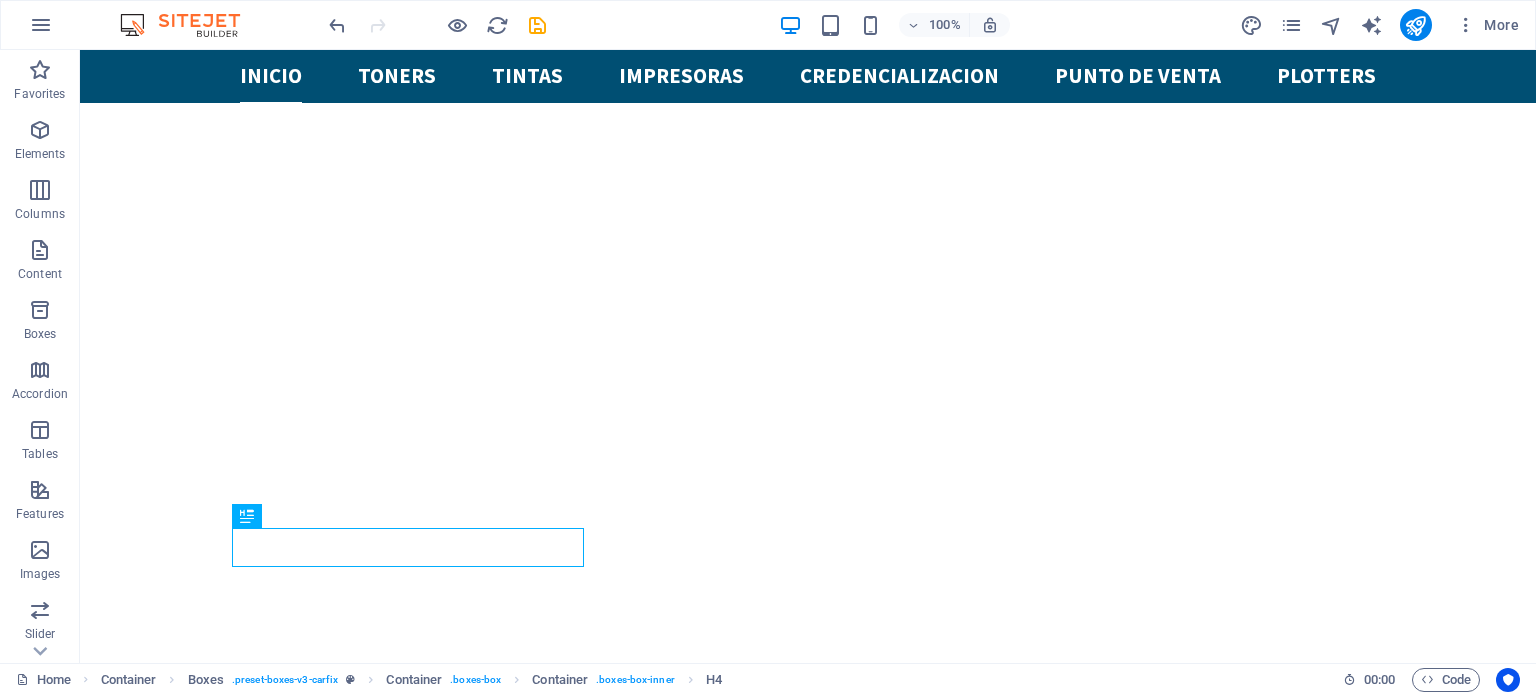 scroll, scrollTop: 817, scrollLeft: 0, axis: vertical 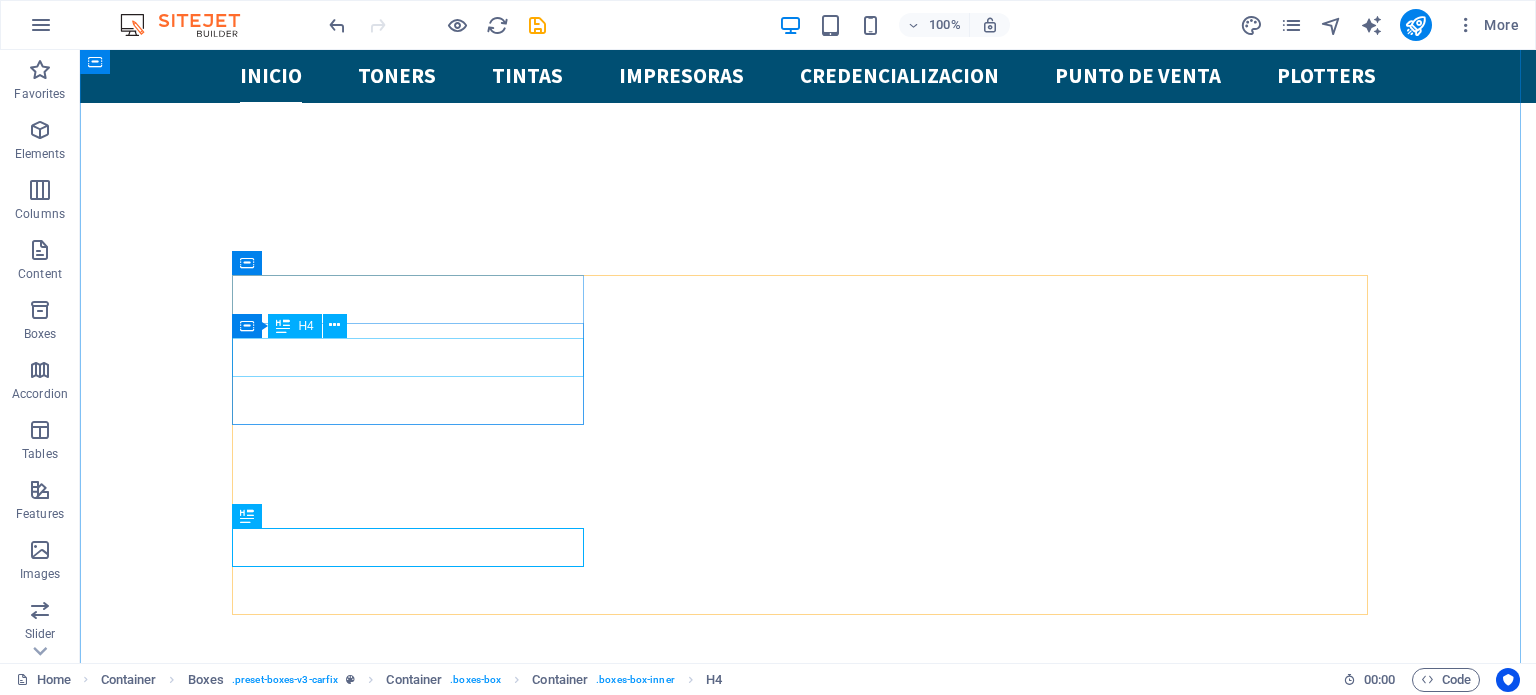 click on "servicio express a domicilio" at bounding box center (416, 1469) 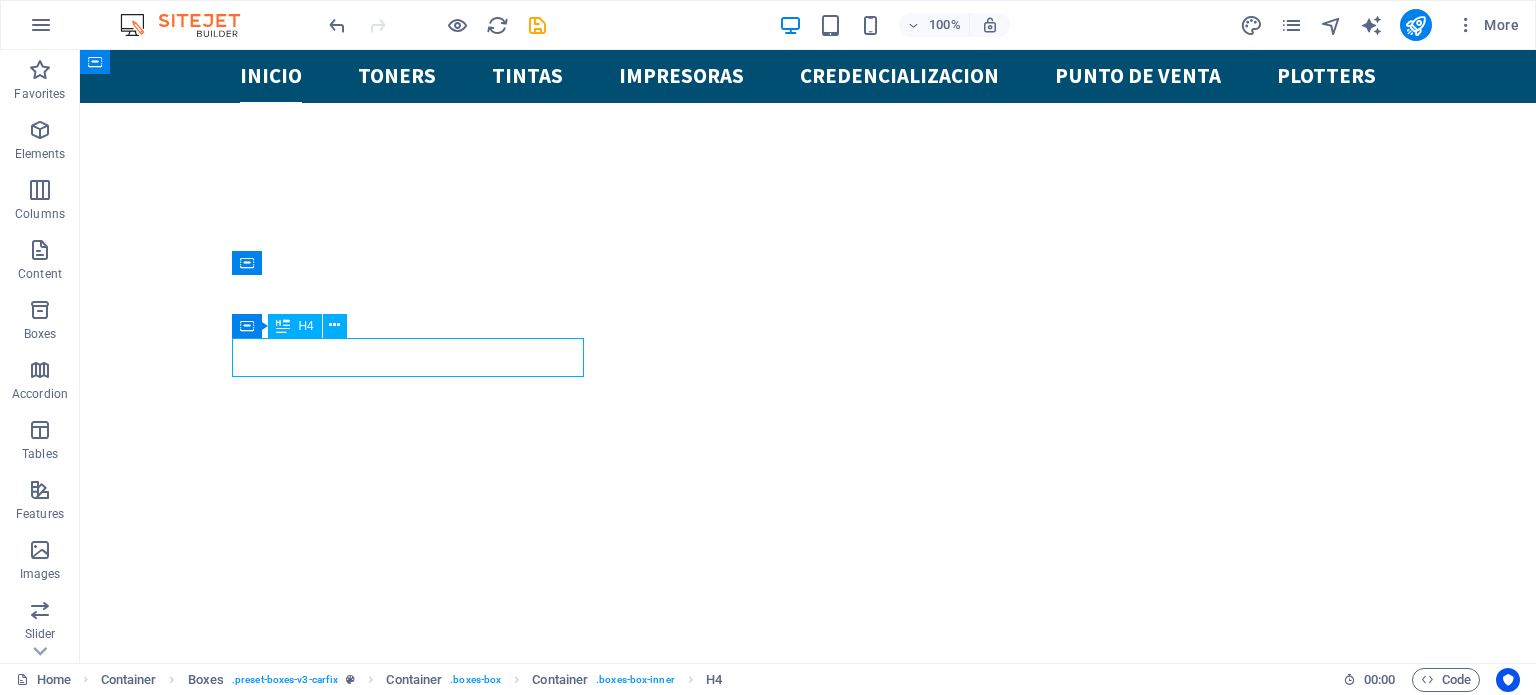 click on "servicio express a domicilio" at bounding box center [416, 1469] 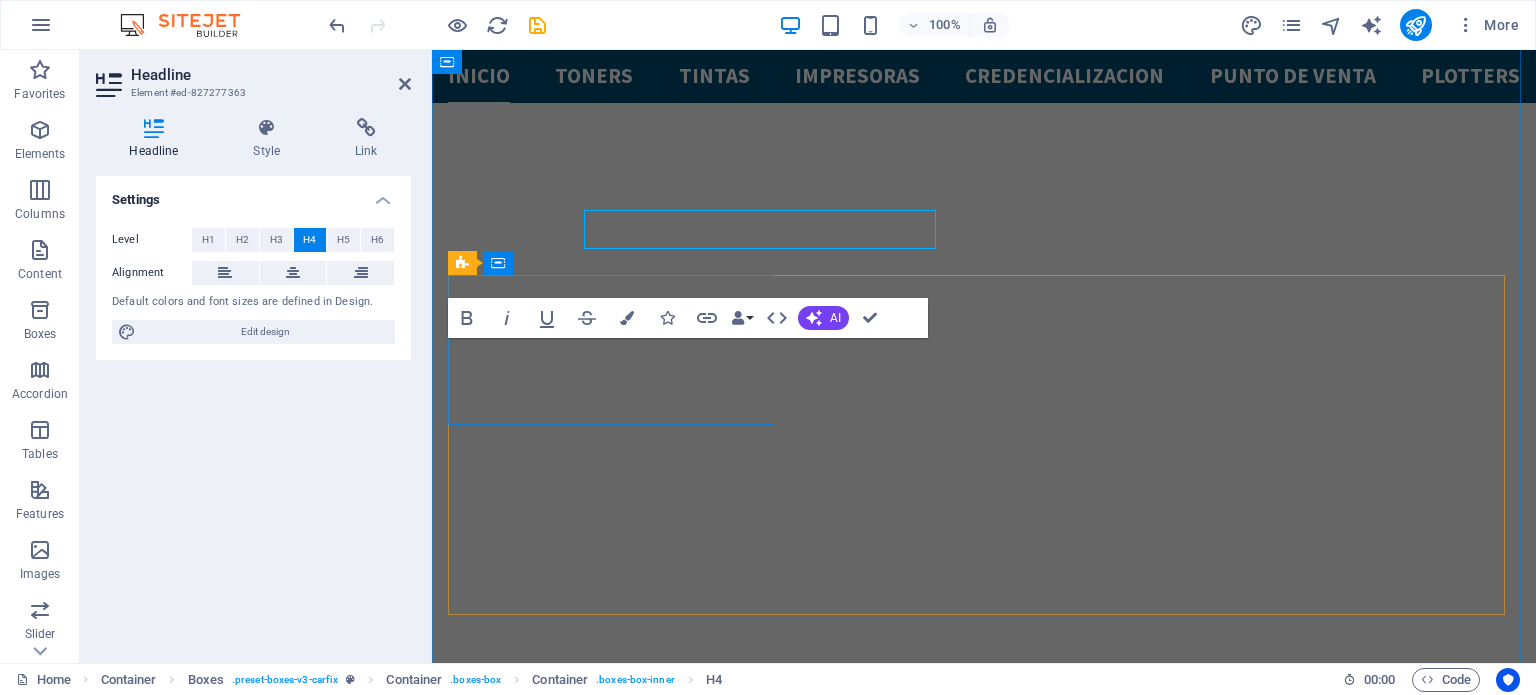 scroll, scrollTop: 945, scrollLeft: 0, axis: vertical 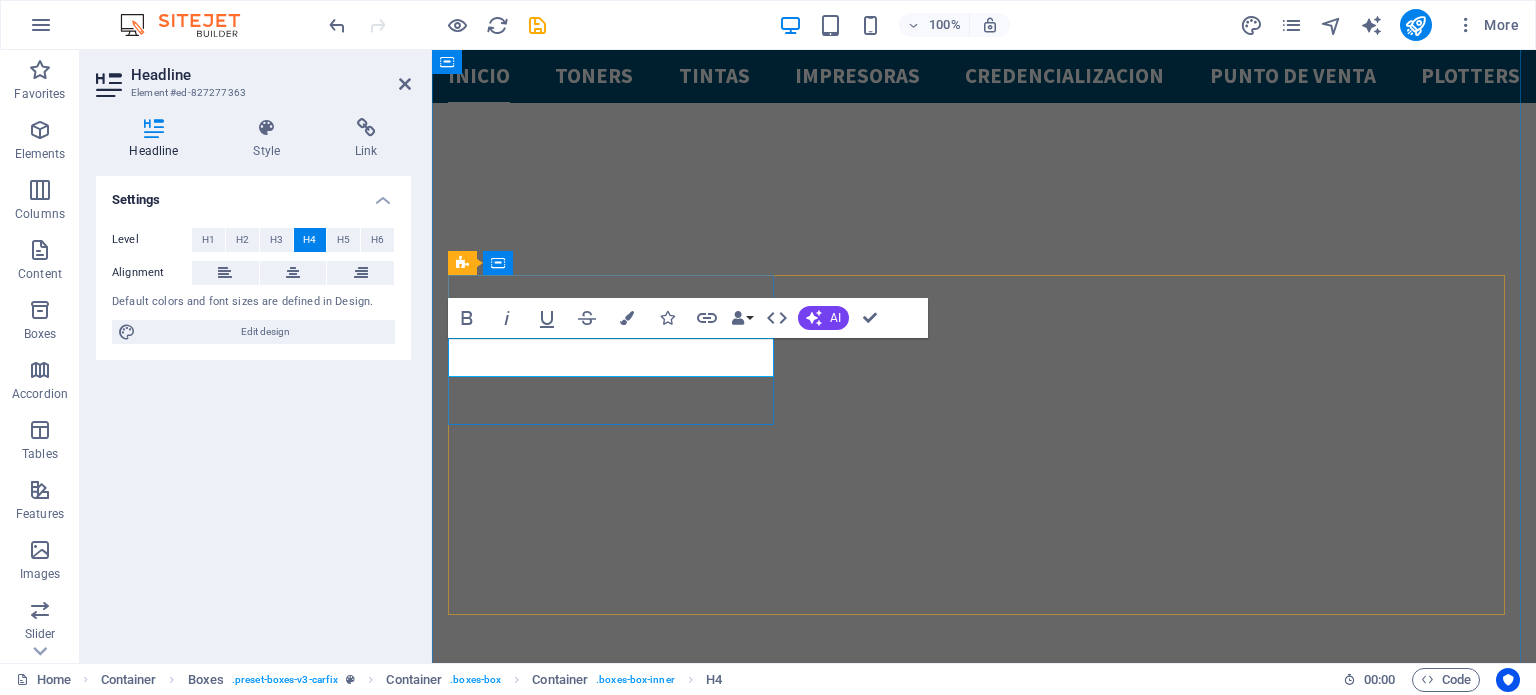 type 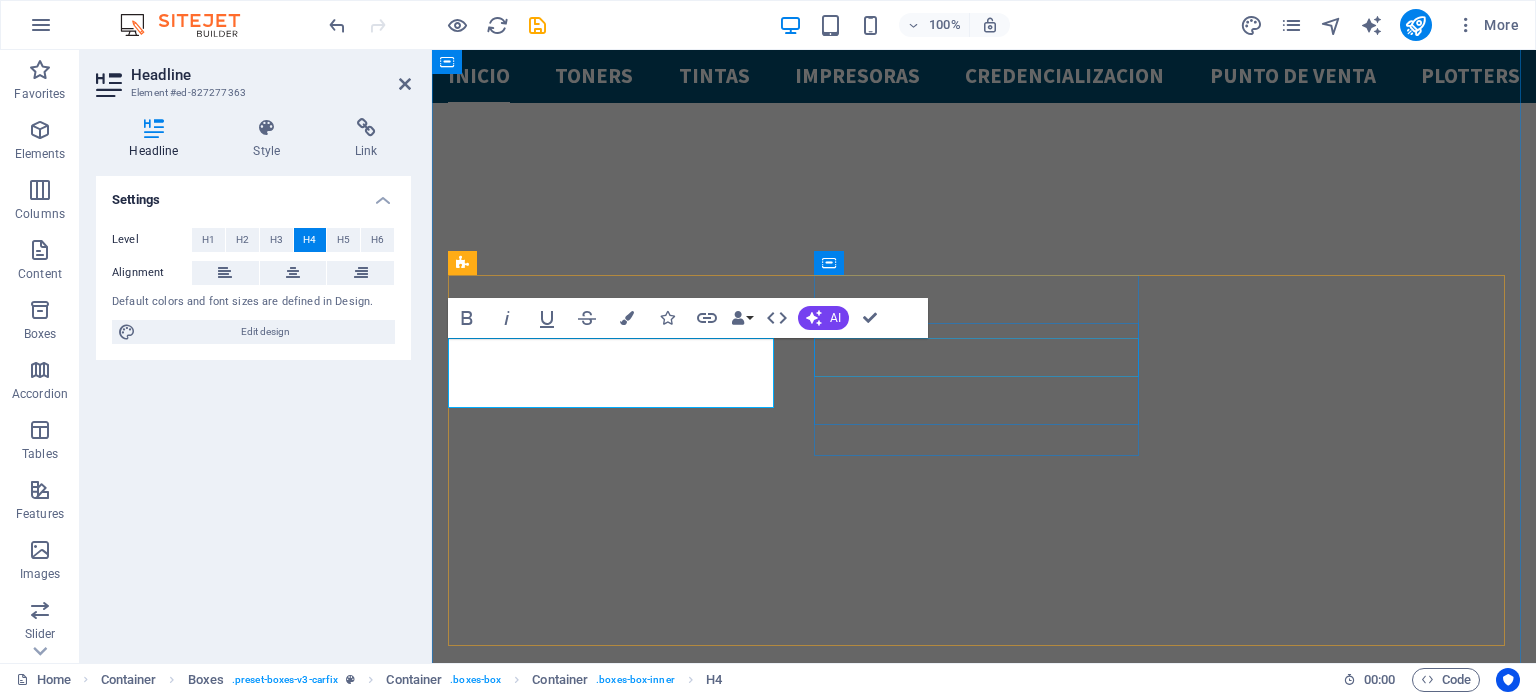 click on "soporte tecnico" at bounding box center [613, 1709] 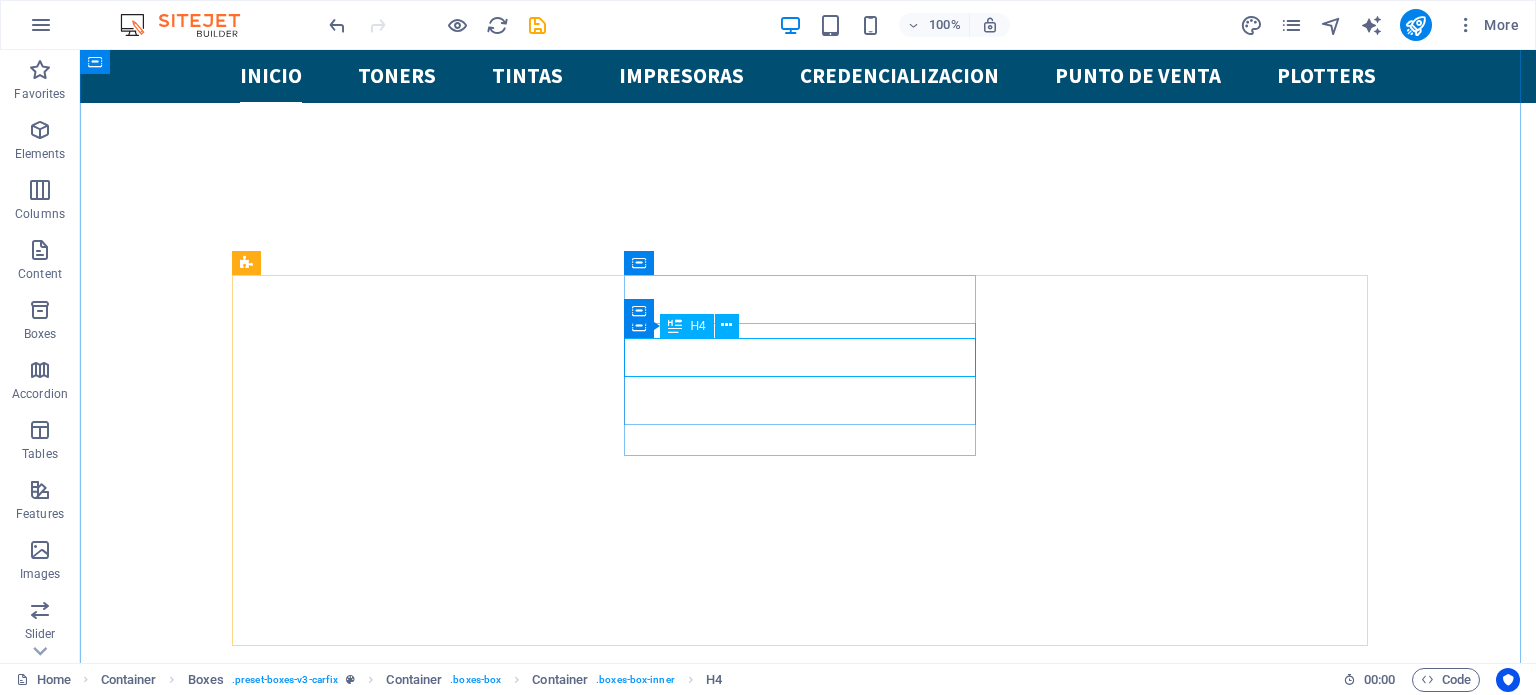 click on "soporte tecnico" at bounding box center [416, 1670] 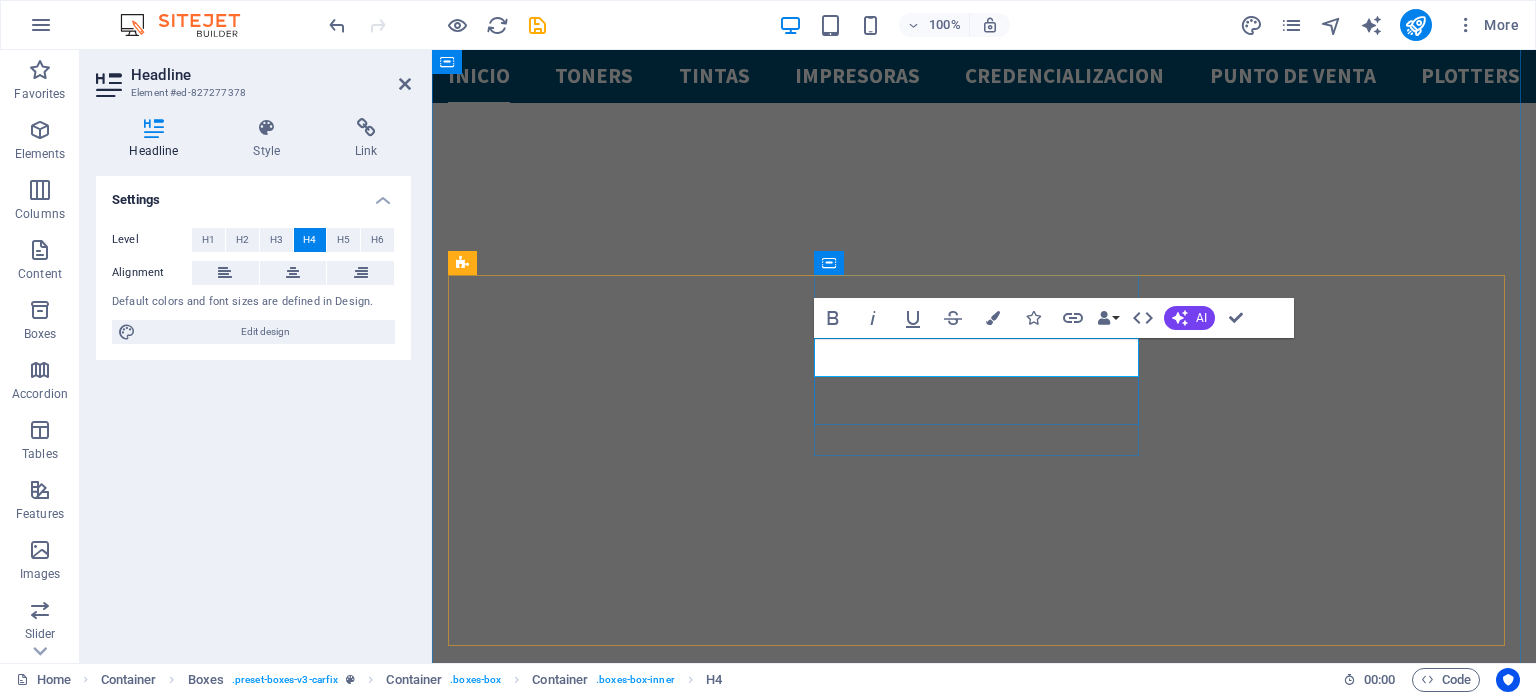 type 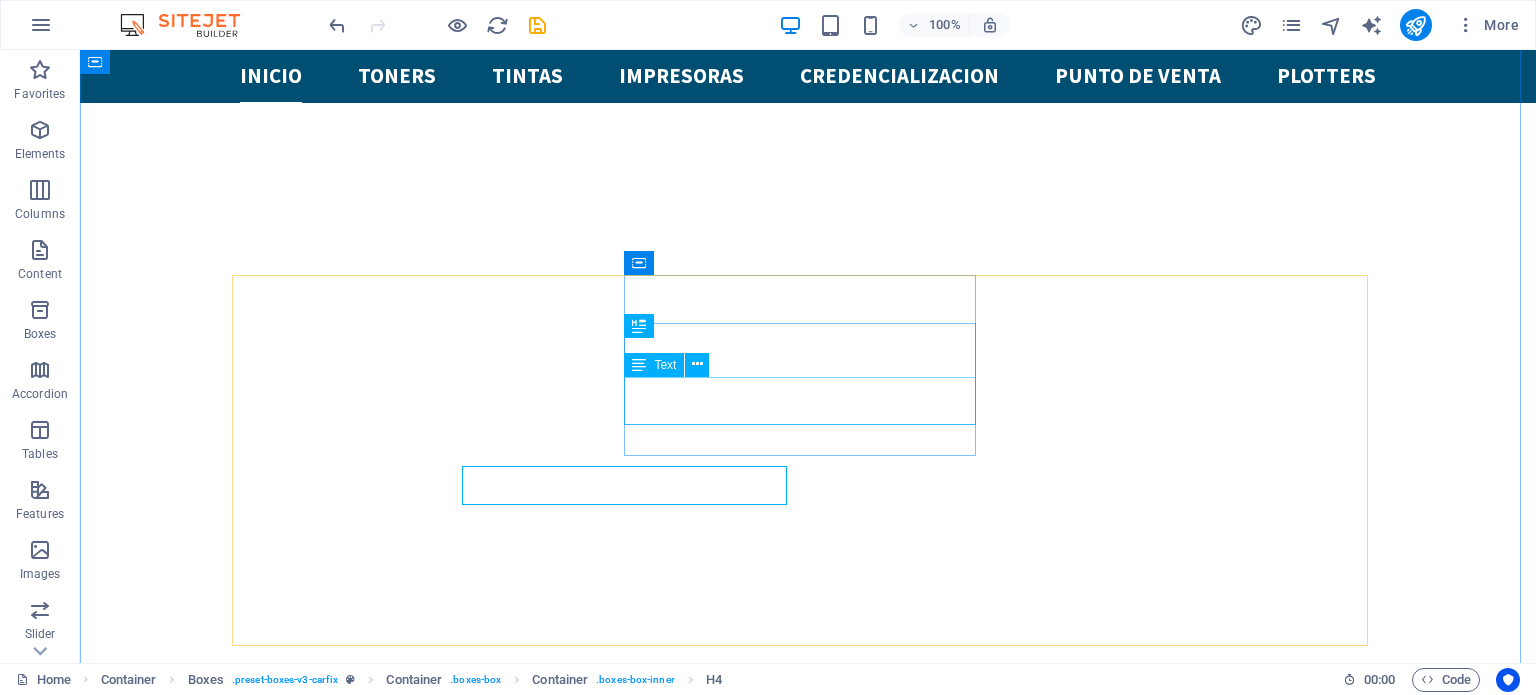scroll, scrollTop: 817, scrollLeft: 0, axis: vertical 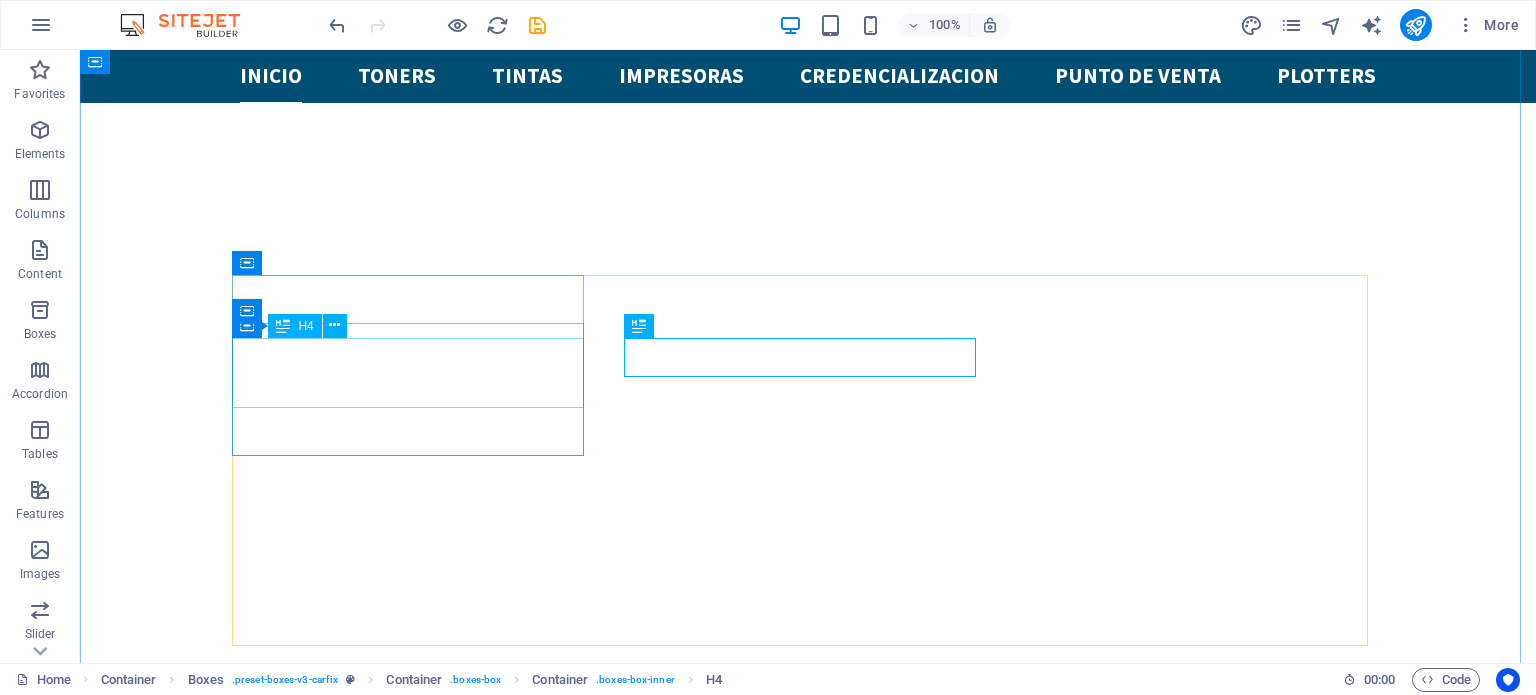 click on "consulta por tu modelo de cartucho" at bounding box center (416, 1485) 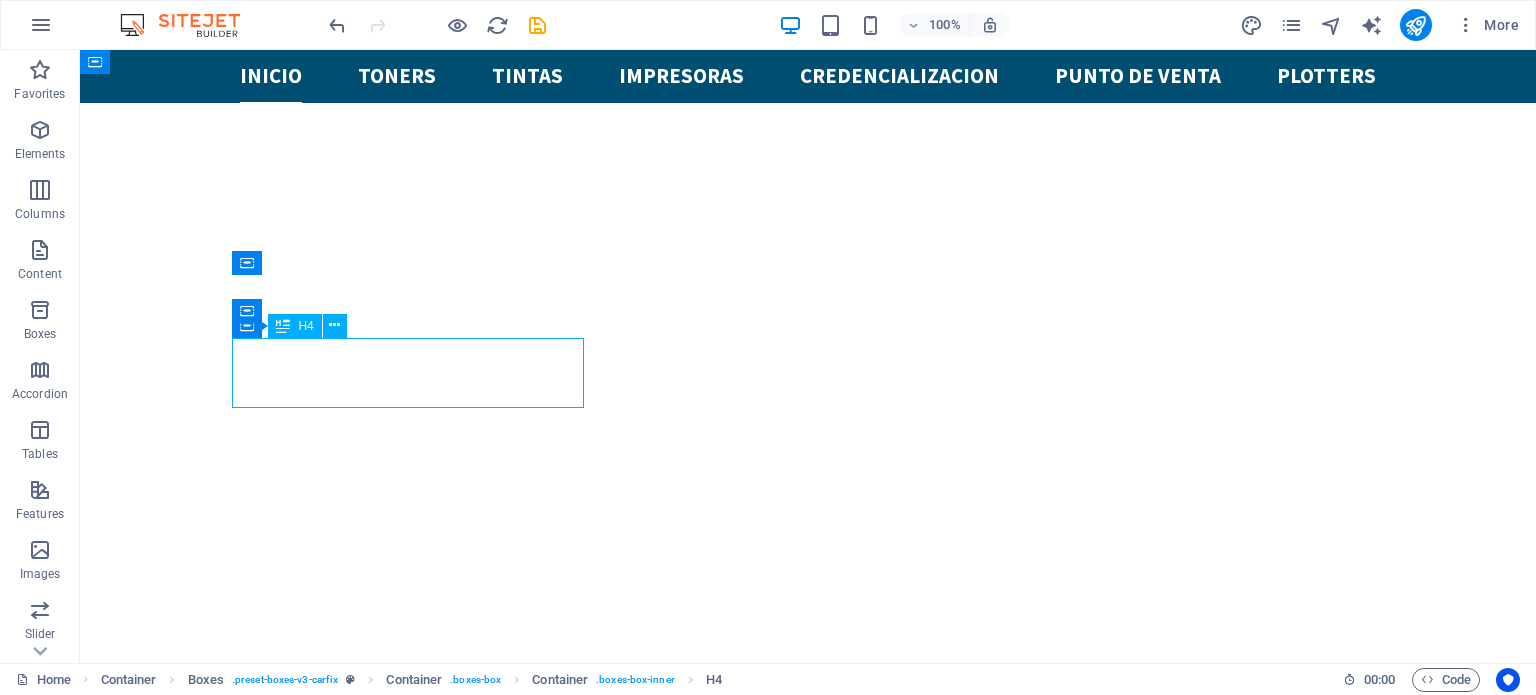 click on "consulta por tu modelo de cartucho" at bounding box center [416, 1485] 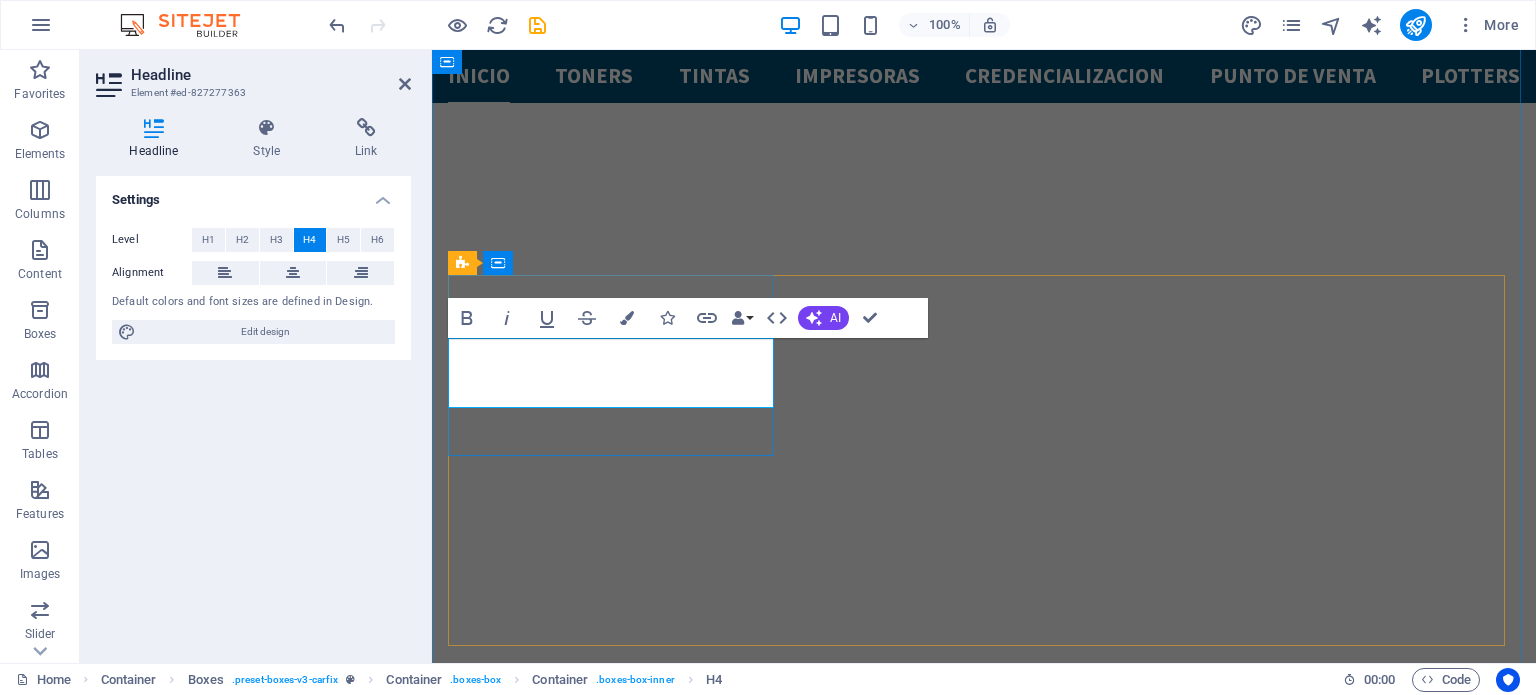 scroll, scrollTop: 945, scrollLeft: 0, axis: vertical 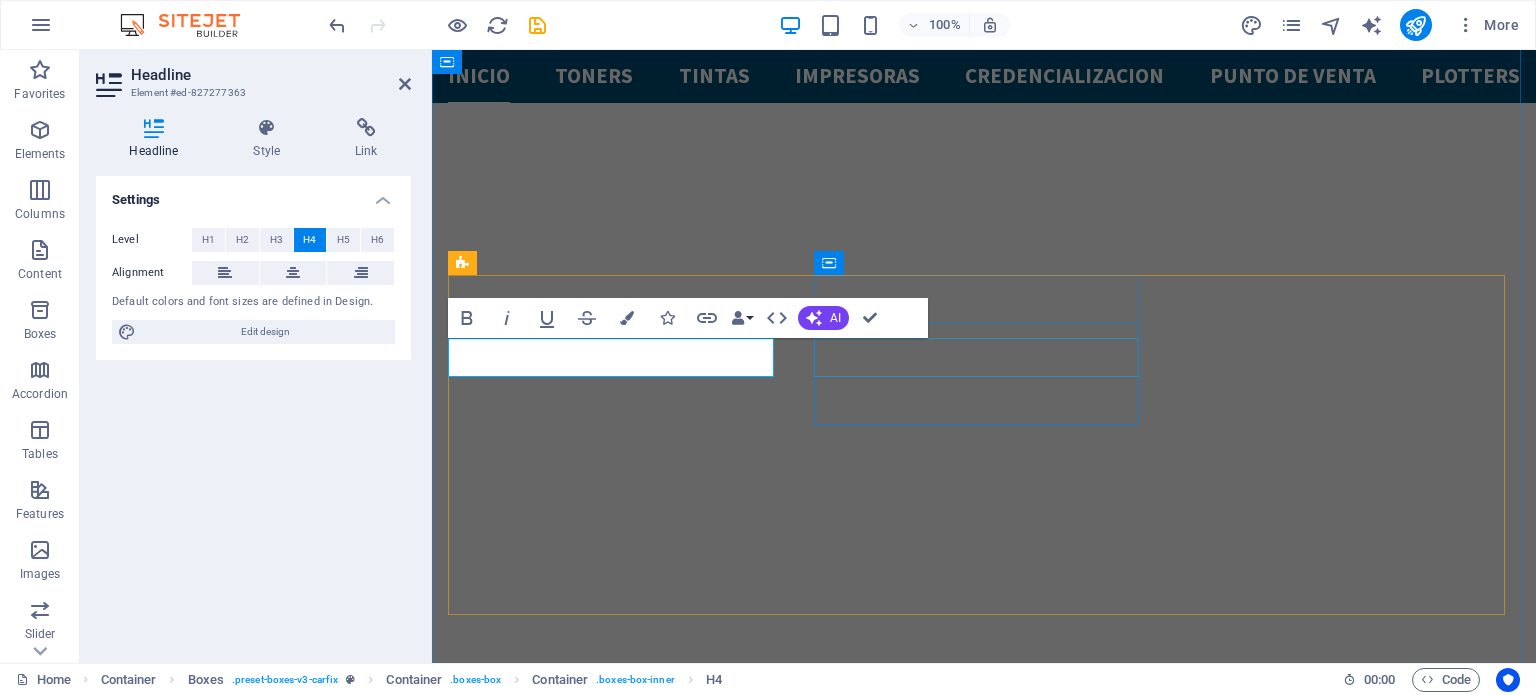 click on "recibe costos" at bounding box center (613, 1678) 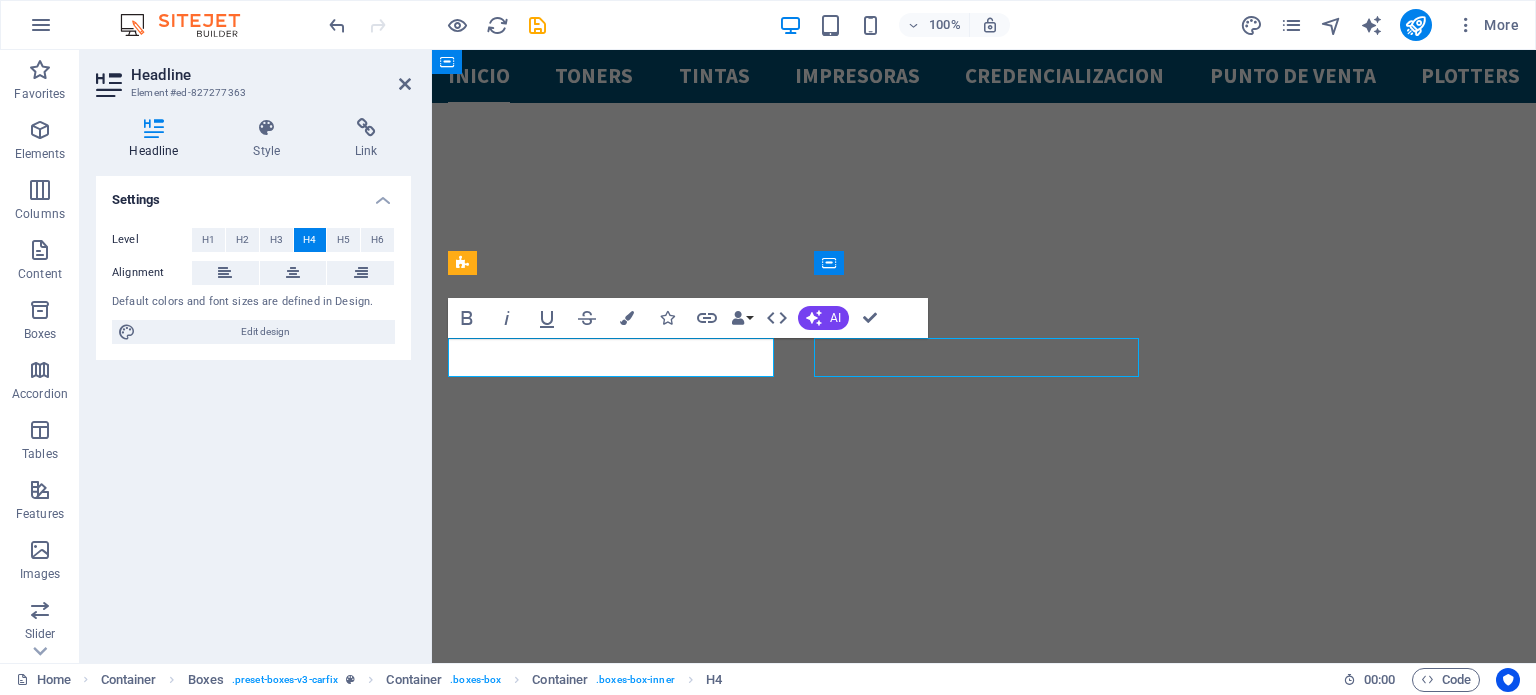 scroll, scrollTop: 817, scrollLeft: 0, axis: vertical 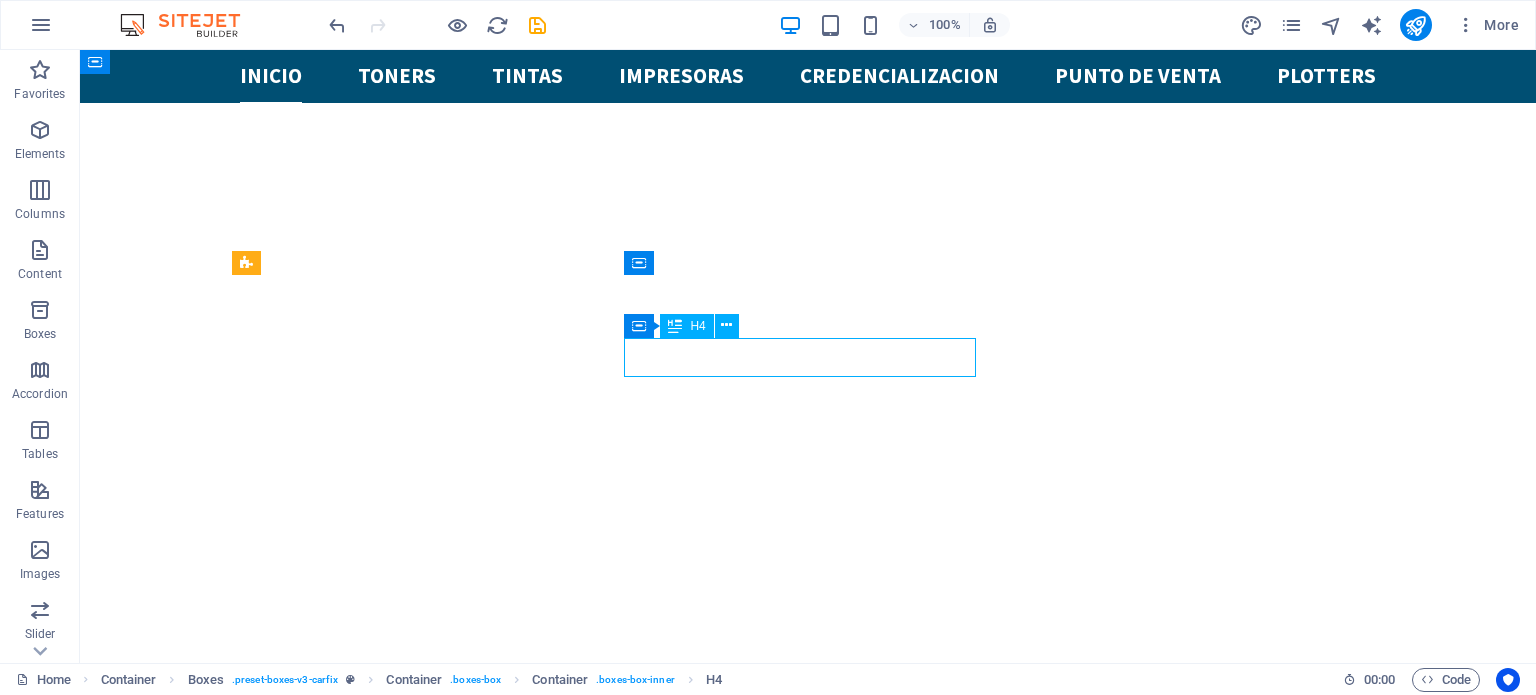click on "recibe costos" at bounding box center (416, 1639) 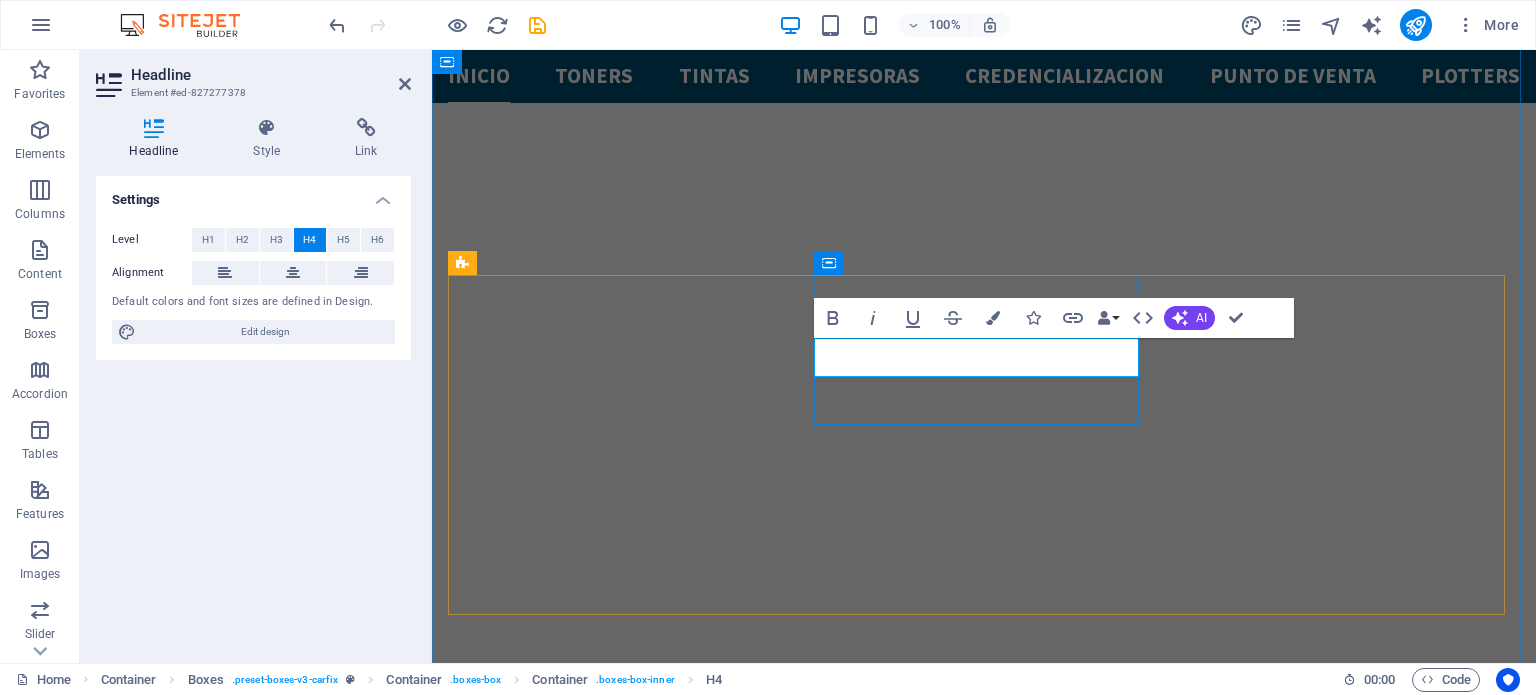 scroll, scrollTop: 945, scrollLeft: 0, axis: vertical 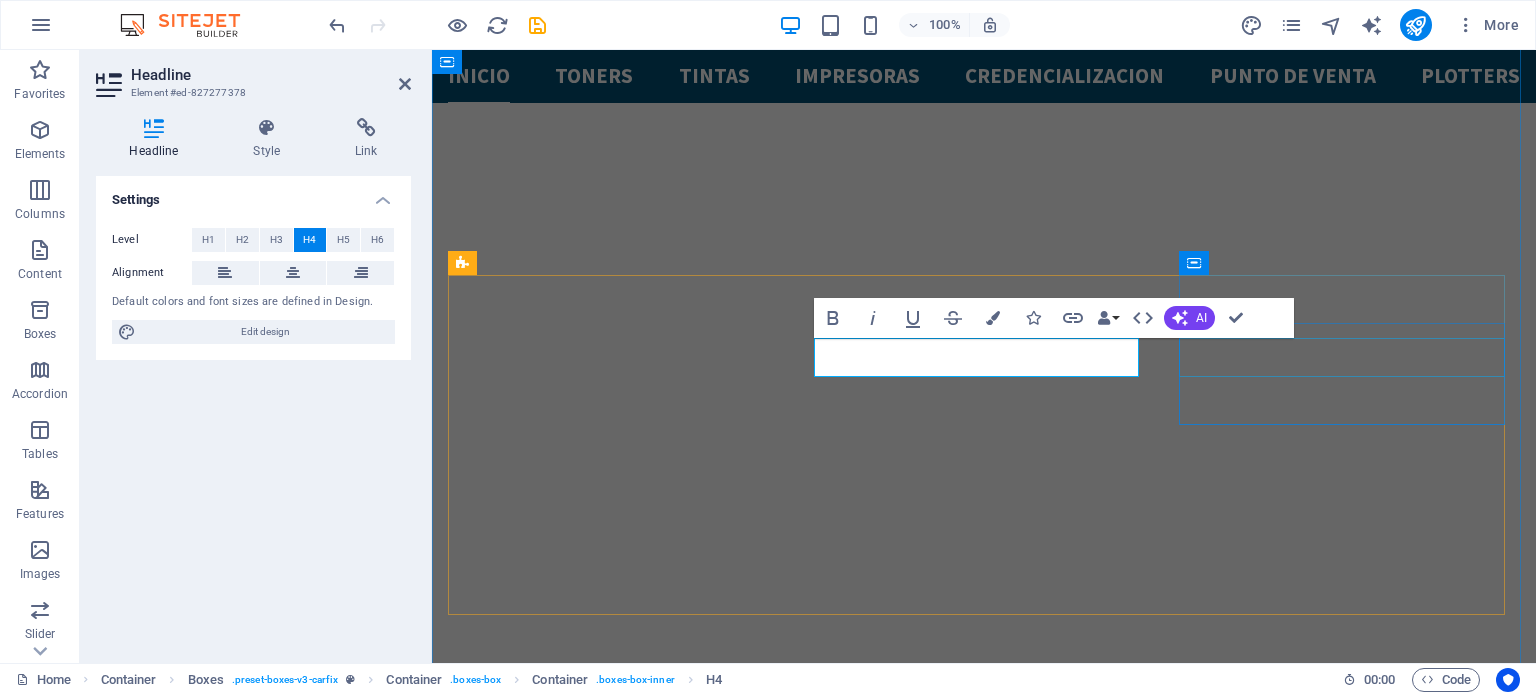 click on "instalaciones" at bounding box center [613, 1848] 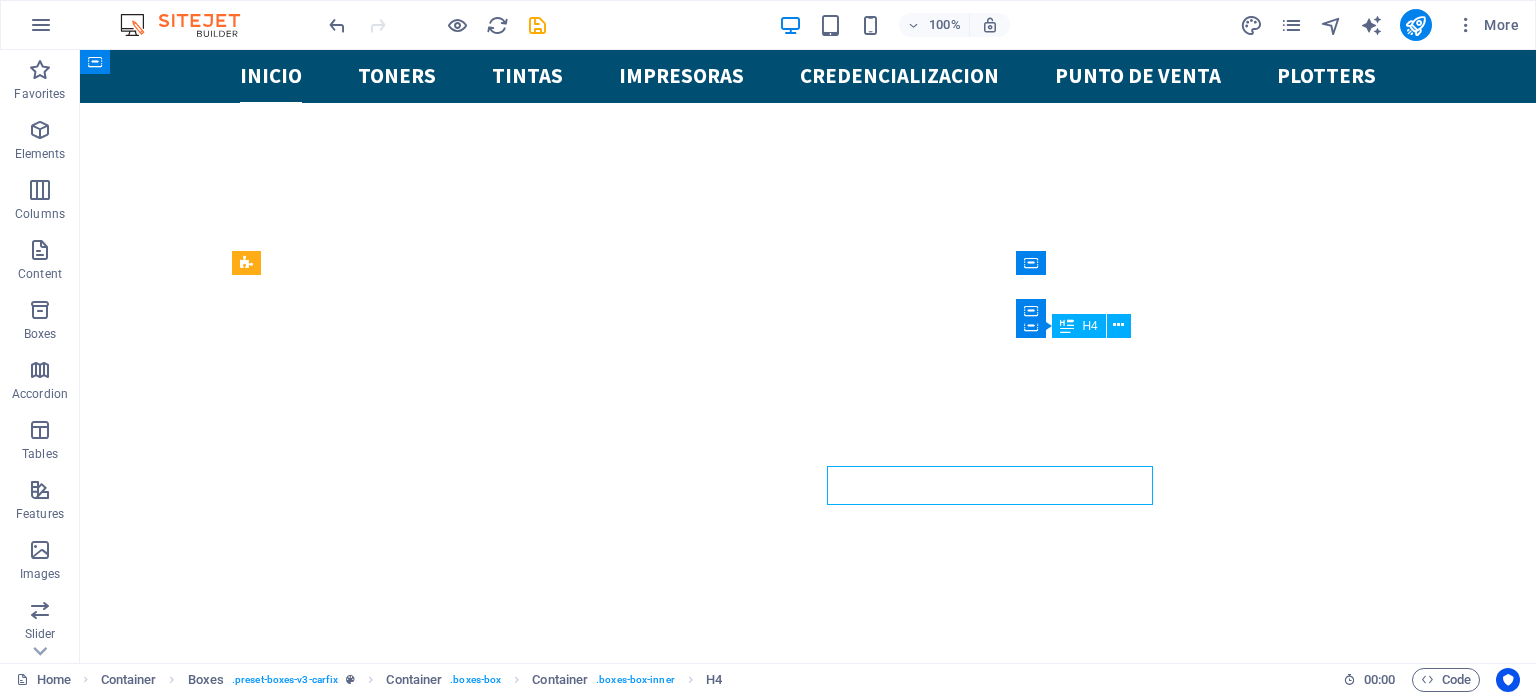 scroll, scrollTop: 817, scrollLeft: 0, axis: vertical 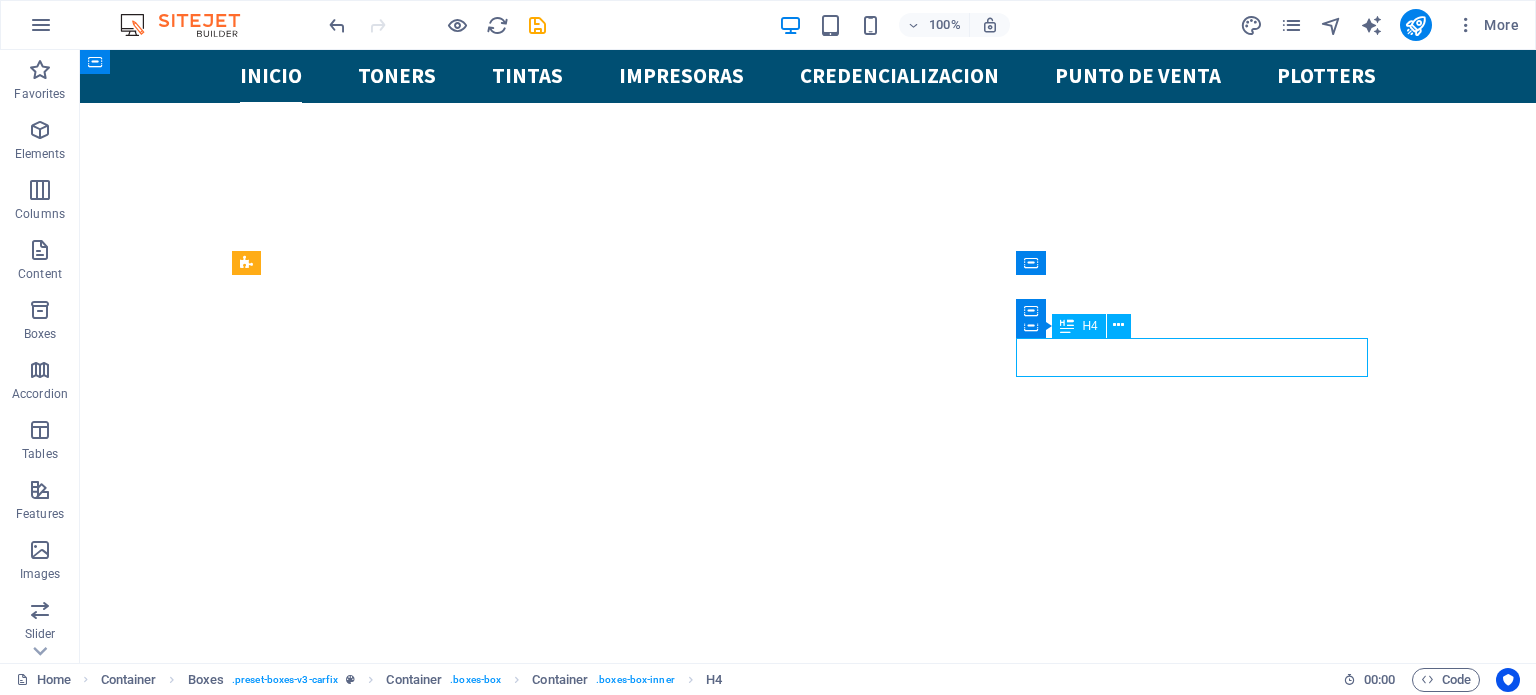 click on "instalaciones" at bounding box center [416, 1809] 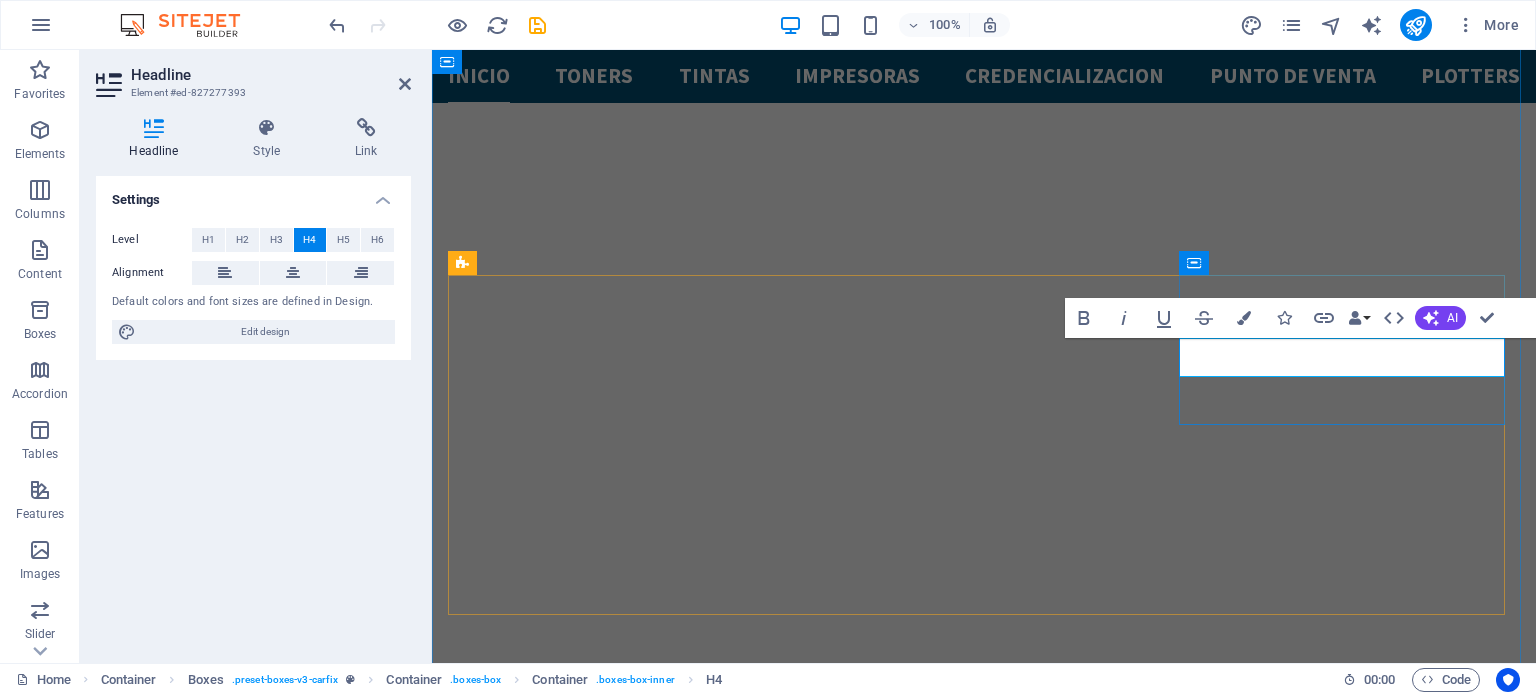 scroll, scrollTop: 945, scrollLeft: 0, axis: vertical 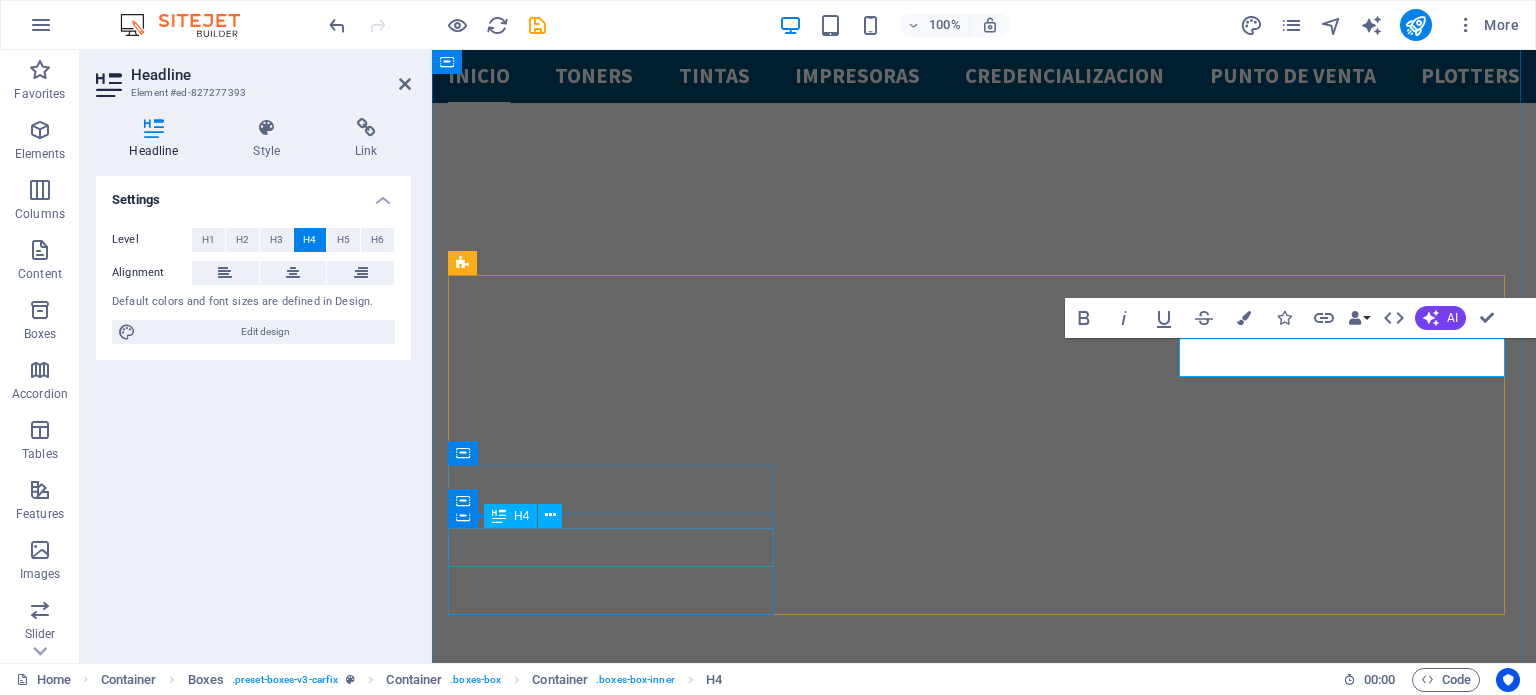 click on "Electrical System" at bounding box center [613, 2019] 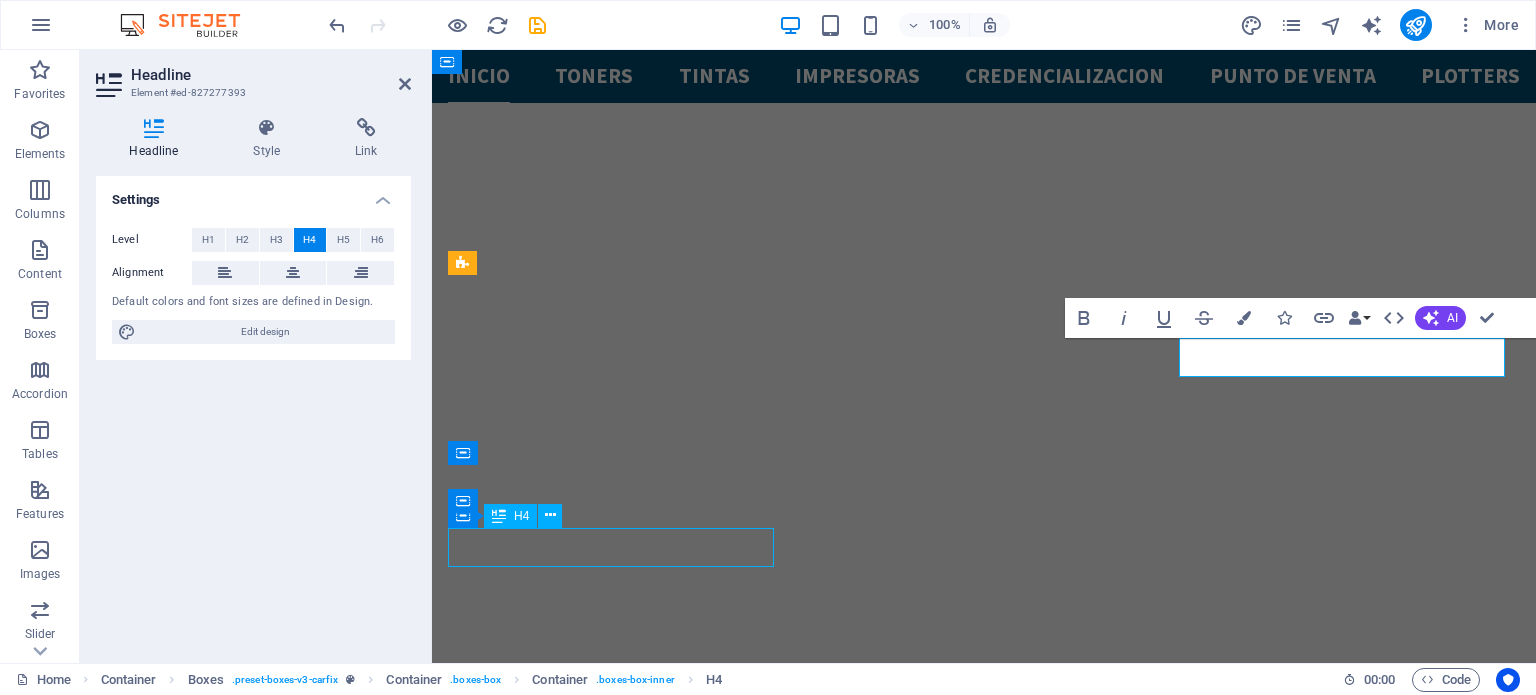 scroll, scrollTop: 817, scrollLeft: 0, axis: vertical 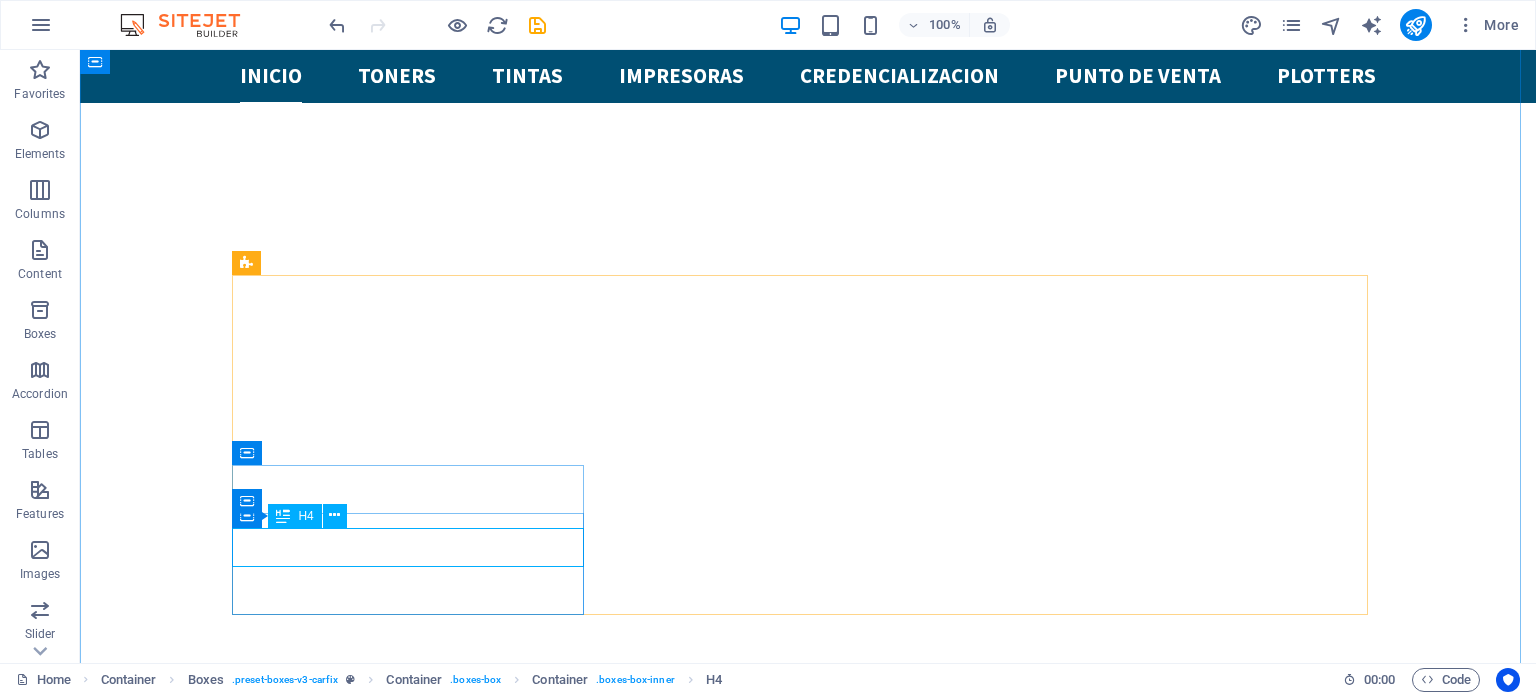 click on "Electrical System" at bounding box center [416, 1980] 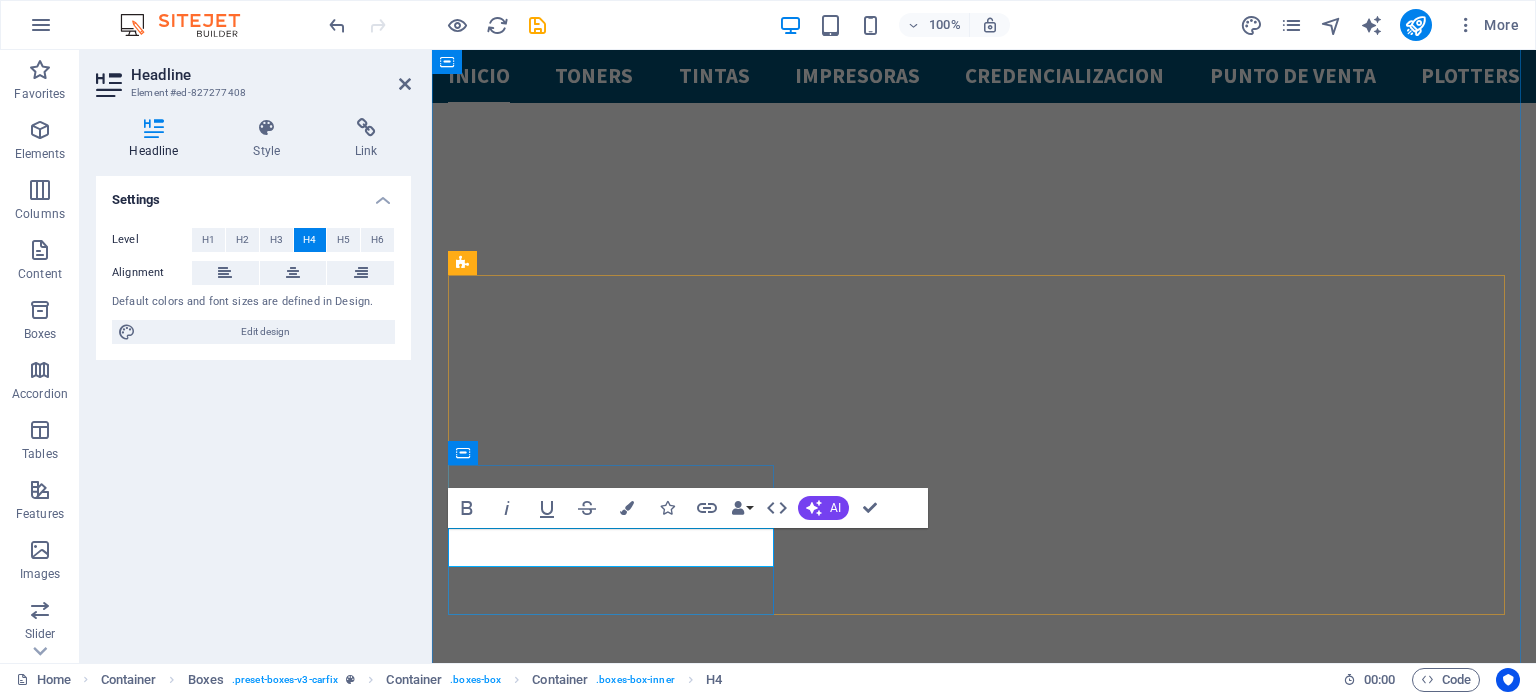 scroll, scrollTop: 945, scrollLeft: 0, axis: vertical 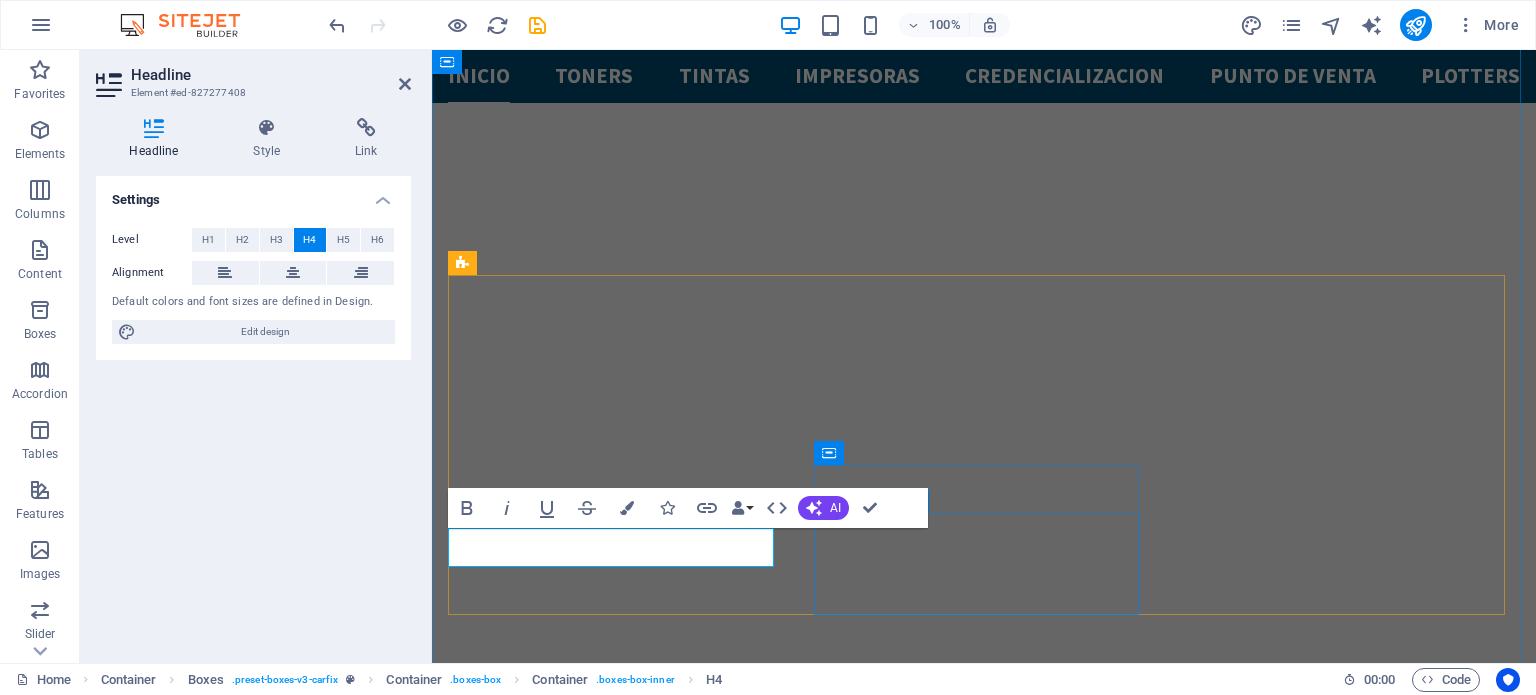click on "Tire Repair
Lorem ipsum dolor sit amet, consectetur adipisicing elit. Veritatis, dolorem!" at bounding box center (613, 2217) 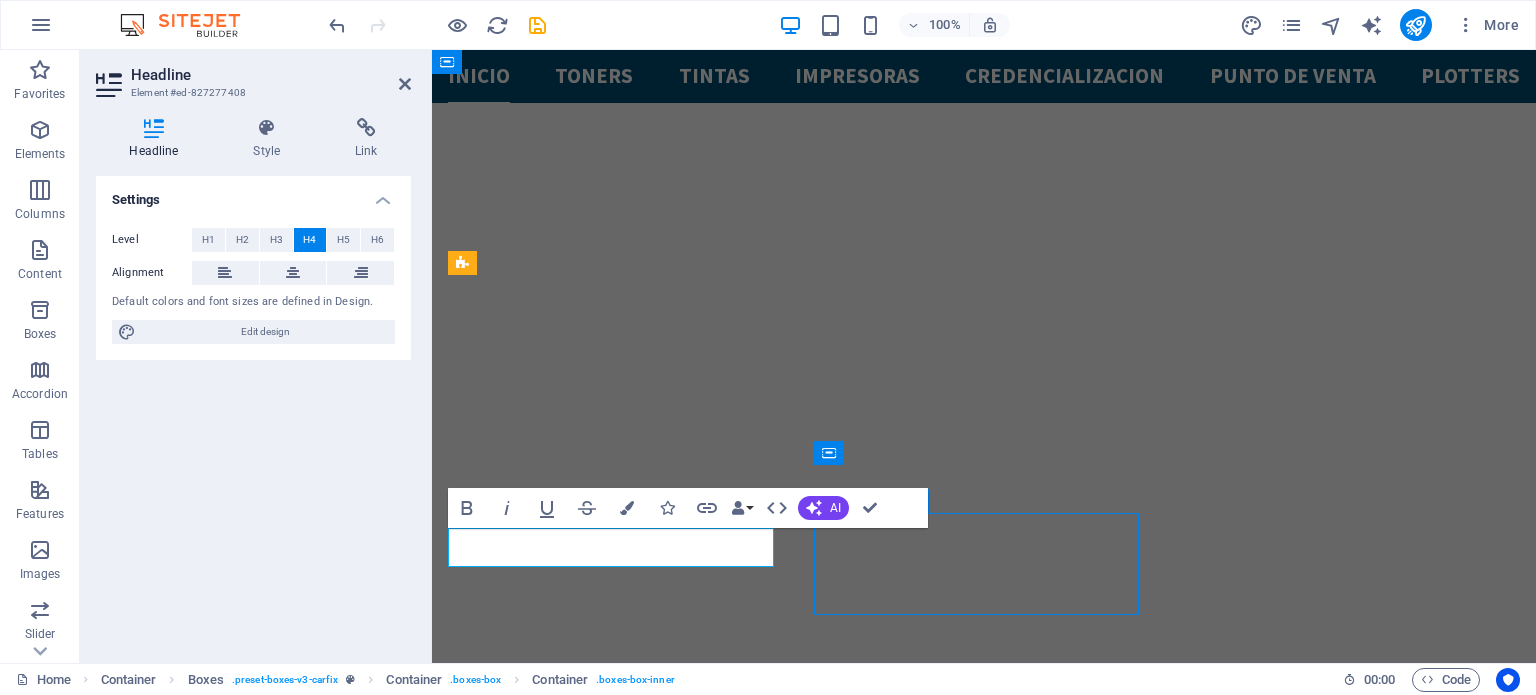 scroll, scrollTop: 817, scrollLeft: 0, axis: vertical 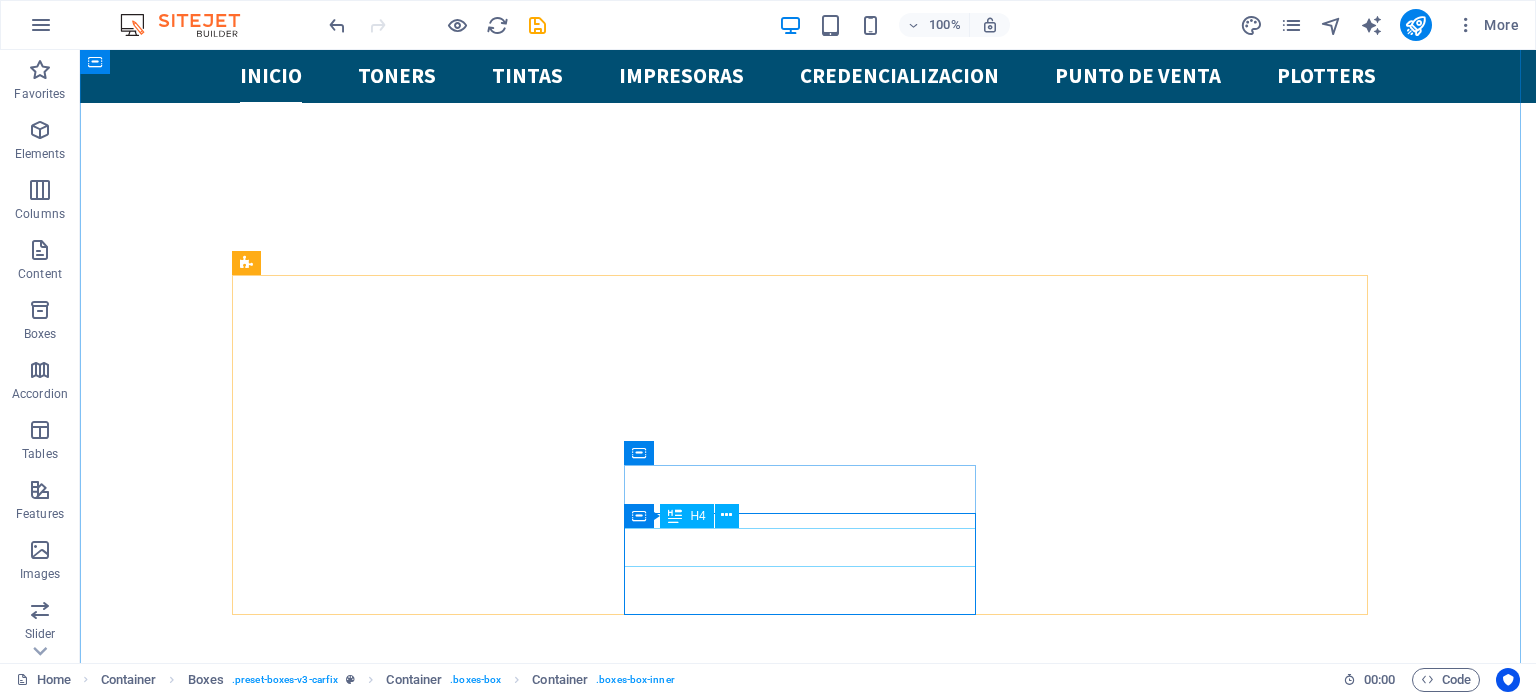 click on "Tire Repair" at bounding box center (416, 2150) 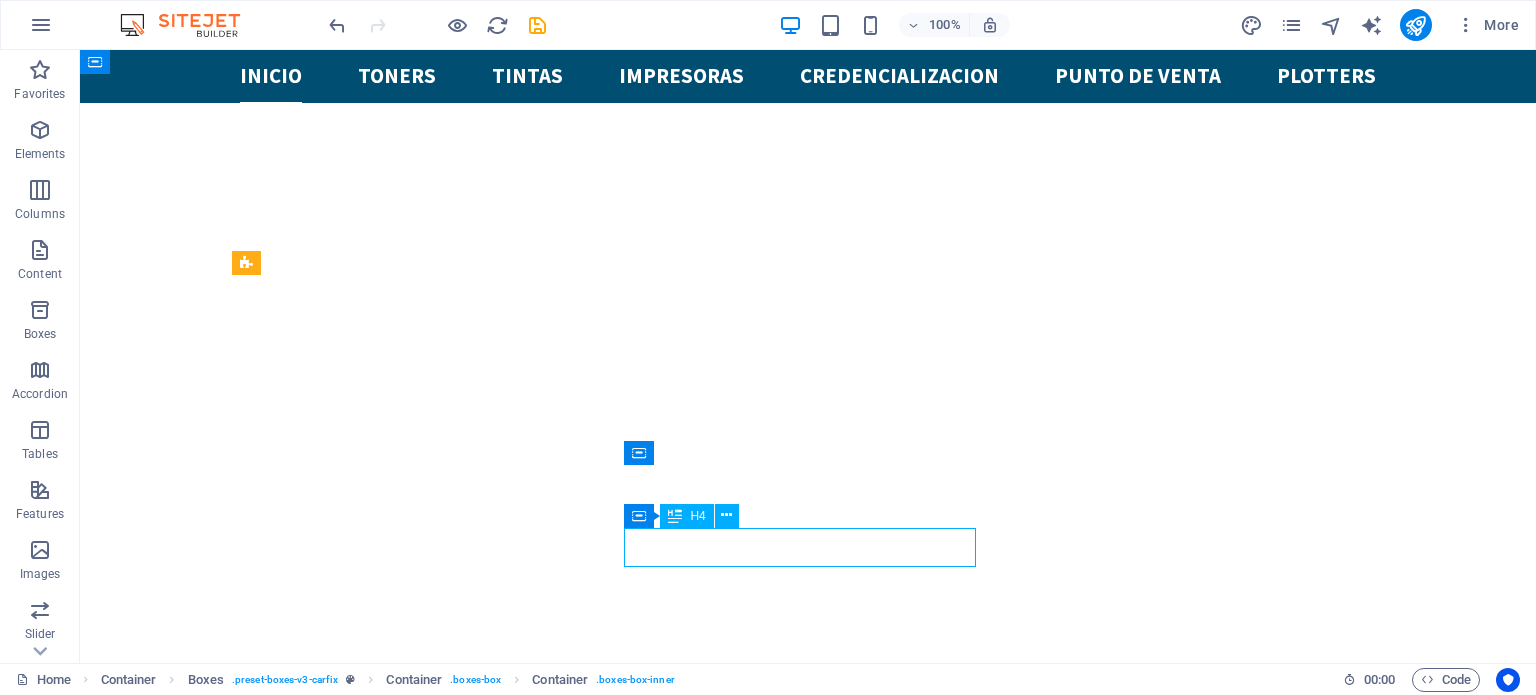 click on "Tire Repair" at bounding box center [416, 2150] 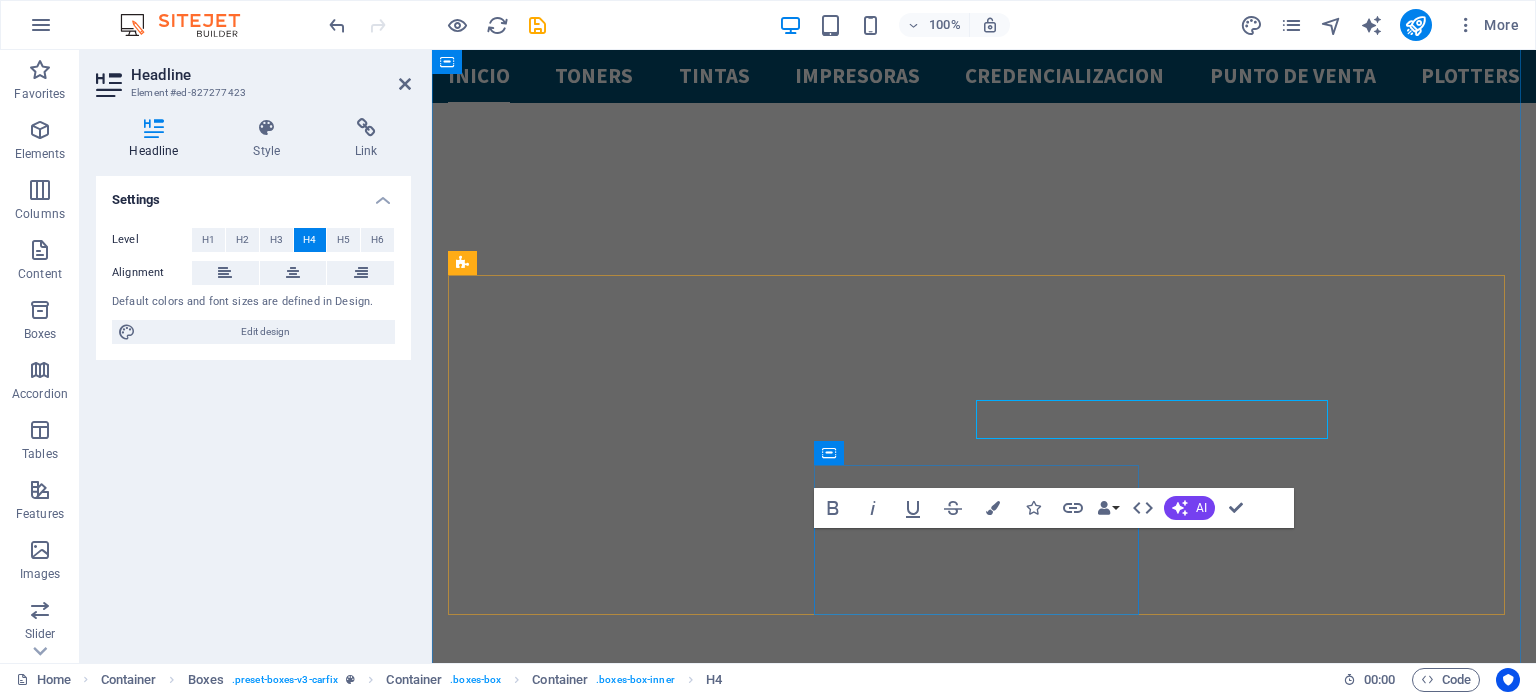 scroll, scrollTop: 945, scrollLeft: 0, axis: vertical 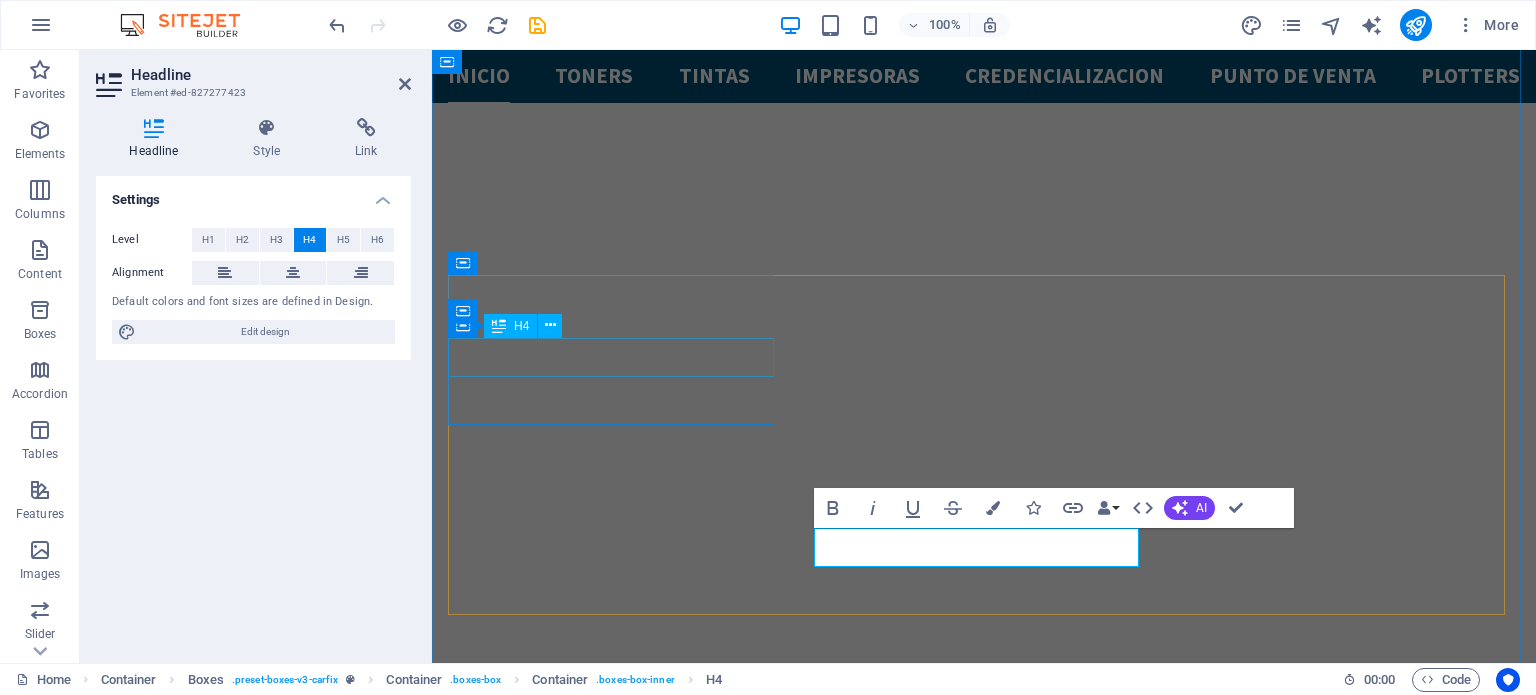 click on "servicio express a domicilio" at bounding box center (613, 1508) 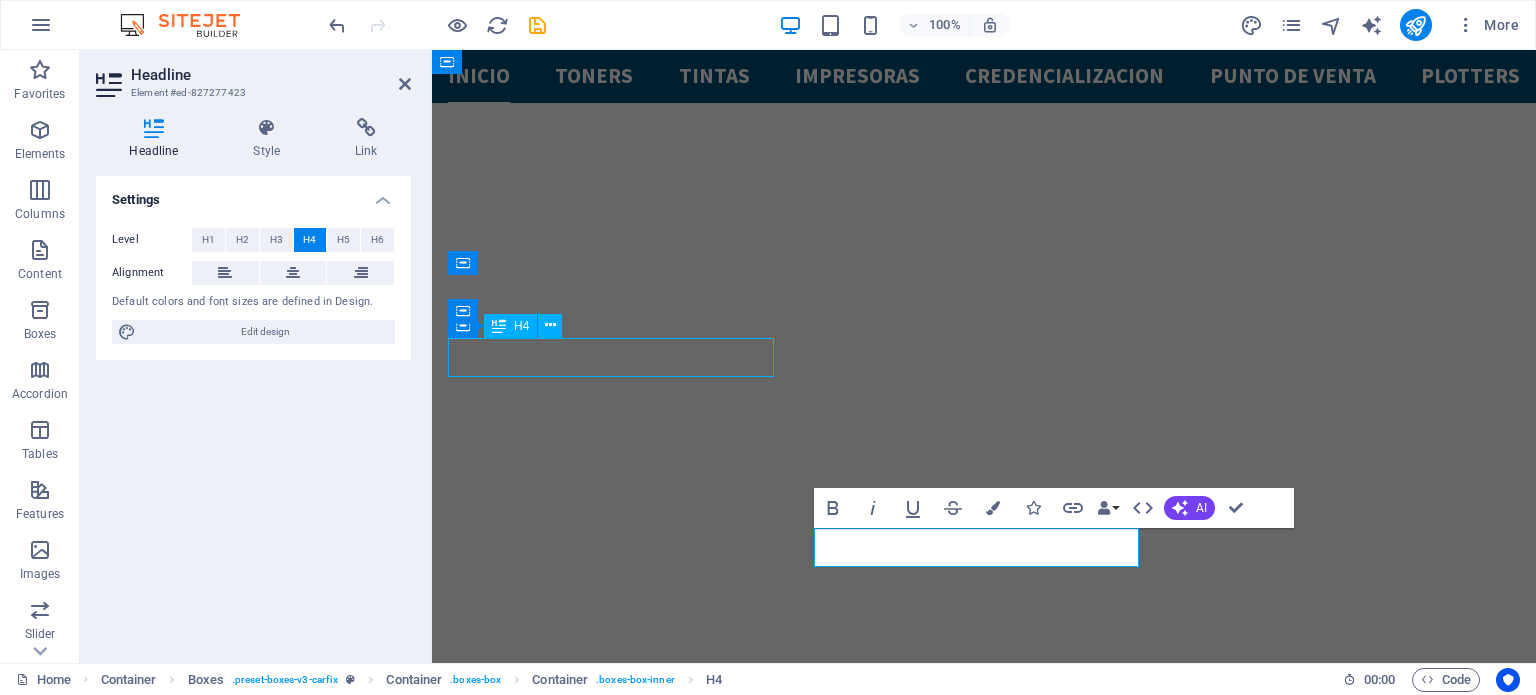 click on "servicio express a domicilio" at bounding box center (613, 1508) 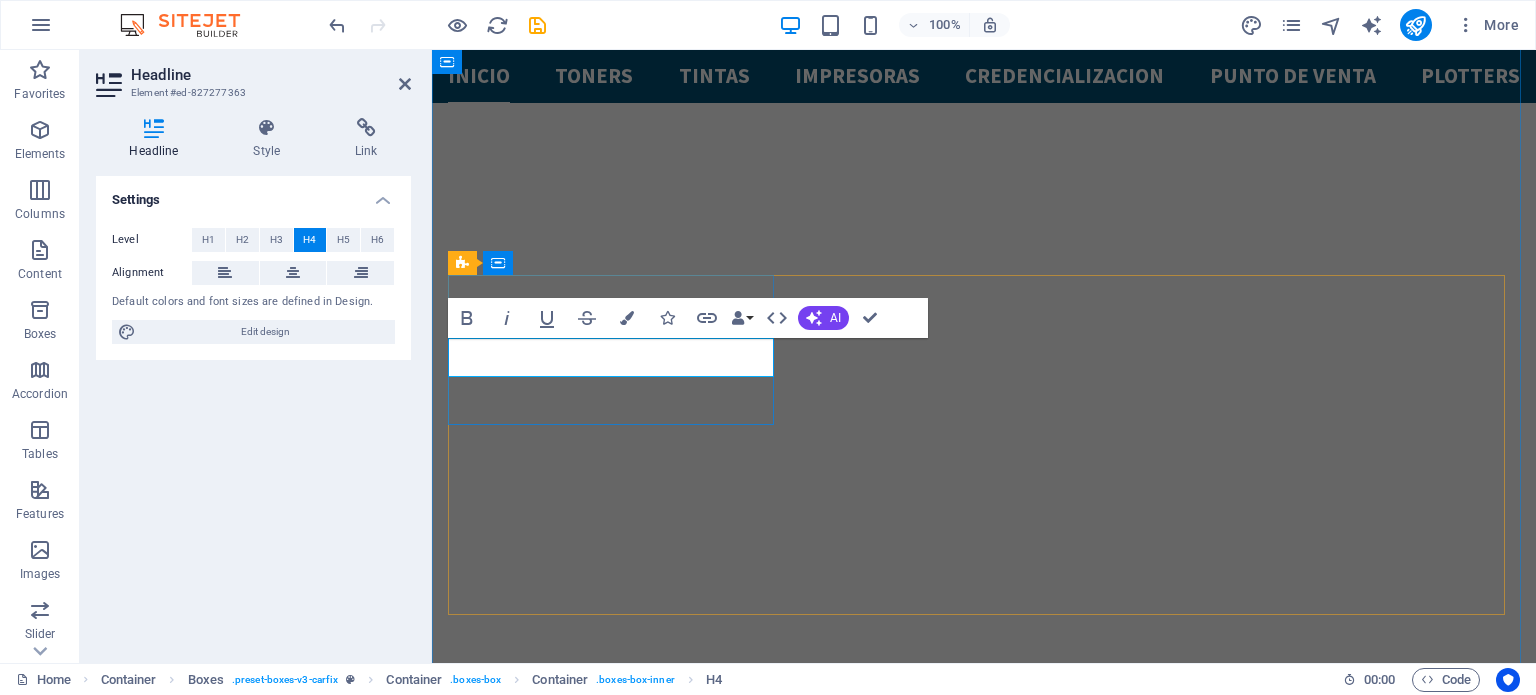 click on "servicio express a domicilio" at bounding box center (613, 1508) 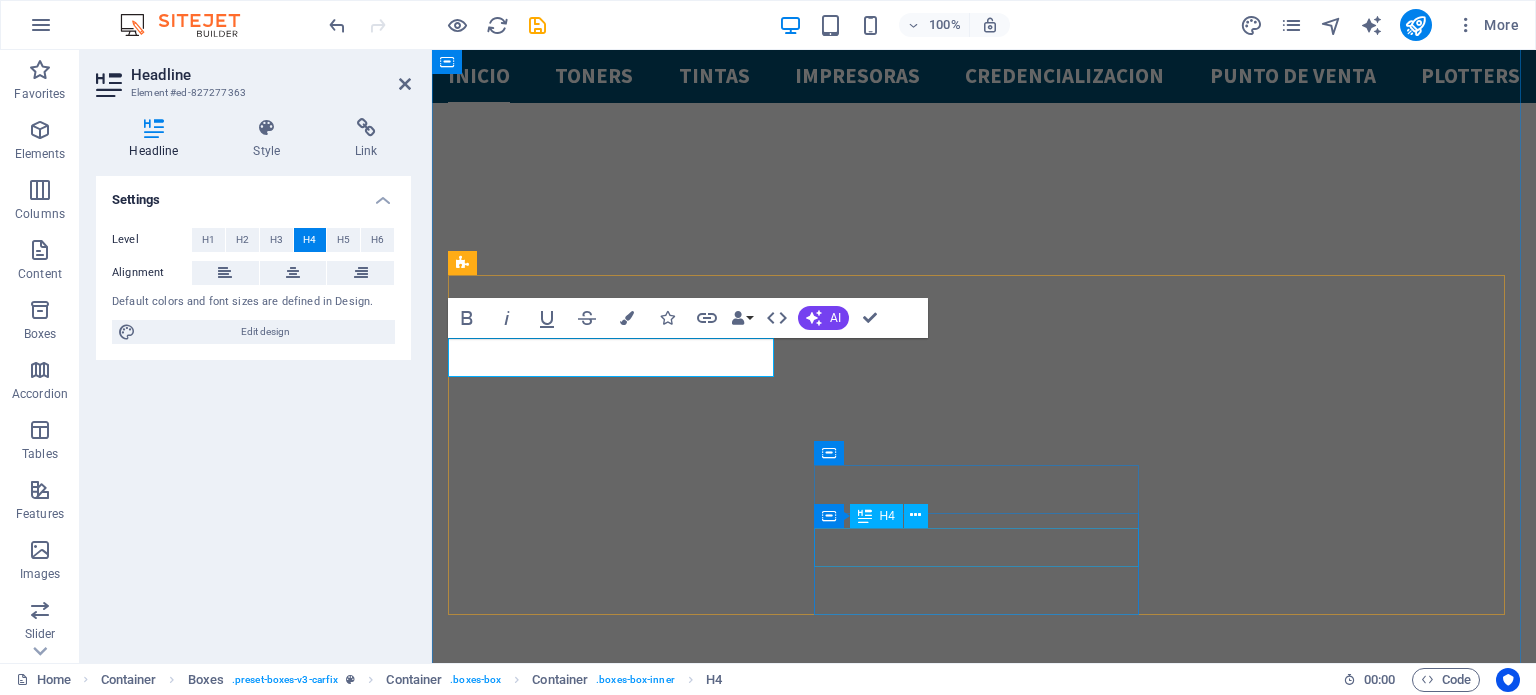 click on "Tire Repair" at bounding box center [613, 2189] 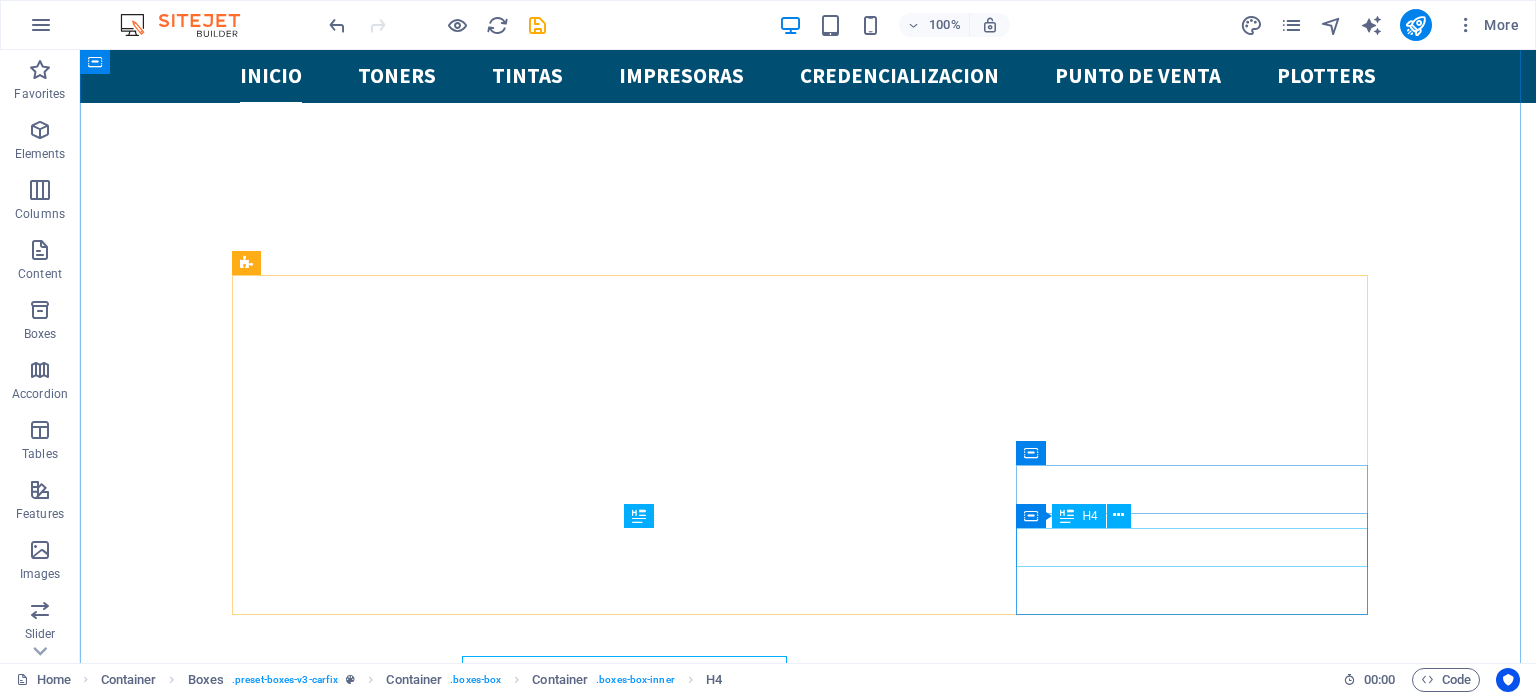 scroll, scrollTop: 817, scrollLeft: 0, axis: vertical 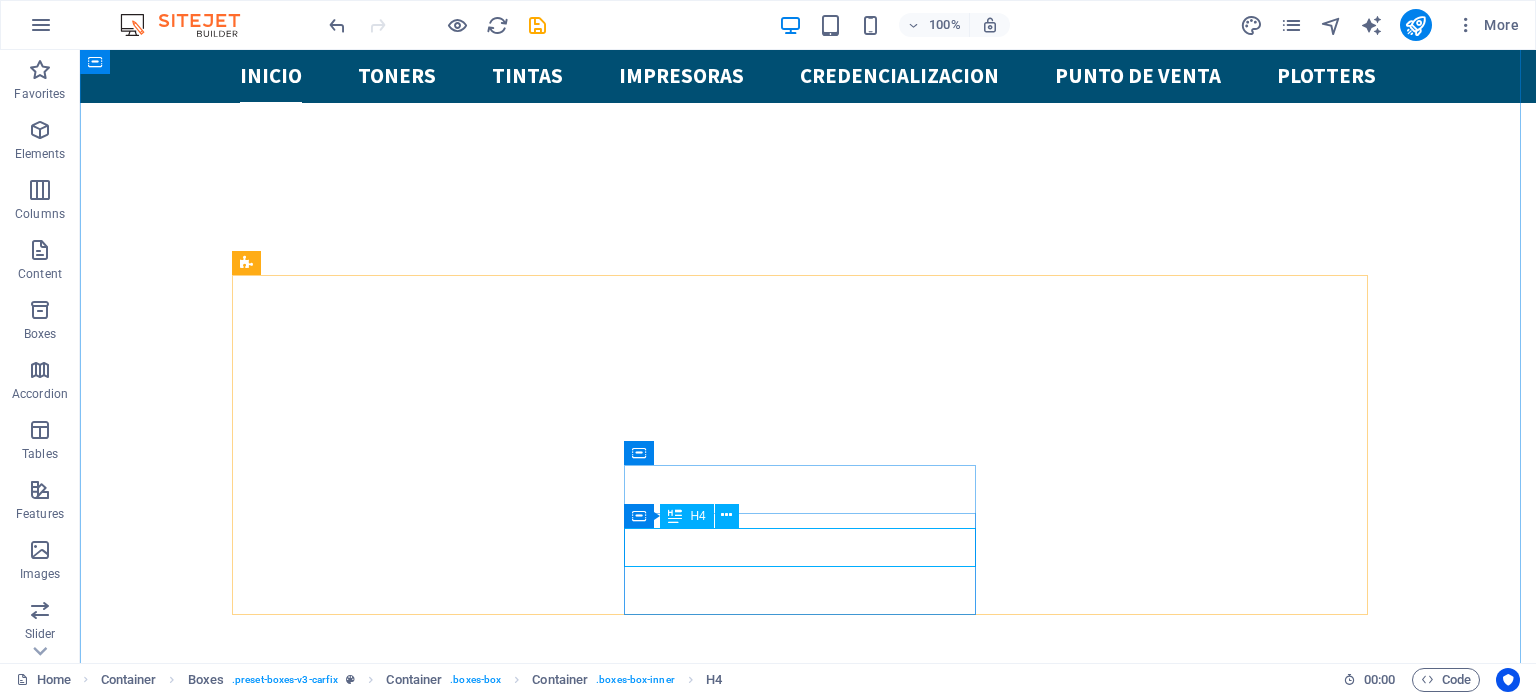click on "Tire Repair" at bounding box center [416, 2150] 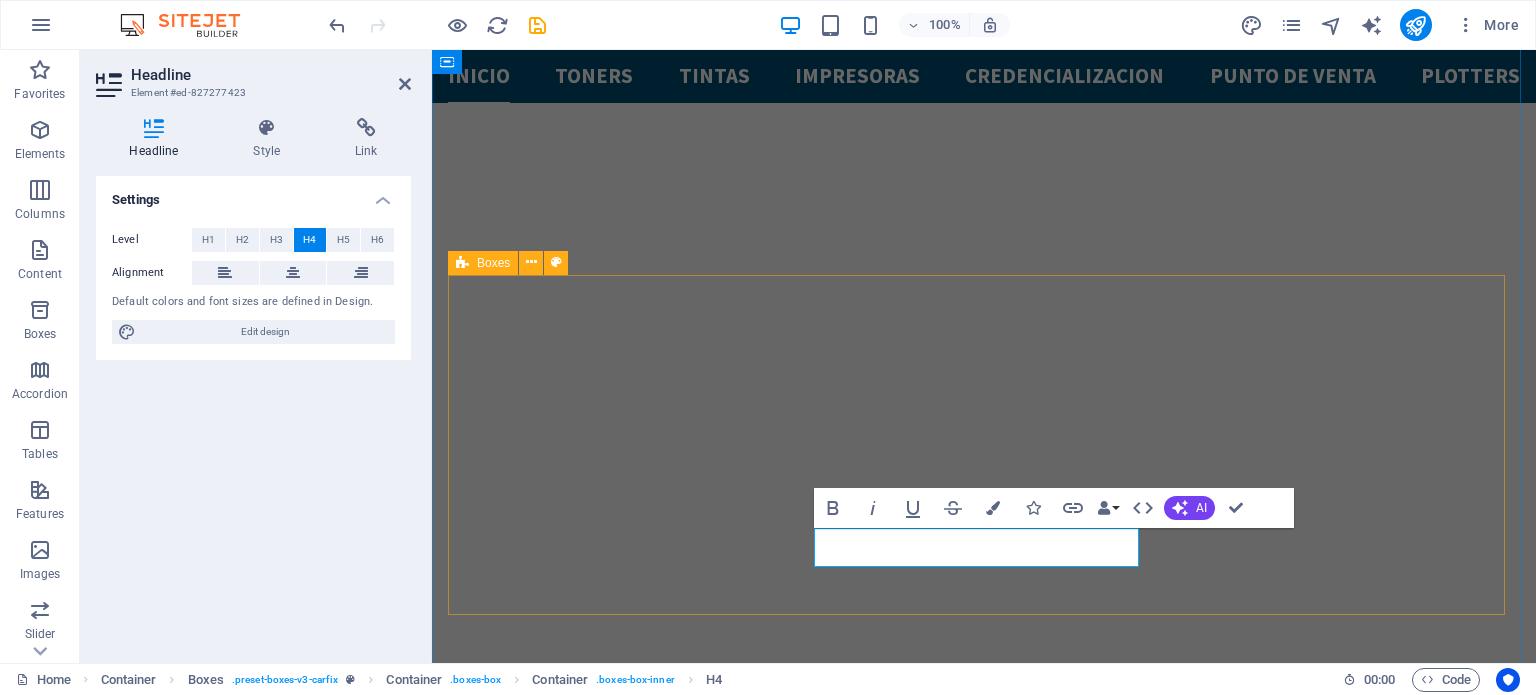 scroll, scrollTop: 945, scrollLeft: 0, axis: vertical 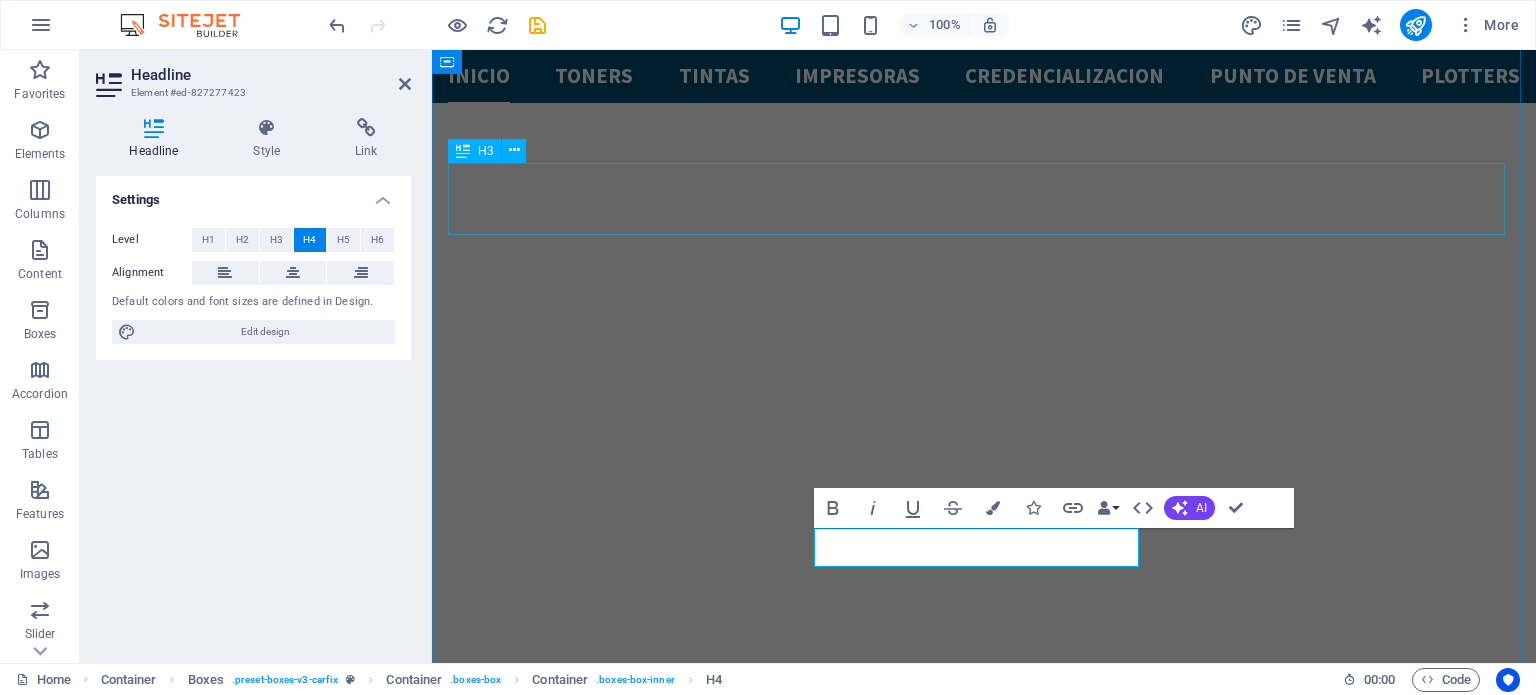 click on "Lorem ipsum dolor sit amet, consetetur sadipscing elitr,  sed diam nonumy eirmod tempor invidunt ut labore" at bounding box center (984, 1350) 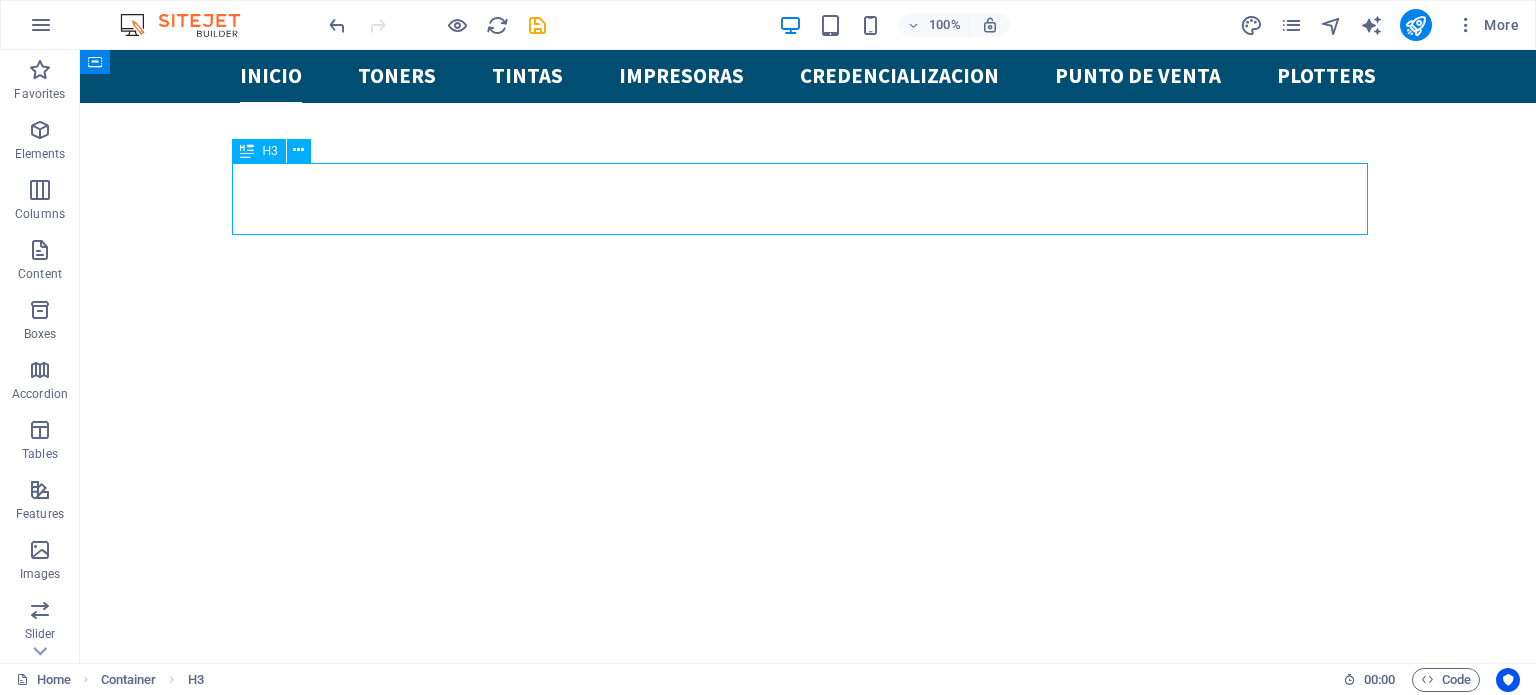 scroll, scrollTop: 817, scrollLeft: 0, axis: vertical 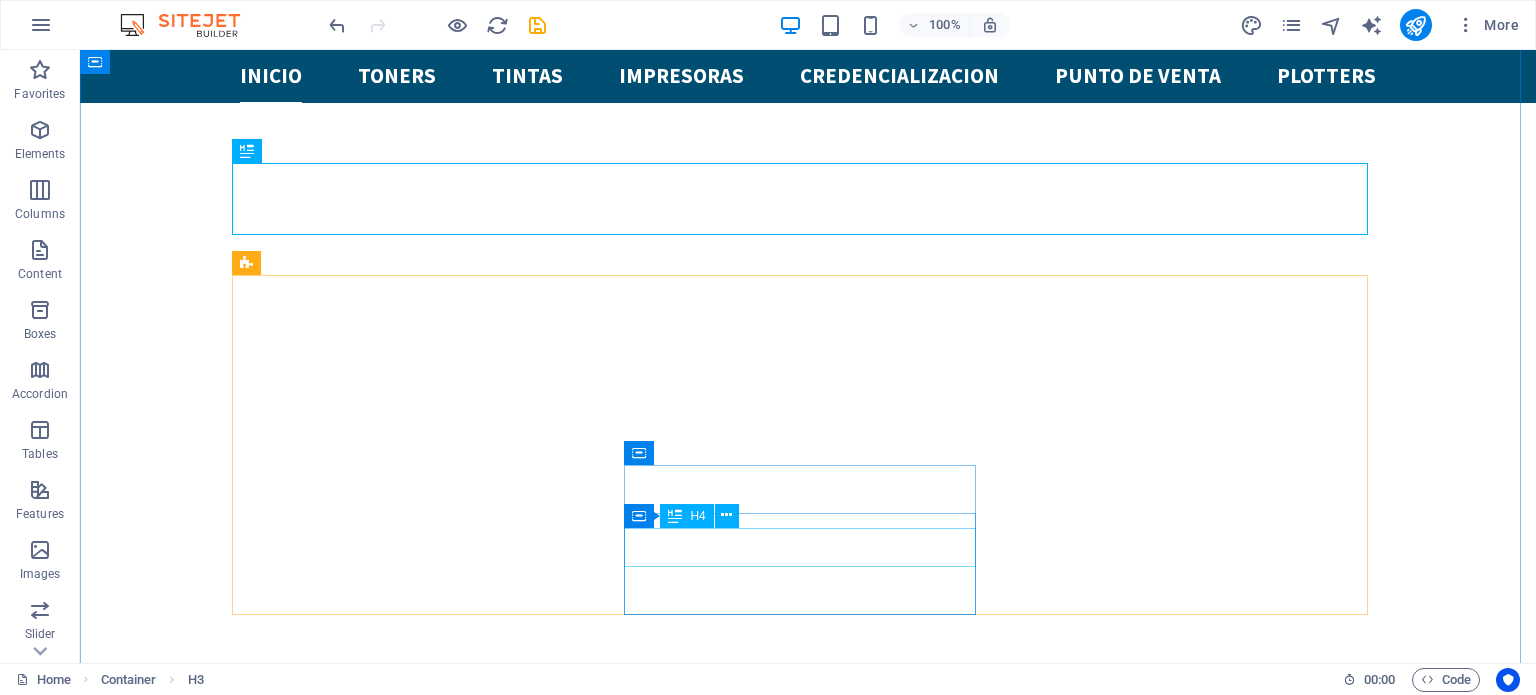 click on "Tire Repair" at bounding box center [416, 2150] 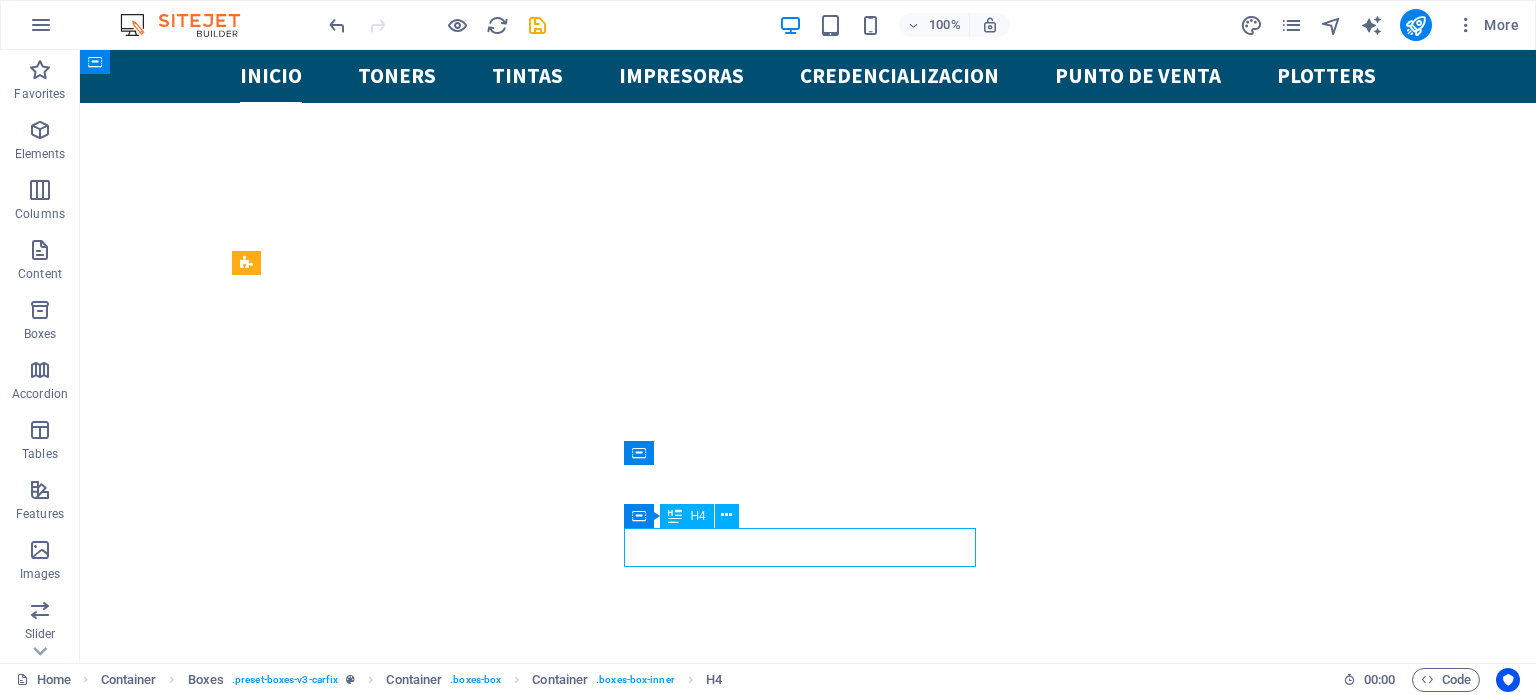click on "Tire Repair" at bounding box center [416, 2150] 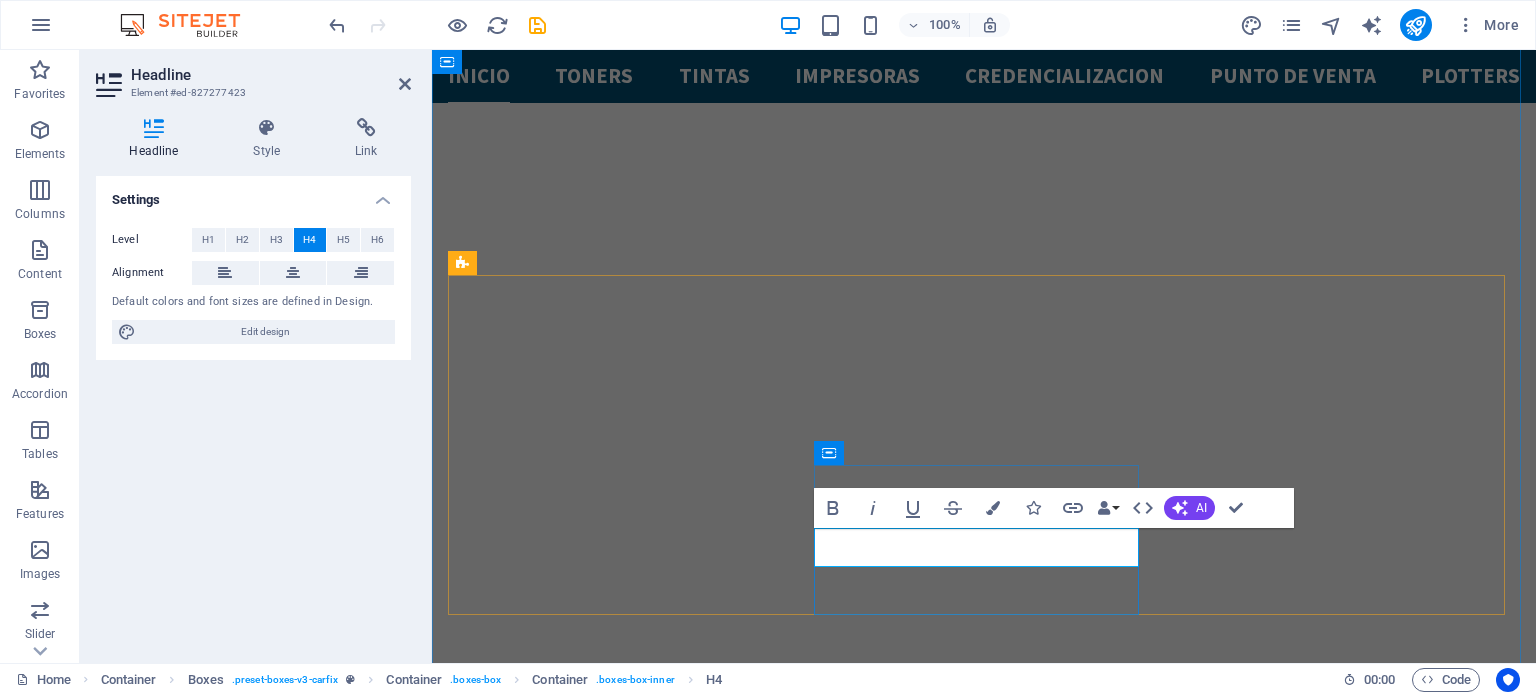 type 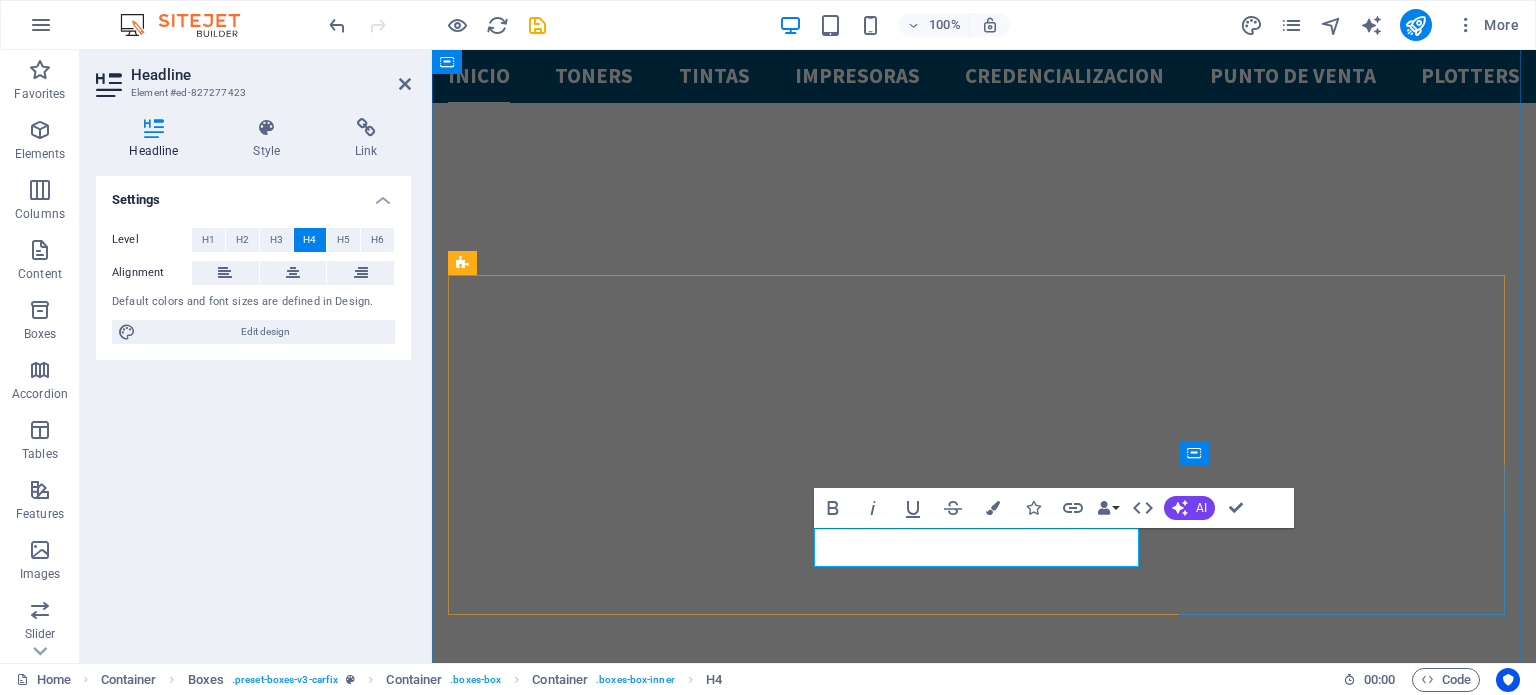 click on "Engine Diagnostic
Lorem ipsum dolor sit amet, consectetur adipisicing elit. Veritatis, dolorem!" at bounding box center [613, 2387] 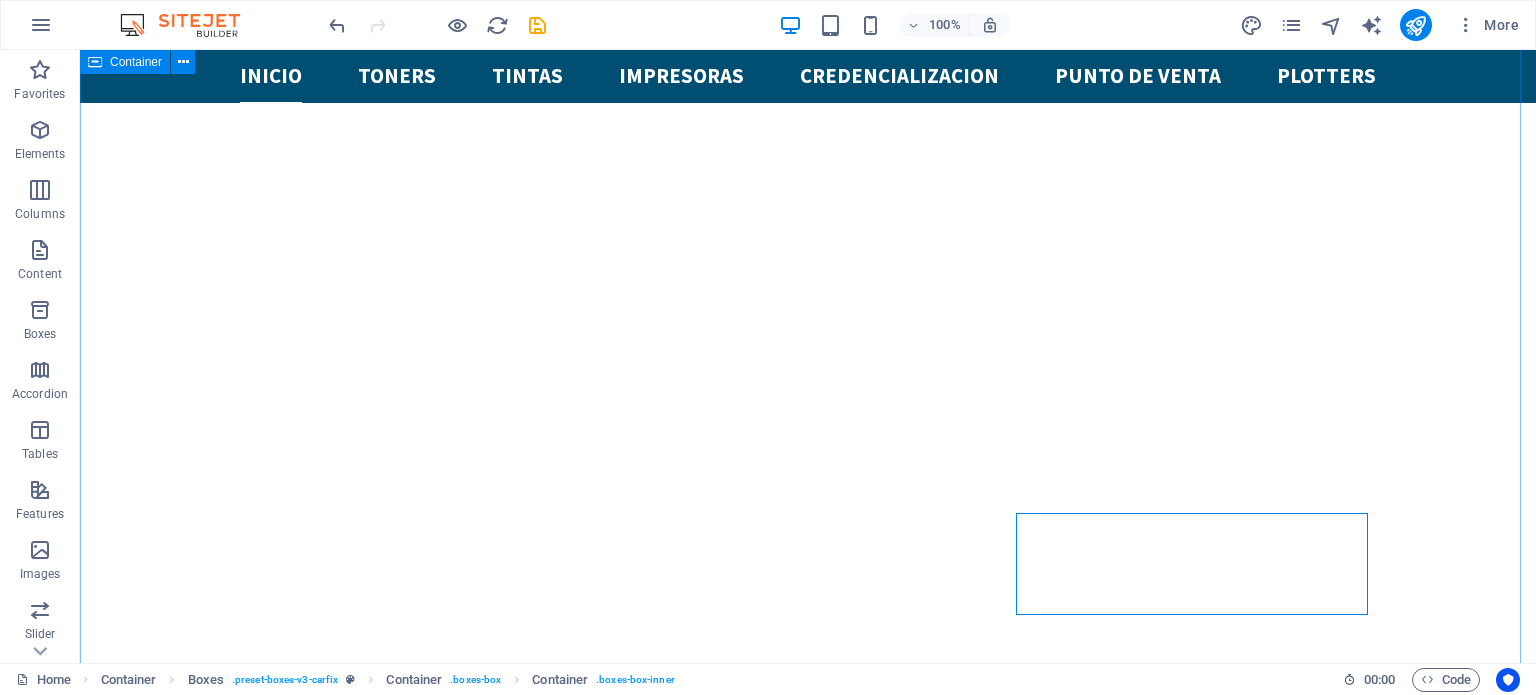 scroll, scrollTop: 817, scrollLeft: 0, axis: vertical 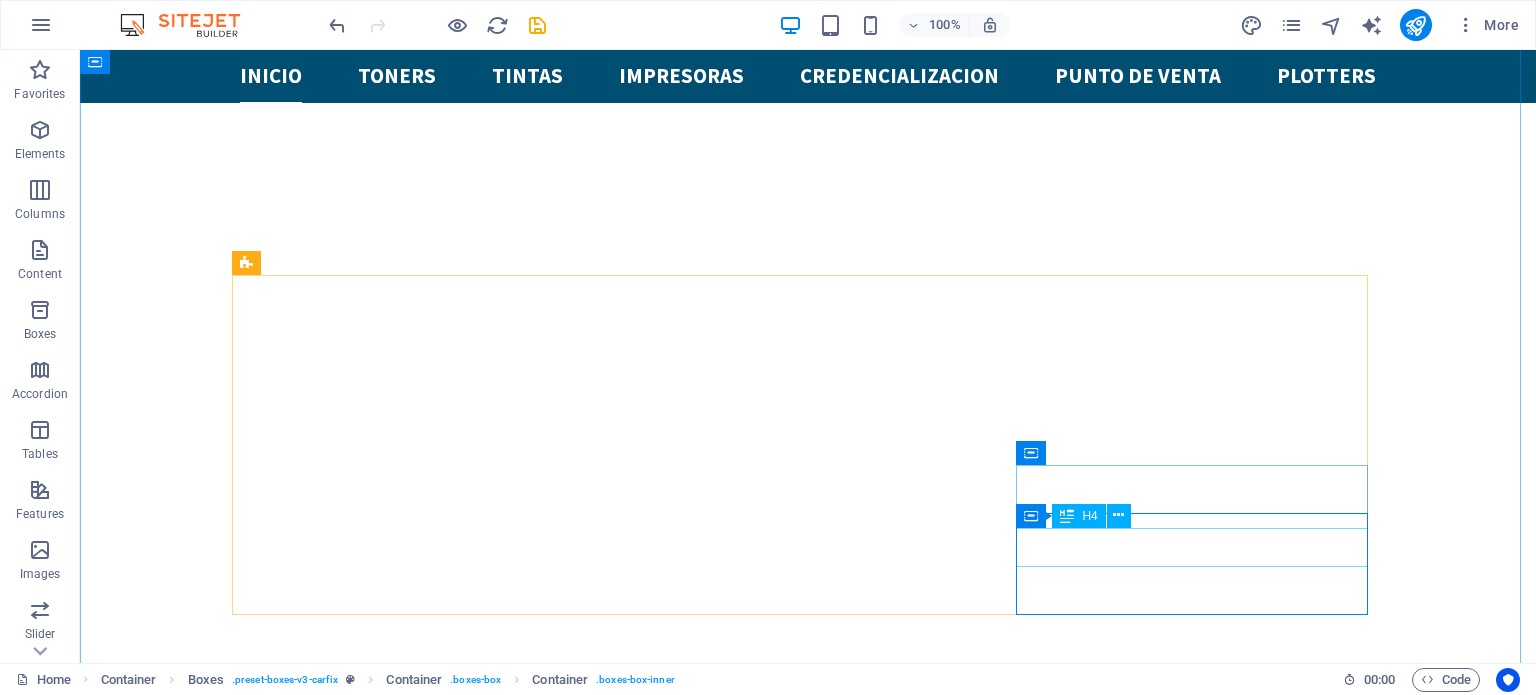 click on "Engine Diagnostic" at bounding box center (416, 2320) 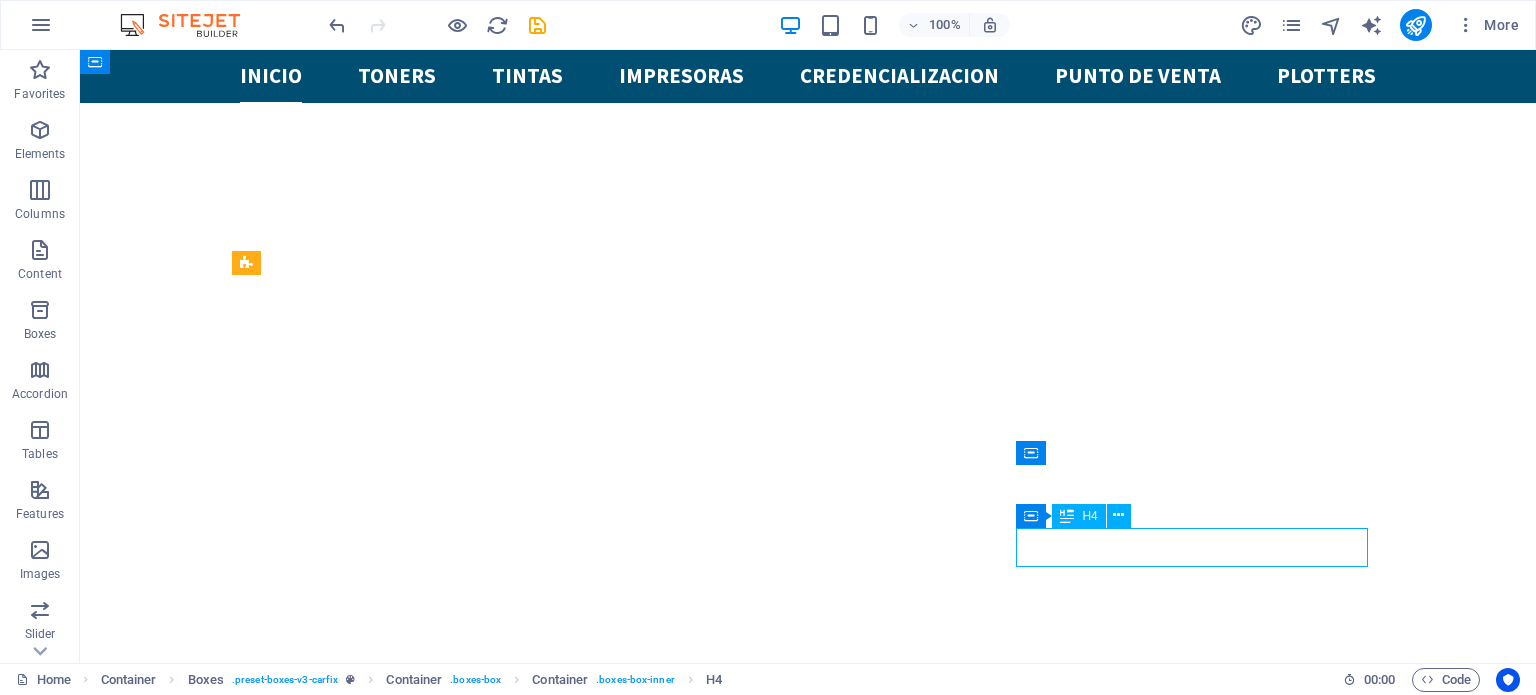 click on "Engine Diagnostic" at bounding box center [416, 2320] 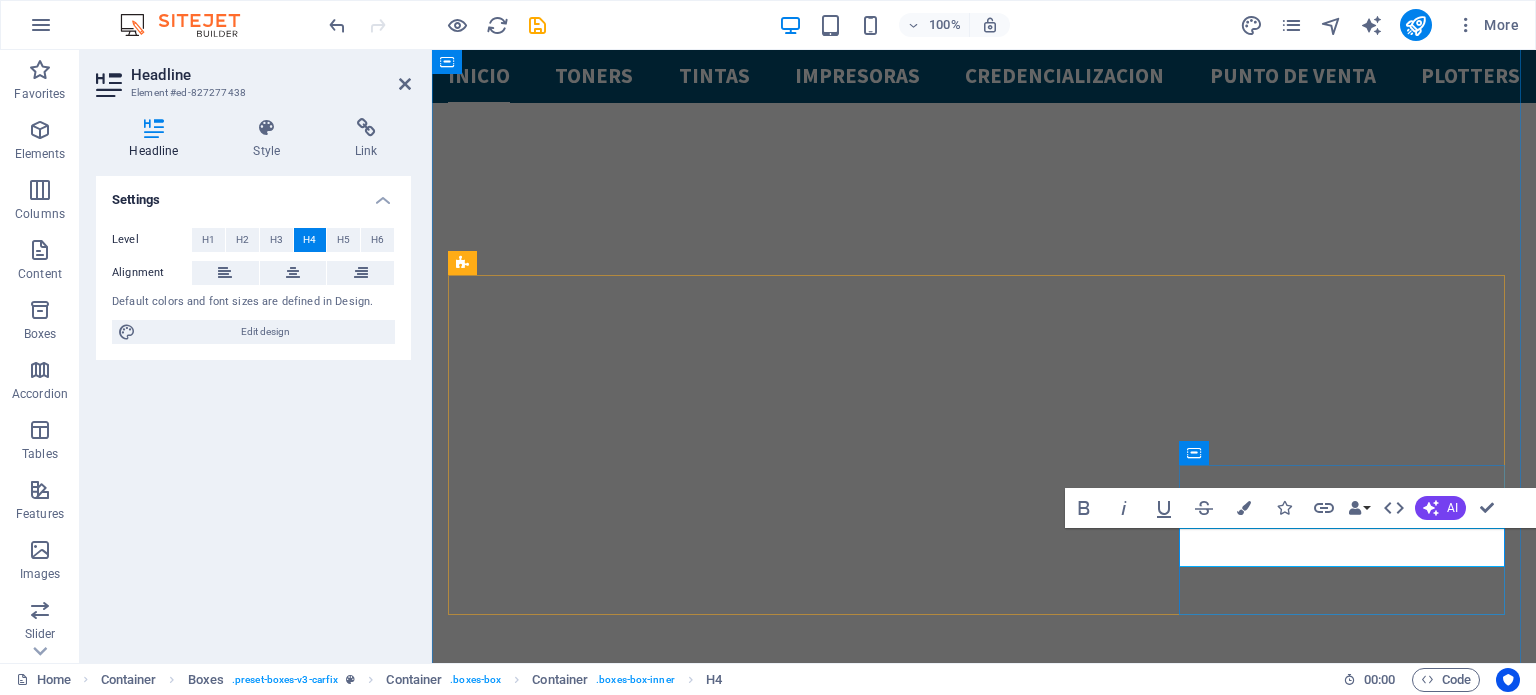 type 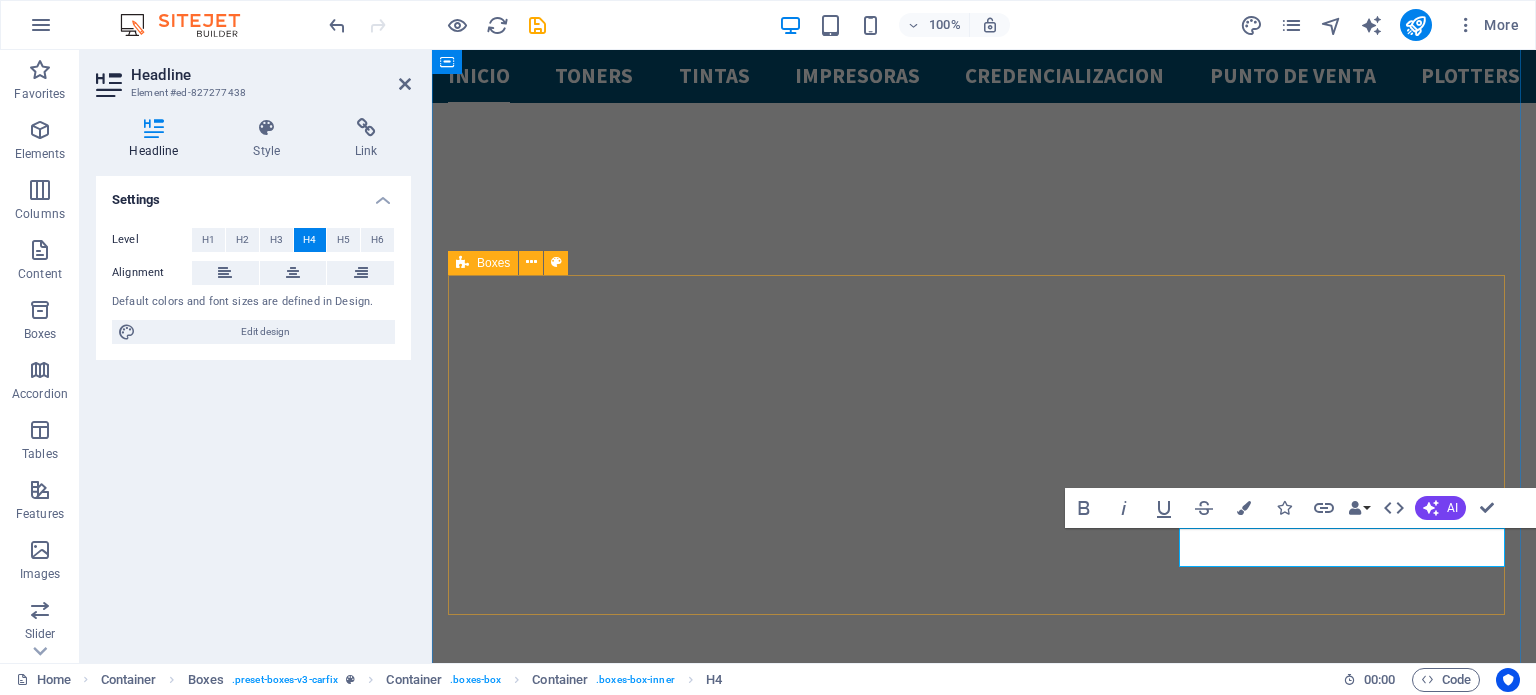 click on "servicio express a domicilio
Lorem ipsum dolor sit amet, consectetur adipisicing elit. Veritatis, dolorem! garantia
Lorem ipsum dolor sit amet, consectetur adipisicing elit. Veritatis, dolorem! asesoria experta
Lorem ipsum dolor sit amet, consectetur adipisicing elit. Veritatis, dolorem! soporte tecnico
Lorem ipsum dolor sit amet, consectetur adipisicing elit. Veritatis, dolorem! ahorro
Lorem ipsum dolor sit amet, consectetur adipisicing elit. Veritatis, dolorem! calidad
Lorem ipsum dolor sit amet, consectetur adipisicing elit. Veritatis, dolorem!" at bounding box center (984, 1930) 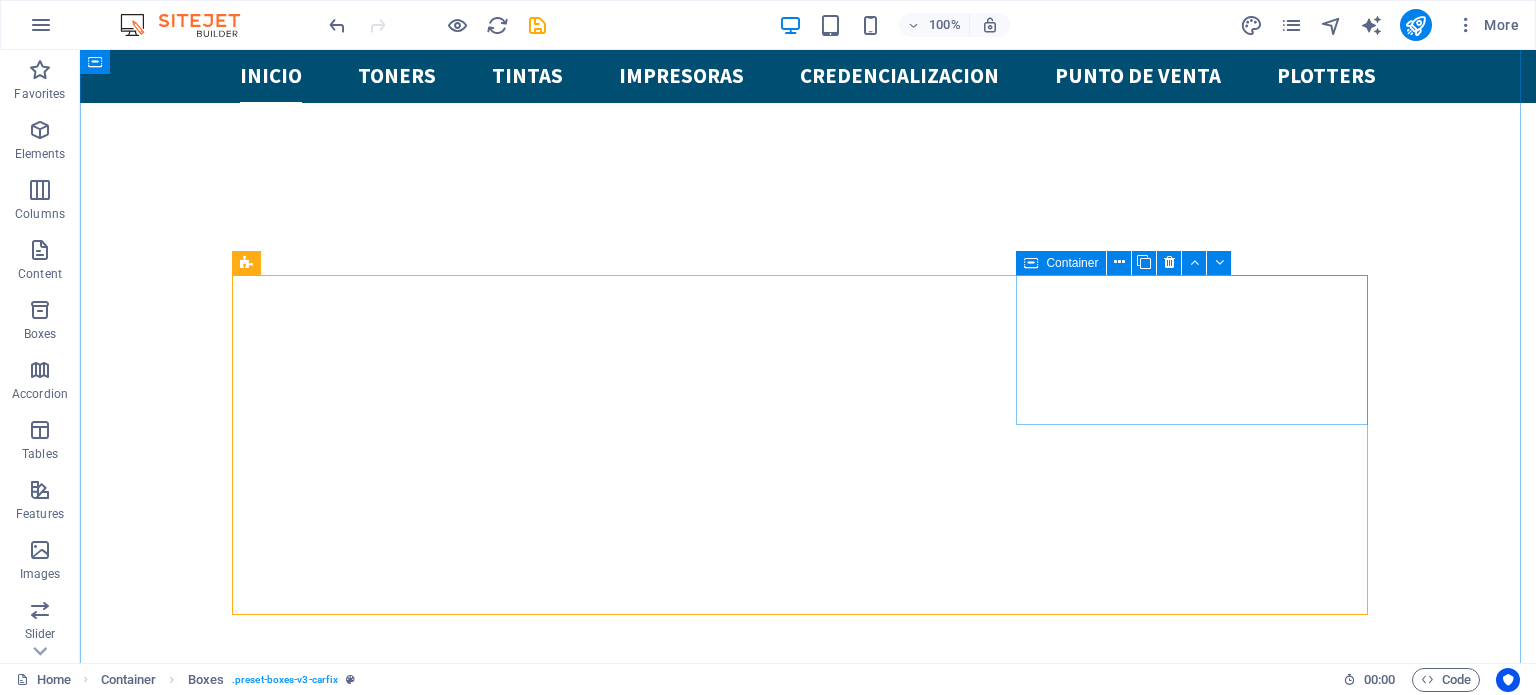 scroll, scrollTop: 817, scrollLeft: 0, axis: vertical 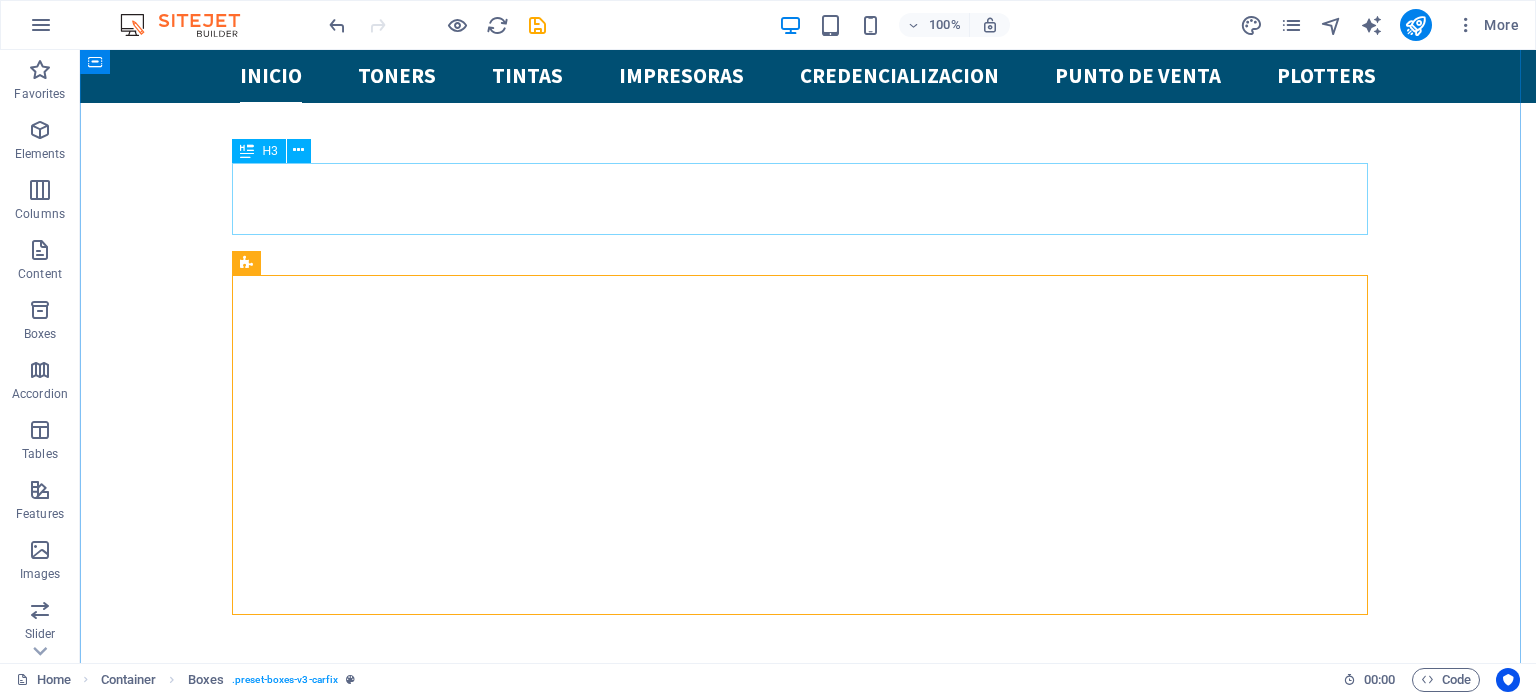 click on "Lorem ipsum dolor sit amet, consetetur sadipscing elitr,  sed diam nonumy eirmod tempor invidunt ut labore" at bounding box center [808, 1311] 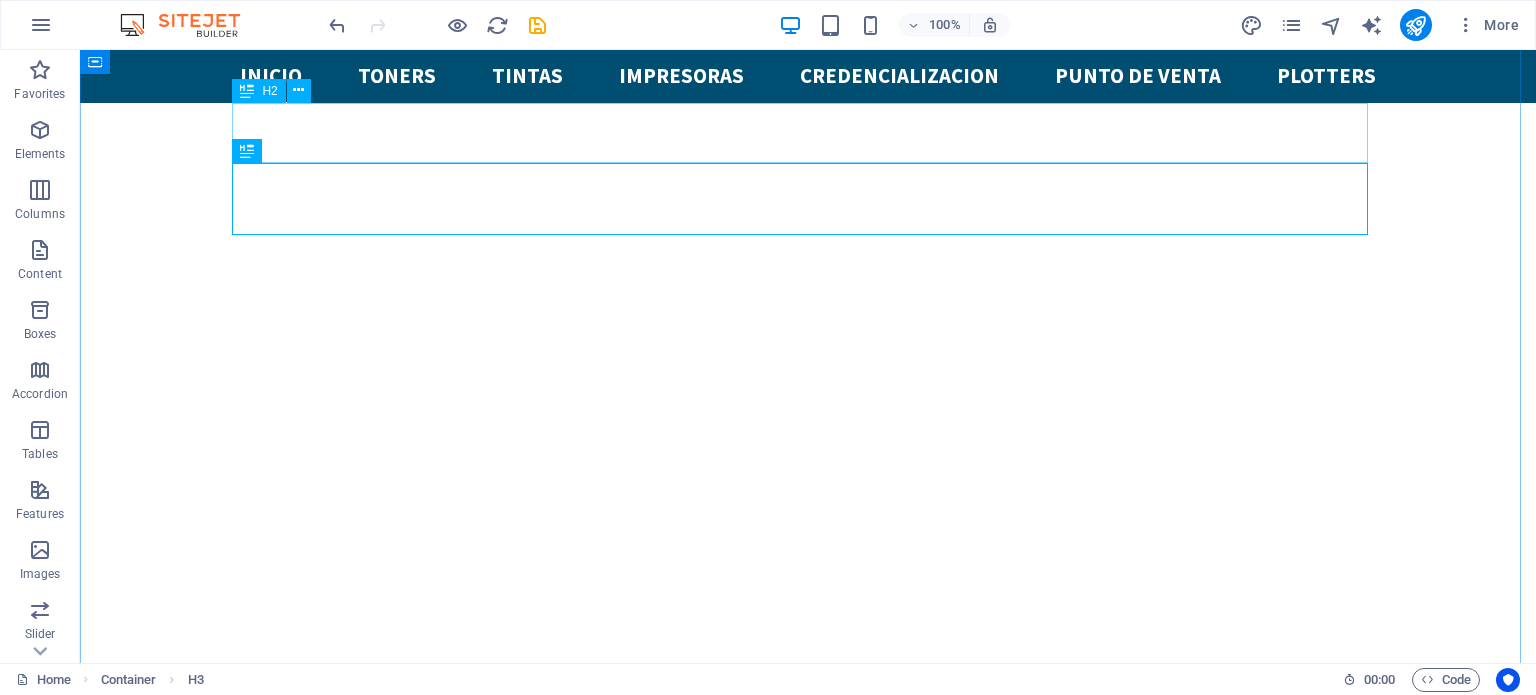 click on "CarFix" at bounding box center (808, 1245) 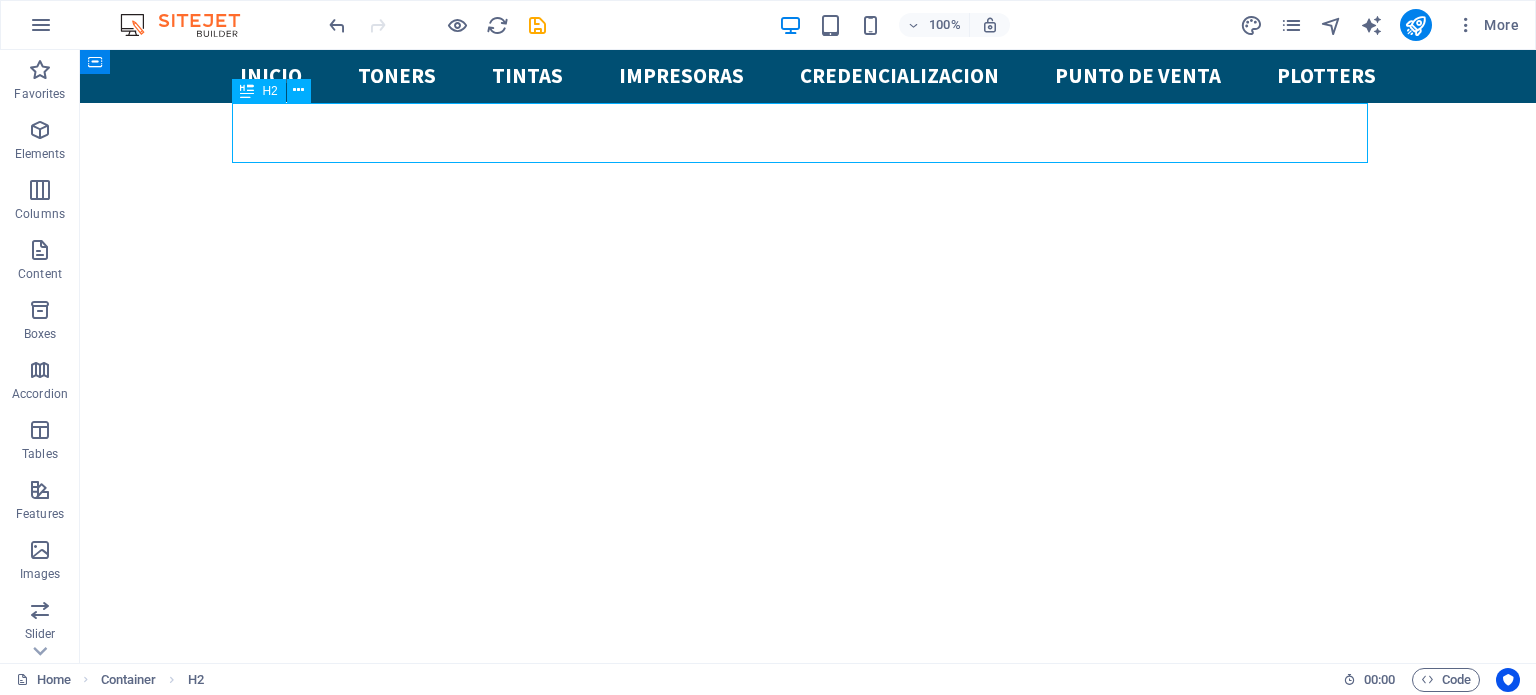 click on "CarFix" at bounding box center [808, 1245] 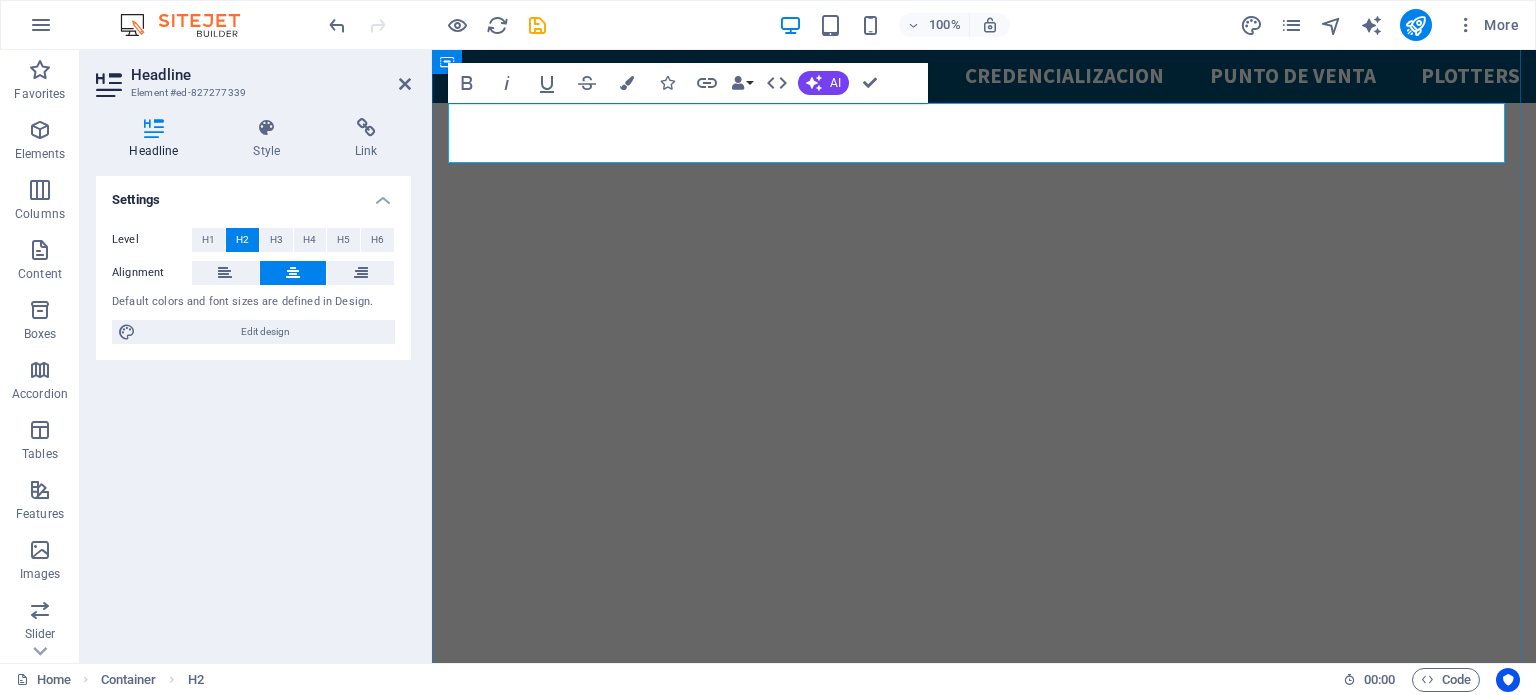 type 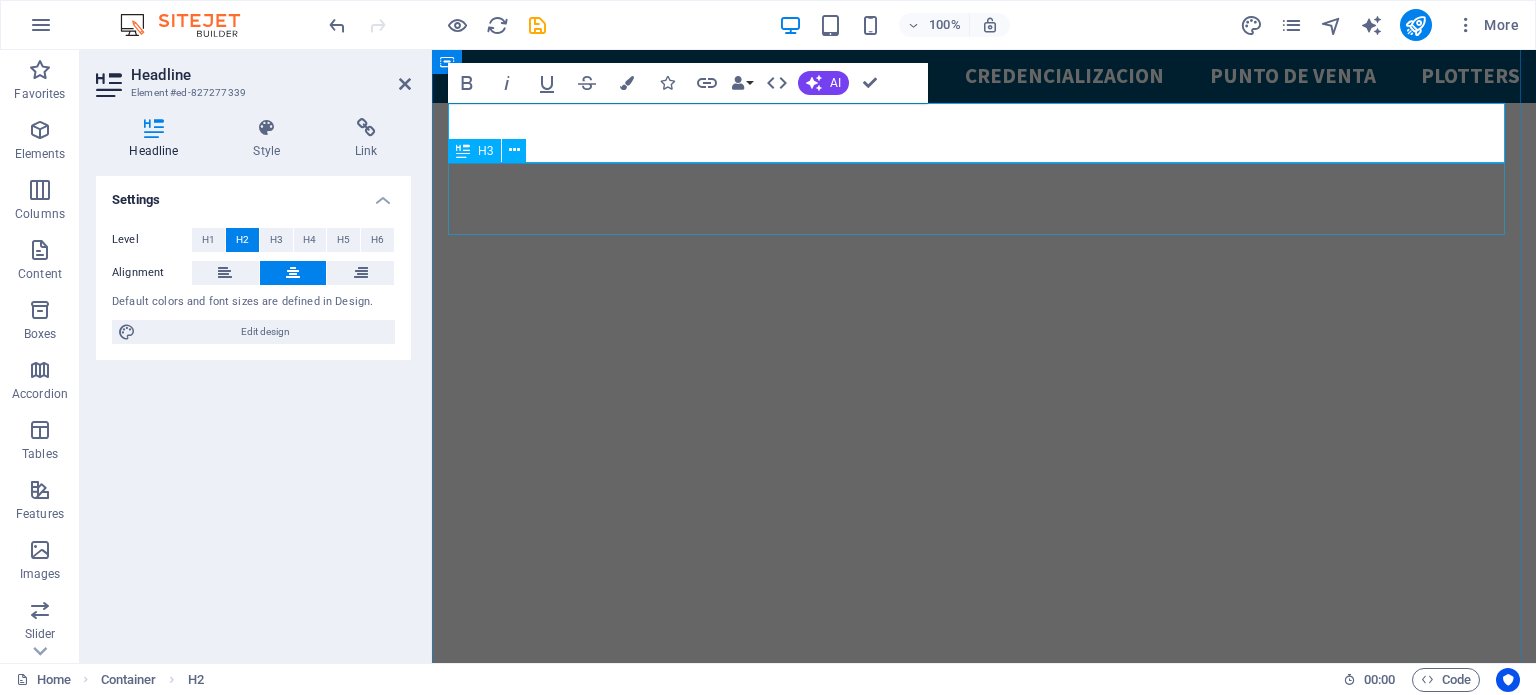 click on "Lorem ipsum dolor sit amet, consetetur sadipscing elitr,  sed diam nonumy eirmod tempor invidunt ut labore" at bounding box center [984, 1350] 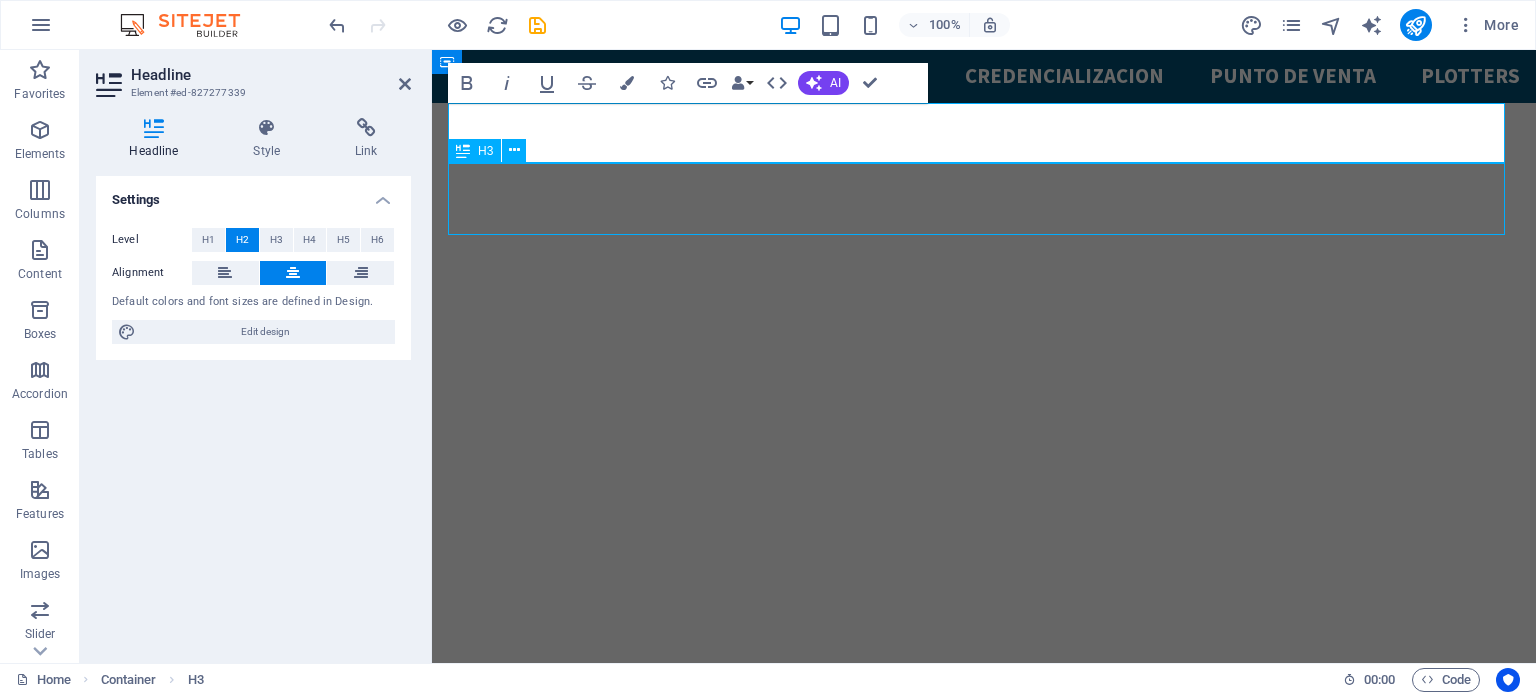 scroll, scrollTop: 817, scrollLeft: 0, axis: vertical 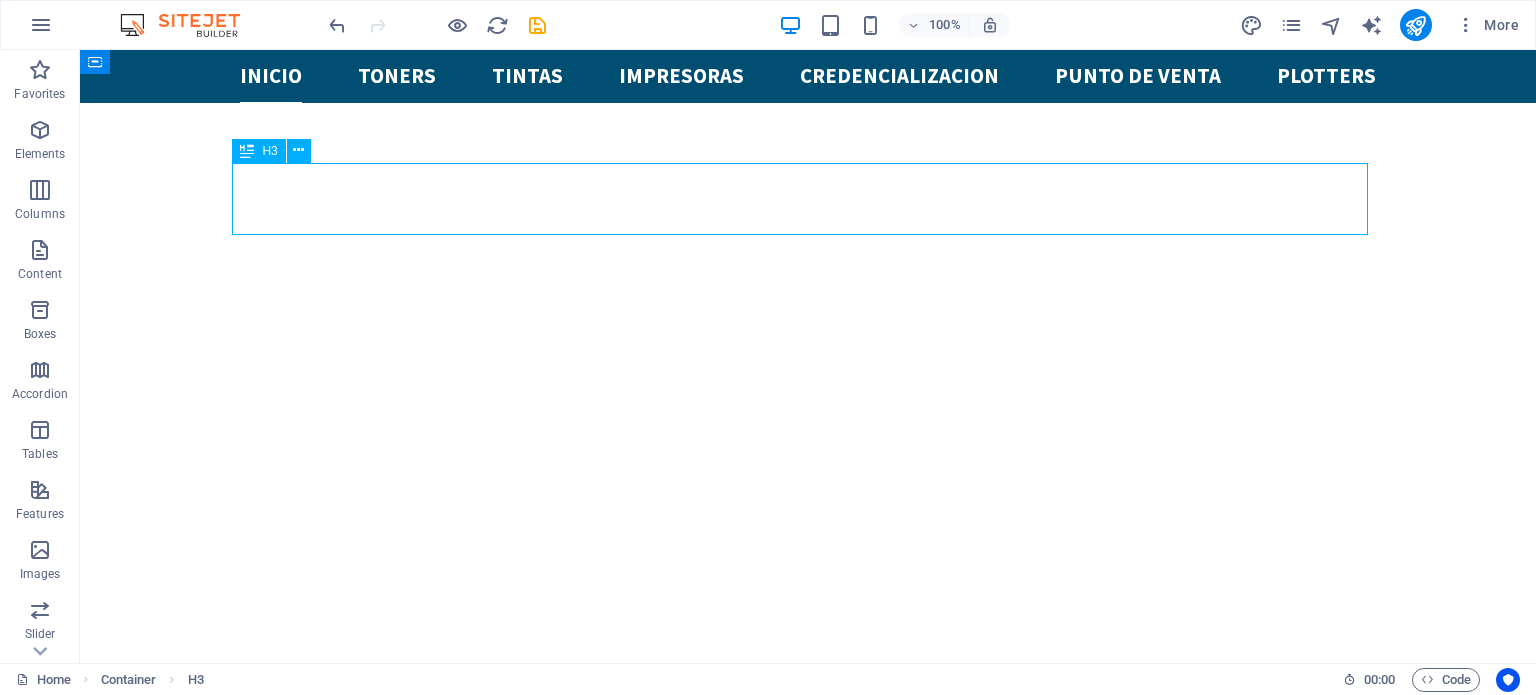 click on "Lorem ipsum dolor sit amet, consetetur sadipscing elitr,  sed diam nonumy eirmod tempor invidunt ut labore" at bounding box center (808, 1311) 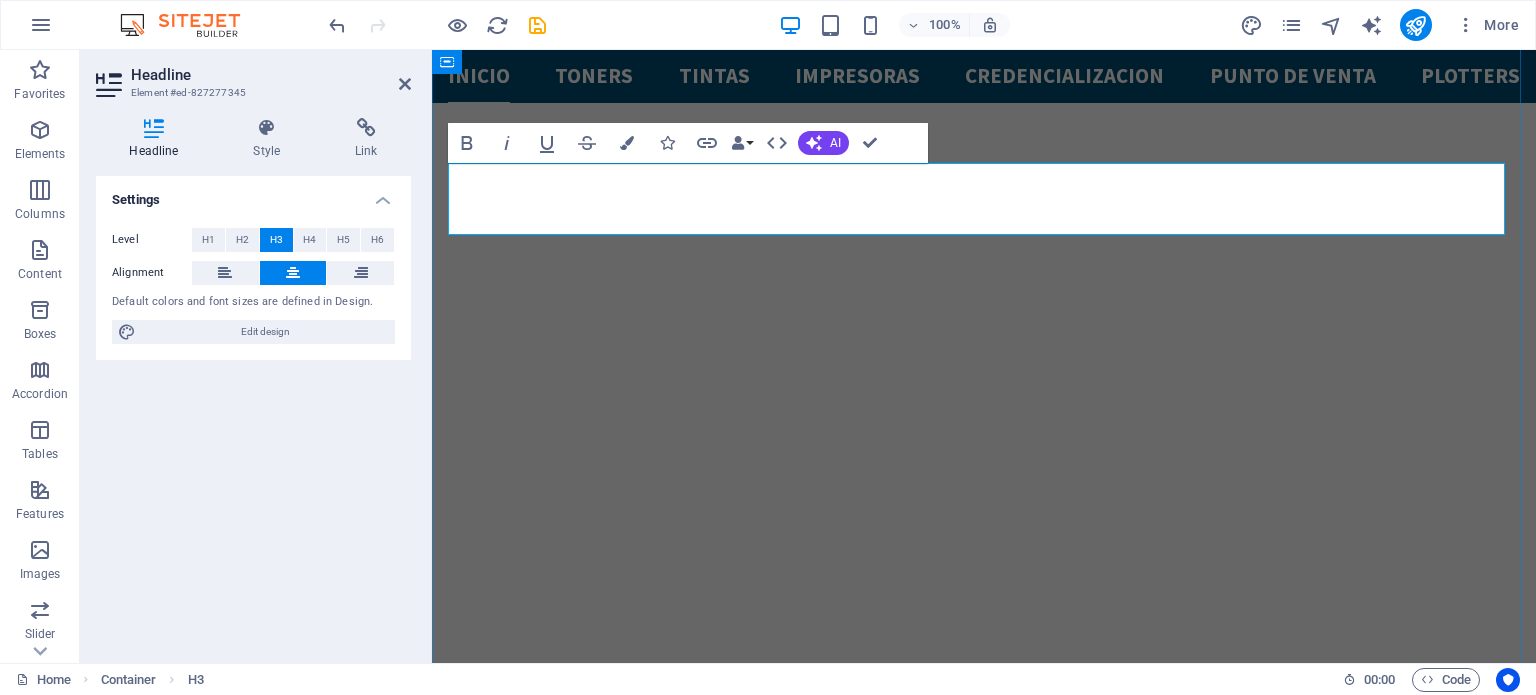 type 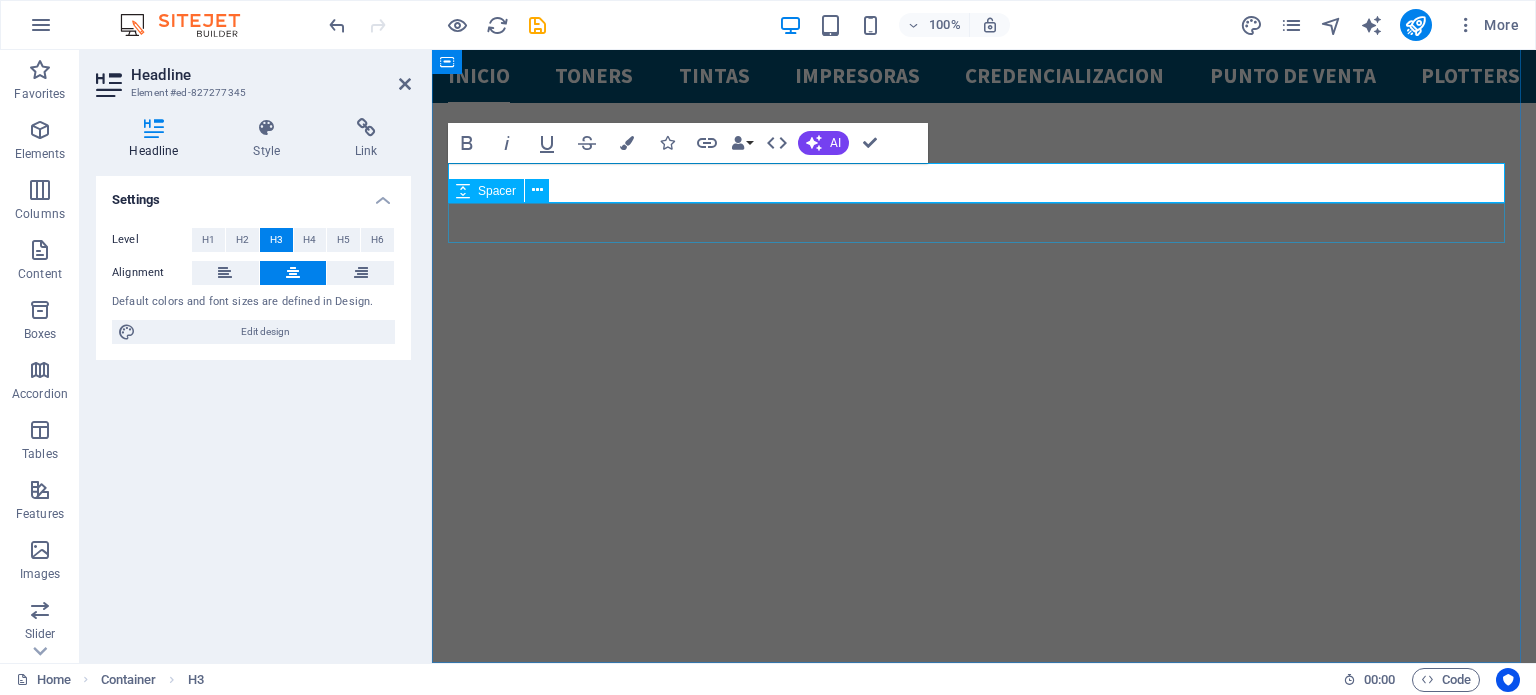 click at bounding box center (984, 1378) 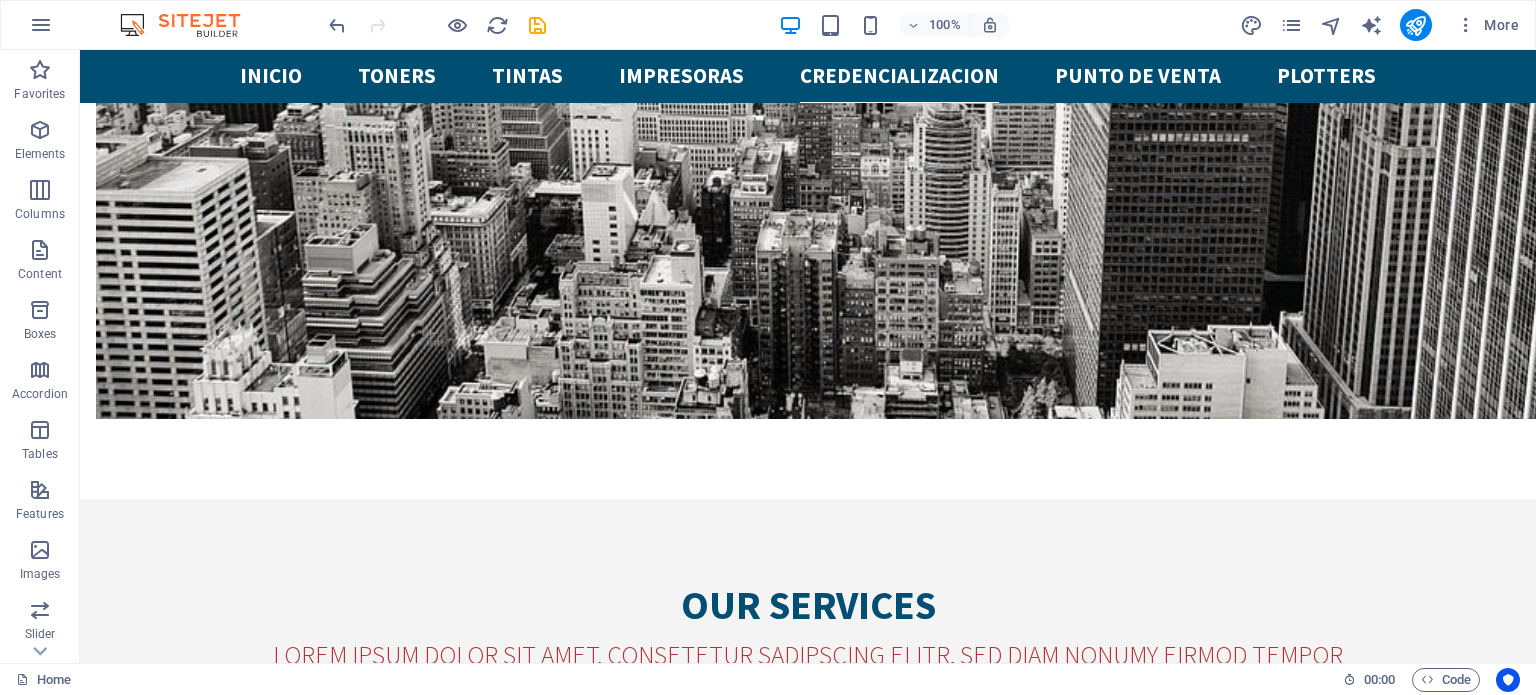 scroll, scrollTop: 5240, scrollLeft: 0, axis: vertical 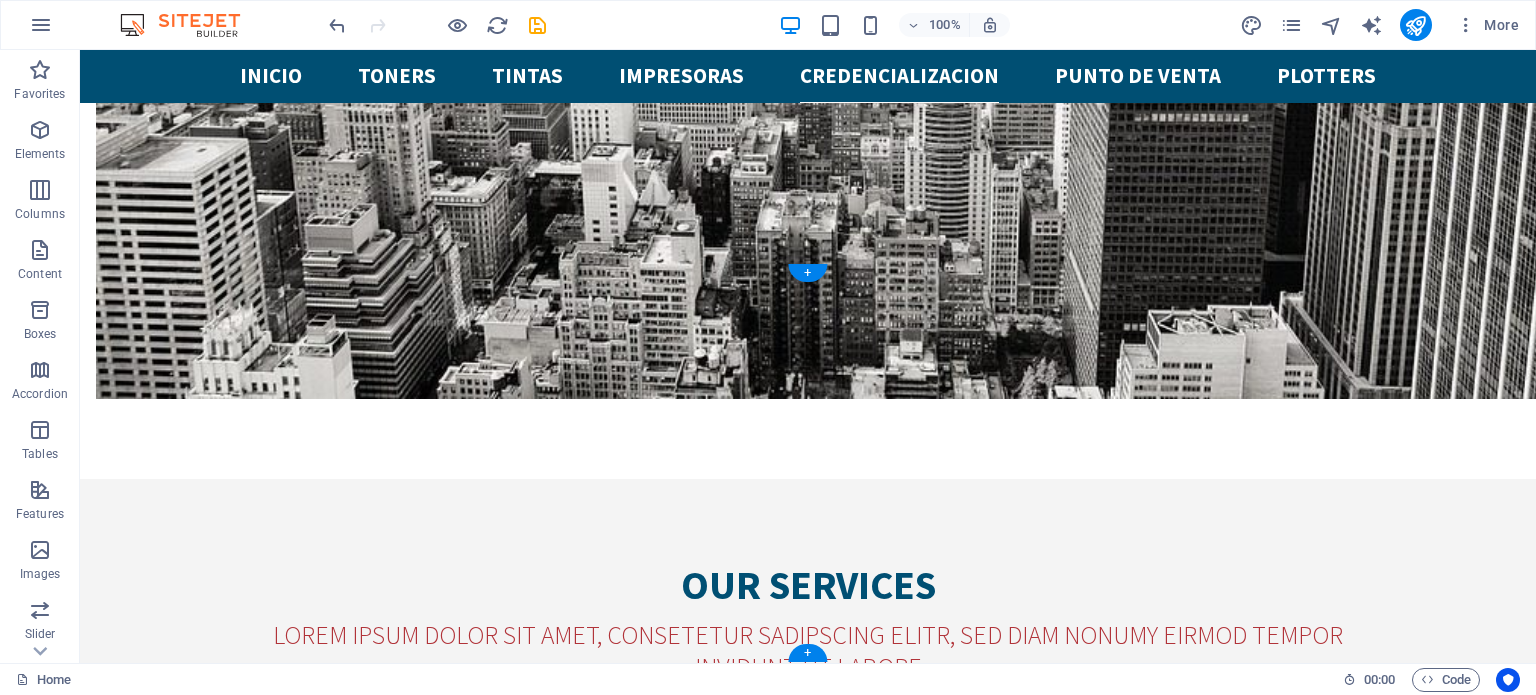 click on "← Mover a la izquierda → Mover a la derecha ↑ Mover hacia arriba ↓ Mover hacia abajo + Acercar - Alejar Inicio Mover a la izquierda un 75% Fin Mover a la derecha un 75% Página anterior Mover hacia arriba un 75% Página siguiente Mover hacia abajo un 75% Mapa Relieve Satélite Etiquetas Combinaciones de teclas Datos del mapa Datos del mapa ©2025 Google Datos del mapa ©2025 Google 1 km  Hacer clic para alternar entre unidades imperiales y métricas Condiciones Informar un error en el mapa" at bounding box center [808, 5964] 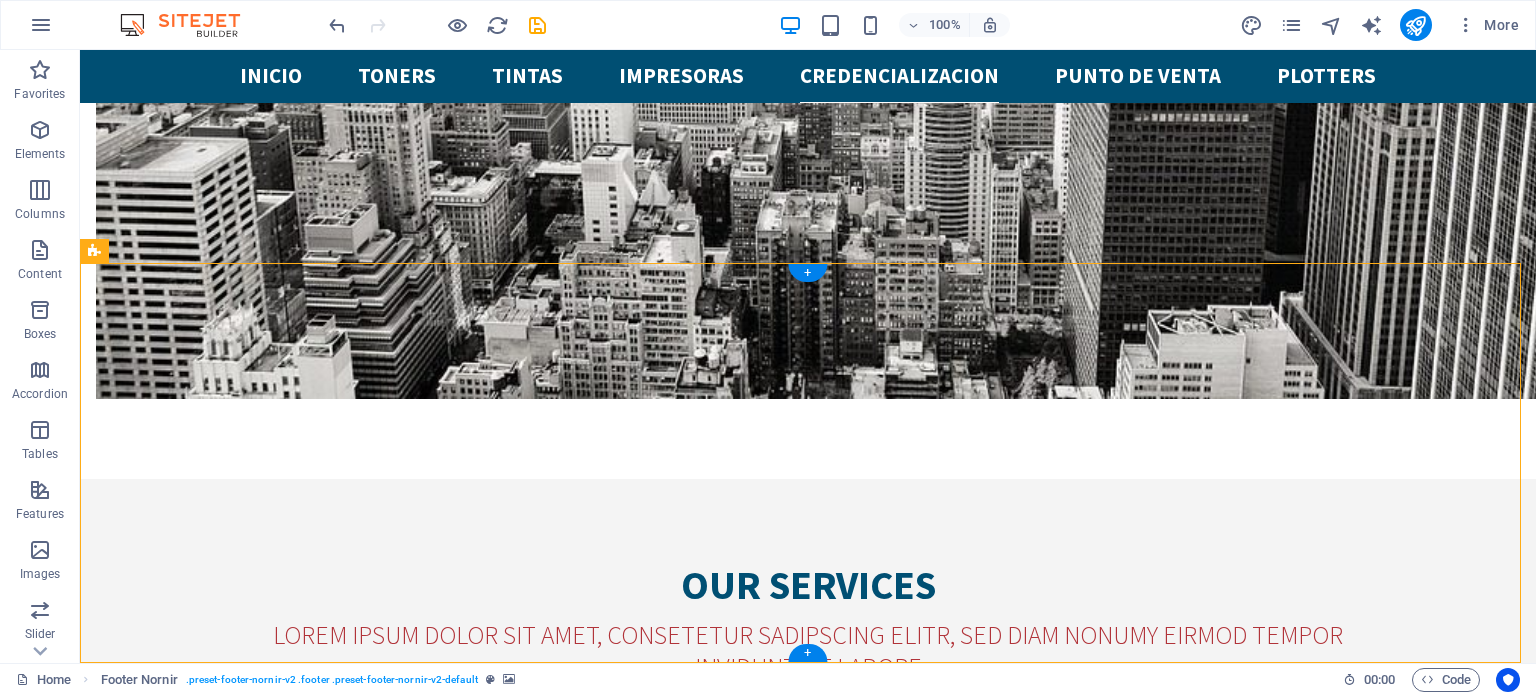 click on "← Mover a la izquierda → Mover a la derecha ↑ Mover hacia arriba ↓ Mover hacia abajo + Acercar - Alejar Inicio Mover a la izquierda un 75% Fin Mover a la derecha un 75% Página anterior Mover hacia arriba un 75% Página siguiente Mover hacia abajo un 75% Mapa Relieve Satélite Etiquetas Combinaciones de teclas Datos del mapa Datos del mapa ©2025 Google Datos del mapa ©2025 Google 1 km  Hacer clic para alternar entre unidades imperiales y métricas Condiciones Informar un error en el mapa" at bounding box center [808, 5964] 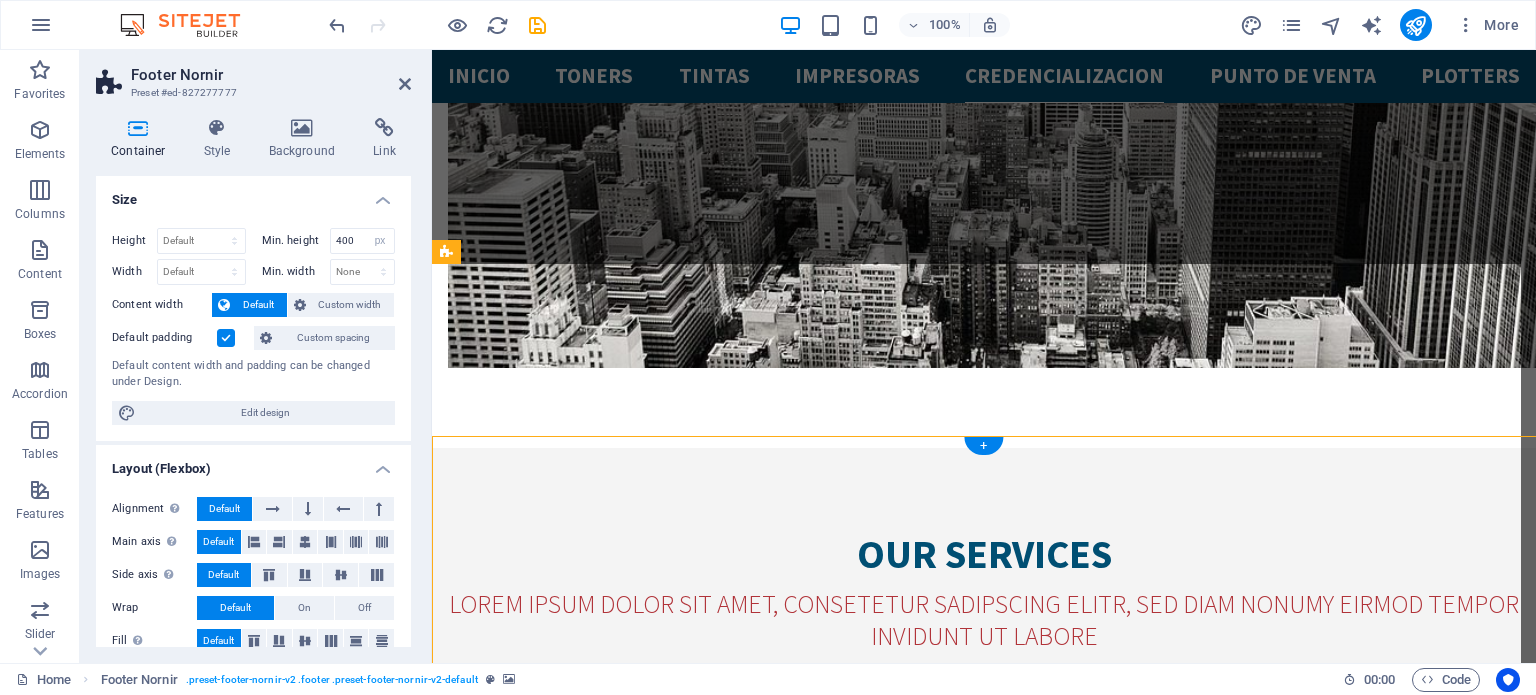 scroll, scrollTop: 5068, scrollLeft: 0, axis: vertical 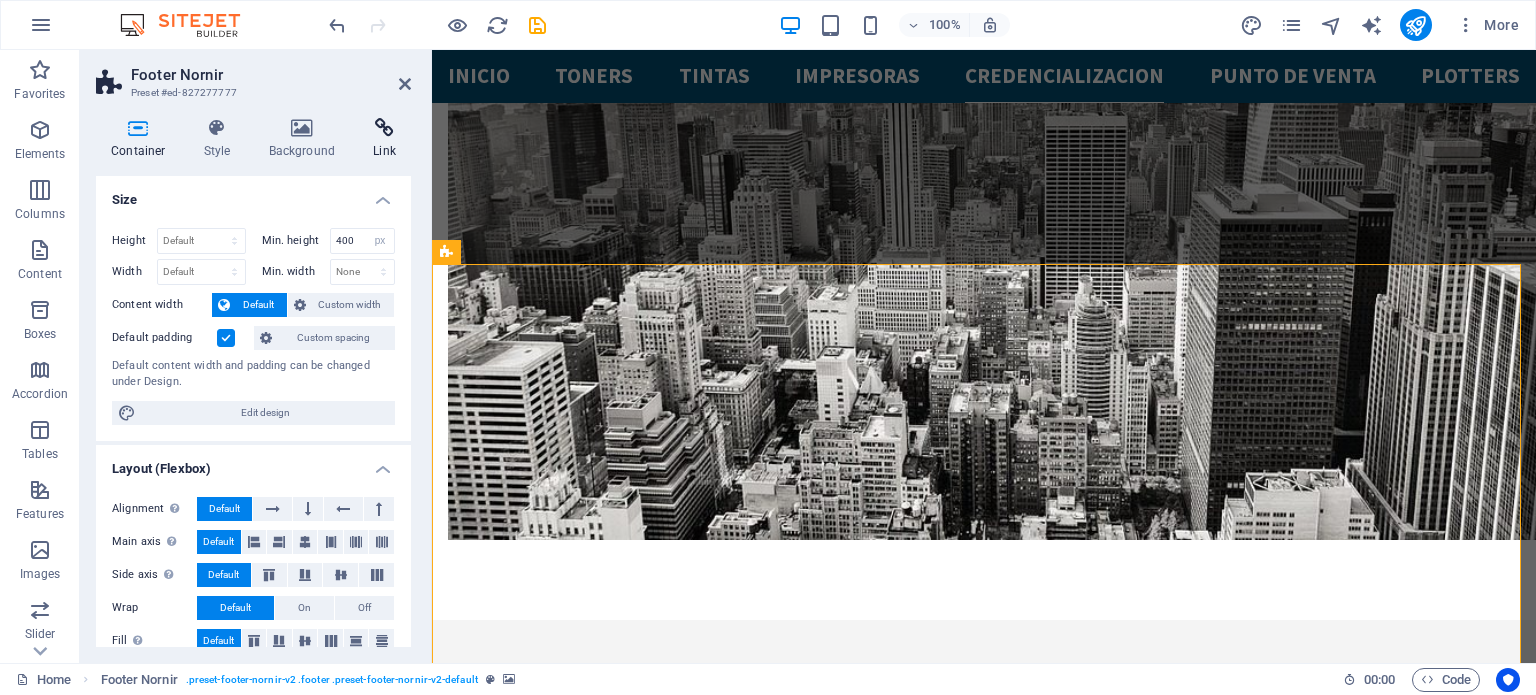 click at bounding box center [384, 128] 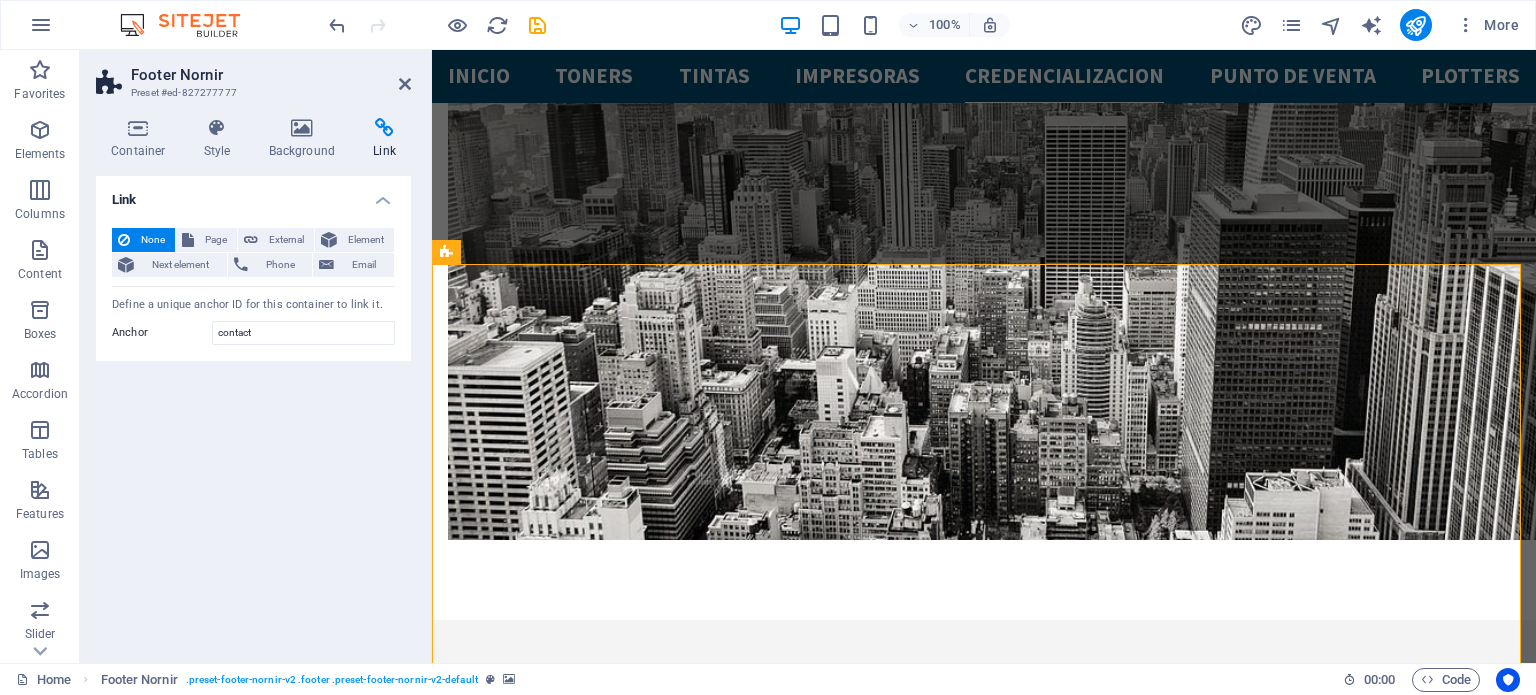 click on "Preset #ed-827277777" at bounding box center (251, 93) 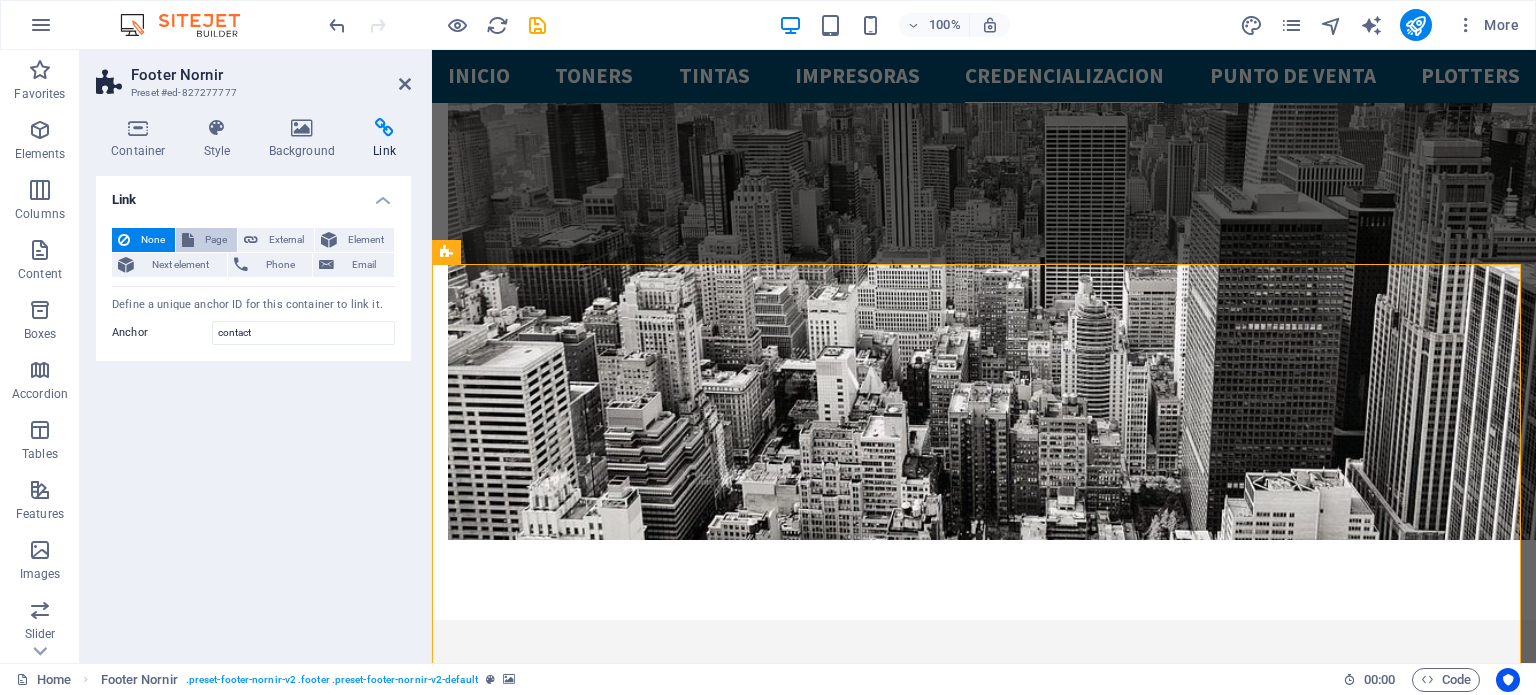 click on "Page" at bounding box center (215, 240) 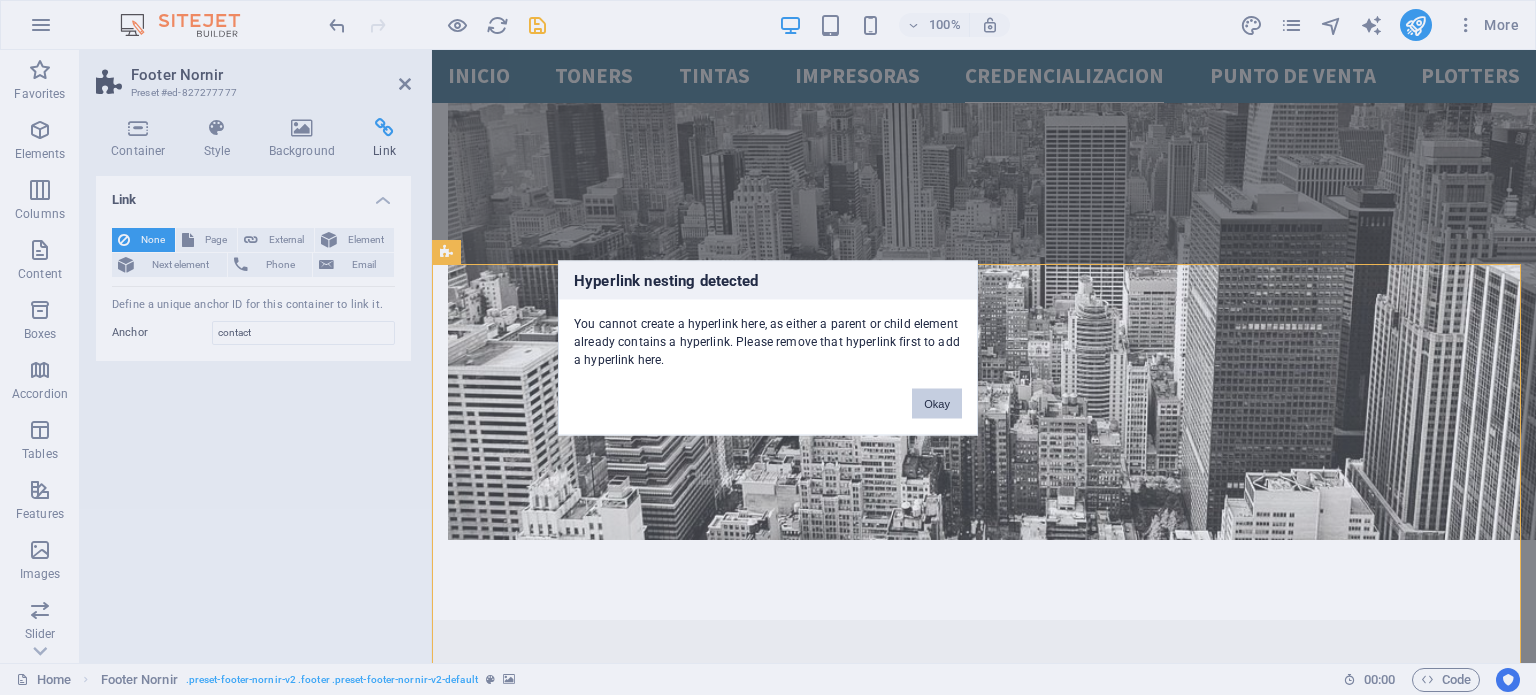click on "Okay" at bounding box center (937, 403) 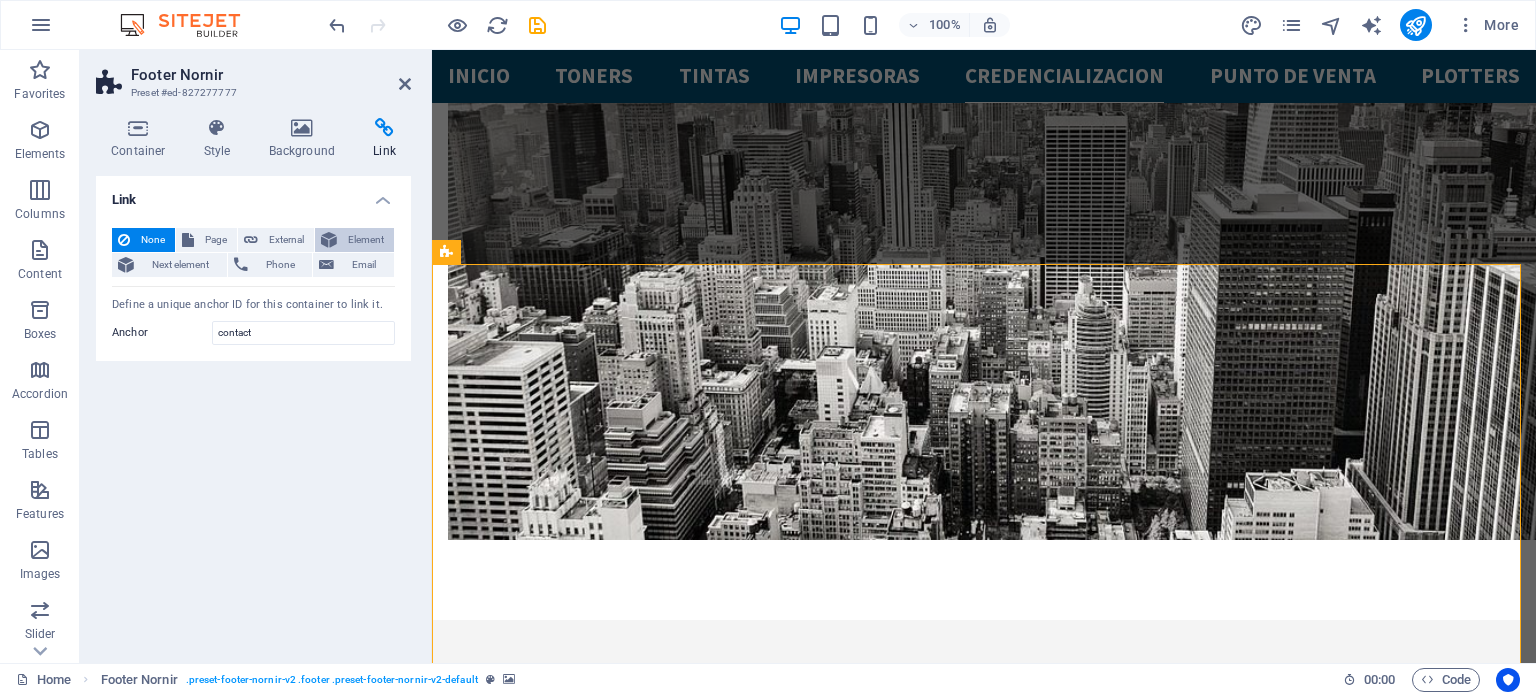 click on "Element" at bounding box center (365, 240) 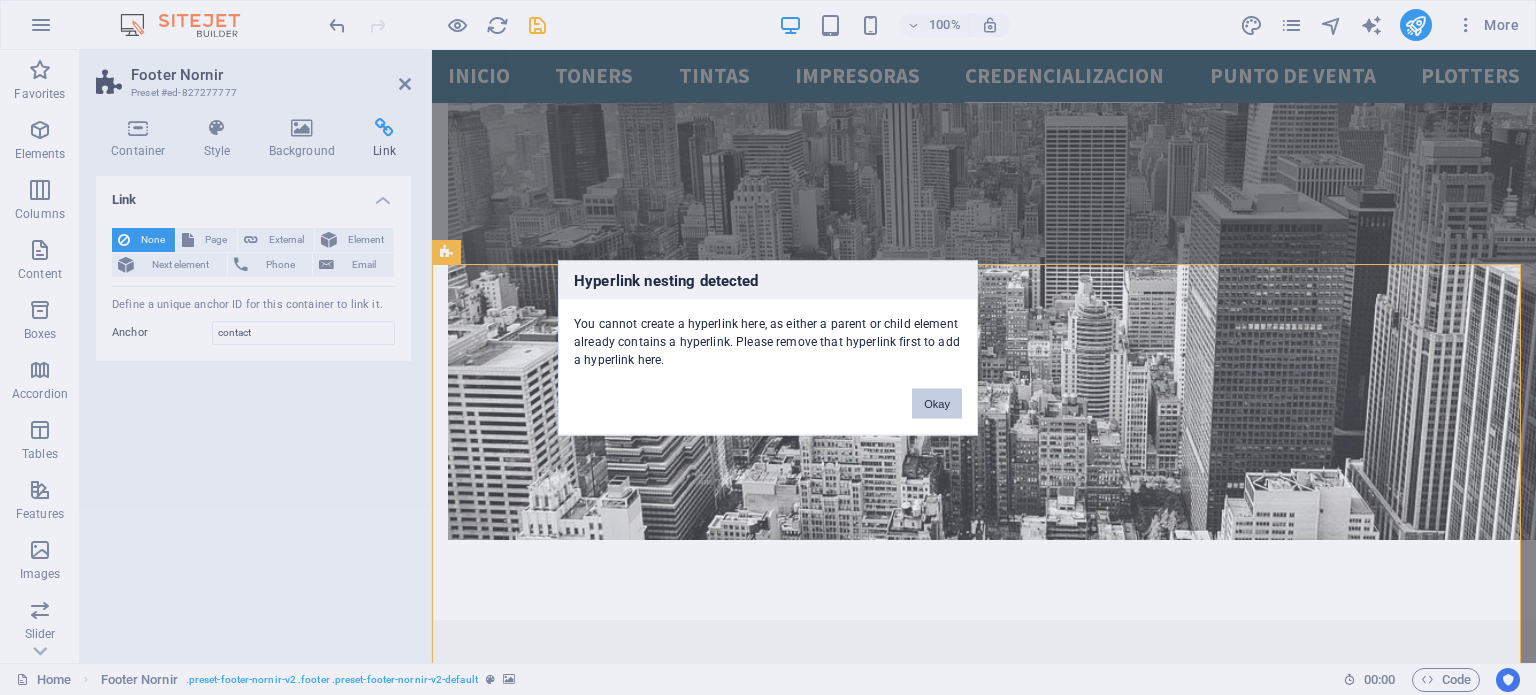 click on "Okay" at bounding box center [937, 403] 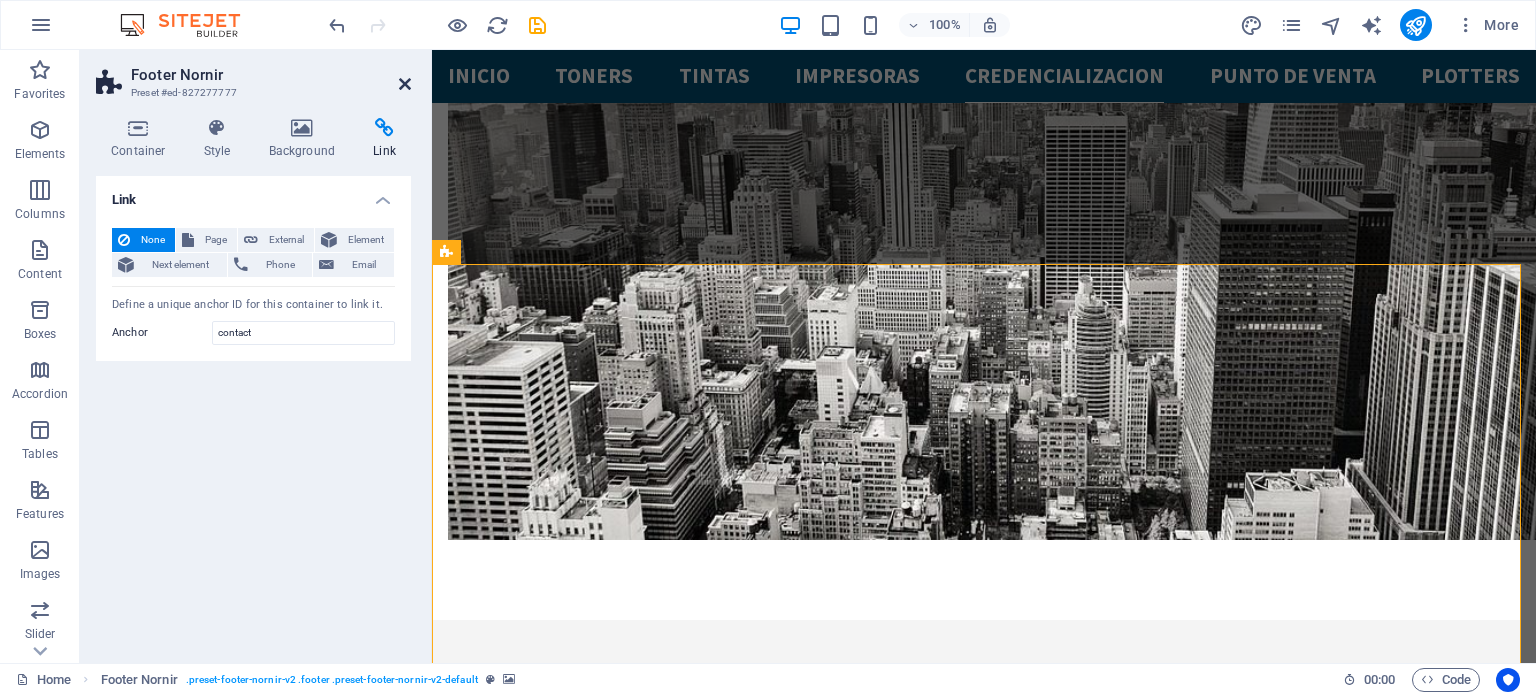 click at bounding box center (405, 84) 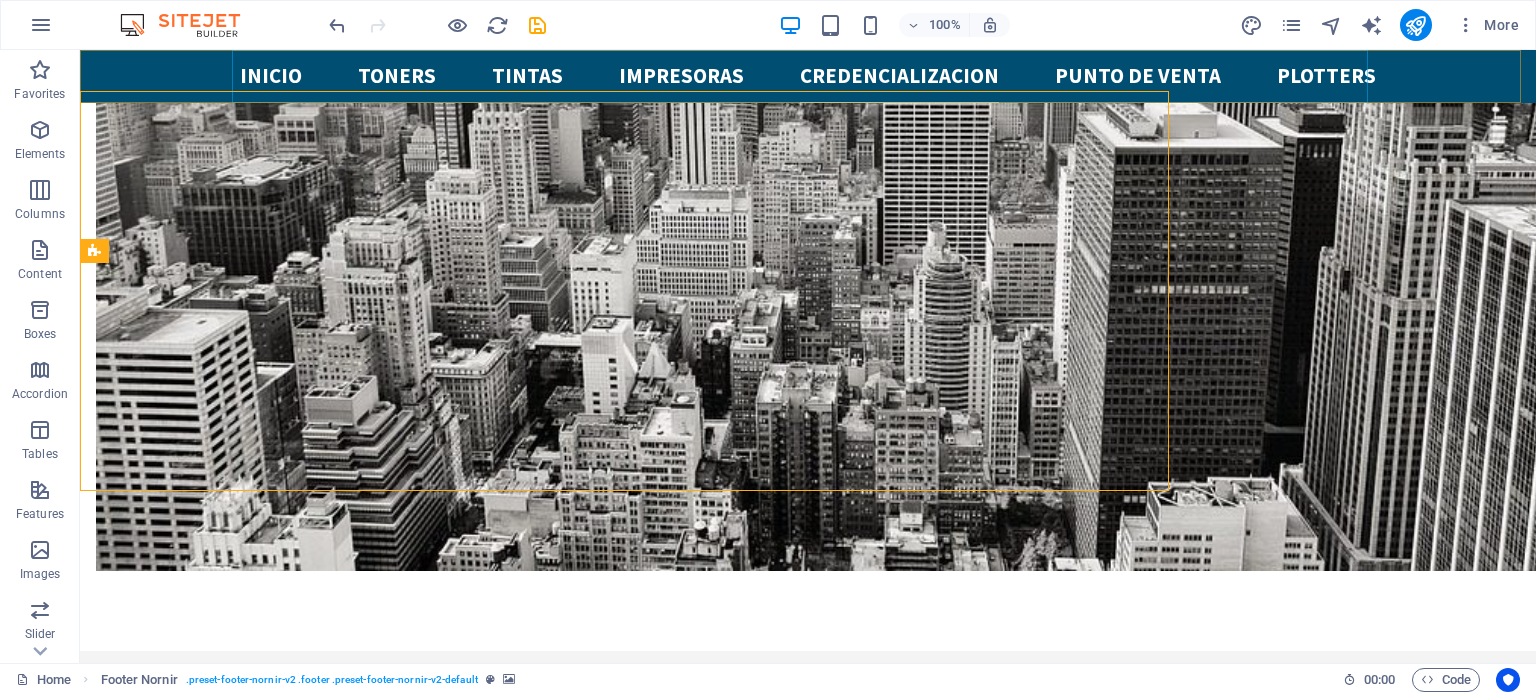 scroll, scrollTop: 5240, scrollLeft: 0, axis: vertical 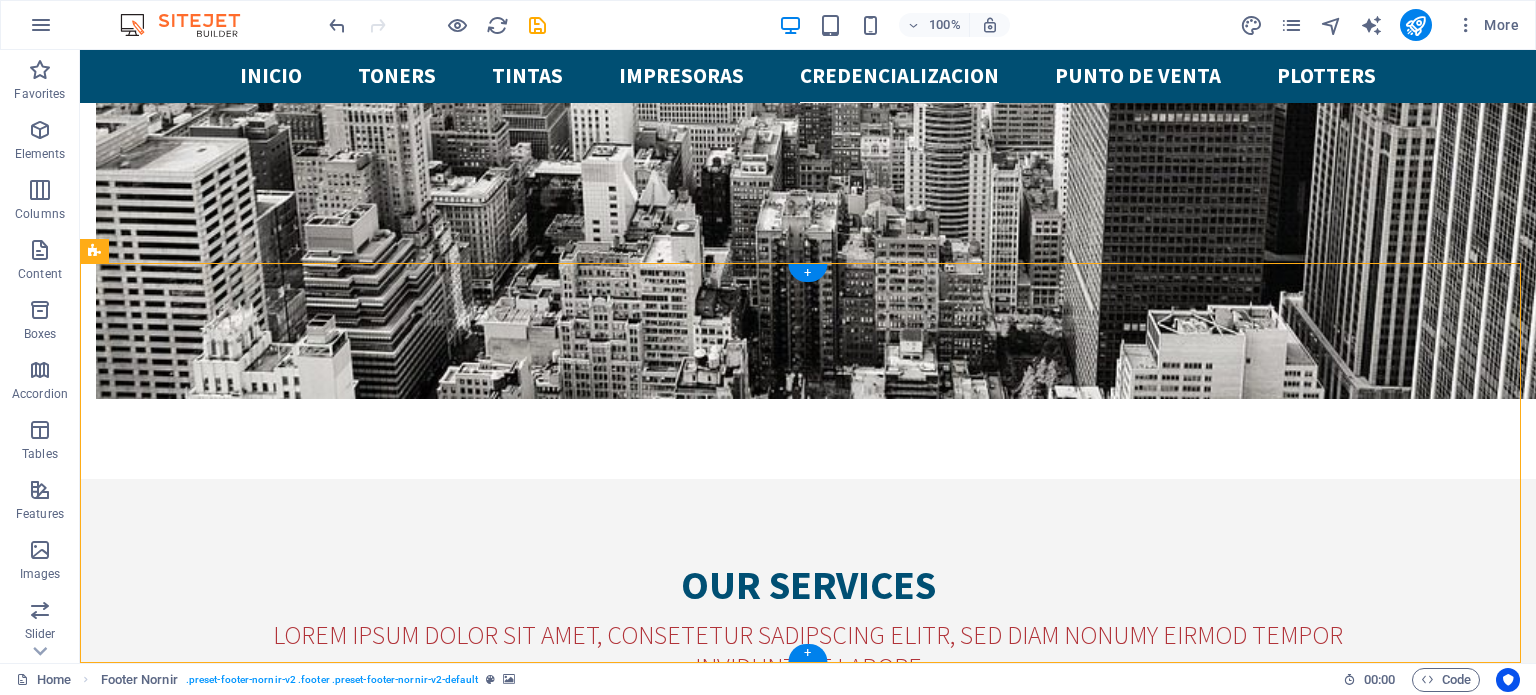 click on "← Mover a la izquierda → Mover a la derecha ↑ Mover hacia arriba ↓ Mover hacia abajo + Acercar - Alejar Inicio Mover a la izquierda un 75% Fin Mover a la derecha un 75% Página anterior Mover hacia arriba un 75% Página siguiente Mover hacia abajo un 75% Mapa Relieve Satélite Etiquetas Combinaciones de teclas Datos del mapa Datos del mapa ©2025 Google Datos del mapa ©2025 Google 1 km  Hacer clic para alternar entre unidades imperiales y métricas Condiciones Informar un error en el mapa" at bounding box center (808, 5964) 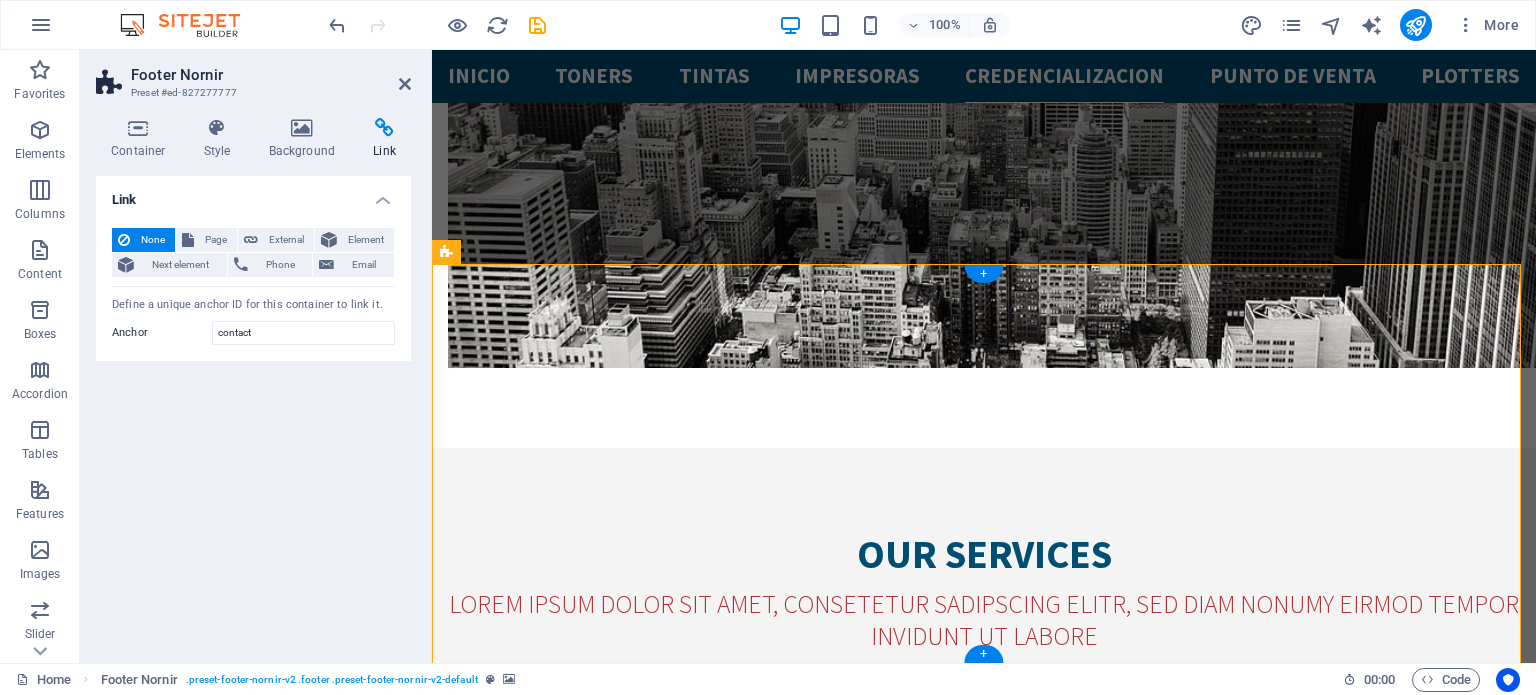 click on "← Mover a la izquierda → Mover a la derecha ↑ Mover hacia arriba ↓ Mover hacia abajo + Acercar - Alejar Inicio Mover a la izquierda un 75% Fin Mover a la derecha un 75% Página anterior Mover hacia arriba un 75% Página siguiente Mover hacia abajo un 75% Mapa Relieve Satélite Etiquetas Combinaciones de teclas Datos del mapa Datos del mapa ©2025 Google Datos del mapa ©2025 Google 1 km  Hacer clic para alternar entre unidades imperiales y métricas Condiciones Informar un error en el mapa" at bounding box center [984, 5581] 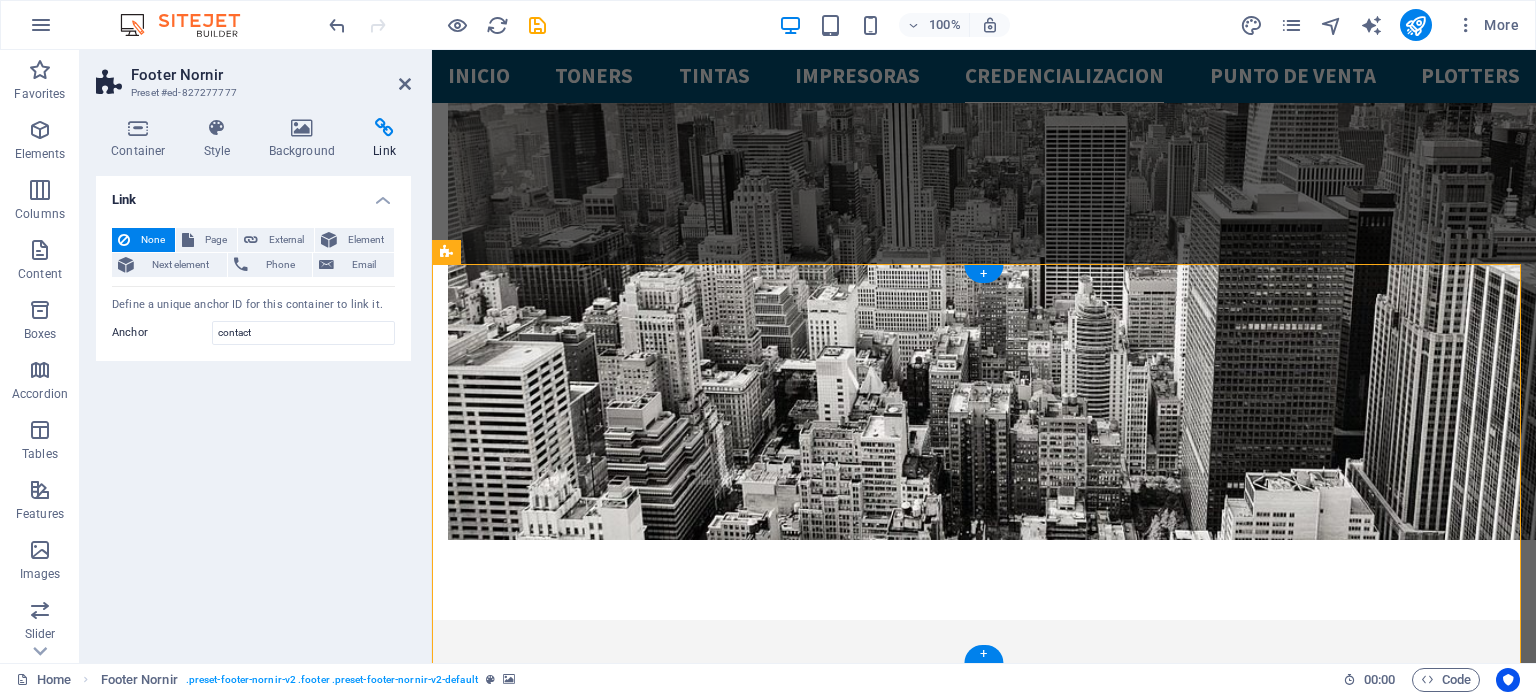 click on "← Mover a la izquierda → Mover a la derecha ↑ Mover hacia arriba ↓ Mover hacia abajo + Acercar - Alejar Inicio Mover a la izquierda un 75% Fin Mover a la derecha un 75% Página anterior Mover hacia arriba un 75% Página siguiente Mover hacia abajo un 75% Mapa Relieve Satélite Etiquetas Combinaciones de teclas Datos del mapa Datos del mapa ©2025 Google Datos del mapa ©2025 Google 1 km  Hacer clic para alternar entre unidades imperiales y métricas Condiciones Informar un error en el mapa" at bounding box center [984, 5753] 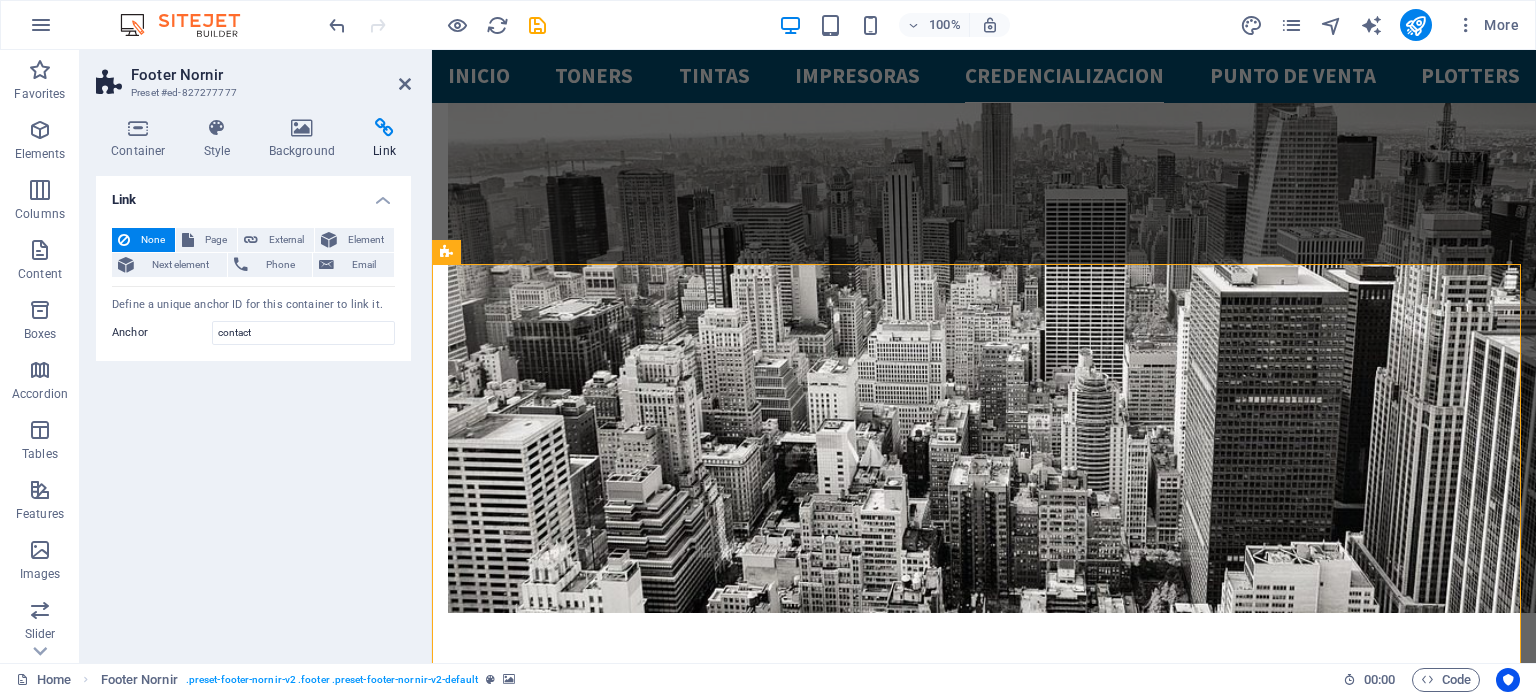 scroll, scrollTop: 5068, scrollLeft: 0, axis: vertical 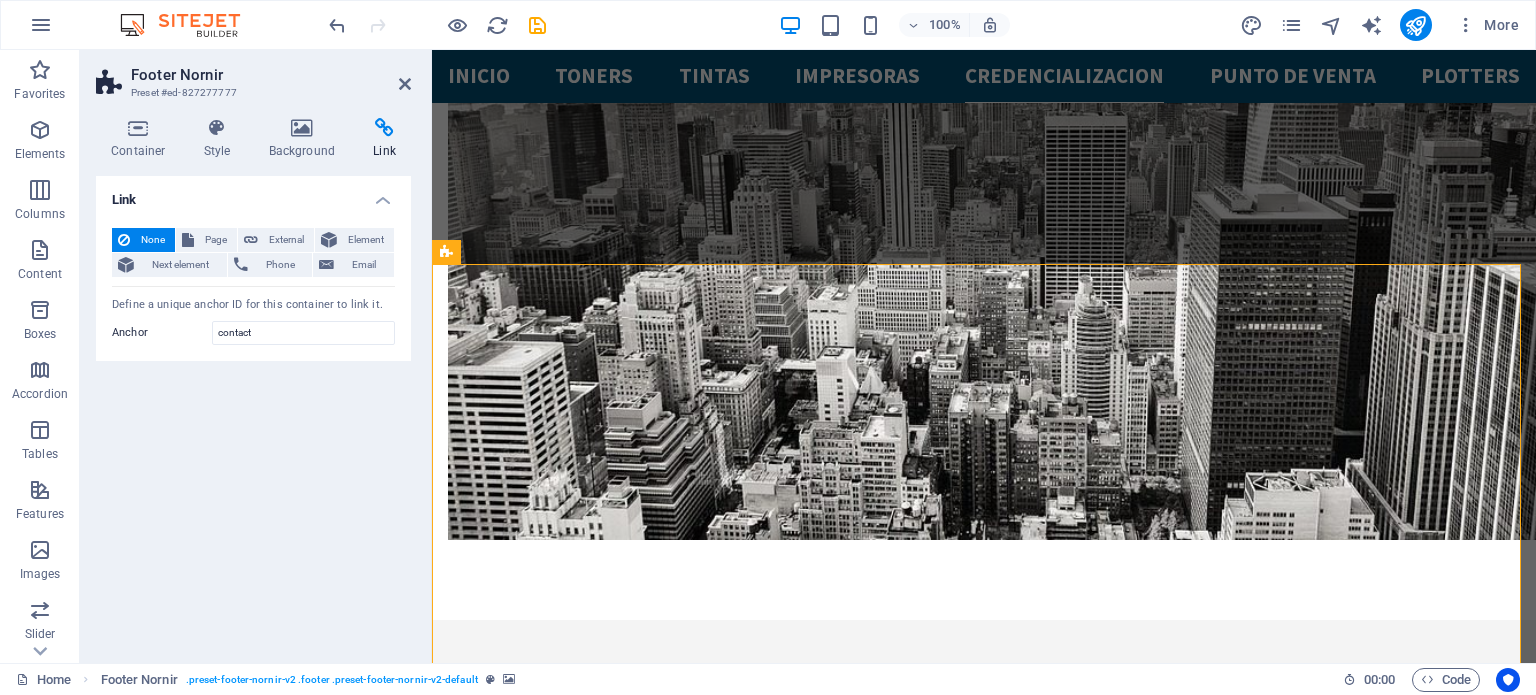 click on "Container Style Background Link Size Height Default px rem % vh vw Min. height 400 None px rem % vh vw Width Default px rem % em vh vw Min. width None px rem % vh vw Content width Default Custom width Width Default px rem % em vh vw Min. width None px rem % vh vw Default padding Custom spacing Default content width and padding can be changed under Design. Edit design Layout (Flexbox) Alignment Determines the flex direction. Default Main axis Determine how elements should behave along the main axis inside this container (justify content). Default Side axis Control the vertical direction of the element inside of the container (align items). Default Wrap Default On Off Fill Controls the distances and direction of elements on the y-axis across several lines (align content). Default Accessibility ARIA helps assistive technologies (like screen readers) to understand the role, state, and behavior of web elements Role The ARIA role defines the purpose of an element.  None Alert Article Banner Comment" at bounding box center (253, 382) 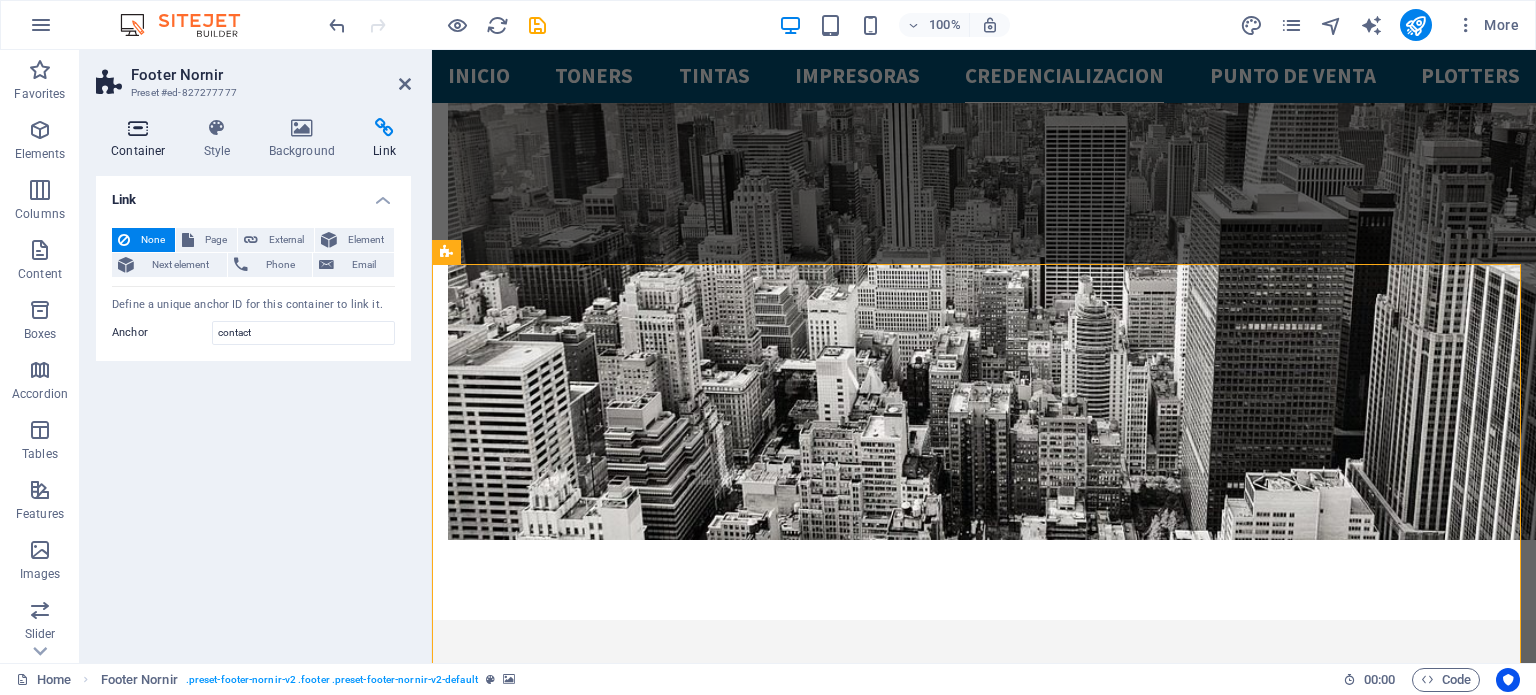 click on "Container" at bounding box center (142, 139) 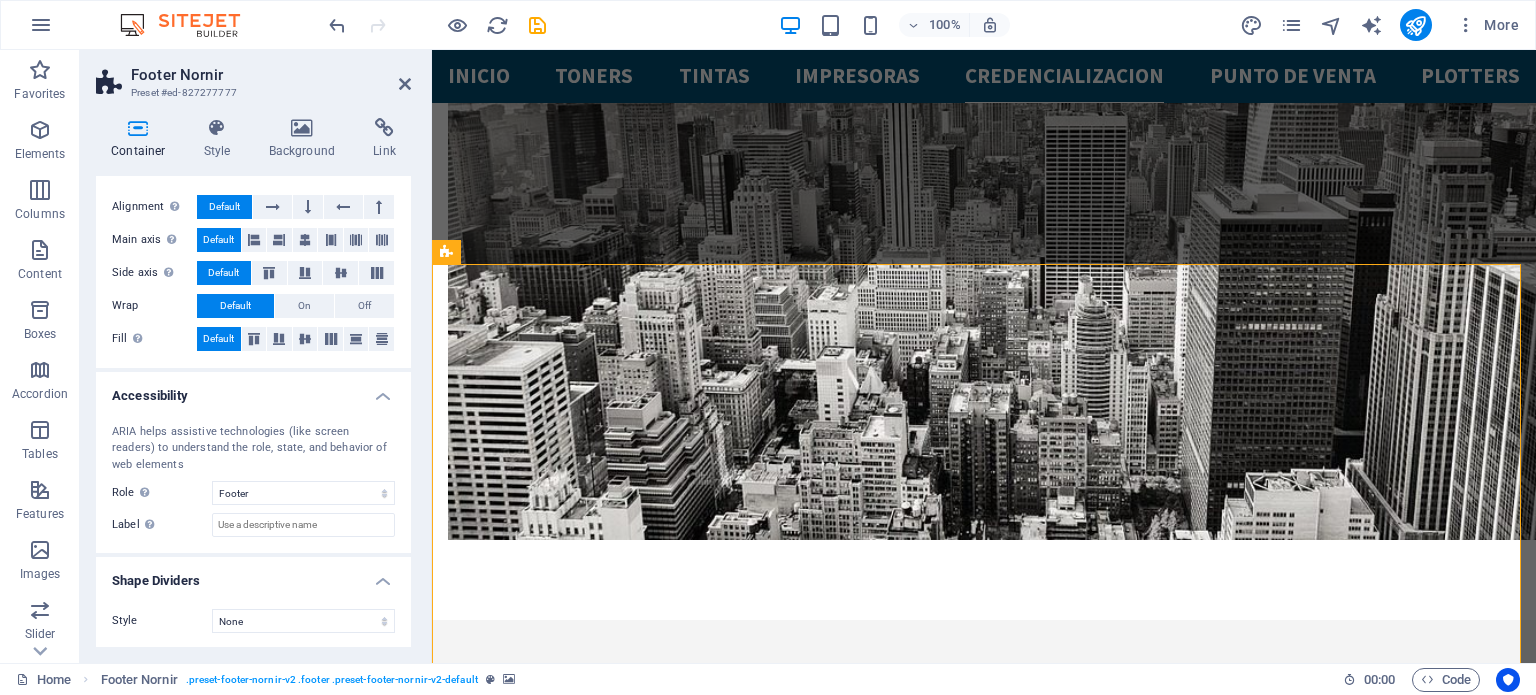 scroll, scrollTop: 0, scrollLeft: 0, axis: both 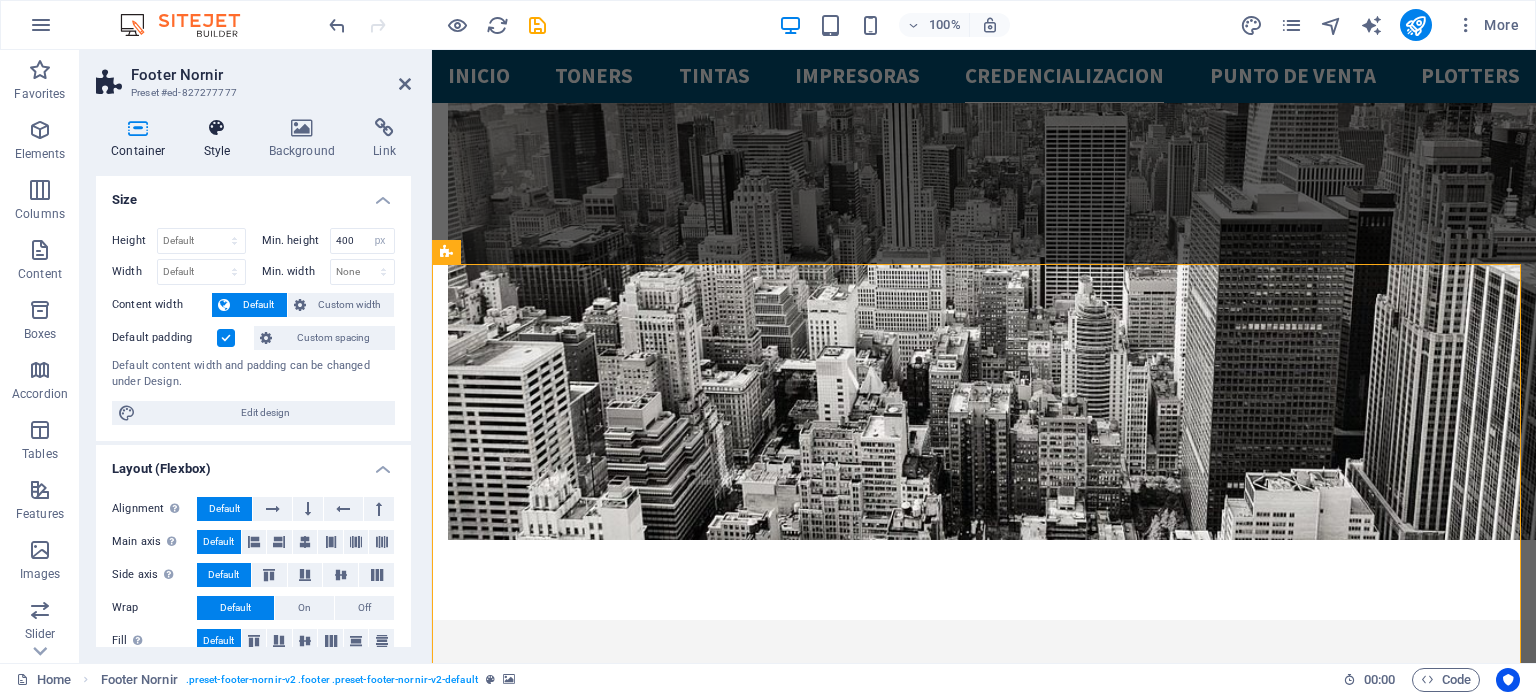 click on "Style" at bounding box center [221, 139] 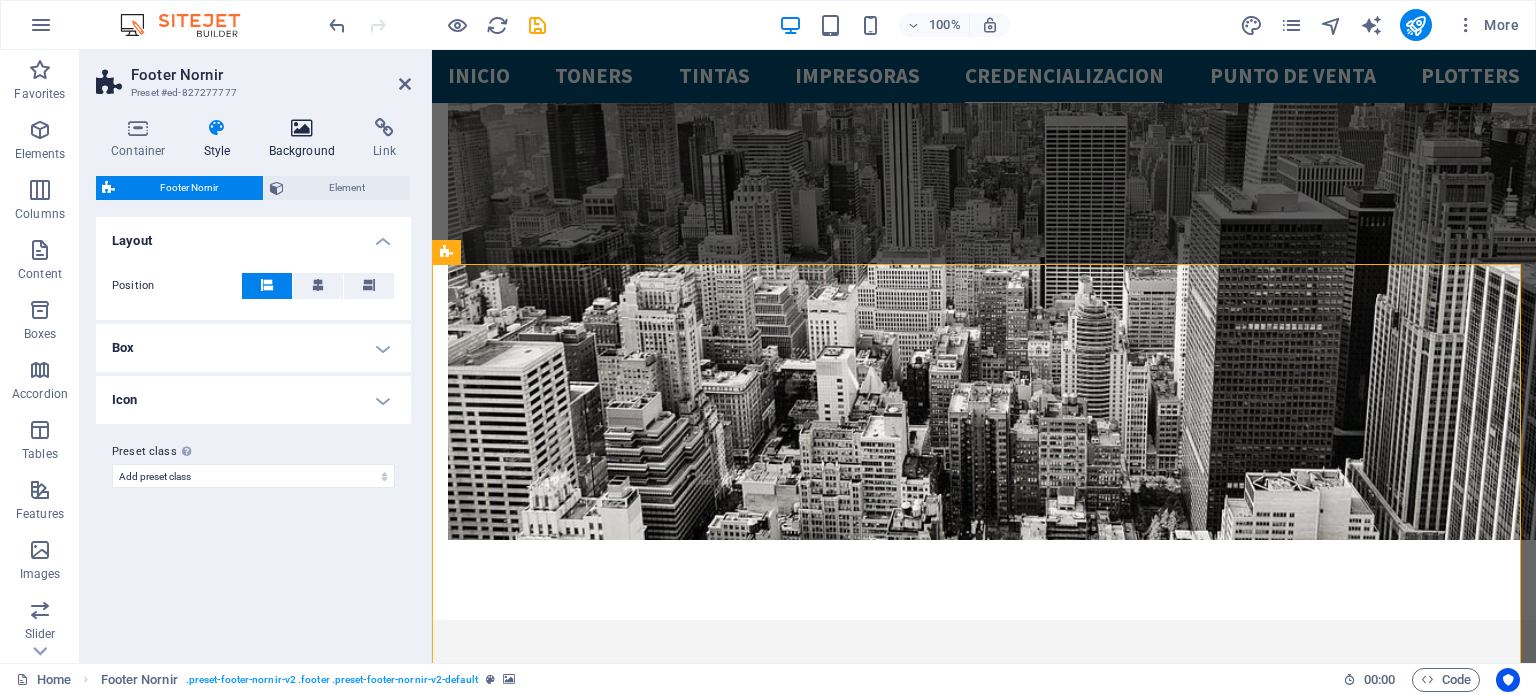 click on "Background" at bounding box center (306, 139) 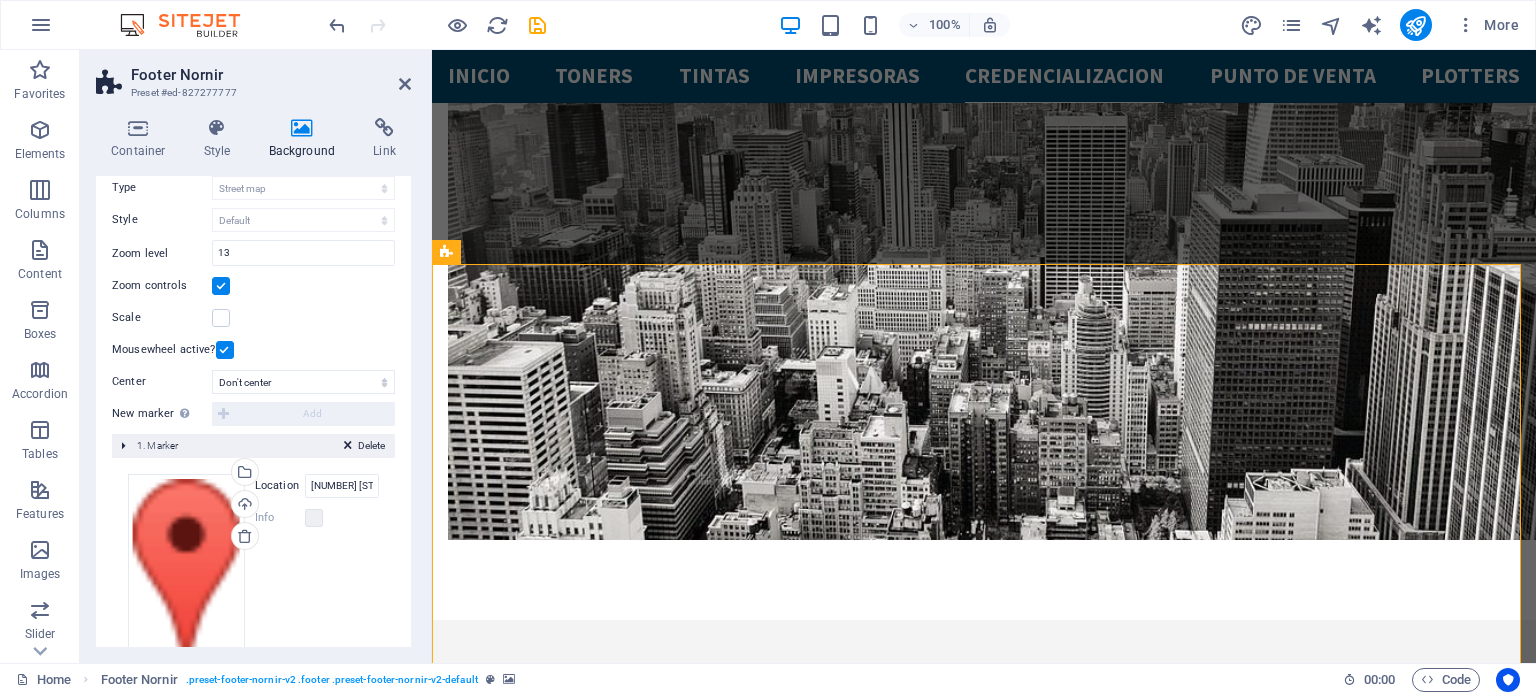 scroll, scrollTop: 324, scrollLeft: 0, axis: vertical 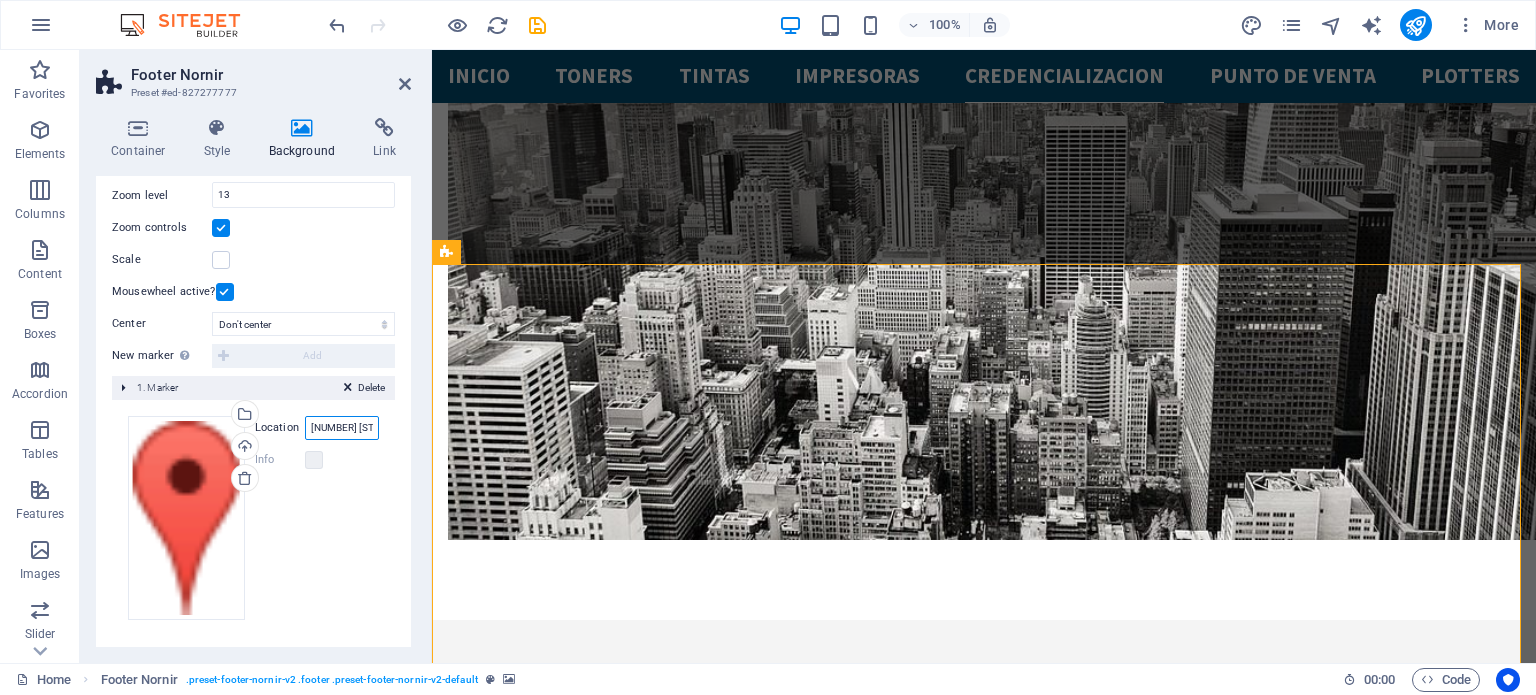 click on "[NUMBER] [STREET],  [CITY] [POSTAL_CODE]" at bounding box center [342, 428] 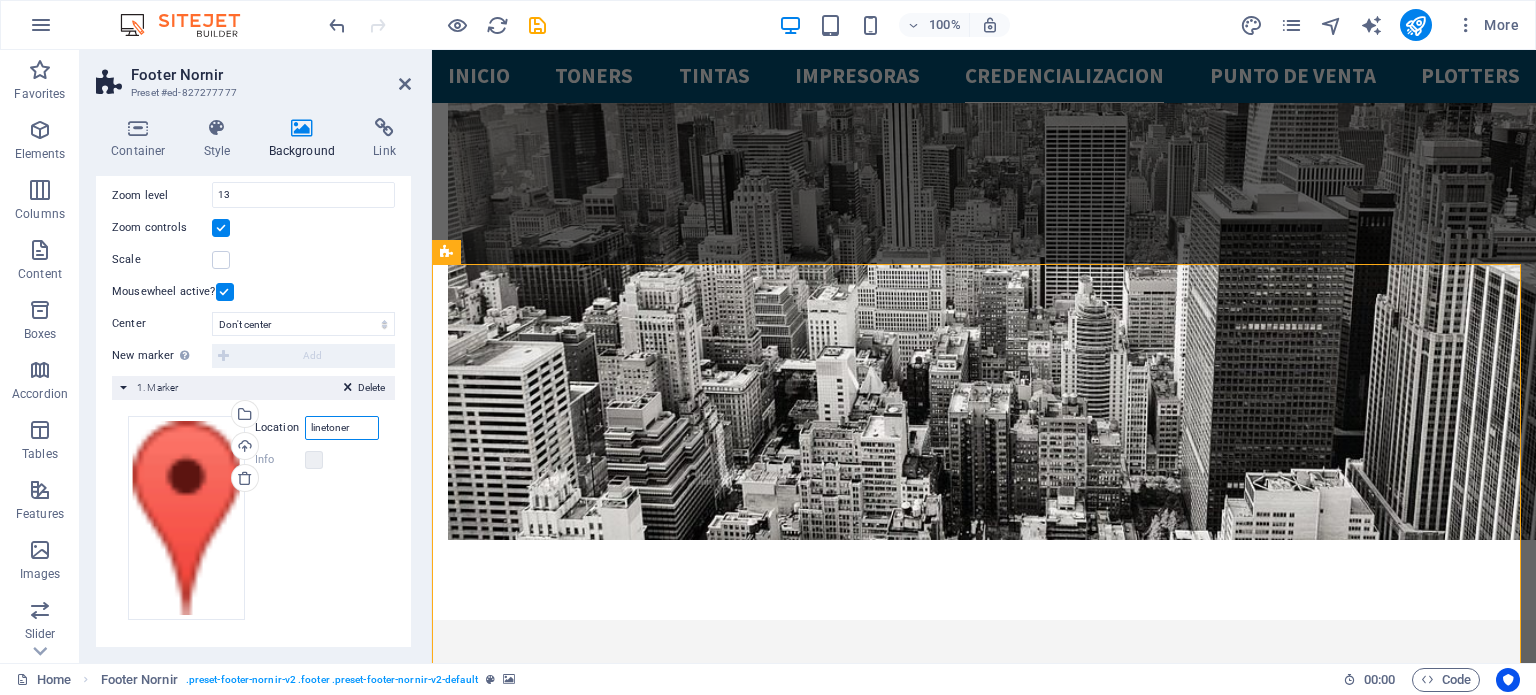 type on "linetoner" 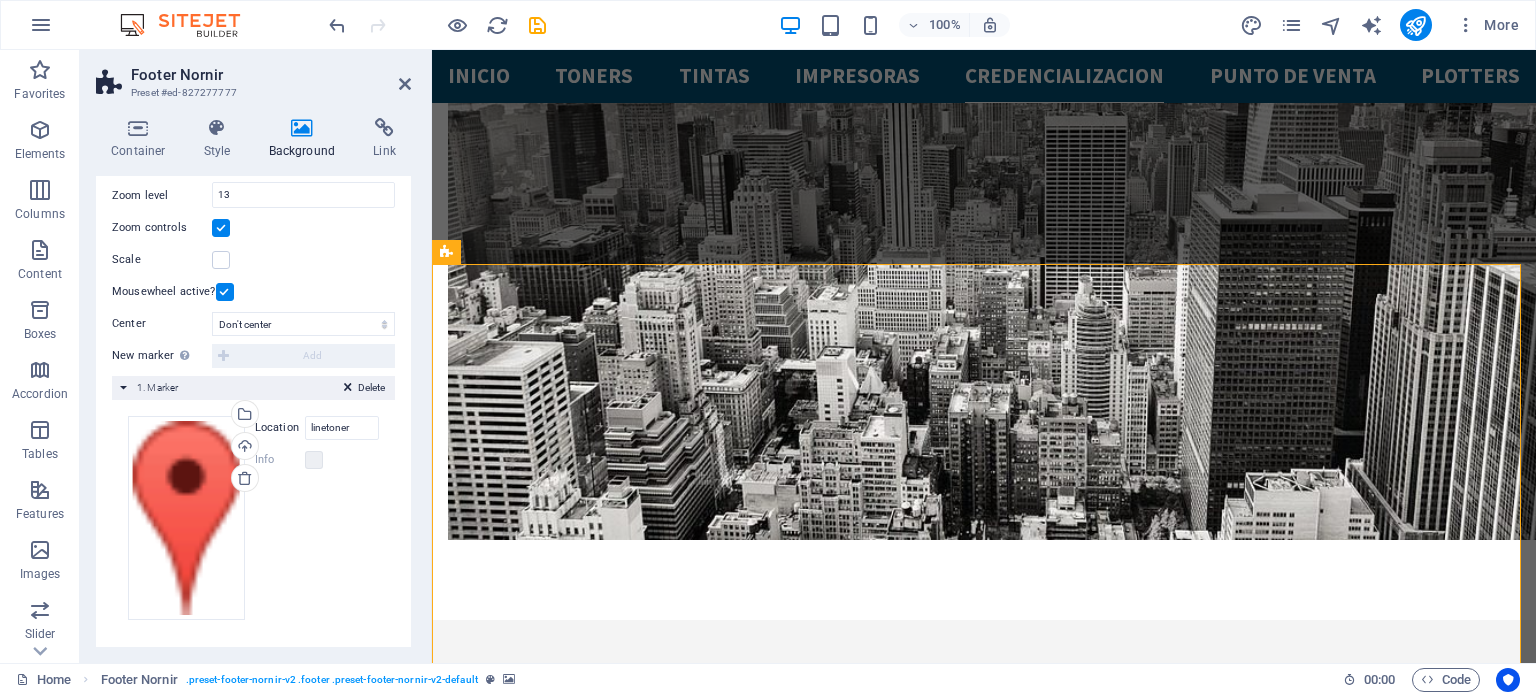 click at bounding box center (984, 5753) 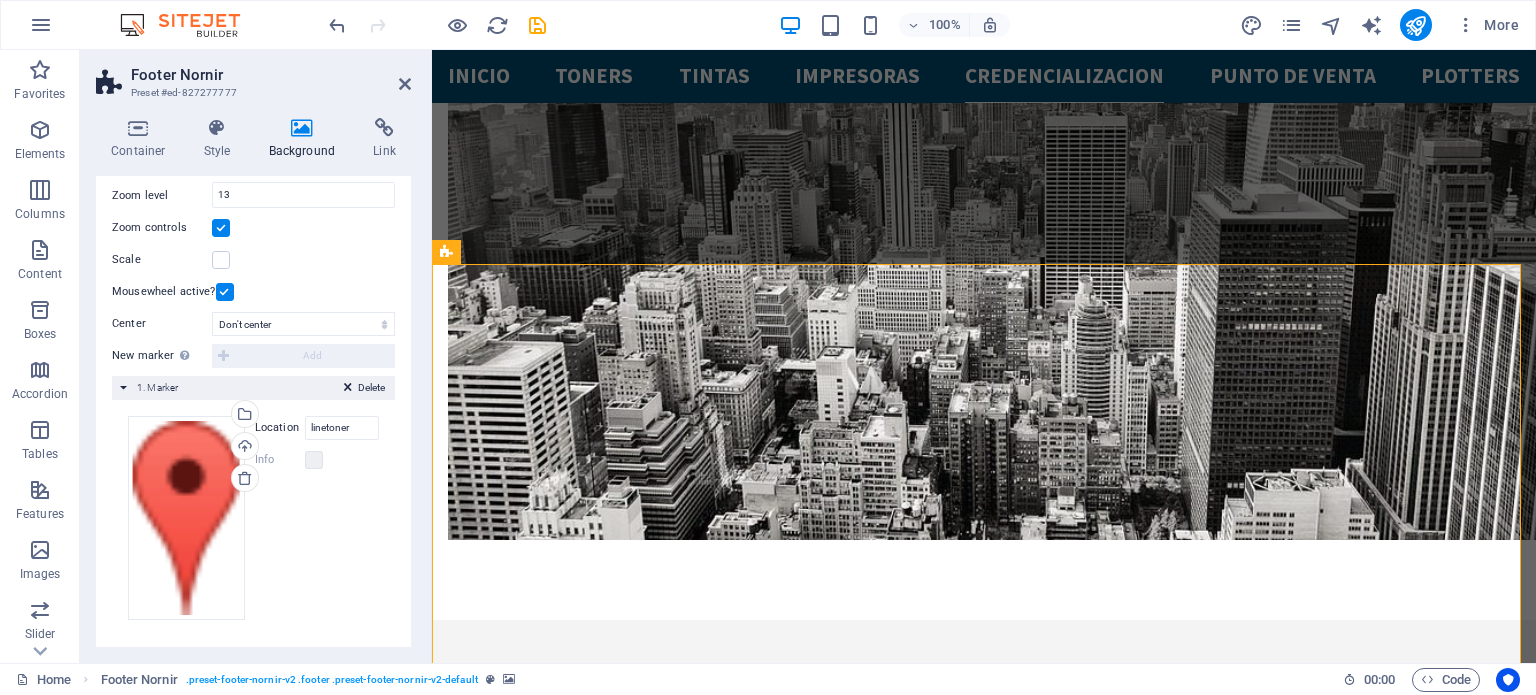 click on "Info" at bounding box center [317, 460] 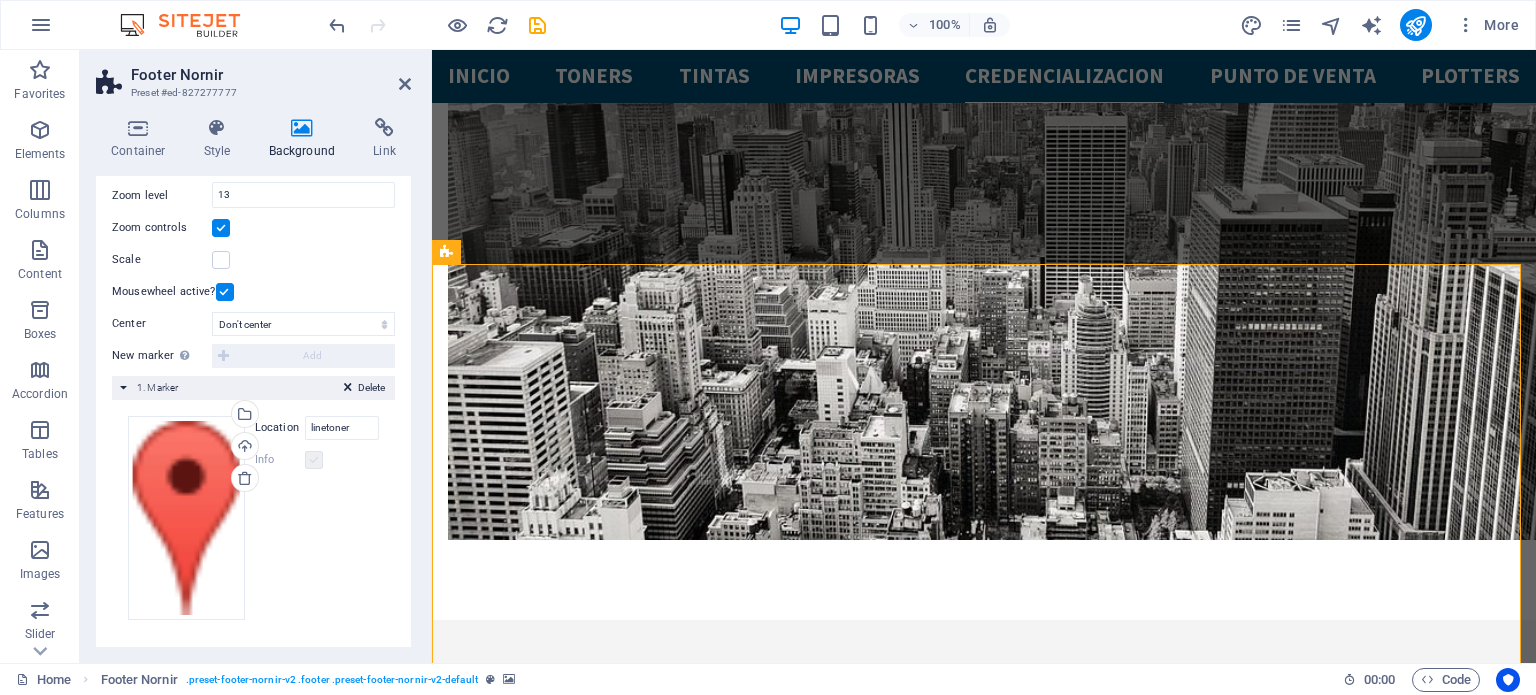 click at bounding box center [314, 460] 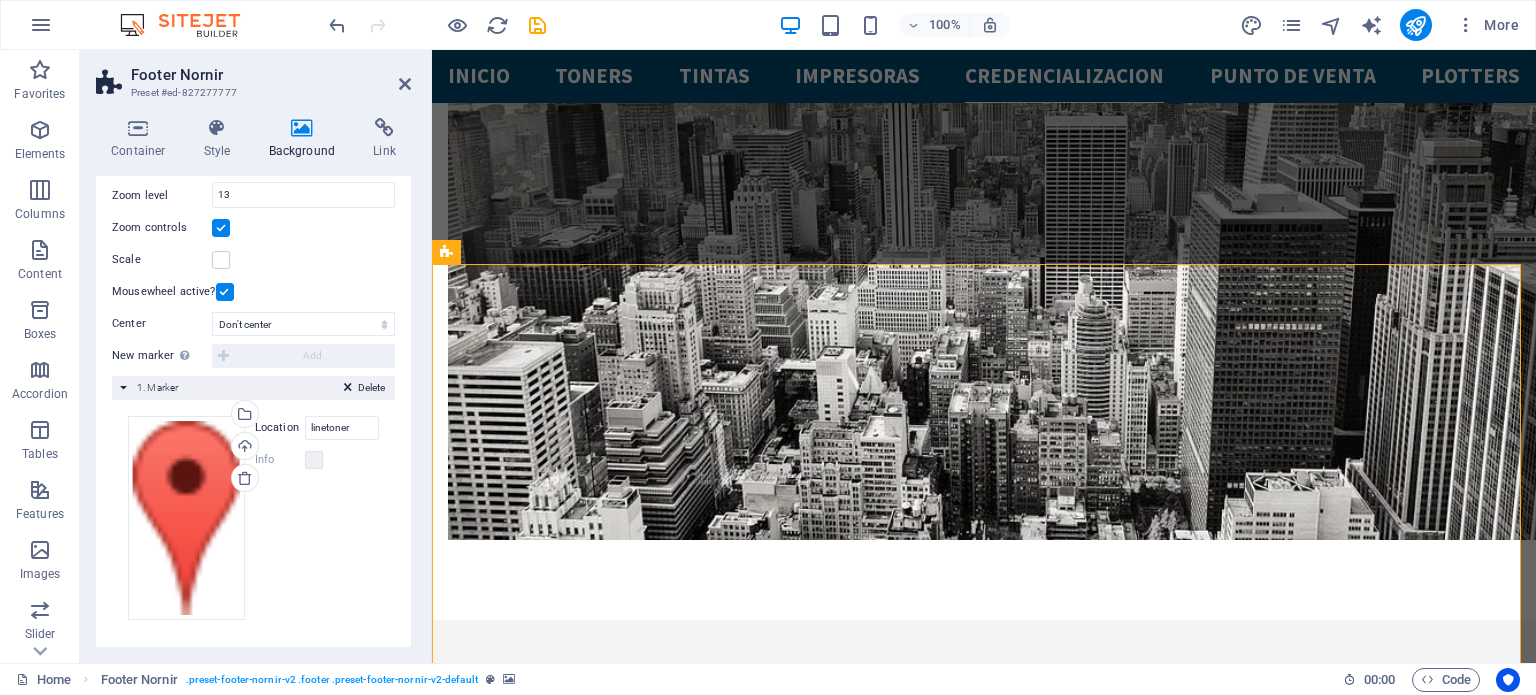 click on "Drag files here, click to choose files or select files from Files or our free stock photos & videos Select files from the file manager, stock photos, or upload file(s) Upload Location linetoner Width auto px Info Opened? Headline Carfix SEO Description Paragraph Format Normal Heading 1 Heading 2 Heading 3 Heading 4 Heading 5 Heading 6 Code Font Family Arial Georgia Impact Tahoma Times New Roman Verdana Source Sans Pro Font Size 8 9 10 11 12 14 18 24 30 36 48 60 72 96 Bold Italic Underline Strikethrough Colors Icons Align Left Align Center Align Right Align Justify Unordered List Ordered List Insert Link Clear Formatting HTML" at bounding box center [253, 518] 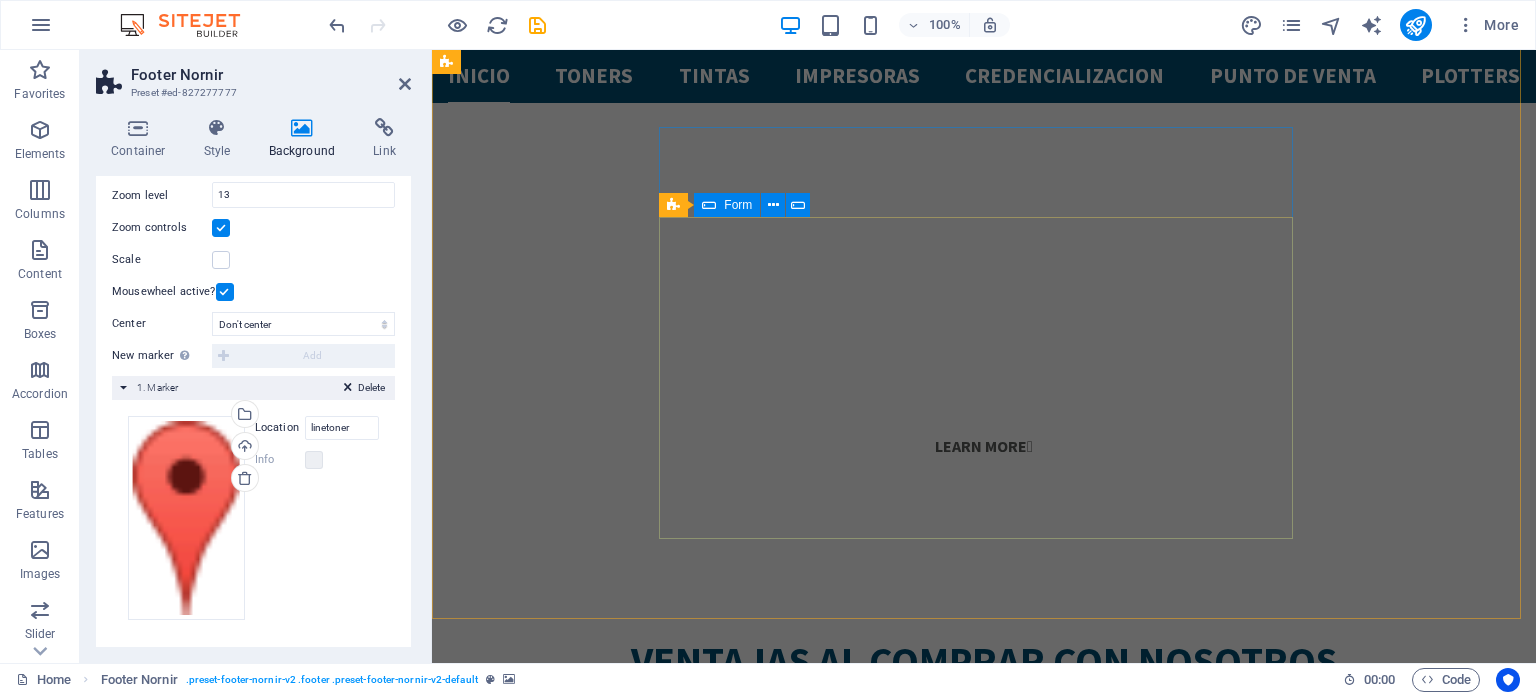 scroll, scrollTop: 1168, scrollLeft: 0, axis: vertical 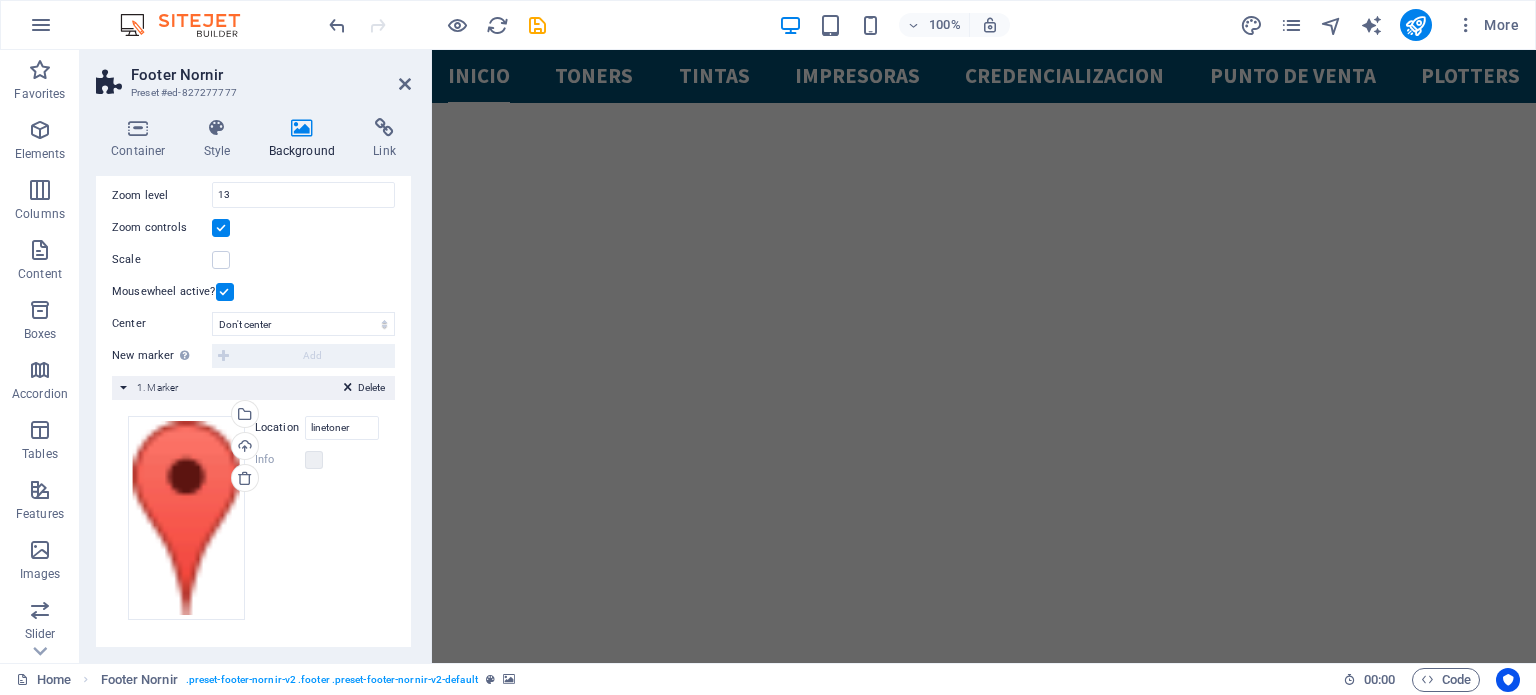 click at bounding box center (984, 2468) 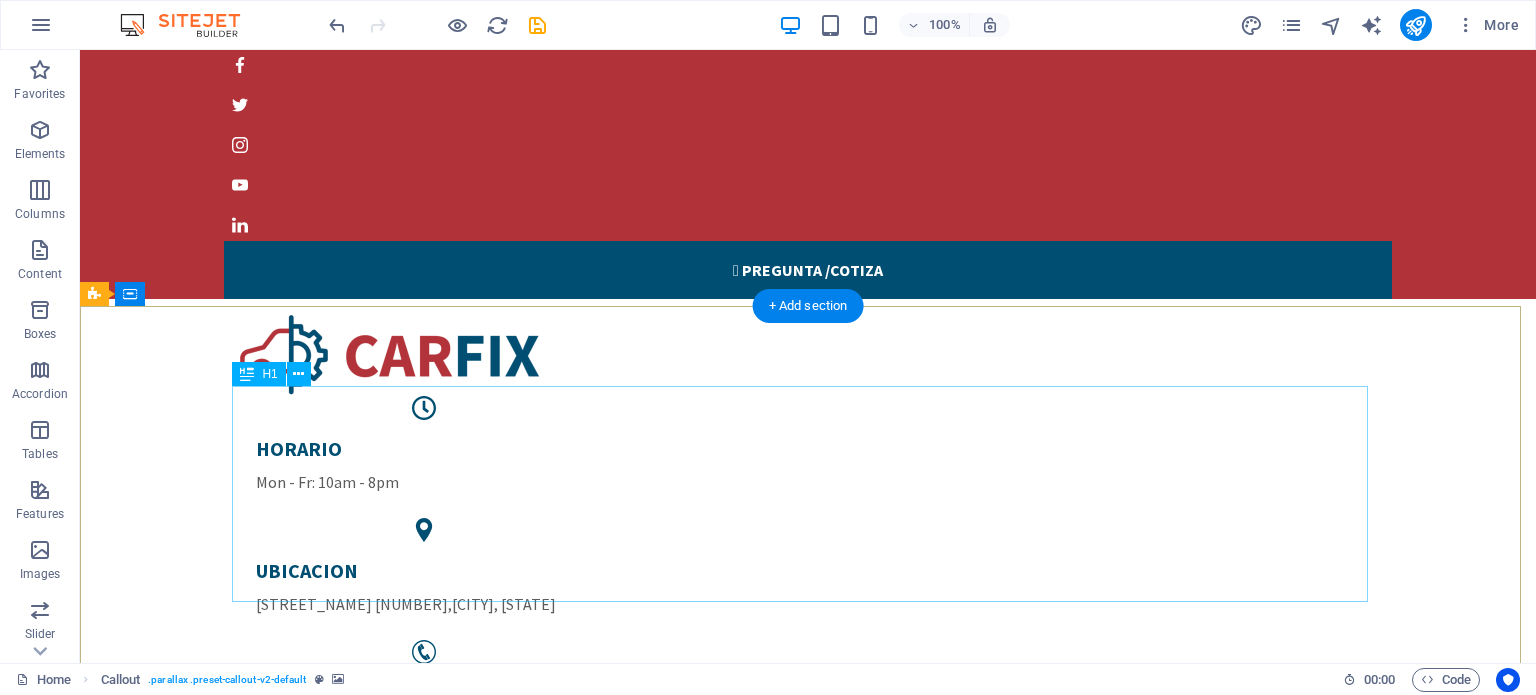 scroll, scrollTop: 0, scrollLeft: 0, axis: both 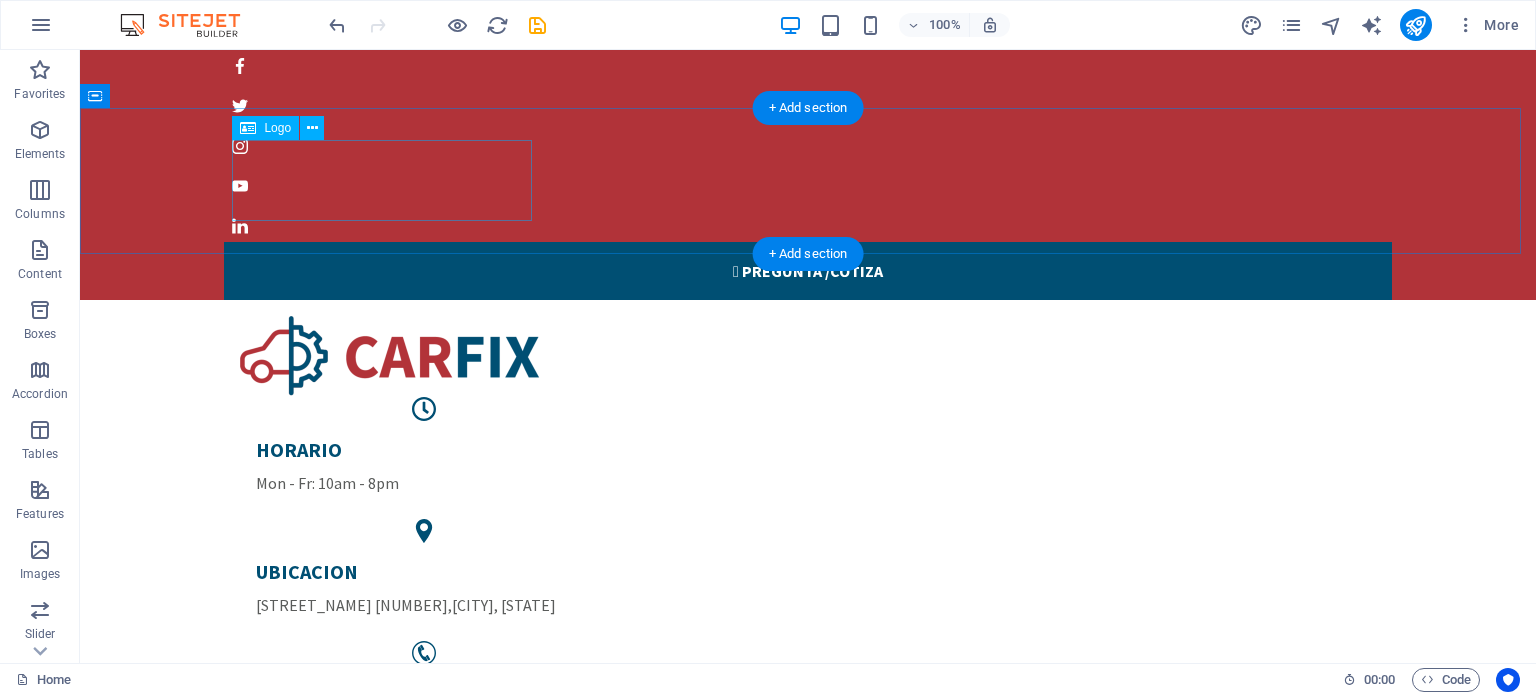 click at bounding box center (808, 356) 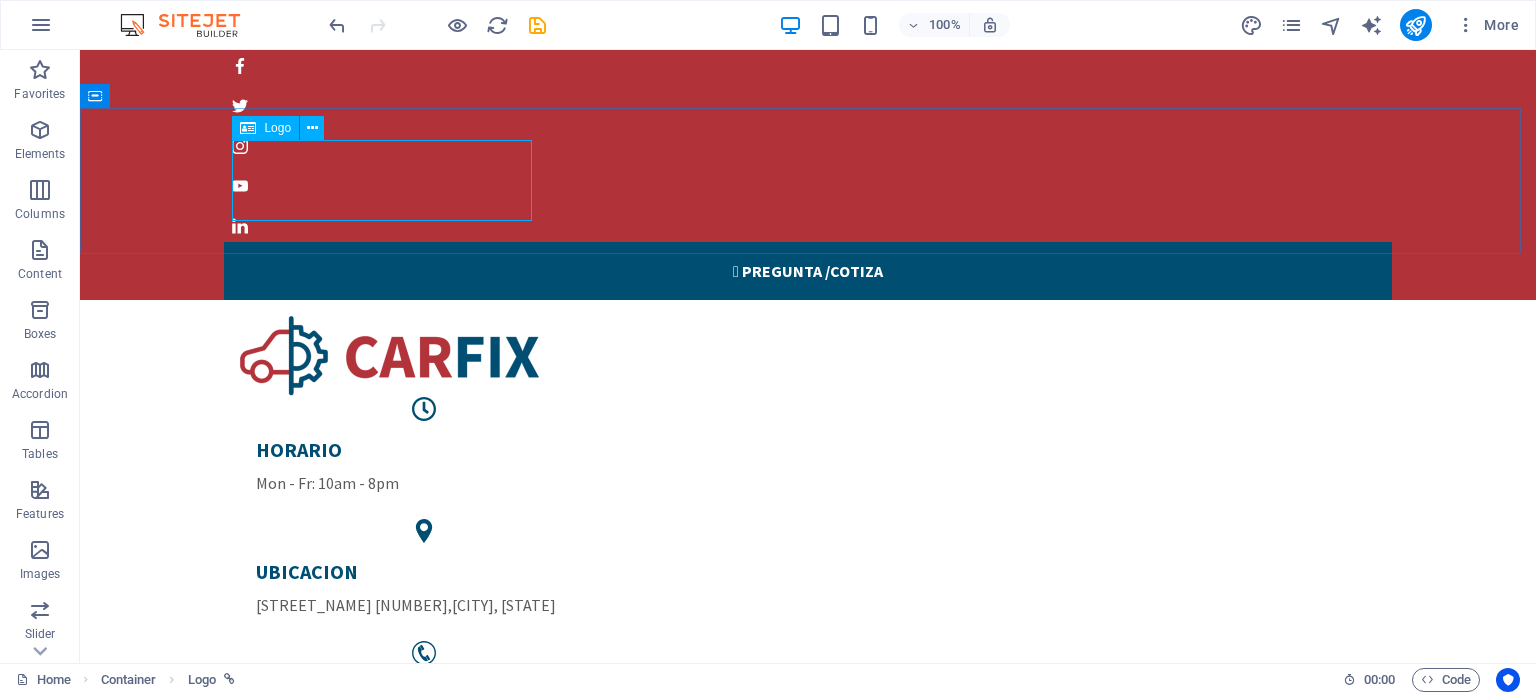 click at bounding box center [248, 128] 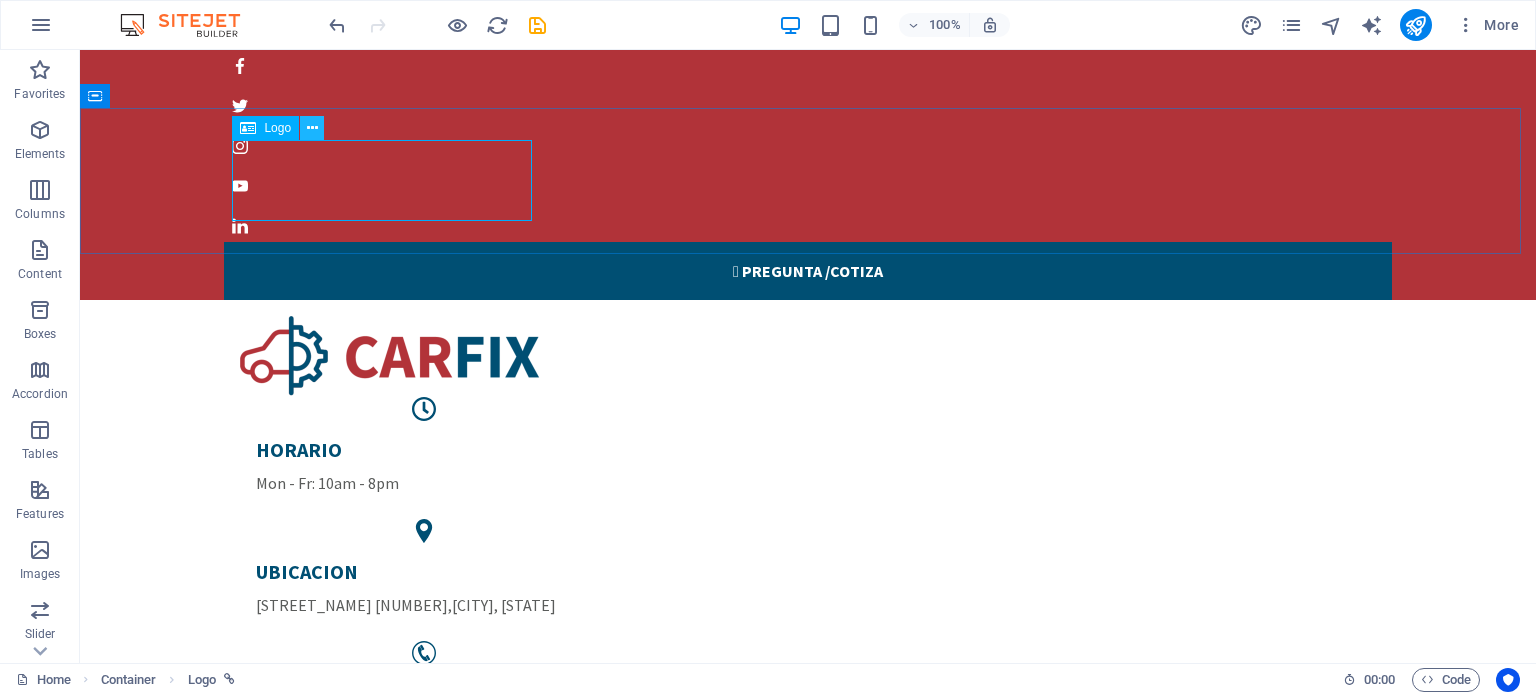 click at bounding box center [312, 128] 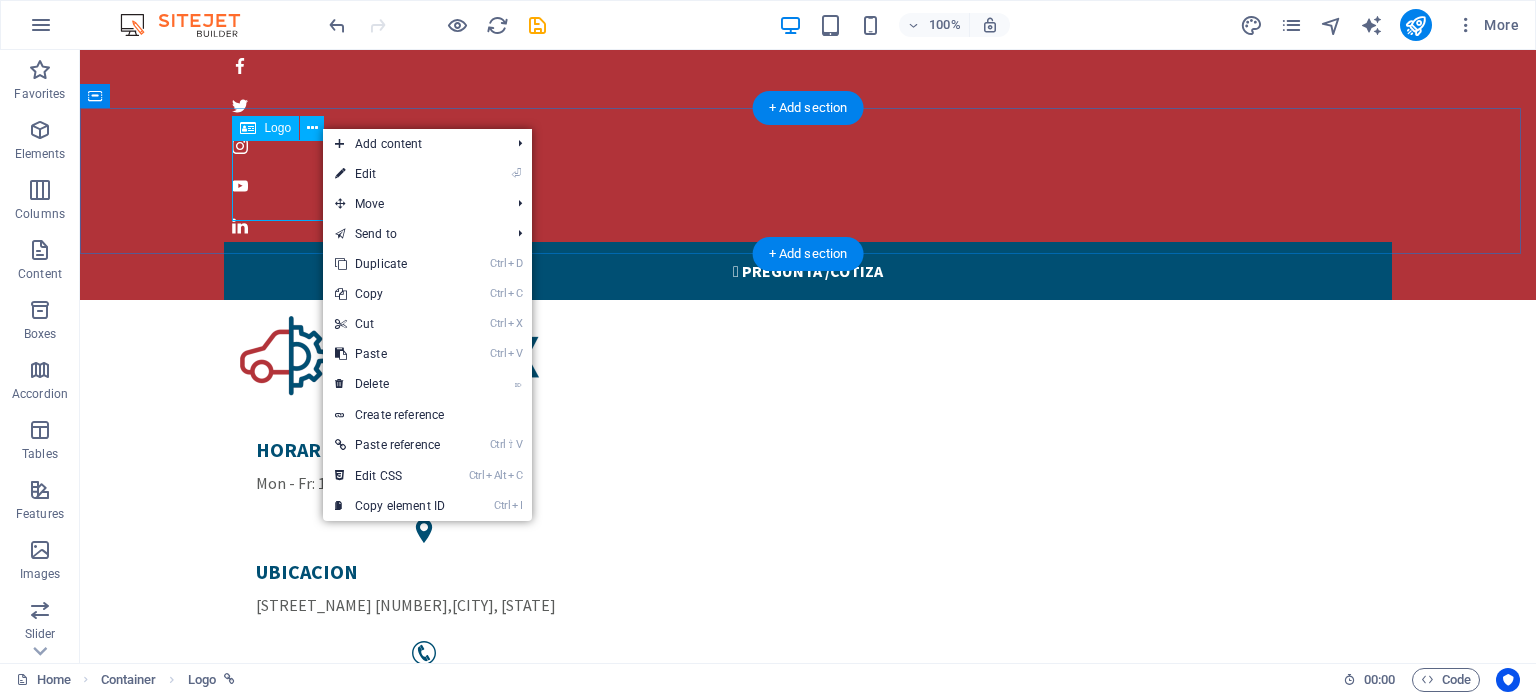 click at bounding box center [808, 356] 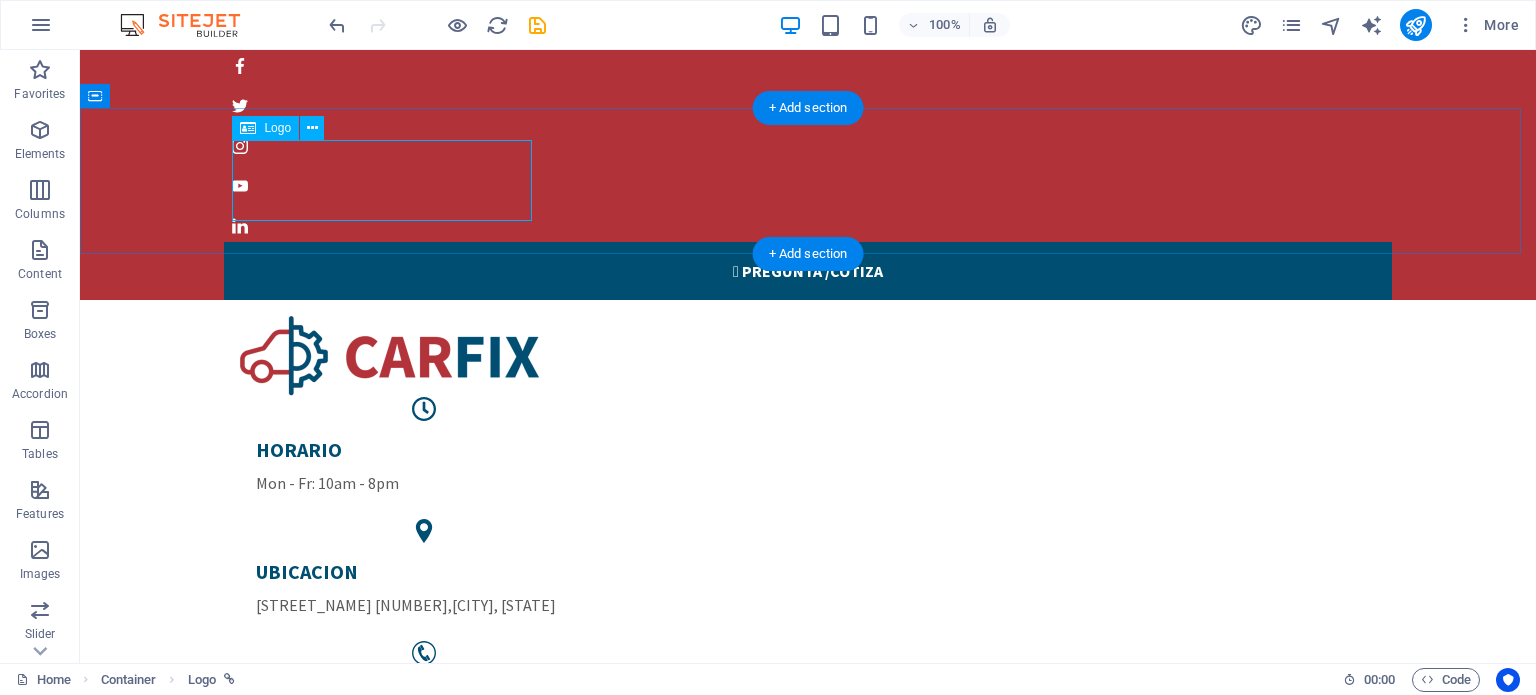 click at bounding box center [808, 356] 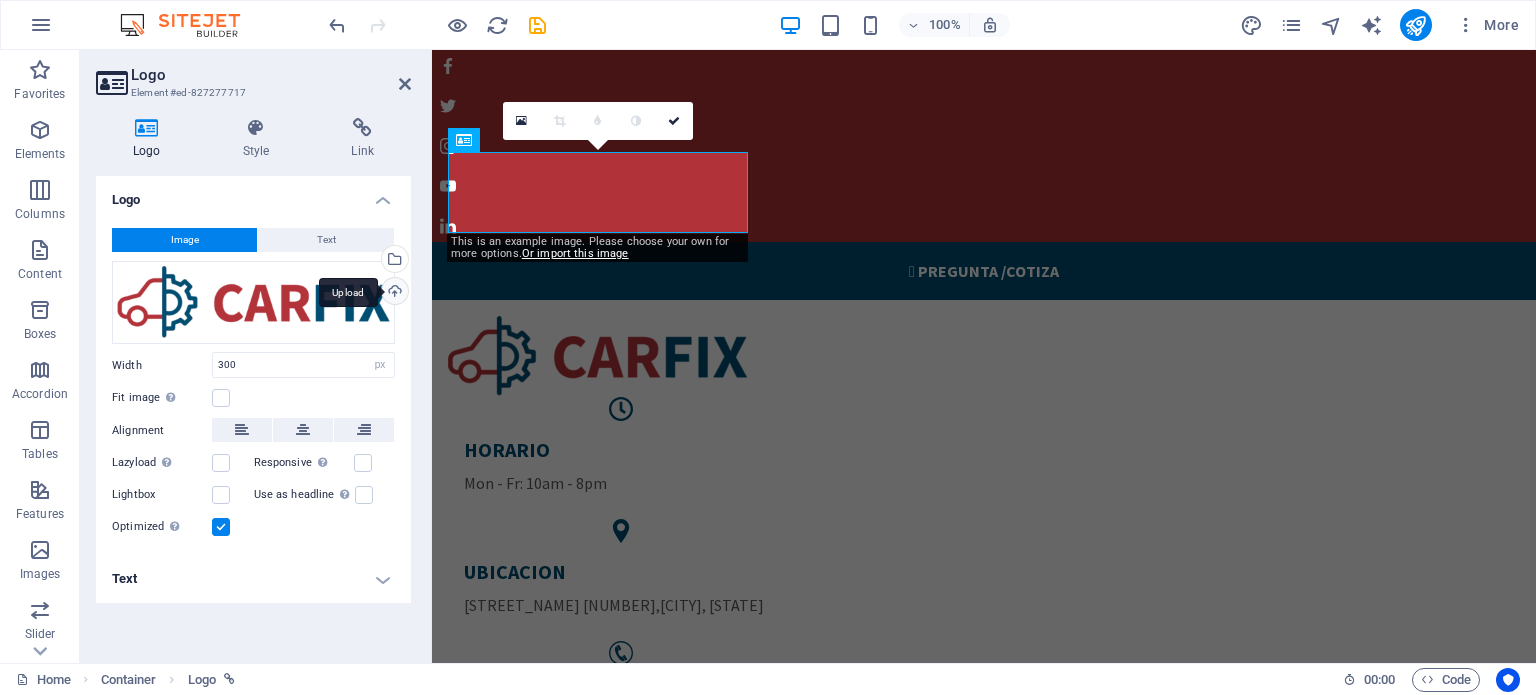 click on "Upload" at bounding box center [393, 293] 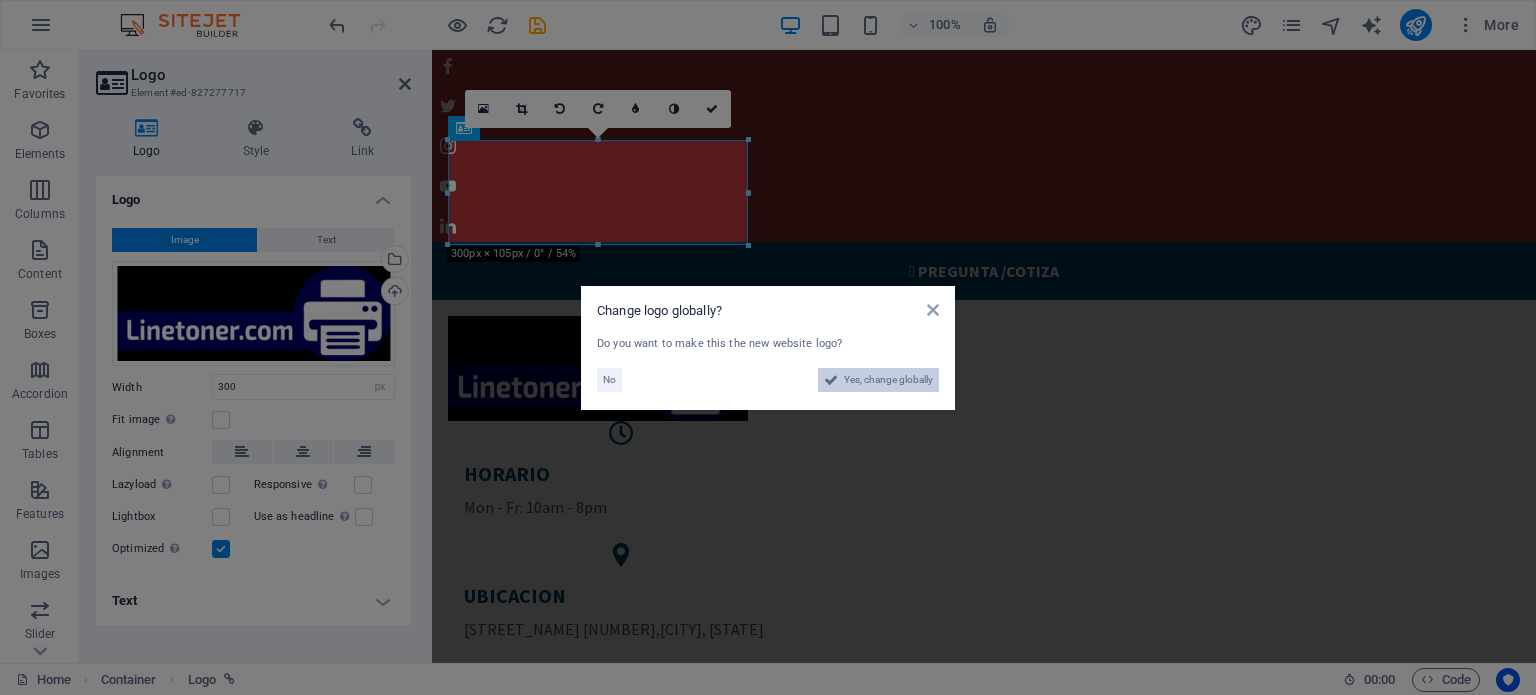 click on "Yes, change globally" at bounding box center (888, 380) 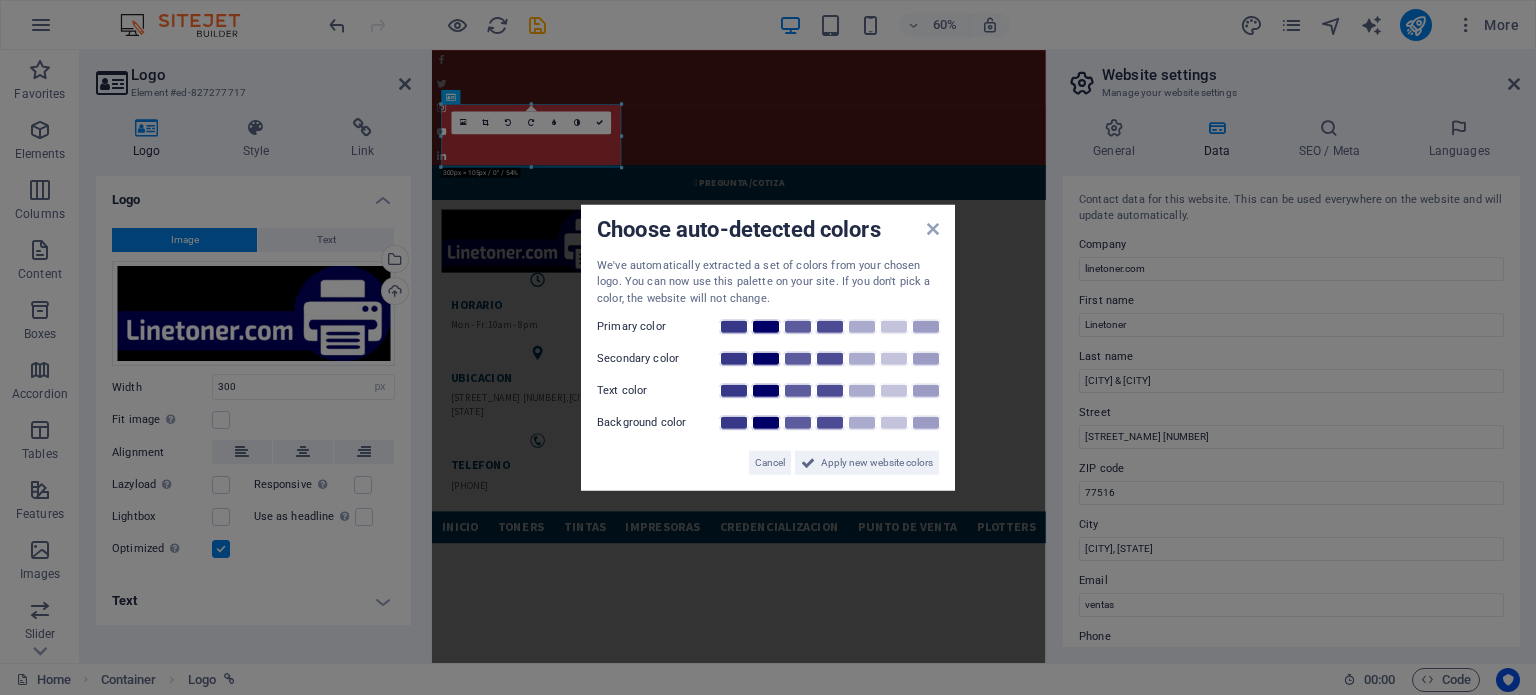 click on "Primary color" at bounding box center (657, 327) 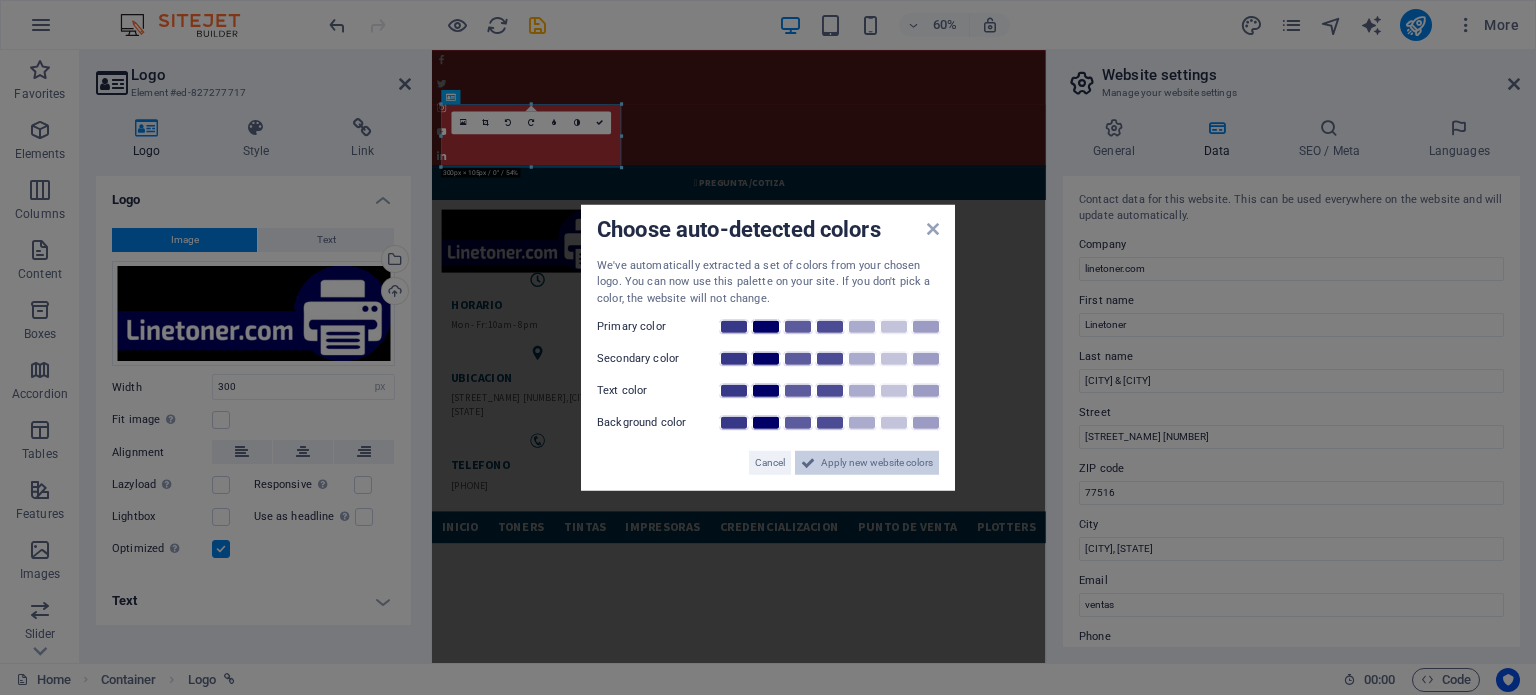 click on "Apply new website colors" at bounding box center (867, 463) 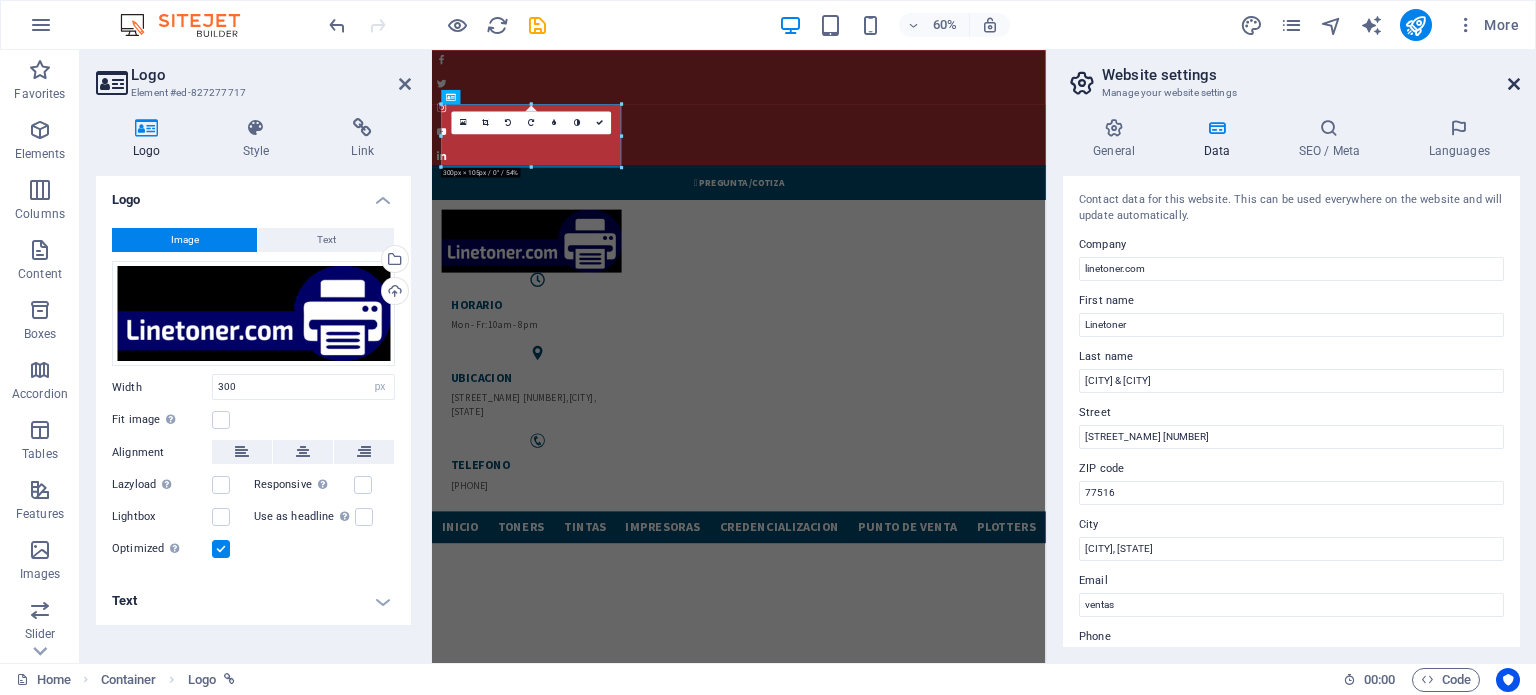 click at bounding box center (1514, 84) 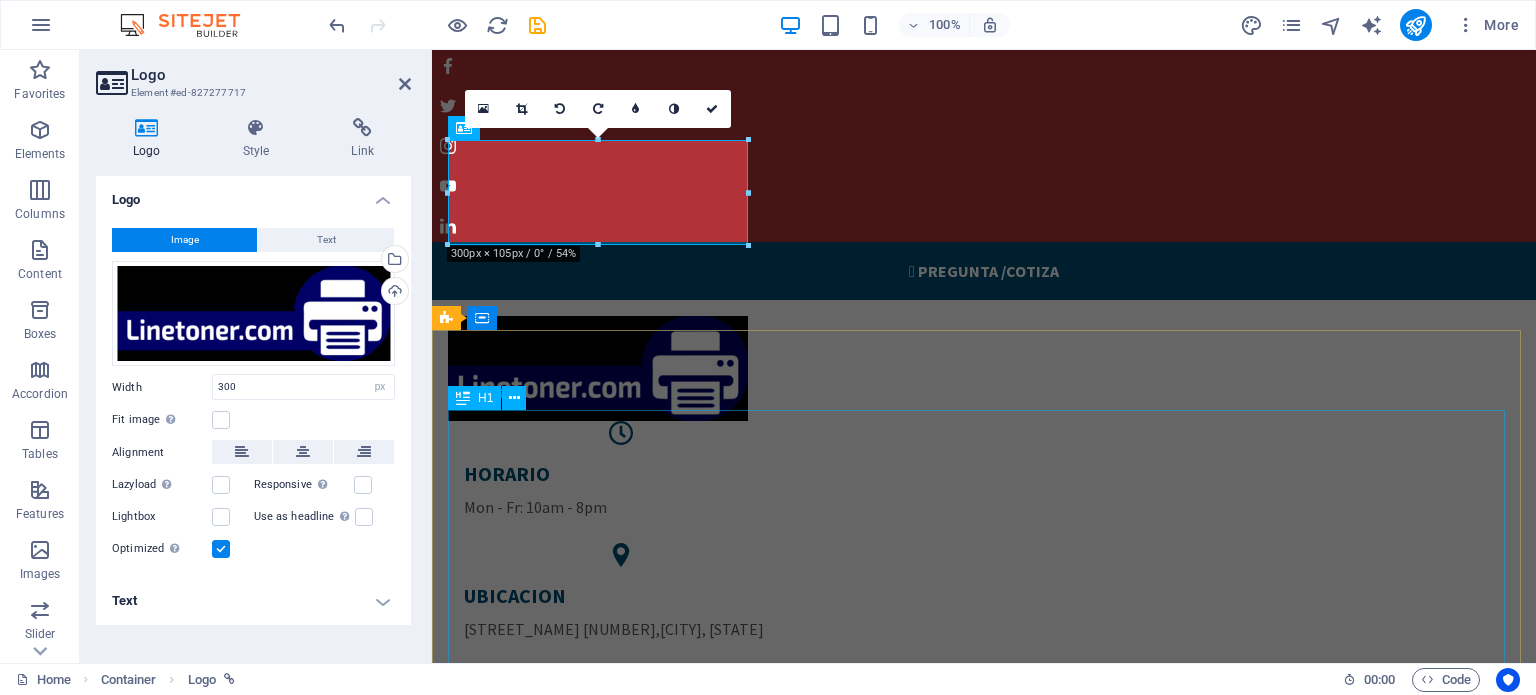 click on "tintas y toners servicio express a domicilio" at bounding box center (984, 1953) 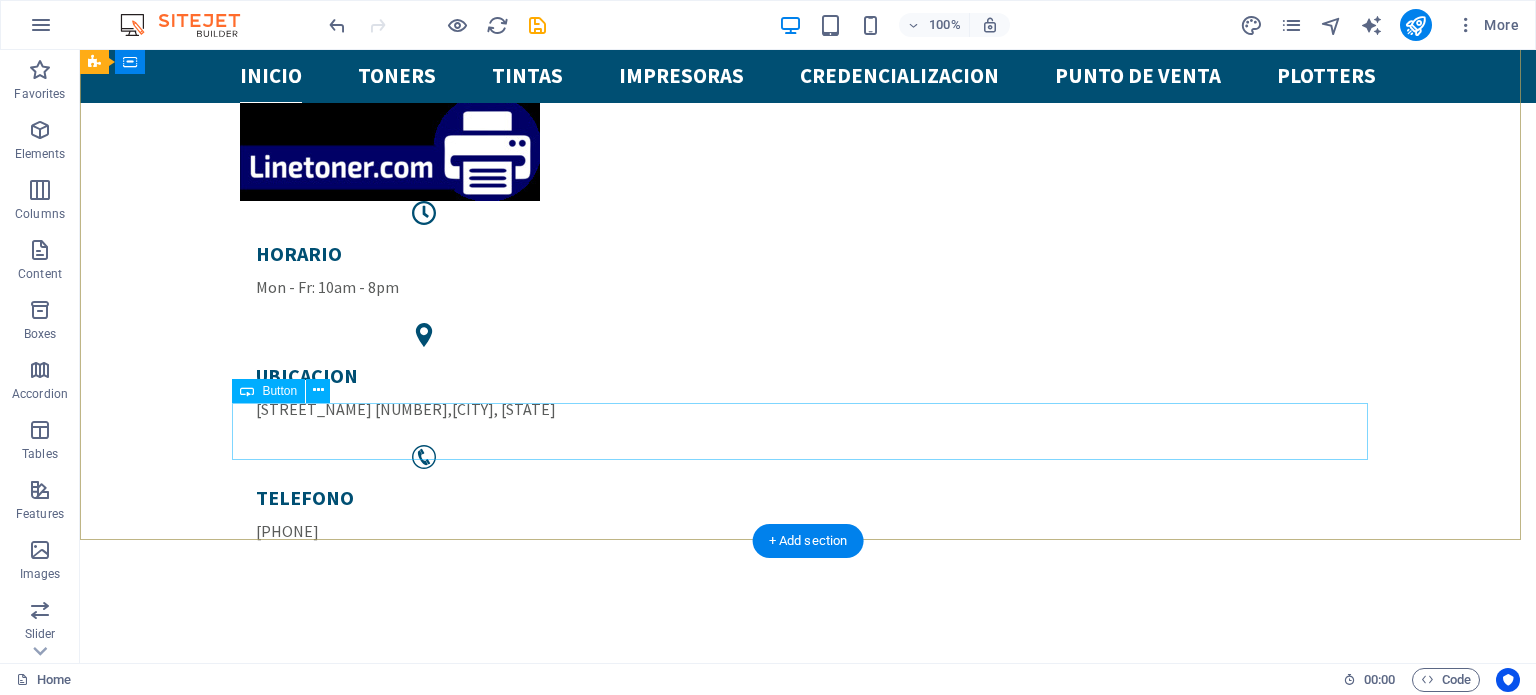 scroll, scrollTop: 0, scrollLeft: 0, axis: both 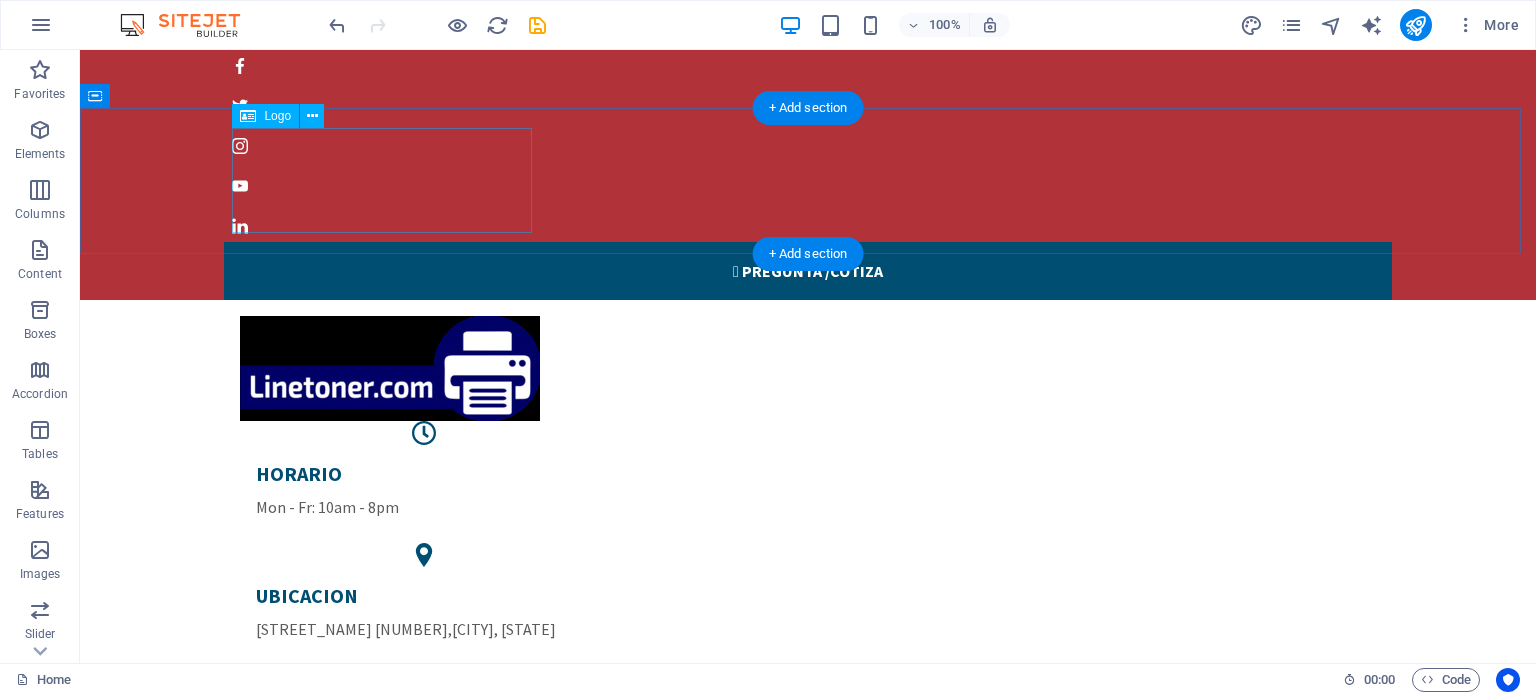 click at bounding box center (808, 368) 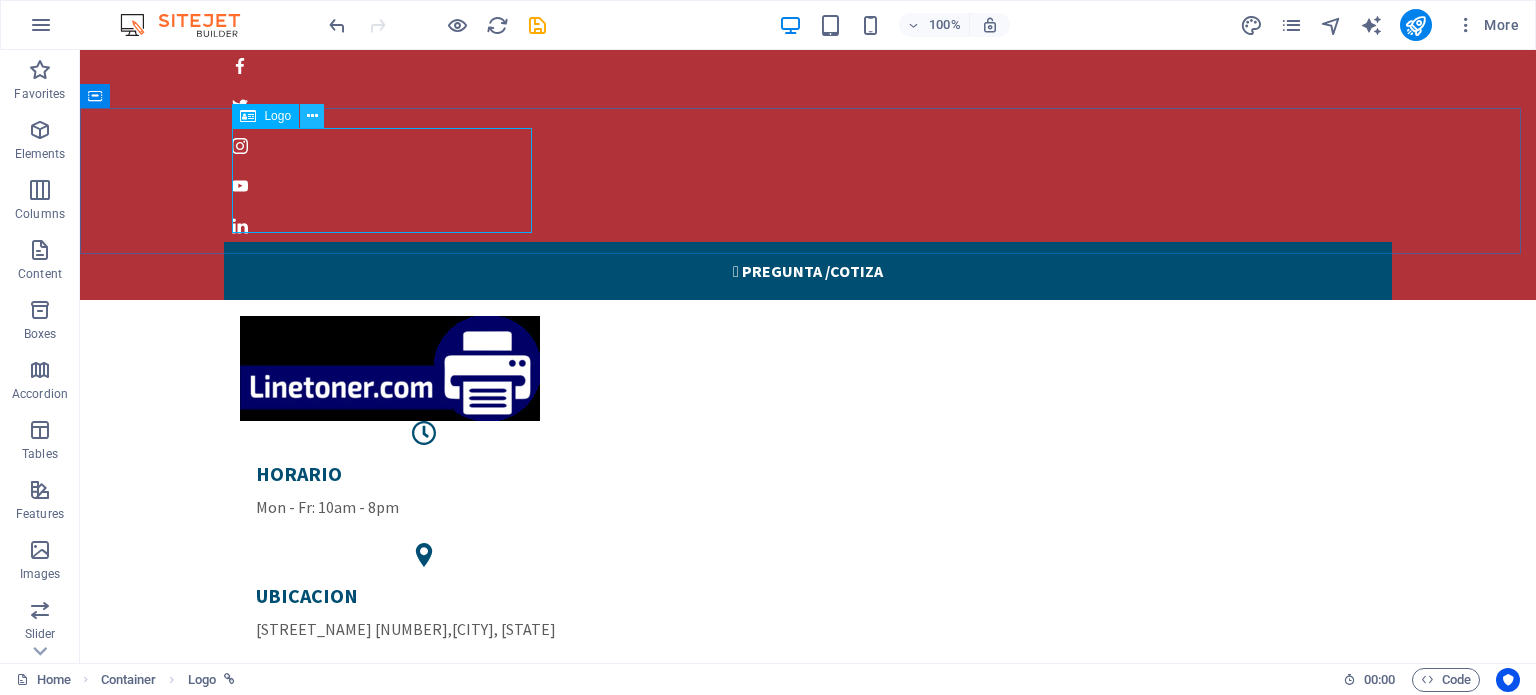 click at bounding box center (312, 116) 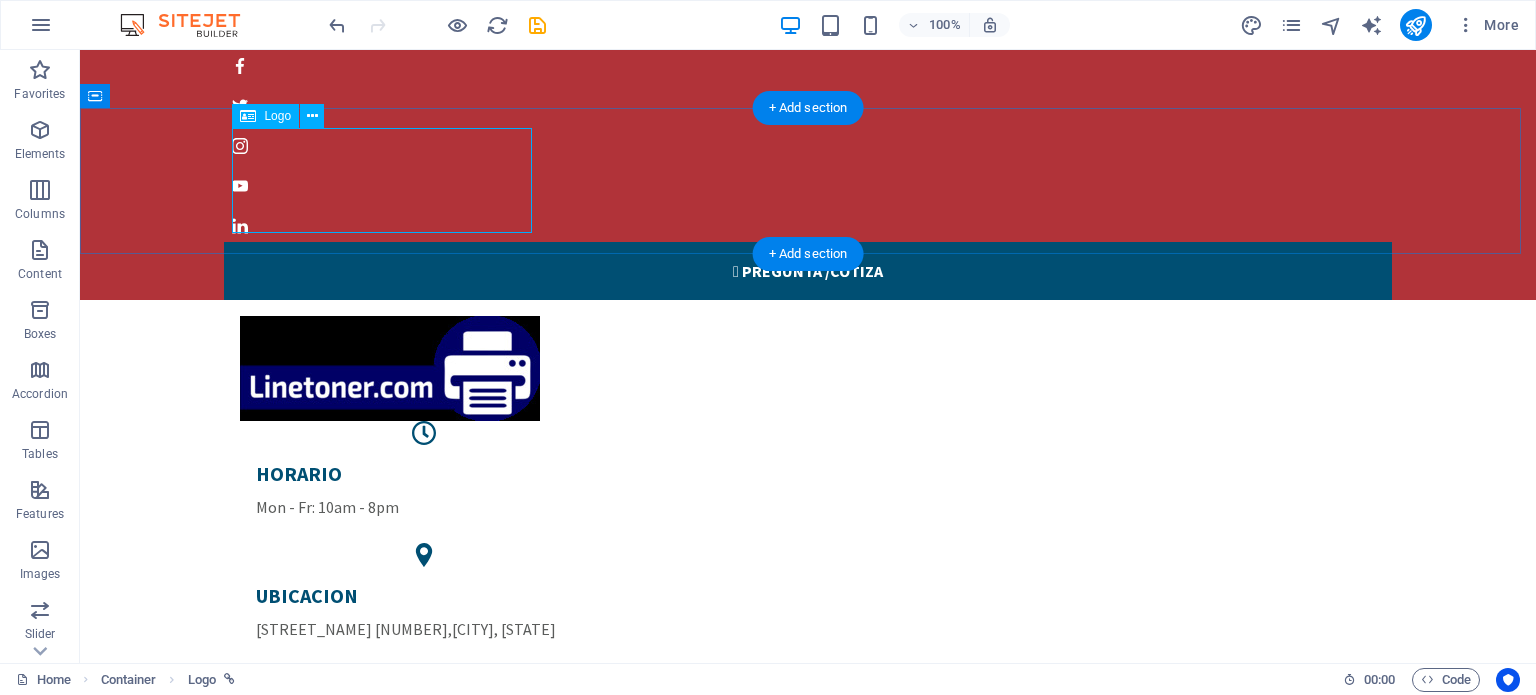 click at bounding box center [808, 368] 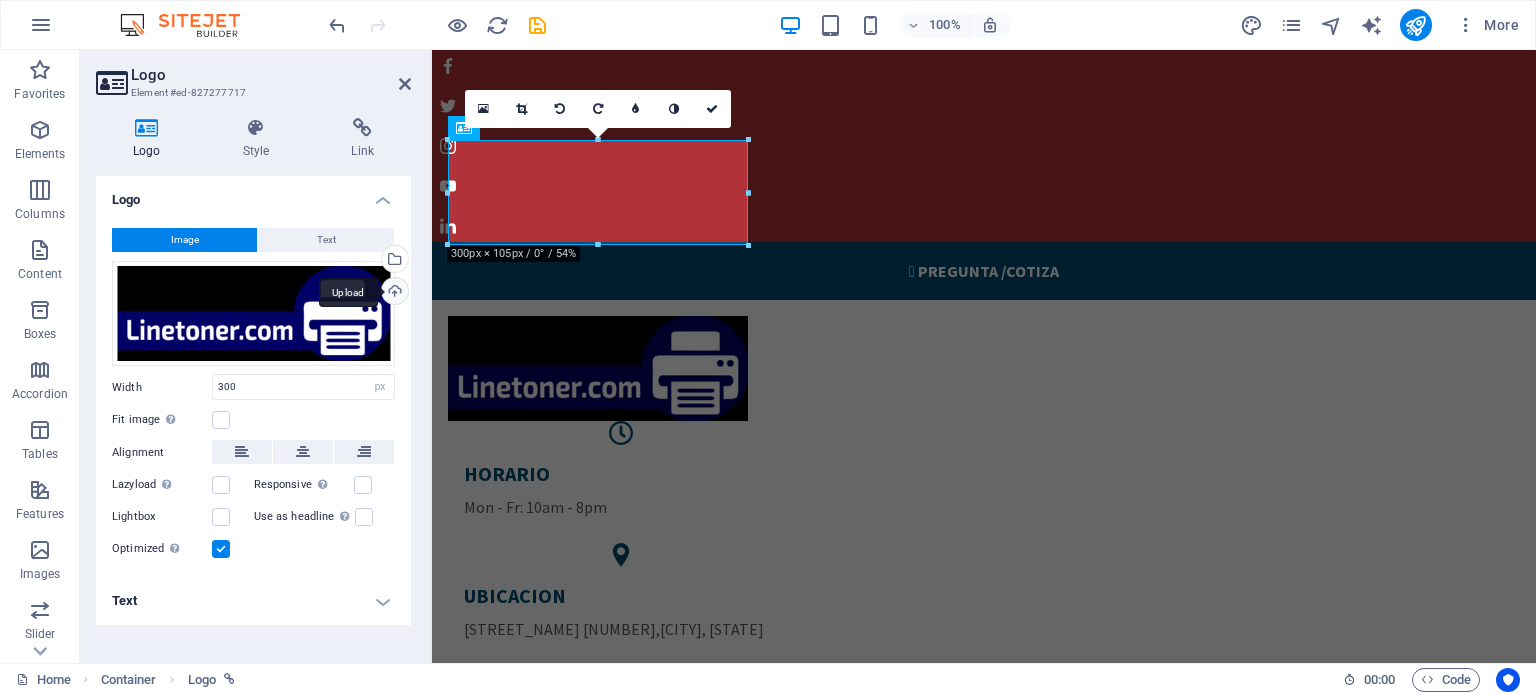click on "Upload" at bounding box center [393, 293] 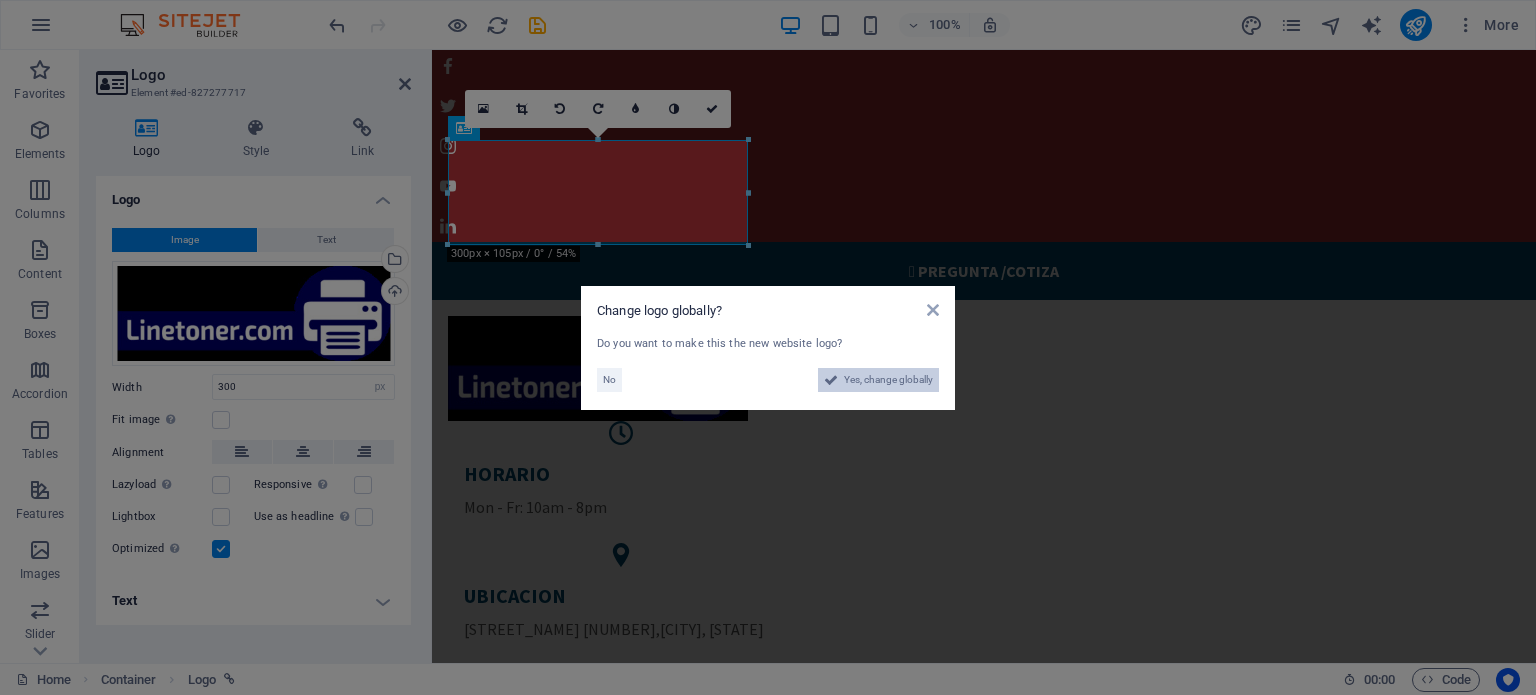 click on "Yes, change globally" at bounding box center [888, 380] 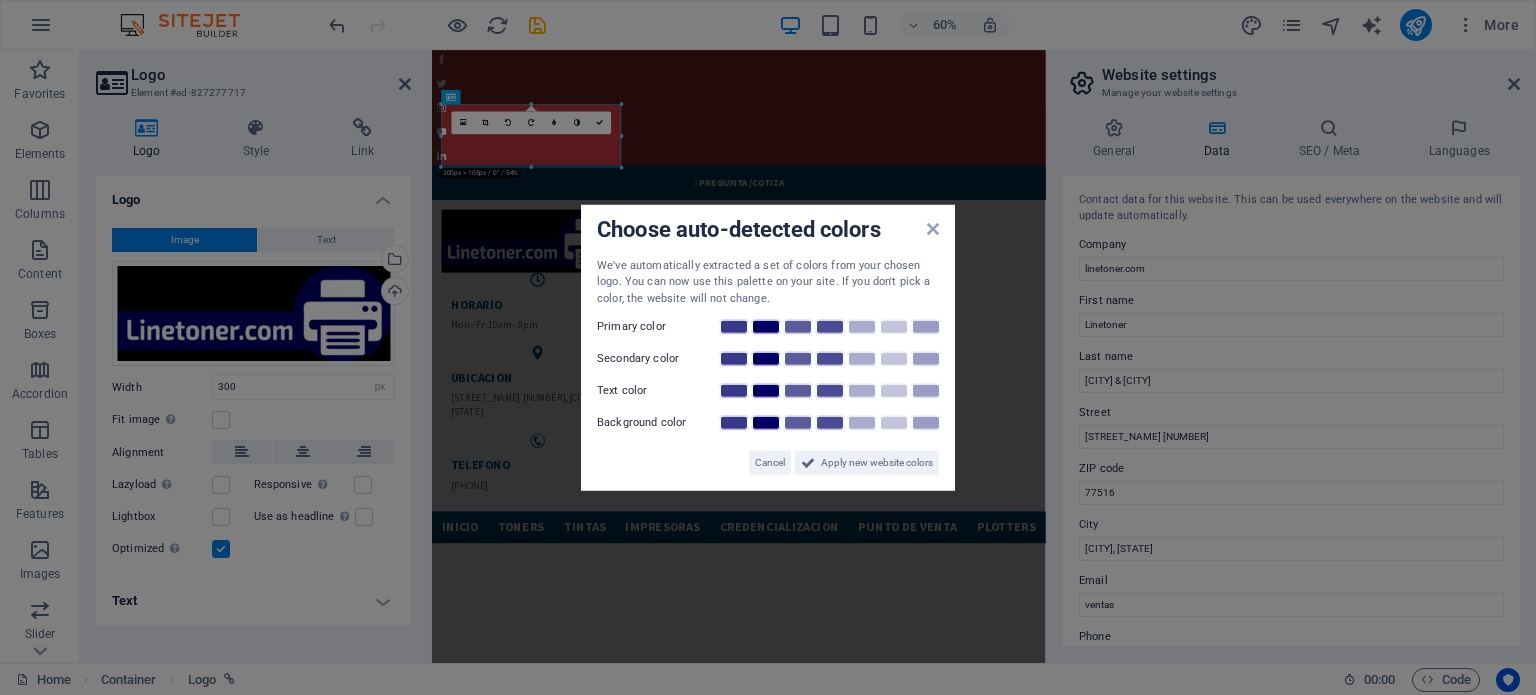 click on "Primary color" at bounding box center [657, 327] 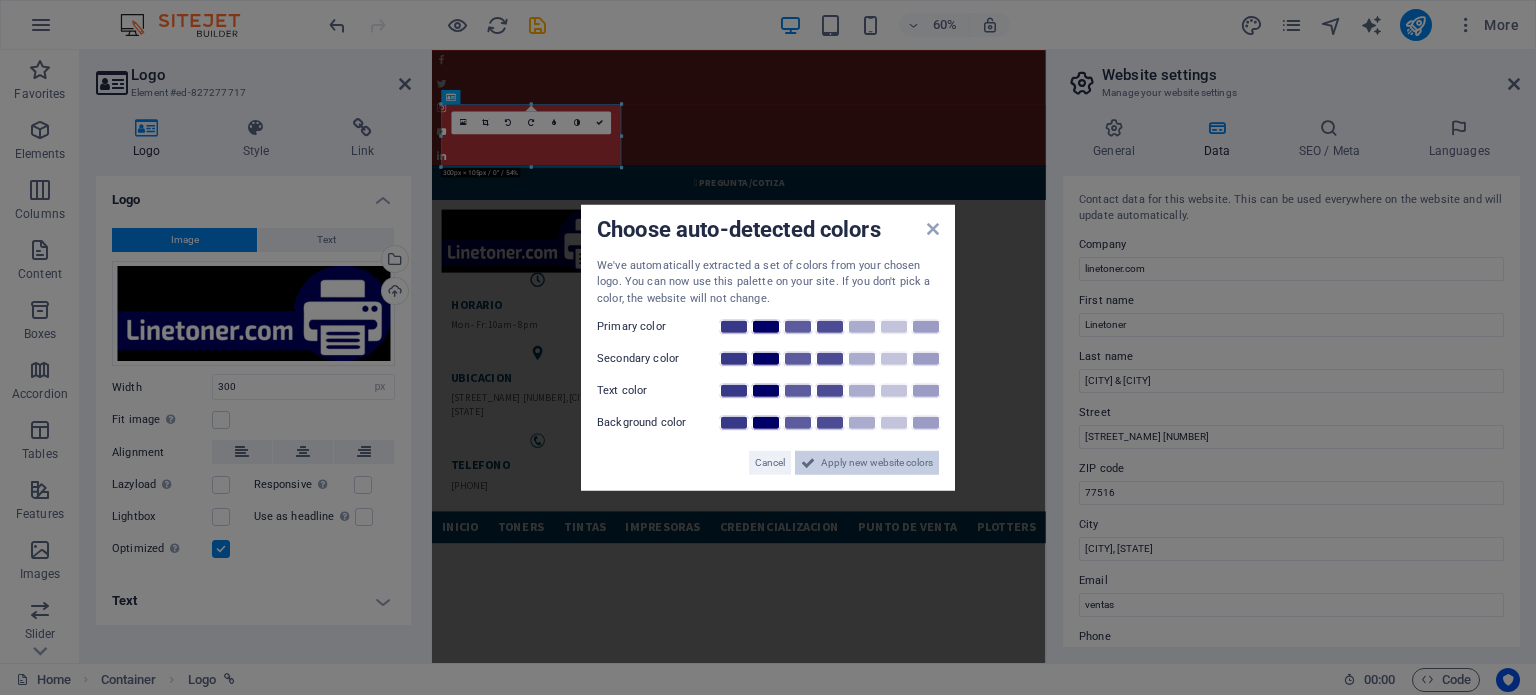 click on "Apply new website colors" at bounding box center [877, 463] 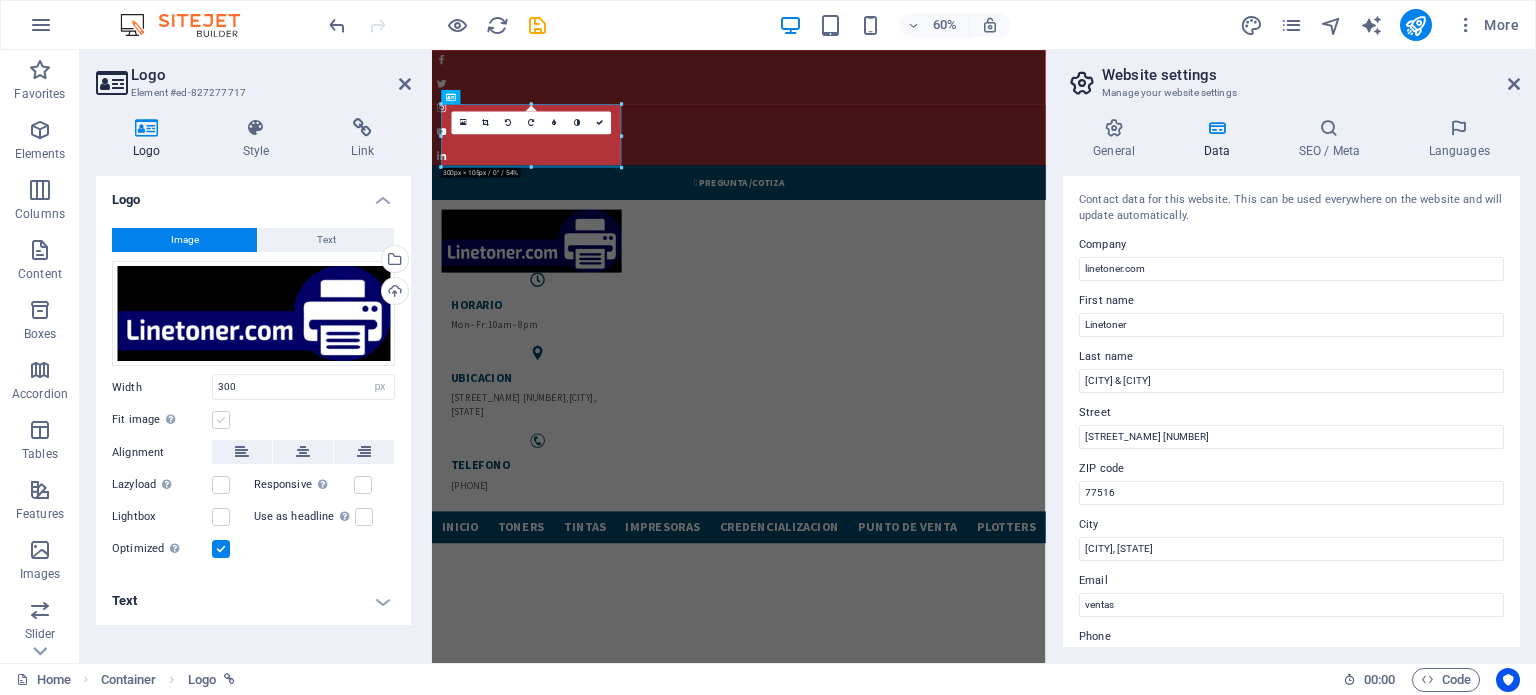click at bounding box center (221, 420) 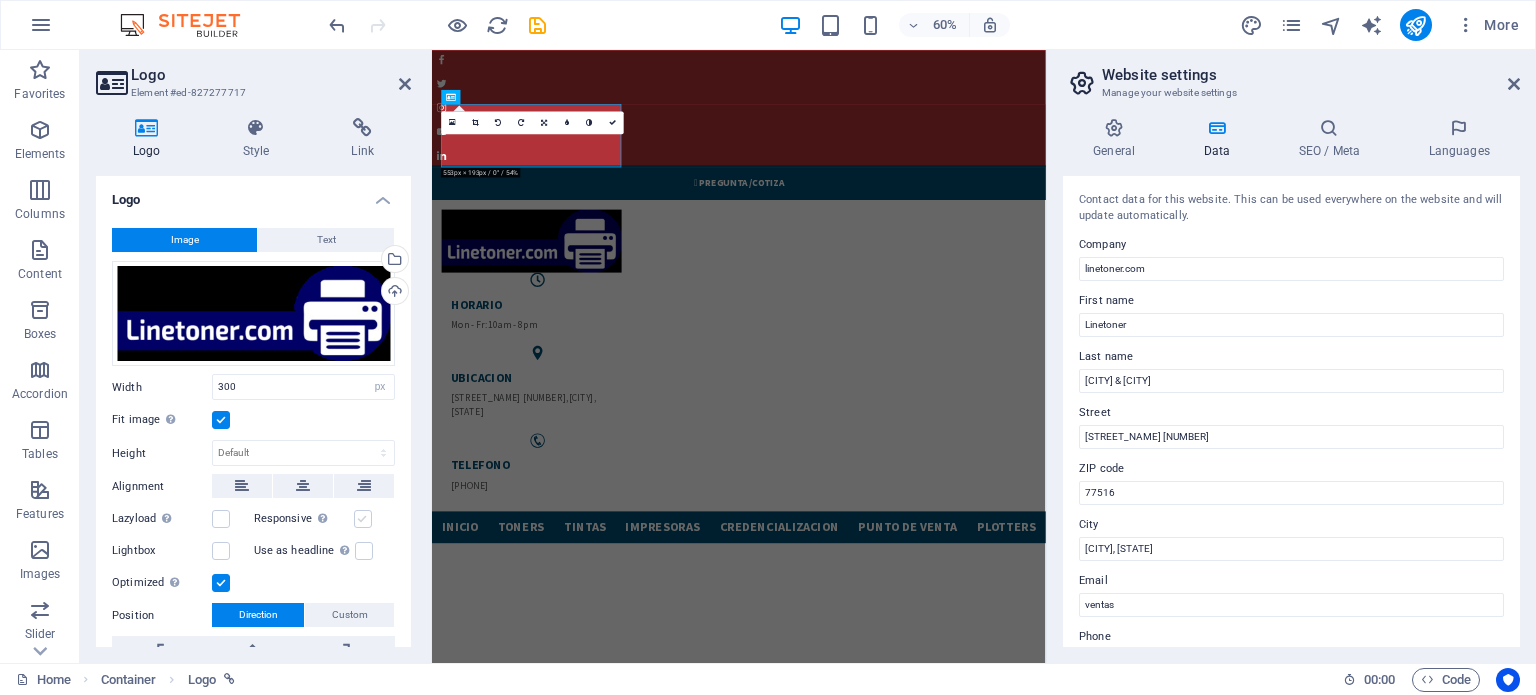 click at bounding box center [363, 519] 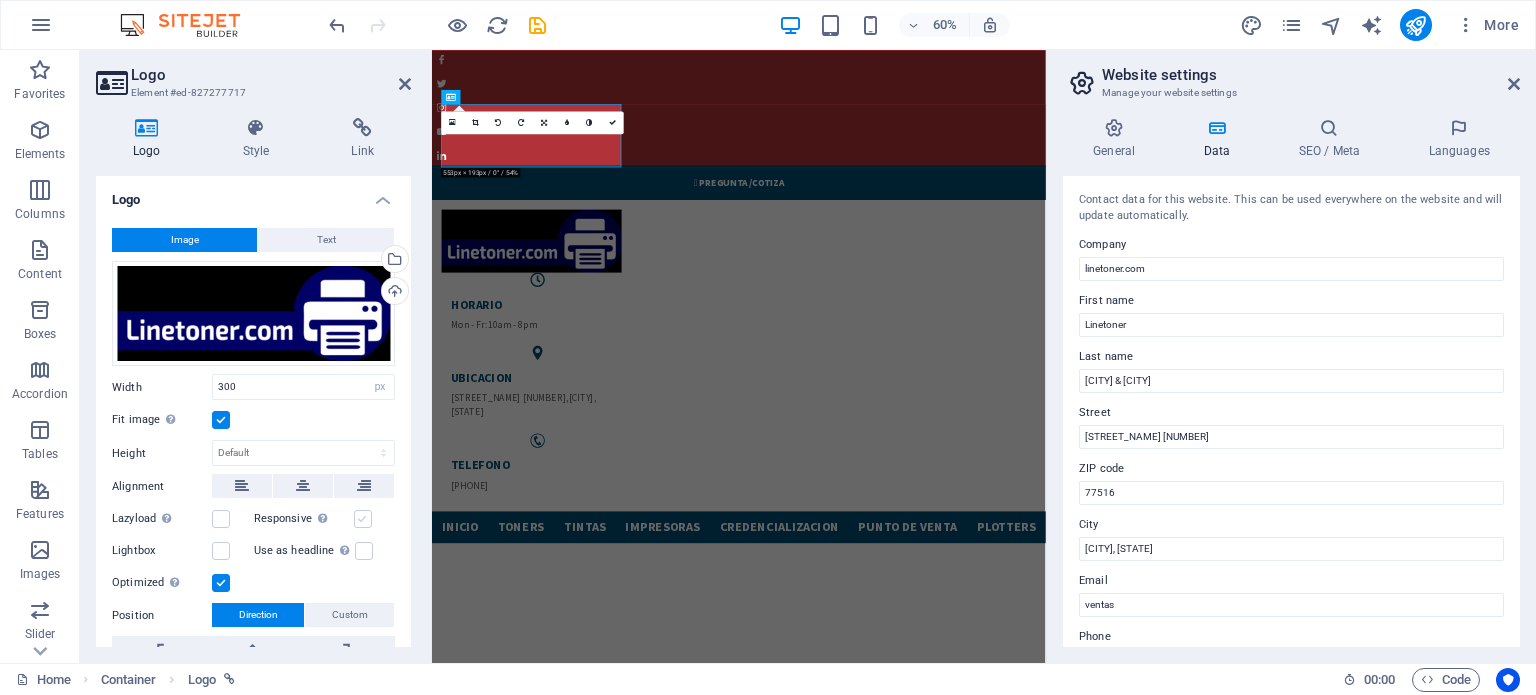 click on "Responsive Automatically load retina image and smartphone optimized sizes." at bounding box center (0, 0) 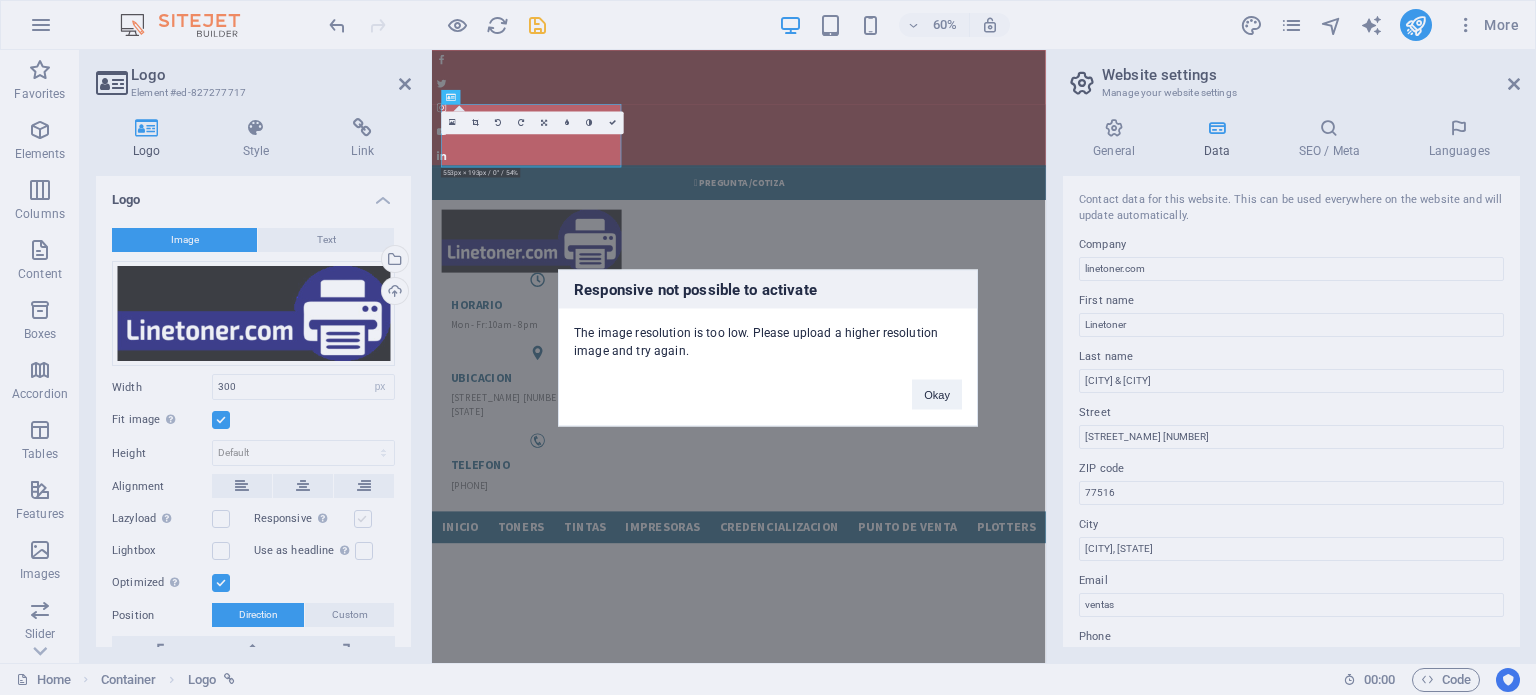 click on "Responsive not possible to activate The image resolution is too low. Please upload a higher resolution image and try again. Okay" at bounding box center [768, 347] 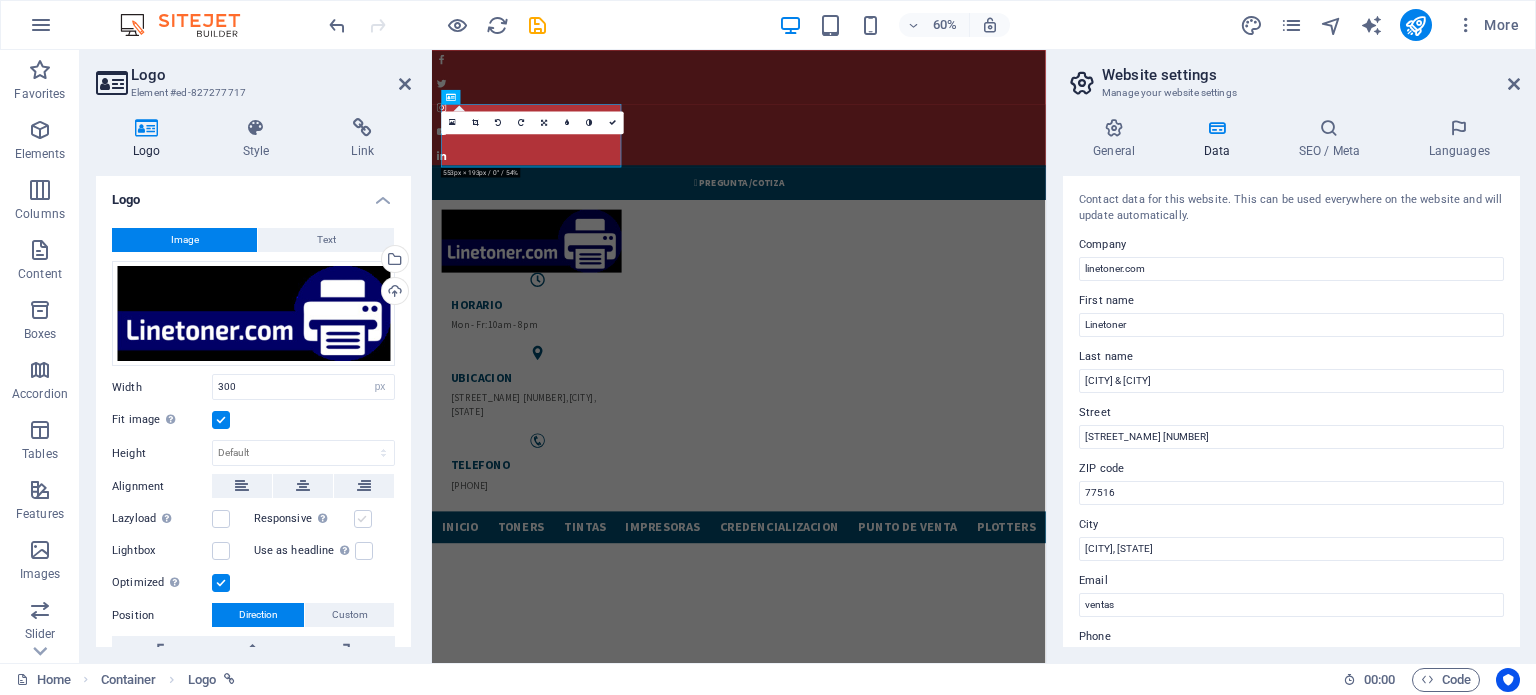 click at bounding box center [363, 519] 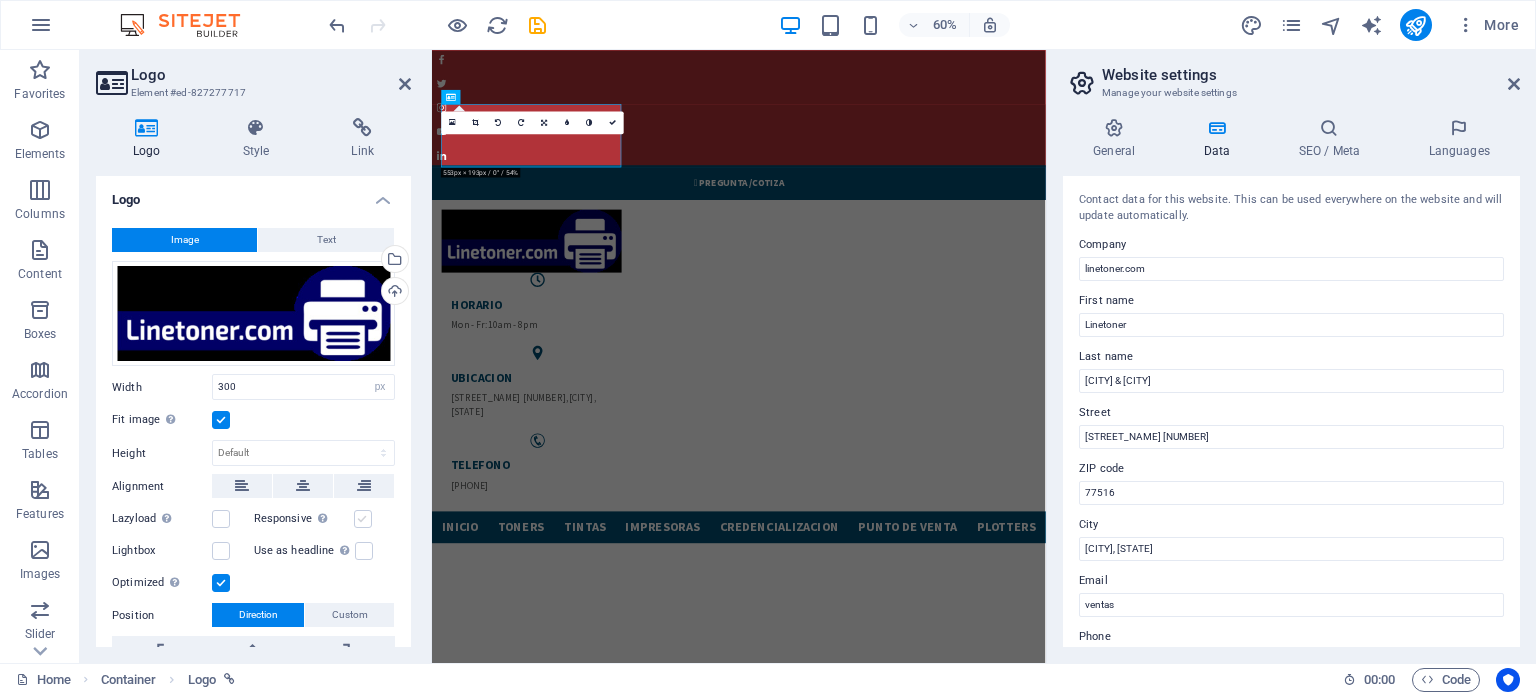 click on "Responsive Automatically load retina image and smartphone optimized sizes." at bounding box center (0, 0) 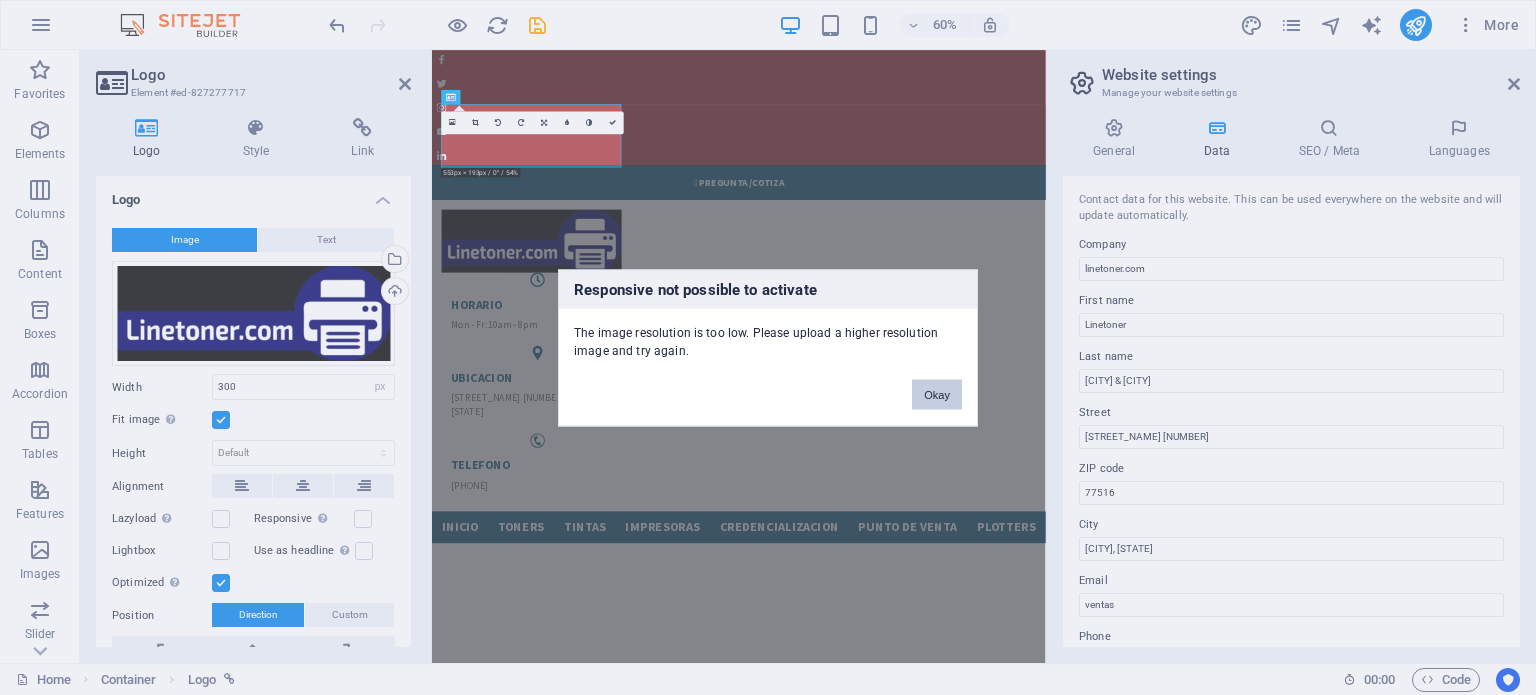 click on "Okay" at bounding box center (937, 394) 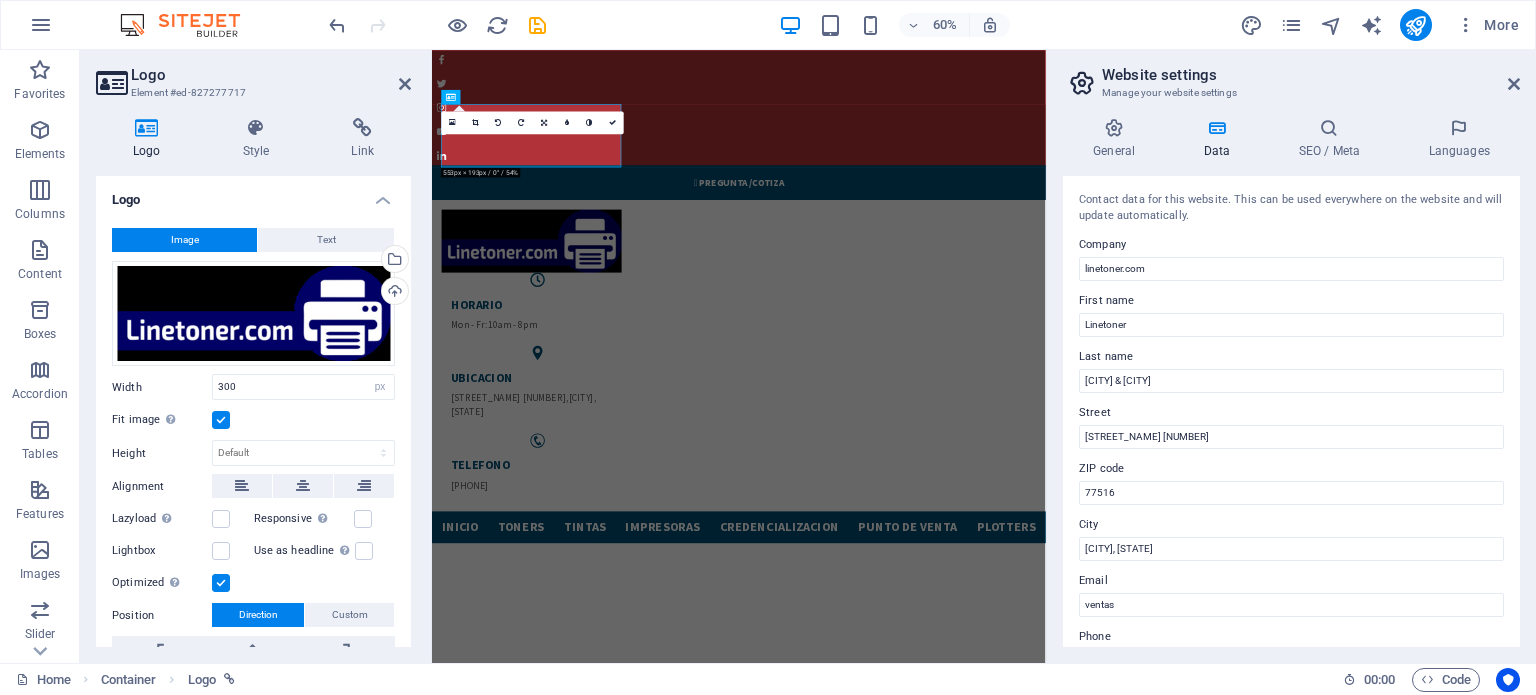 scroll, scrollTop: 0, scrollLeft: 0, axis: both 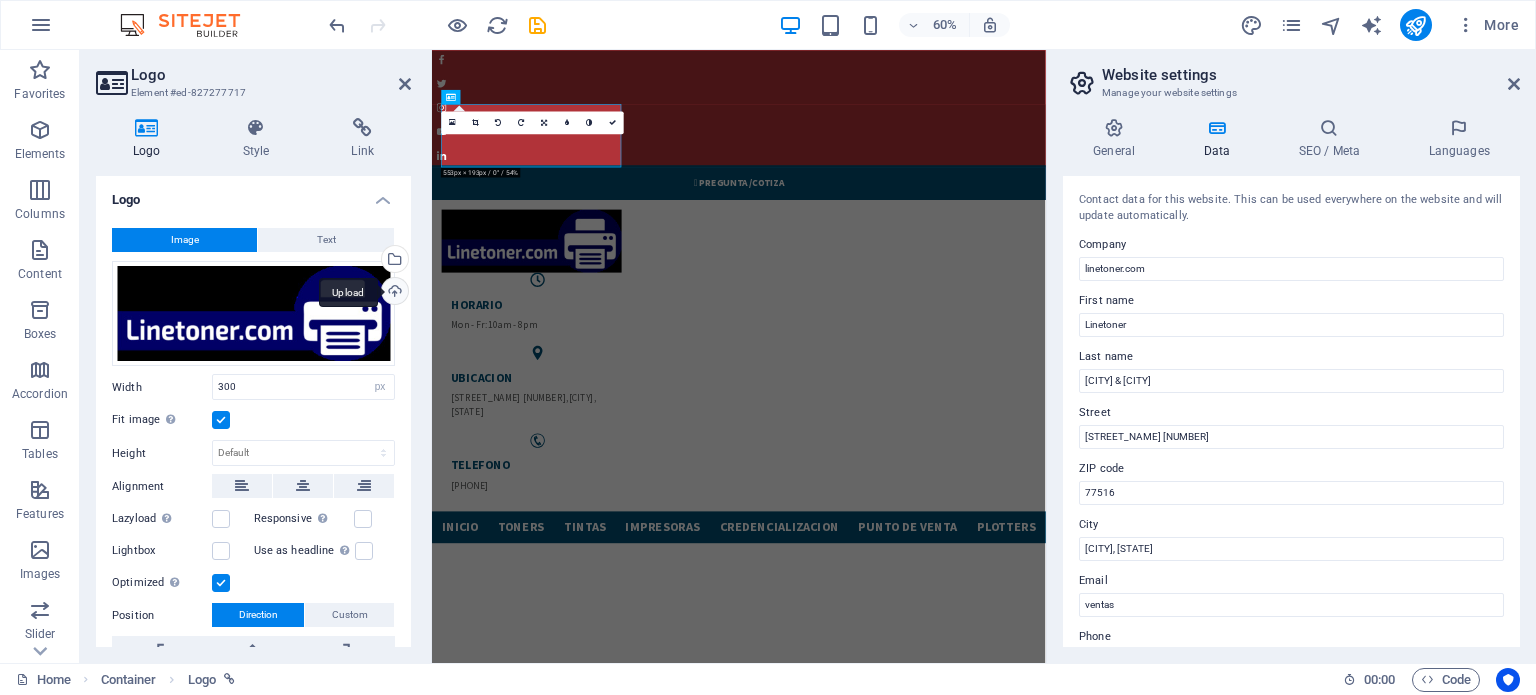 click on "Upload" at bounding box center [393, 293] 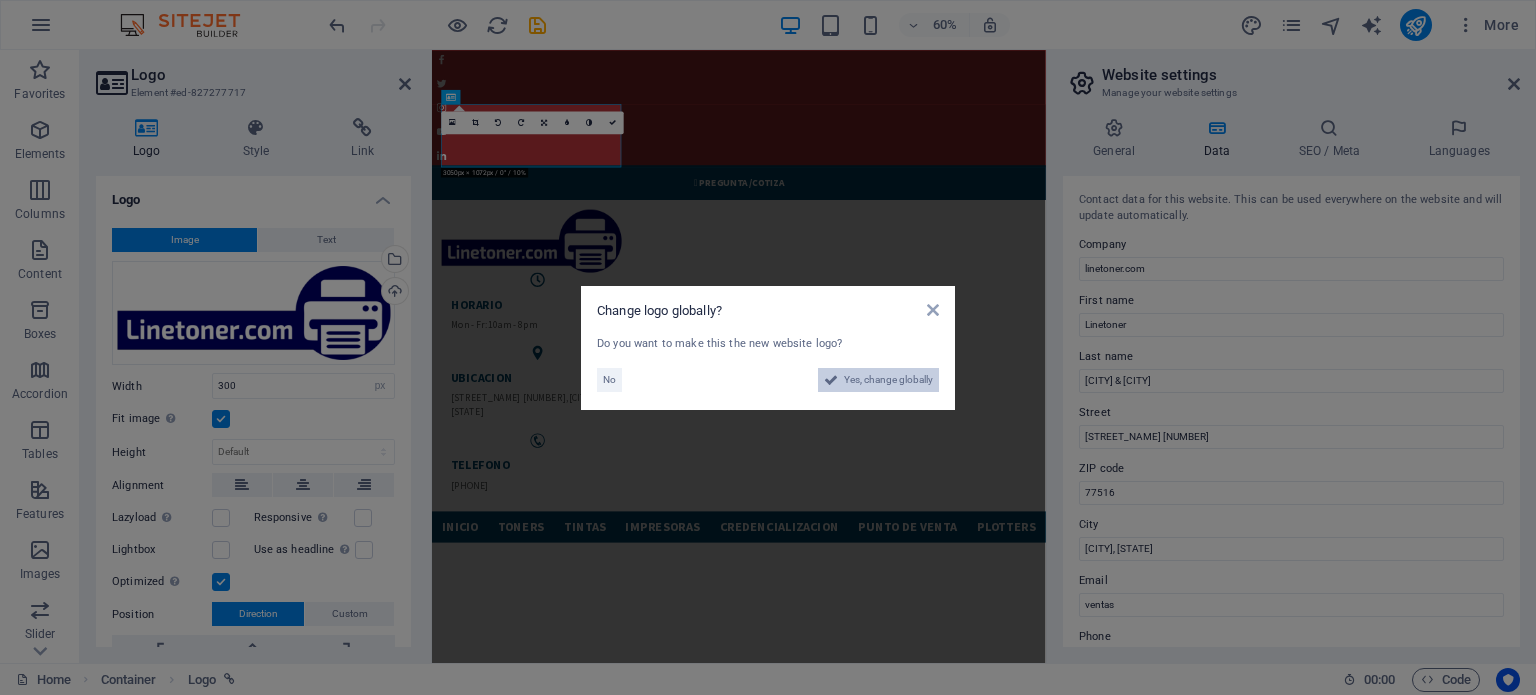 click on "Yes, change globally" at bounding box center [888, 380] 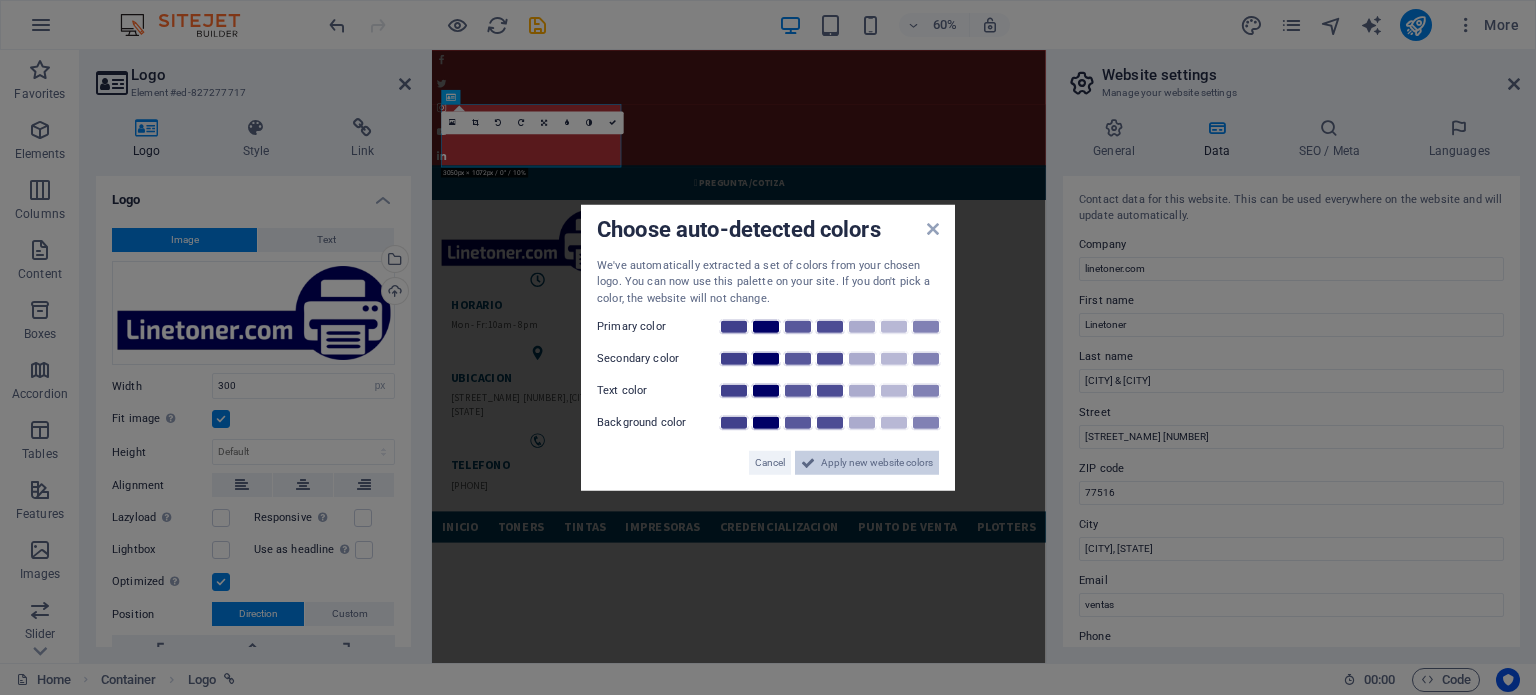 click on "Apply new website colors" at bounding box center (877, 463) 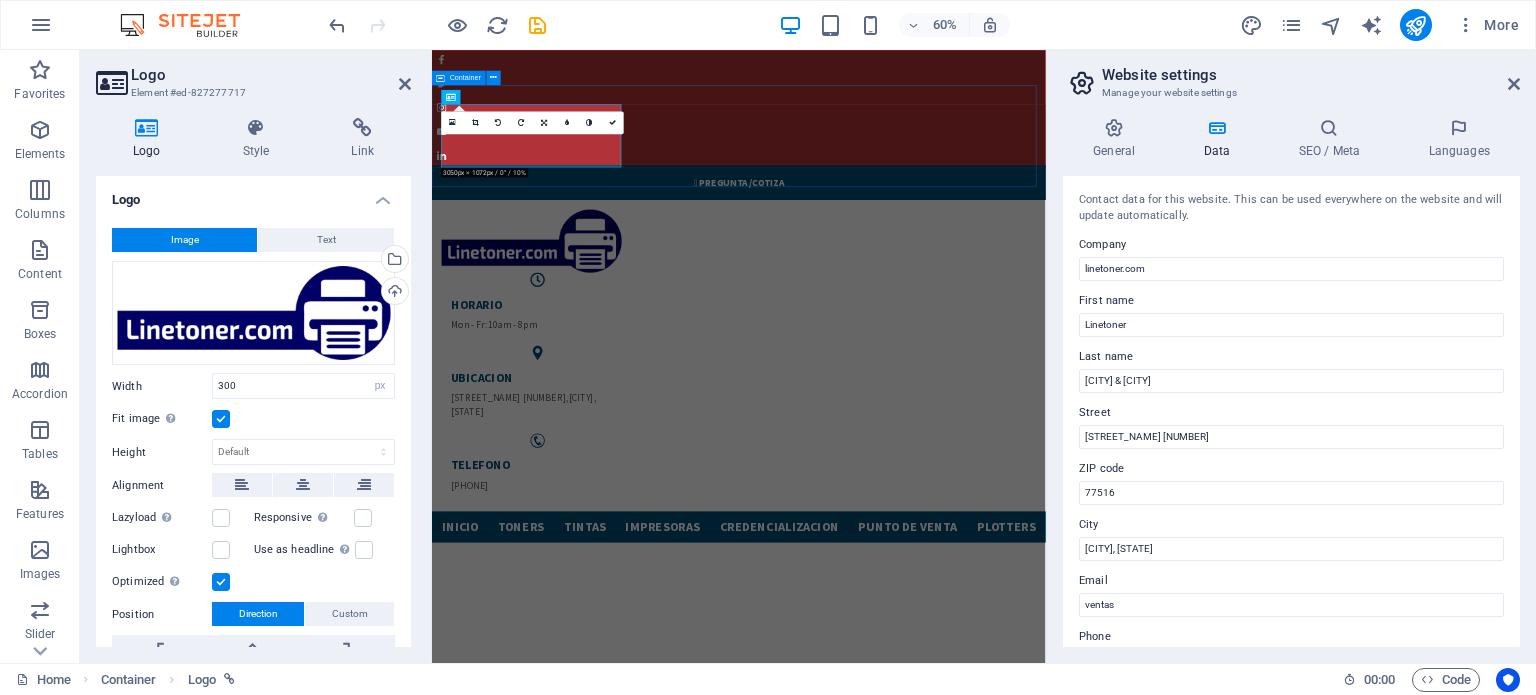 click on "HORARIO Mon - Fr: 10am - 8pm ubicacion Calle 18 Reg. 91 , [CITY], [STATE] telefono [PHONE]" at bounding box center [943, 559] 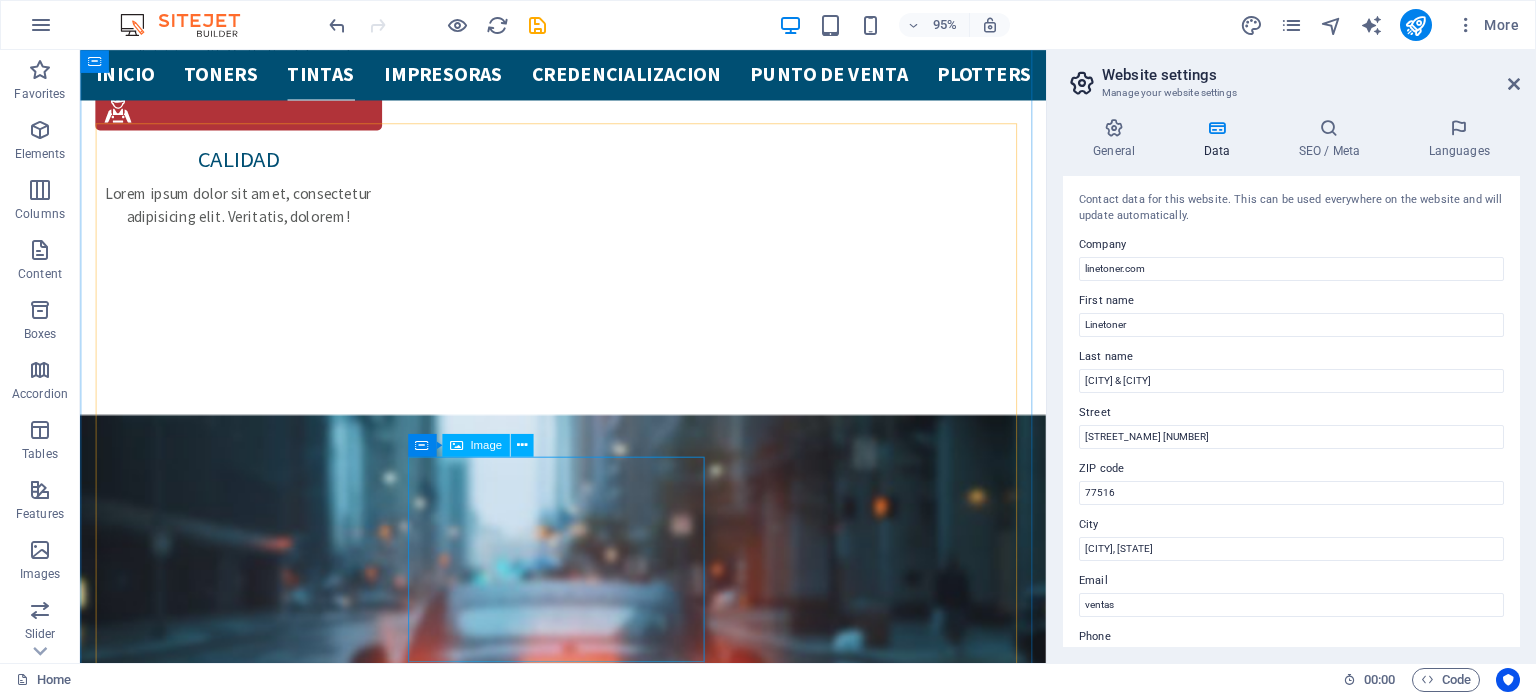 scroll, scrollTop: 3000, scrollLeft: 0, axis: vertical 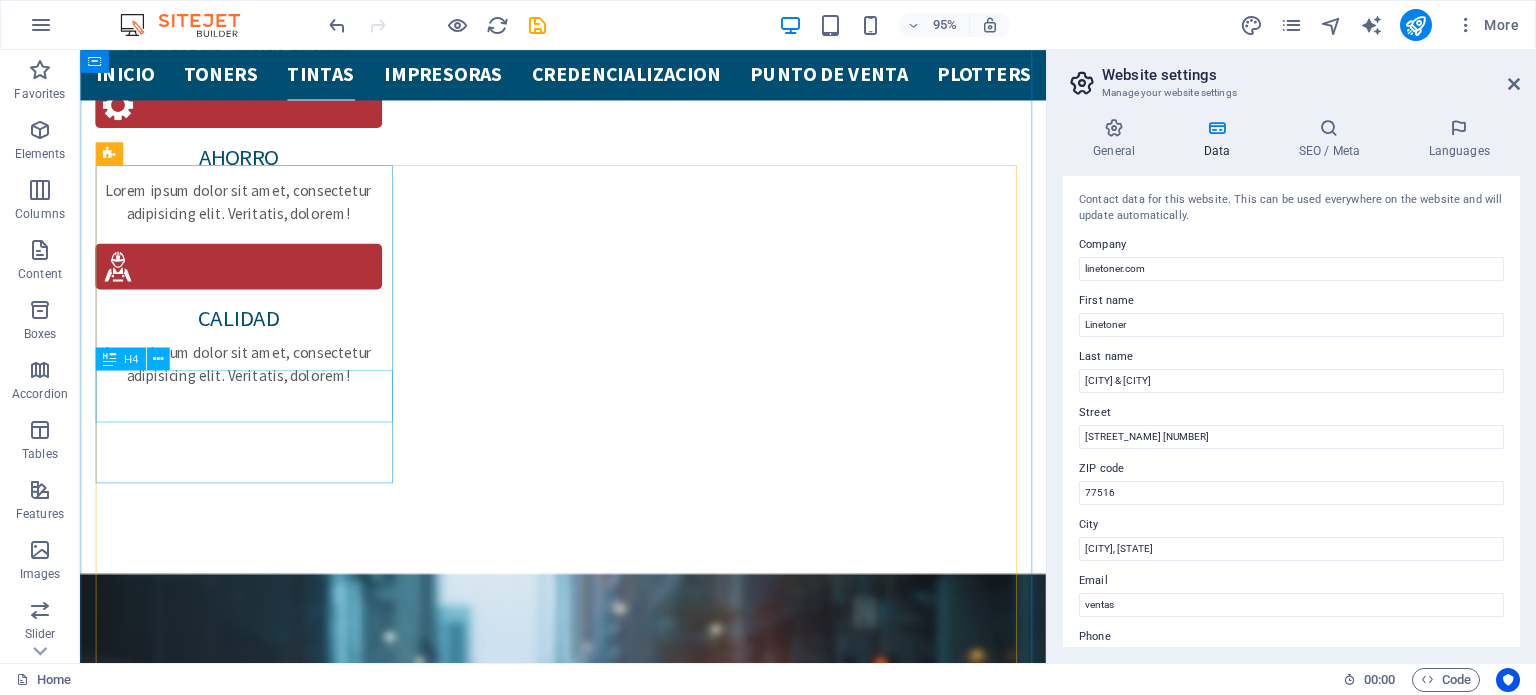 click on "Auto Repair" at bounding box center (255, 3218) 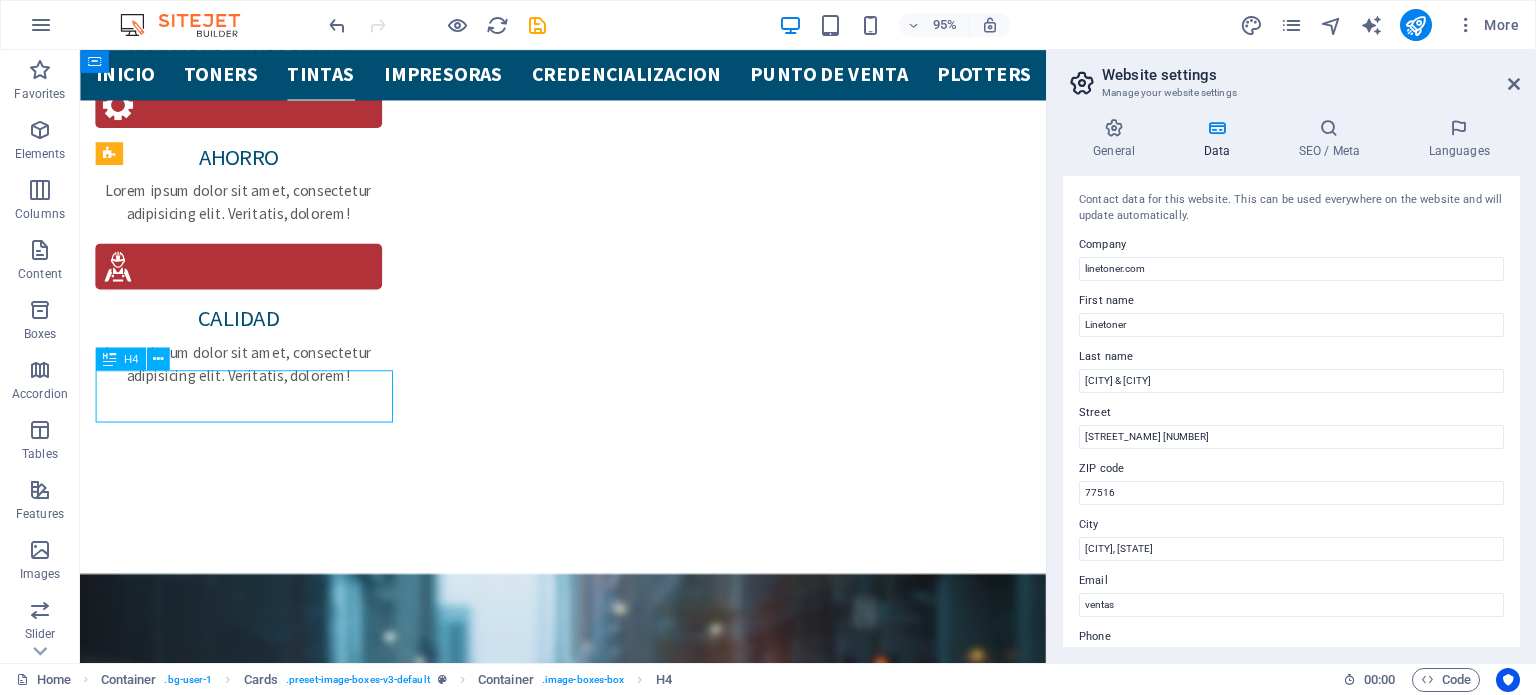 click on "Auto Repair" at bounding box center [255, 3218] 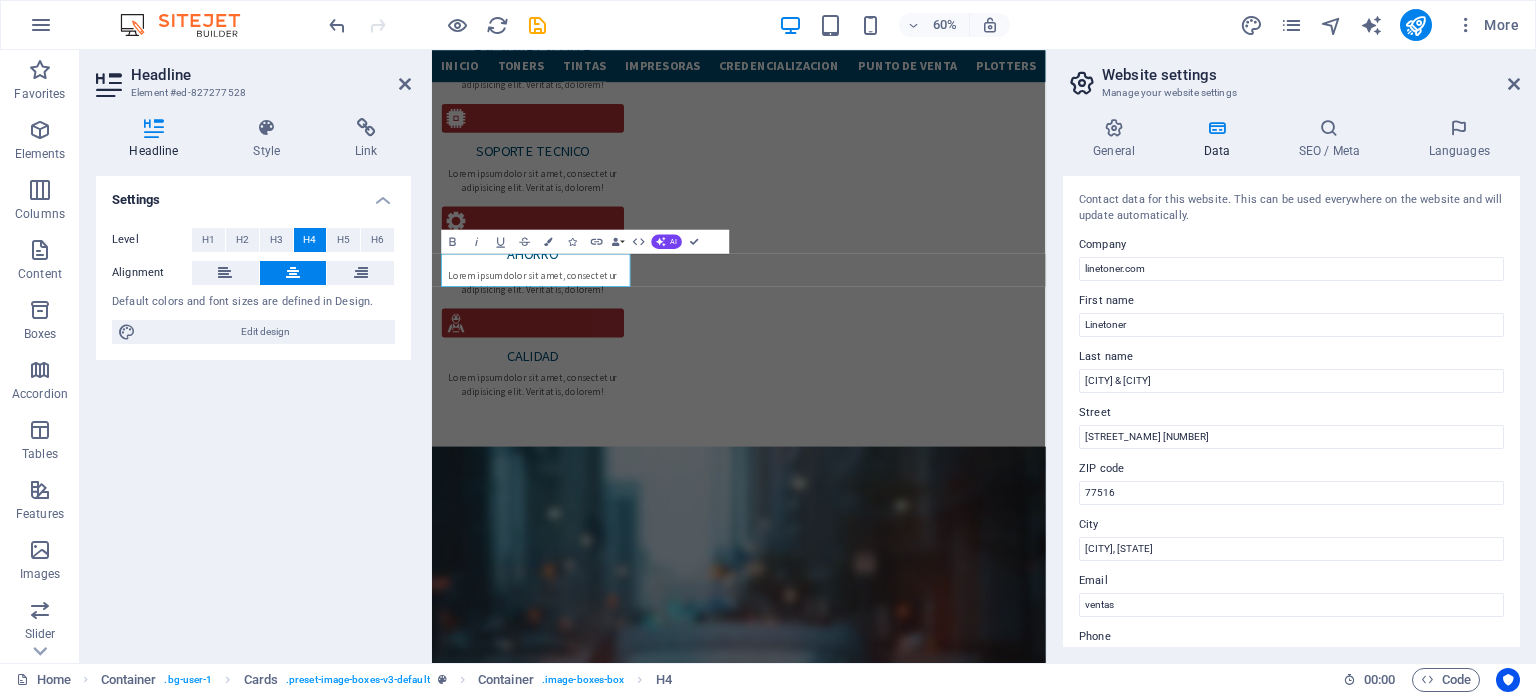 scroll, scrollTop: 3076, scrollLeft: 0, axis: vertical 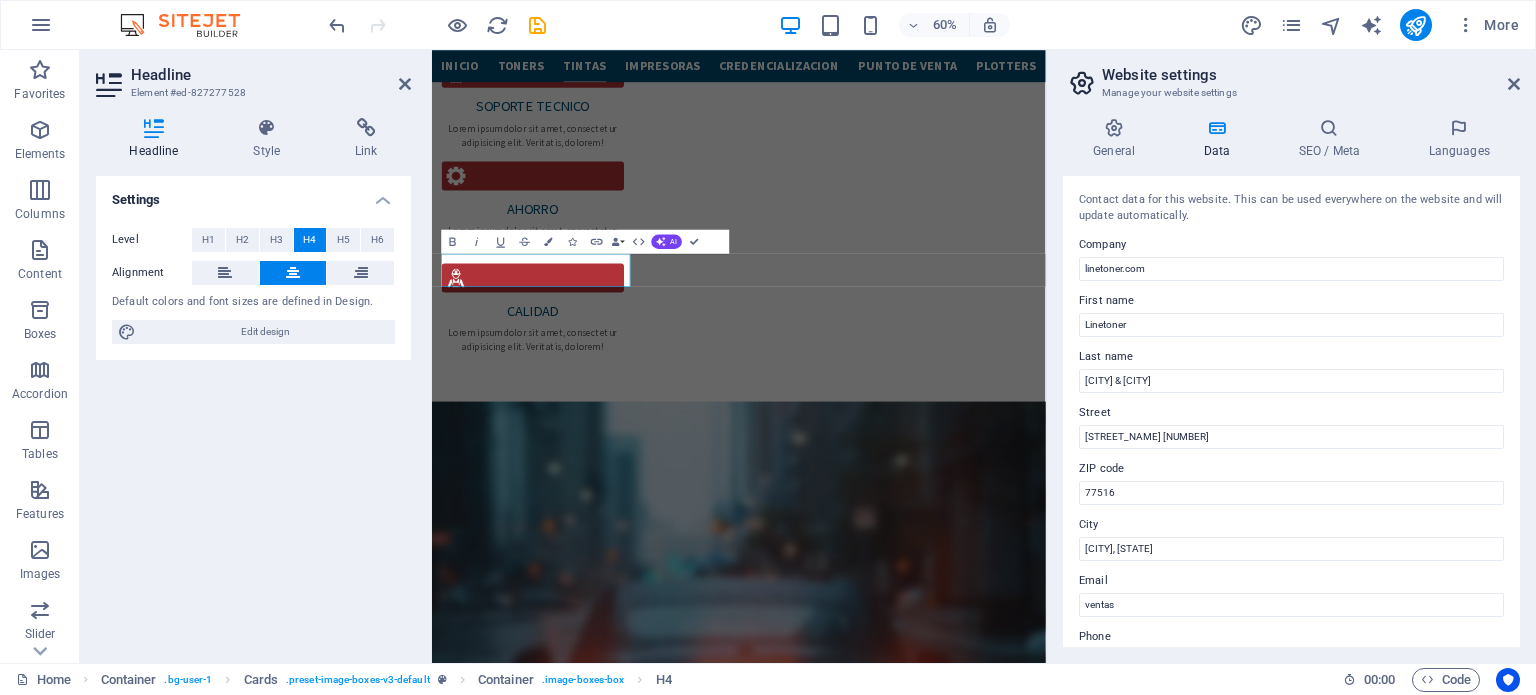 type 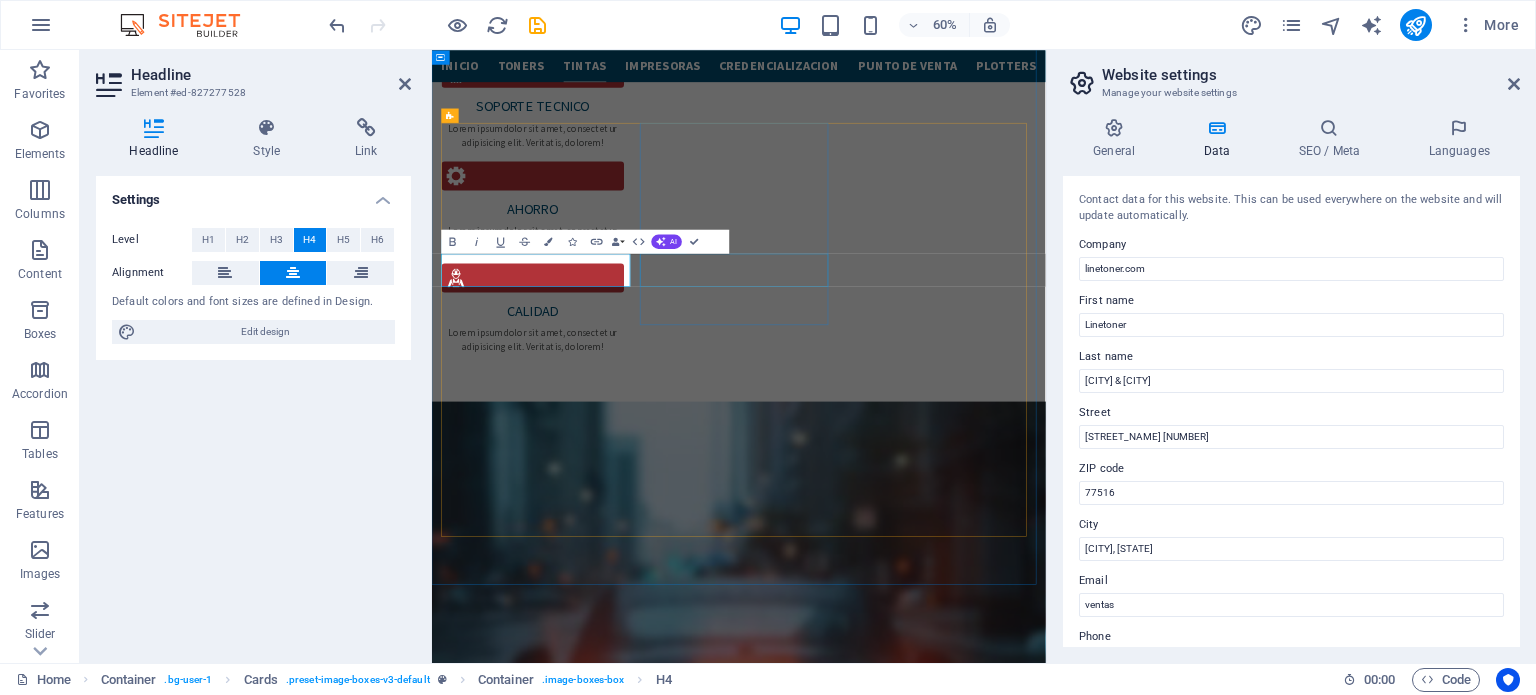 click on "Tire Repair" at bounding box center (608, 3797) 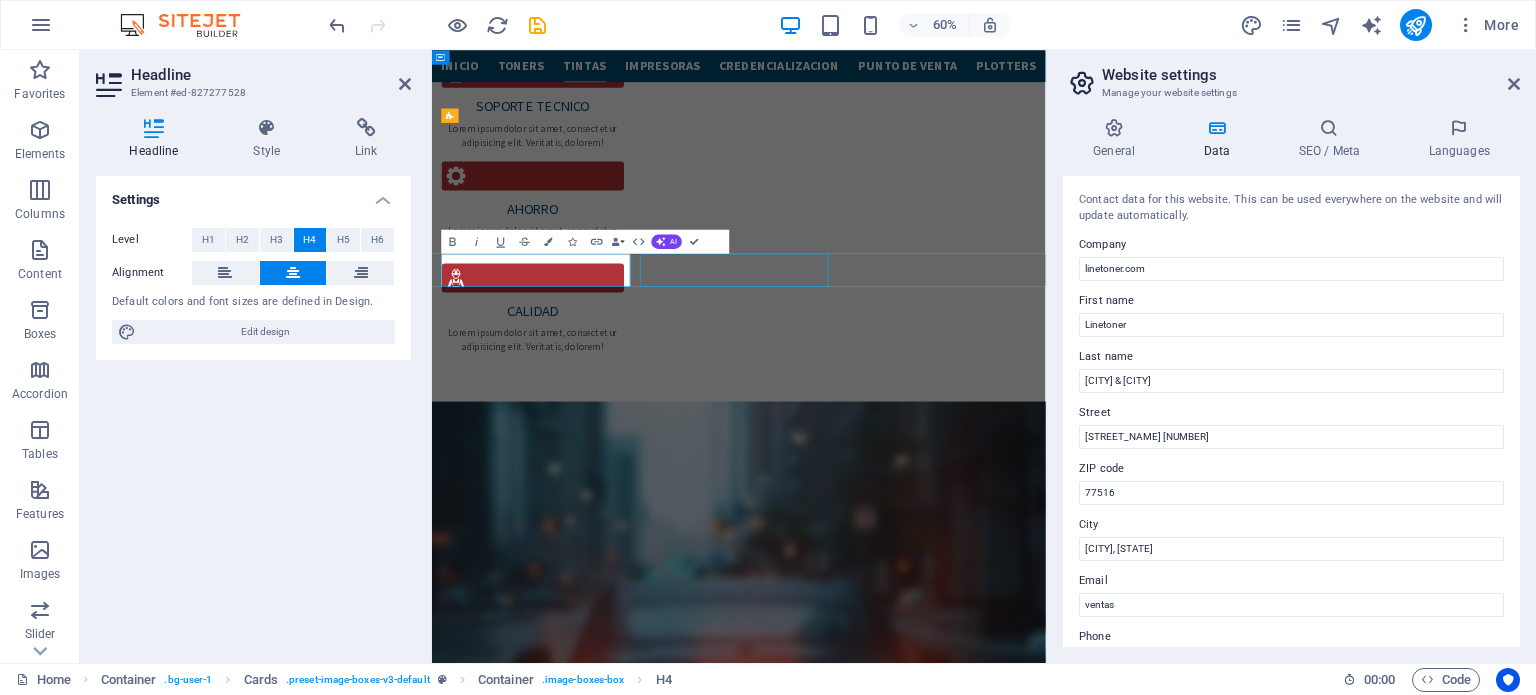 scroll, scrollTop: 3000, scrollLeft: 0, axis: vertical 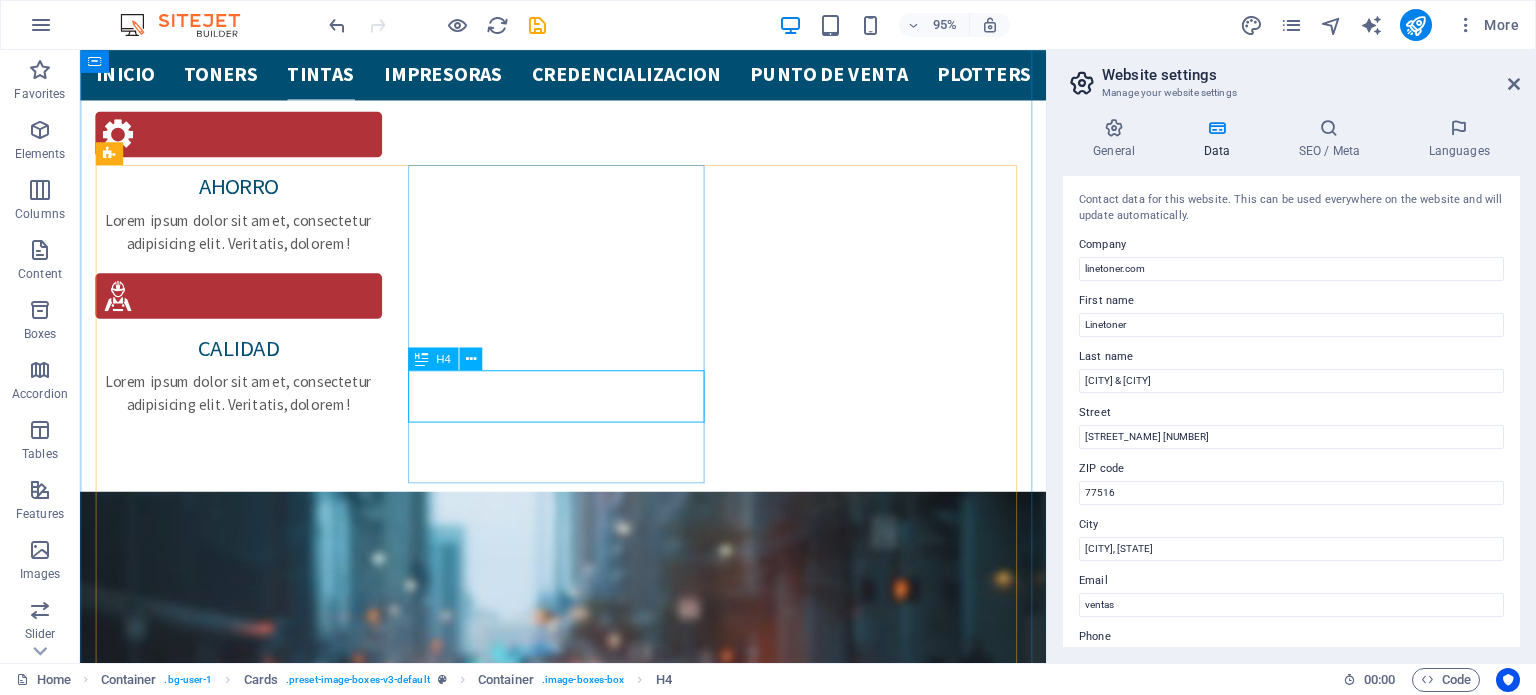 click on "Tire Repair" at bounding box center [255, 3596] 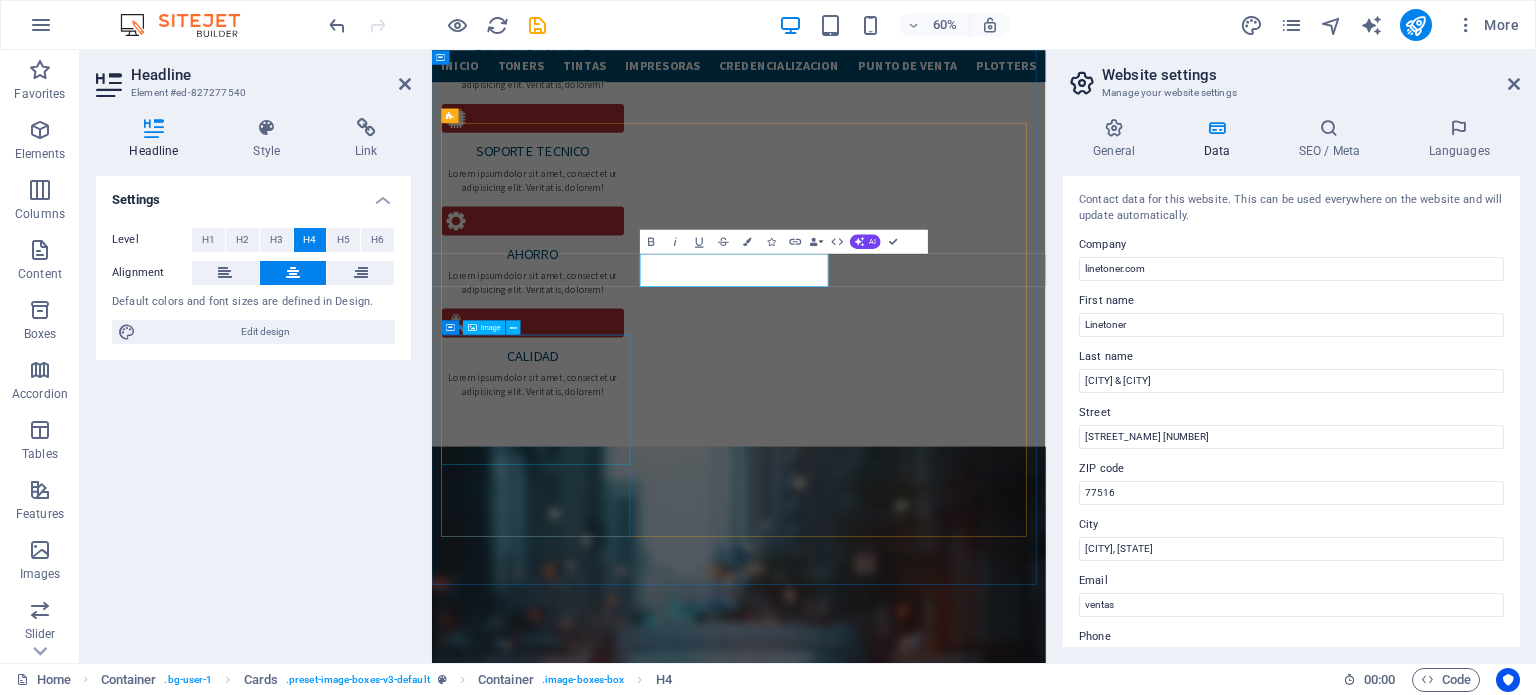 scroll, scrollTop: 3076, scrollLeft: 0, axis: vertical 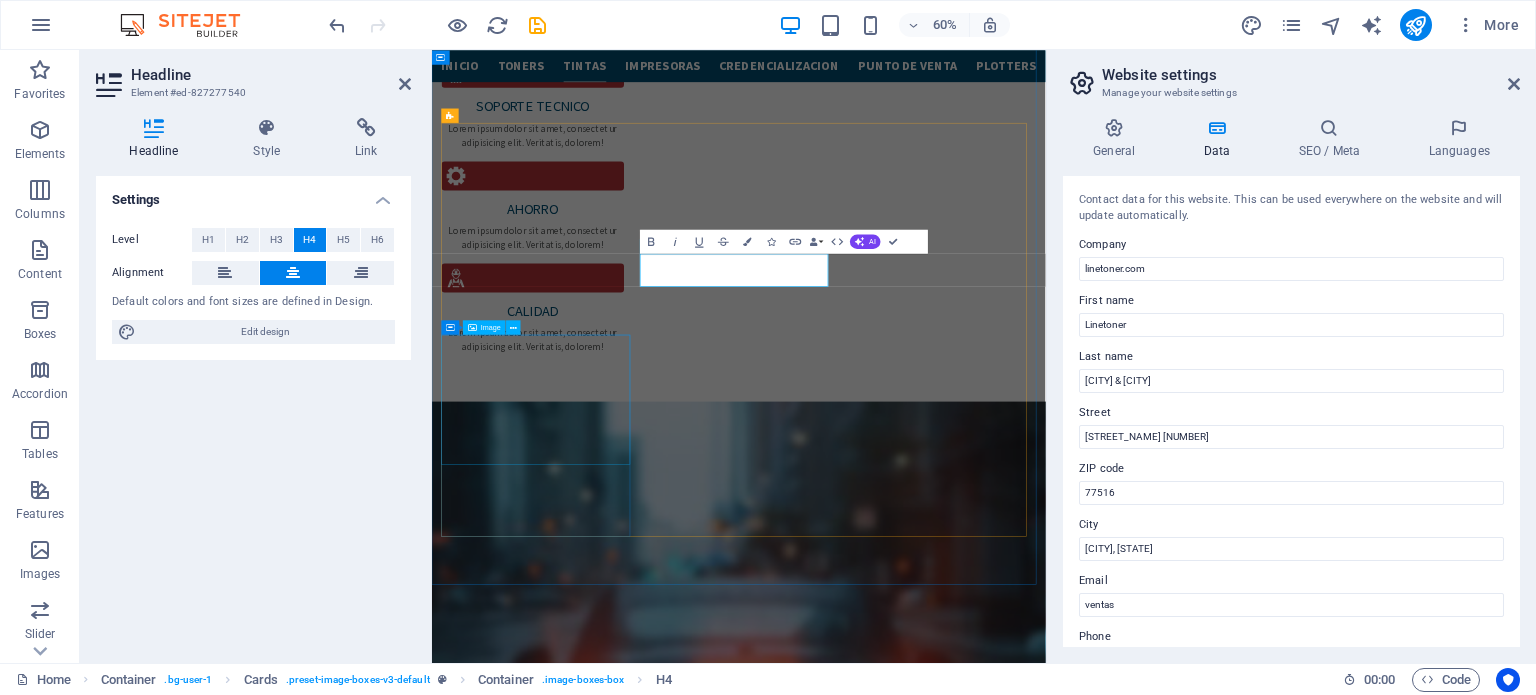 type 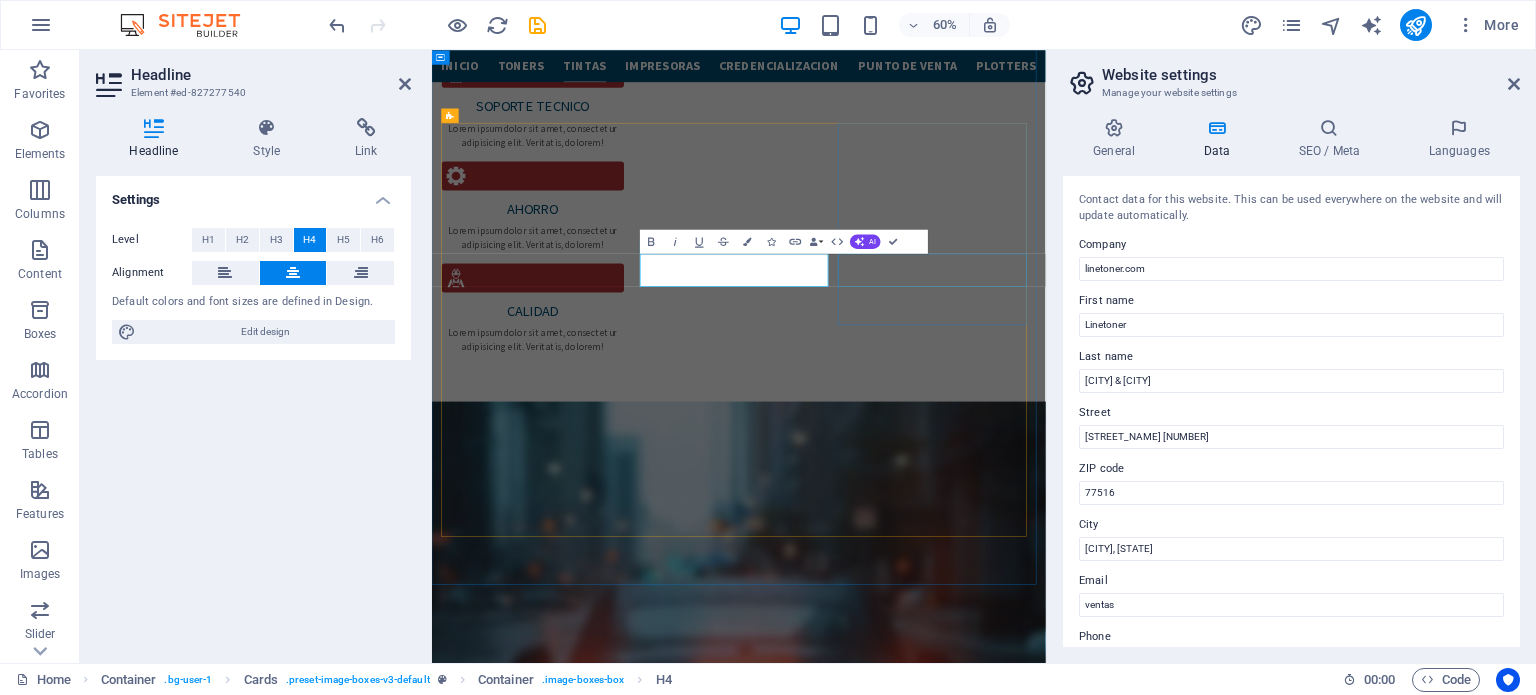 click on "Engine Diagnostic" at bounding box center [608, 4145] 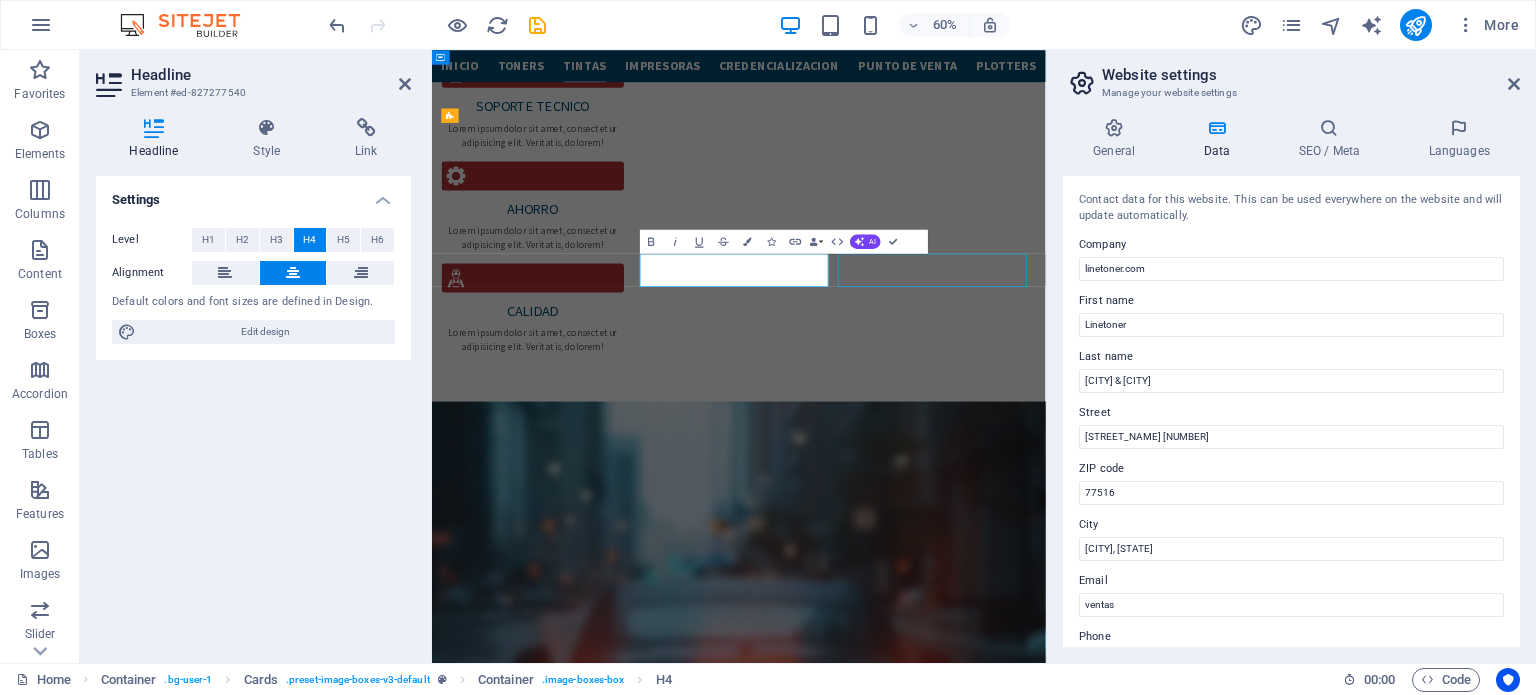 scroll, scrollTop: 3000, scrollLeft: 0, axis: vertical 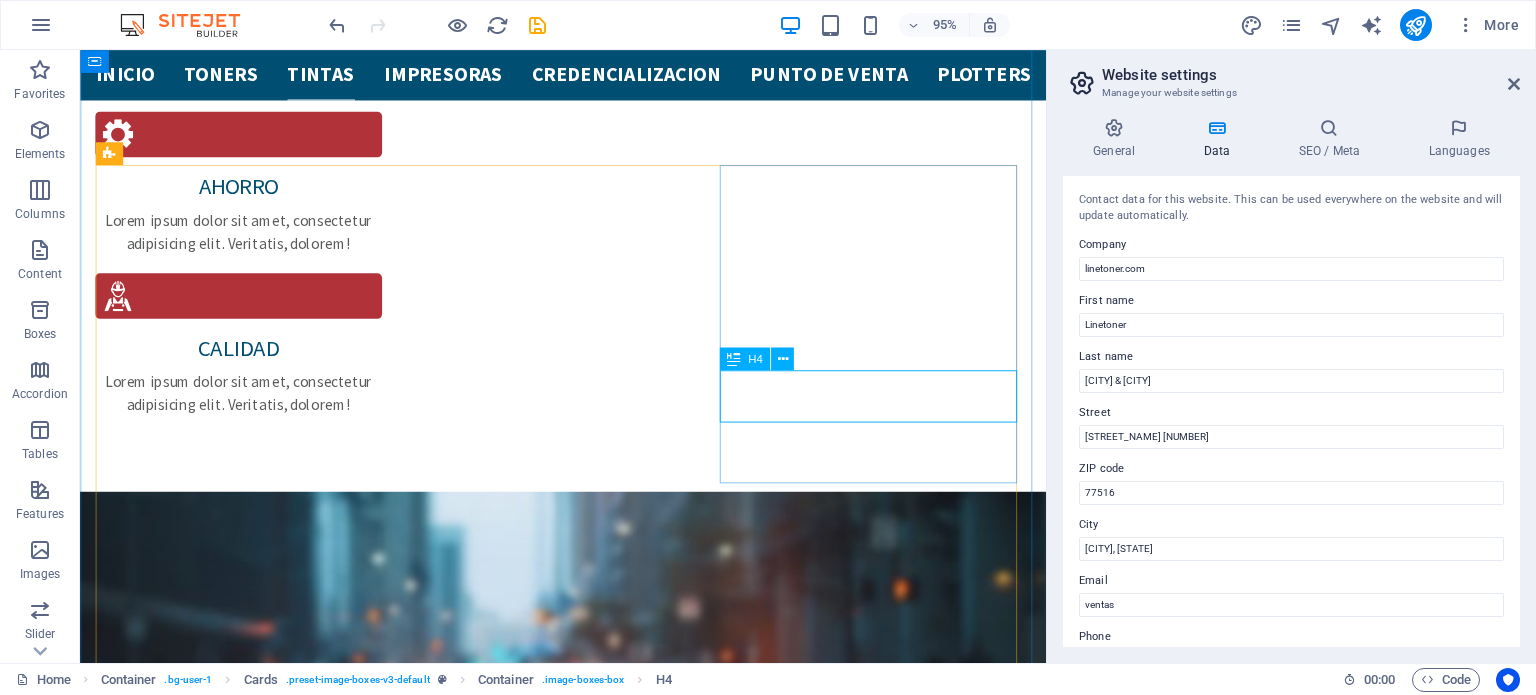 click on "Engine Diagnostic" at bounding box center (255, 3943) 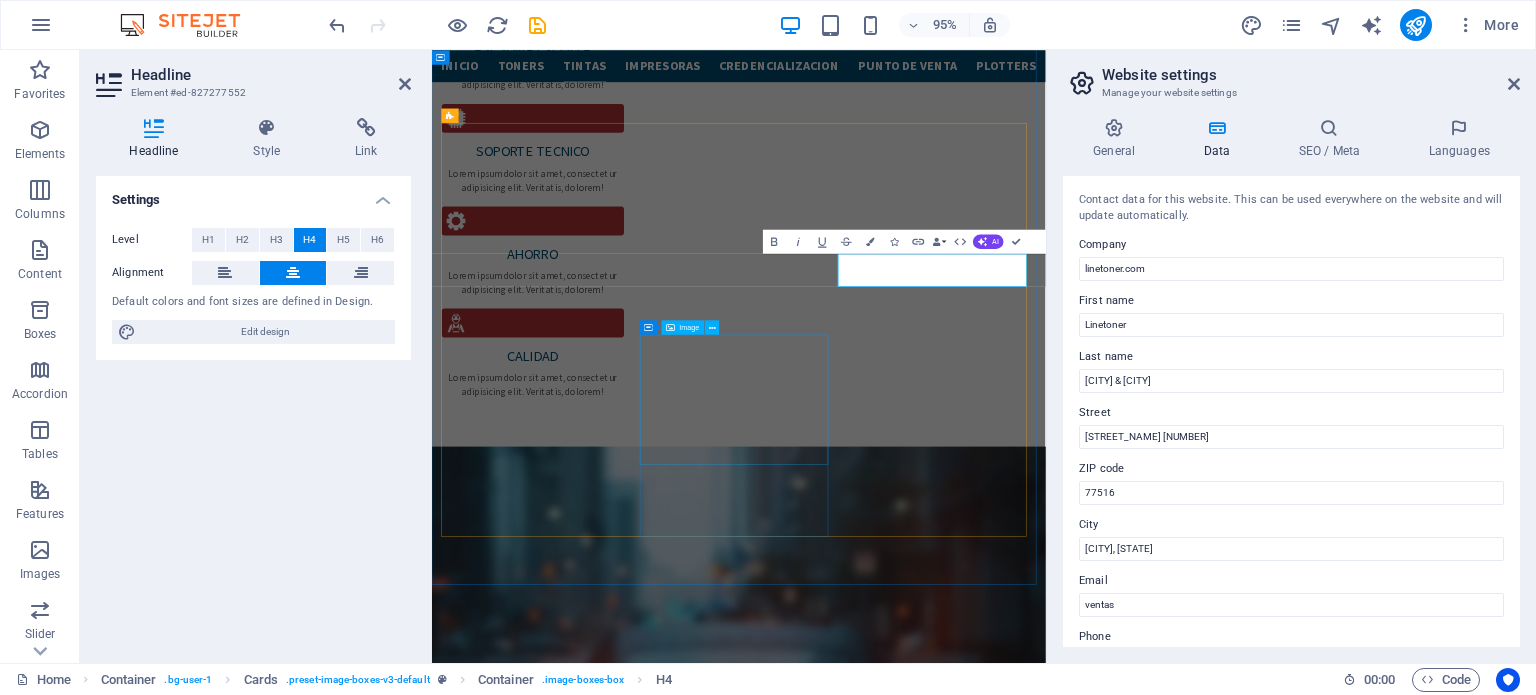 scroll, scrollTop: 3076, scrollLeft: 0, axis: vertical 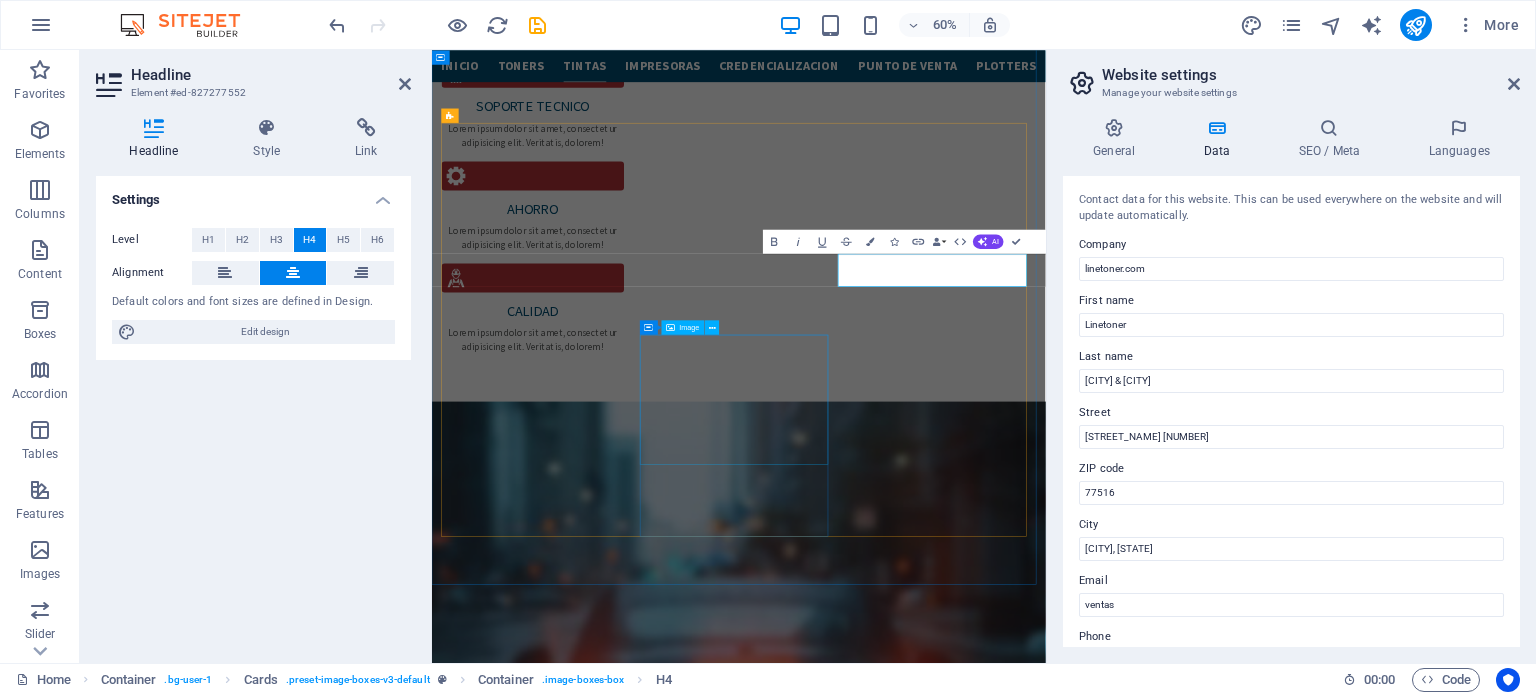 type 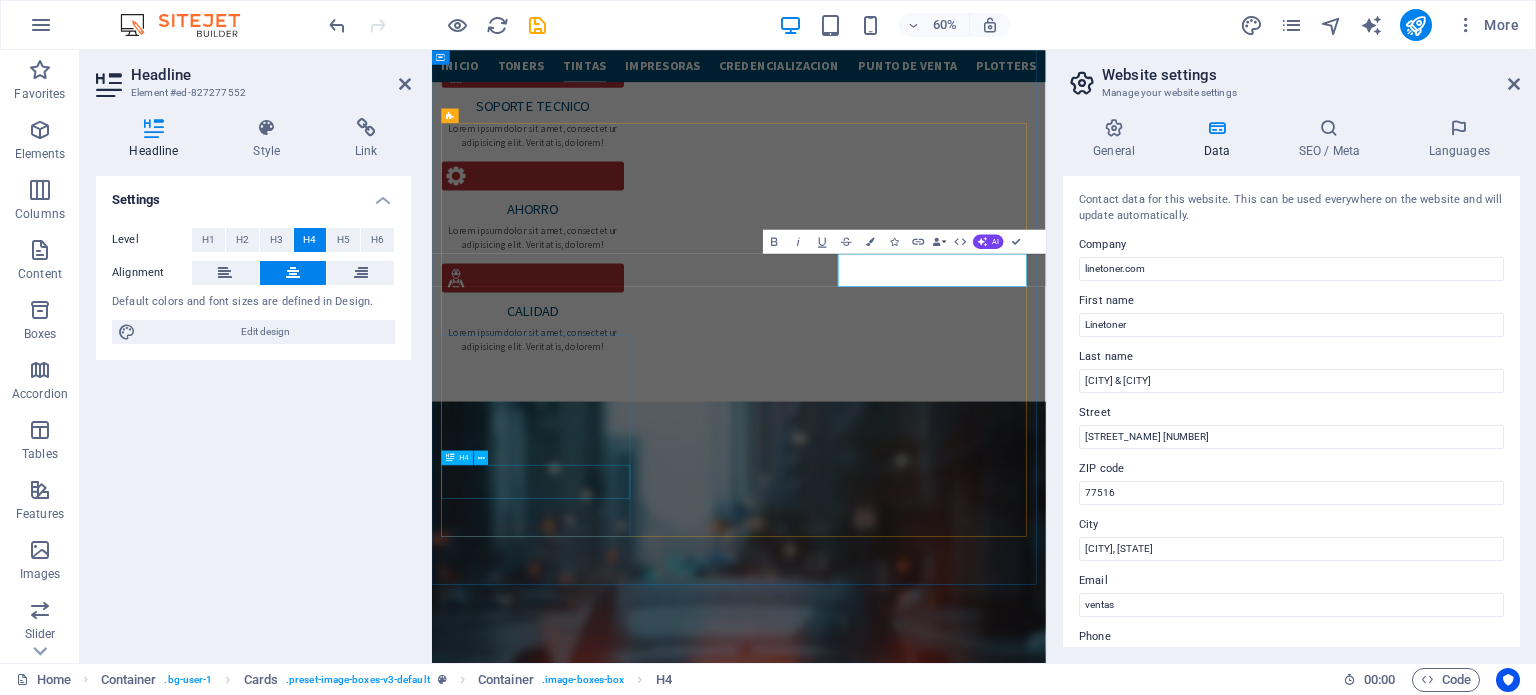 click on "Electrical System" at bounding box center (608, 4493) 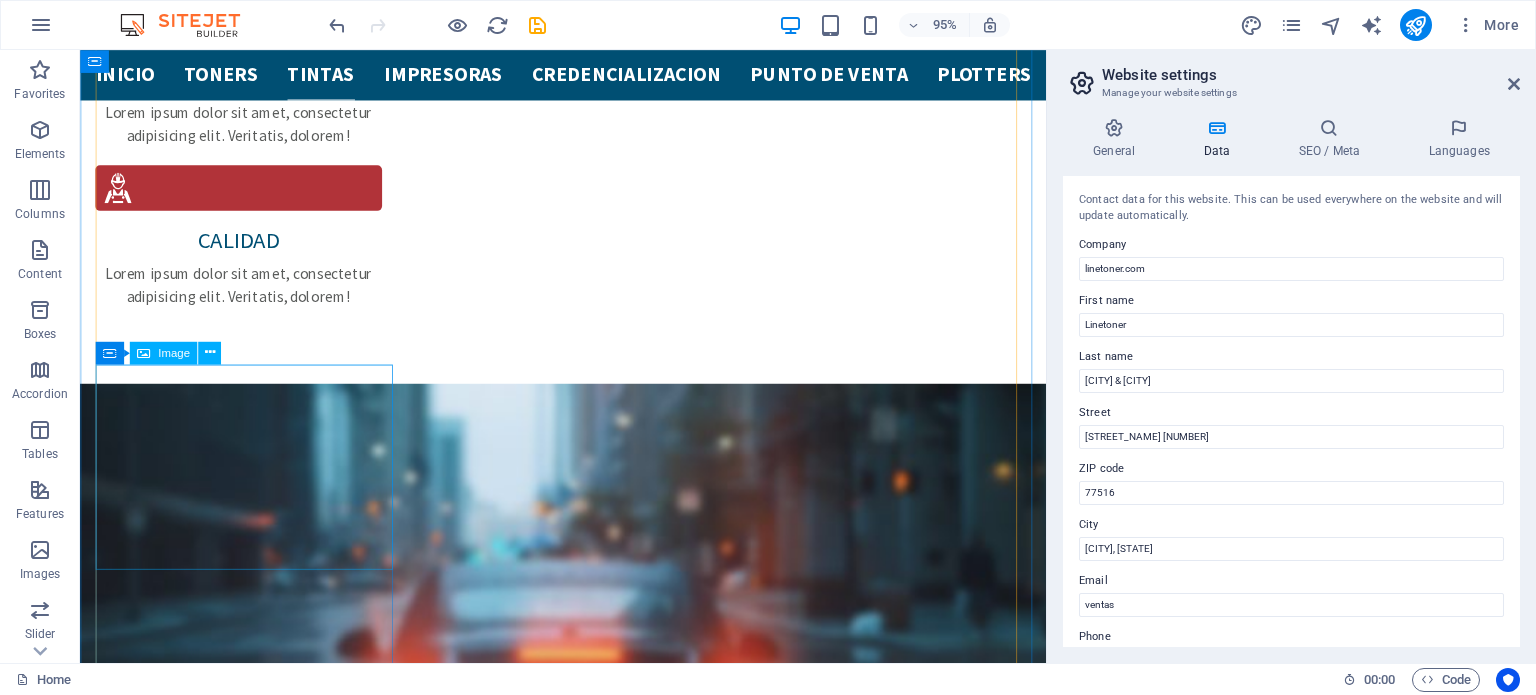 scroll, scrollTop: 3141, scrollLeft: 0, axis: vertical 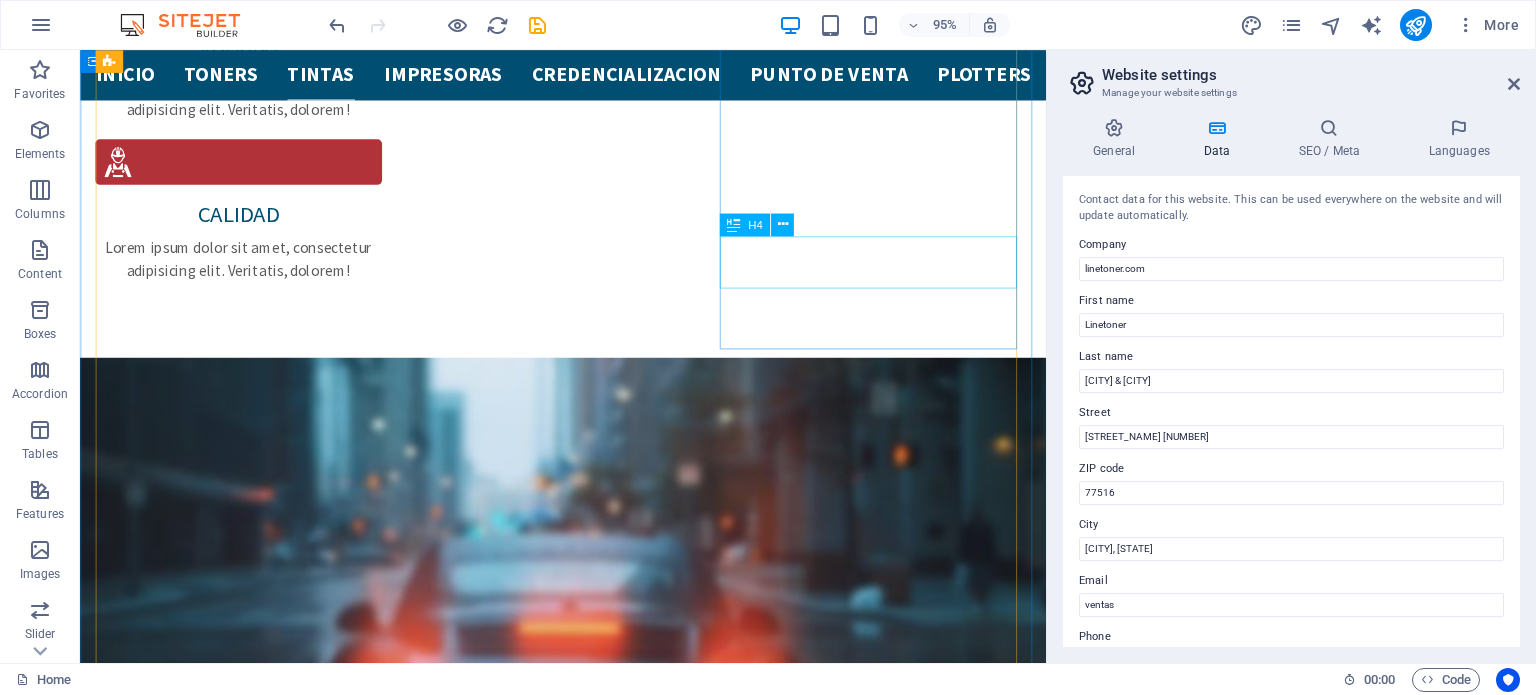 click on "plotters" at bounding box center (255, 3802) 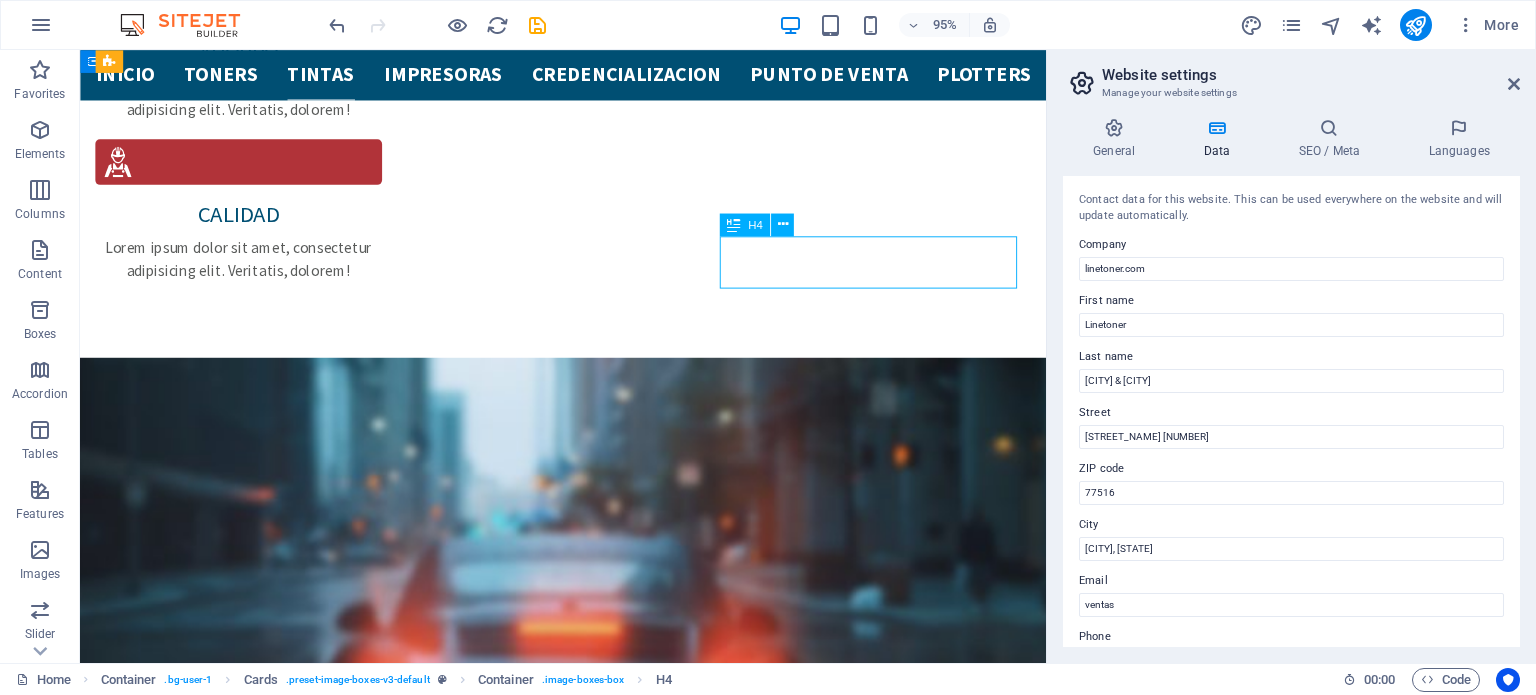 click on "plotters" at bounding box center [255, 3802] 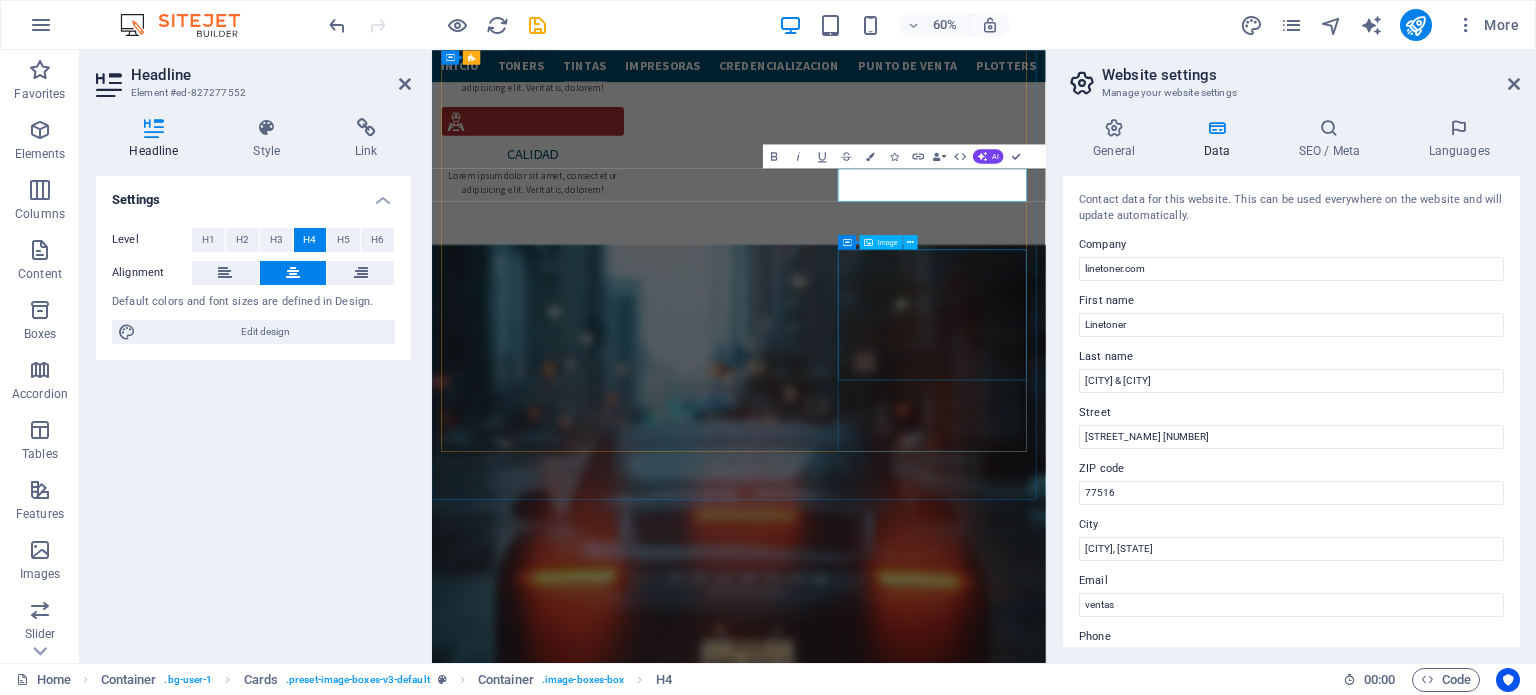 scroll, scrollTop: 3217, scrollLeft: 0, axis: vertical 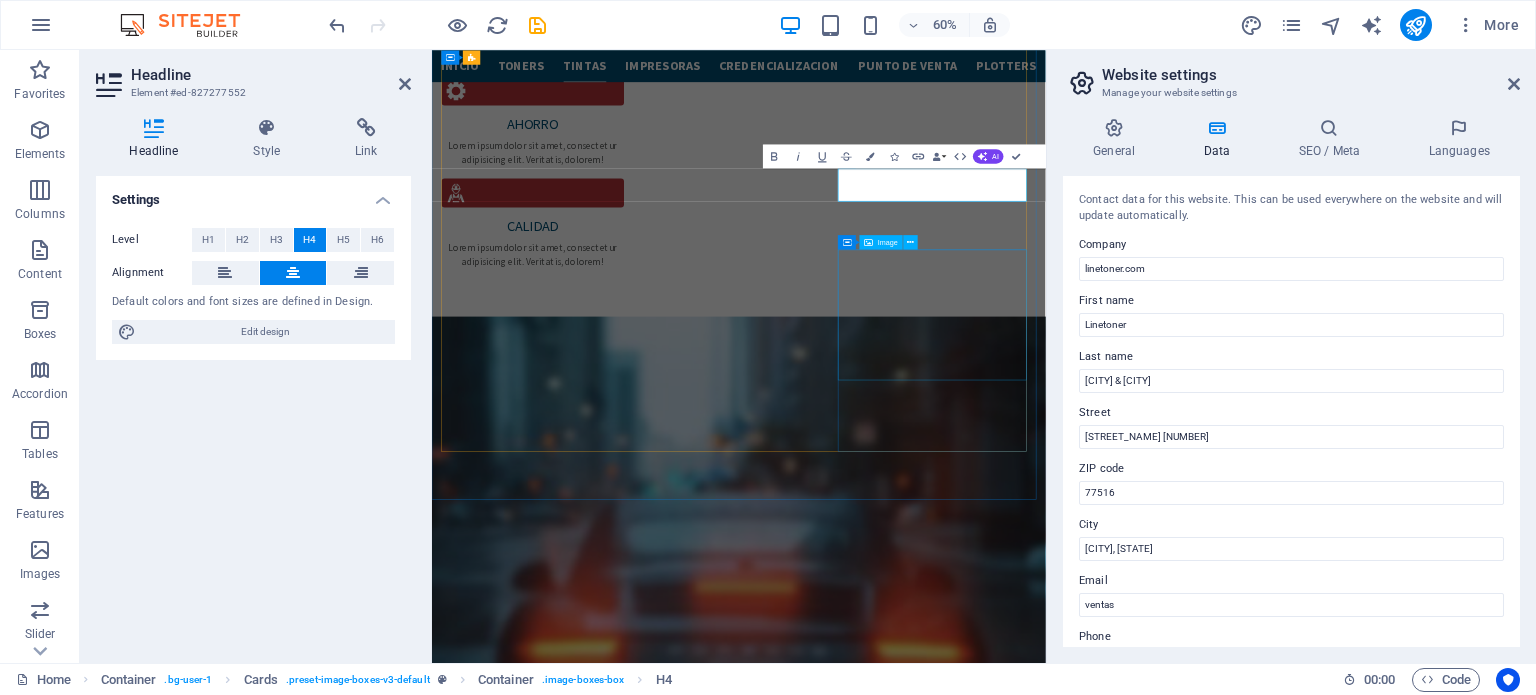 type 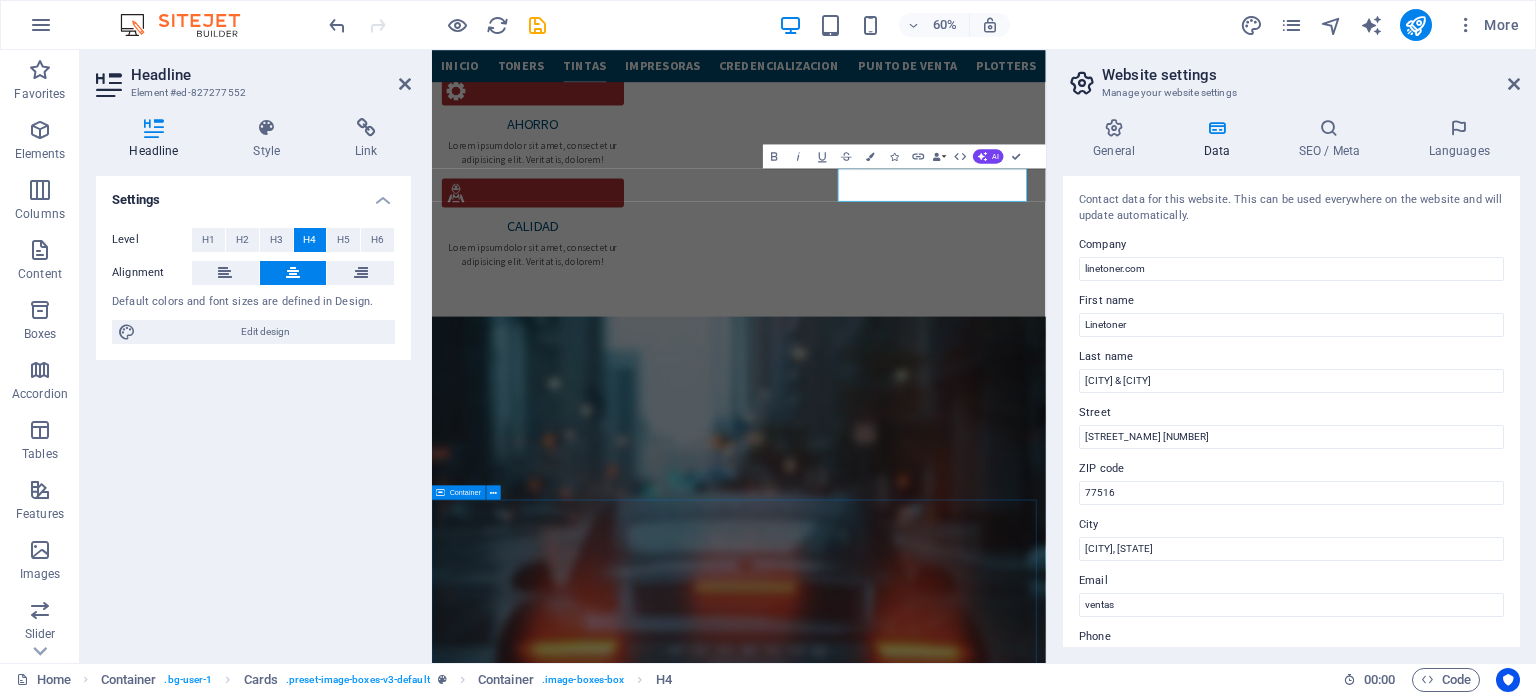 click on "Our Clients Lorem ipsum dolor sit amet, consetetur sadipscing elitr, sed diam nonumy eirmod tempor invidunt ut labore Lorem ipsum dolor sit amet, consetetur sadipscing elitr, sed diam nonumy eirmod tempor invidunt ut labore et dolore magna aliquyam erat, sed diam voluptua. At vero eos et accusam et justo duo [FIRST] [LAST] Lorem ipsum dolor sit amet, consetetur sadipscing elitr, sed diam nonumy eirmod tempor invidunt ut labore et dolore magna aliquyam erat, sed diam voluptua. At vero eos et accusam et justo duo [FIRST] [LAST] Lorem ipsum dolor sit amet, consetetur sadipscing elitr, sed diam nonumy eirmod tempor invidunt ut labore et dolore magna aliquyam erat, sed diam voluptua. At vero eos et accusam et justo duo [FIRST] [LAST] Lorem ipsum dolor sit amet, consetetur sadipscing elitr, sed diam nonumy eirmod tempor invidunt ut labore et dolore magna aliquyam erat, sed diam voluptua. At vero eos et accusam et justo duo [FIRST] [LAST]" at bounding box center (943, 6063) 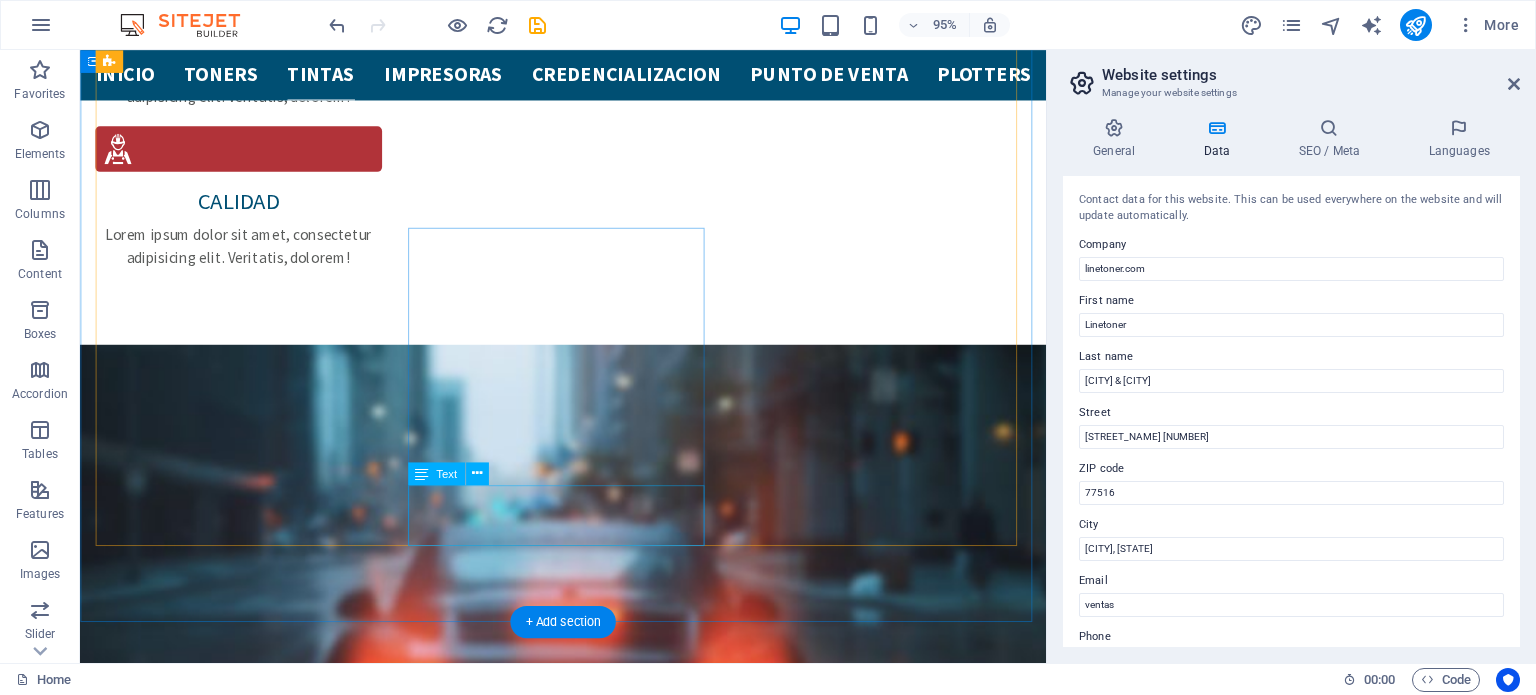 scroll, scrollTop: 3341, scrollLeft: 0, axis: vertical 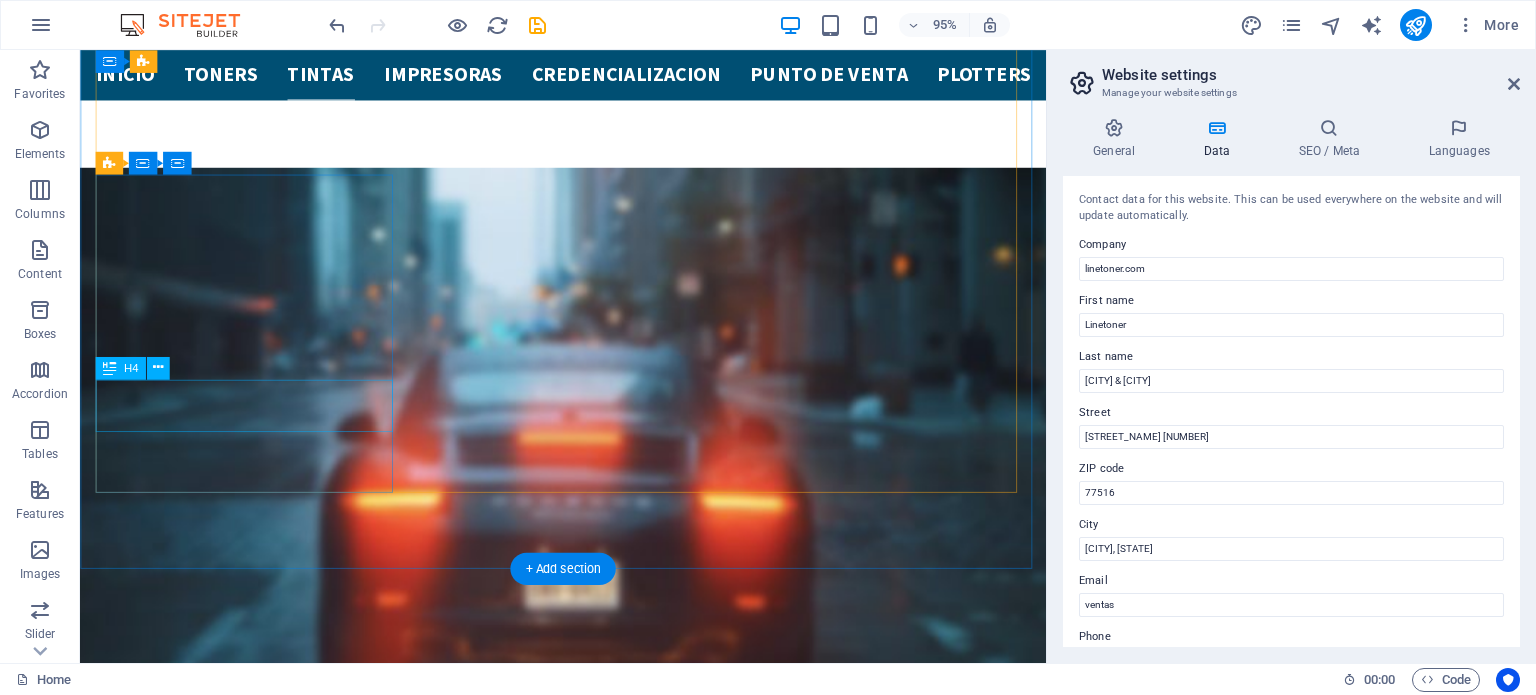 click on "Electrical System" at bounding box center [255, 3948] 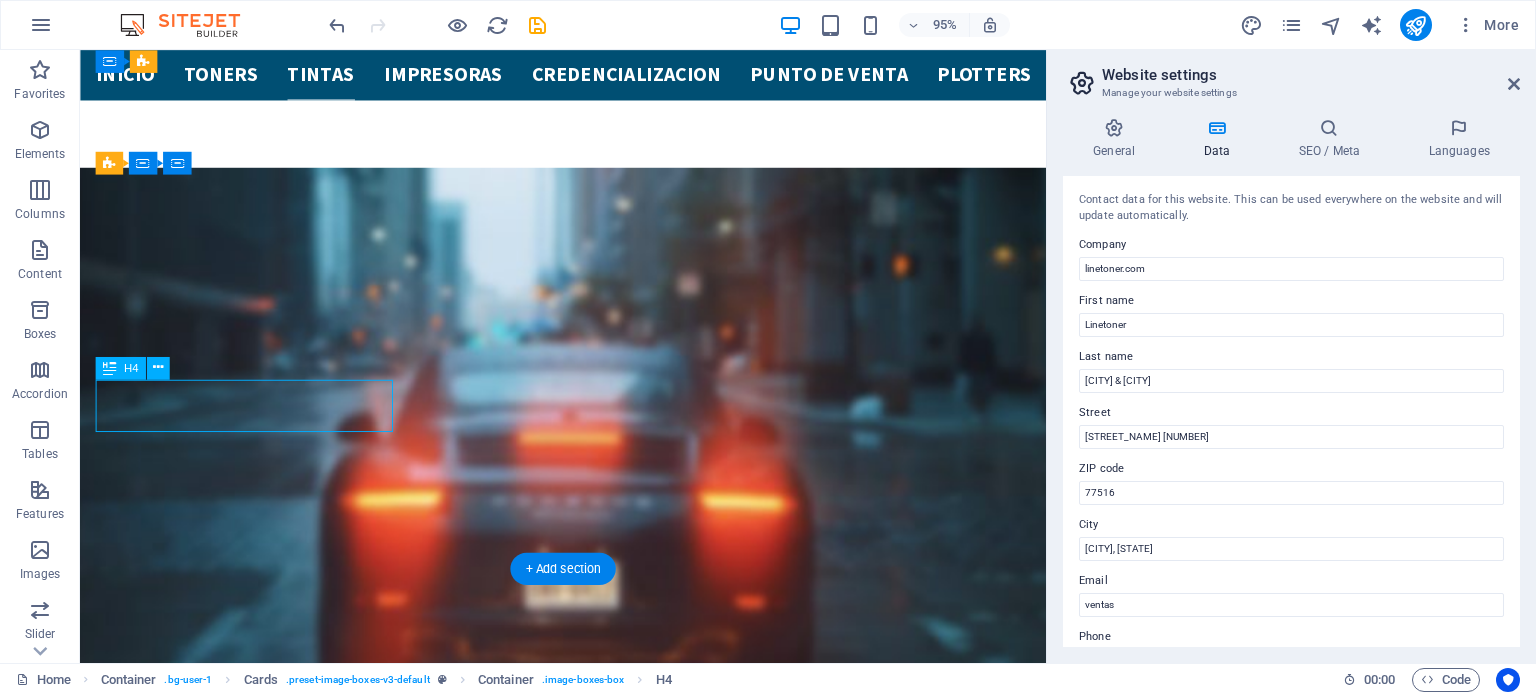 click on "Electrical System" at bounding box center (255, 3948) 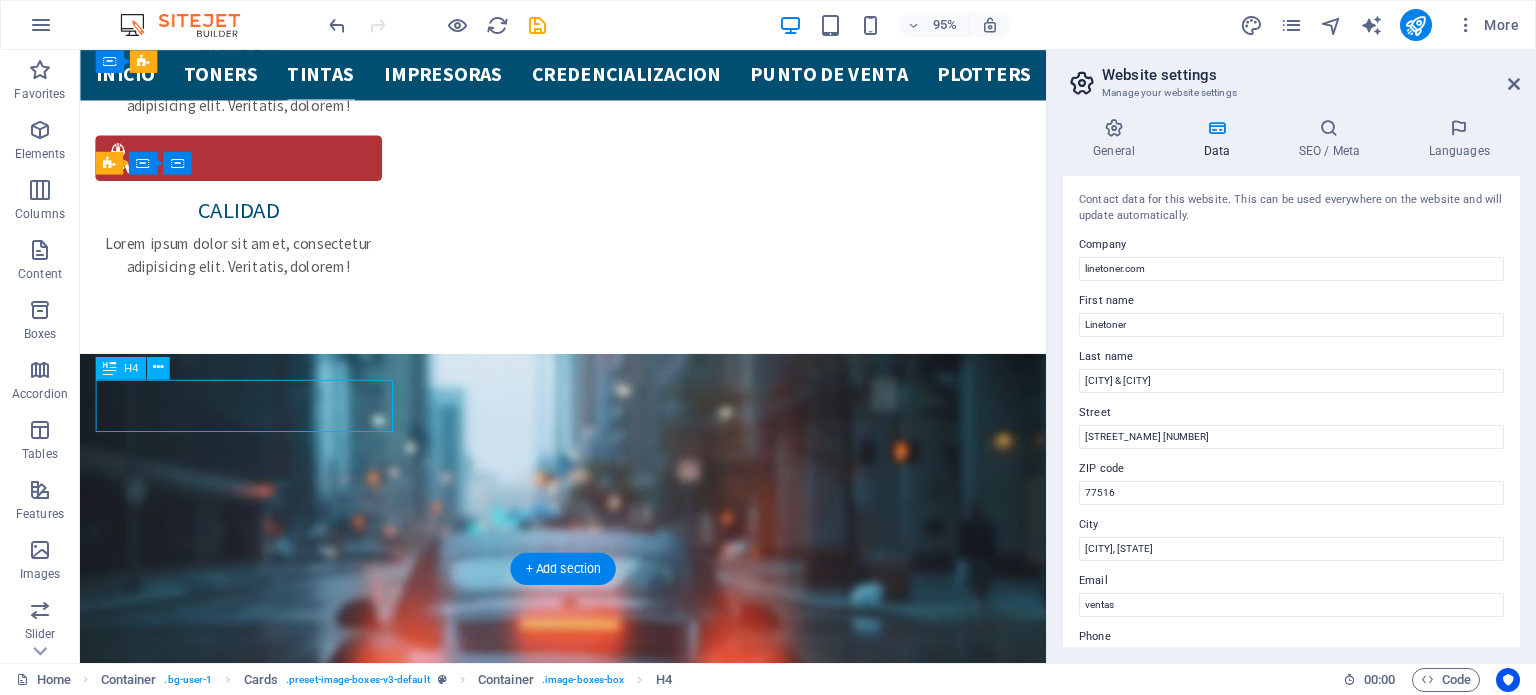 scroll, scrollTop: 3420, scrollLeft: 0, axis: vertical 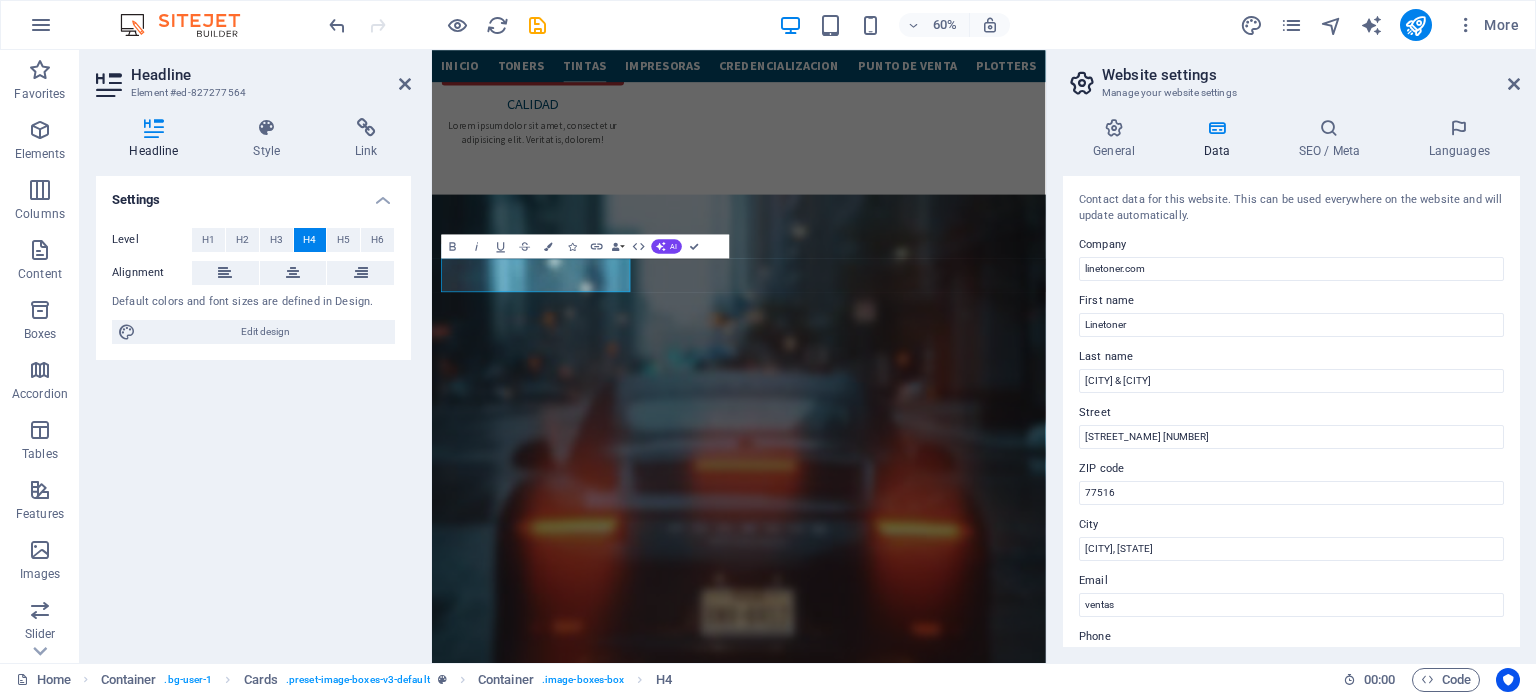 type 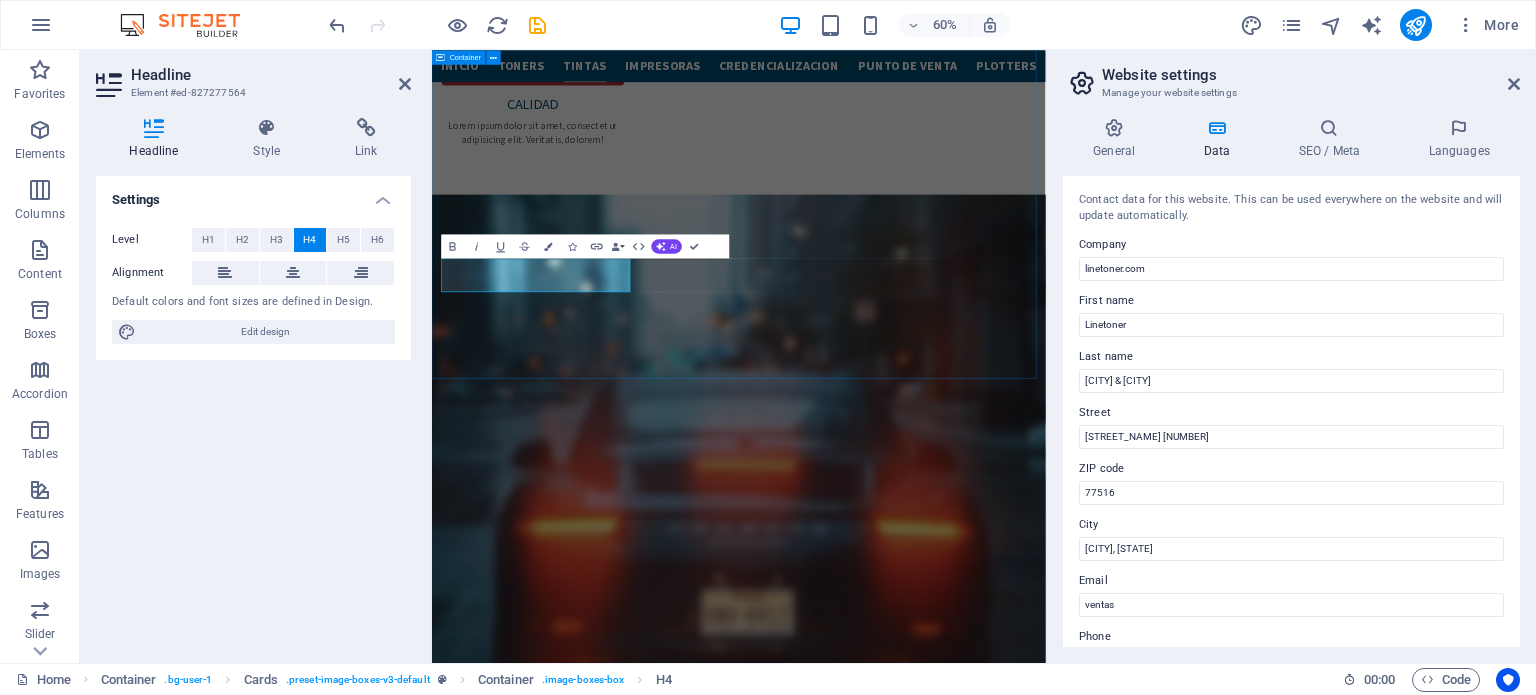 click on "Our Services Lorem ipsum dolor sit amet, consetetur sadipscing elitr, sed diam nonumy eirmod tempor invidunt ut labore toners Lorem ipsum dolor sit amet, consectetur adipisicing elit. Veritatis, dolorem! tintas Lorem ipsum dolor sit amet, consectetur adipisicing elit. Veritatis, dolorem! impresoras Lorem ipsum dolor sit amet, consectetur adipisicing elit. Veritatis, dolorem! plotters Lorem ipsum dolor sit amet, consectetur adipisicing elit. Veritatis, dolorem! CAR WASH Lorem ipsum dolor sit amet, consectetur adipisicing elit. Veritatis, dolorem! BRAKE REPAIR Lorem ipsum dolor sit amet, consectetur adipisicing elit. Veritatis, dolorem!" at bounding box center [943, 3815] 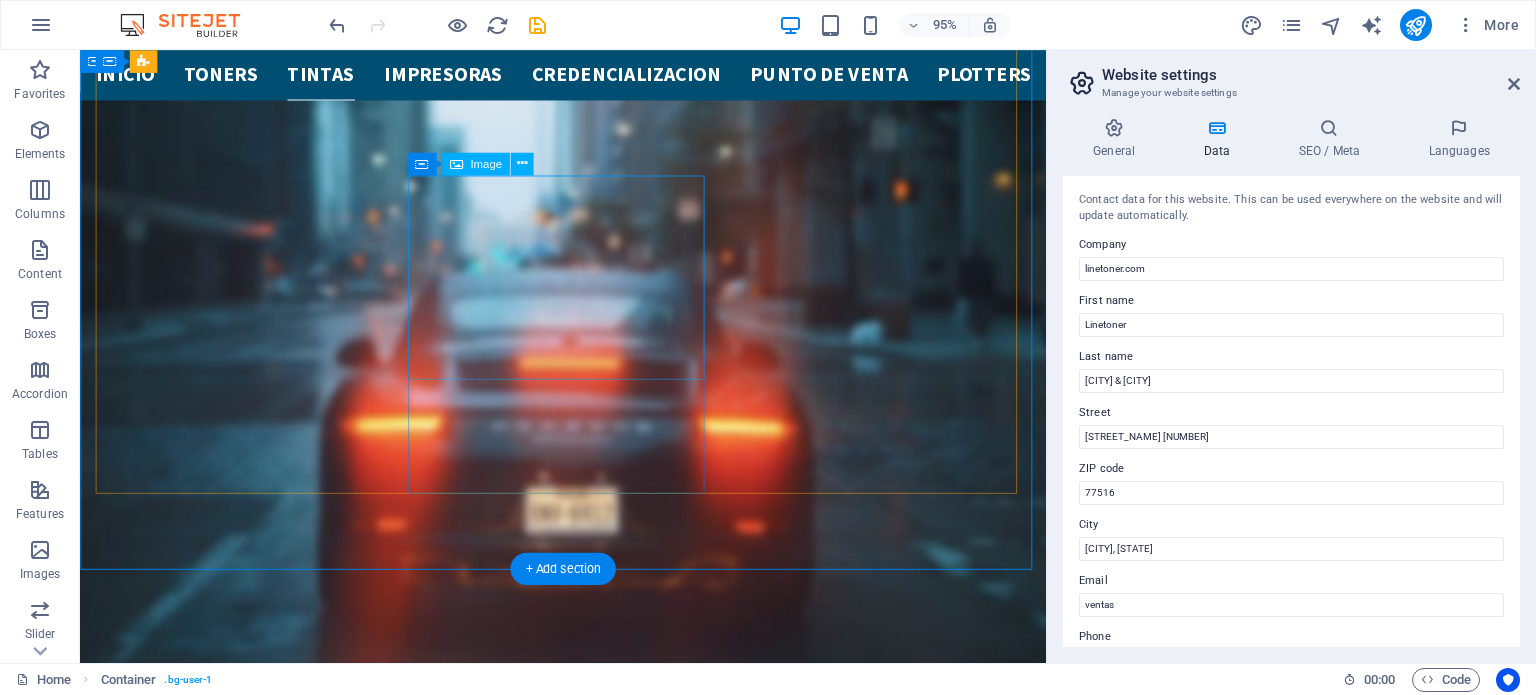 scroll, scrollTop: 3340, scrollLeft: 0, axis: vertical 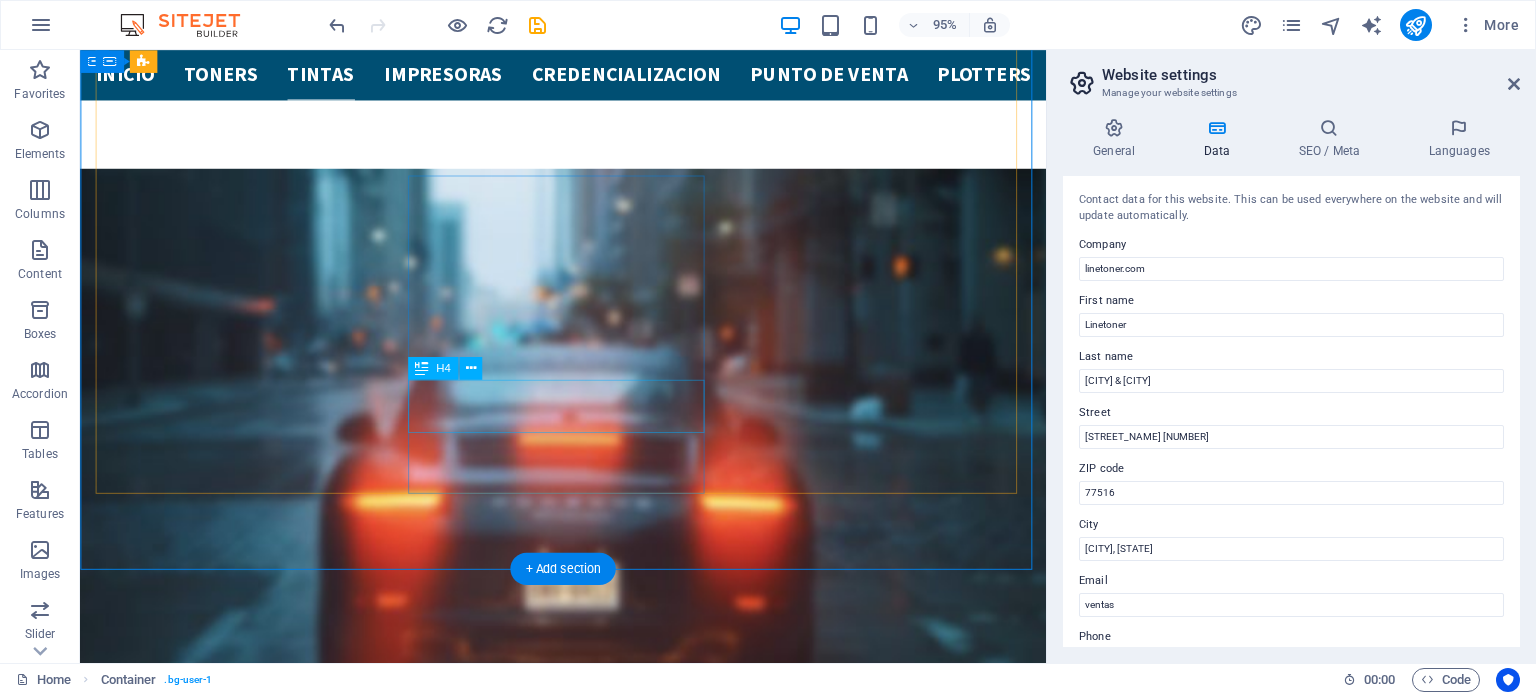 click on "CAR WASH" at bounding box center (255, 4296) 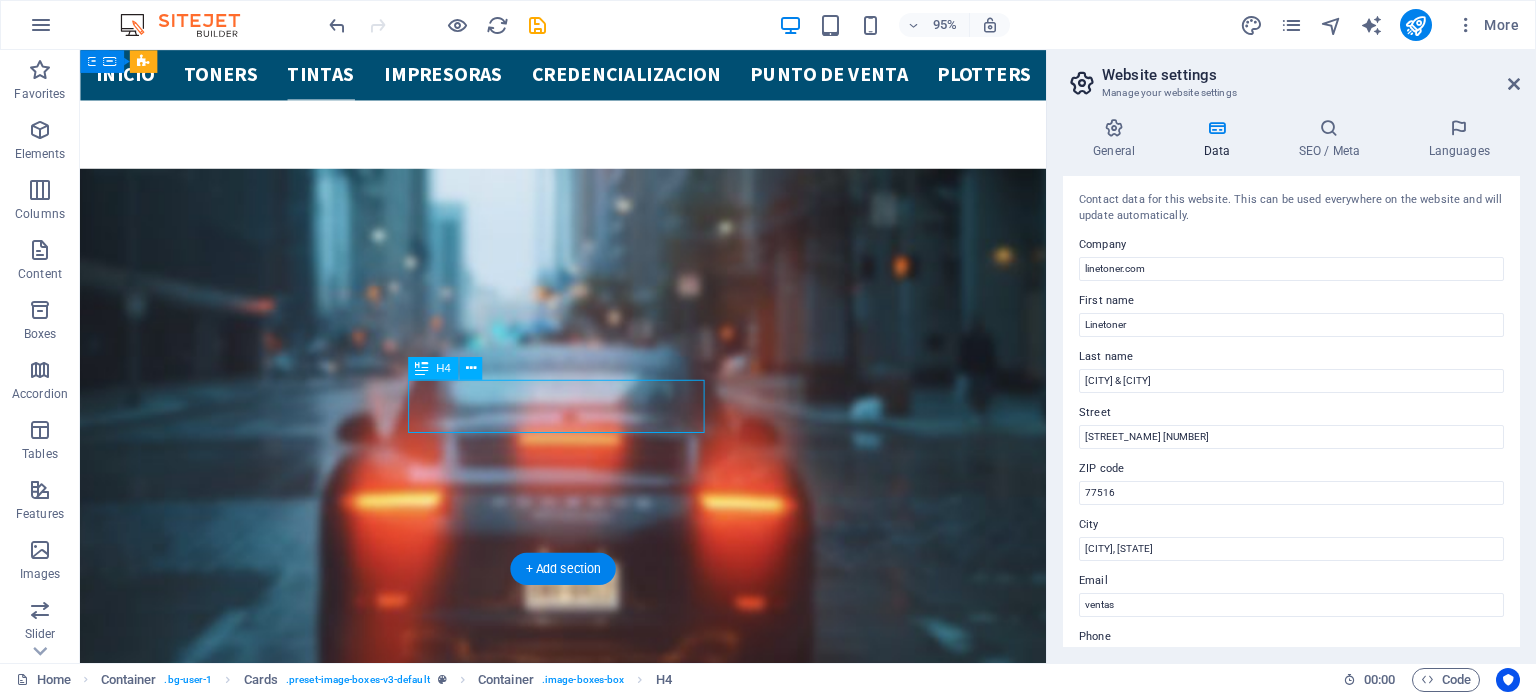 click on "CAR WASH" at bounding box center (255, 4296) 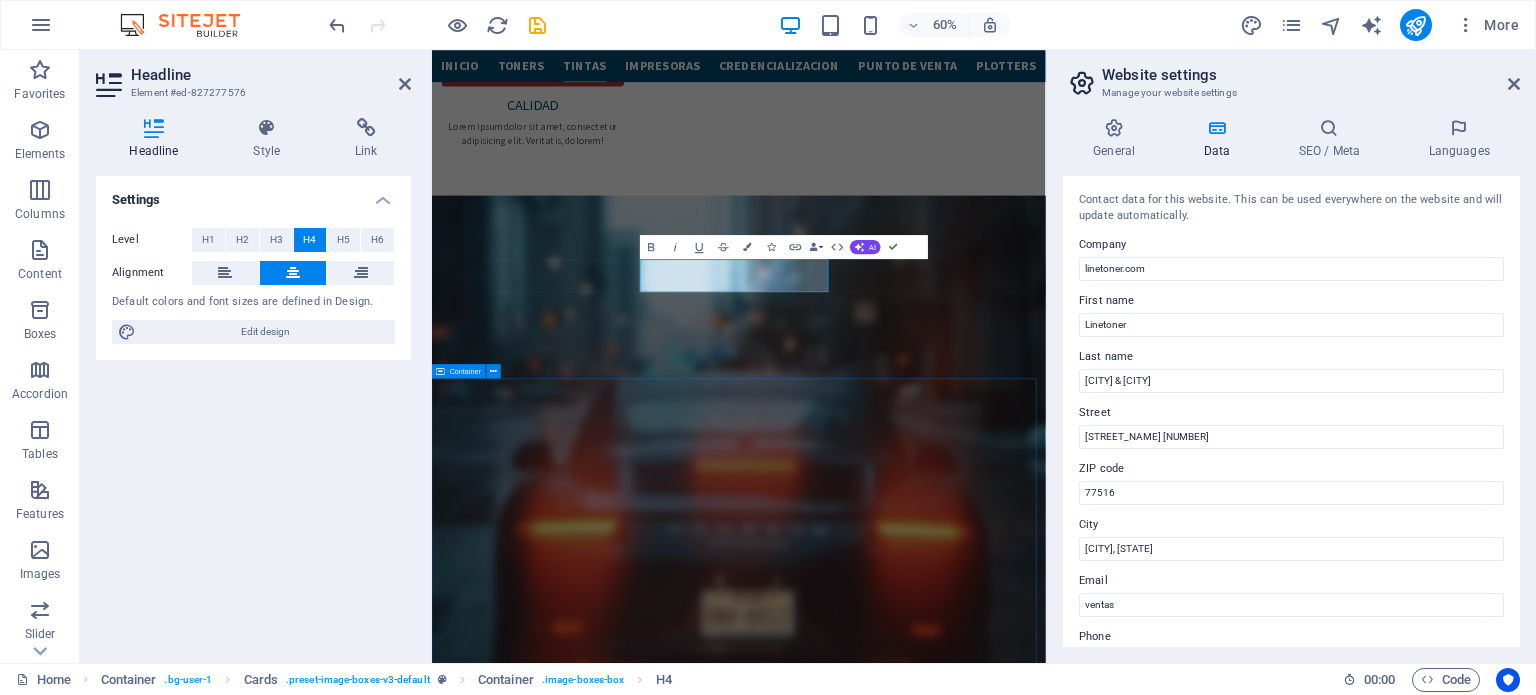type 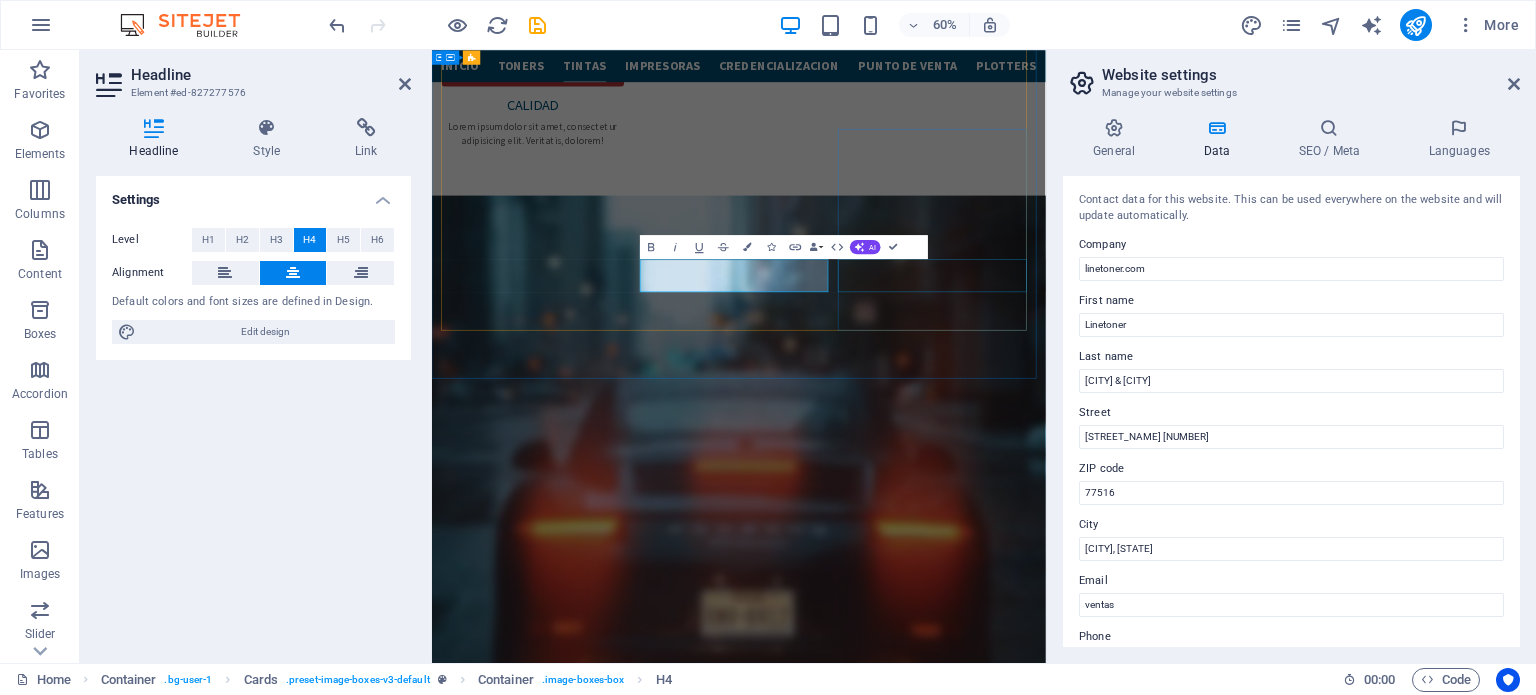 click on "BRAKE REPAIR" at bounding box center (608, 4846) 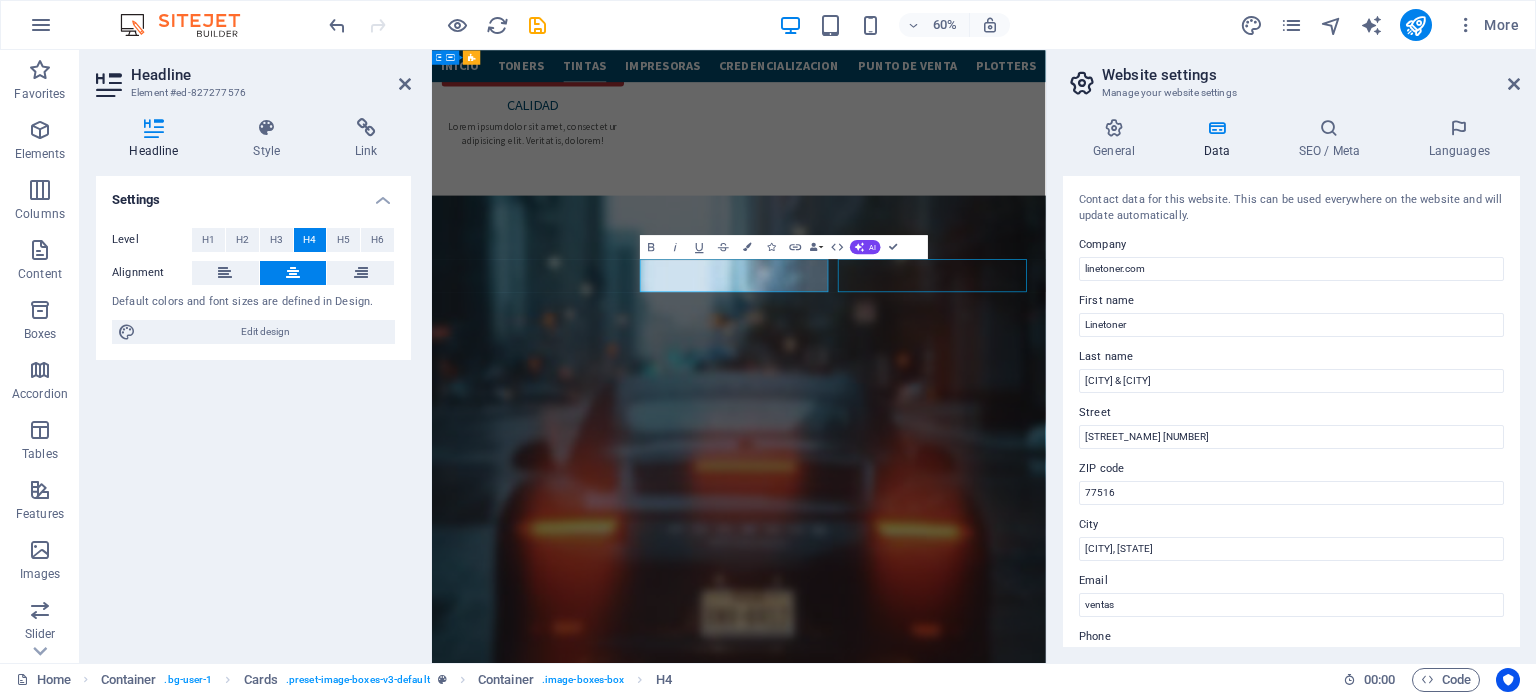 scroll, scrollTop: 3340, scrollLeft: 0, axis: vertical 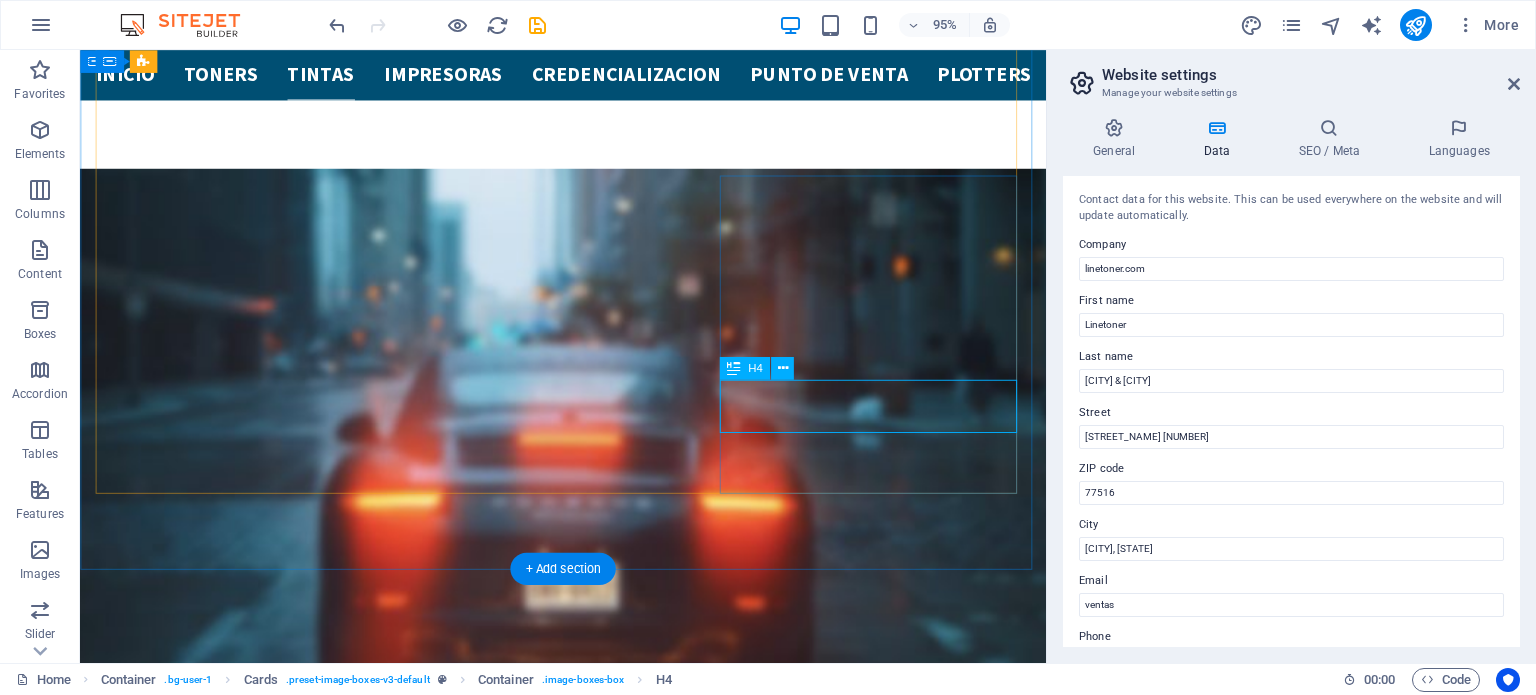 click on "BRAKE REPAIR" at bounding box center [255, 4643] 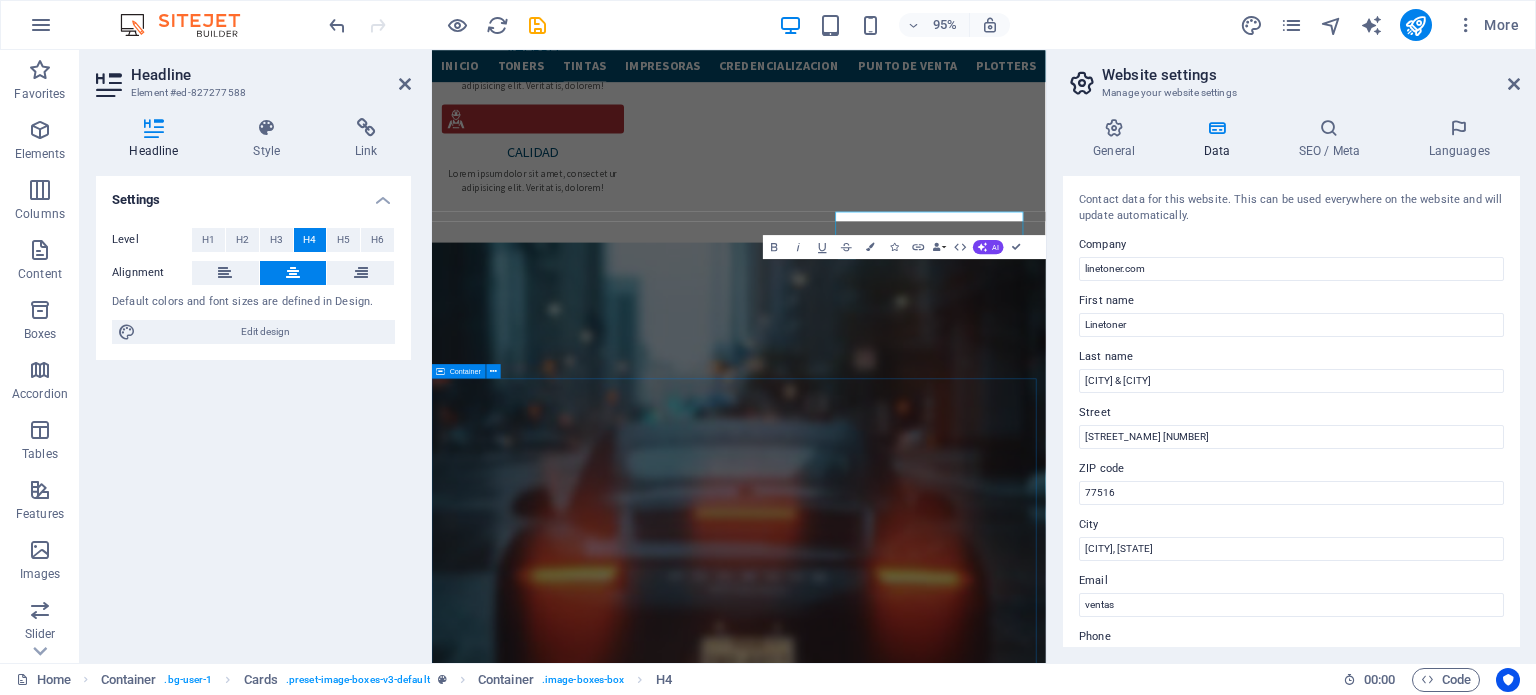 scroll, scrollTop: 3419, scrollLeft: 0, axis: vertical 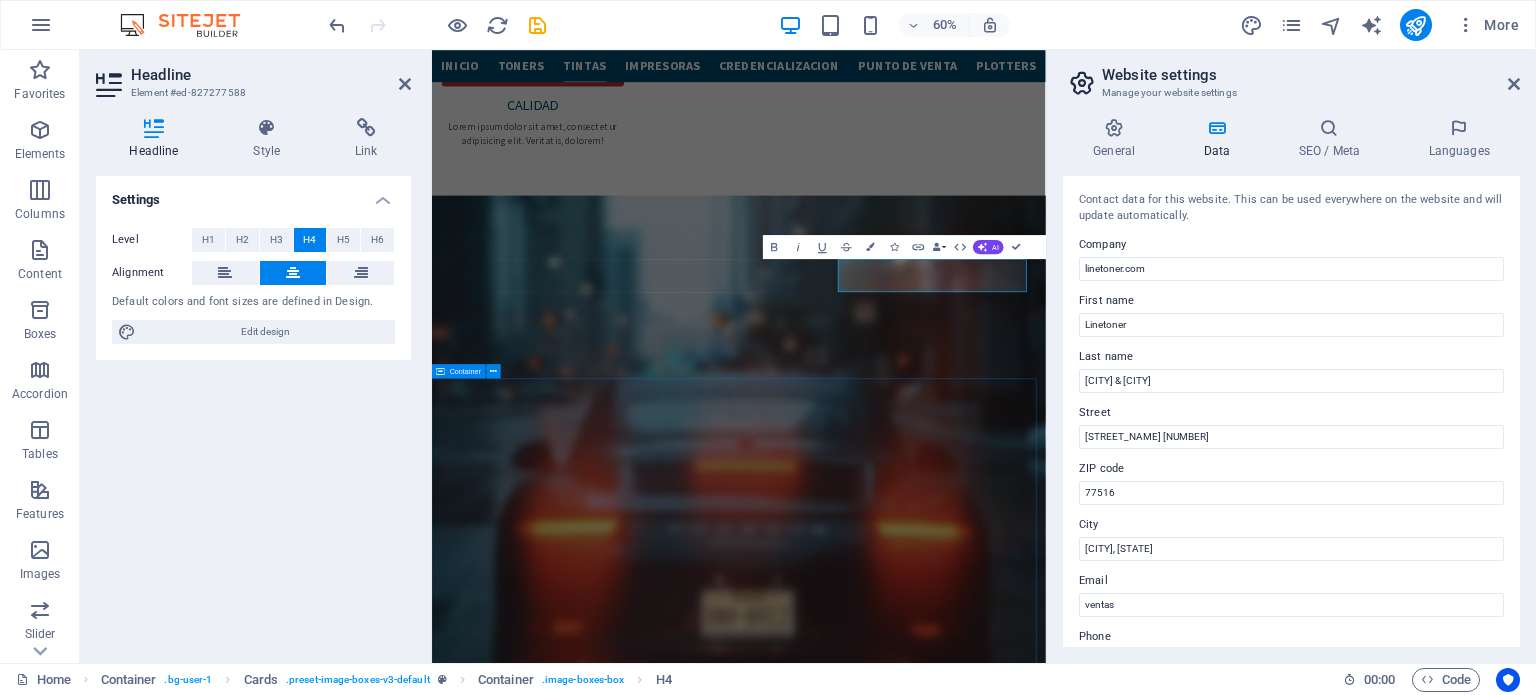 type 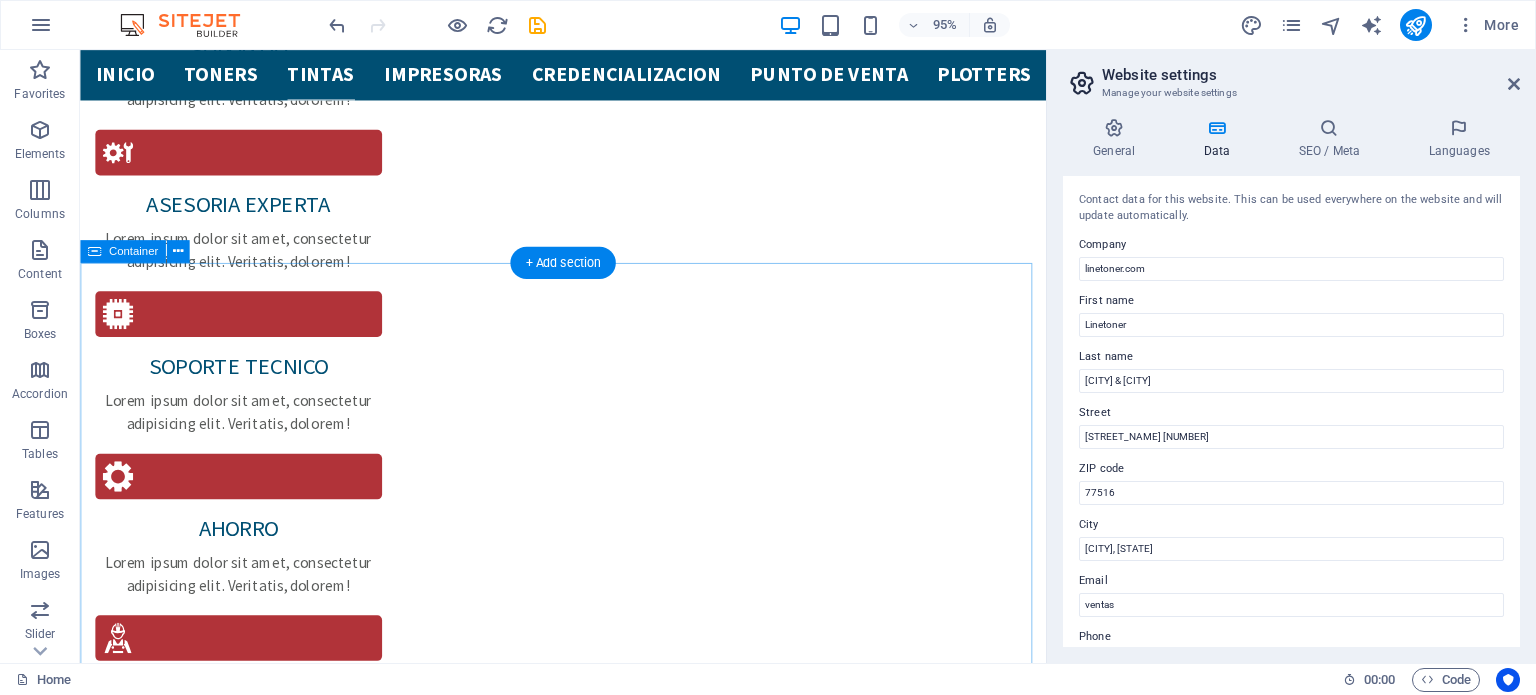 scroll, scrollTop: 2940, scrollLeft: 0, axis: vertical 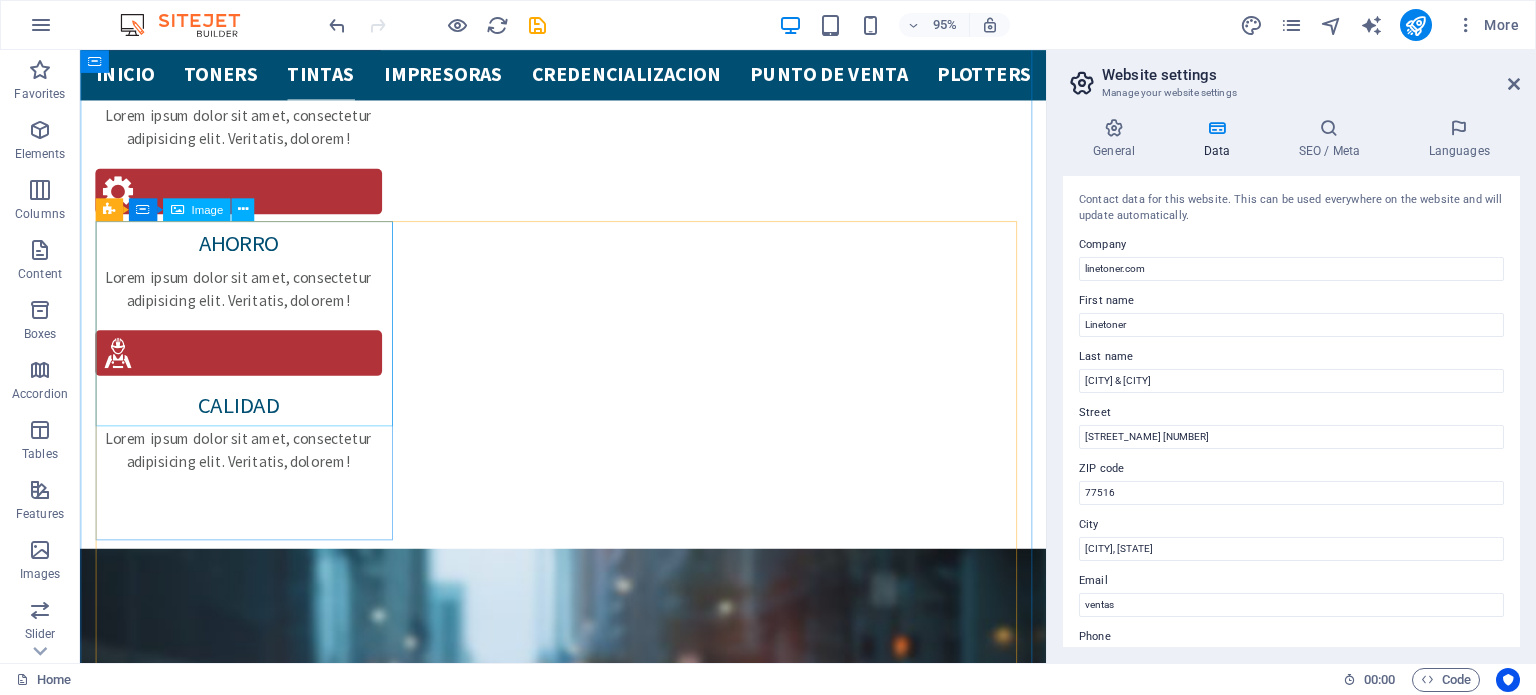 click at bounding box center [255, 3176] 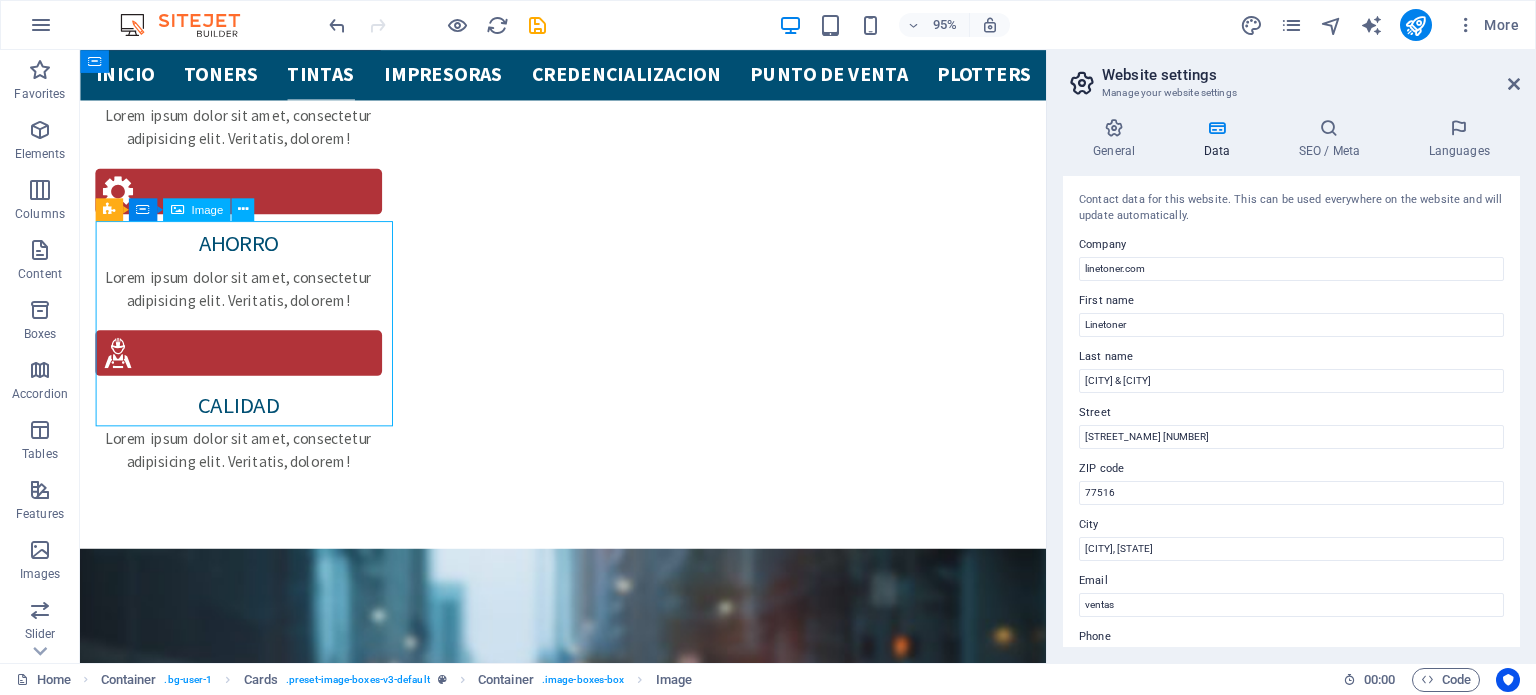 click at bounding box center (255, 3176) 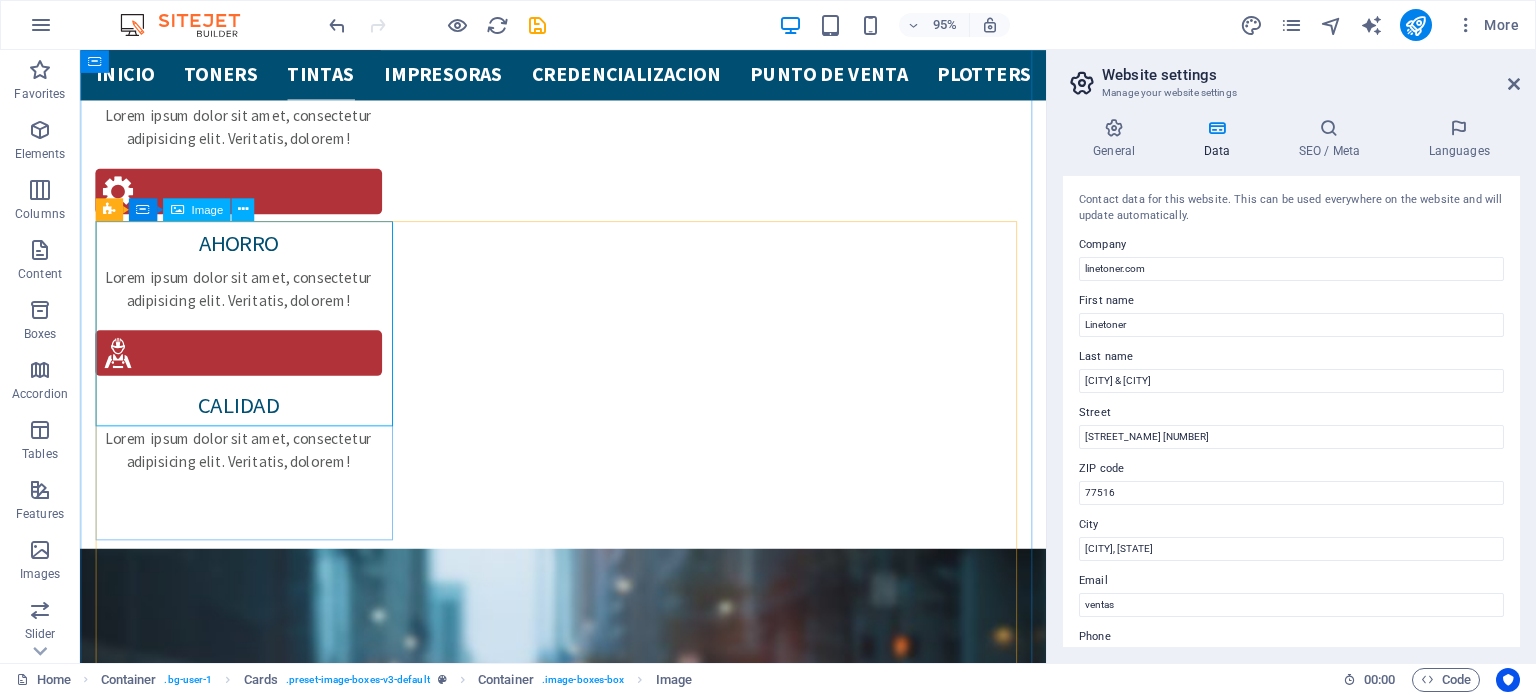 click on "Image" at bounding box center (207, 209) 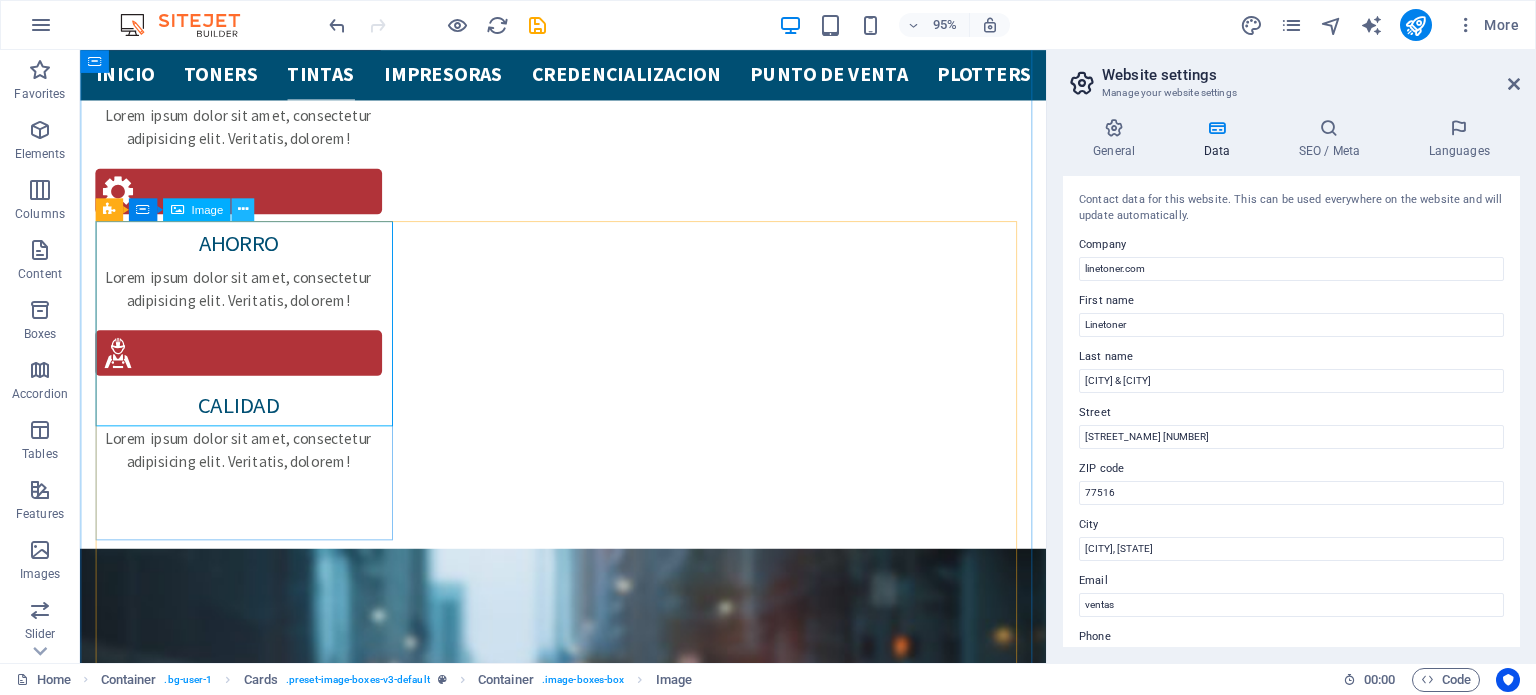 click at bounding box center [243, 210] 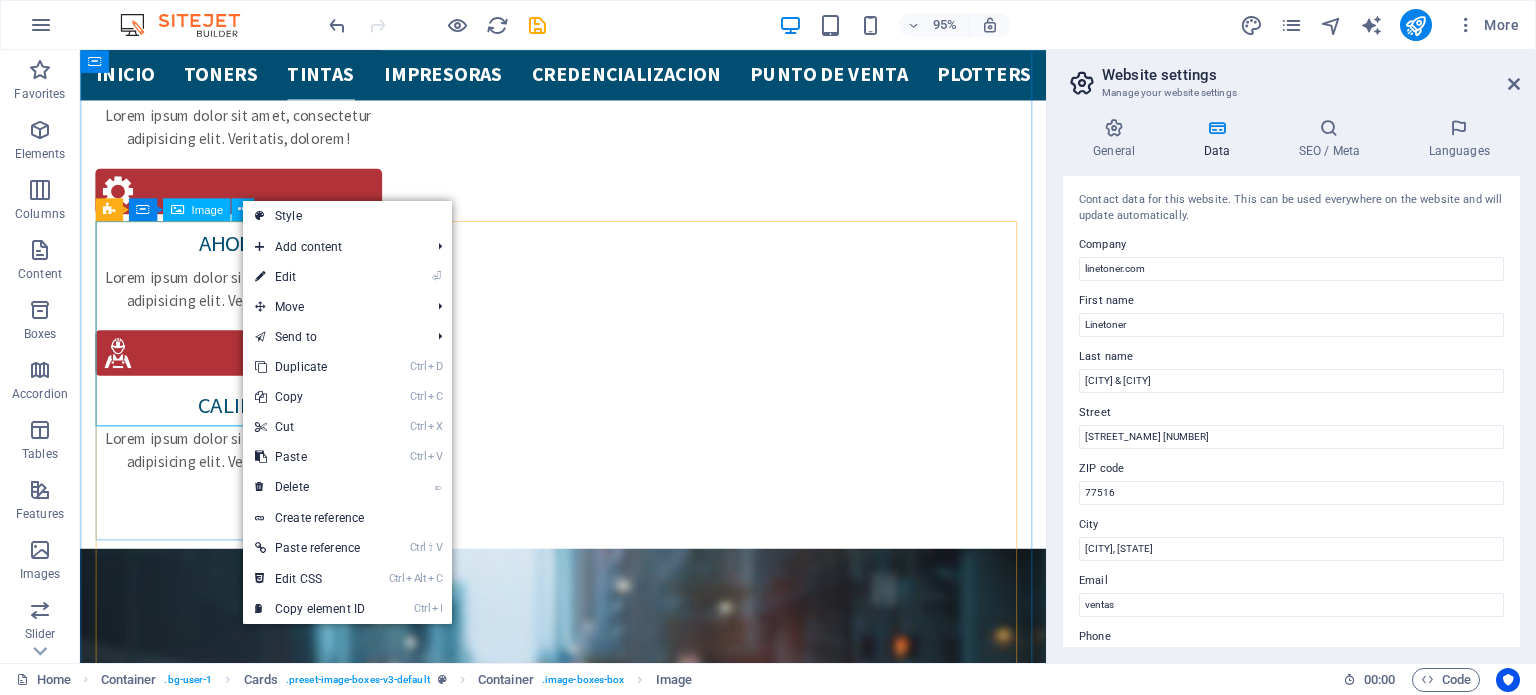 click at bounding box center (255, 3176) 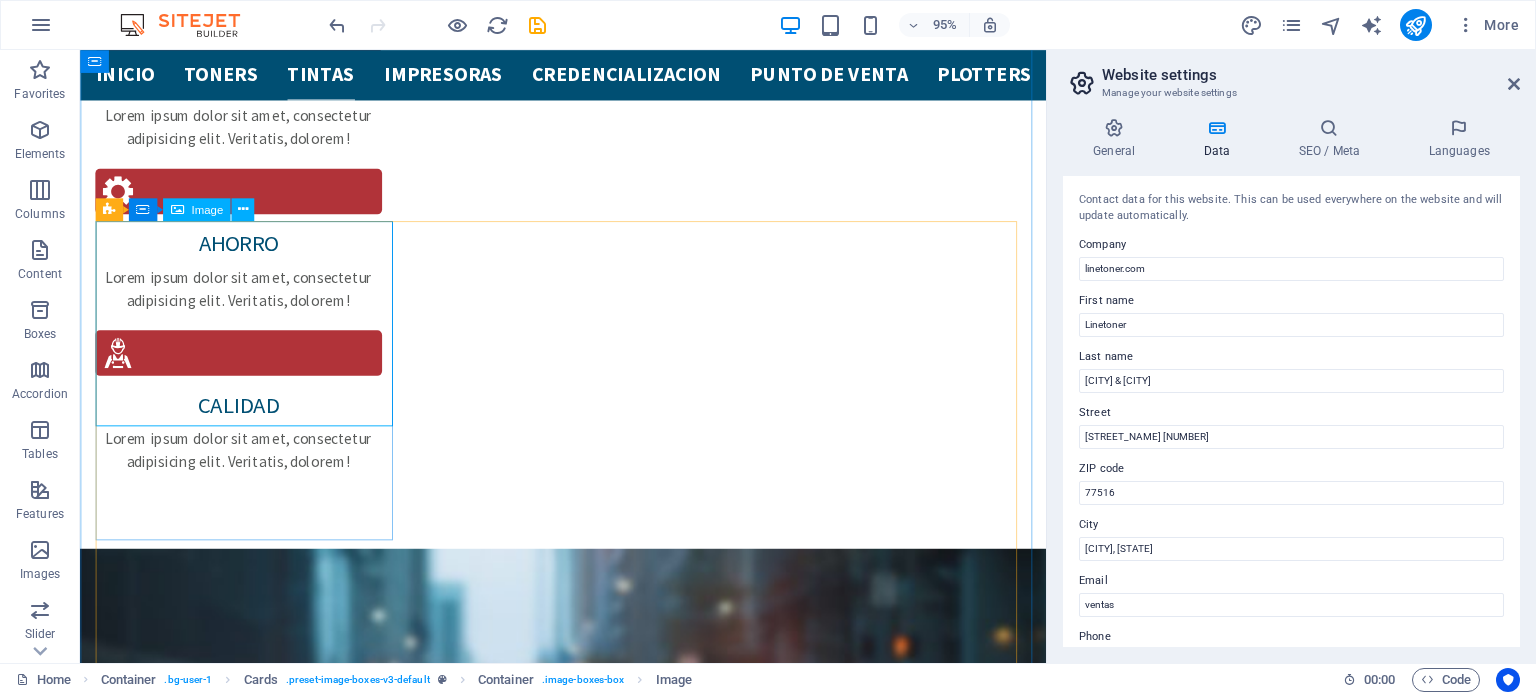 click at bounding box center (255, 3176) 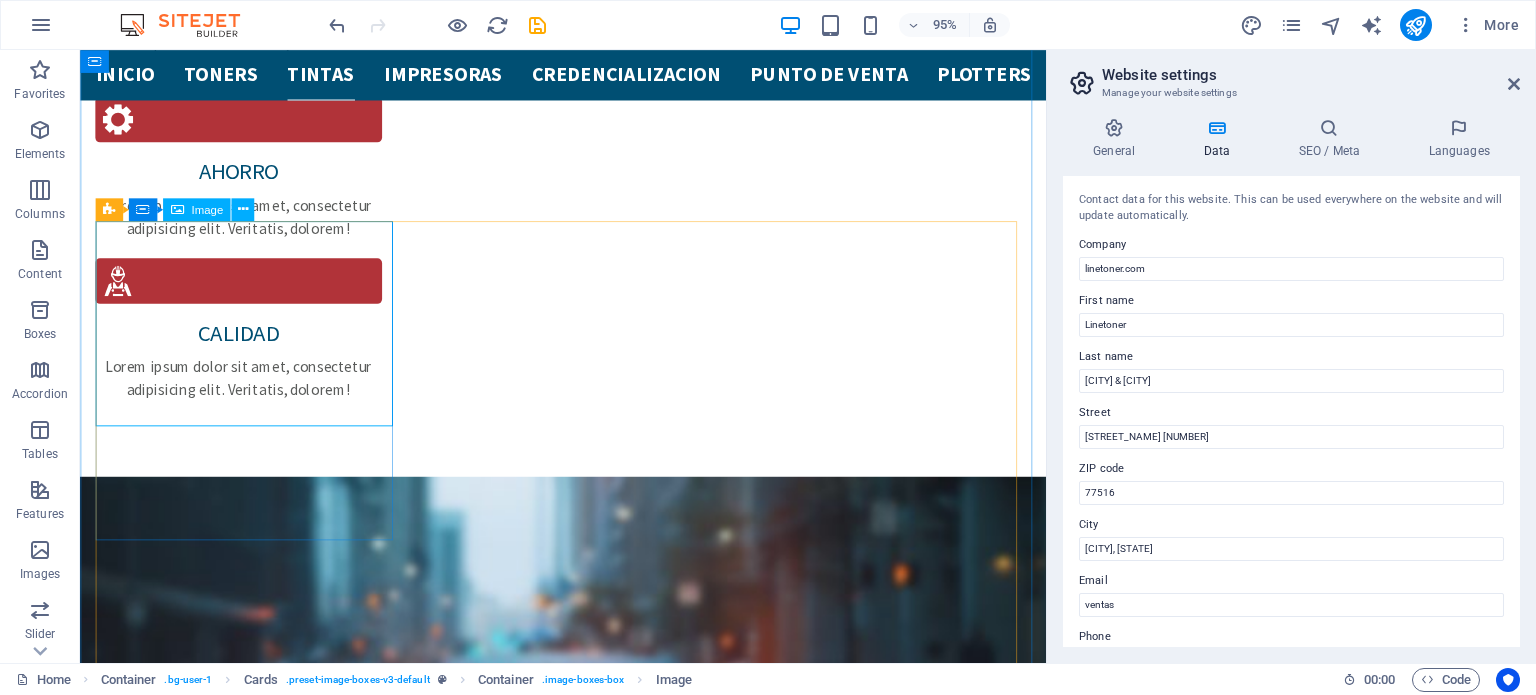 select on "%" 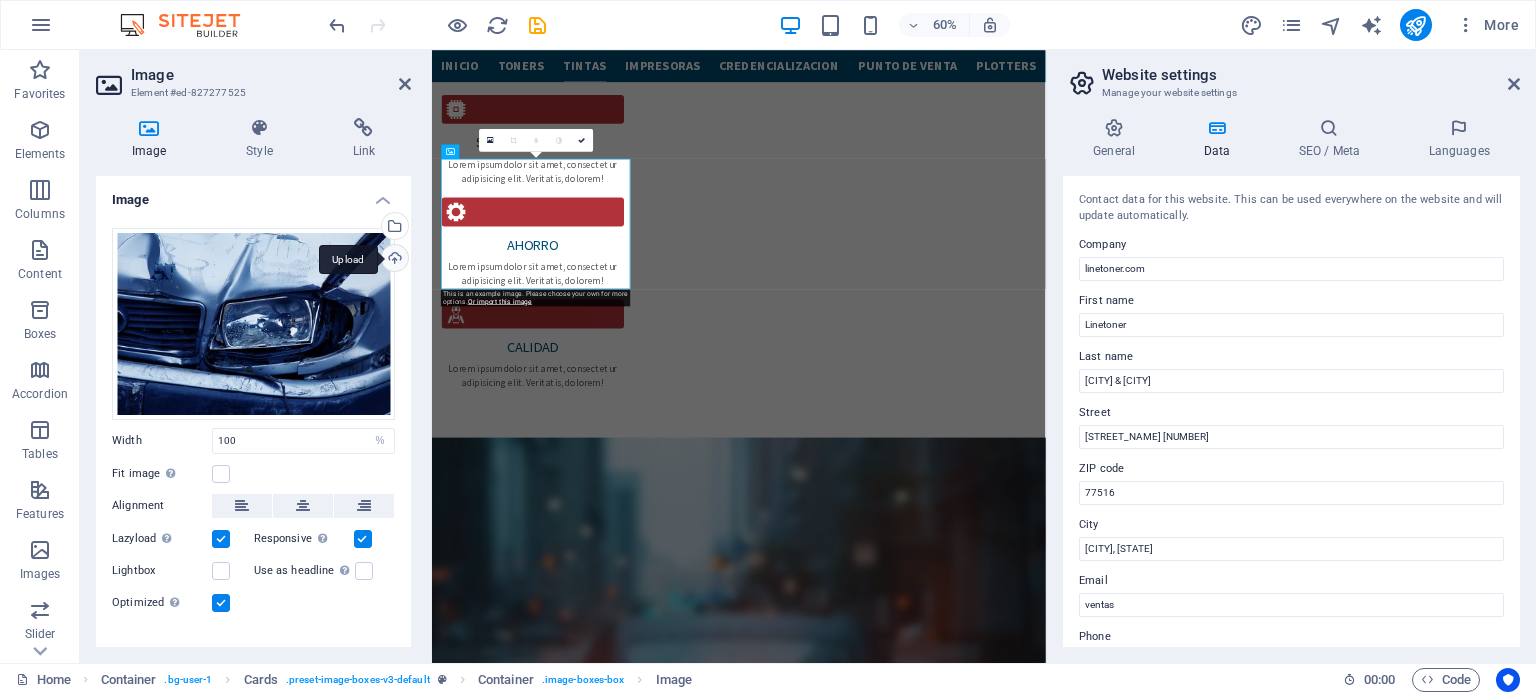 click on "Upload" at bounding box center (393, 260) 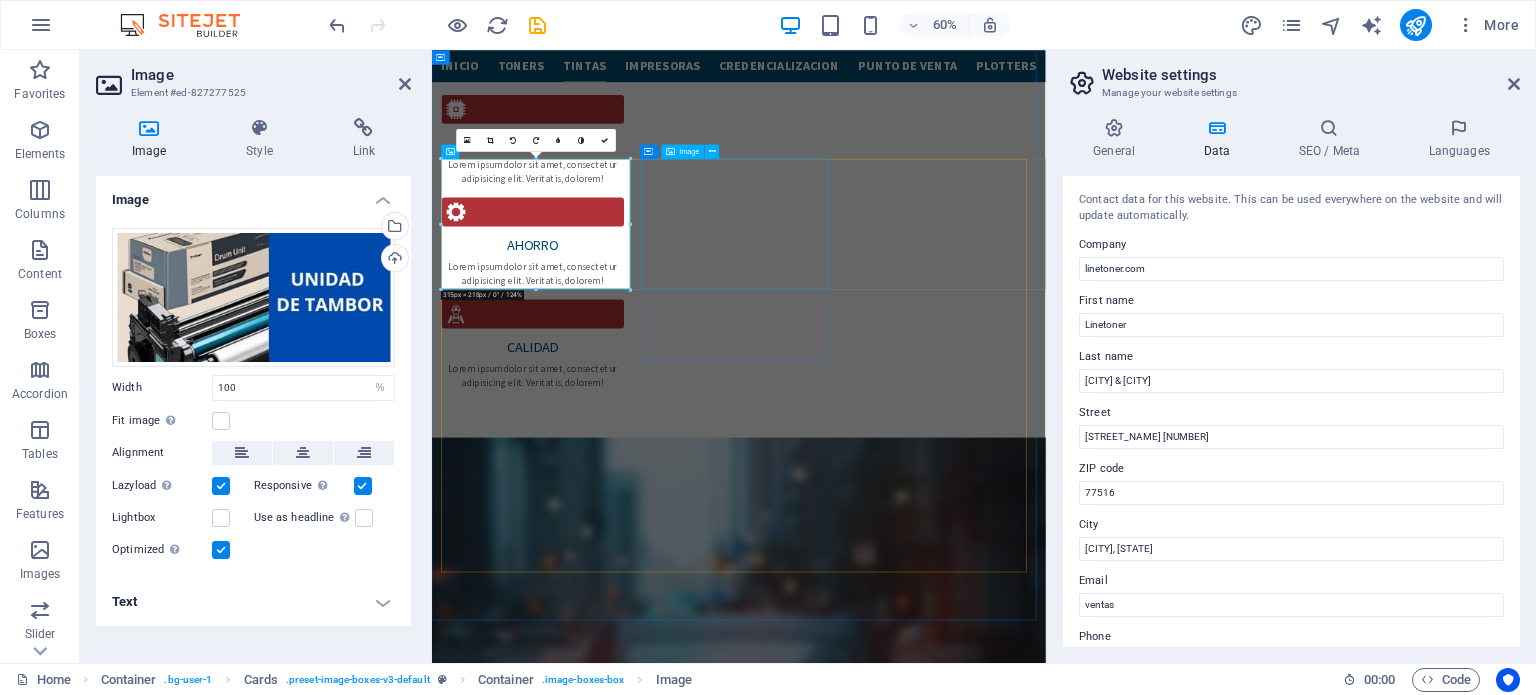 click at bounding box center [608, 3724] 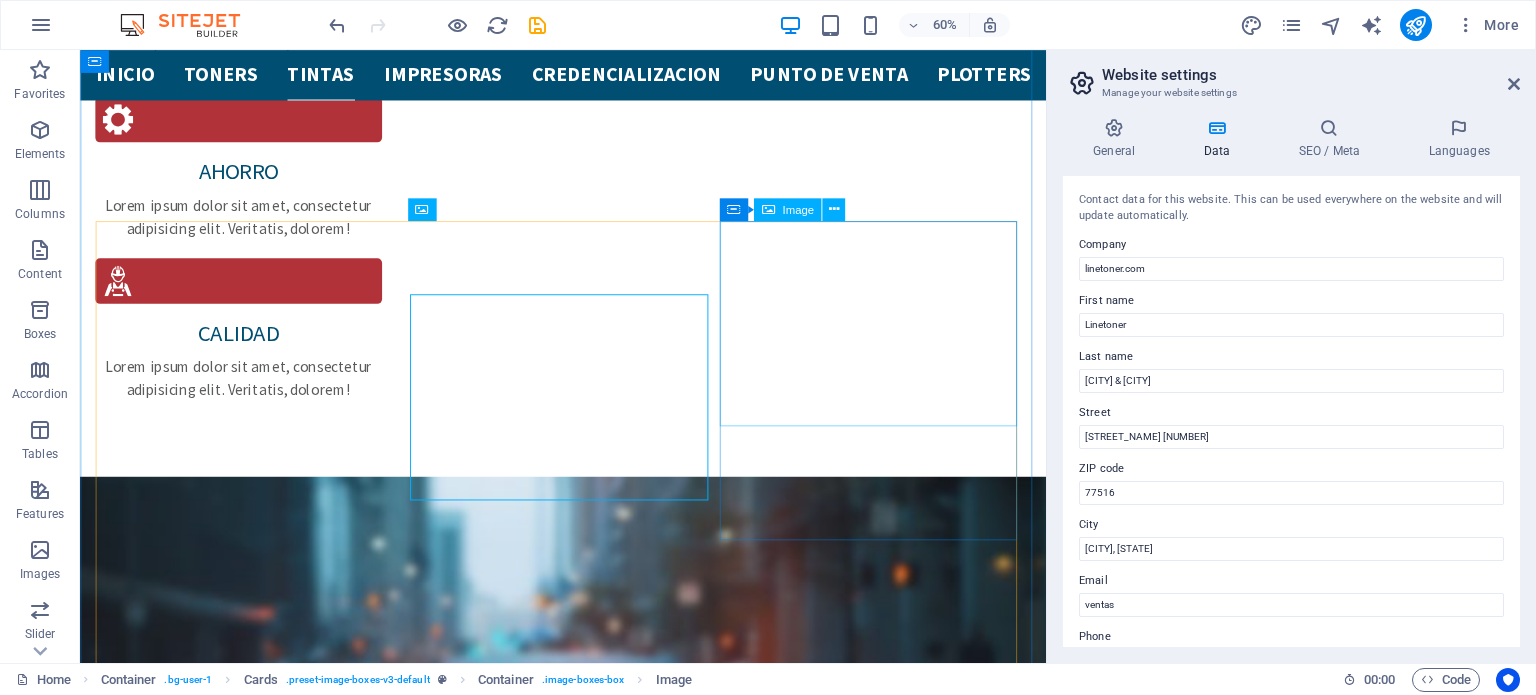 scroll, scrollTop: 2940, scrollLeft: 0, axis: vertical 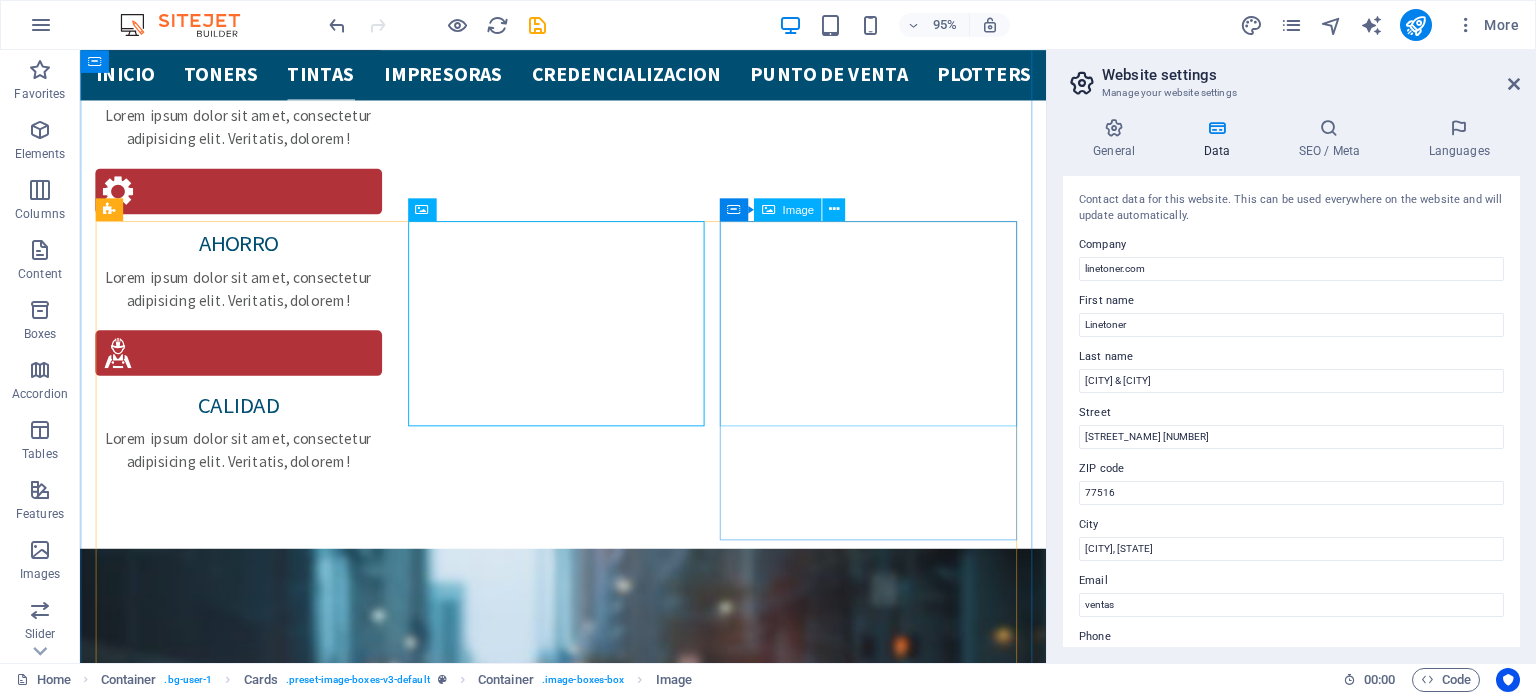 click on "Image" at bounding box center [798, 209] 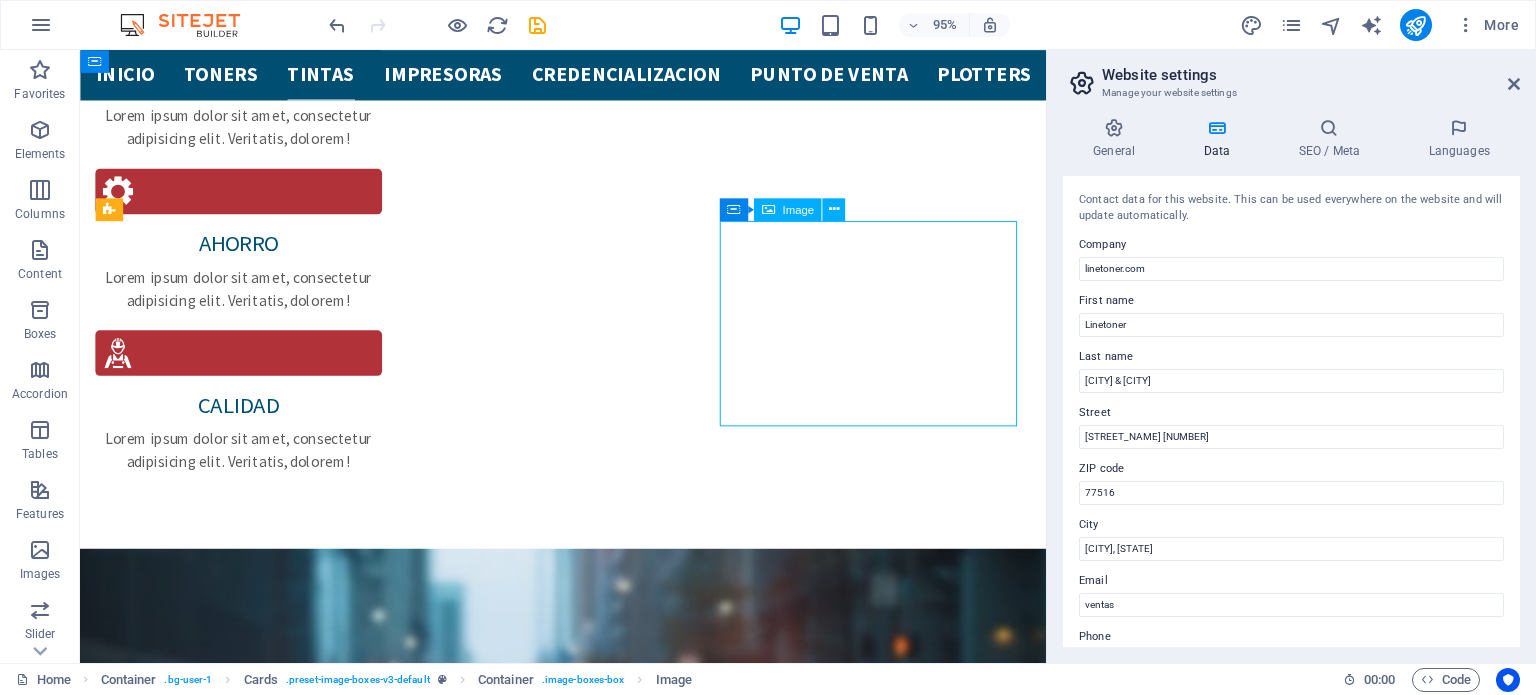 click on "Image" at bounding box center [798, 209] 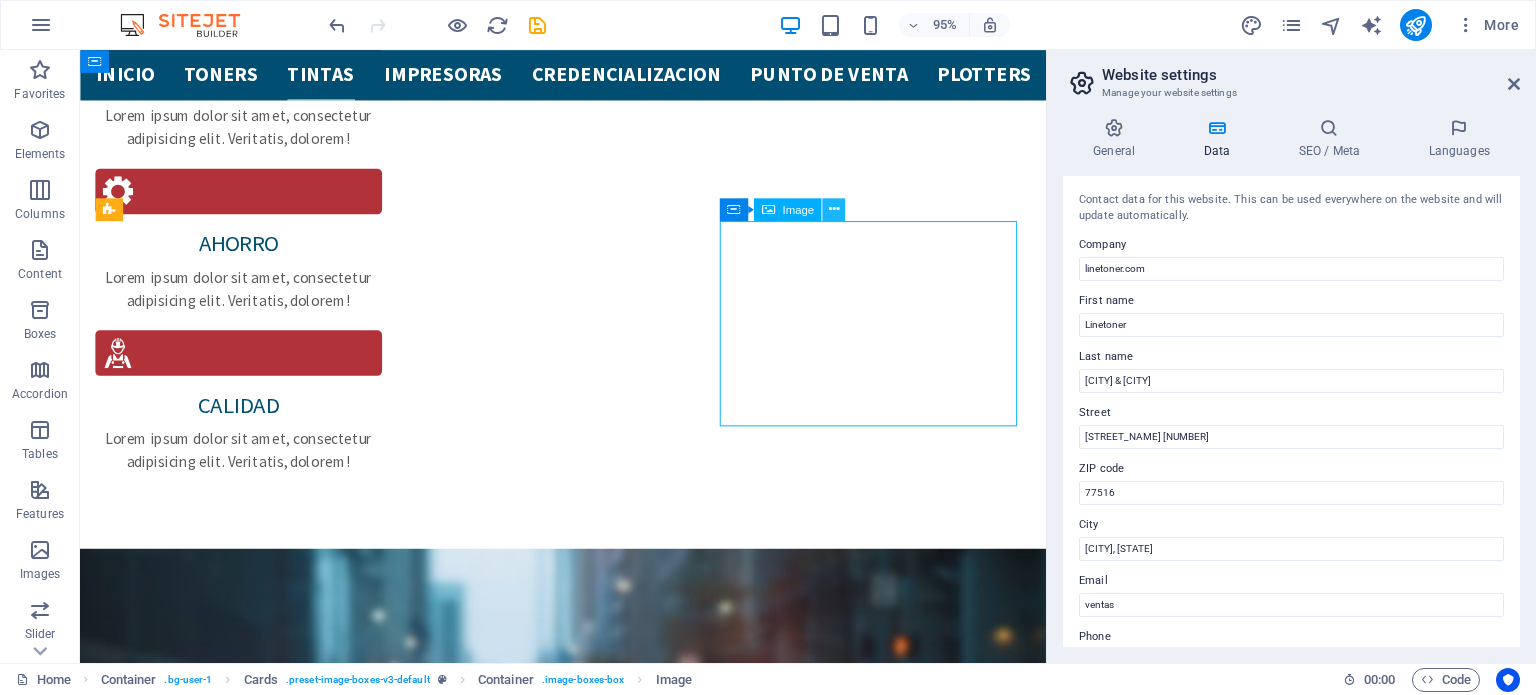 click at bounding box center [833, 210] 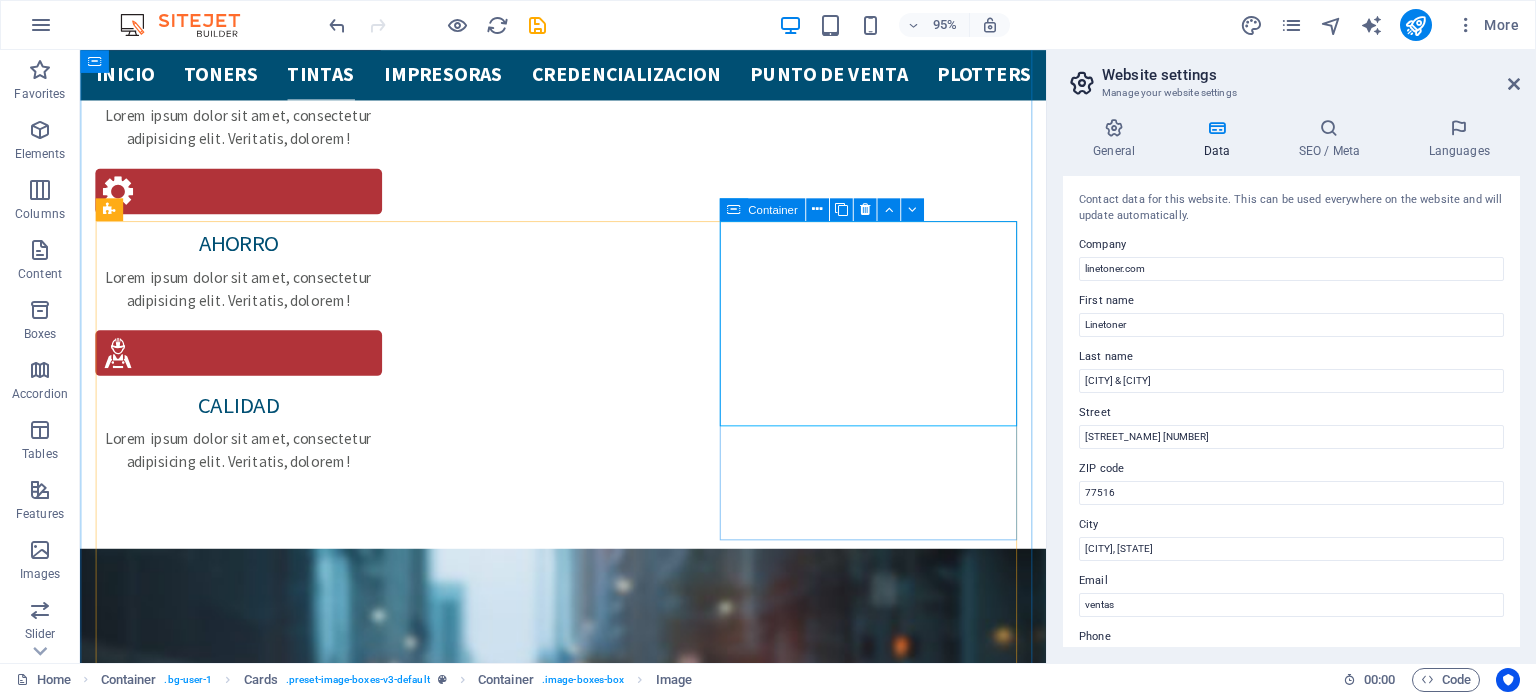 click at bounding box center [733, 210] 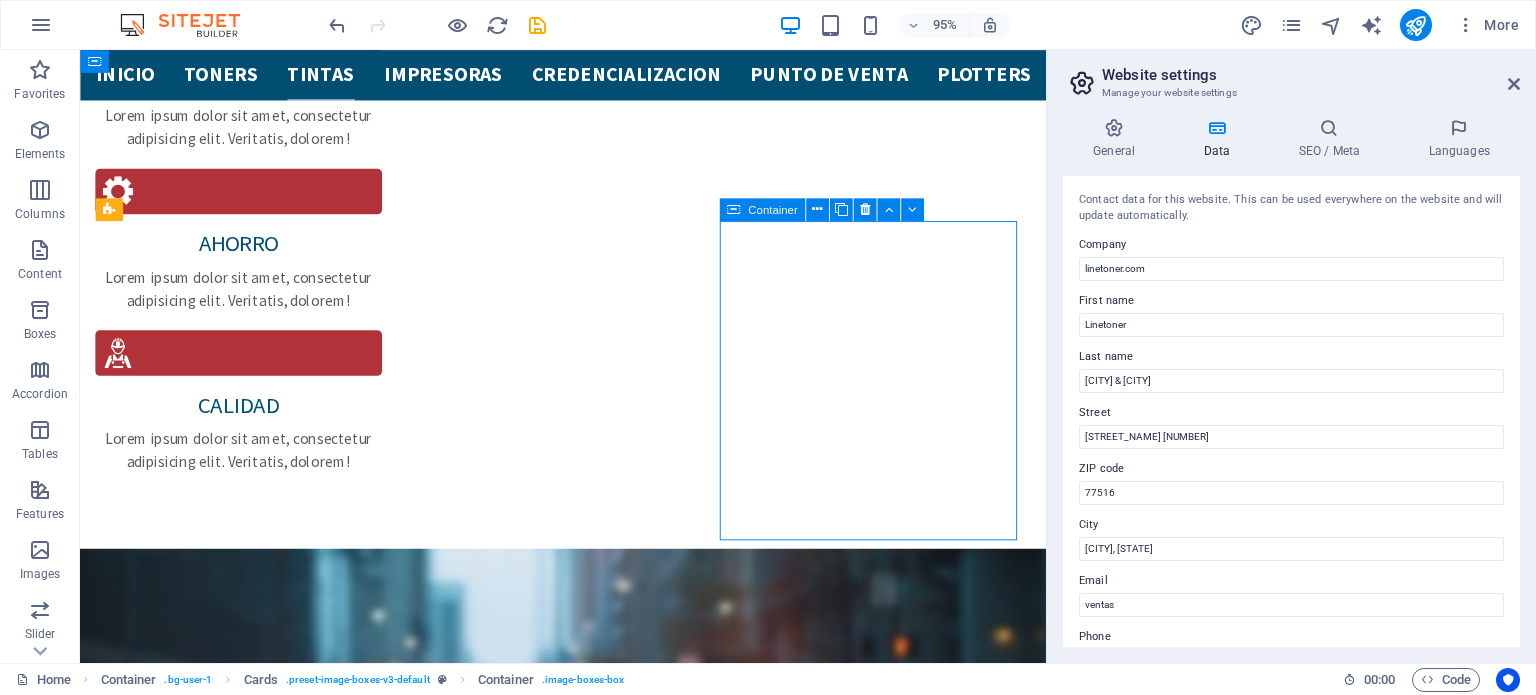 click at bounding box center (733, 210) 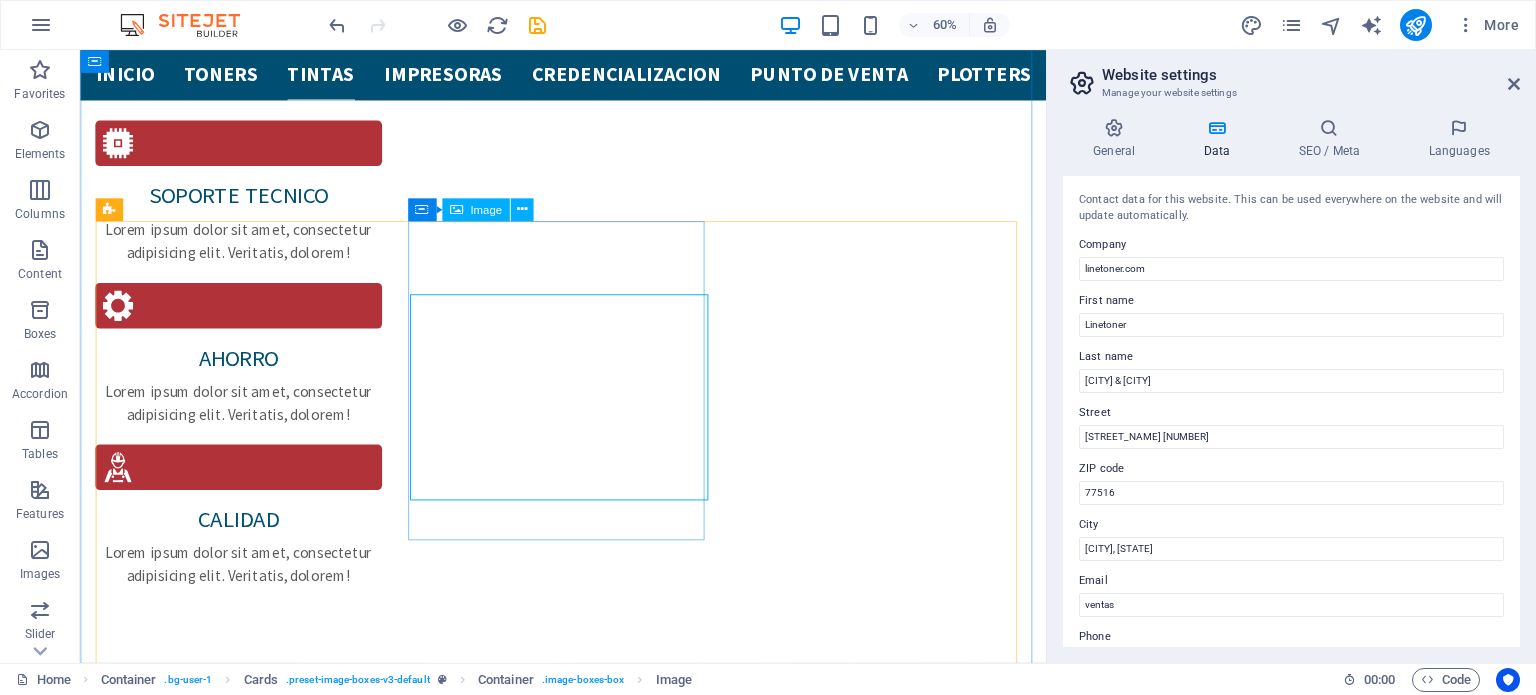 scroll, scrollTop: 2940, scrollLeft: 0, axis: vertical 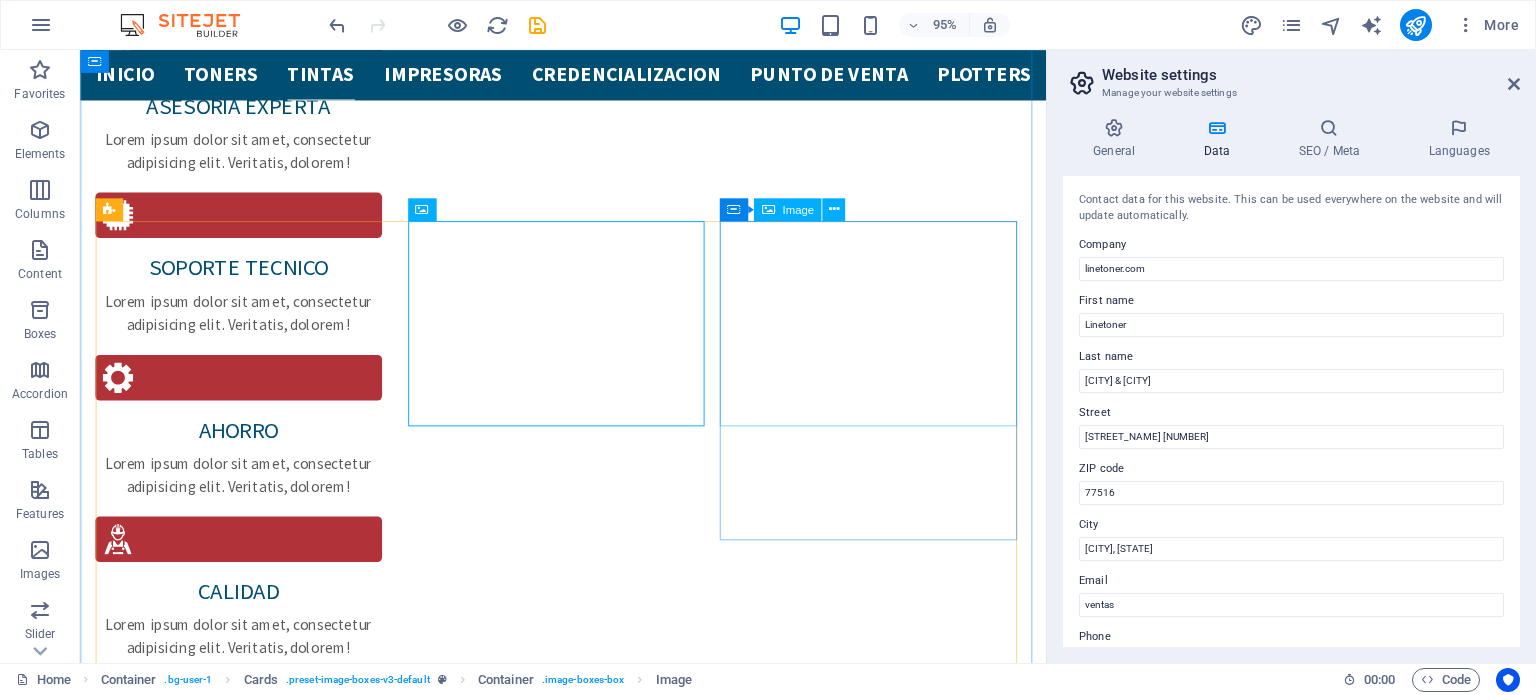 click at bounding box center (255, 4141) 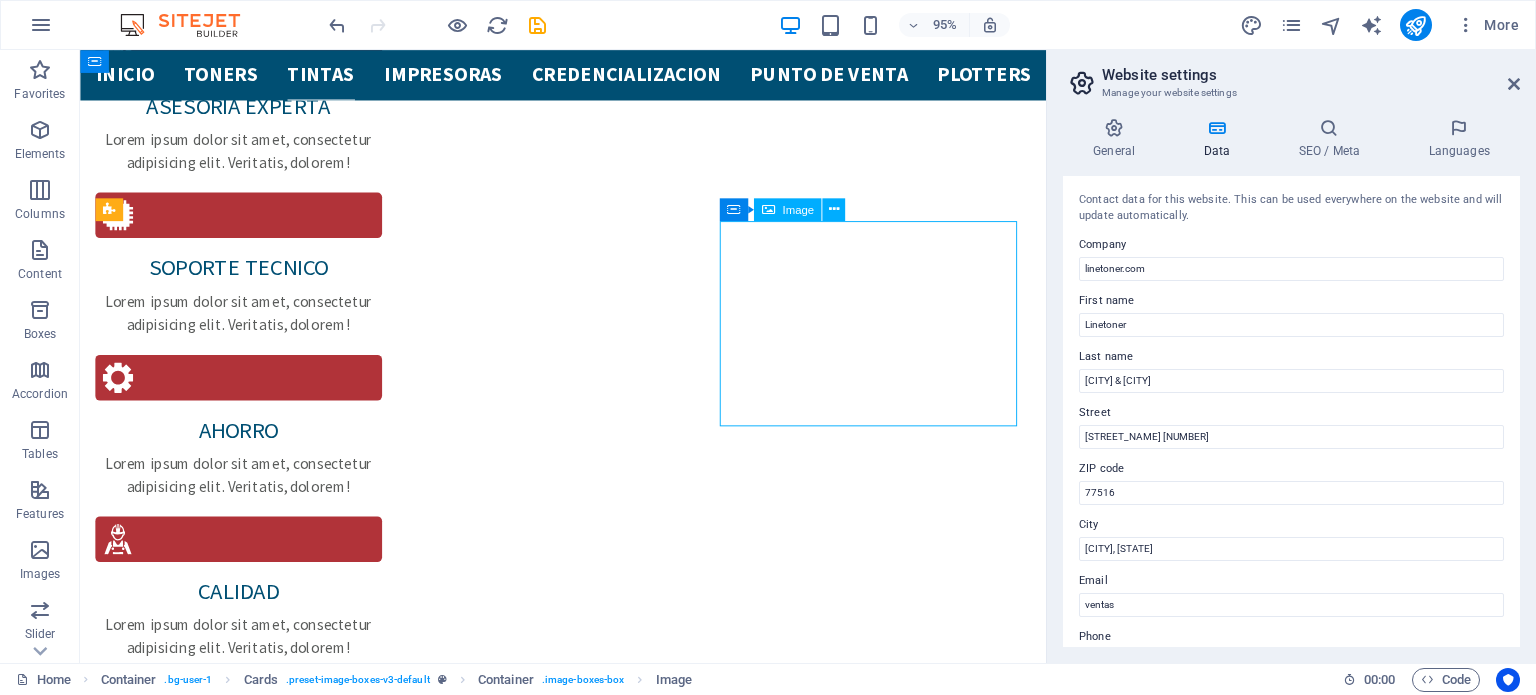 click at bounding box center [255, 4141] 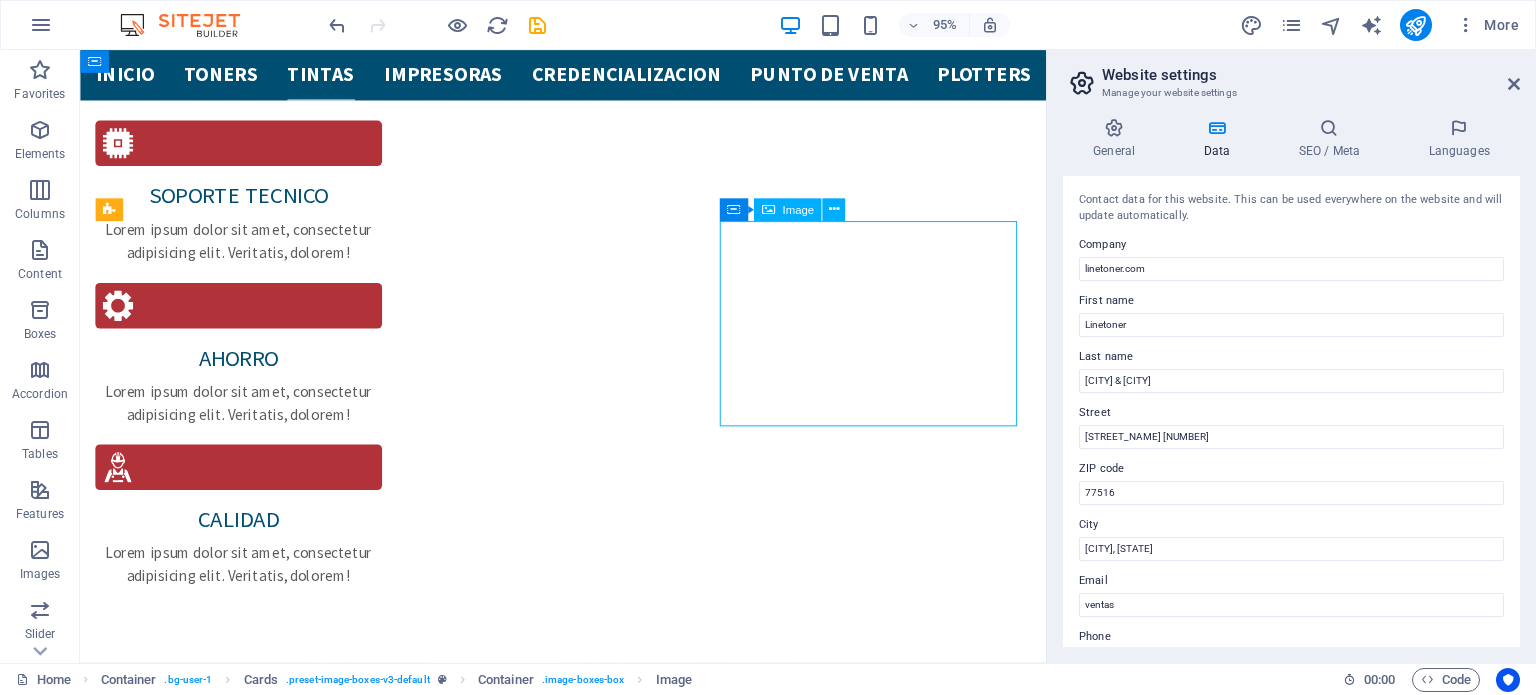 select on "%" 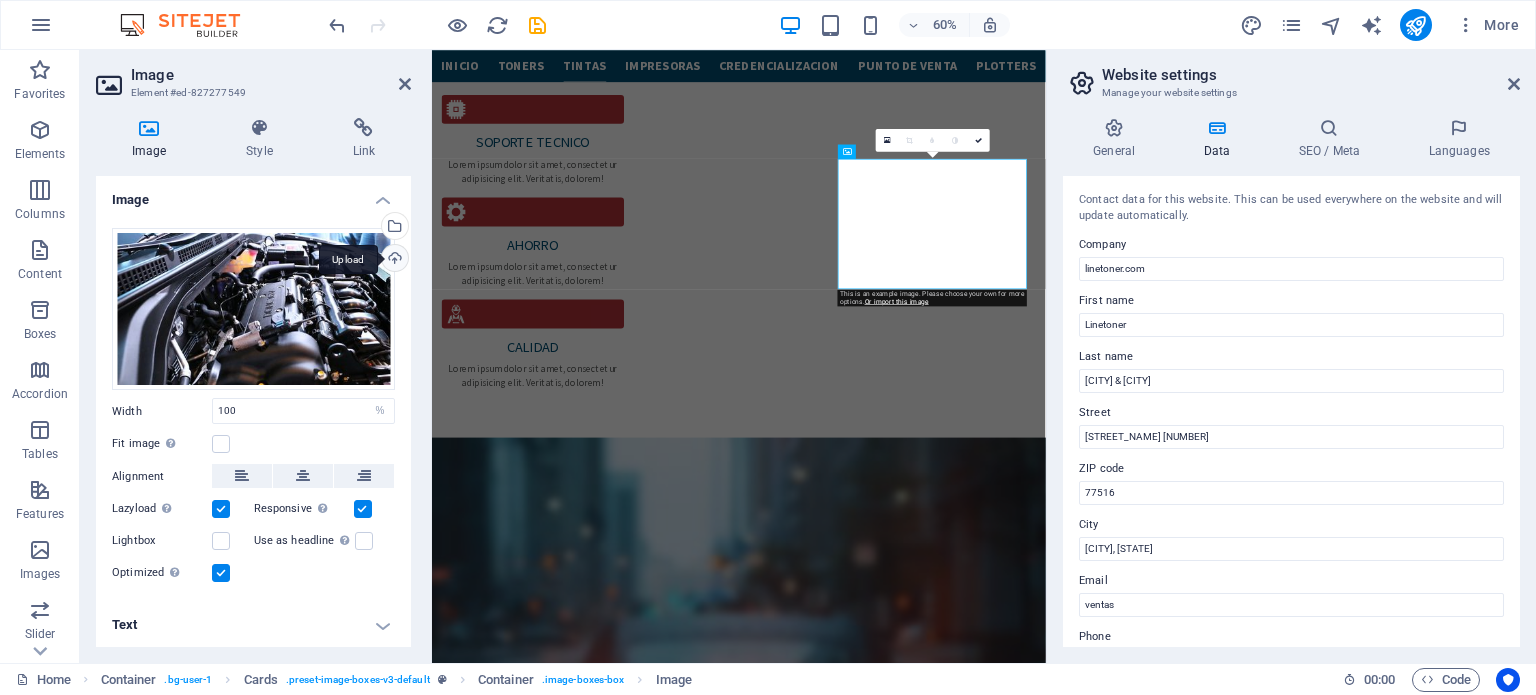 click on "Upload" at bounding box center (393, 260) 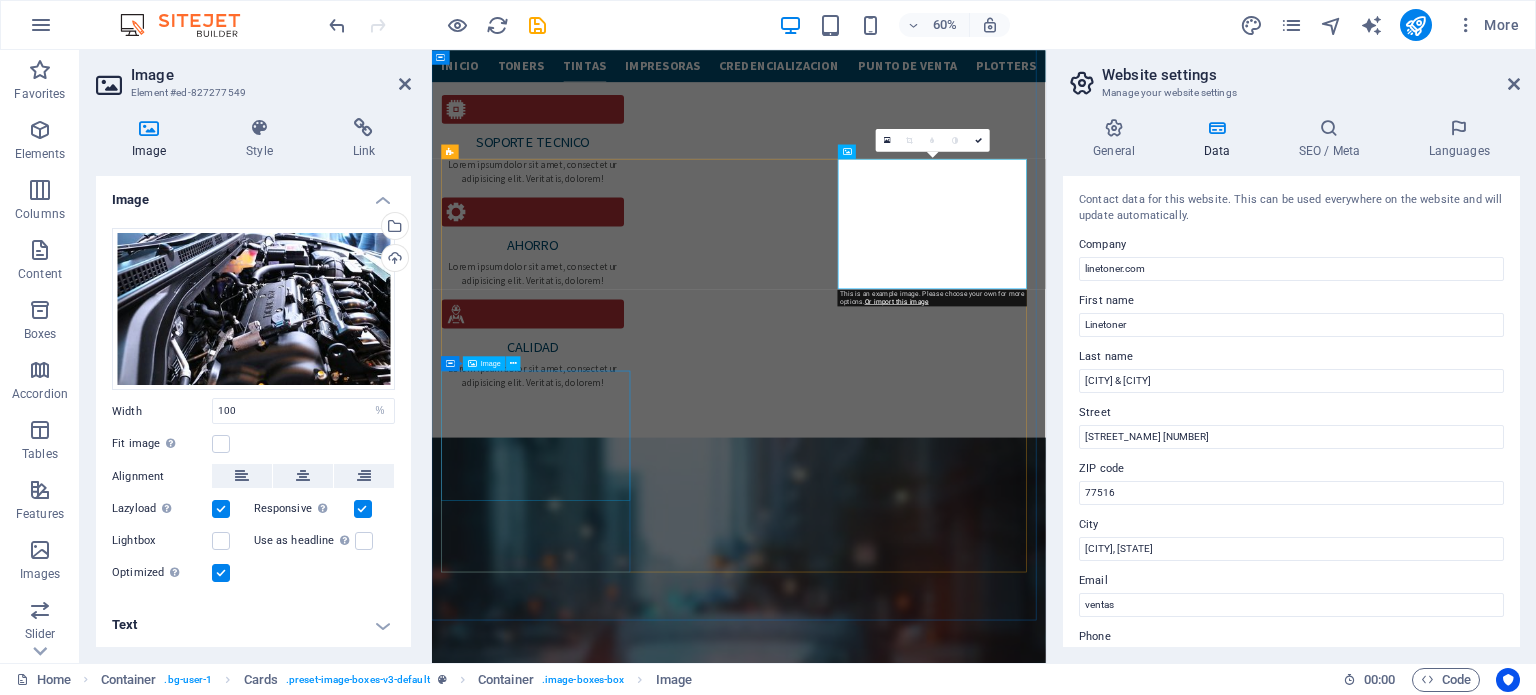 click at bounding box center [608, 4420] 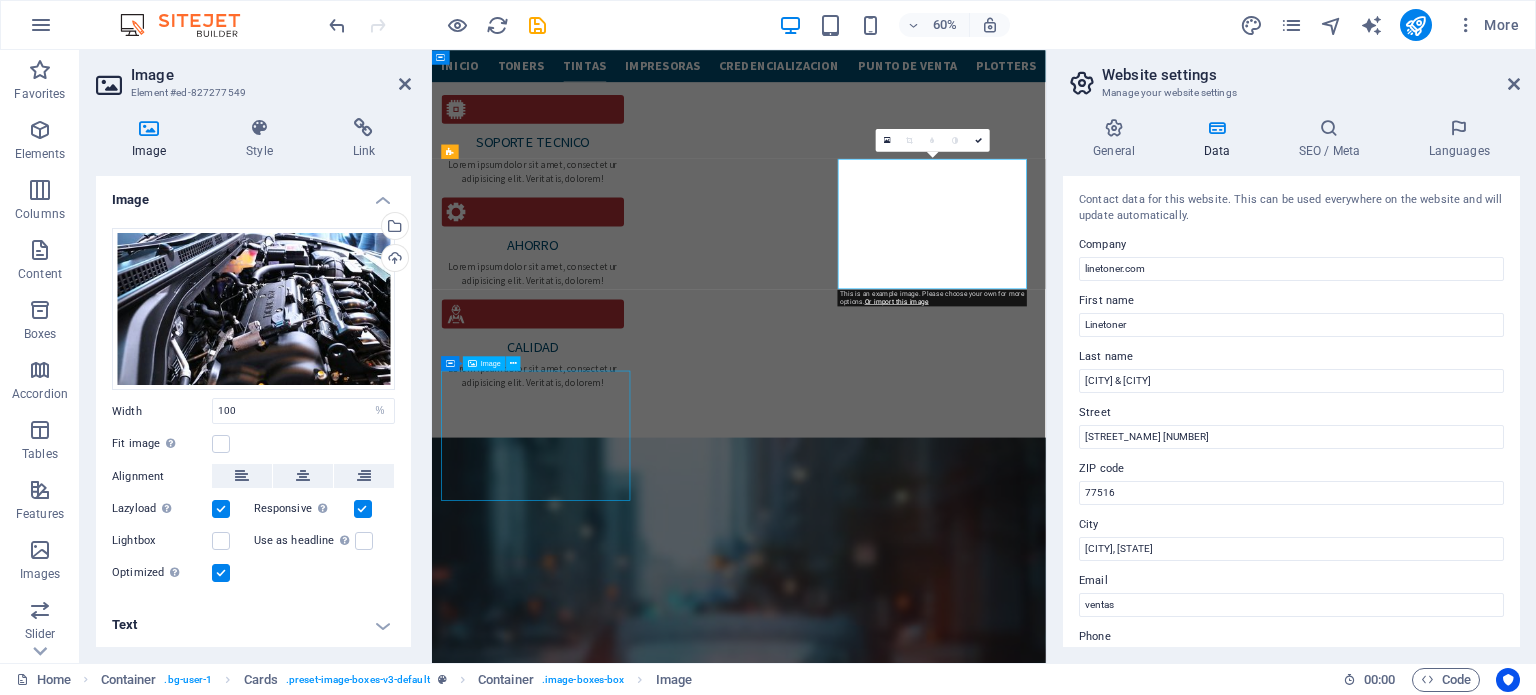 scroll, scrollTop: 2940, scrollLeft: 0, axis: vertical 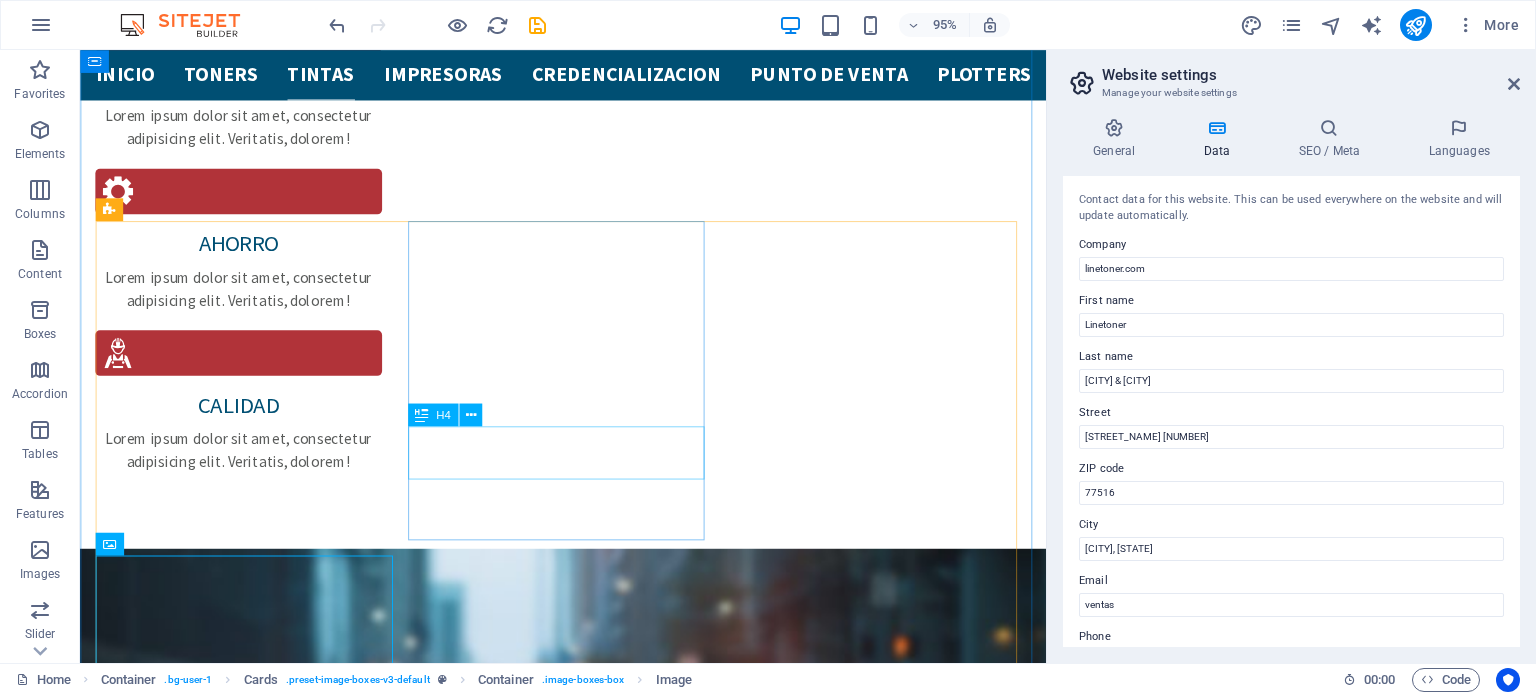 click on "tintas" at bounding box center [255, 3656] 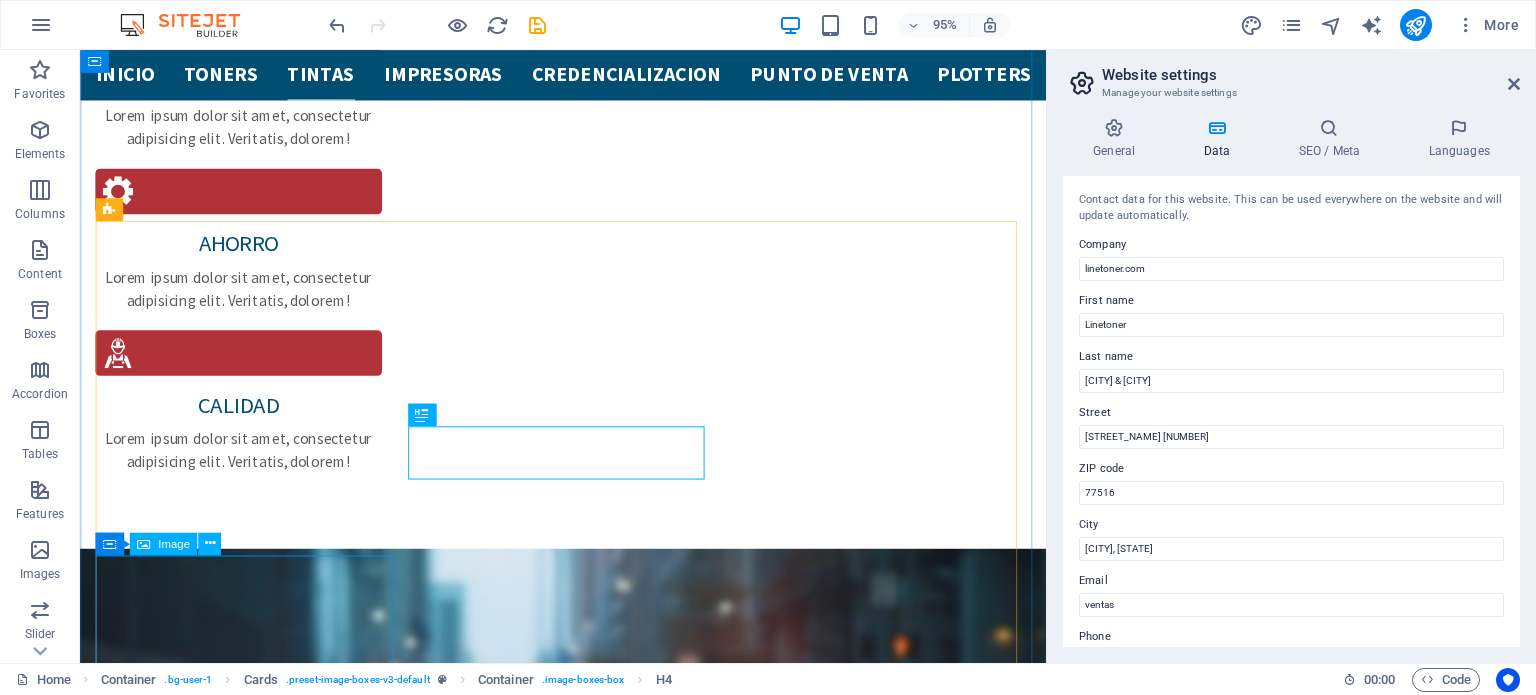 click at bounding box center (255, 4216) 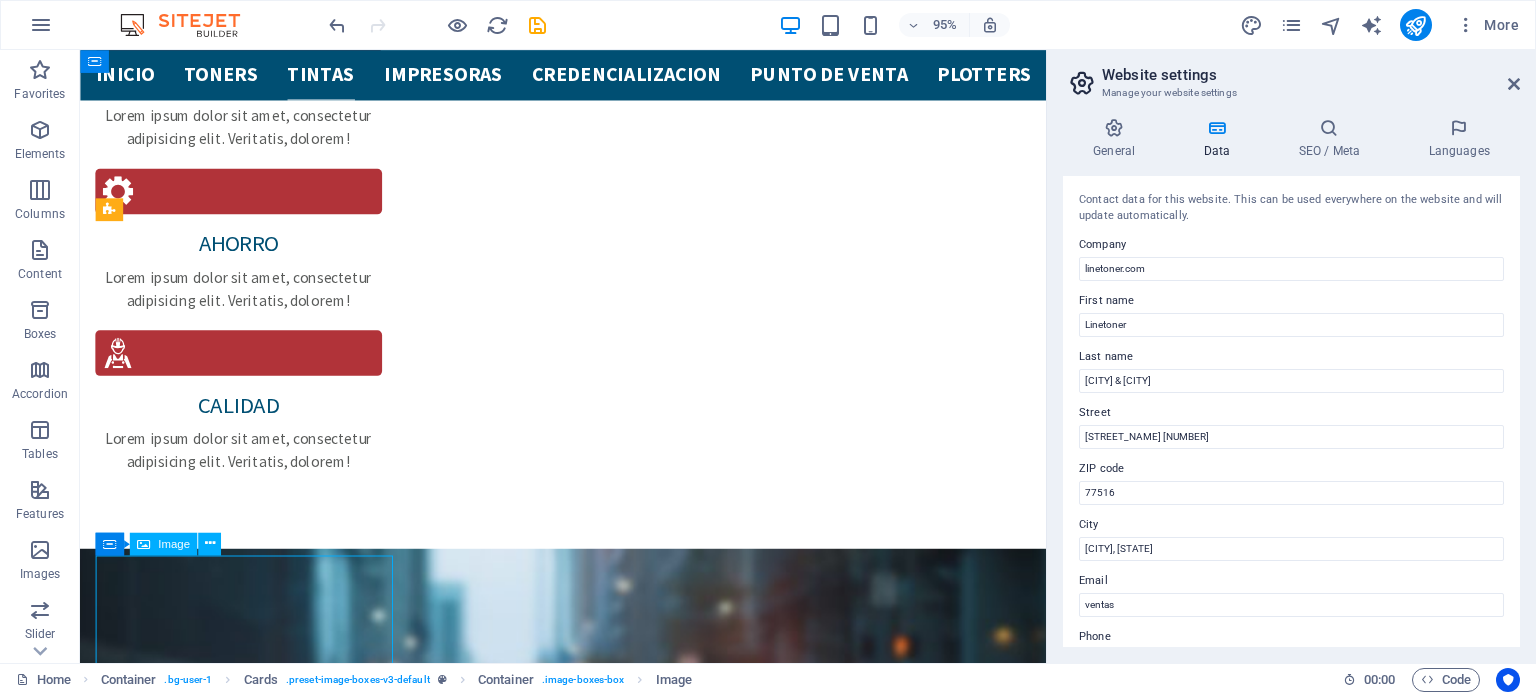 click at bounding box center (255, 4216) 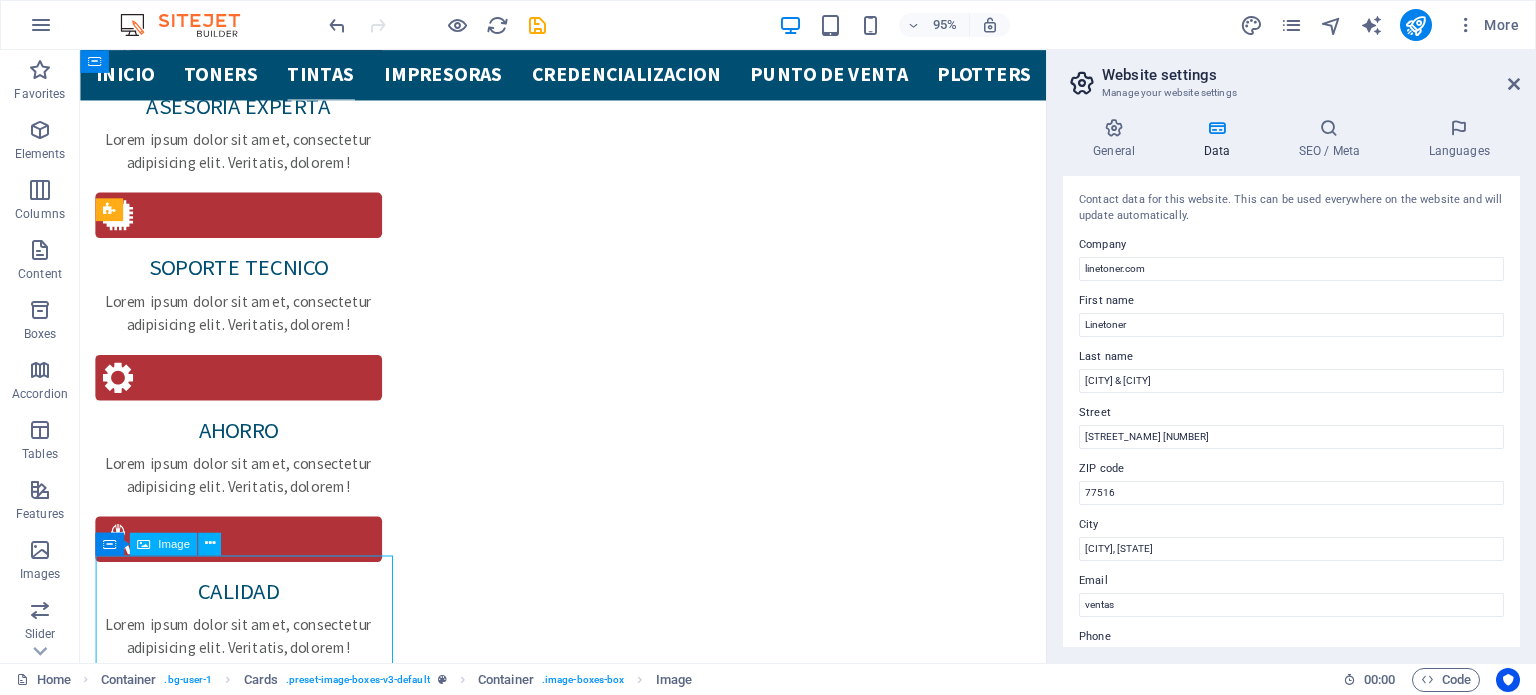 scroll, scrollTop: 3016, scrollLeft: 0, axis: vertical 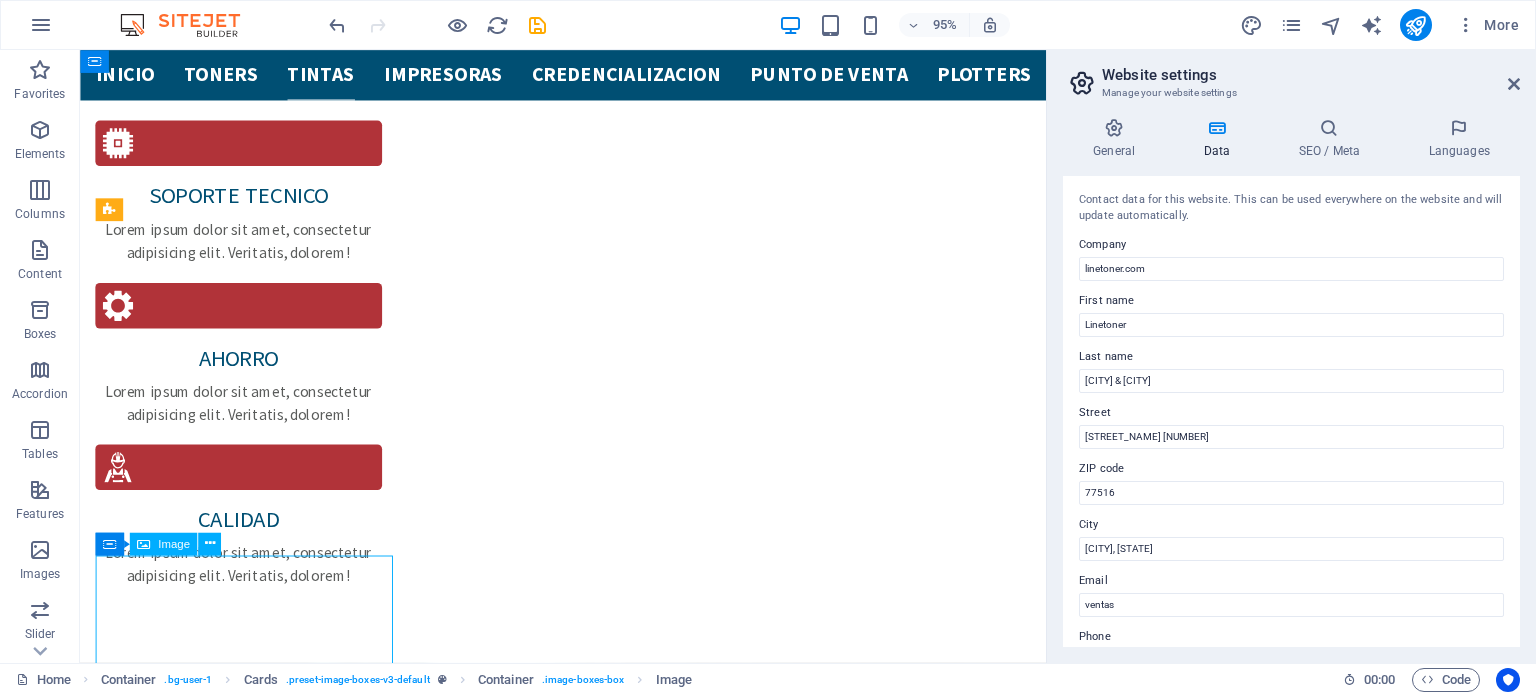 select on "%" 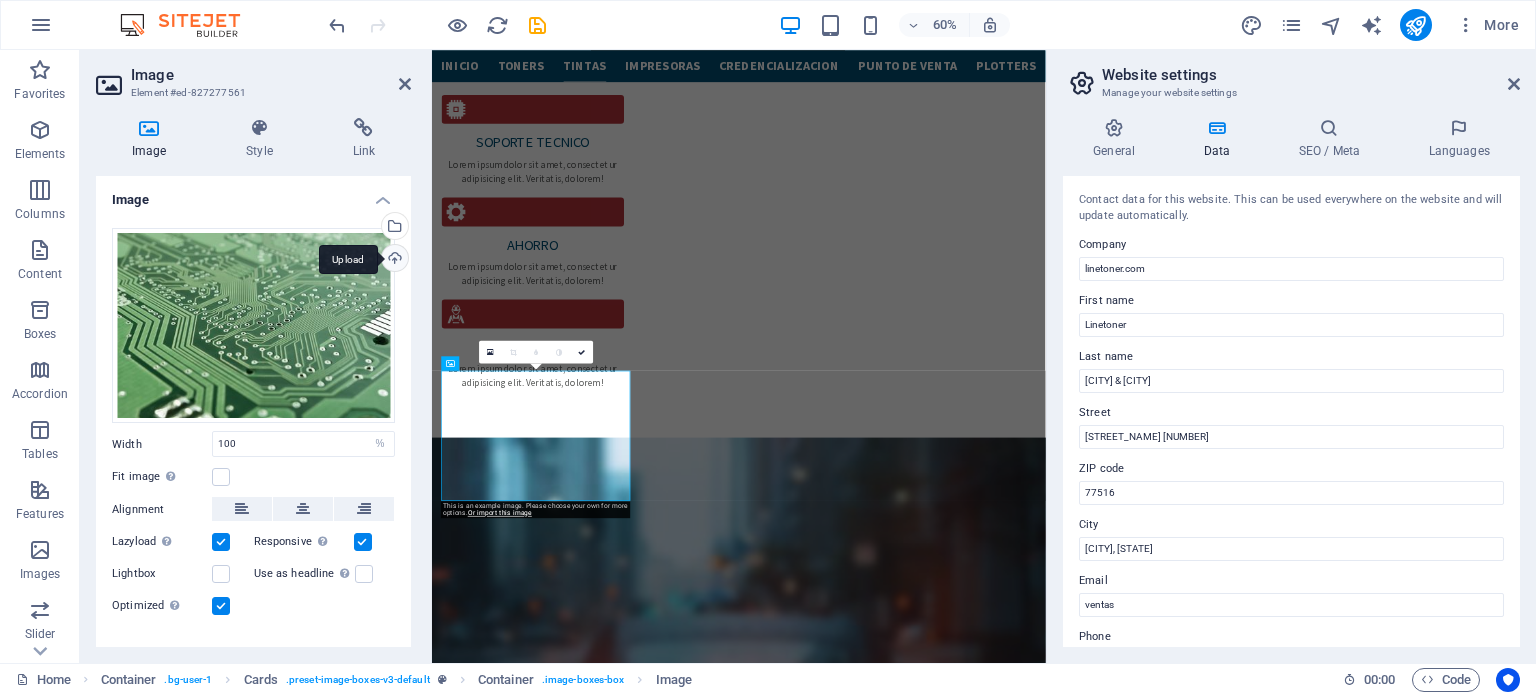 click on "Upload" at bounding box center (393, 260) 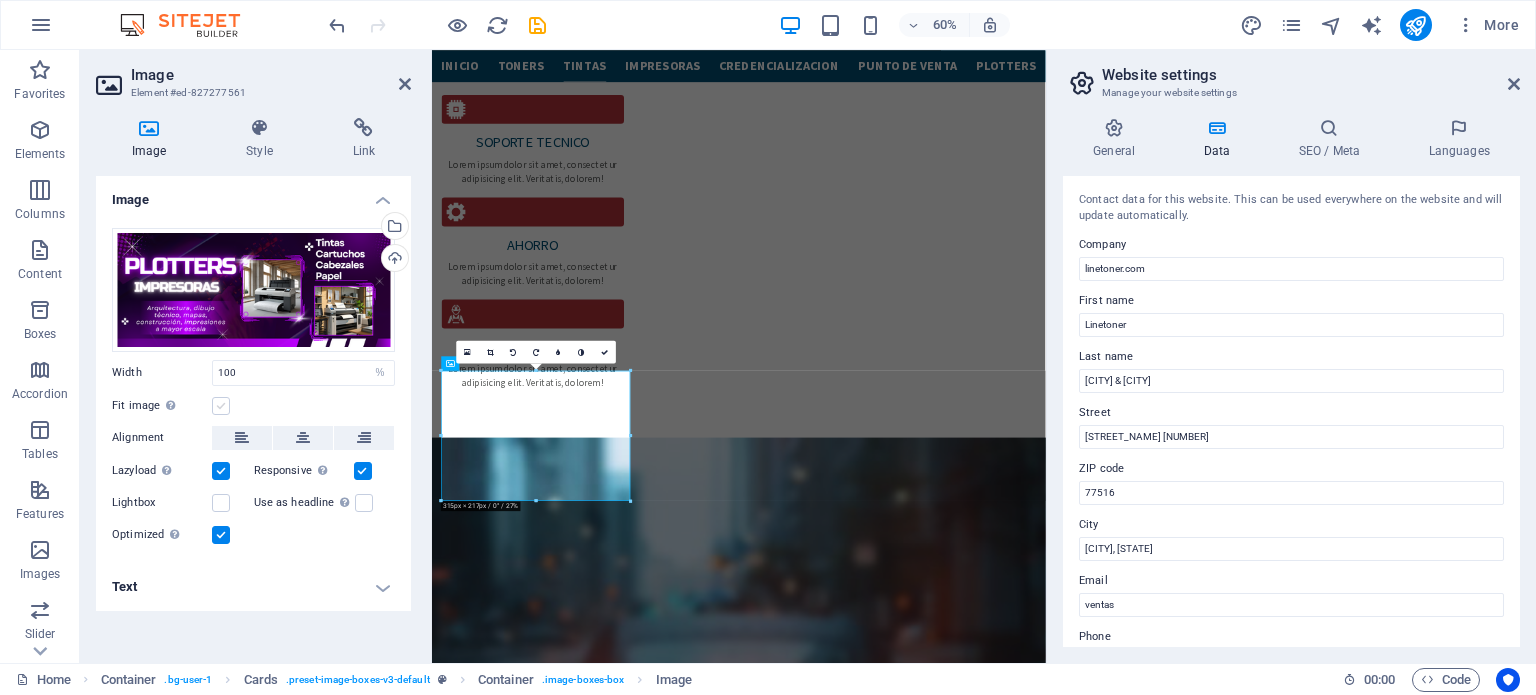 click at bounding box center [221, 406] 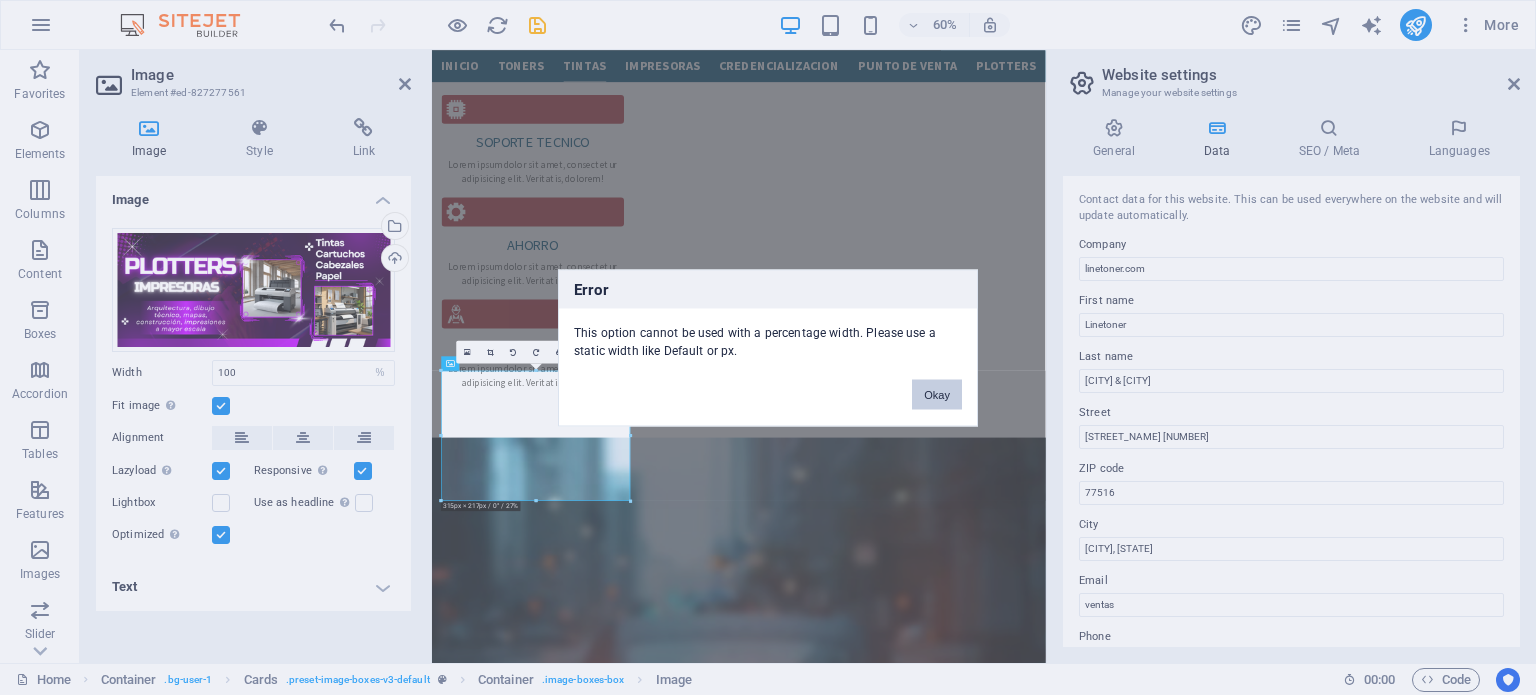 click on "Okay" at bounding box center [937, 394] 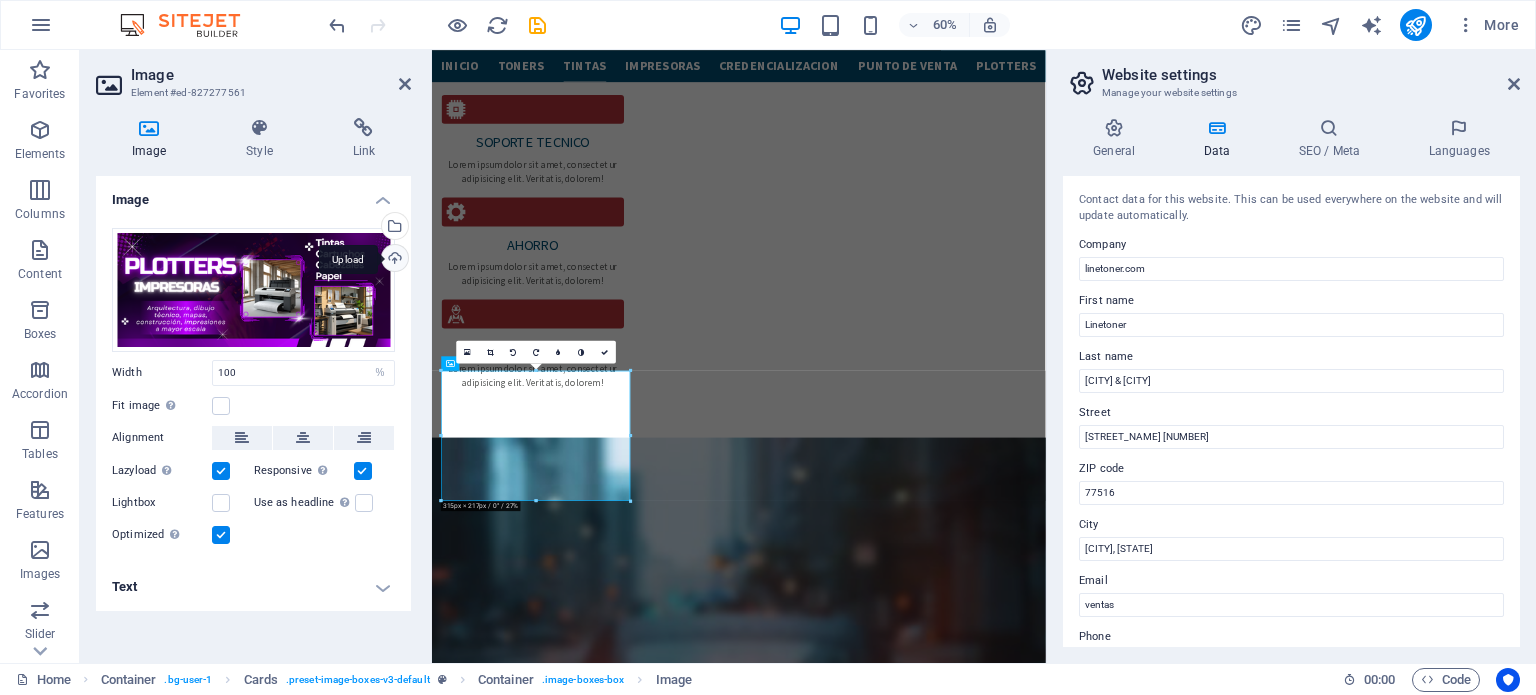 click on "Upload" at bounding box center [393, 260] 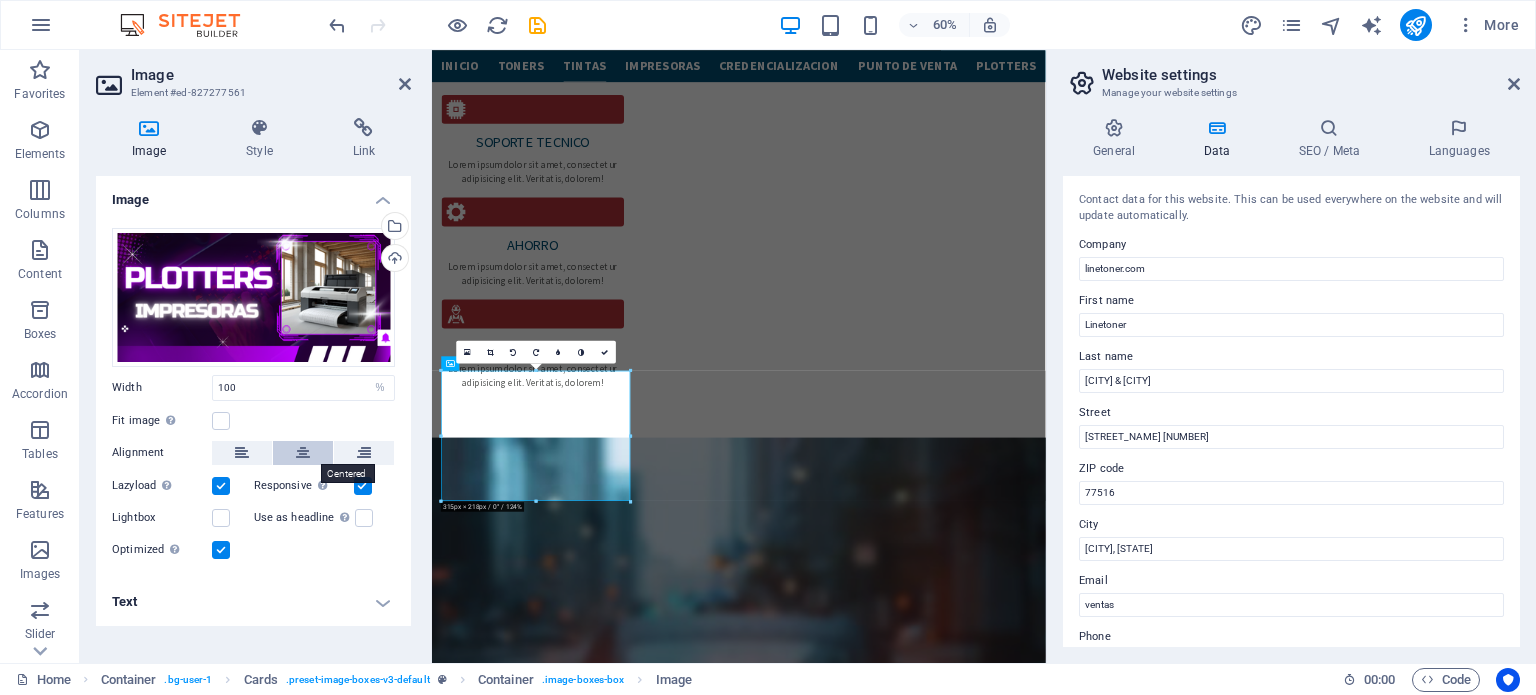 click at bounding box center (303, 453) 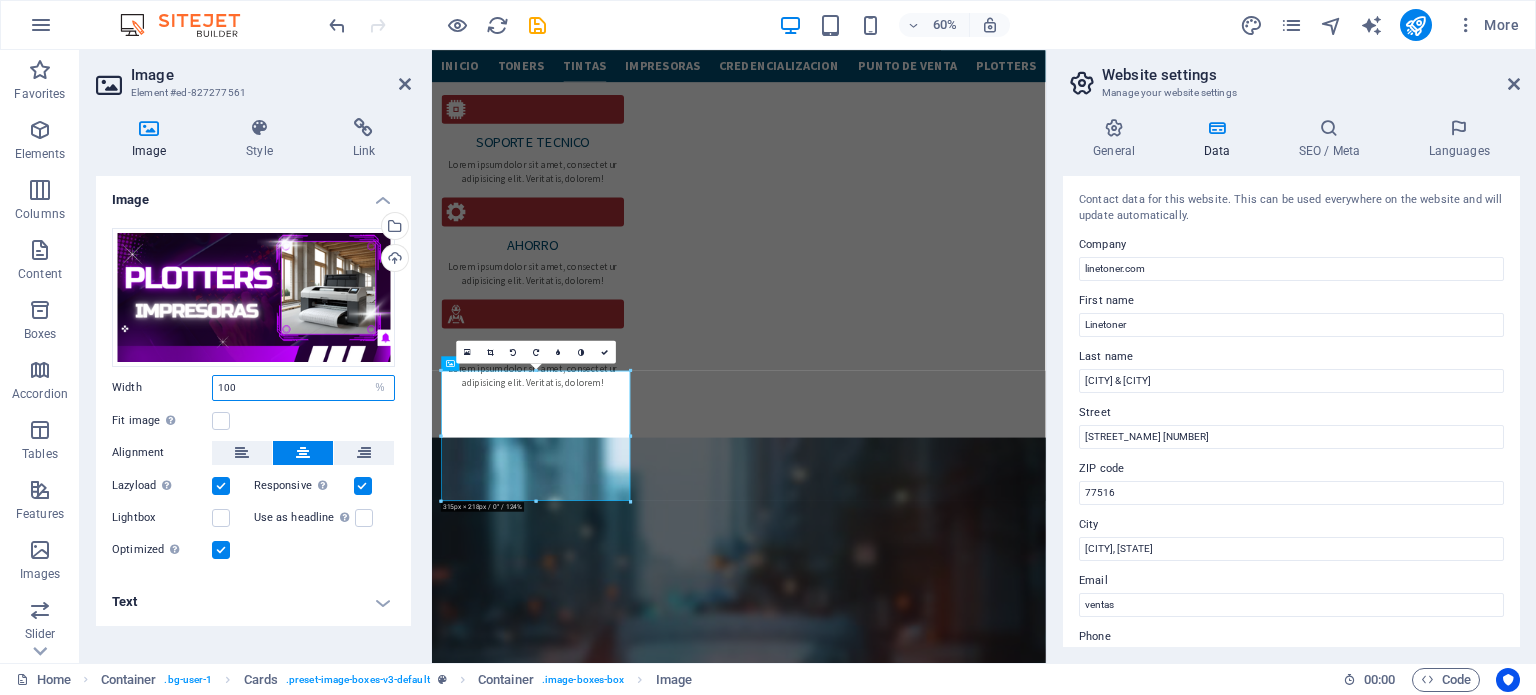 click on "100" at bounding box center (303, 388) 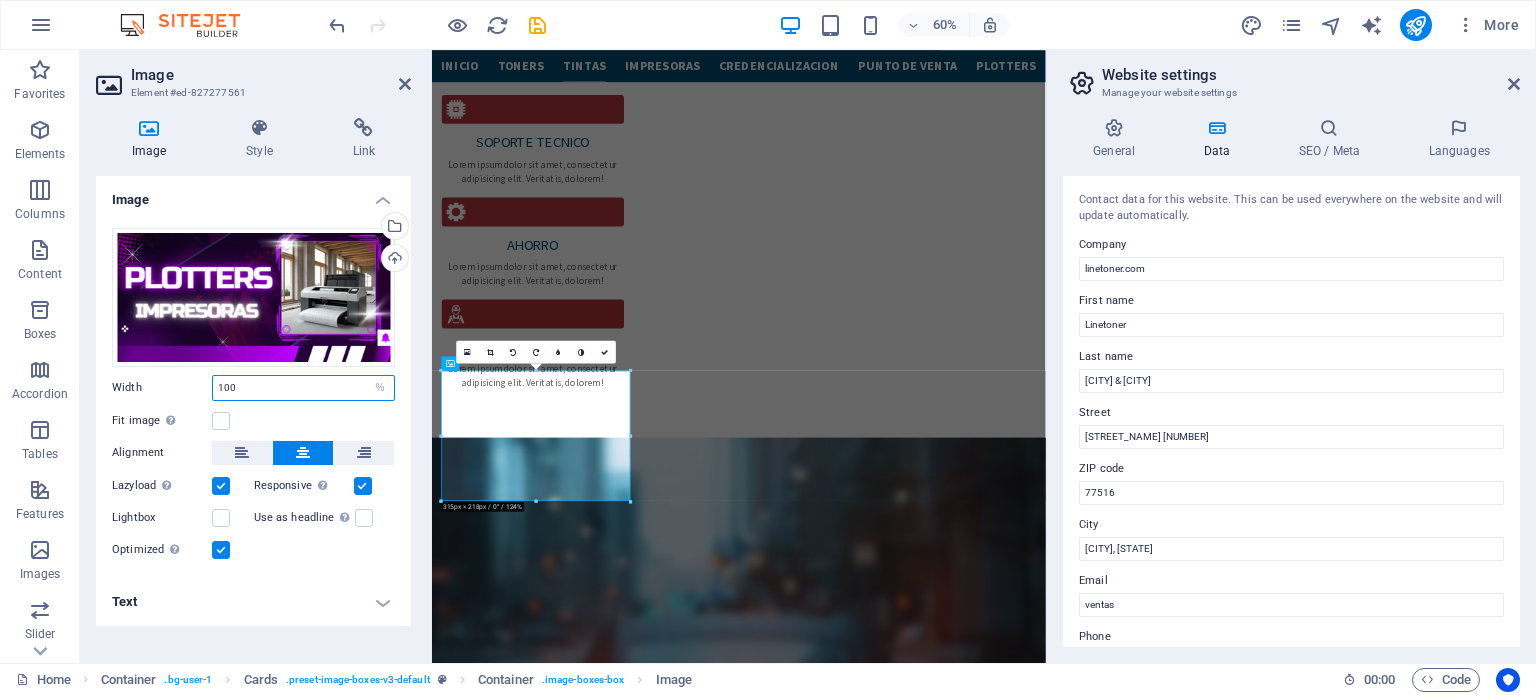 click on "100" at bounding box center (303, 388) 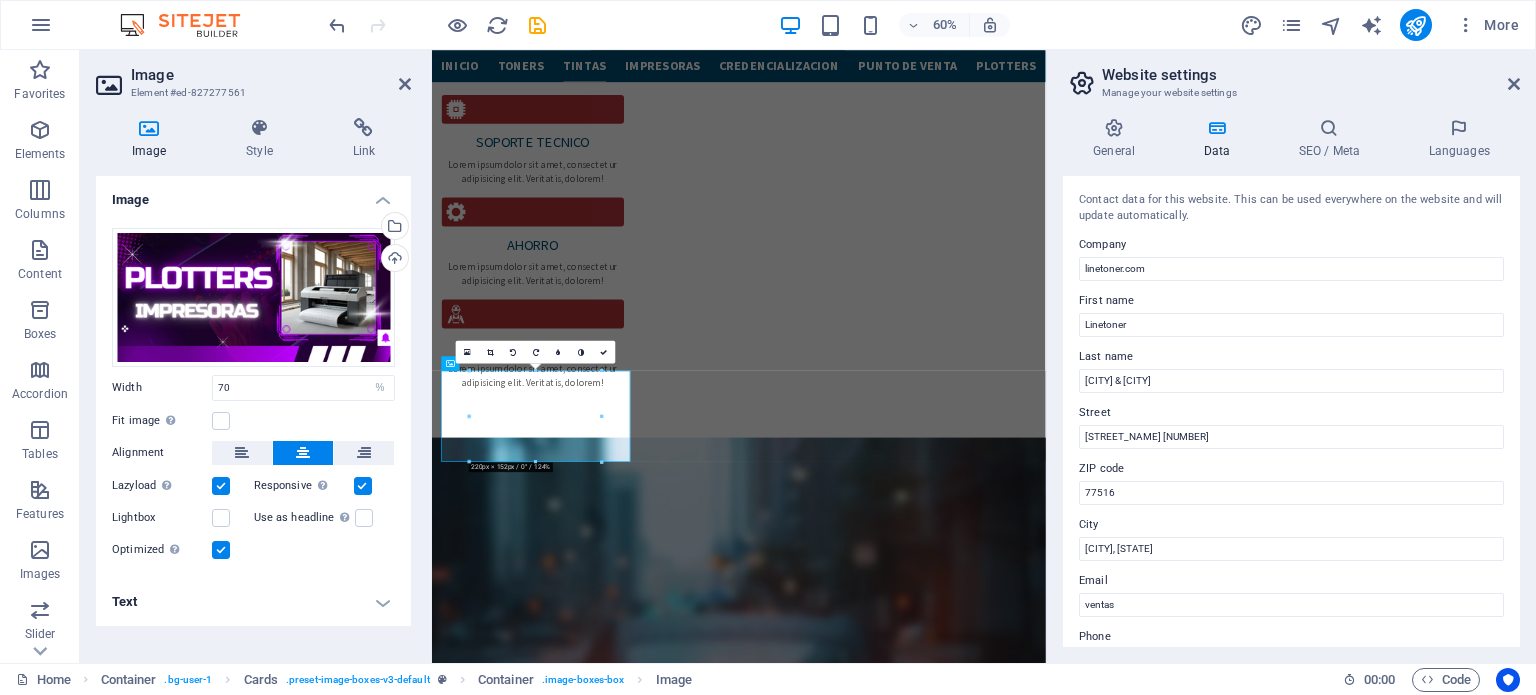 click on "Fit image Automatically fit image to a fixed width and height" at bounding box center [253, 421] 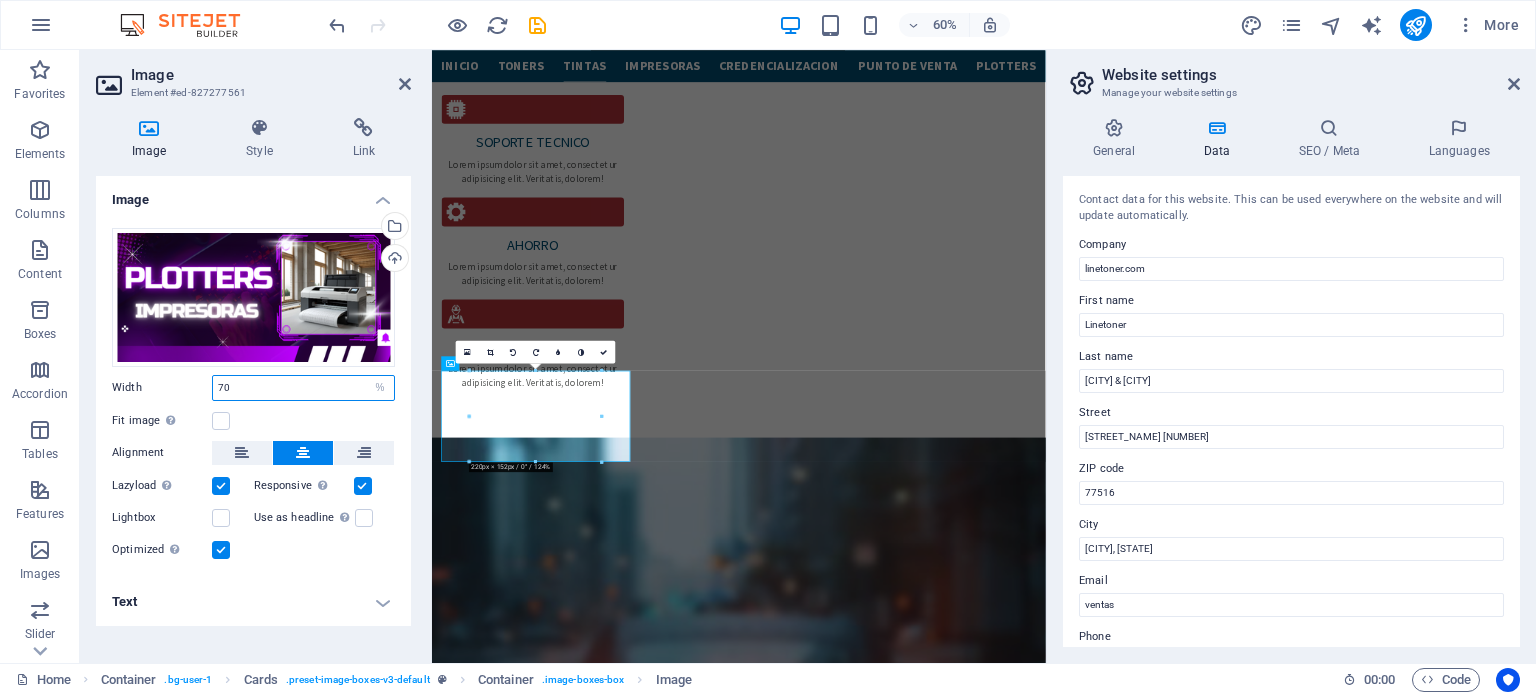 click on "70" at bounding box center [303, 388] 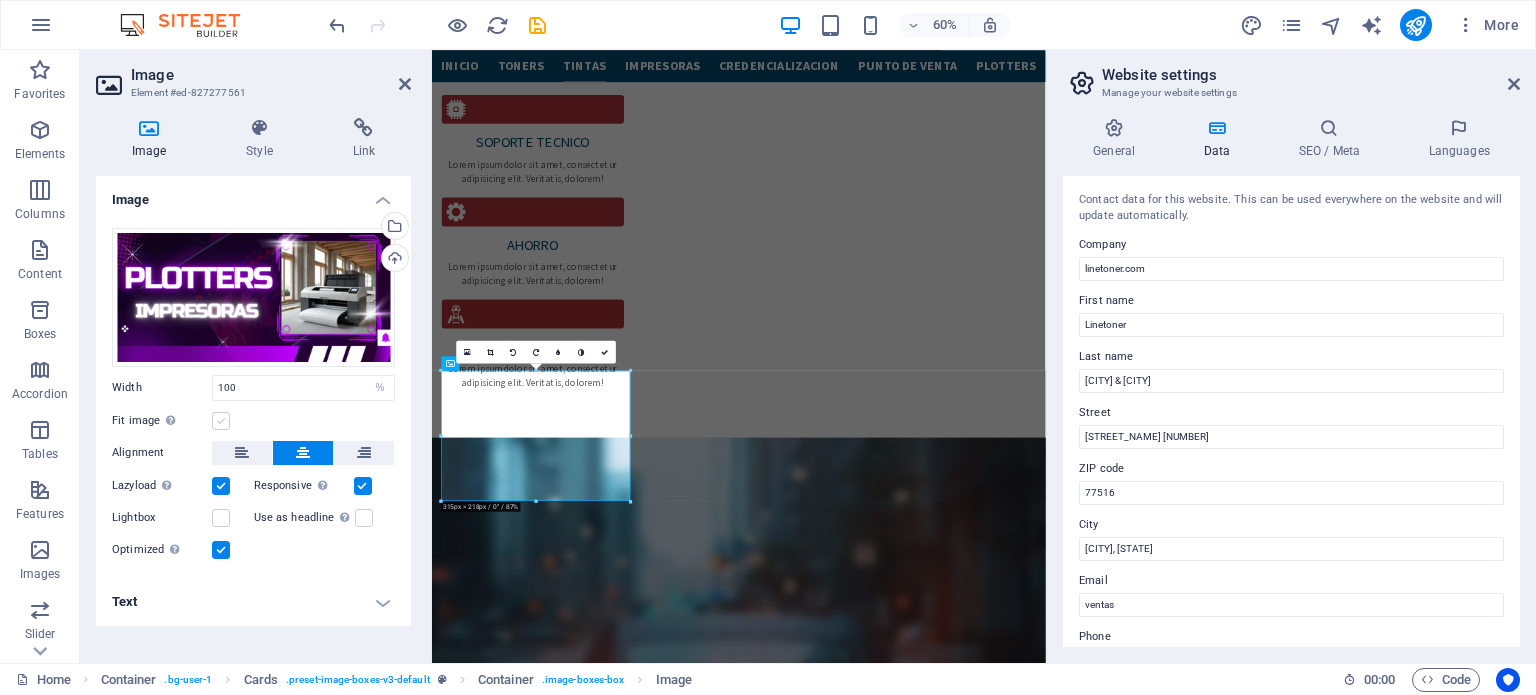 click at bounding box center (221, 421) 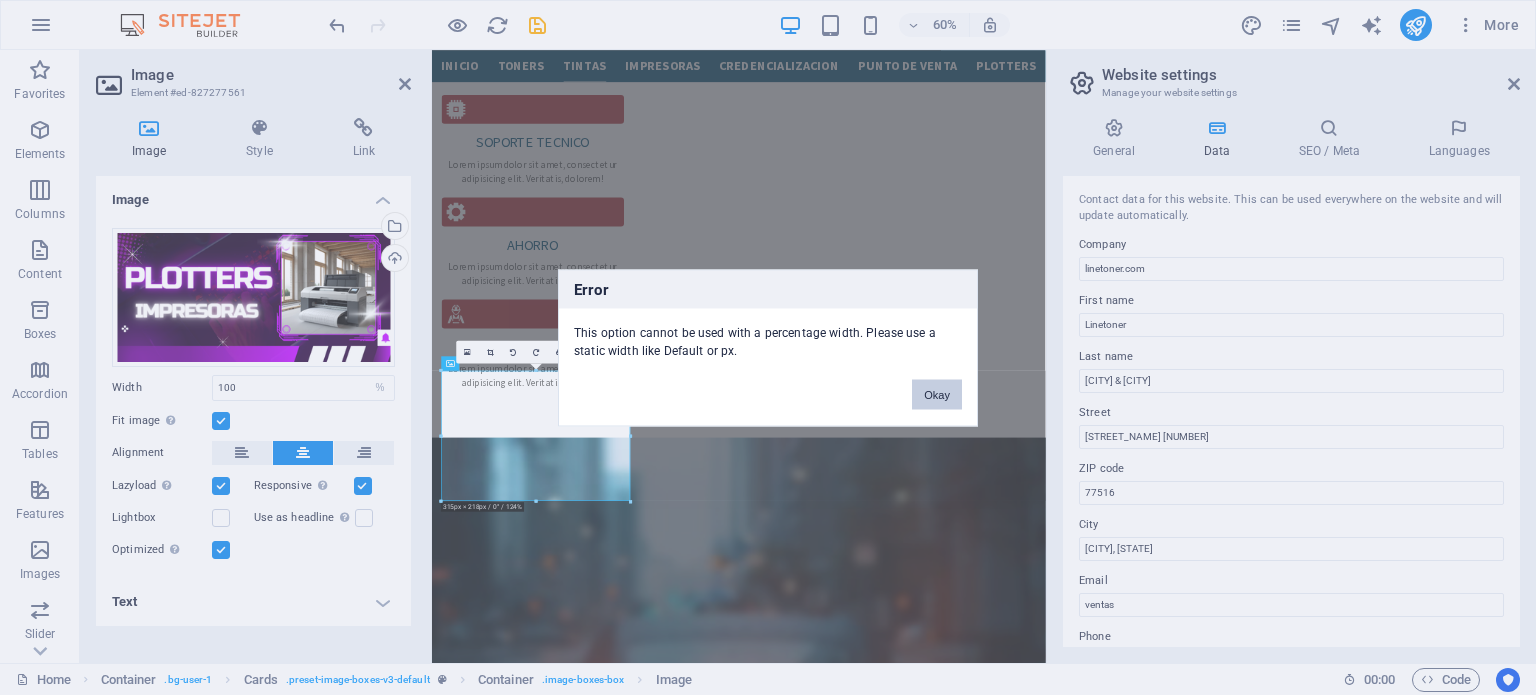 click on "Okay" at bounding box center [937, 394] 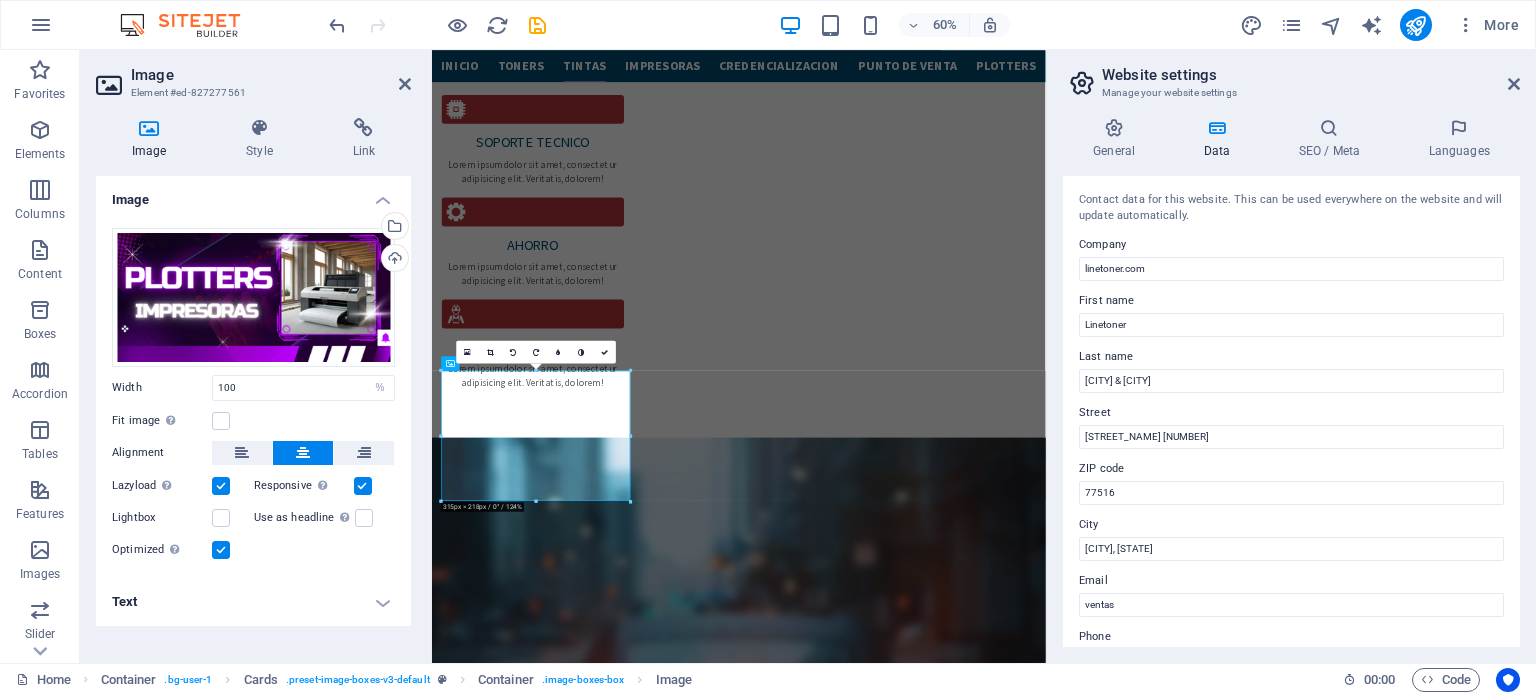 click at bounding box center (221, 486) 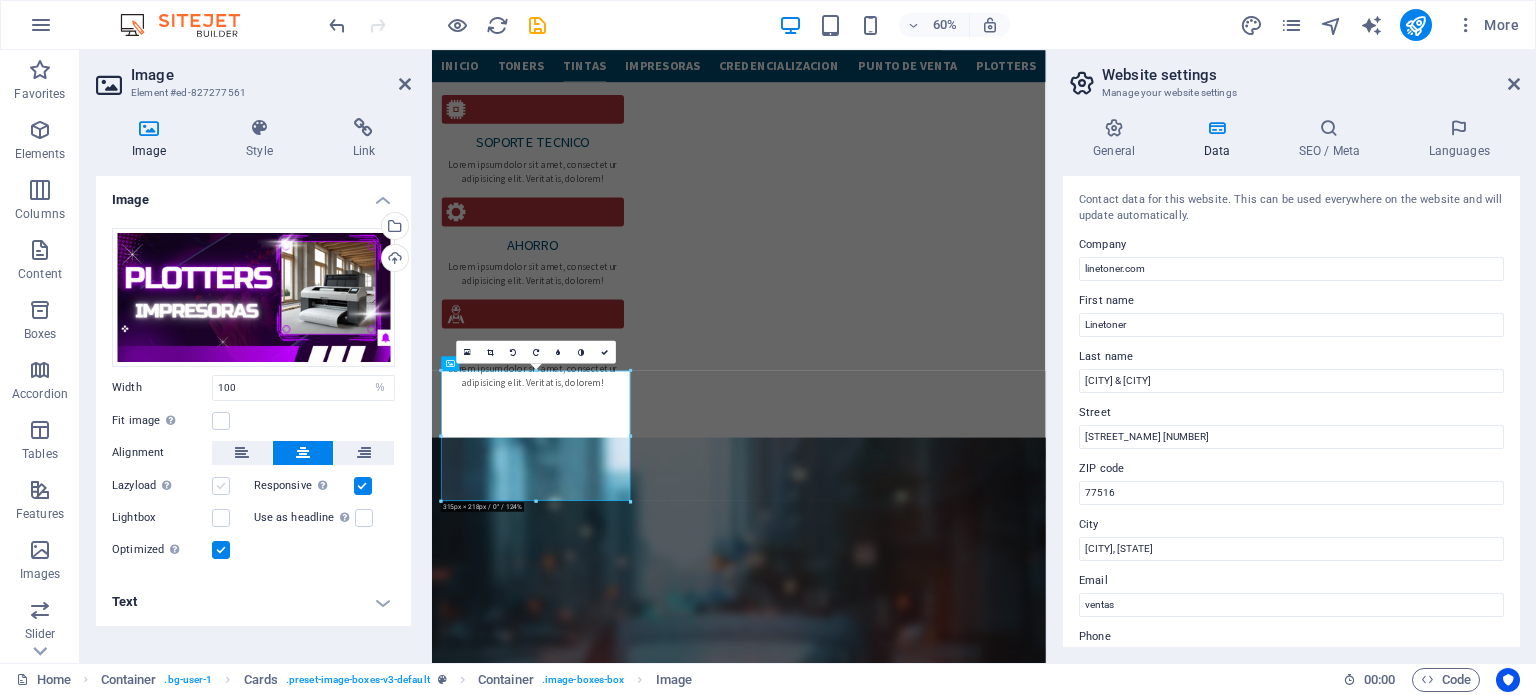 click at bounding box center (221, 486) 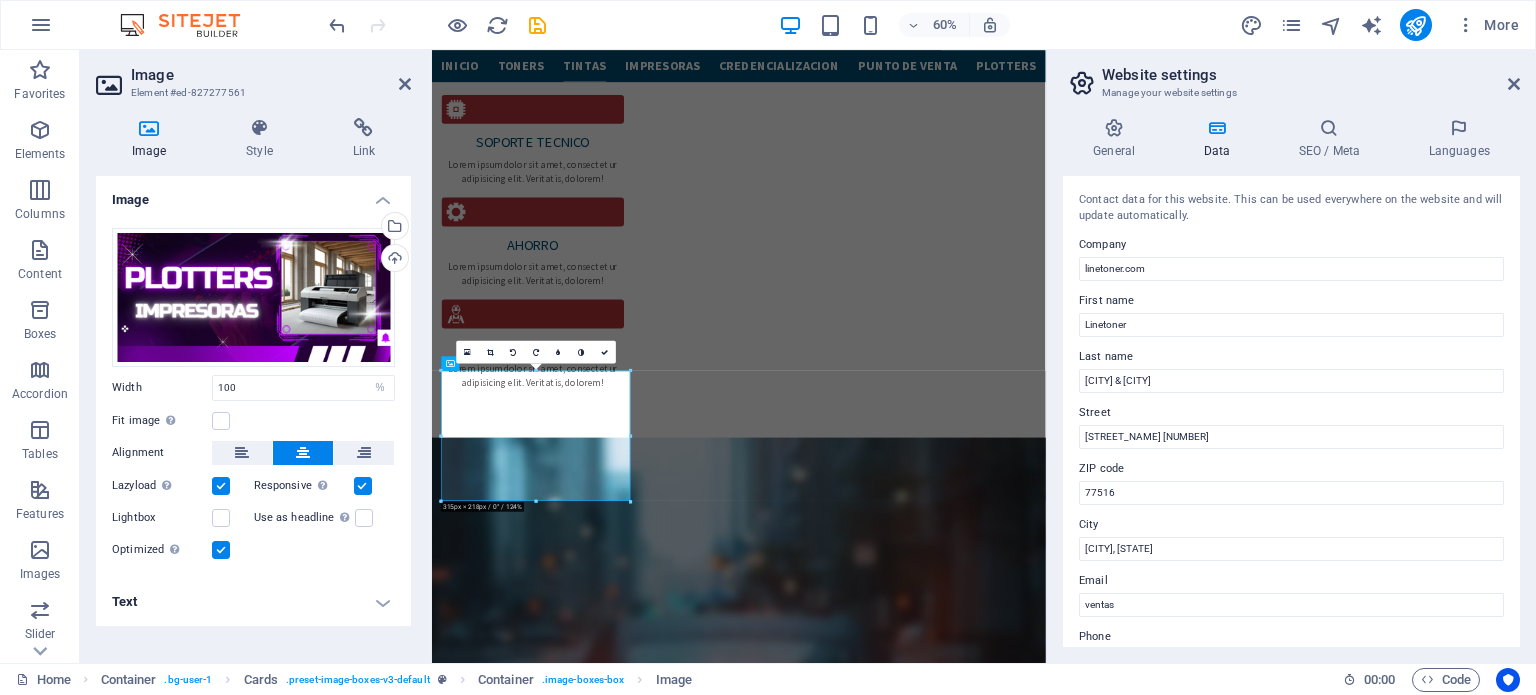 click on "Responsive Automatically load retina image and smartphone optimized sizes." at bounding box center [304, 486] 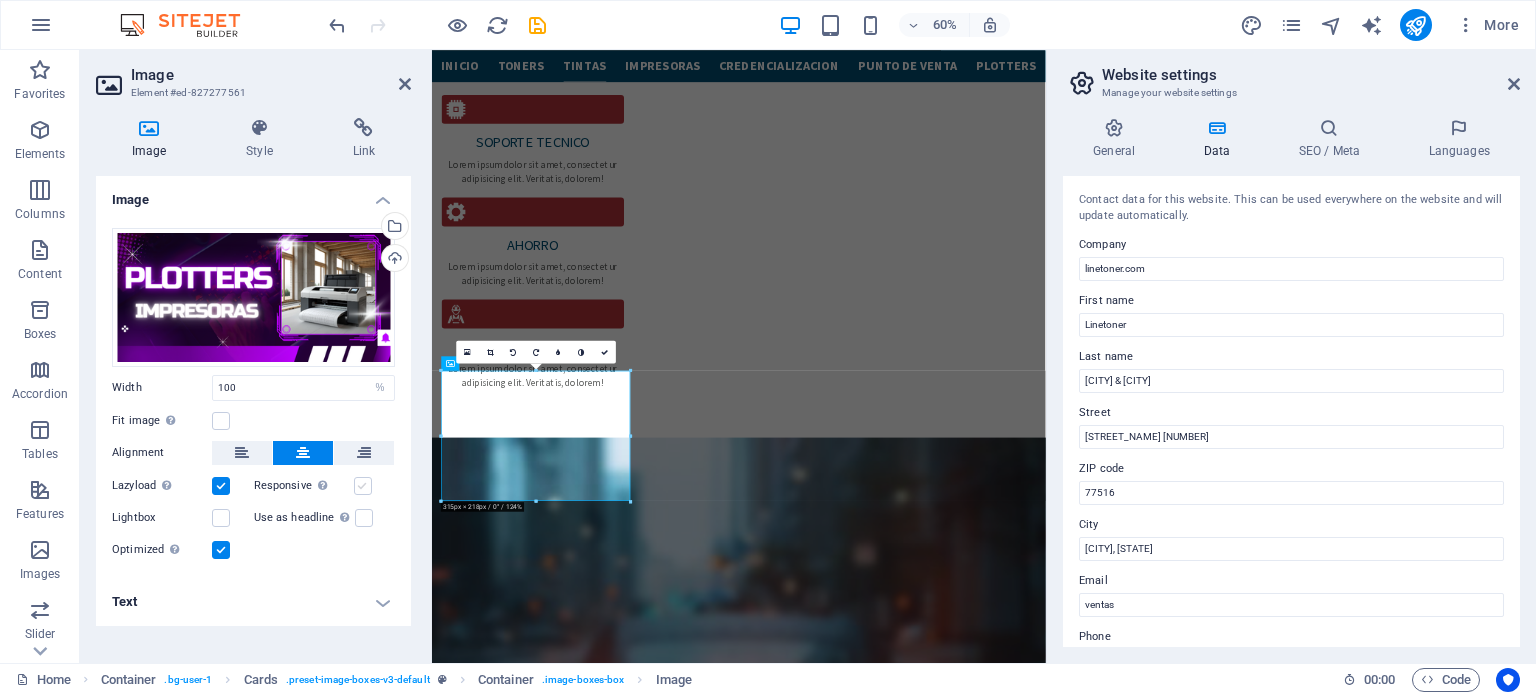click at bounding box center (363, 486) 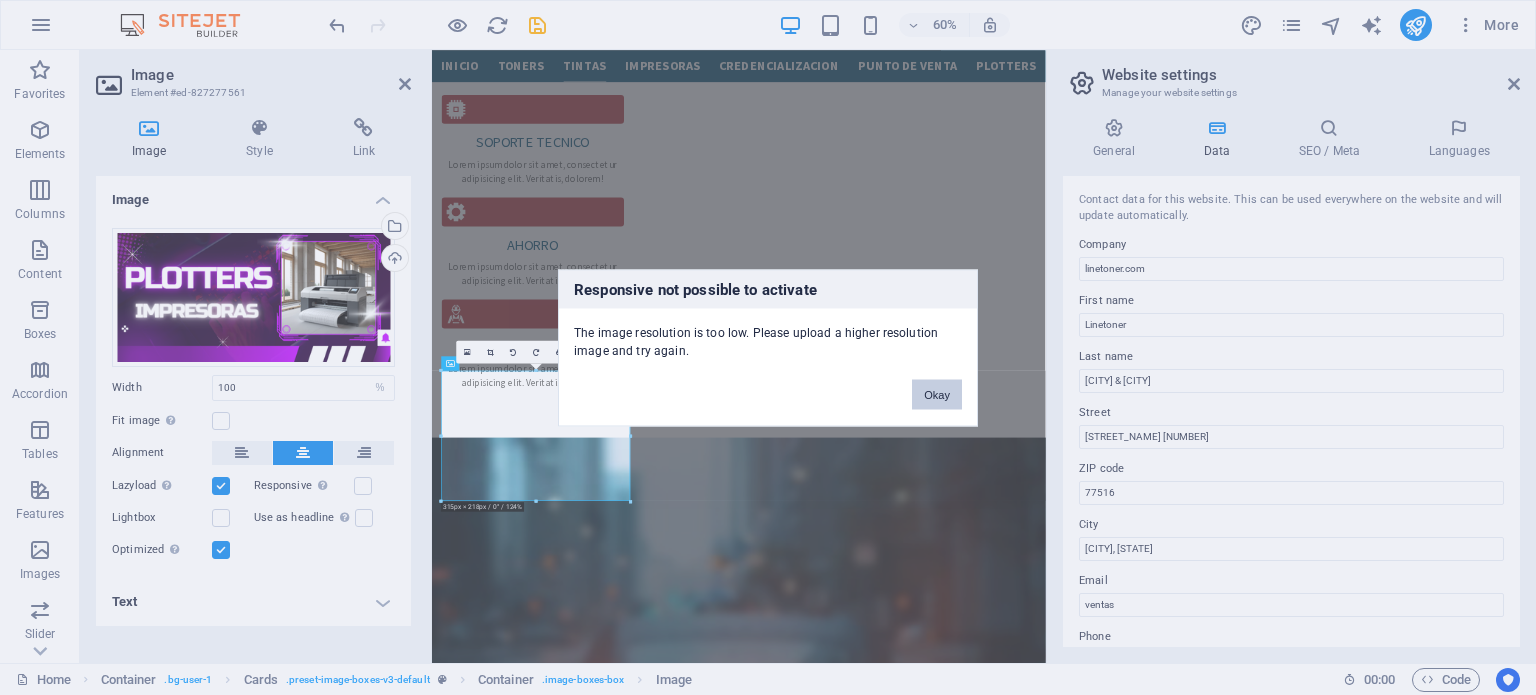 drag, startPoint x: 952, startPoint y: 390, endPoint x: 426, endPoint y: 588, distance: 562.03204 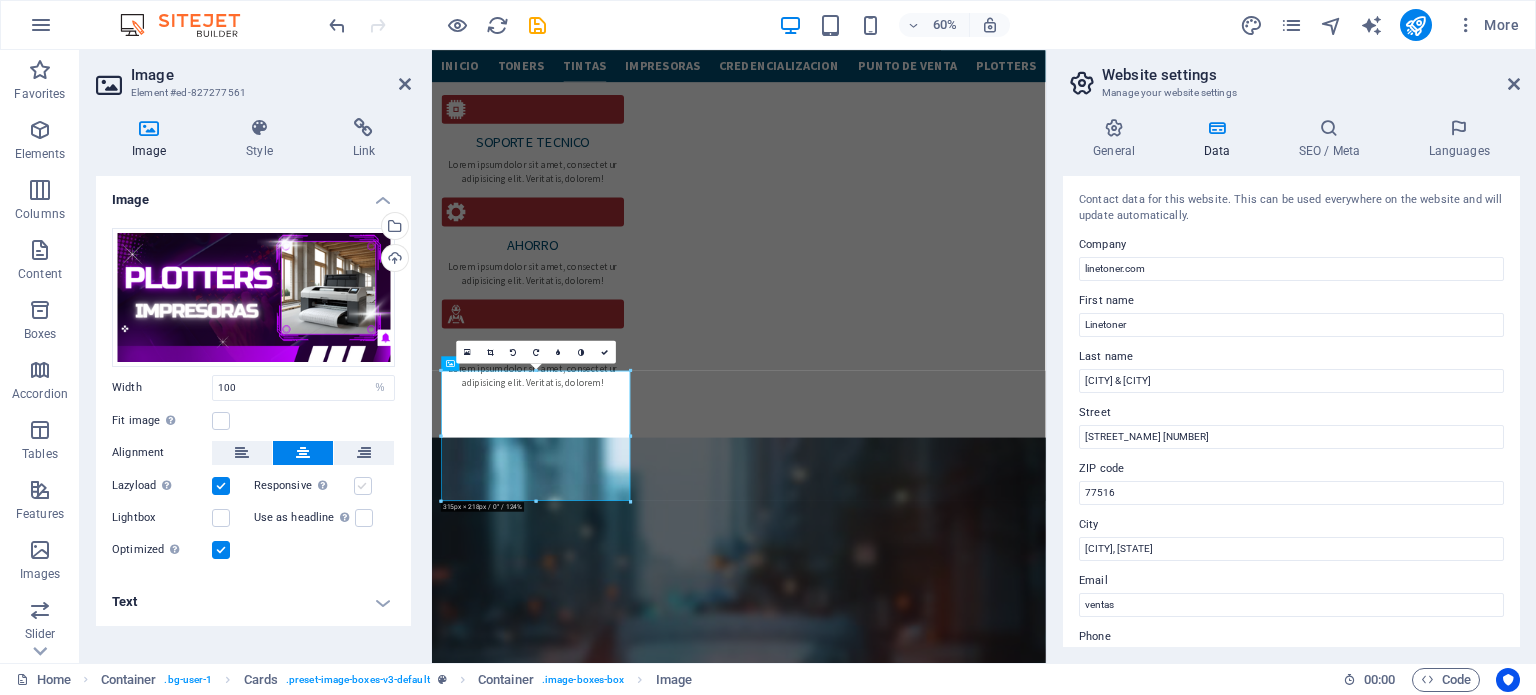 click at bounding box center (363, 486) 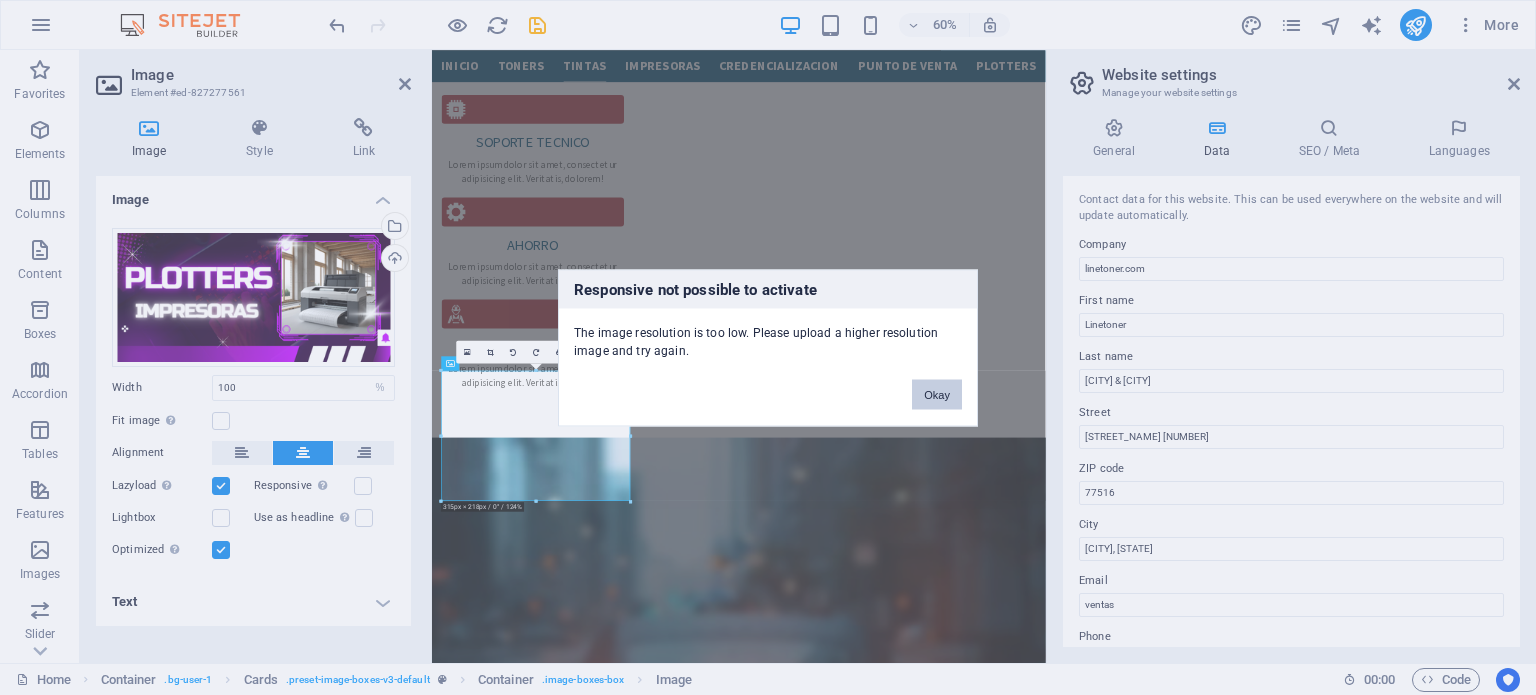 drag, startPoint x: 940, startPoint y: 396, endPoint x: 361, endPoint y: 609, distance: 616.936 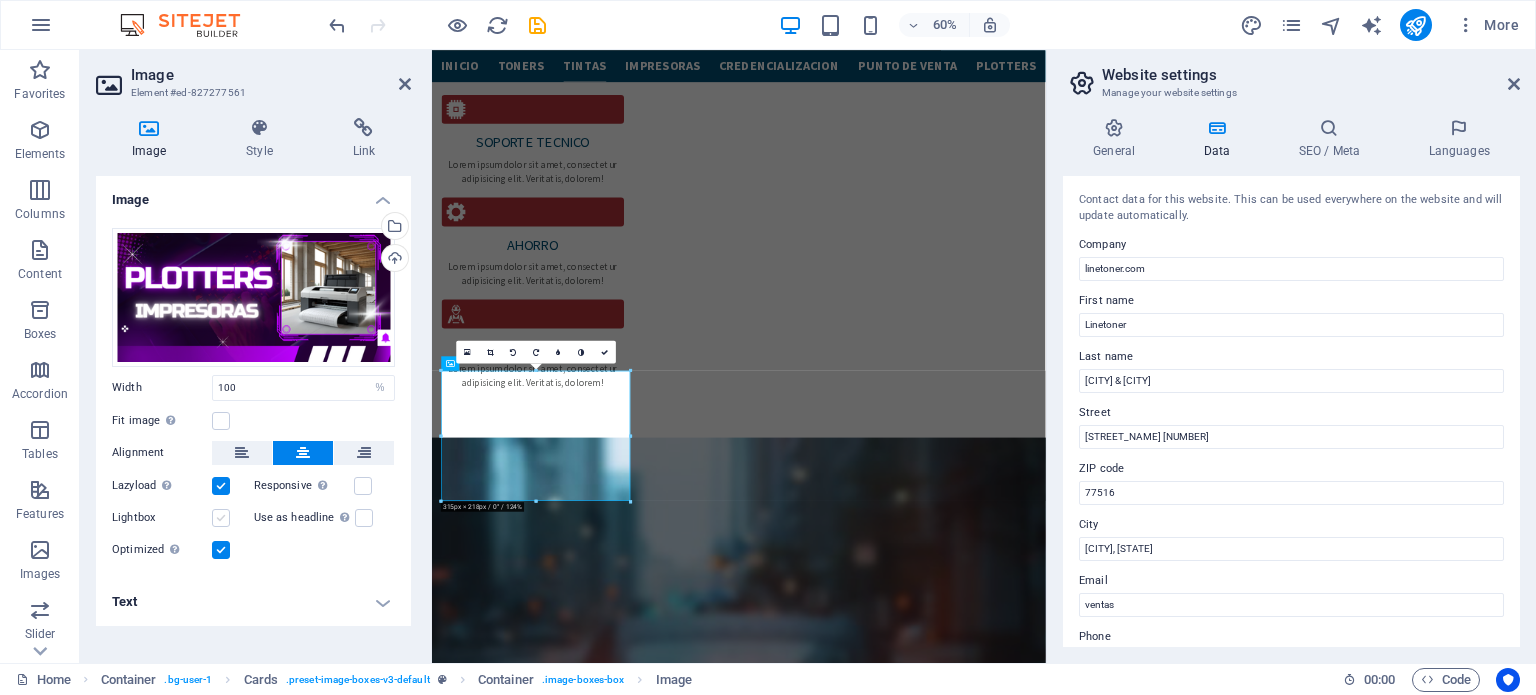 click at bounding box center (221, 518) 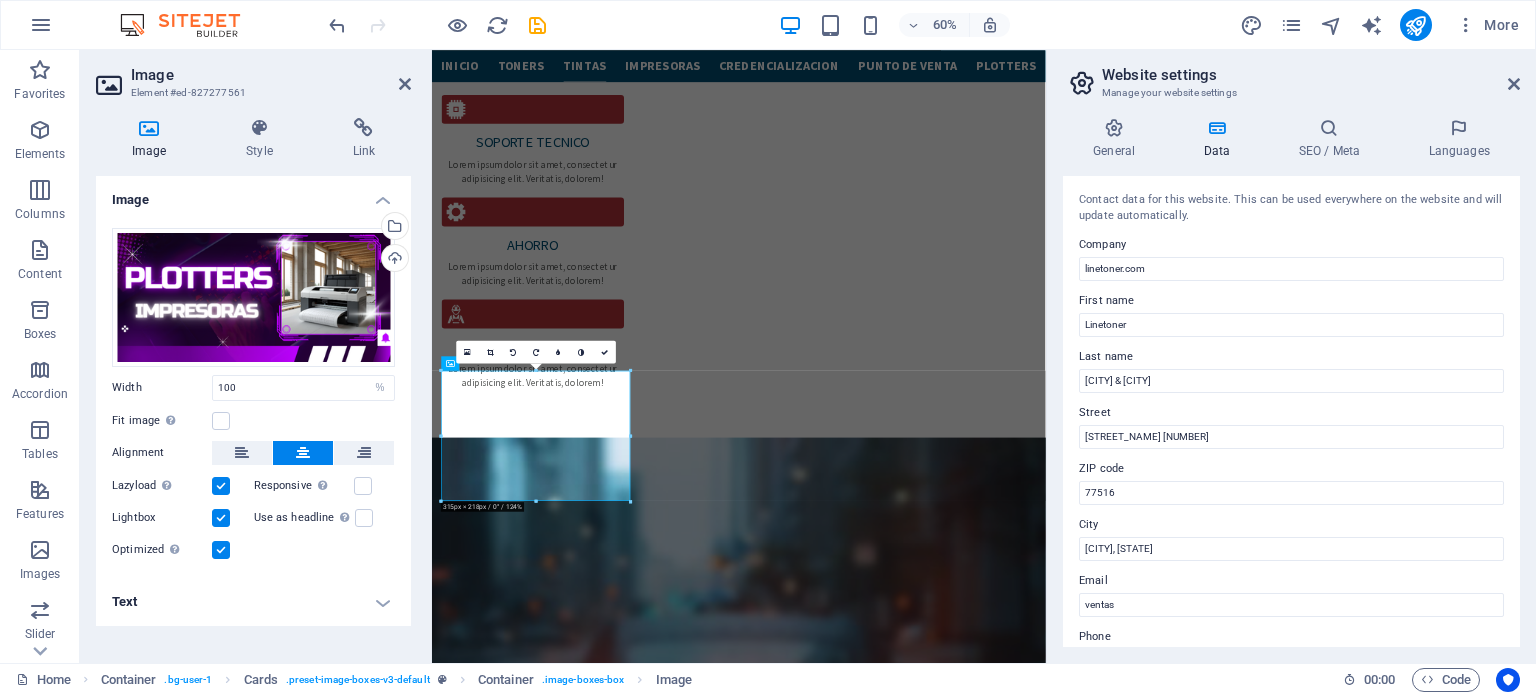 click at bounding box center (221, 518) 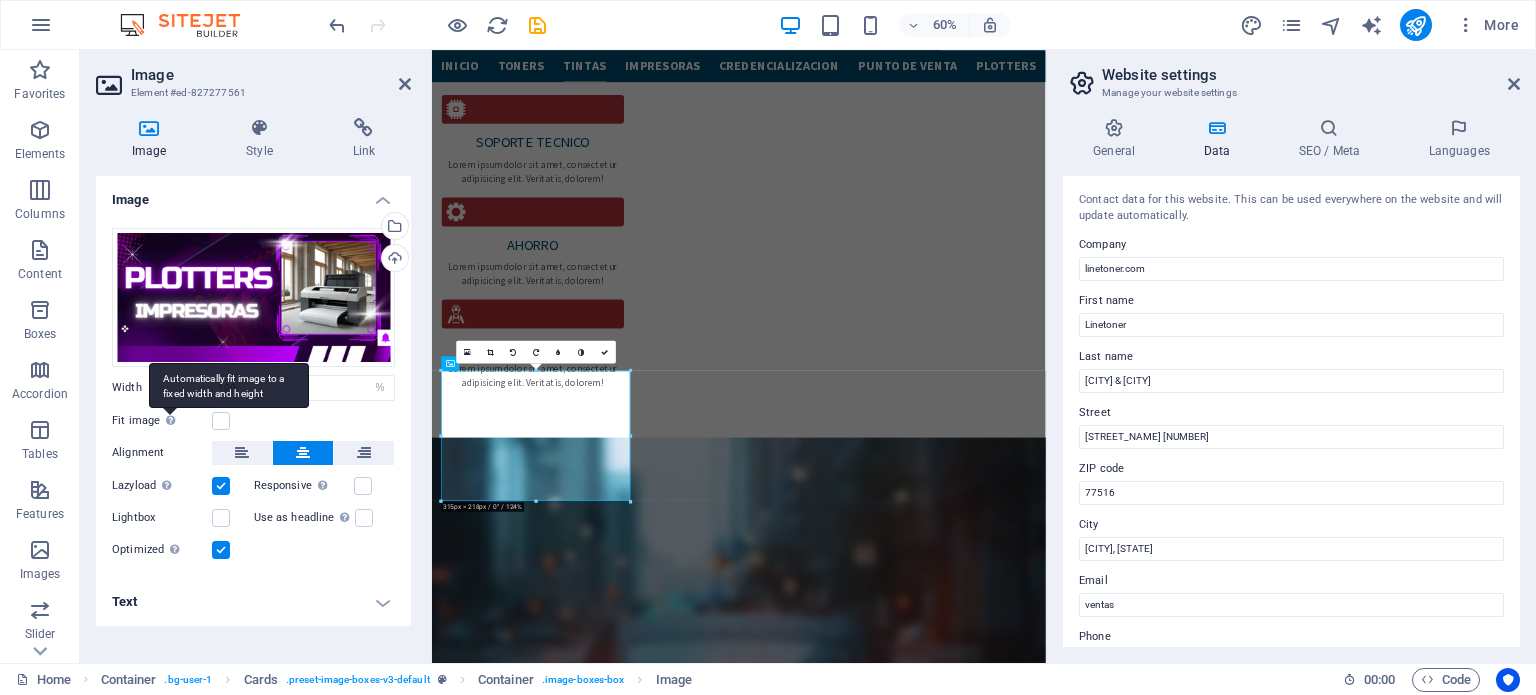click on "Automatically fit image to a fixed width and height" at bounding box center [229, 385] 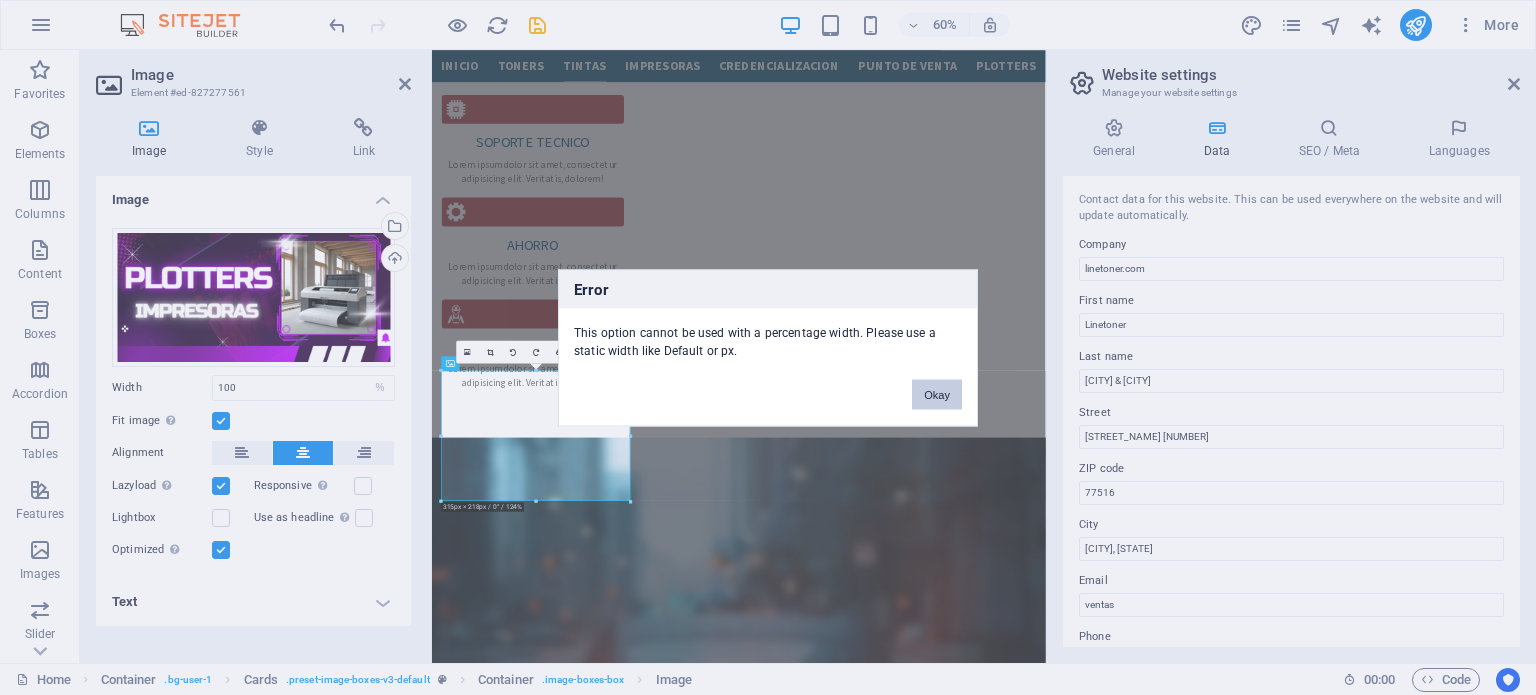 click on "Okay" at bounding box center [937, 394] 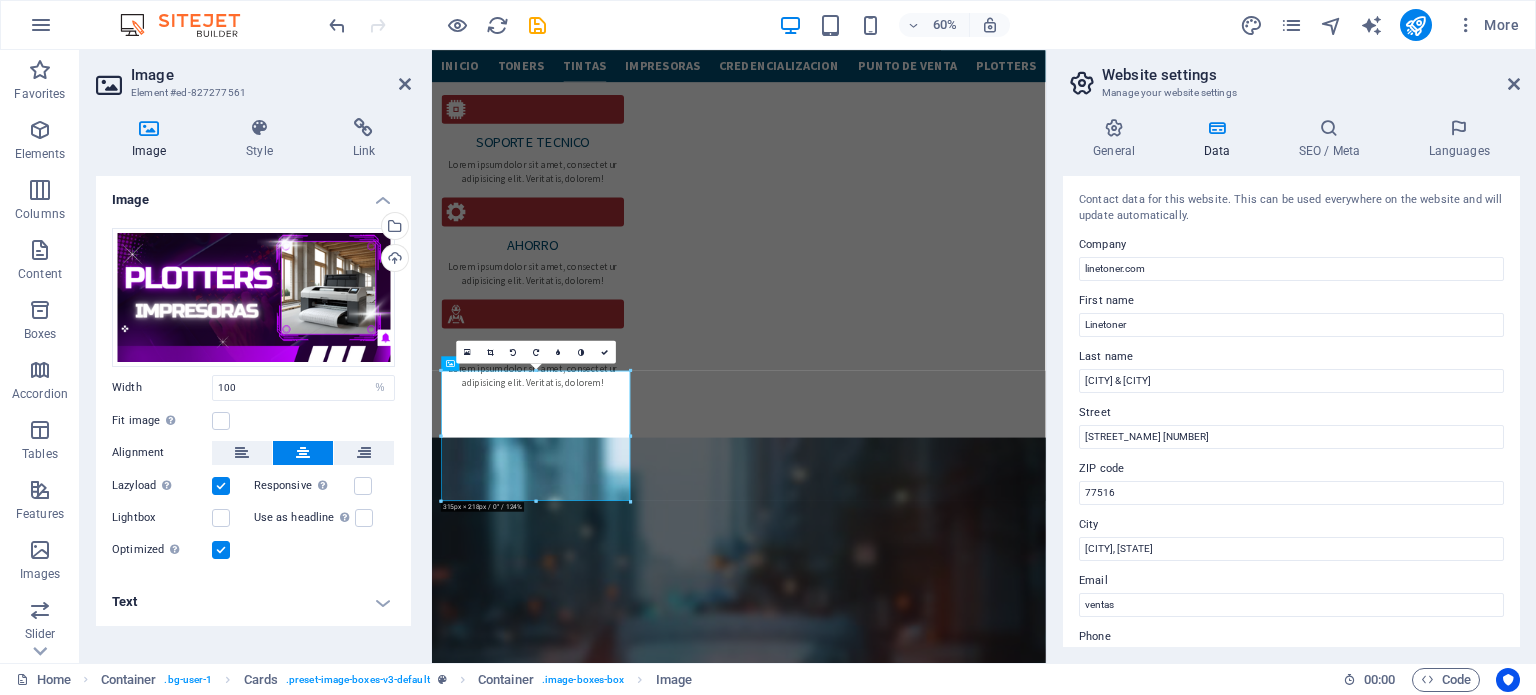 click at bounding box center (221, 486) 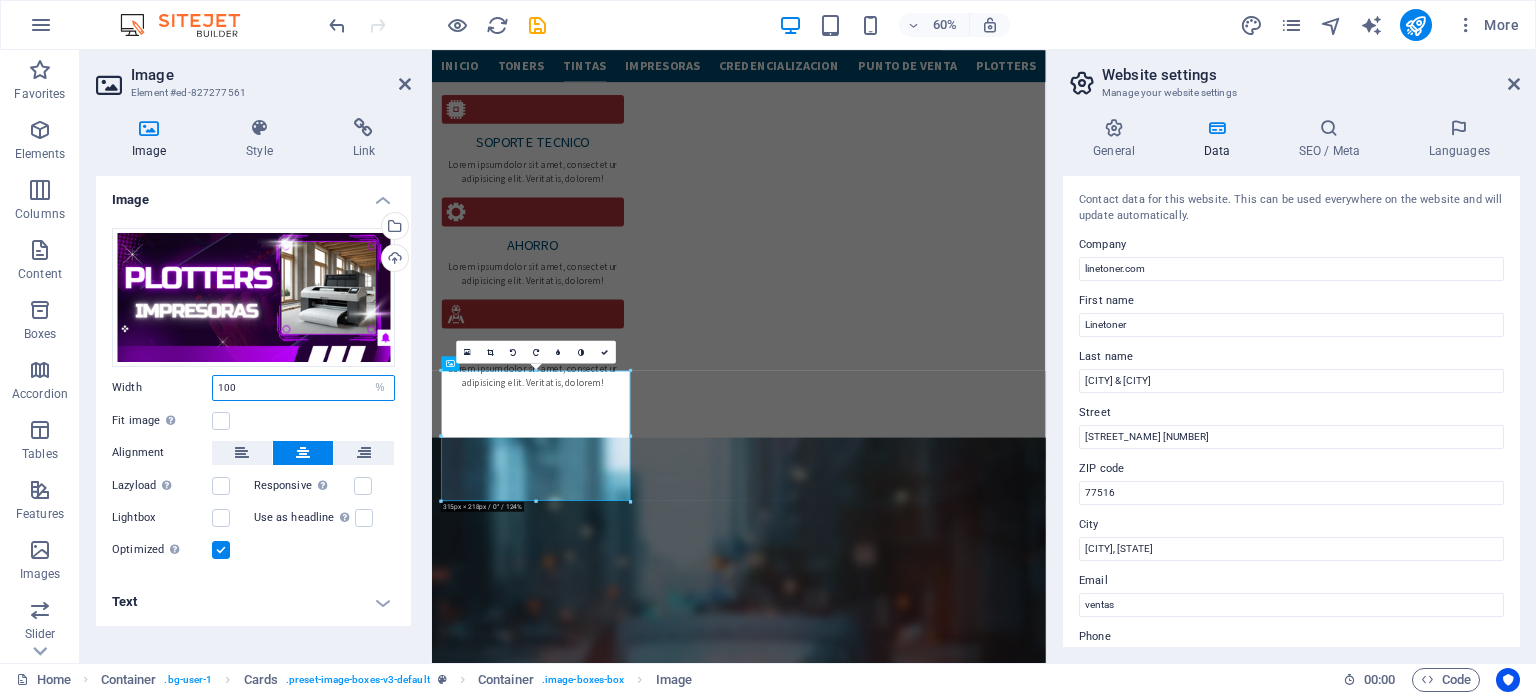 click on "100" at bounding box center (303, 388) 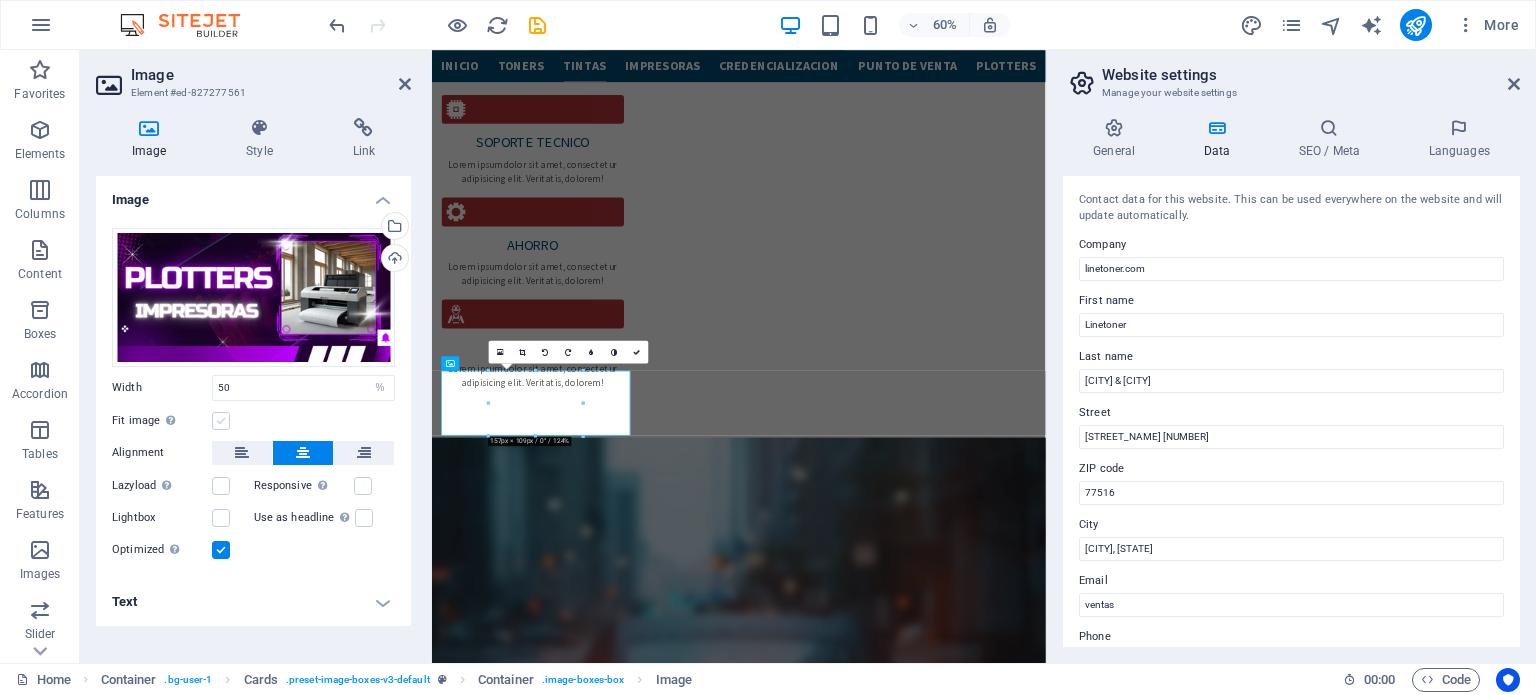 click at bounding box center (221, 421) 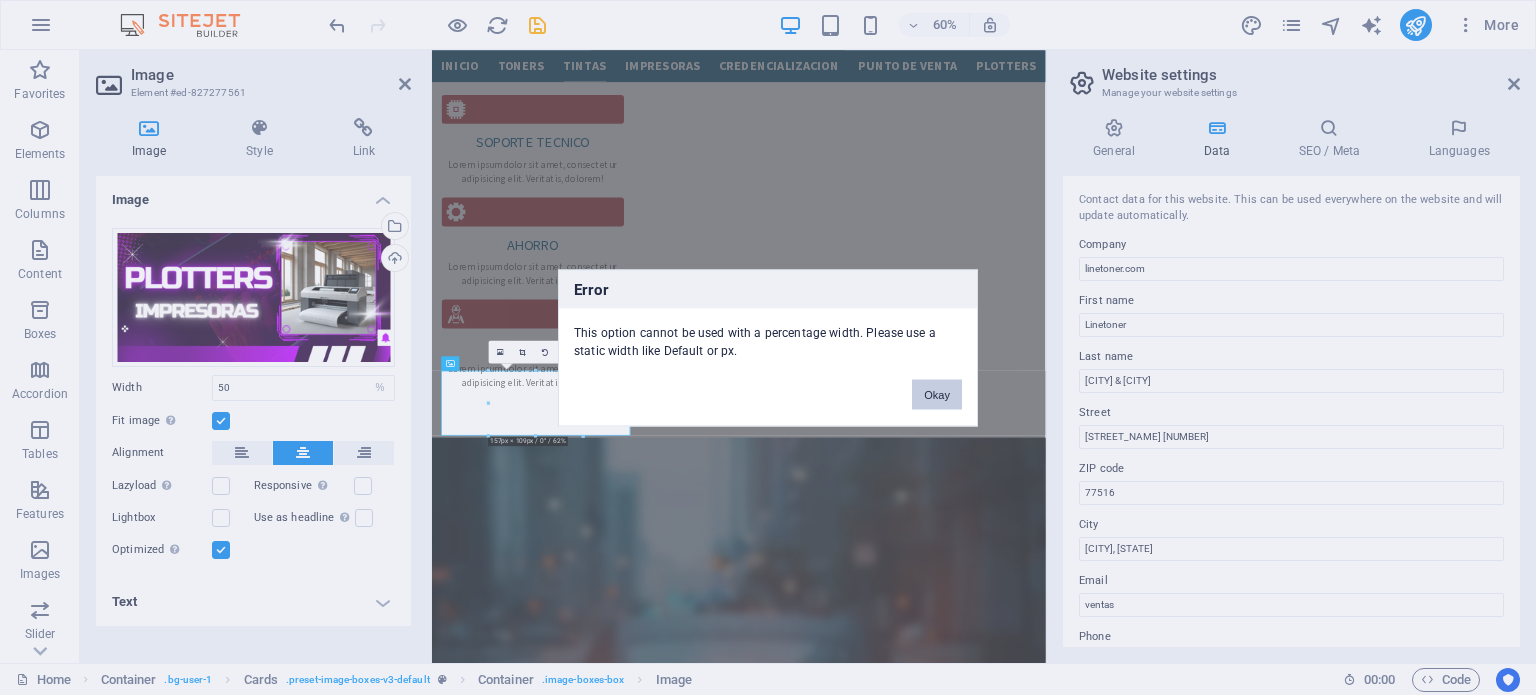 click on "Okay" at bounding box center (937, 394) 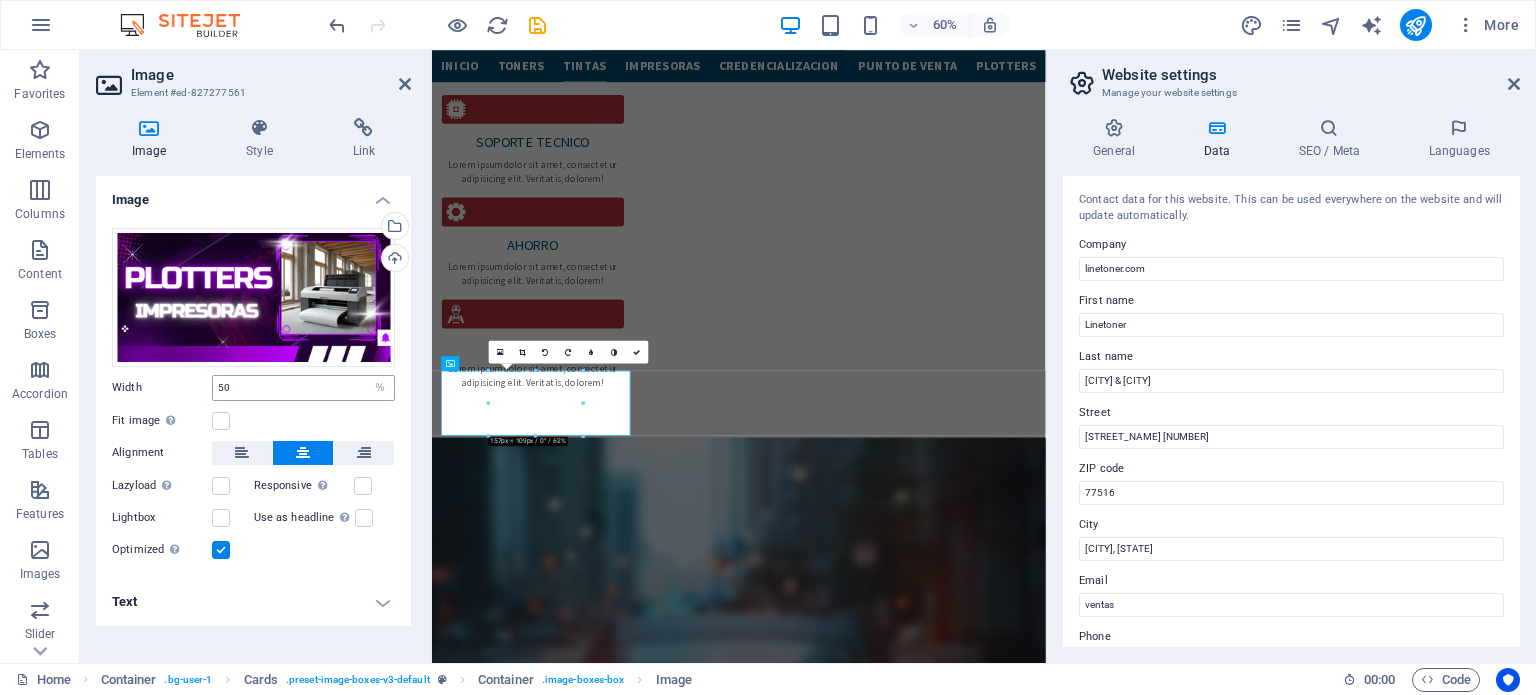 click on "50 Default auto px rem % em vh vw" at bounding box center [303, 388] 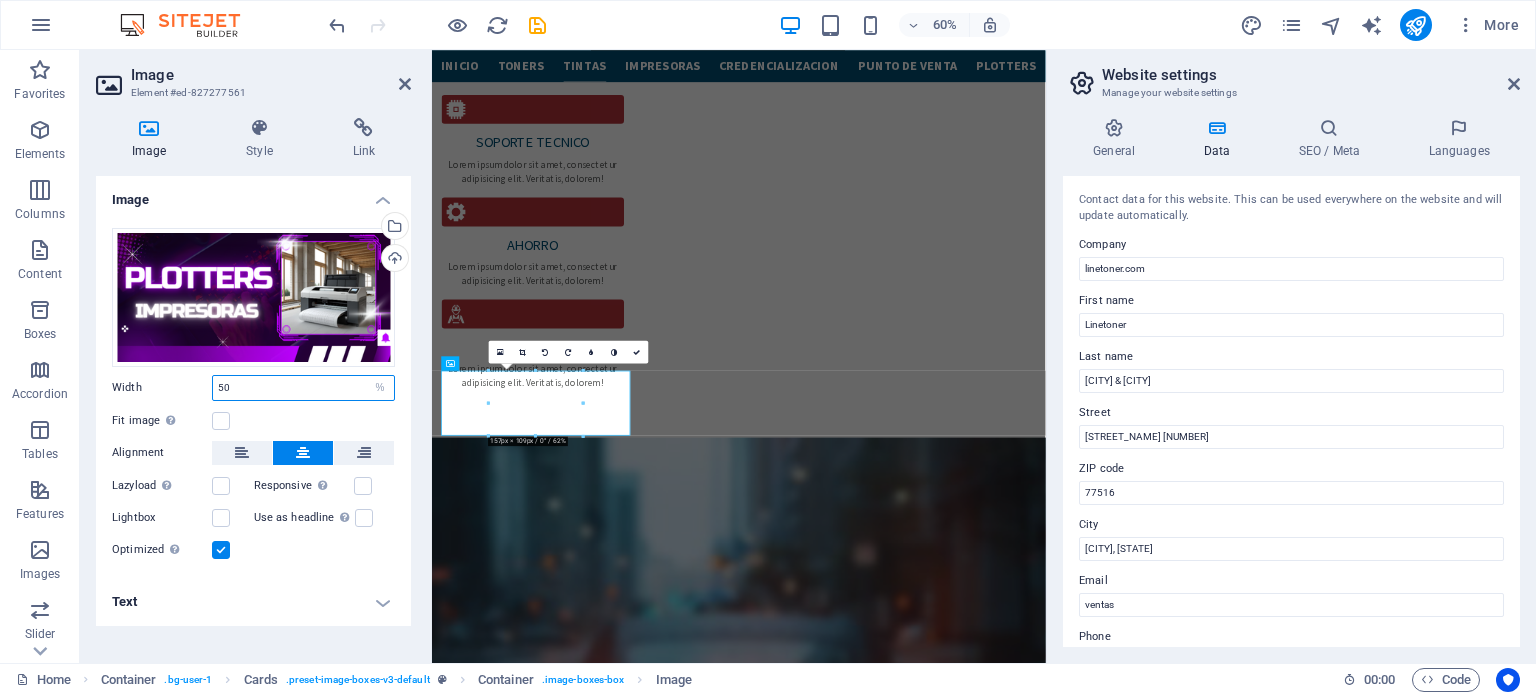 click on "50" at bounding box center [303, 388] 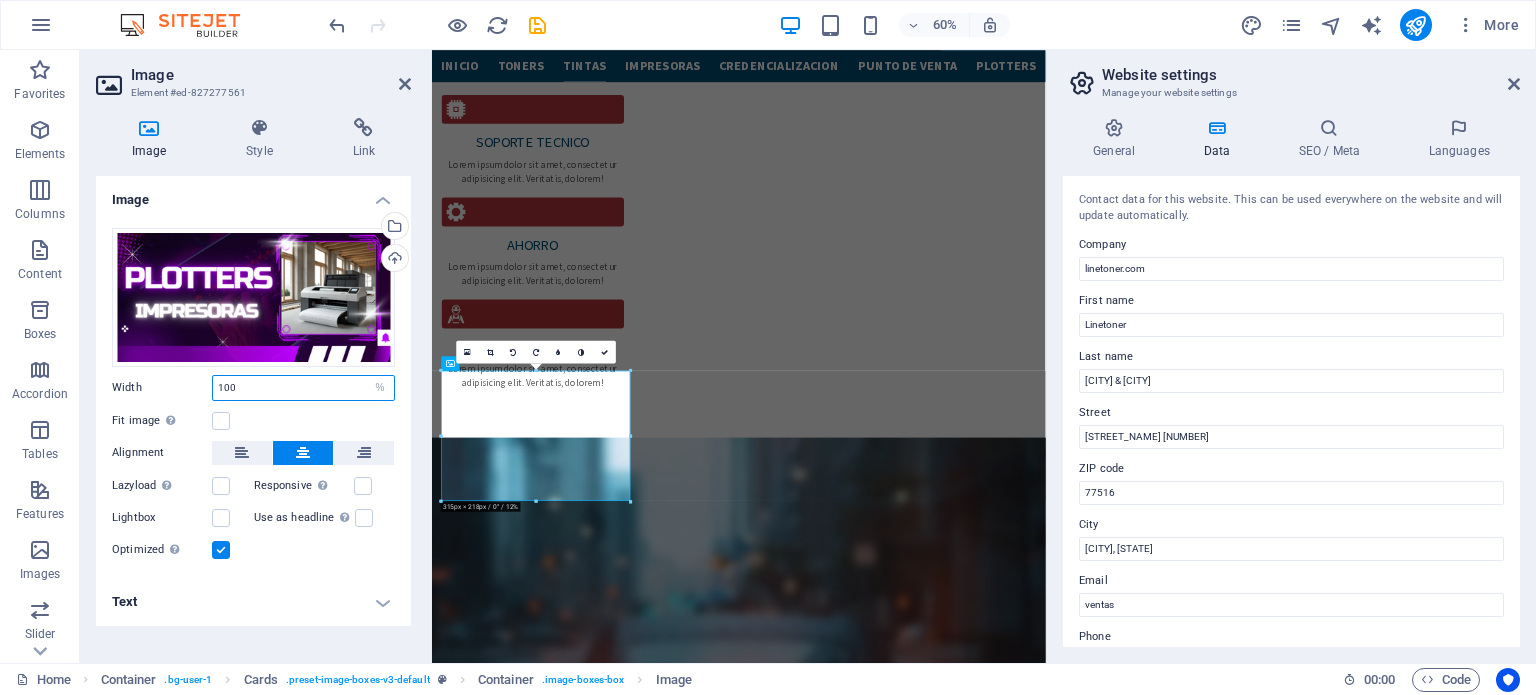 type on "100" 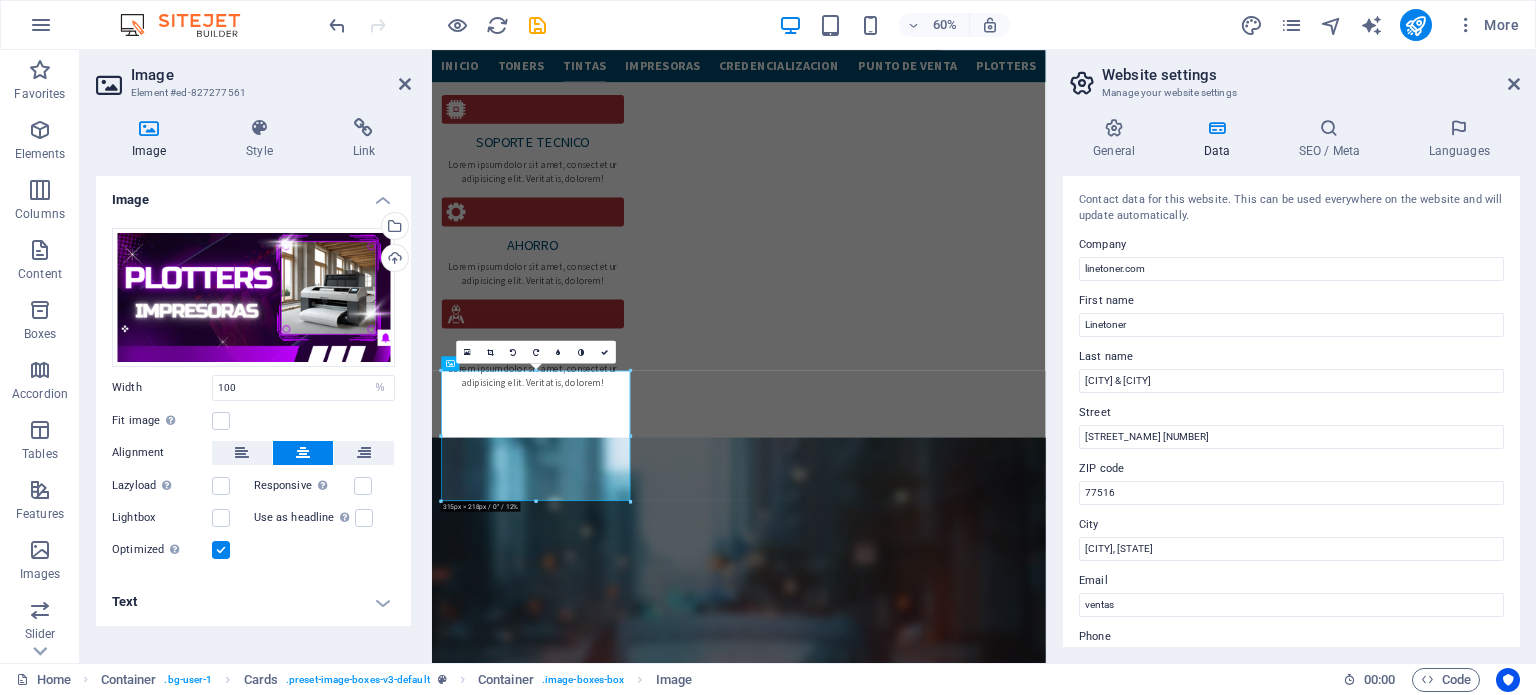 click on "Drag files here, click to choose files or select files from Files or our free stock photos & videos Select files from the file manager, stock photos, or upload file(s) Upload Width 100 Default auto px rem % em vh vw Fit image Automatically fit image to a fixed width and height Height Default auto px Alignment Lazyload Loading images after the page loads improves page speed. Responsive Automatically load retina image and smartphone optimized sizes. Lightbox Use as headline The image will be wrapped in an H1 headline tag. Useful for giving alternative text the weight of an H1 headline, e.g. for the logo. Leave unchecked if uncertain. Optimized Images are compressed to improve page speed. Position Direction Custom X offset 50 px rem % vh vw Y offset 50 px rem % vh vw" at bounding box center (253, 395) 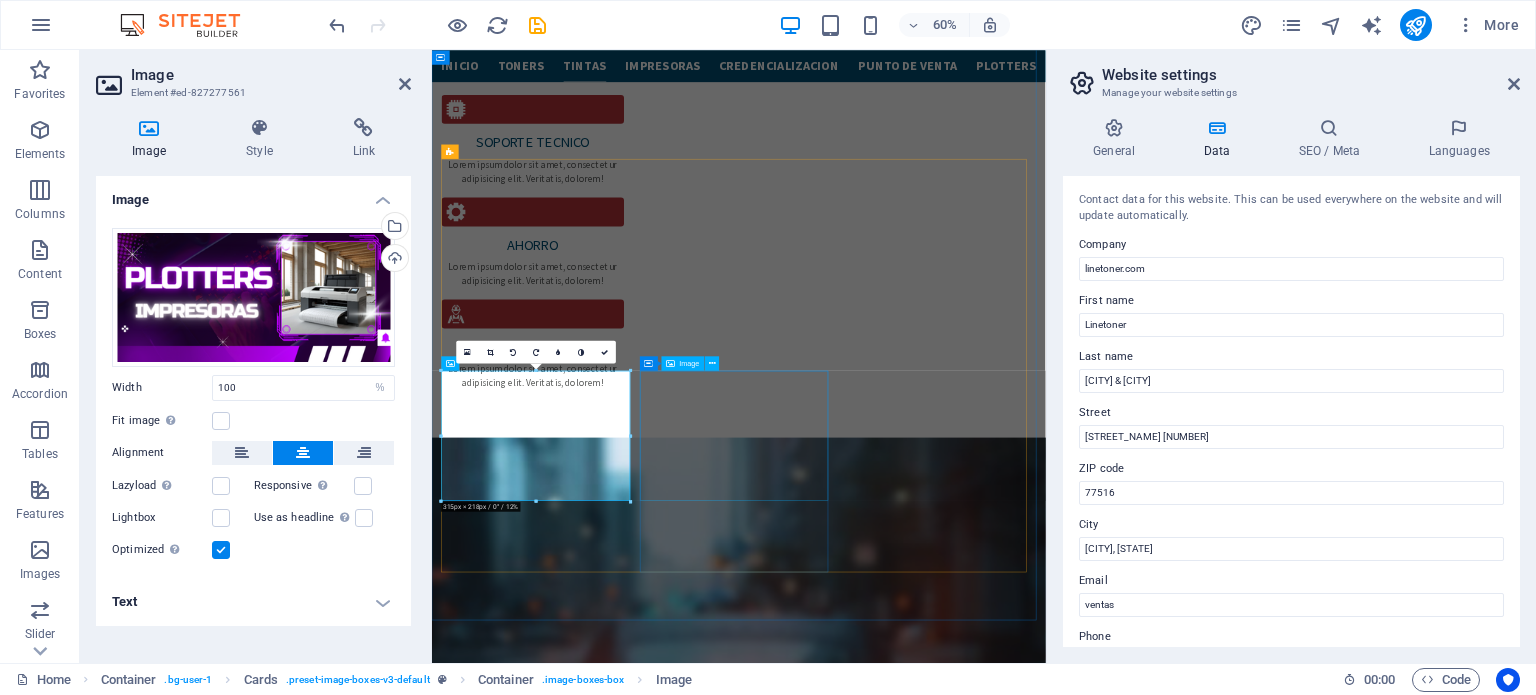 click on "toners Lorem ipsum dolor sit amet, consectetur adipisicing elit. Veritatis, dolorem! tintas Lorem ipsum dolor sit amet, consectetur adipisicing elit. Veritatis, dolorem! impresoras Lorem ipsum dolor sit amet, consectetur adipisicing elit. Veritatis, dolorem! plotters Lorem ipsum dolor sit amet, consectetur adipisicing elit. Veritatis, dolorem! punto de venta (pos) Lorem ipsum dolor sit amet, consectetur adipisicing elit. Veritatis, dolorem! credencializacion Lorem ipsum dolor sit amet, consectetur adipisicing elit. Veritatis, dolorem!" at bounding box center (943, 4305) 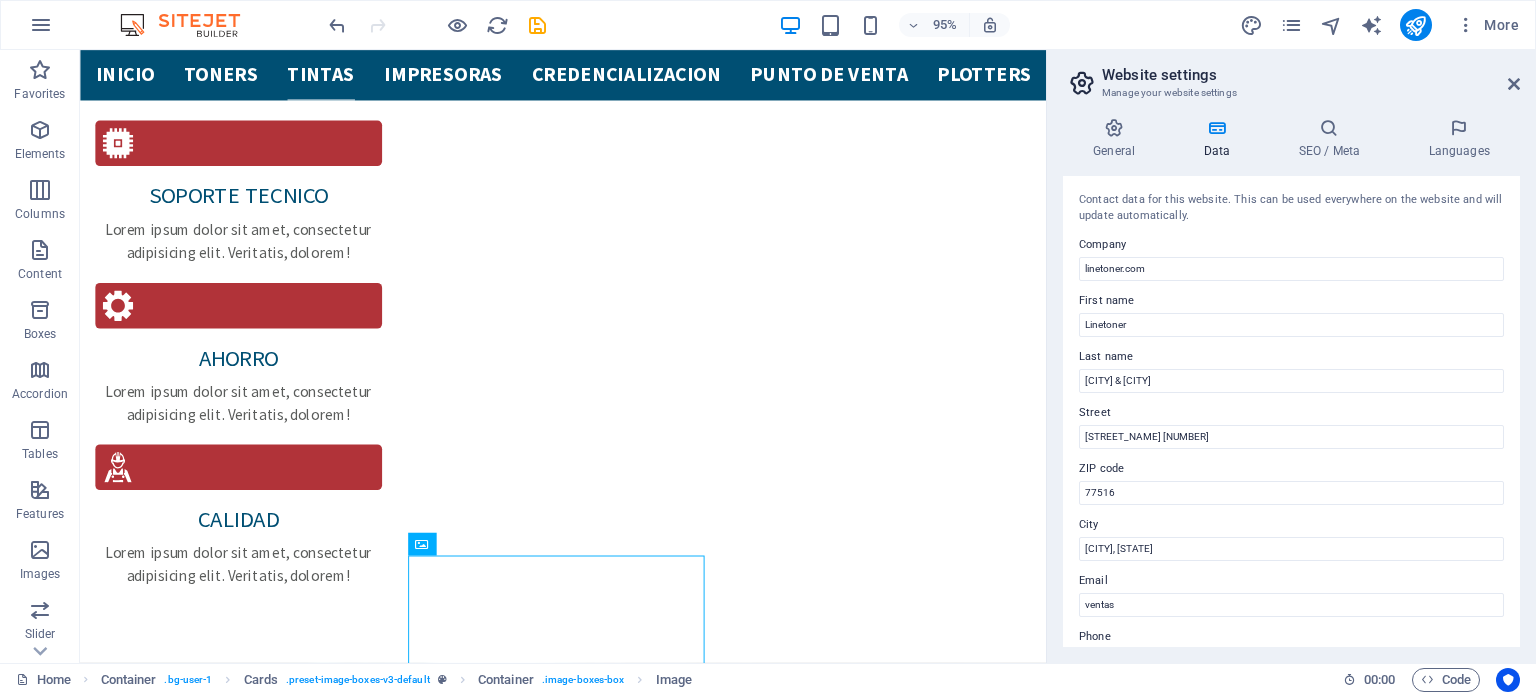 scroll, scrollTop: 2940, scrollLeft: 0, axis: vertical 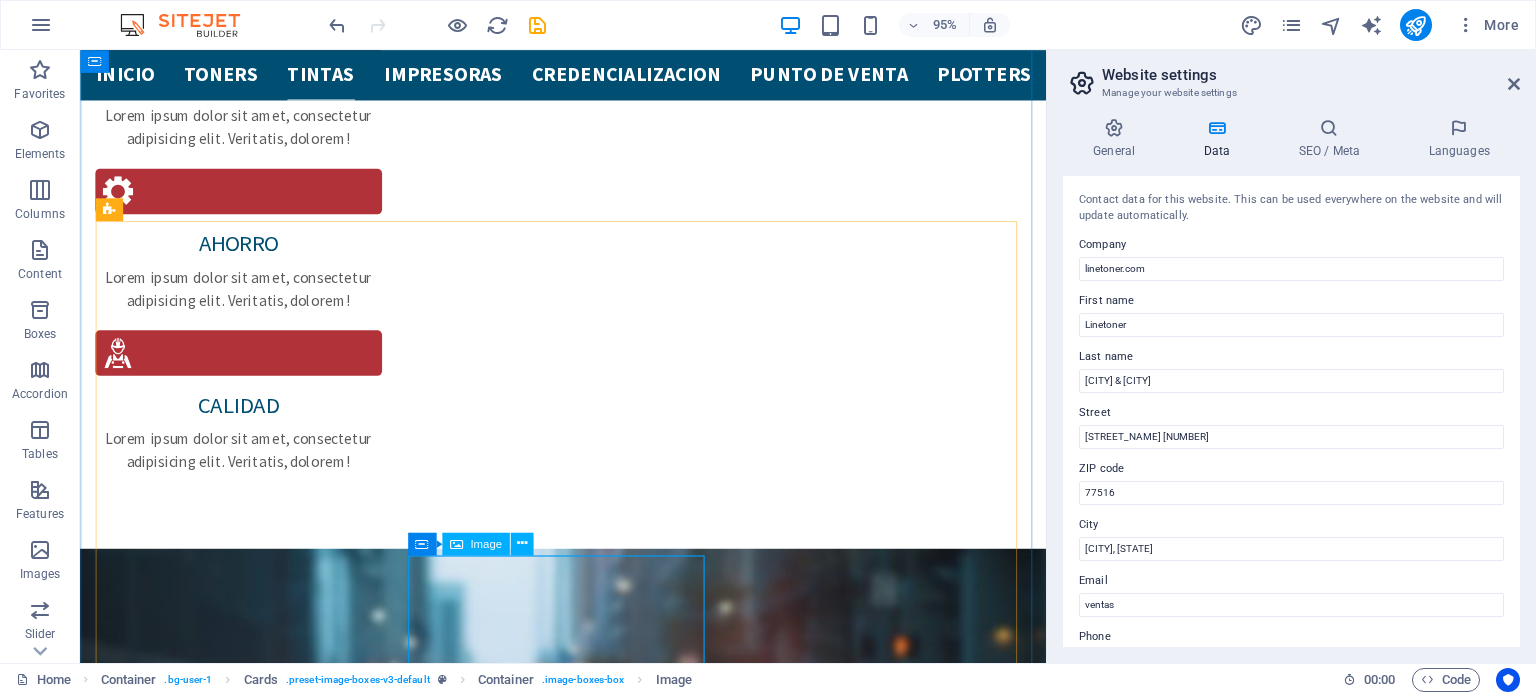 click at bounding box center (255, 4563) 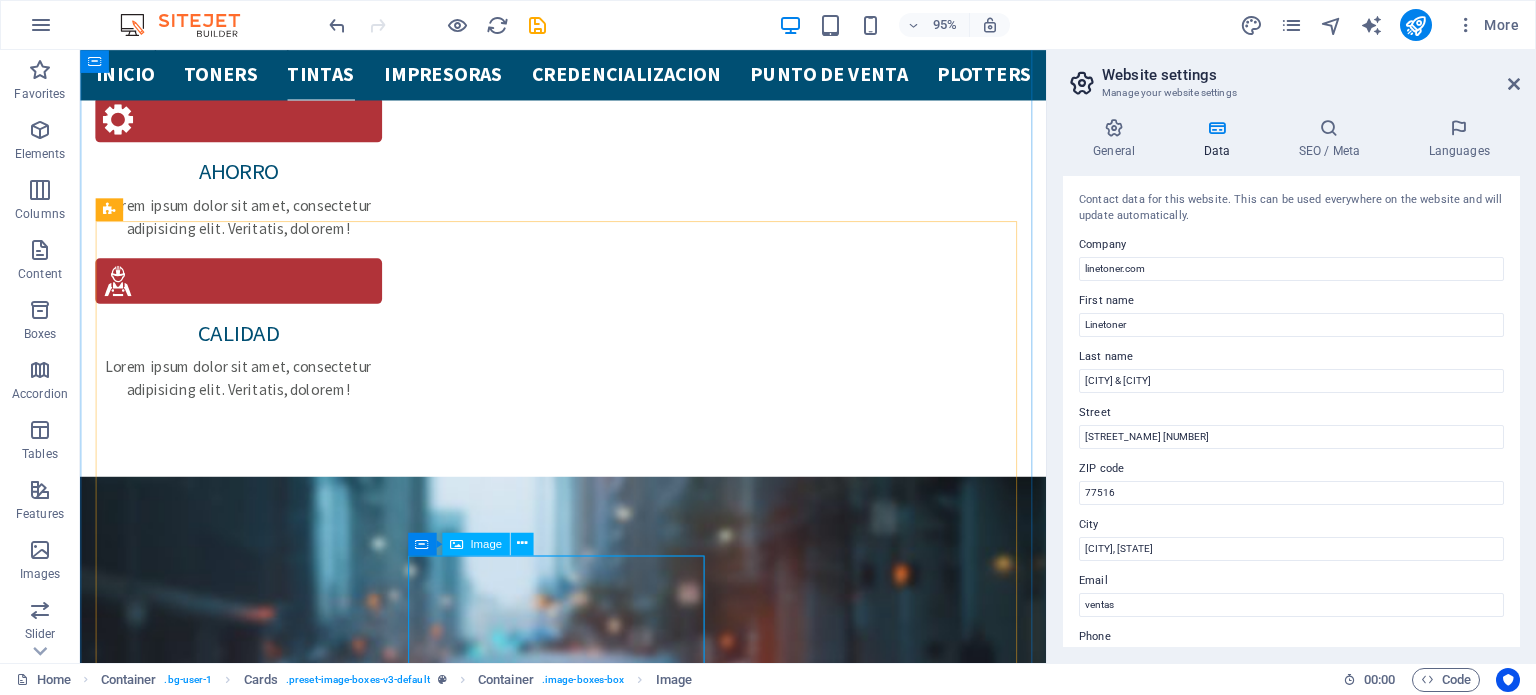 select on "%" 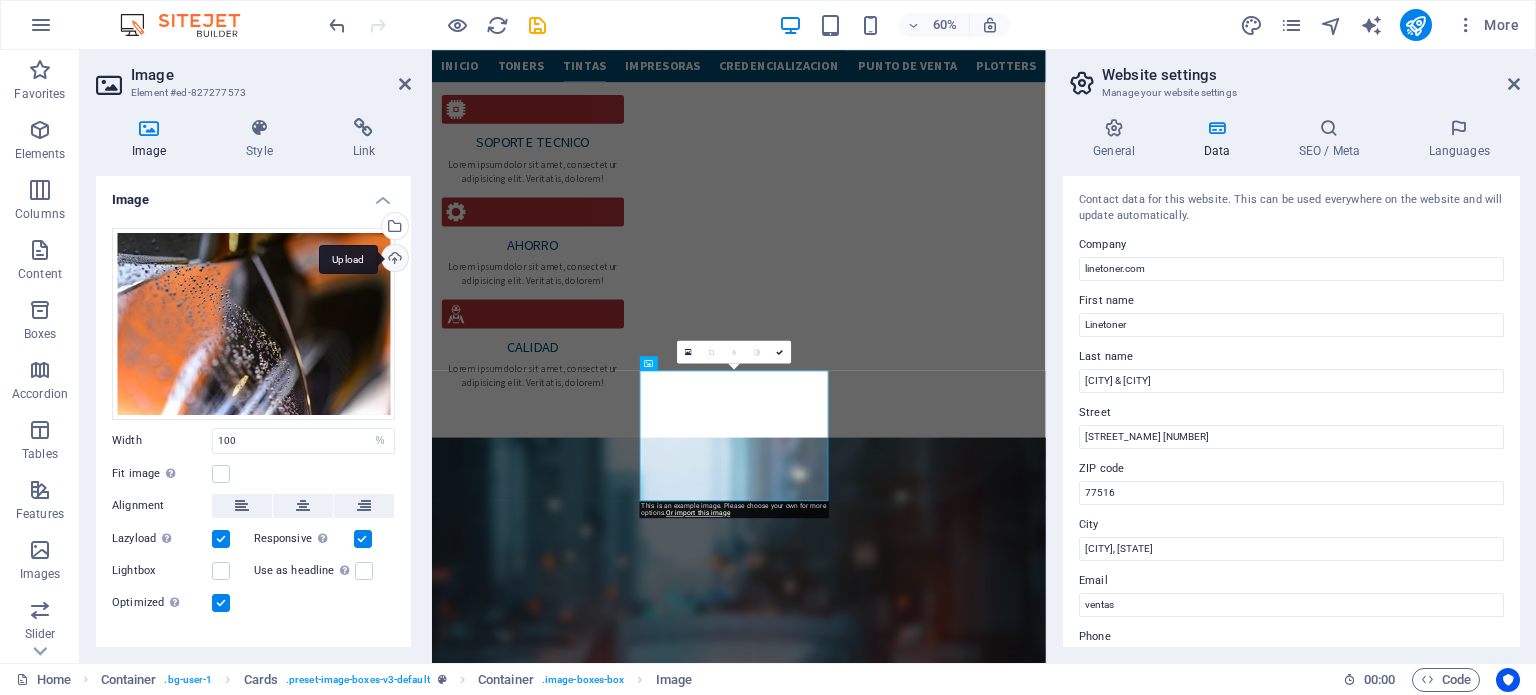 click on "Upload" at bounding box center (393, 260) 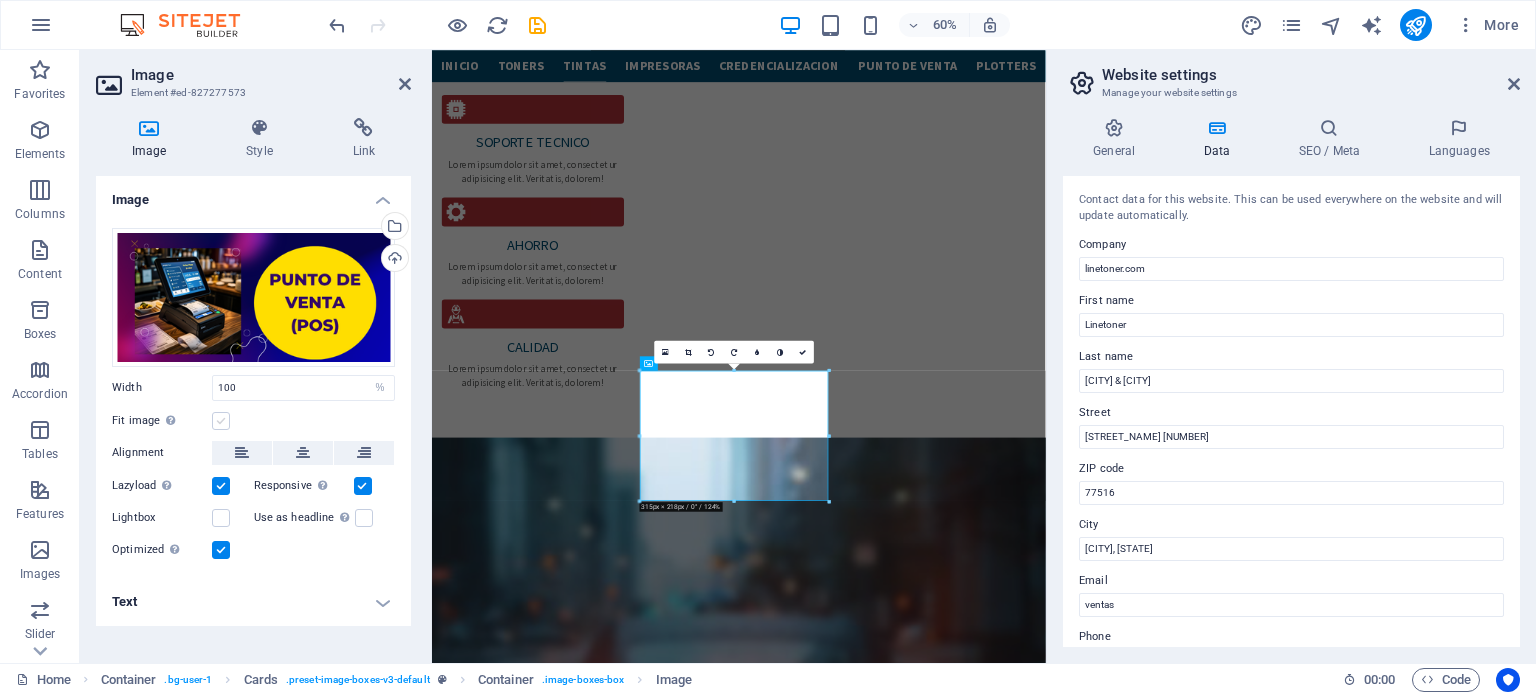 click at bounding box center [221, 421] 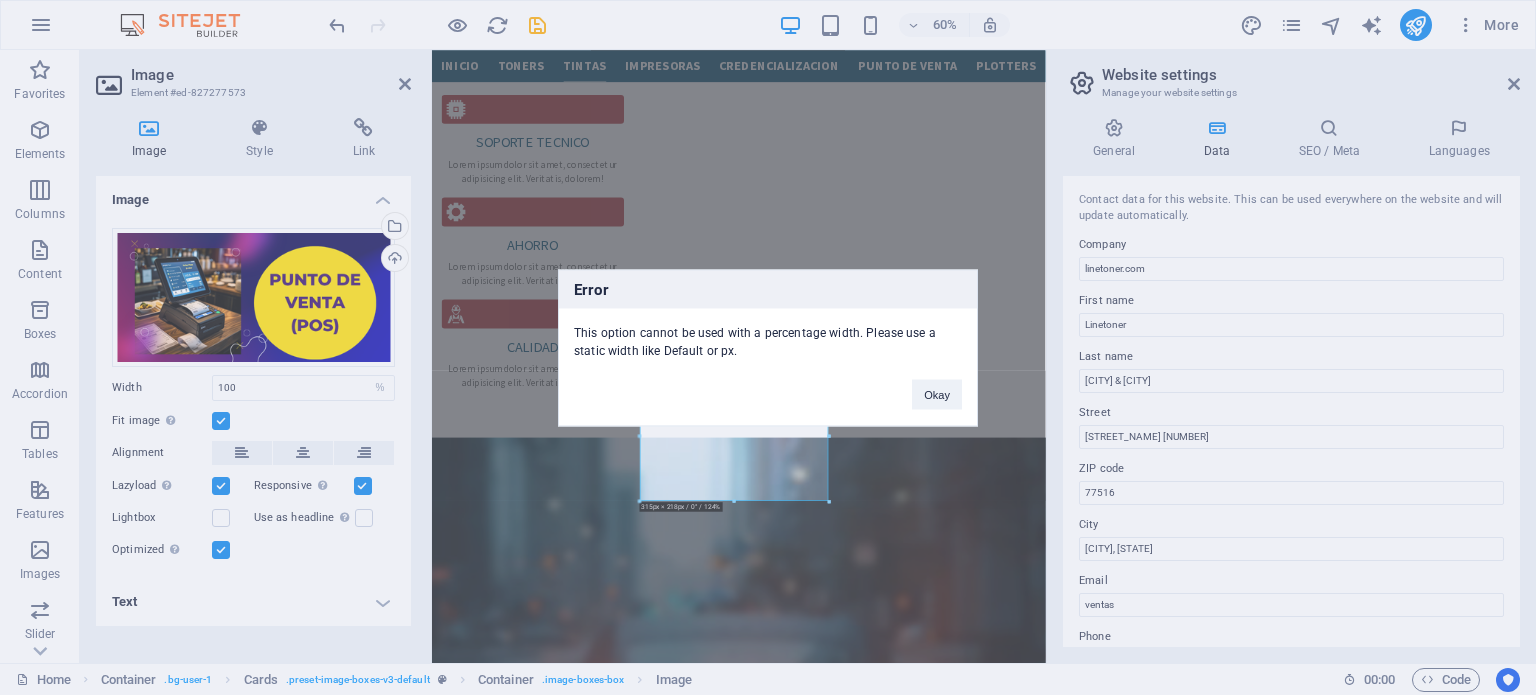 drag, startPoint x: 752, startPoint y: 324, endPoint x: 937, endPoint y: 351, distance: 186.95988 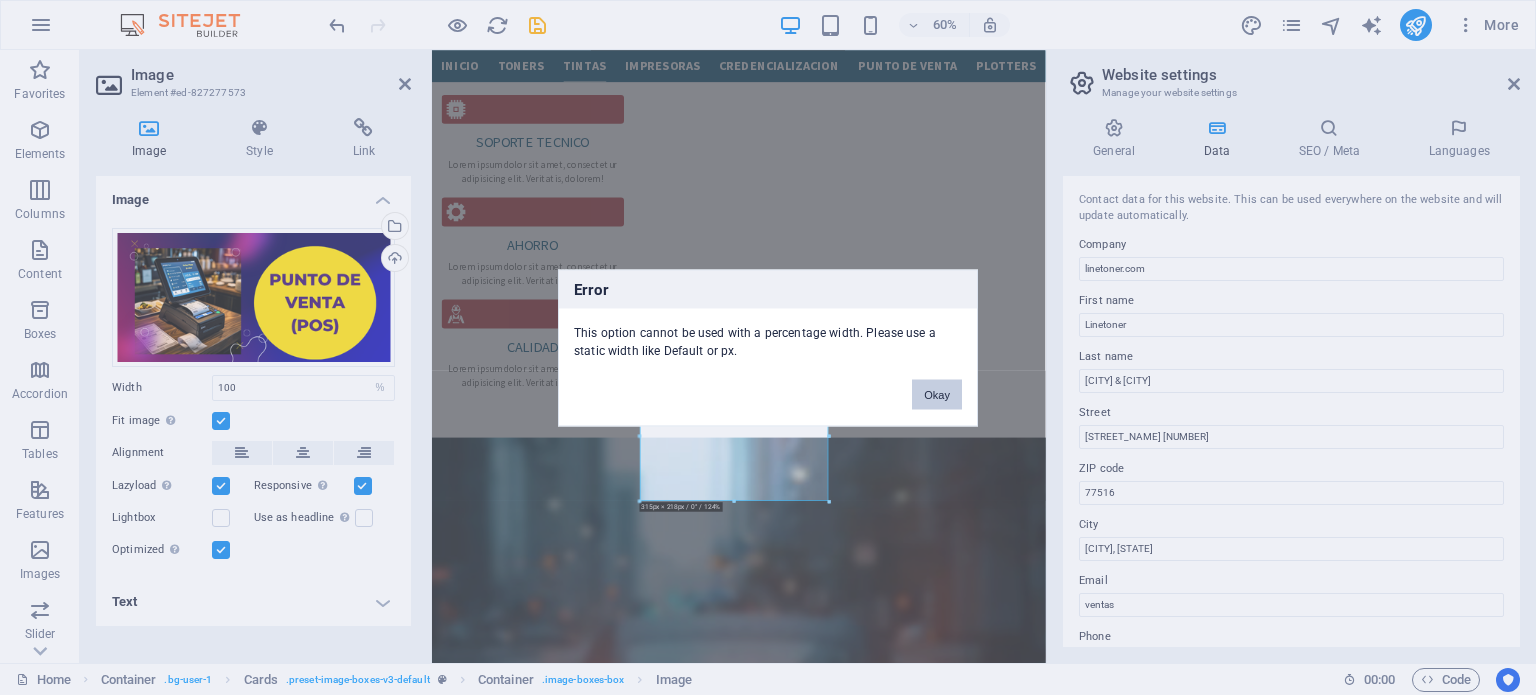 click on "Okay" at bounding box center [937, 394] 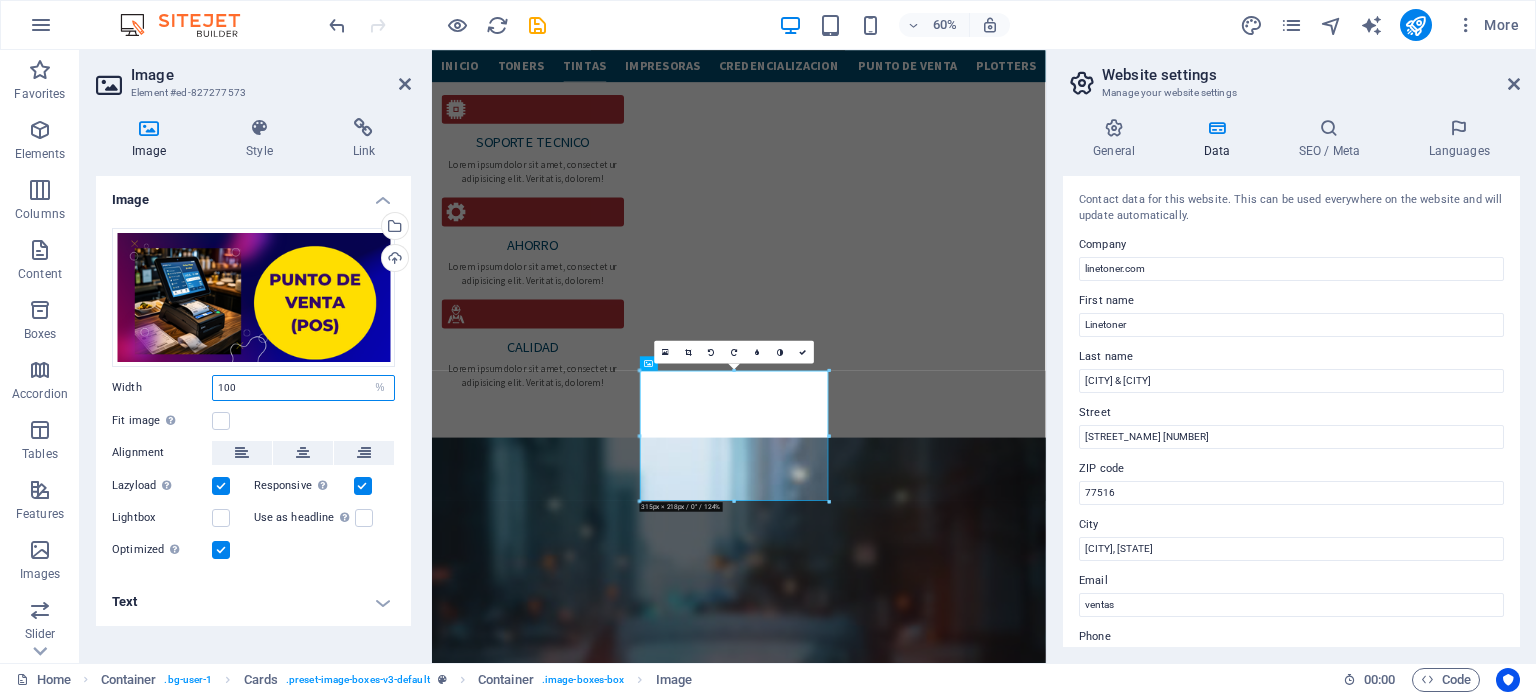 click on "100" at bounding box center [303, 388] 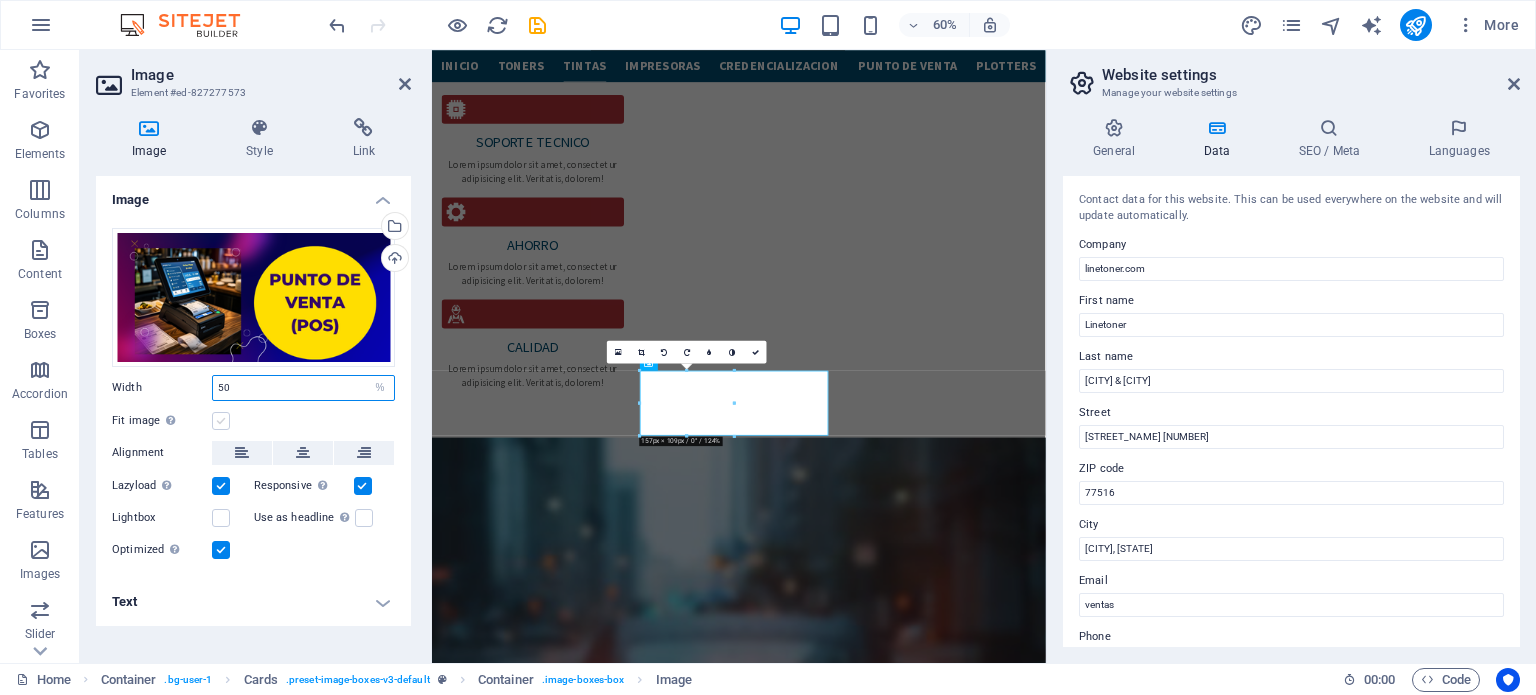 type on "50" 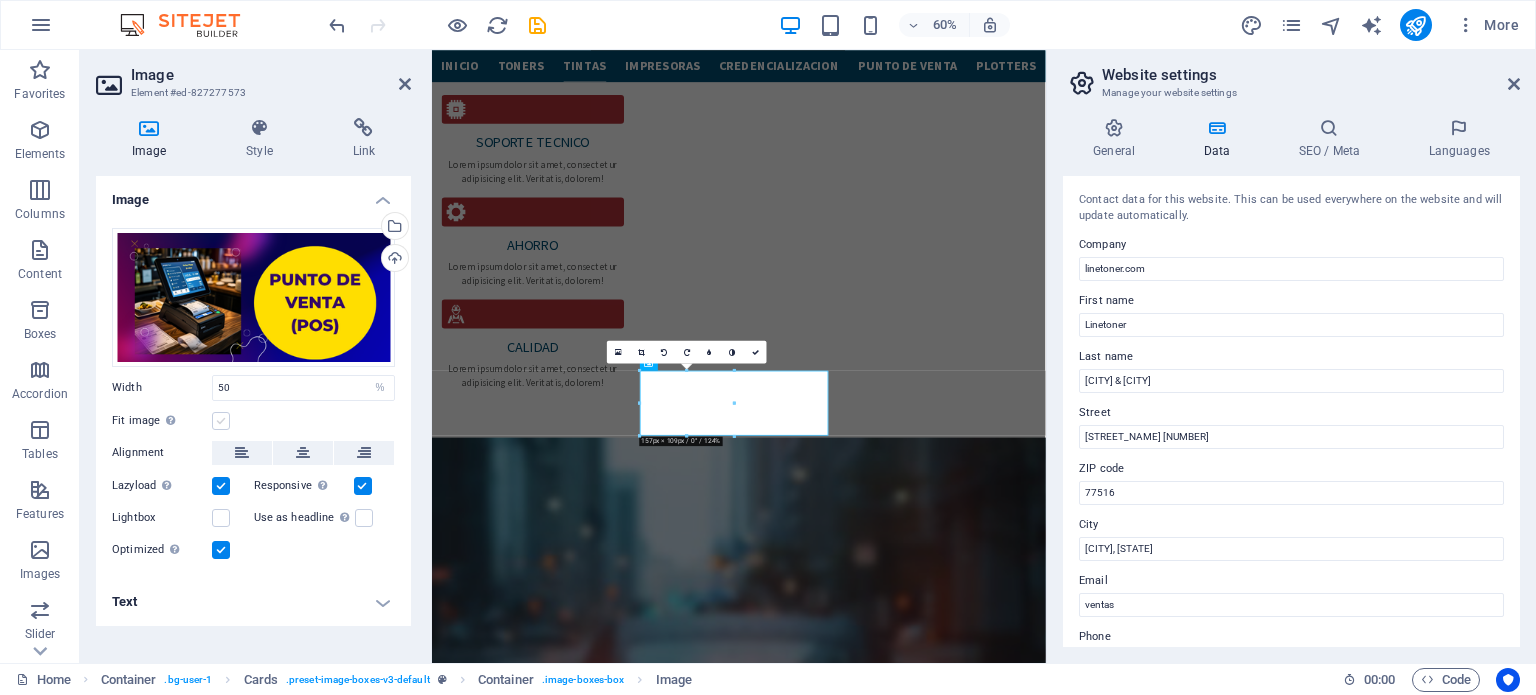 click at bounding box center [221, 421] 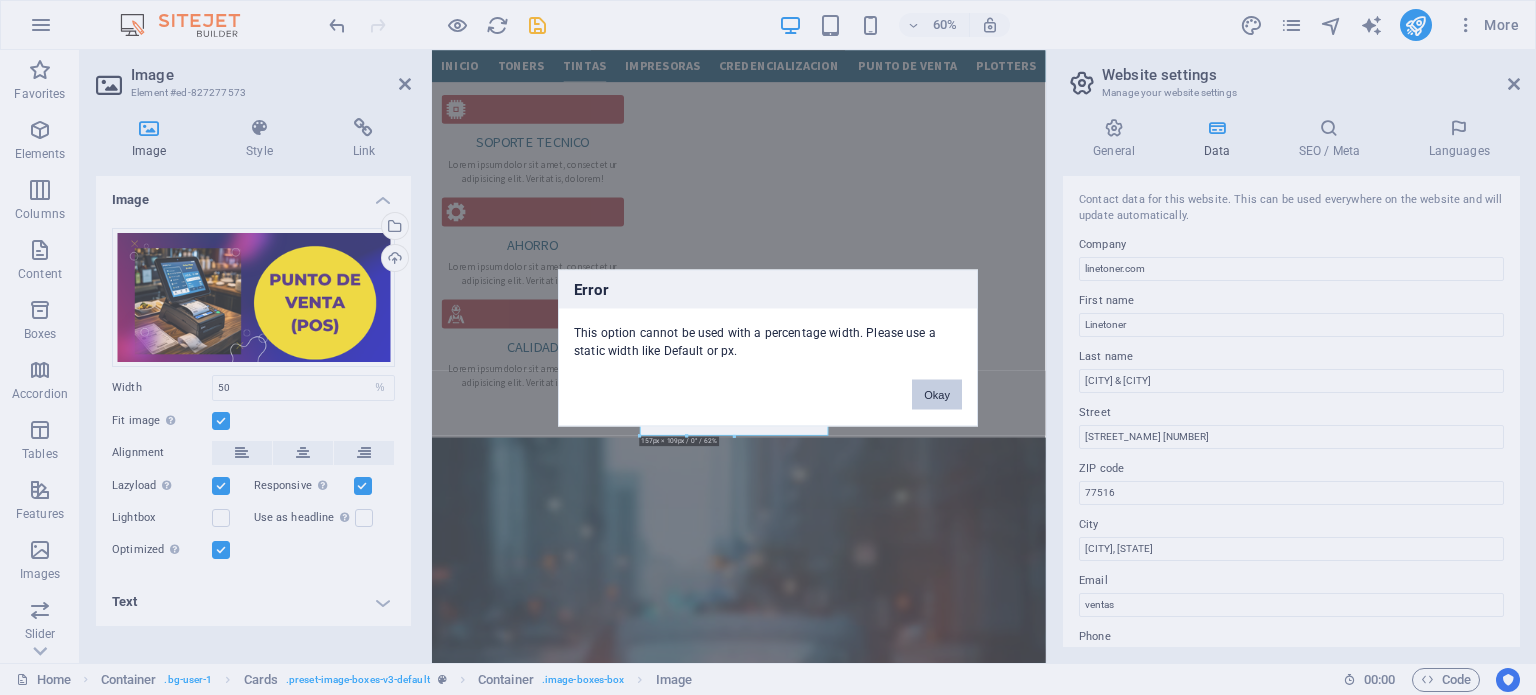 click on "Okay" at bounding box center [937, 394] 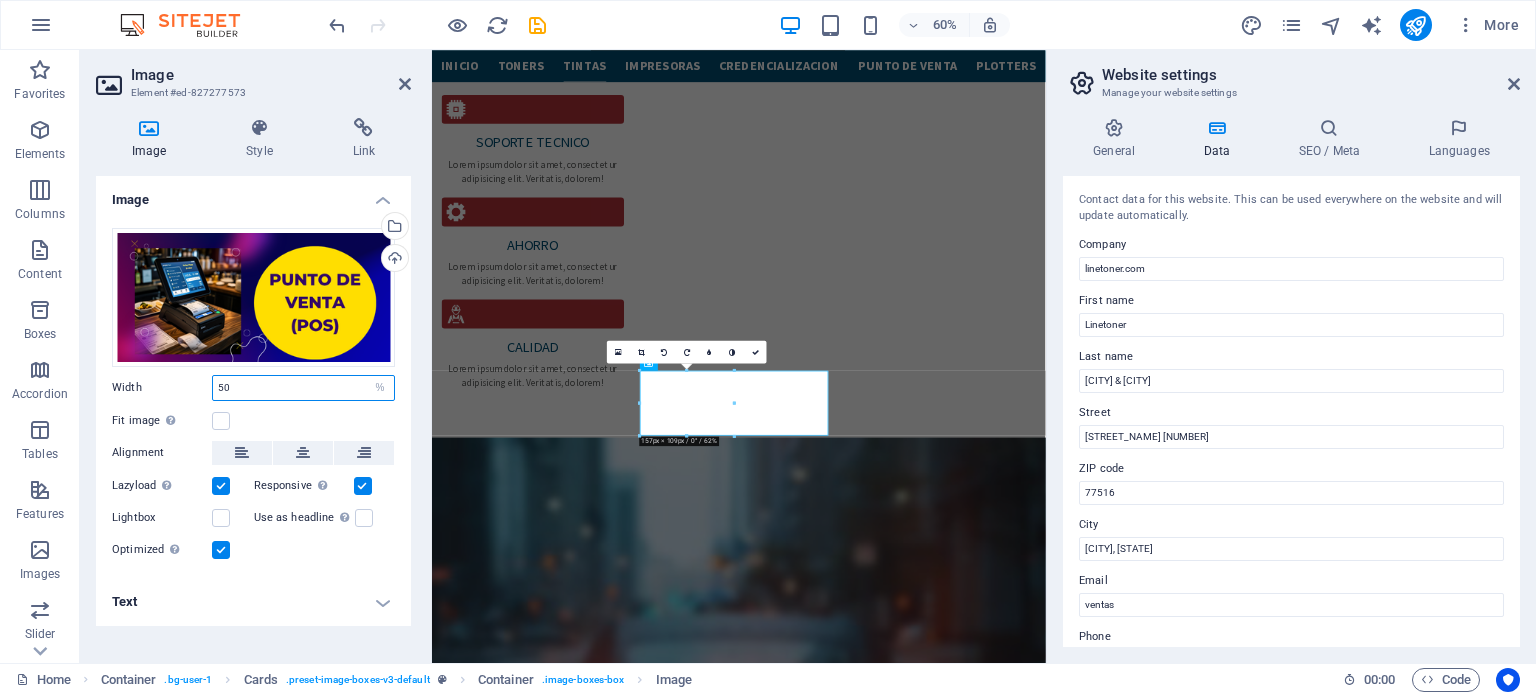 click on "50" at bounding box center [303, 388] 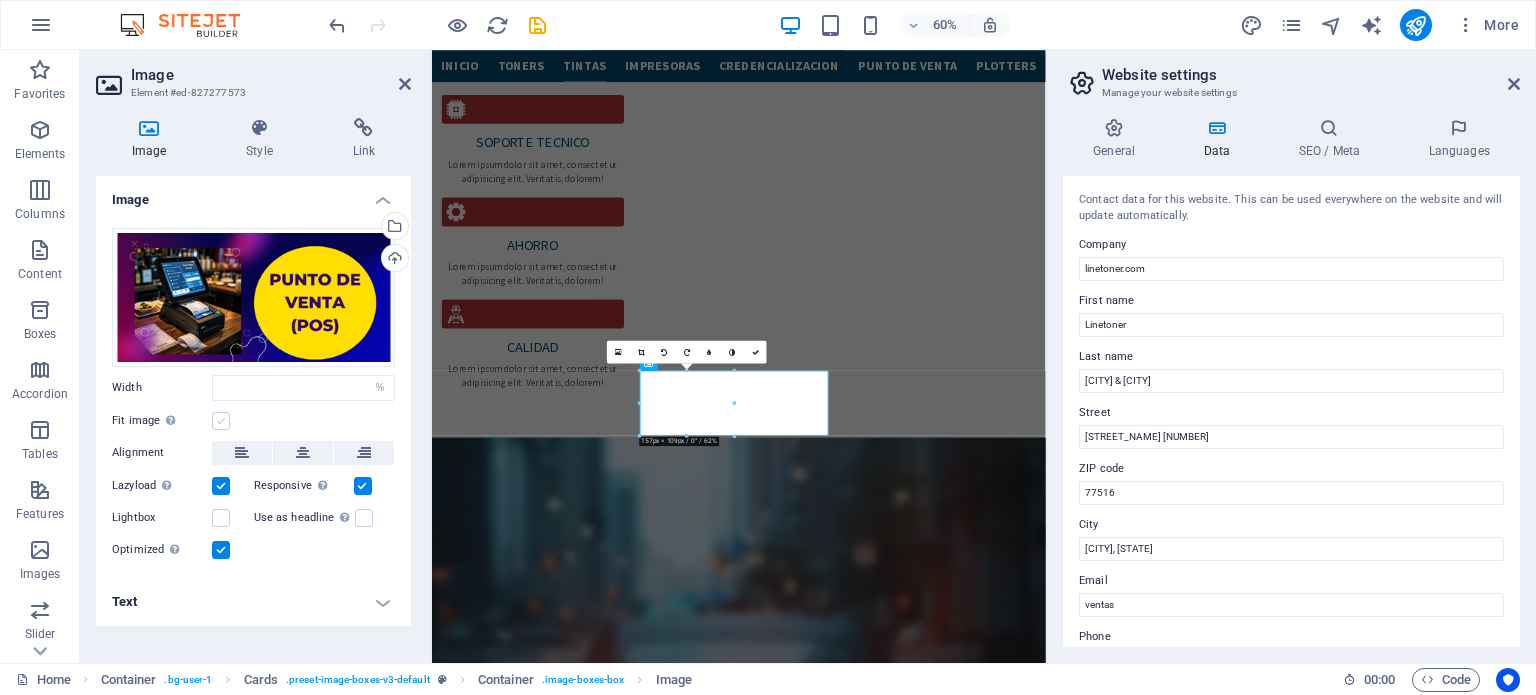 click at bounding box center (221, 421) 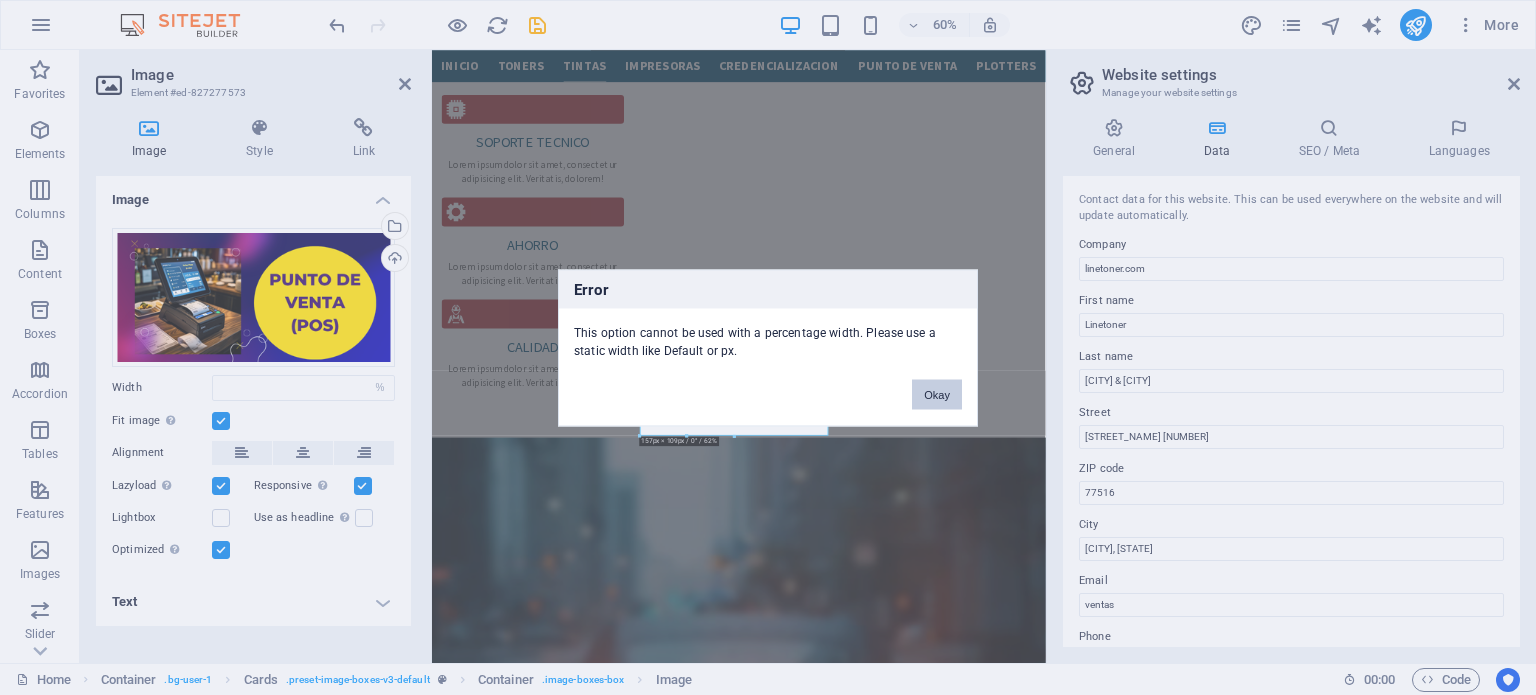 click on "Okay" at bounding box center [937, 394] 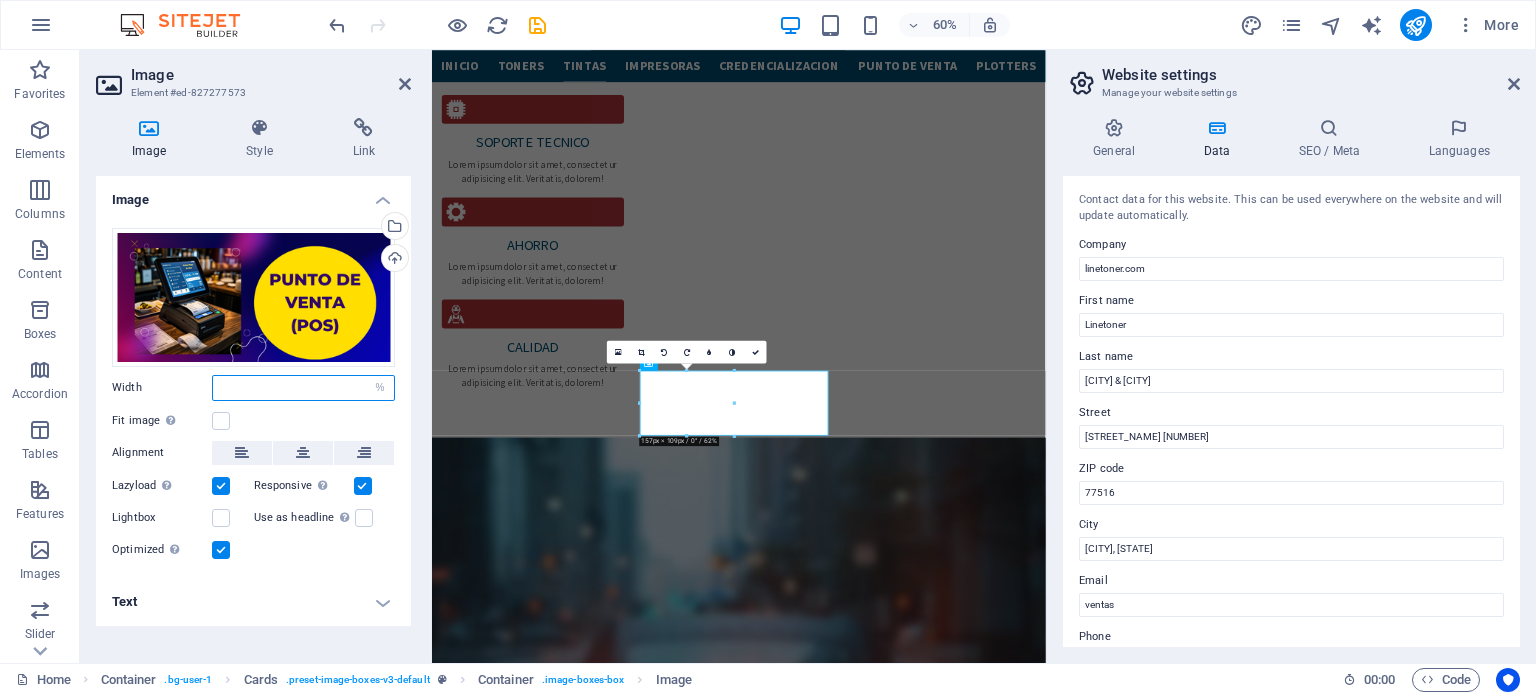 click at bounding box center [303, 388] 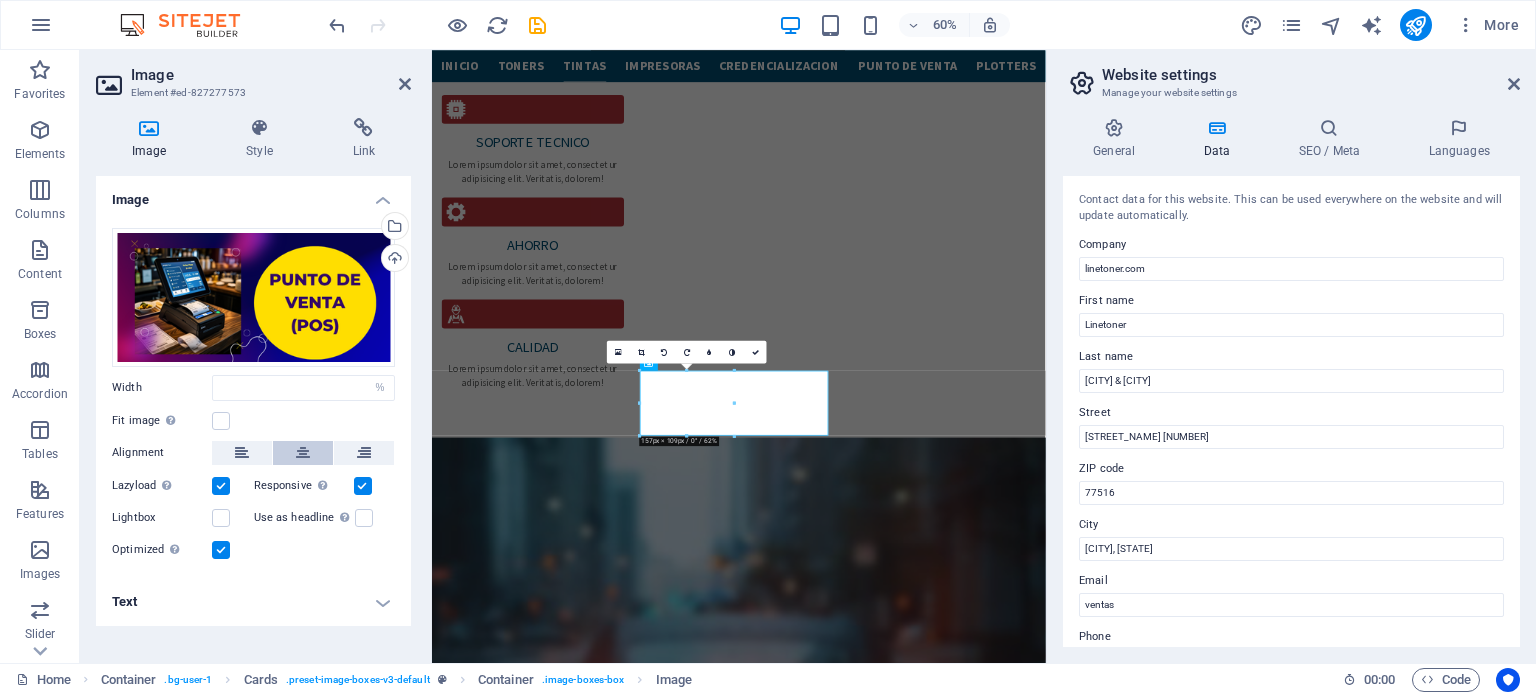 click at bounding box center (303, 453) 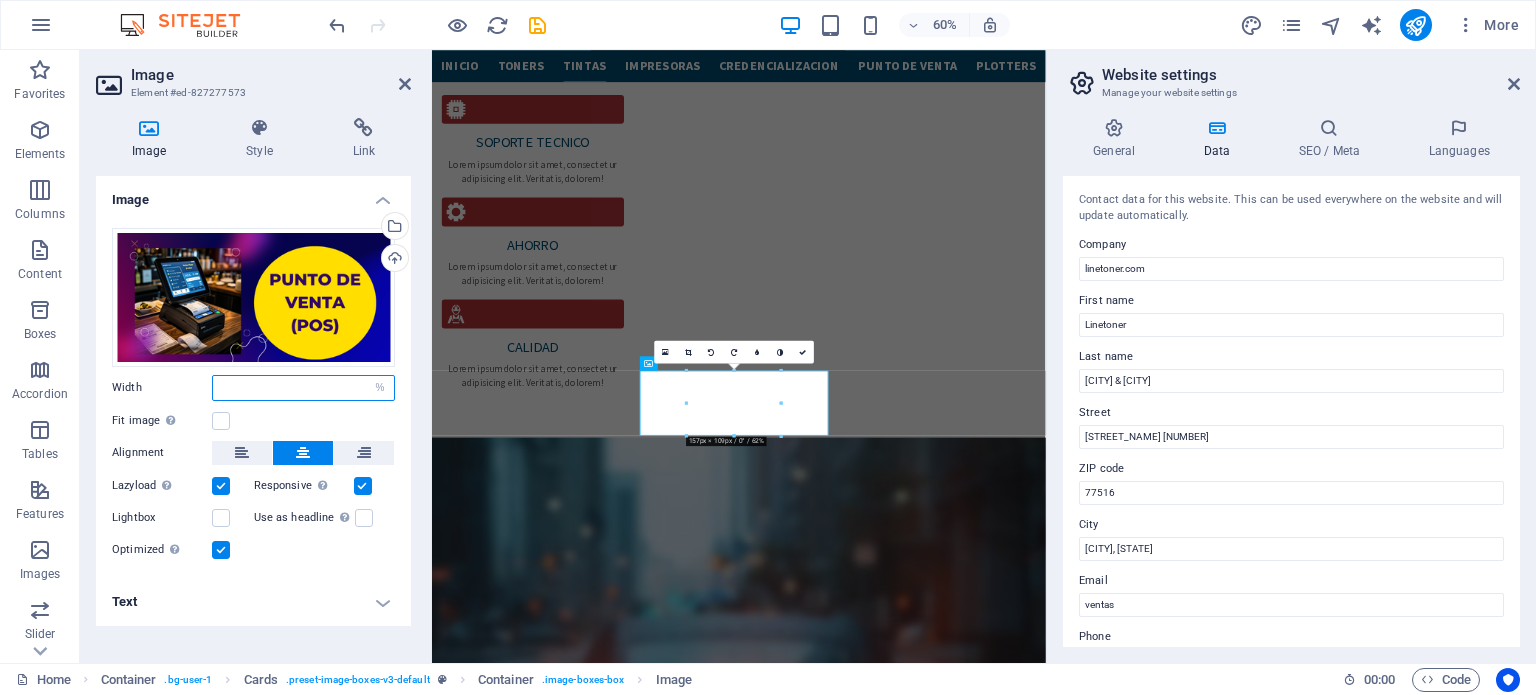 click at bounding box center [303, 388] 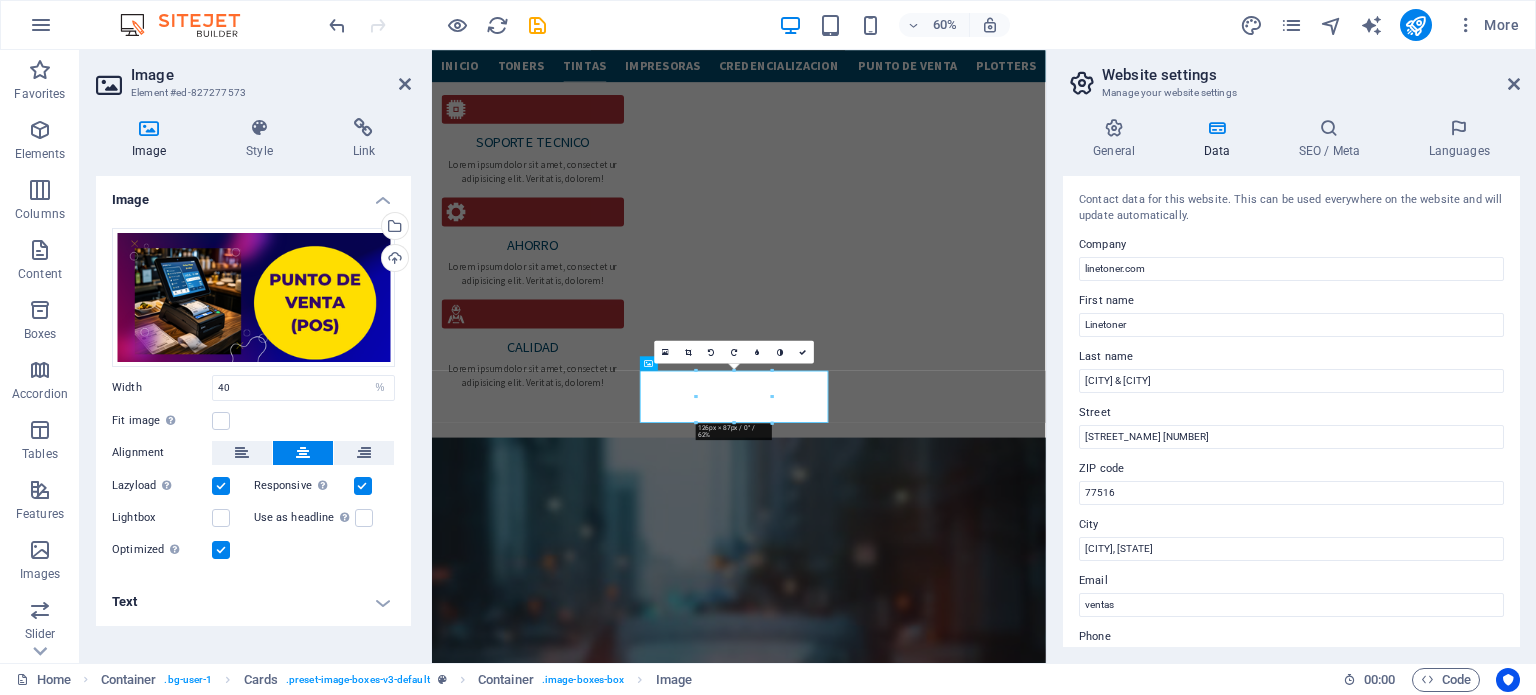 click on "Width" at bounding box center (162, 387) 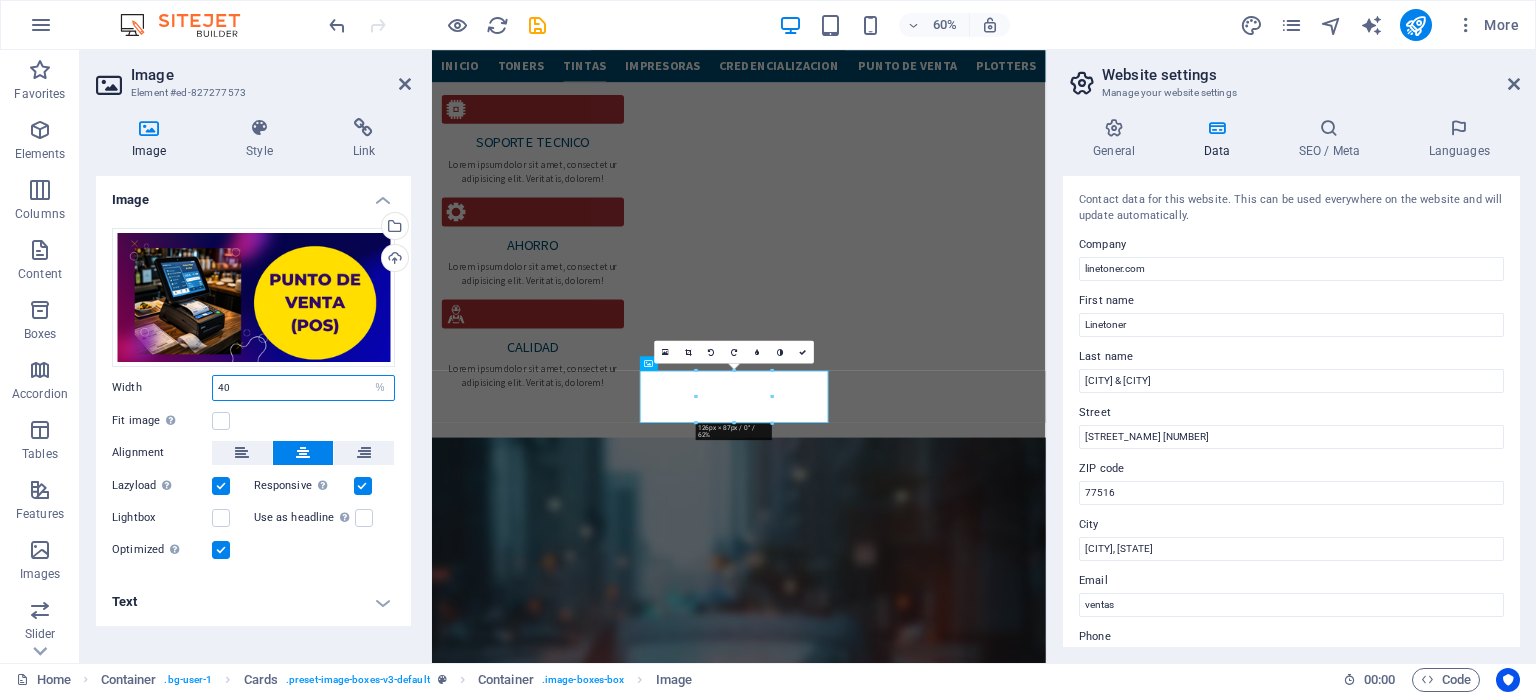 click on "40" at bounding box center (303, 388) 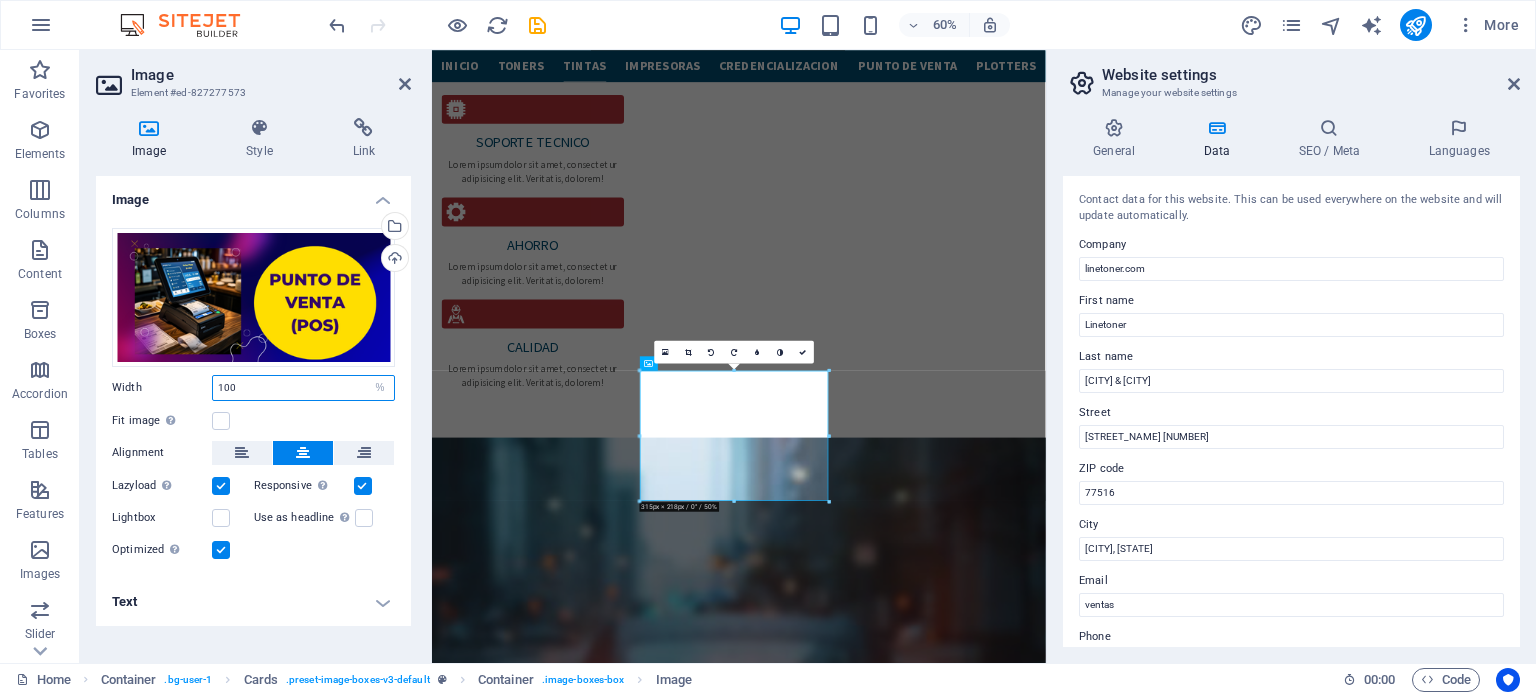 type on "100" 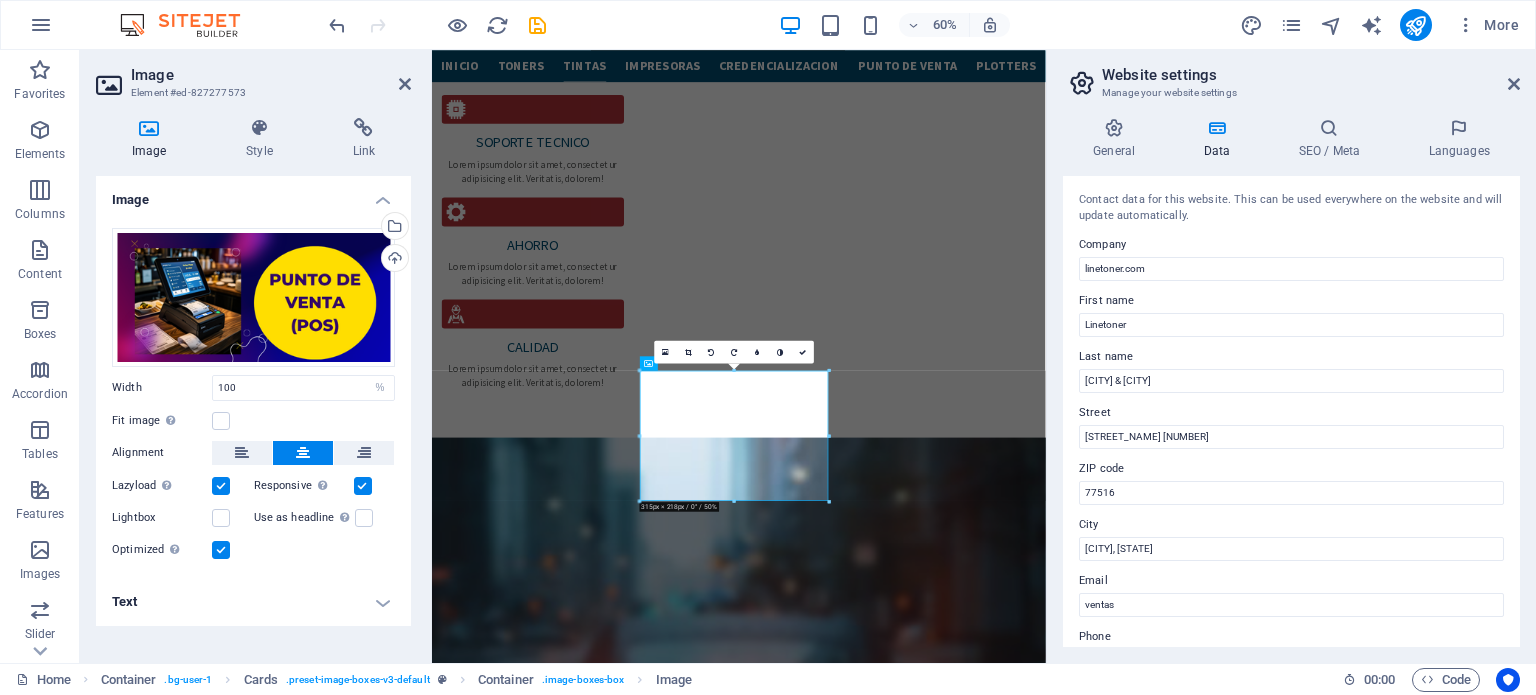 click on "Fit image Automatically fit image to a fixed width and height" at bounding box center [253, 421] 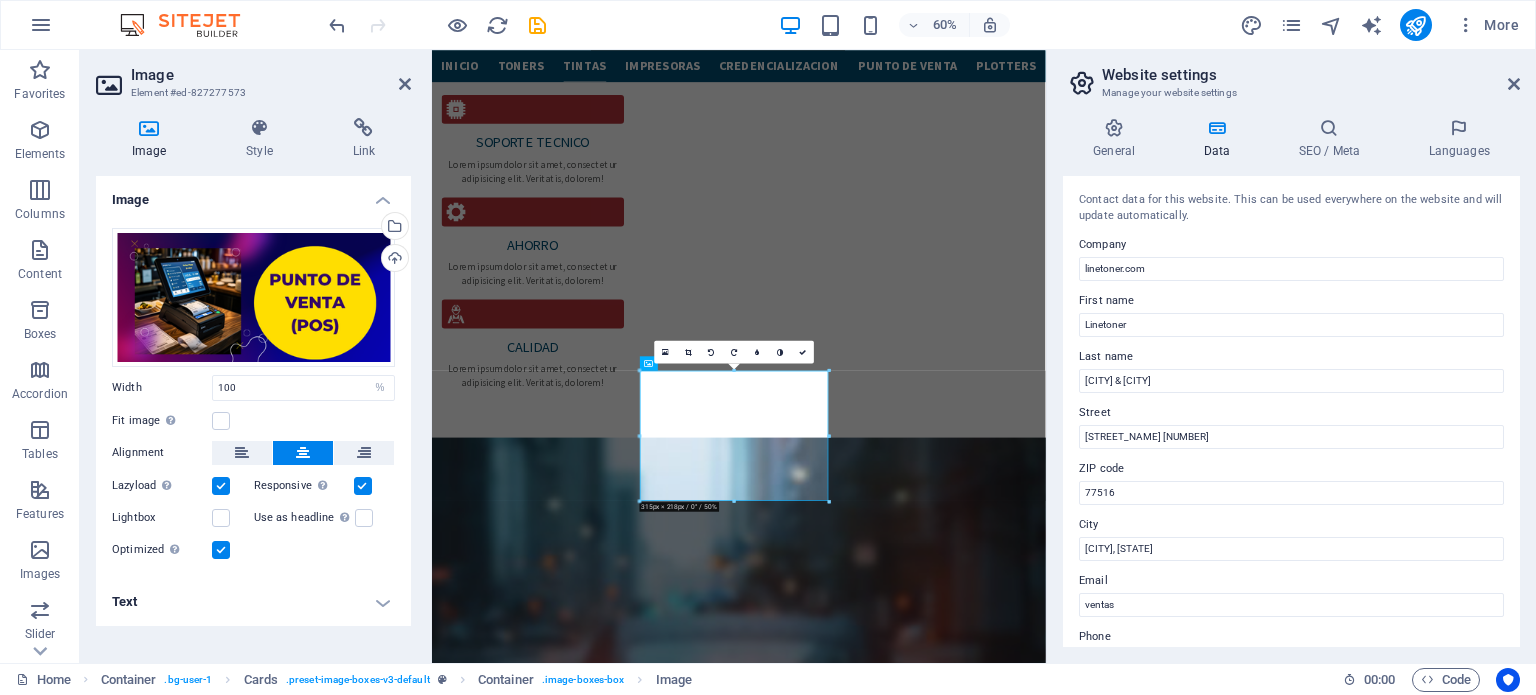 click on "Fit image Automatically fit image to a fixed width and height" at bounding box center (253, 421) 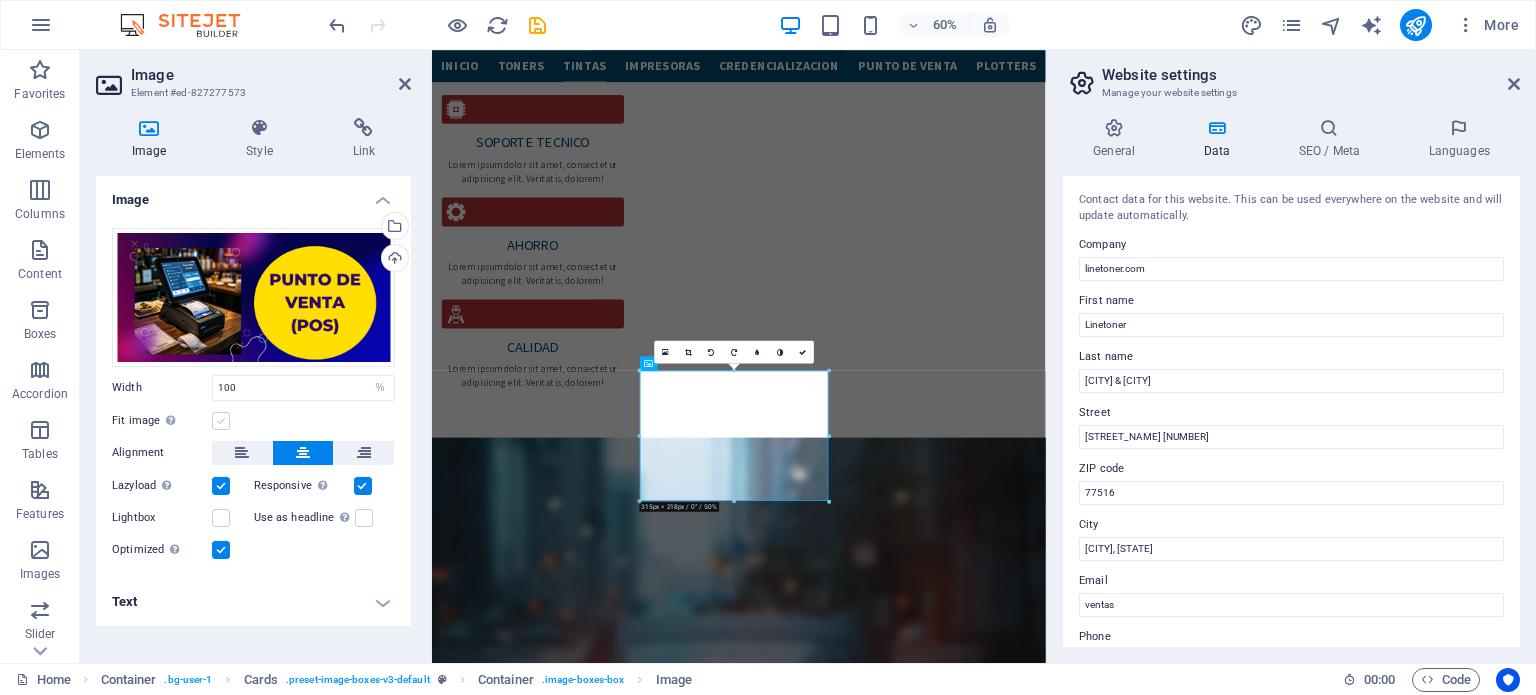 click at bounding box center [221, 421] 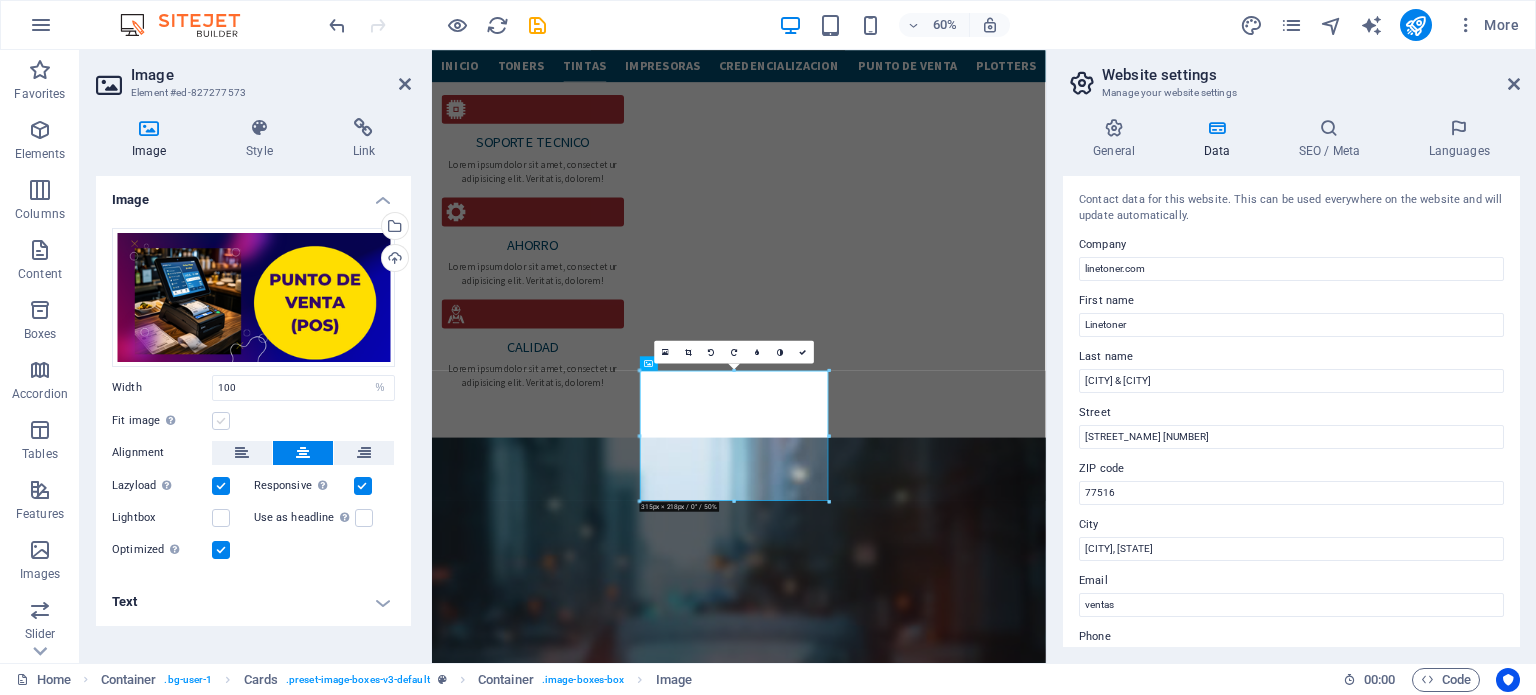 click on "Fit image Automatically fit image to a fixed width and height" at bounding box center (0, 0) 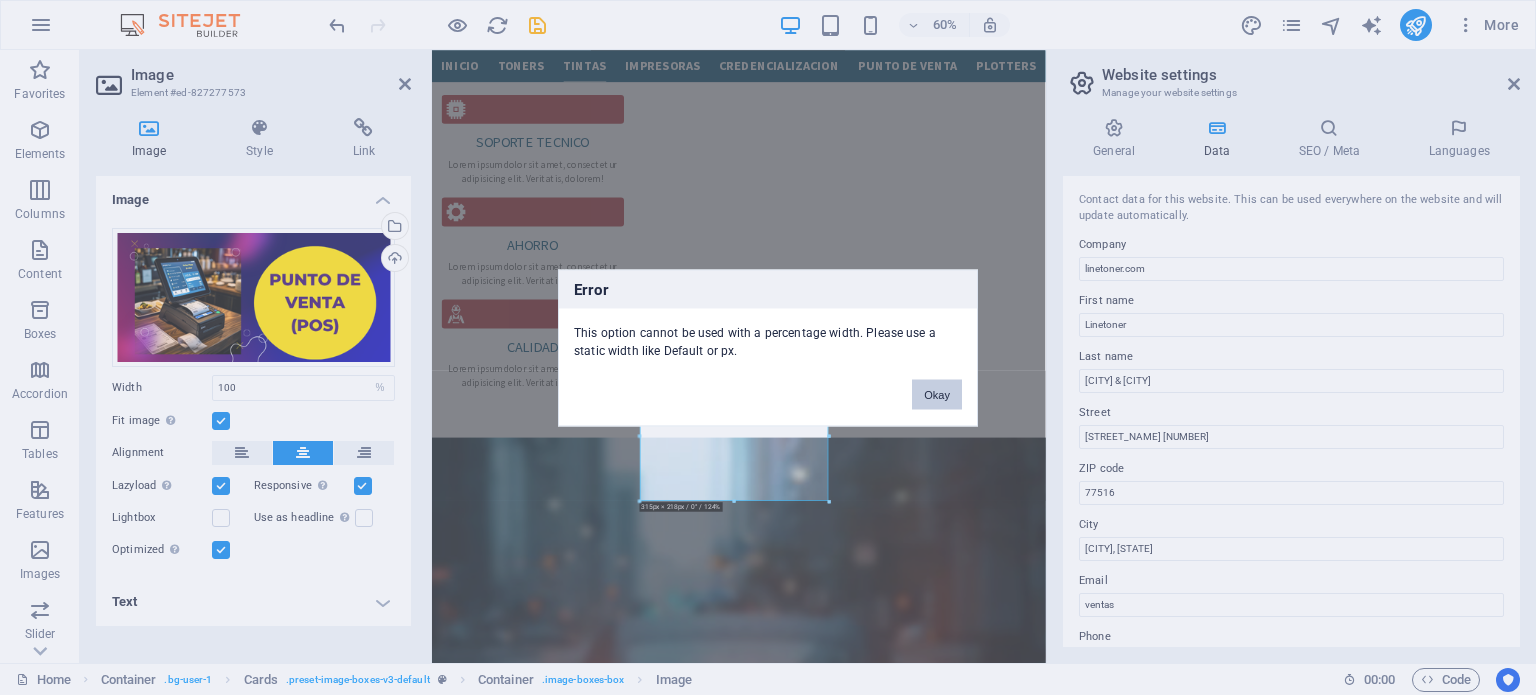 click on "Okay" at bounding box center [937, 394] 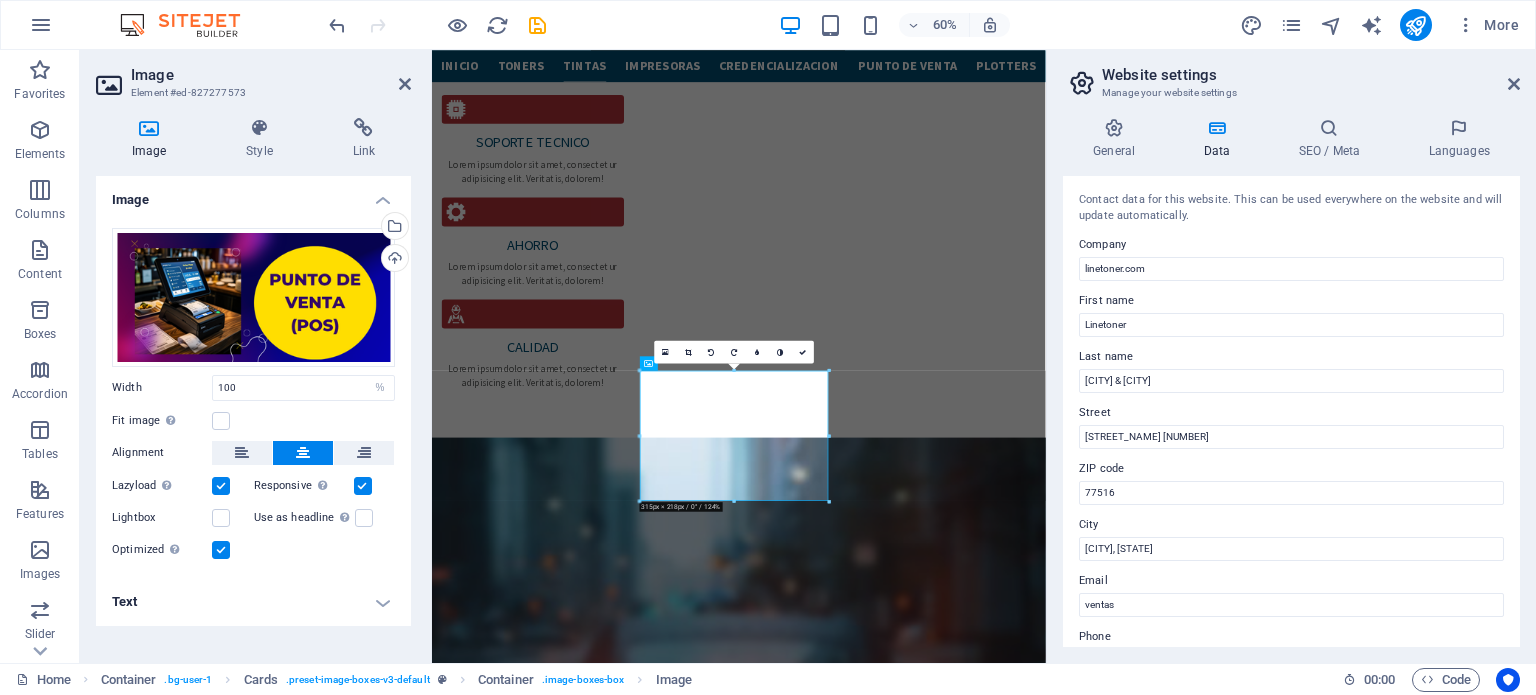 click at bounding box center (363, 486) 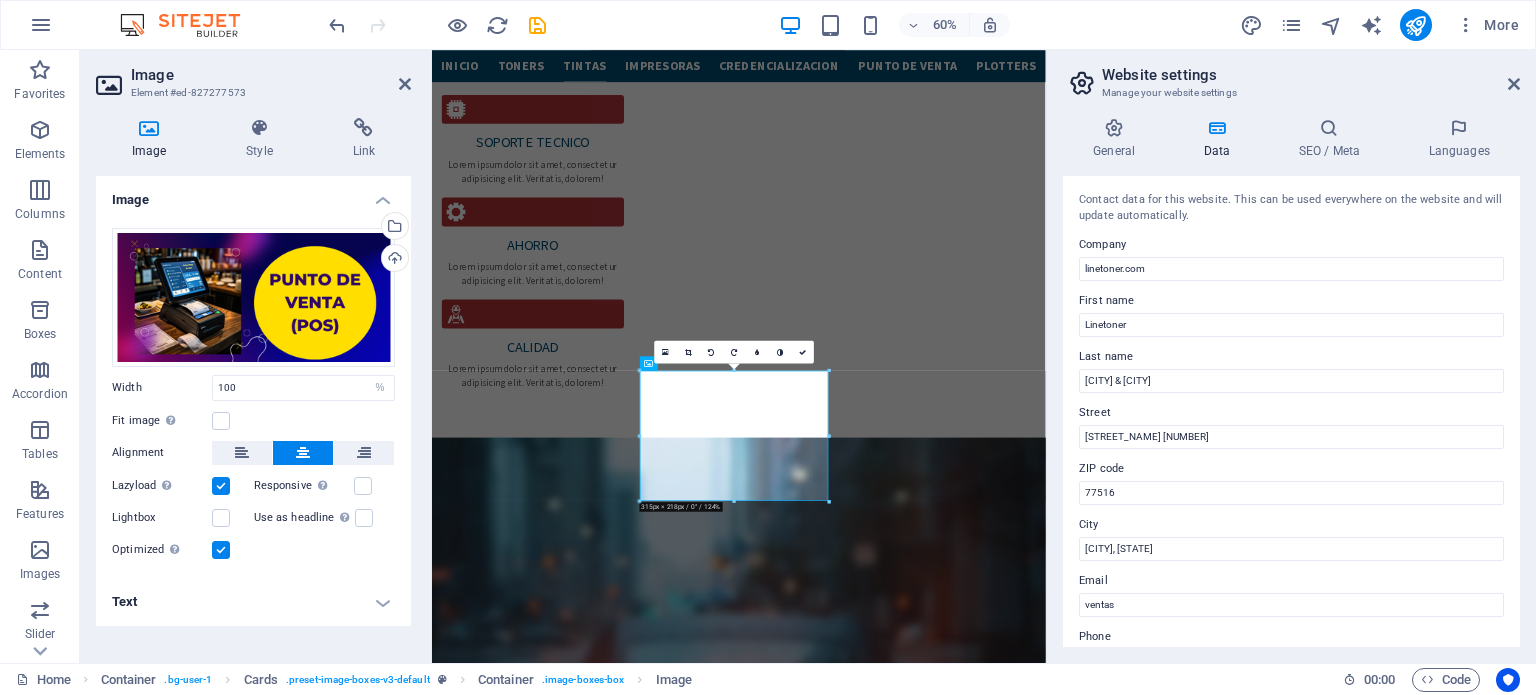 click on "Lazyload Loading images after the page loads improves page speed." at bounding box center (183, 486) 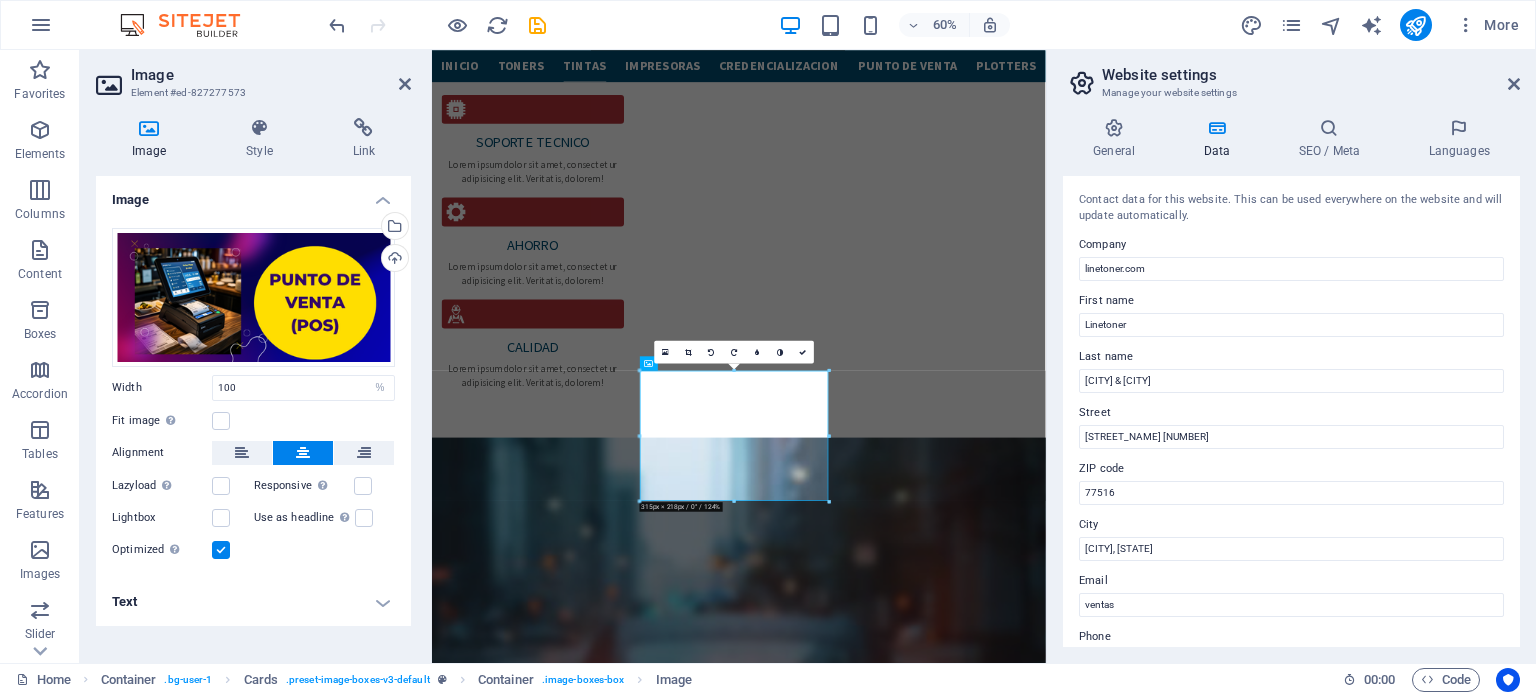 click at bounding box center [221, 550] 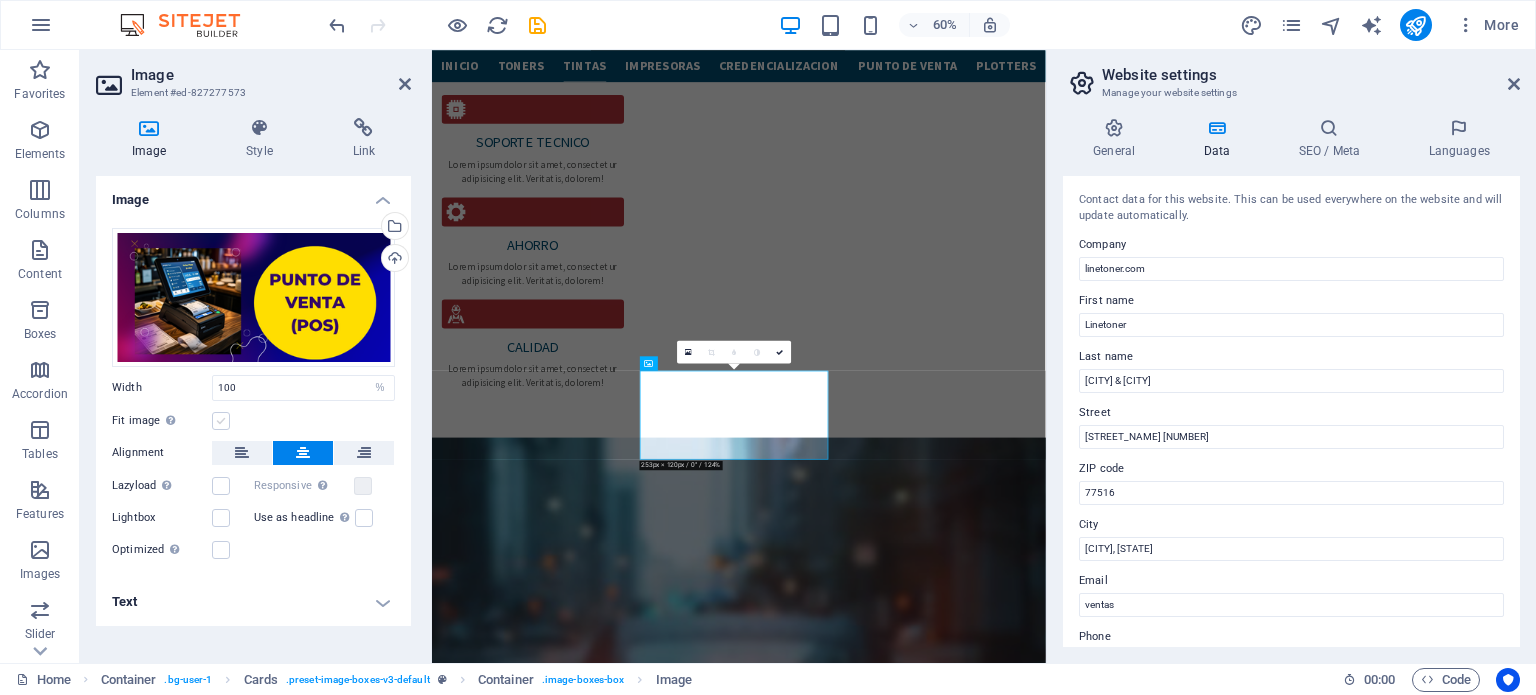 click at bounding box center [221, 421] 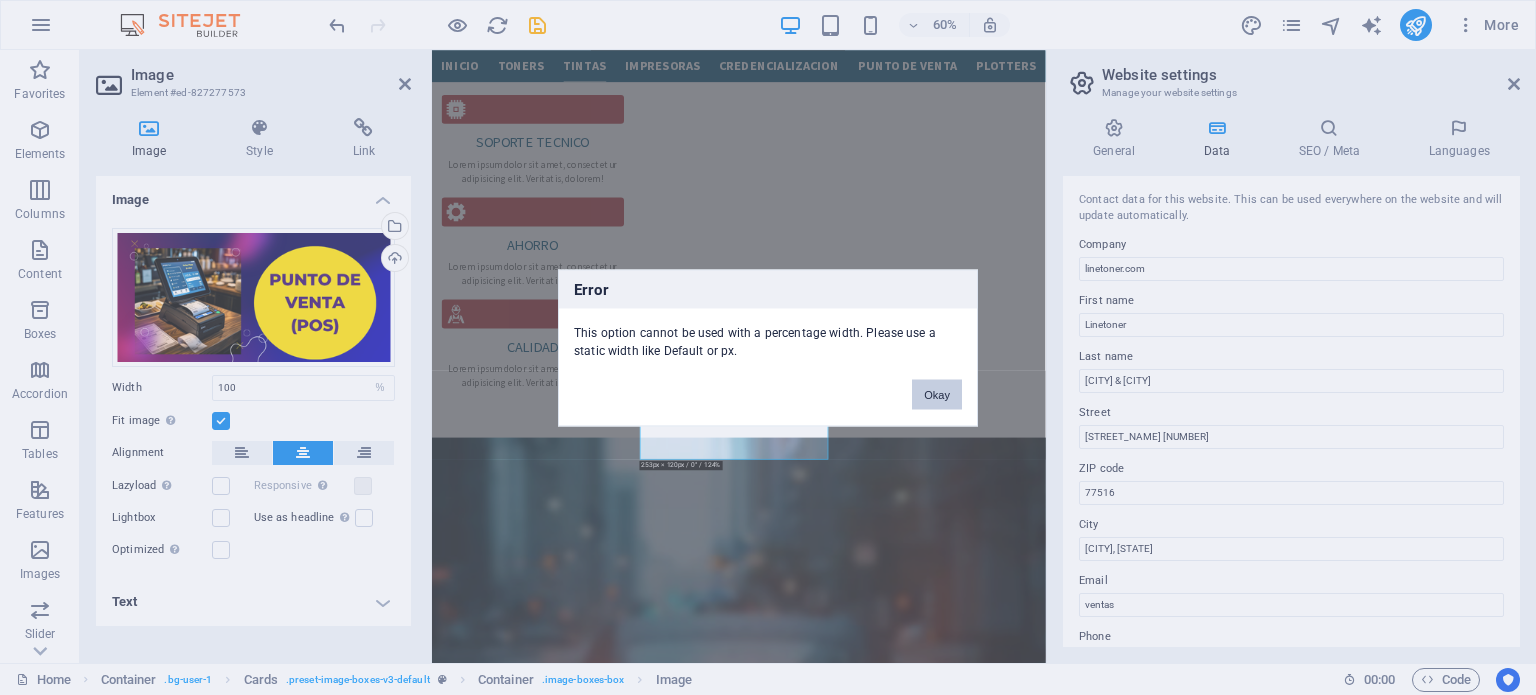click on "Okay" at bounding box center [937, 394] 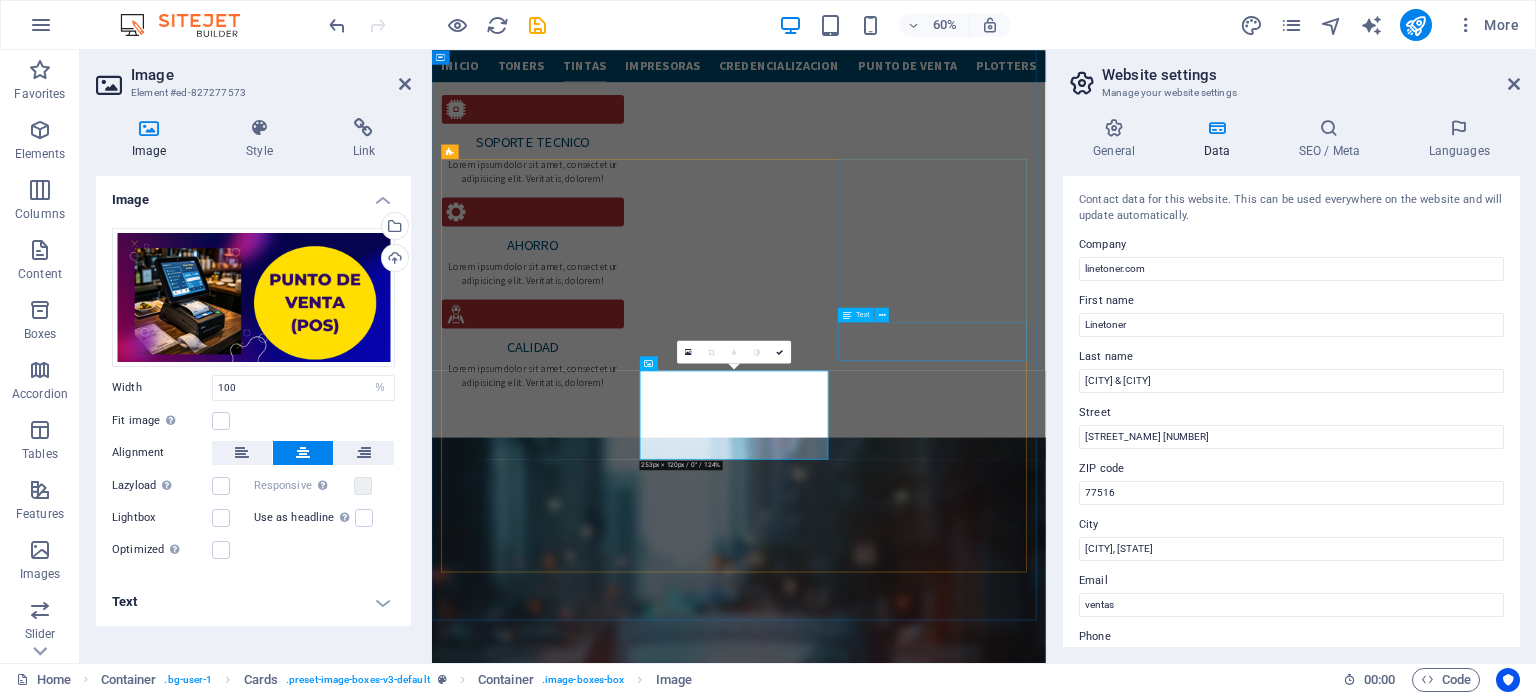 click on "Lorem ipsum dolor sit amet, consectetur adipisicing elit. Veritatis, dolorem!" at bounding box center [608, 4270] 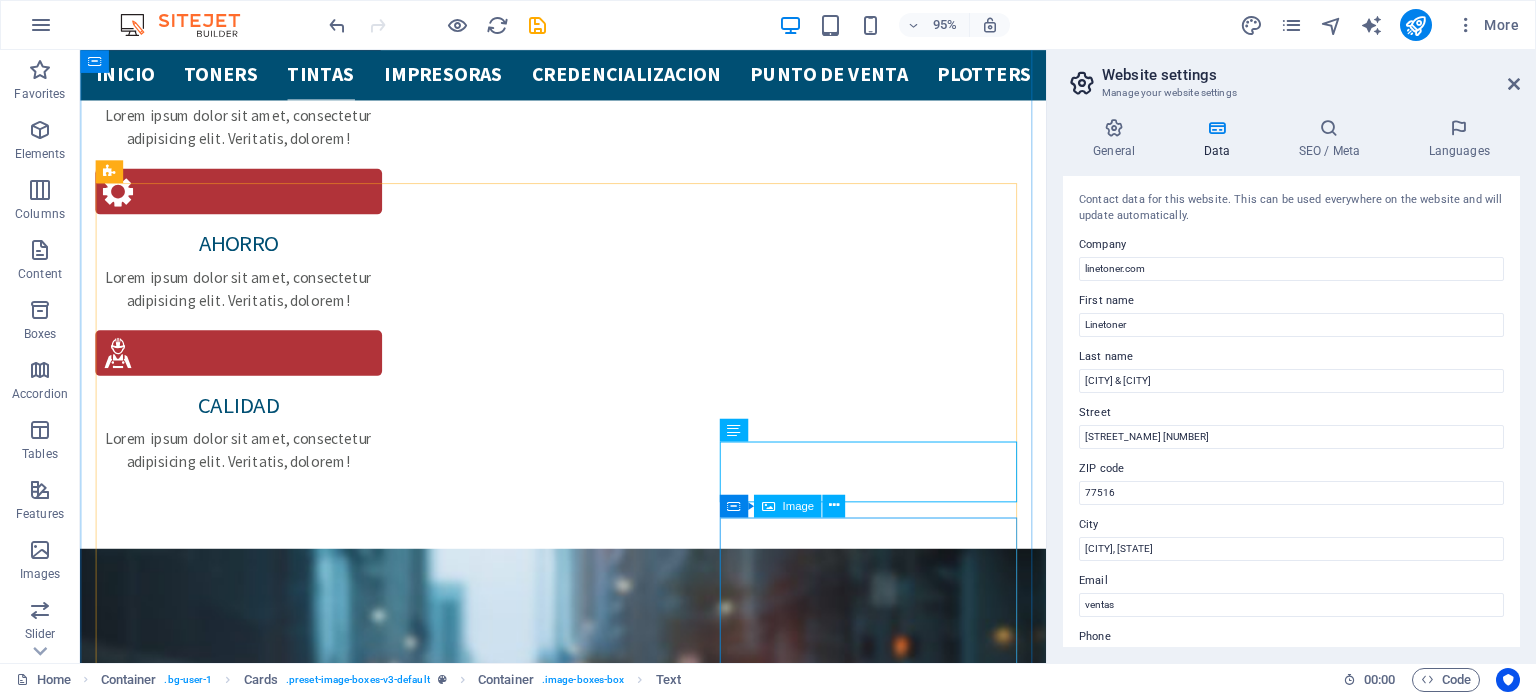 scroll, scrollTop: 3140, scrollLeft: 0, axis: vertical 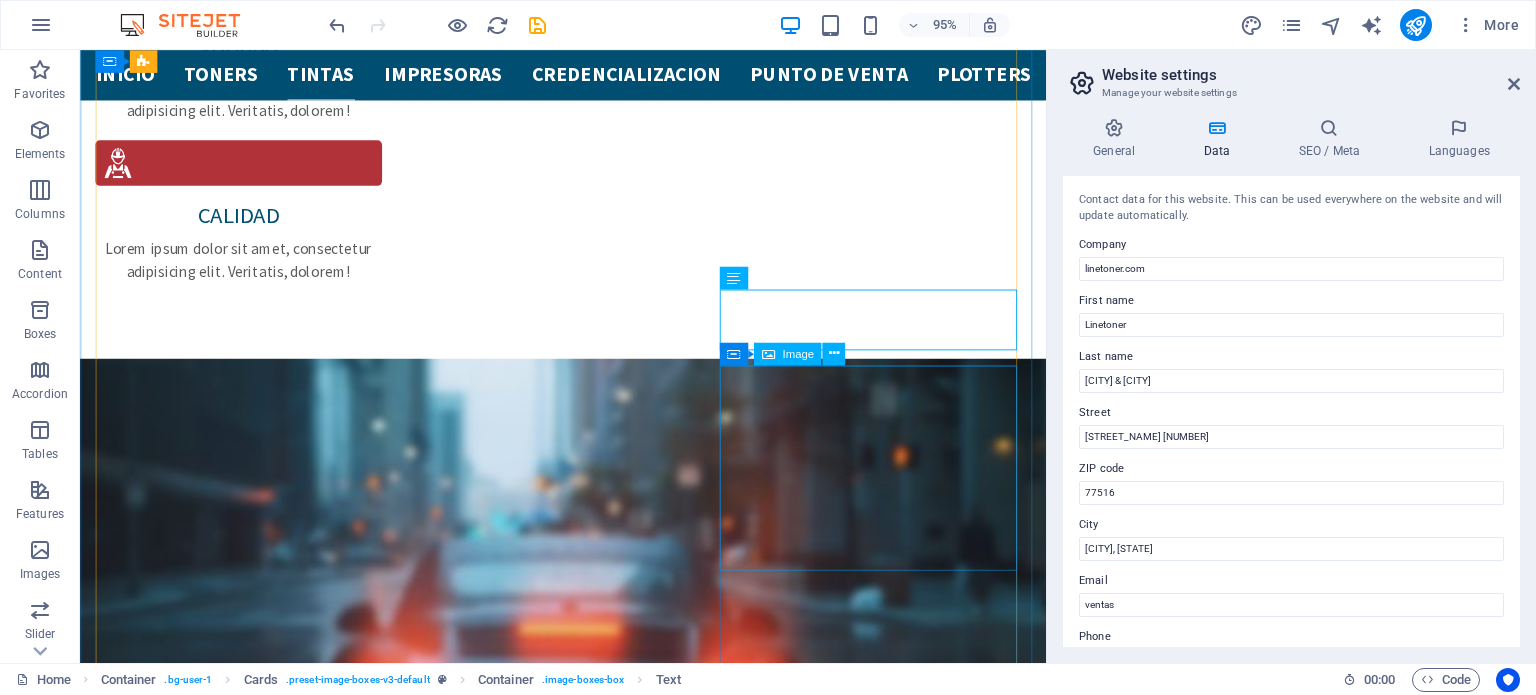 click at bounding box center [255, 4641] 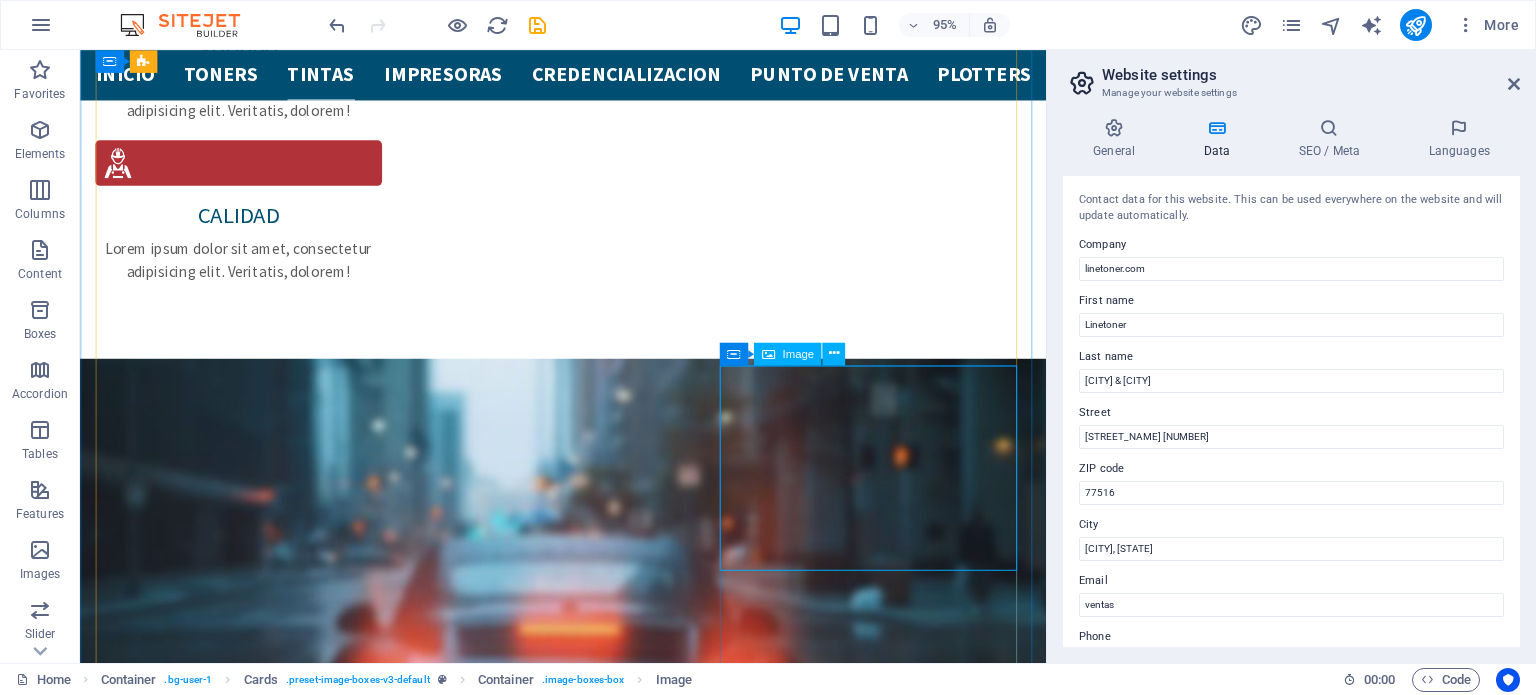 click at bounding box center (255, 4641) 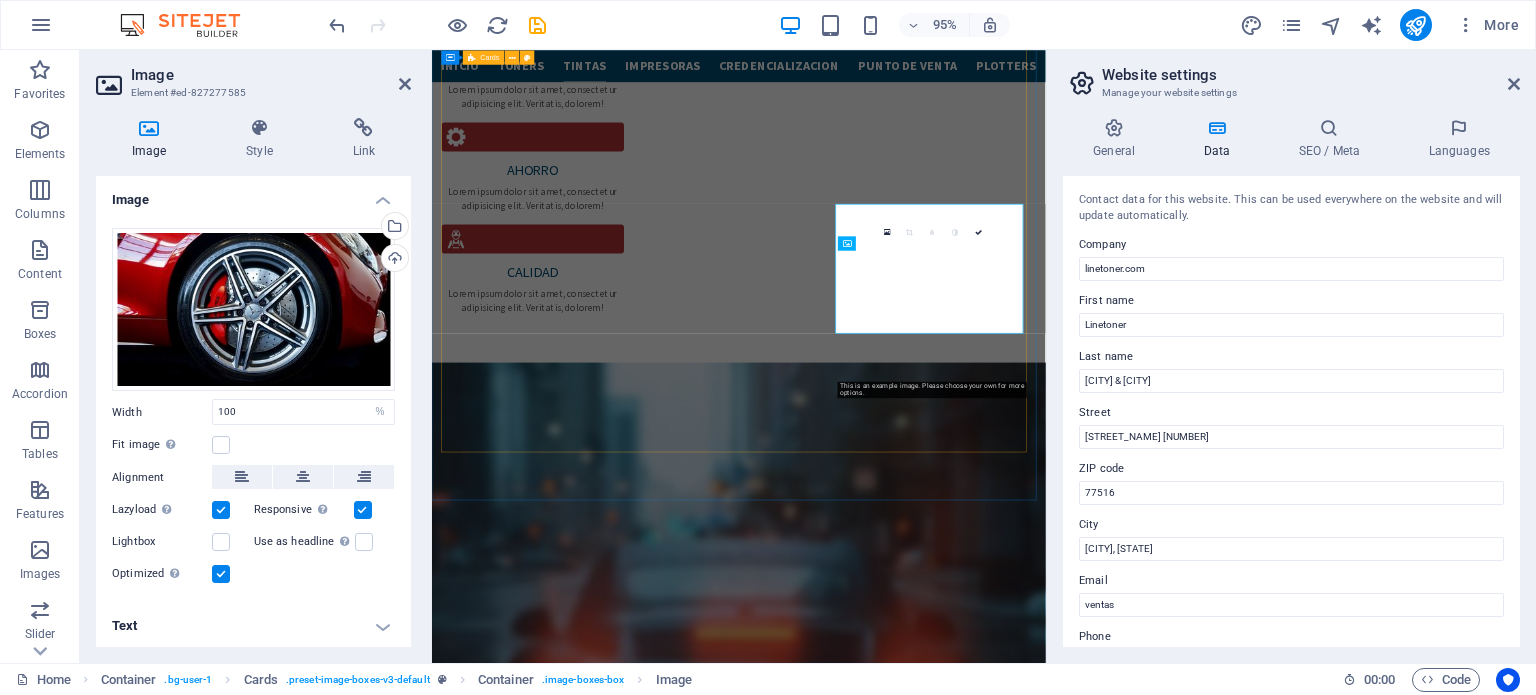 scroll, scrollTop: 3216, scrollLeft: 0, axis: vertical 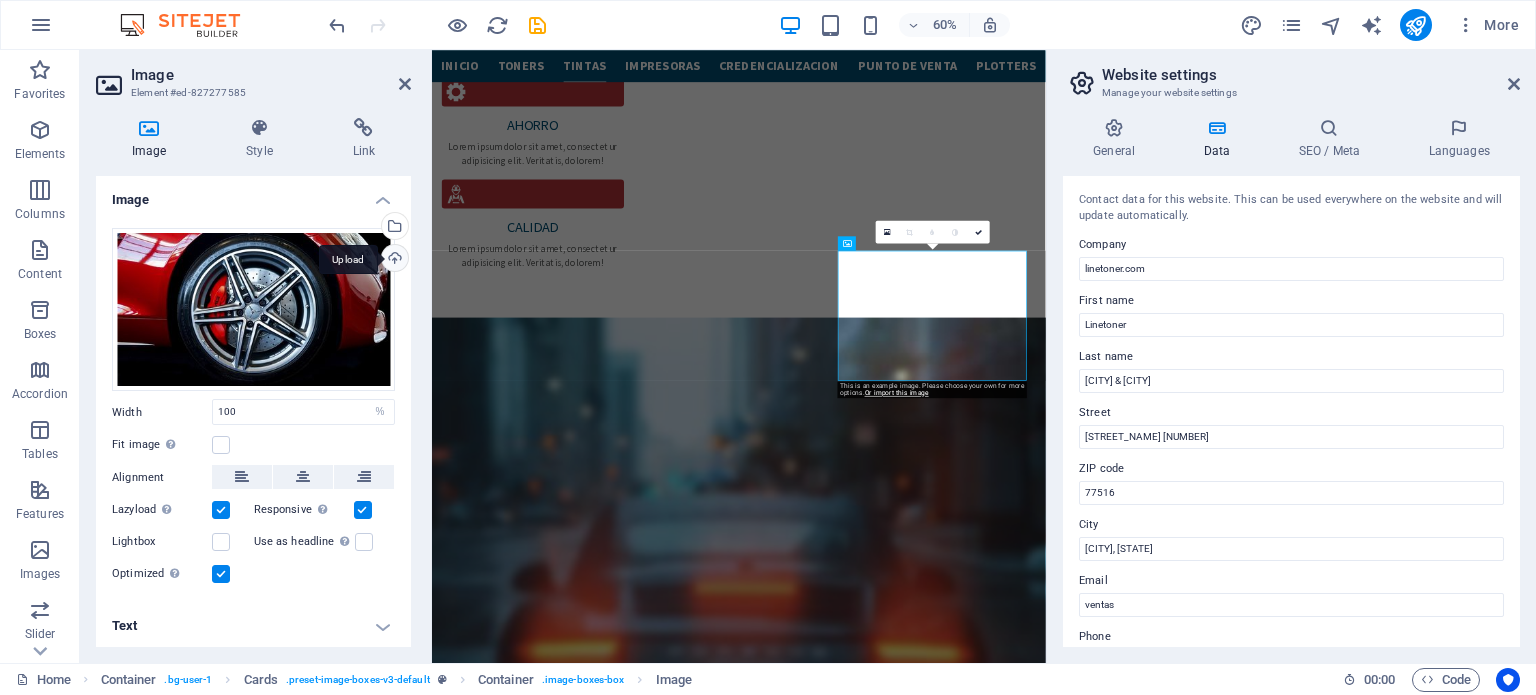 click on "Upload" at bounding box center (393, 260) 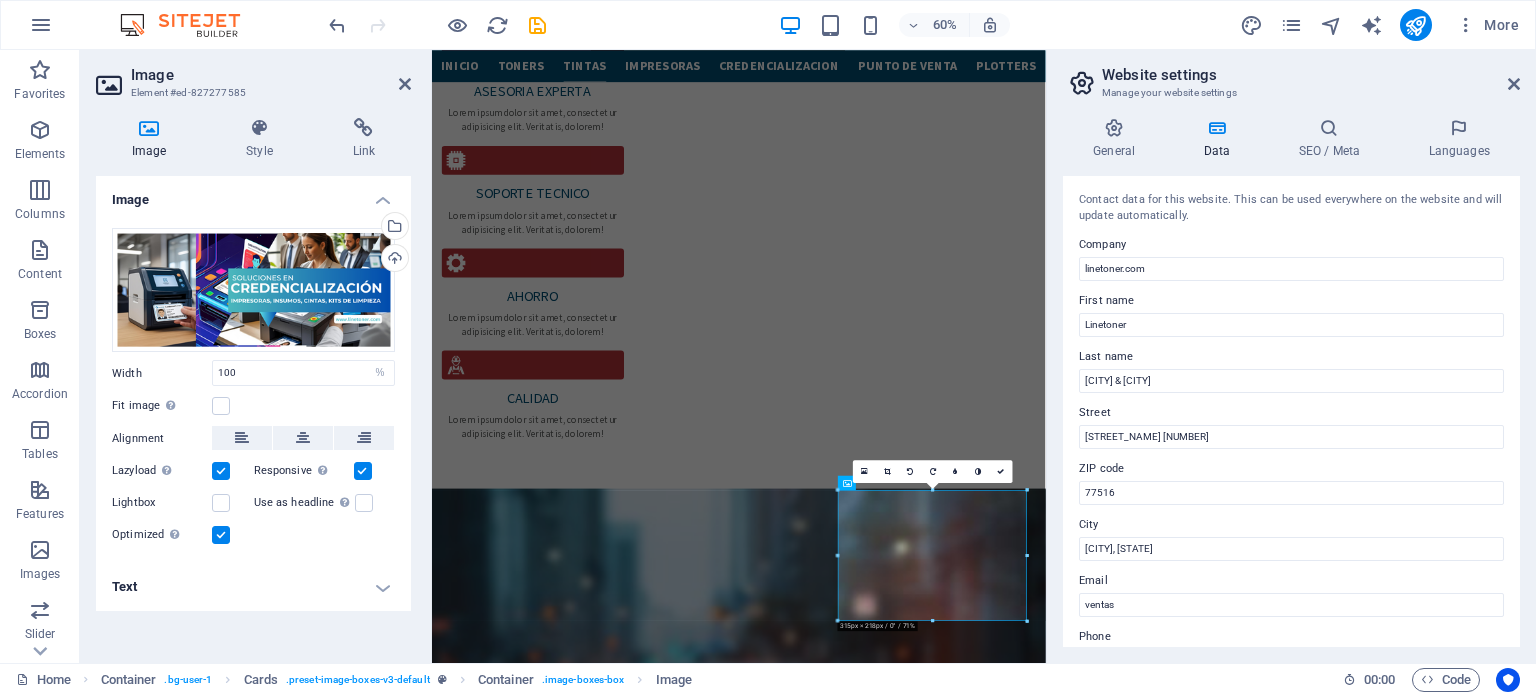 scroll, scrollTop: 2816, scrollLeft: 0, axis: vertical 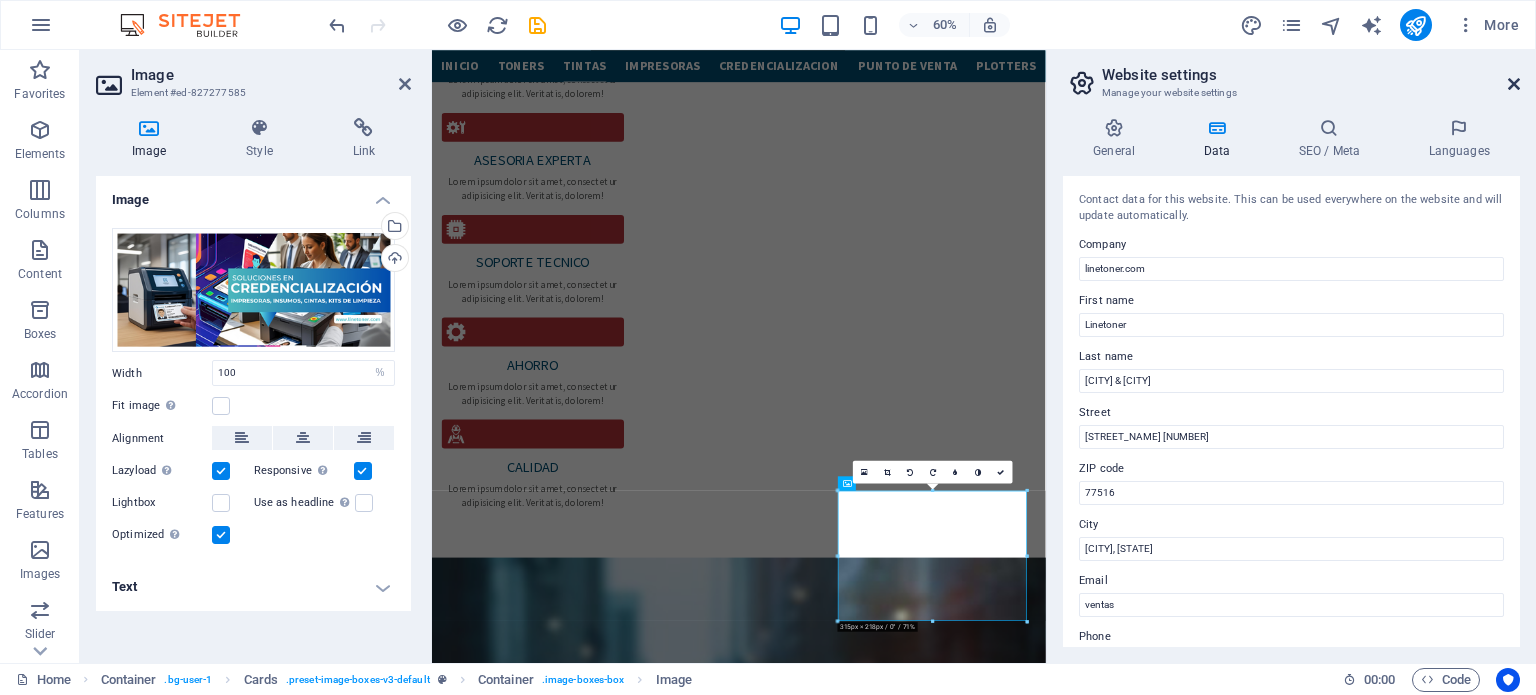 click at bounding box center (1514, 84) 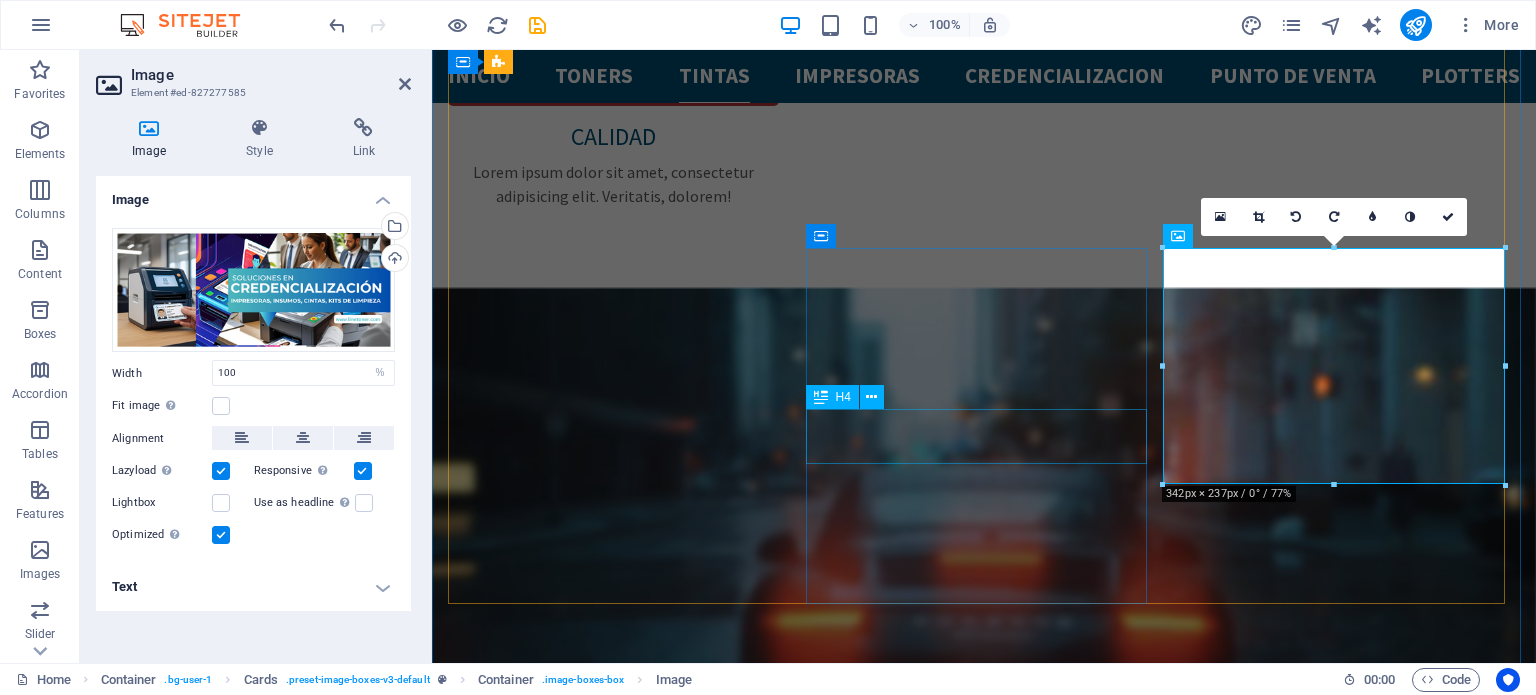 scroll, scrollTop: 3068, scrollLeft: 0, axis: vertical 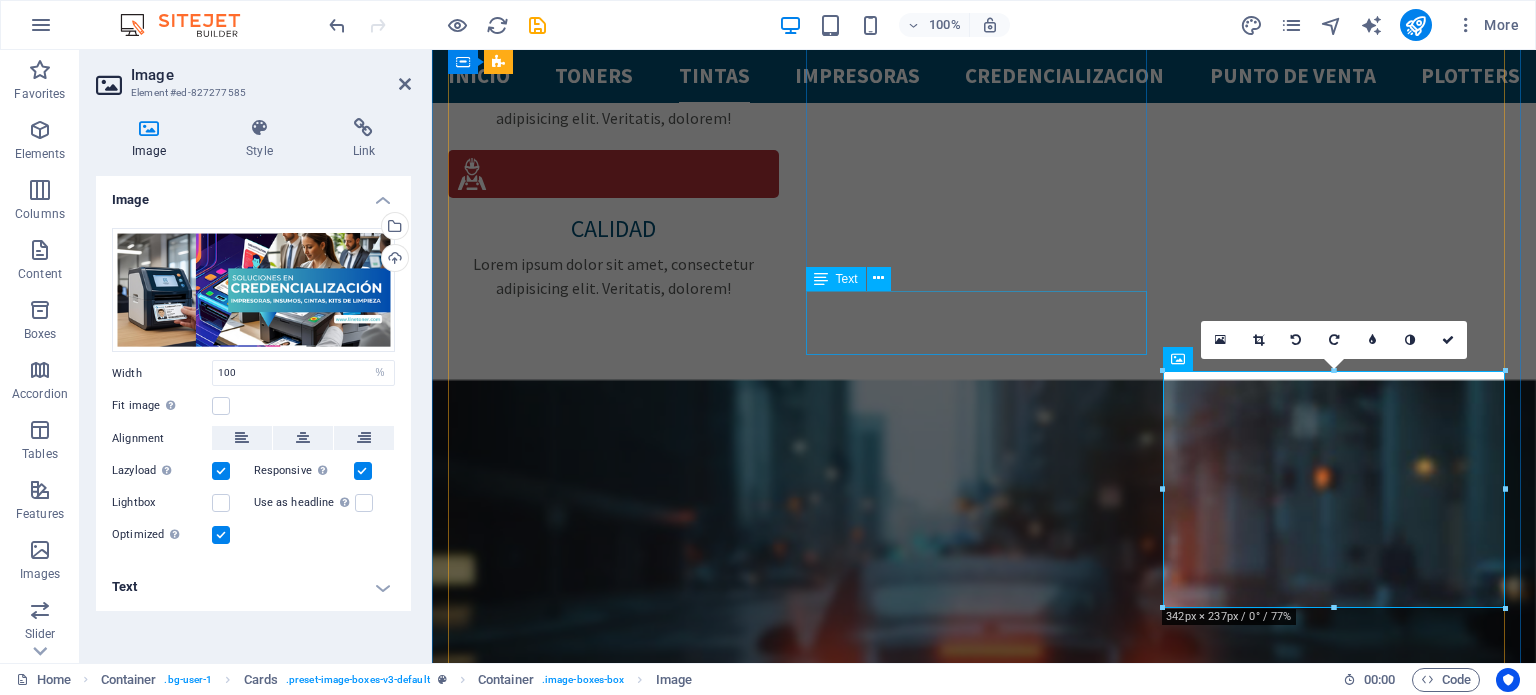 click on "Lorem ipsum dolor sit amet, consectetur adipisicing elit. Veritatis, dolorem!" at bounding box center [621, 3589] 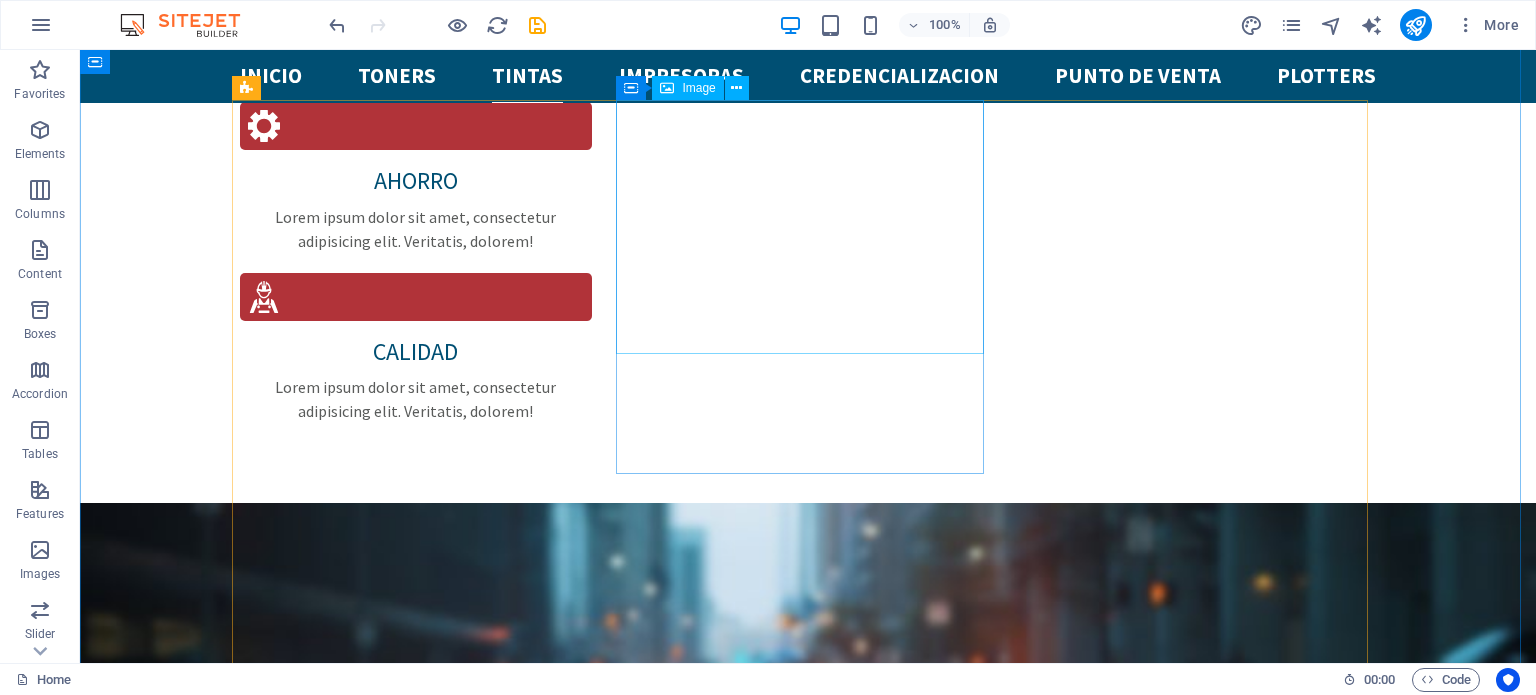scroll, scrollTop: 2541, scrollLeft: 0, axis: vertical 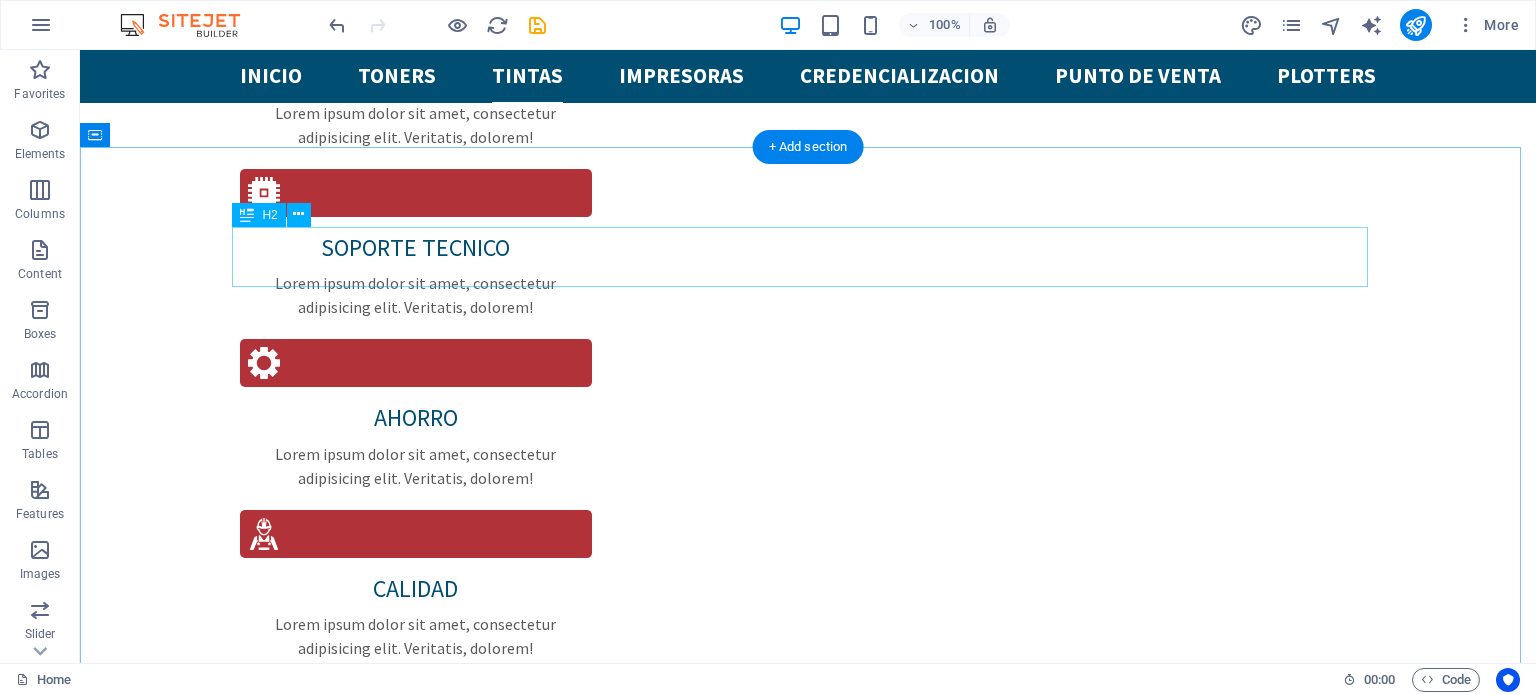 click on "Our Services" at bounding box center (808, 3308) 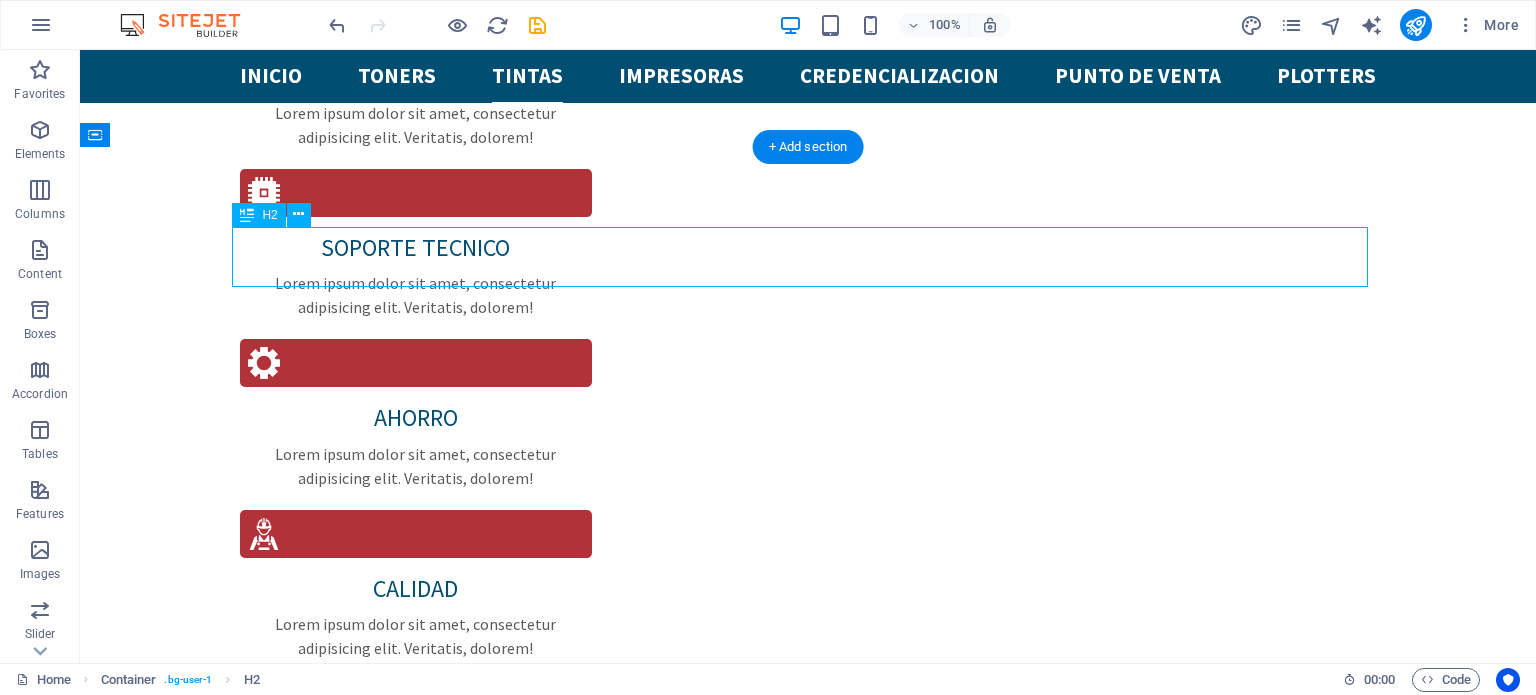 click on "Our Services" at bounding box center (808, 3308) 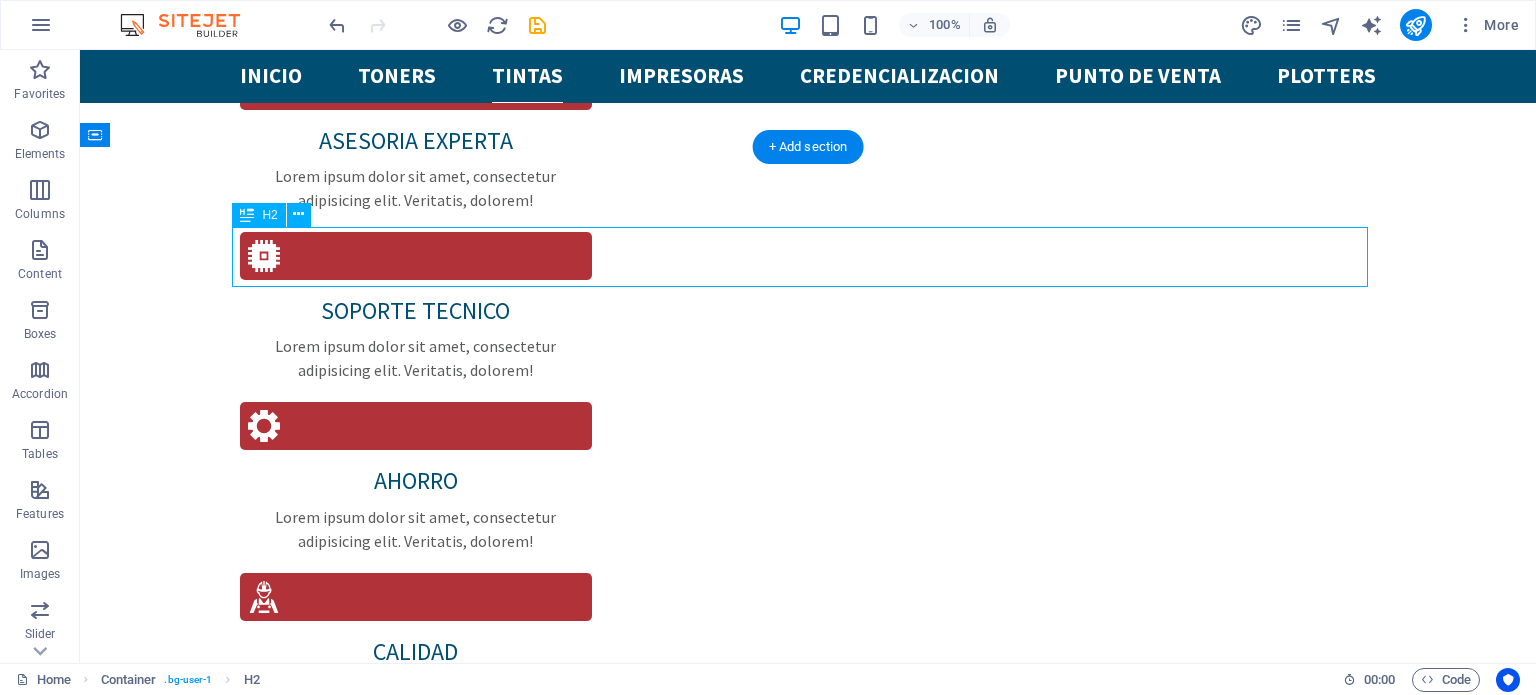 scroll, scrollTop: 2669, scrollLeft: 0, axis: vertical 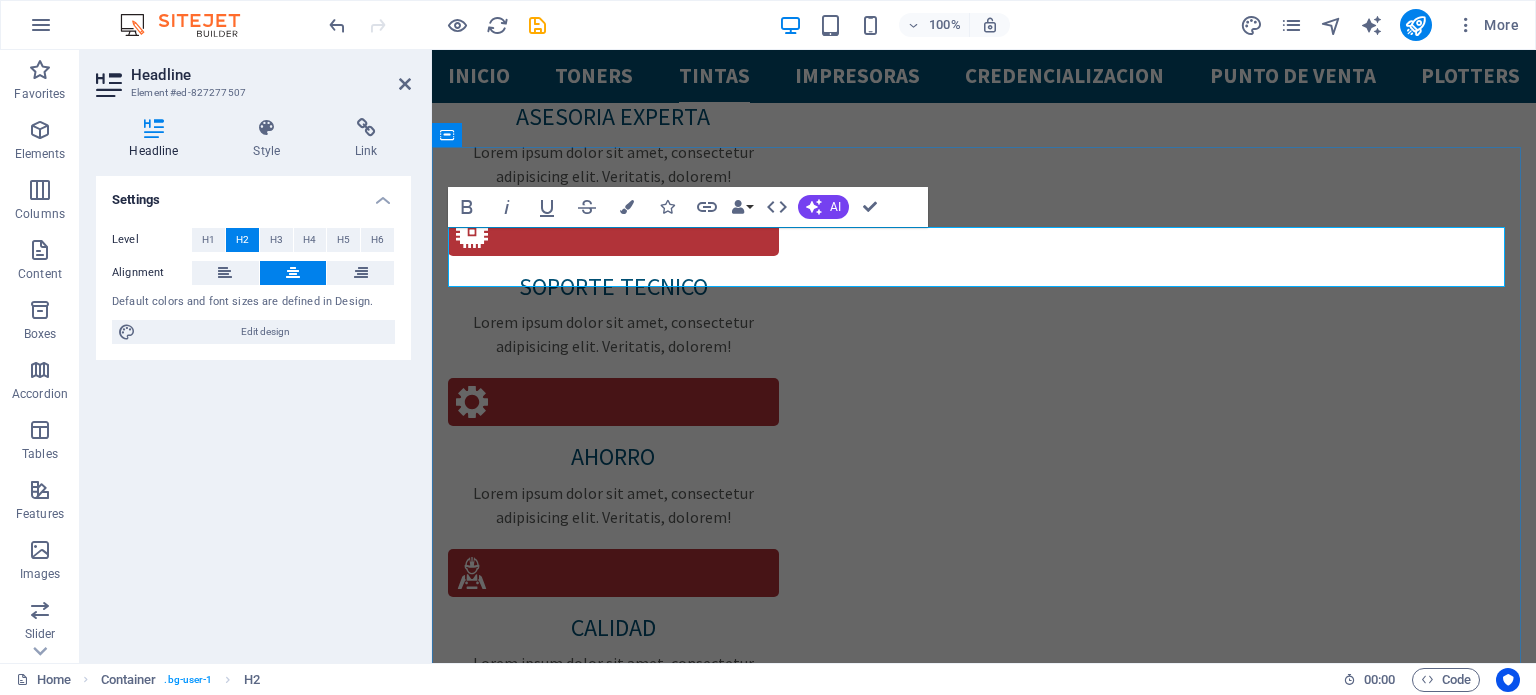 type 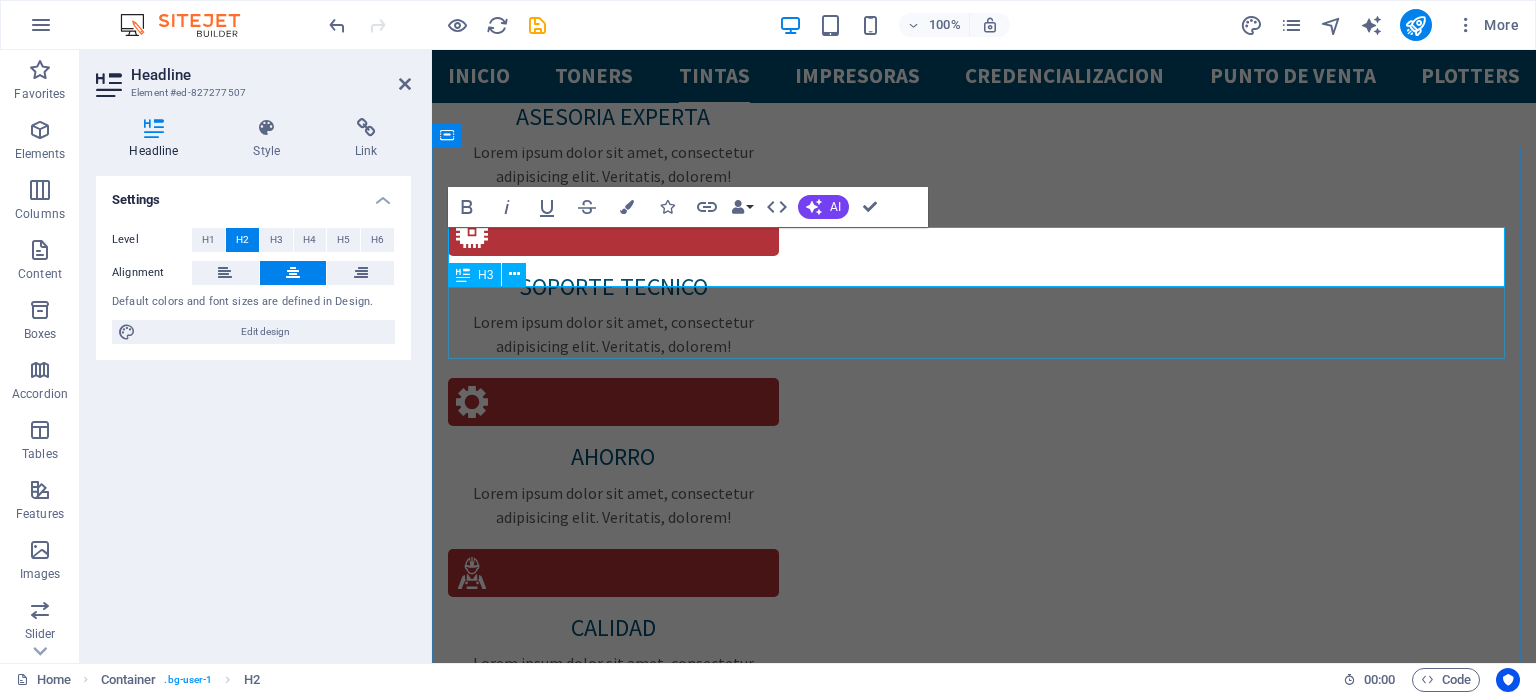 click on "Lorem ipsum dolor sit amet, consetetur sadipscing elitr, sed diam nonumy eirmod tempor invidunt ut labore" at bounding box center (984, 3215) 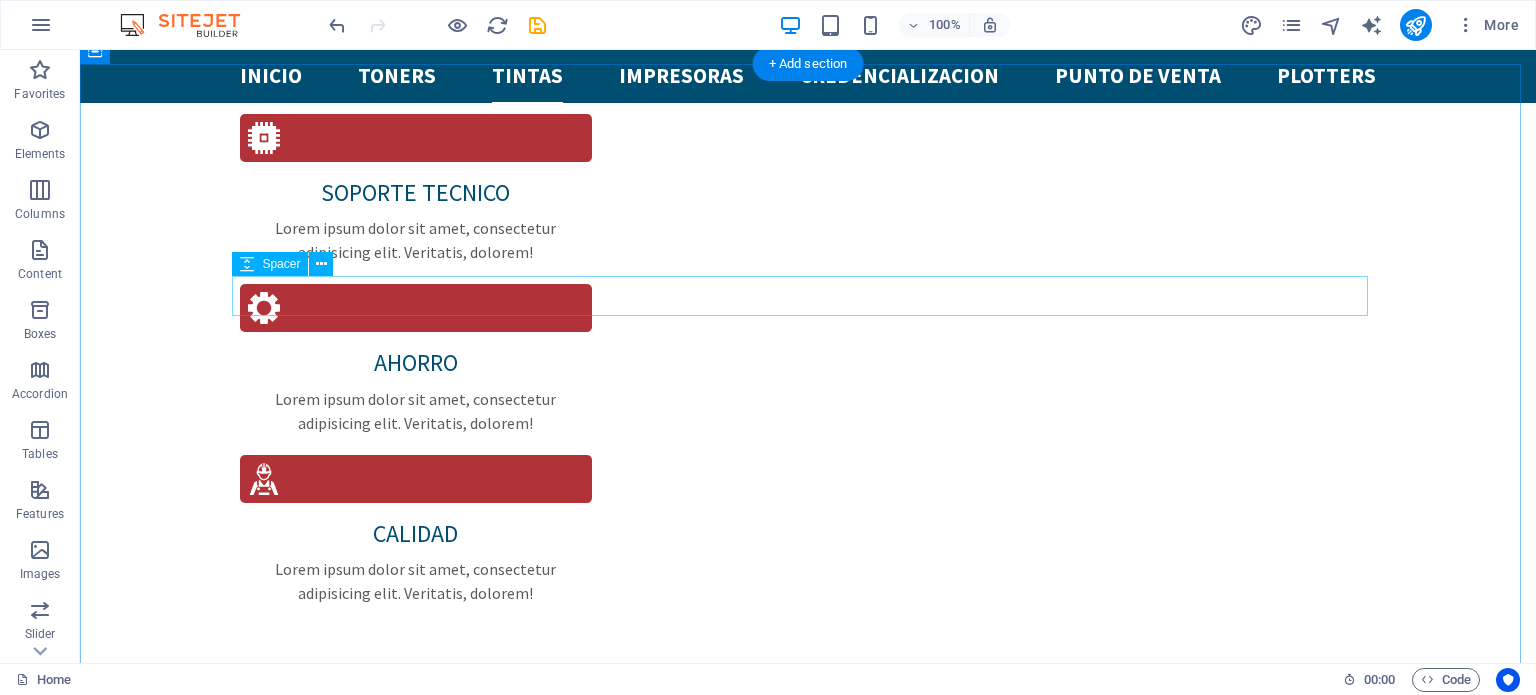 scroll, scrollTop: 2641, scrollLeft: 0, axis: vertical 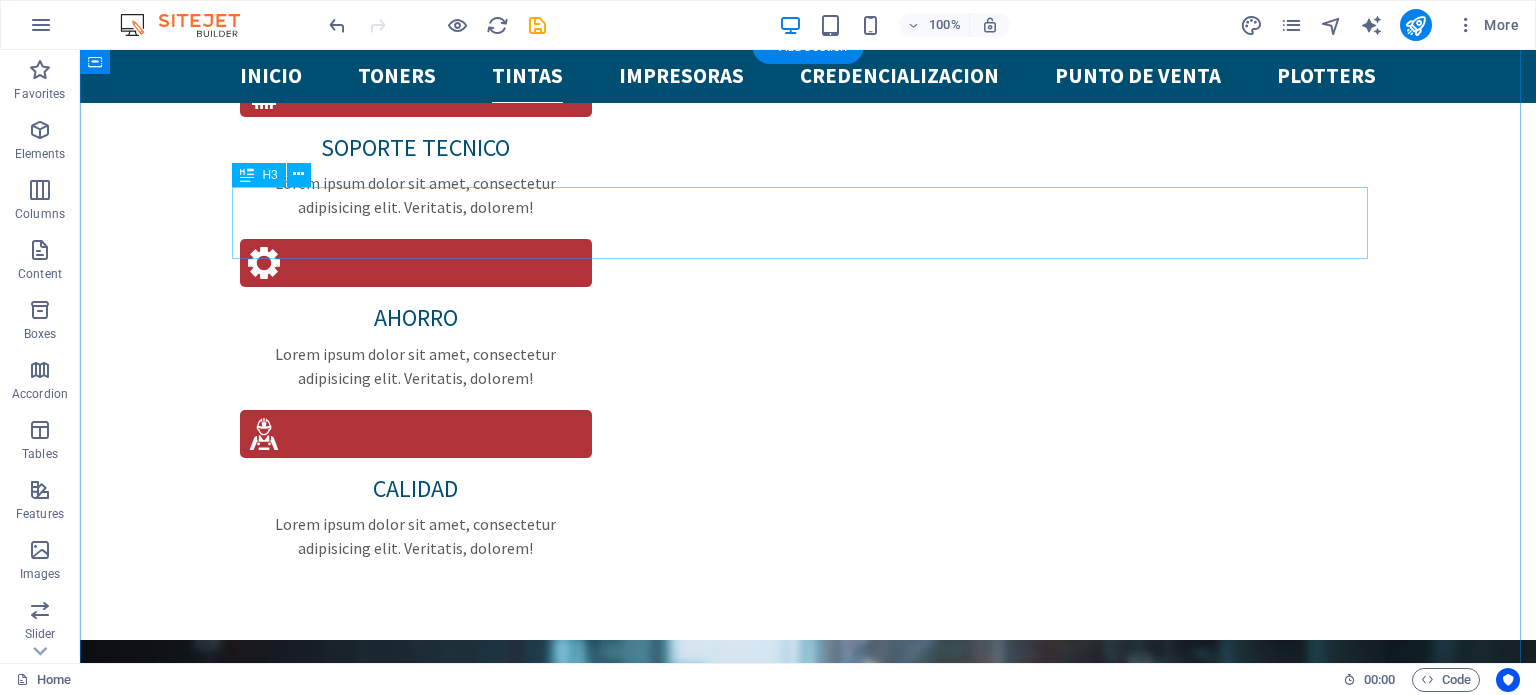 click on "Lorem ipsum dolor sit amet, consetetur sadipscing elitr, sed diam nonumy eirmod tempor invidunt ut labore" at bounding box center (808, 3274) 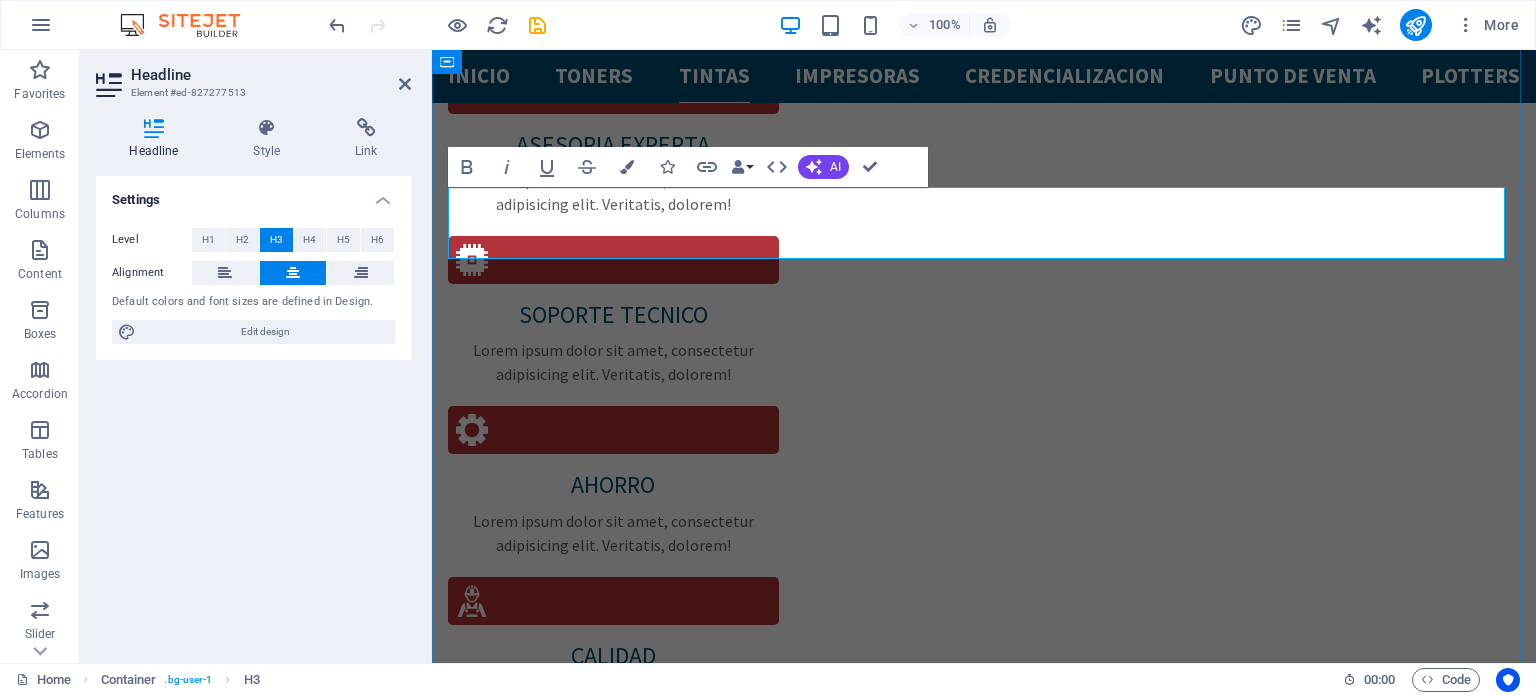 scroll, scrollTop: 2769, scrollLeft: 0, axis: vertical 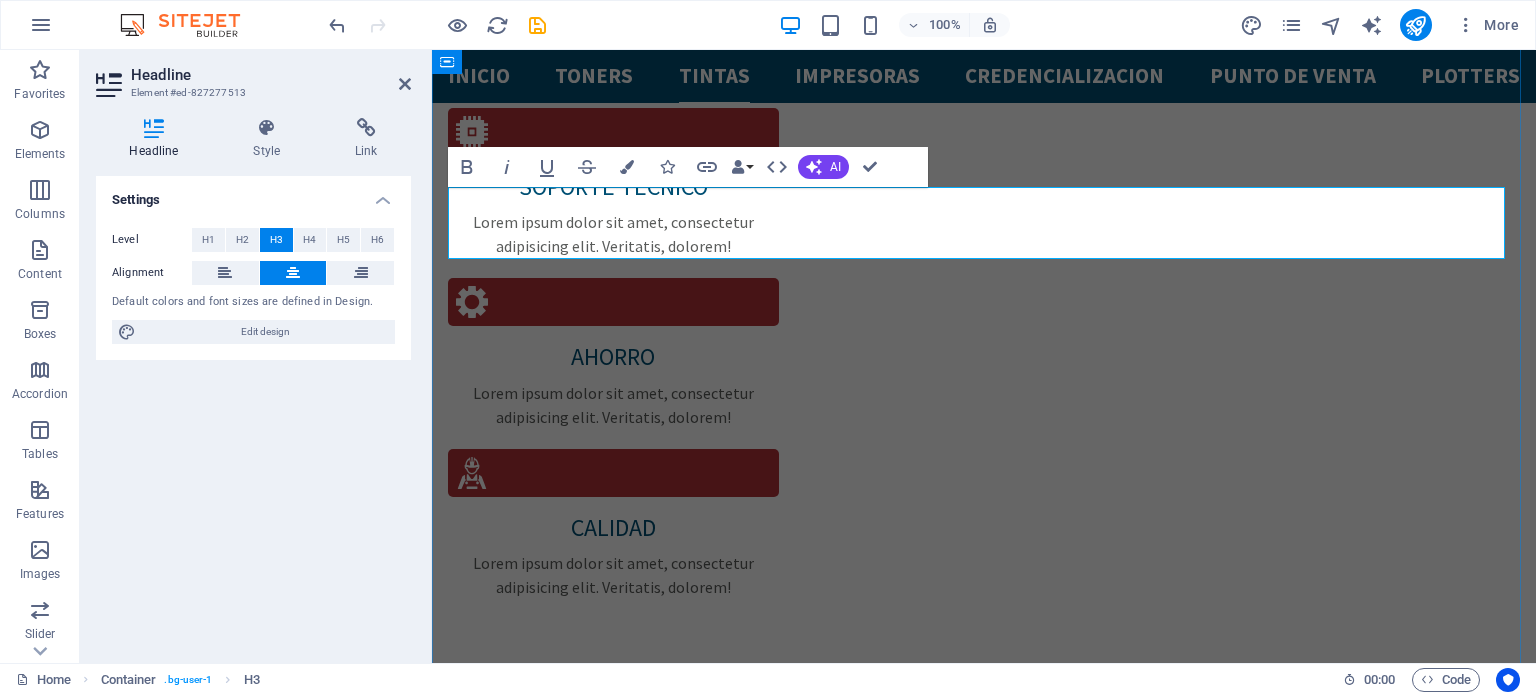 type 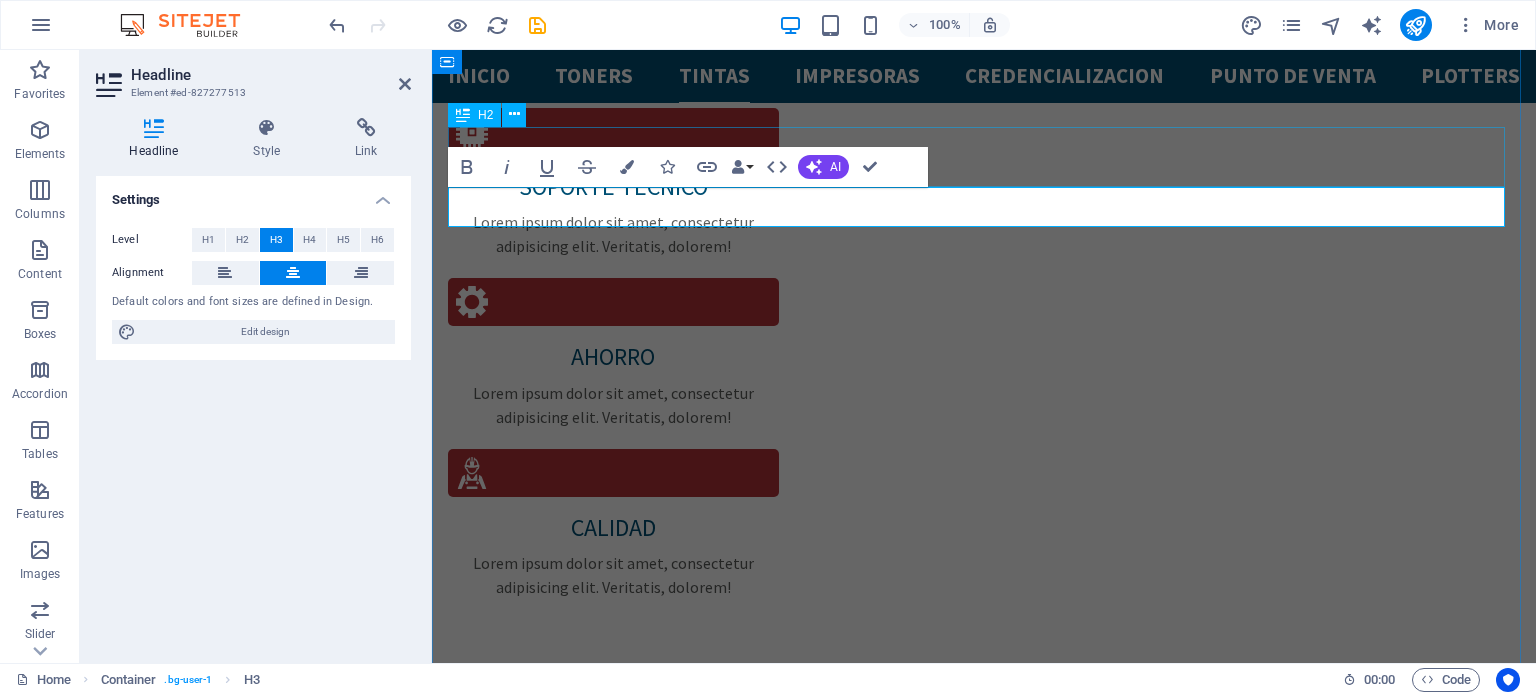 drag, startPoint x: 1242, startPoint y: 140, endPoint x: 1596, endPoint y: 140, distance: 354 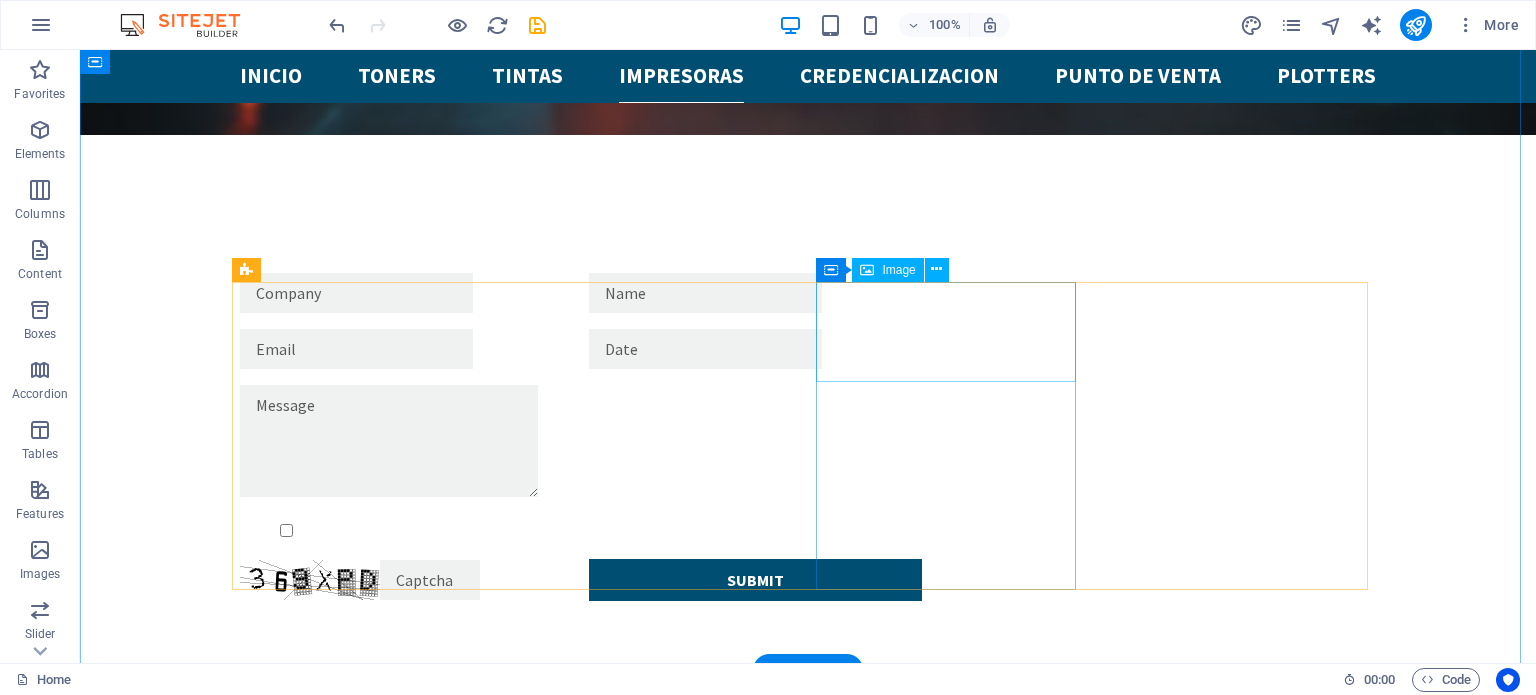 scroll, scrollTop: 3641, scrollLeft: 0, axis: vertical 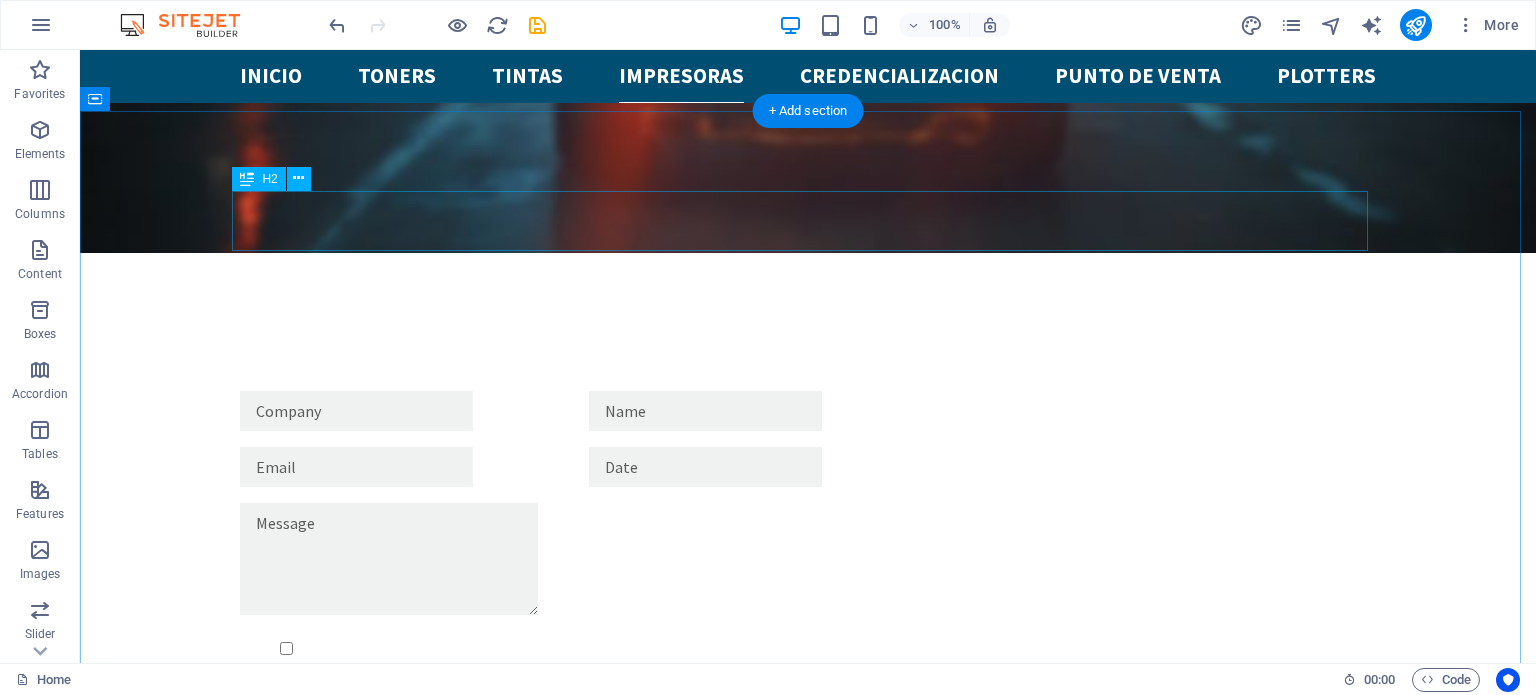 click on "Our Clients" at bounding box center [808, 4710] 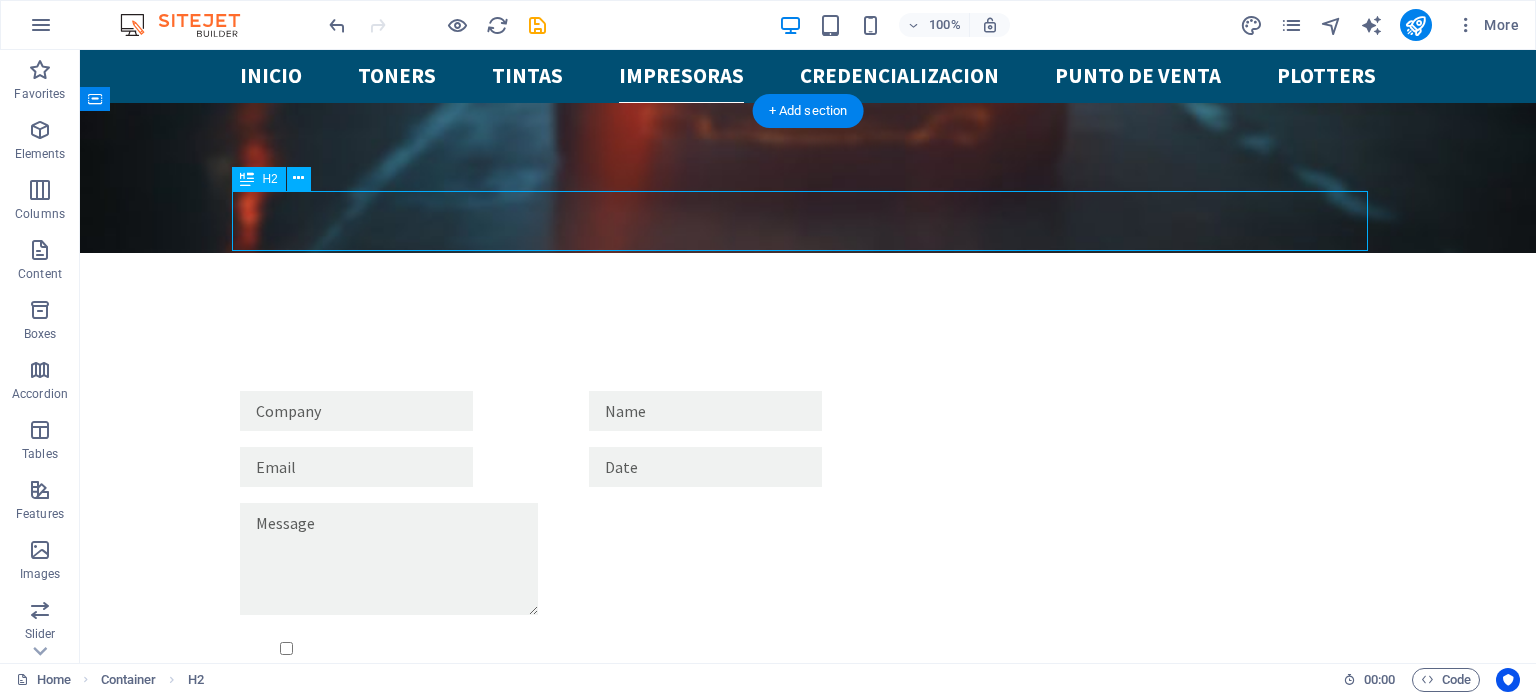 click on "Our Clients" at bounding box center [808, 4710] 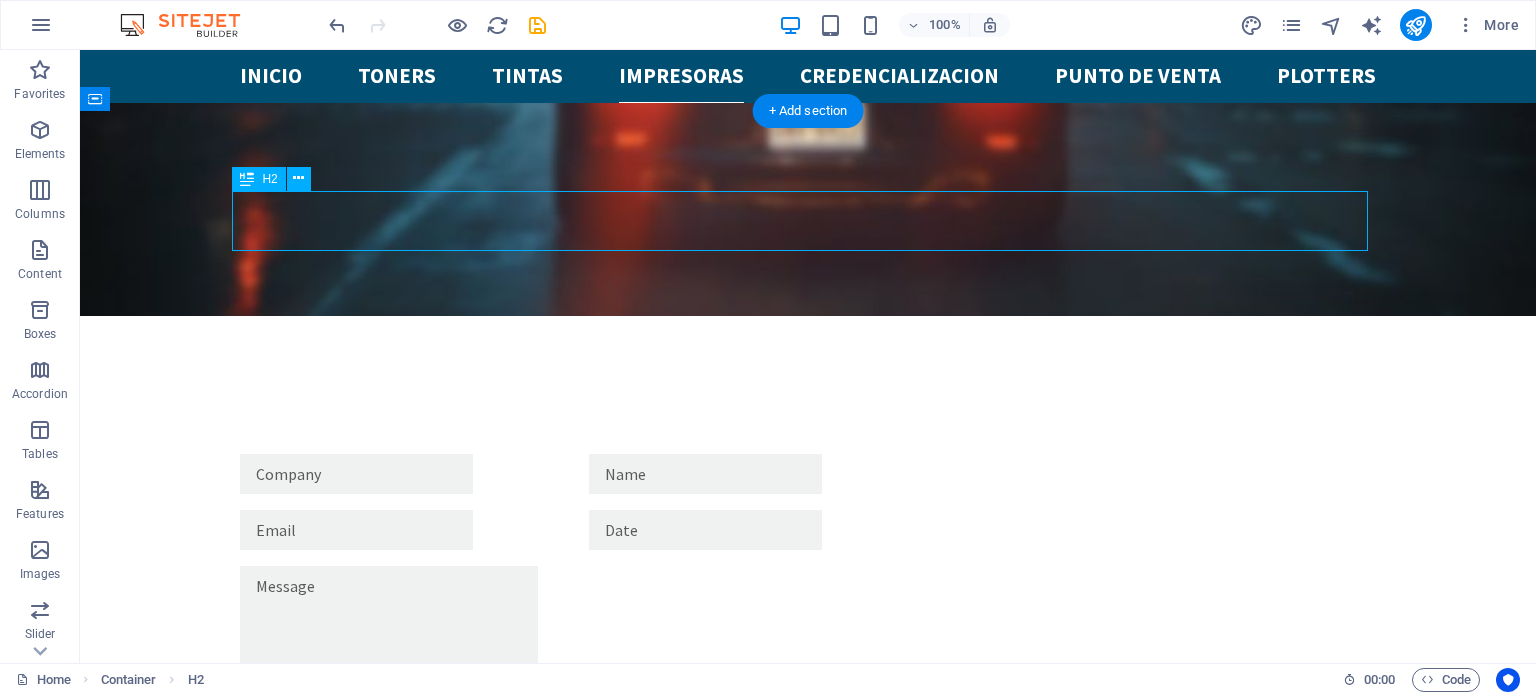 scroll, scrollTop: 3769, scrollLeft: 0, axis: vertical 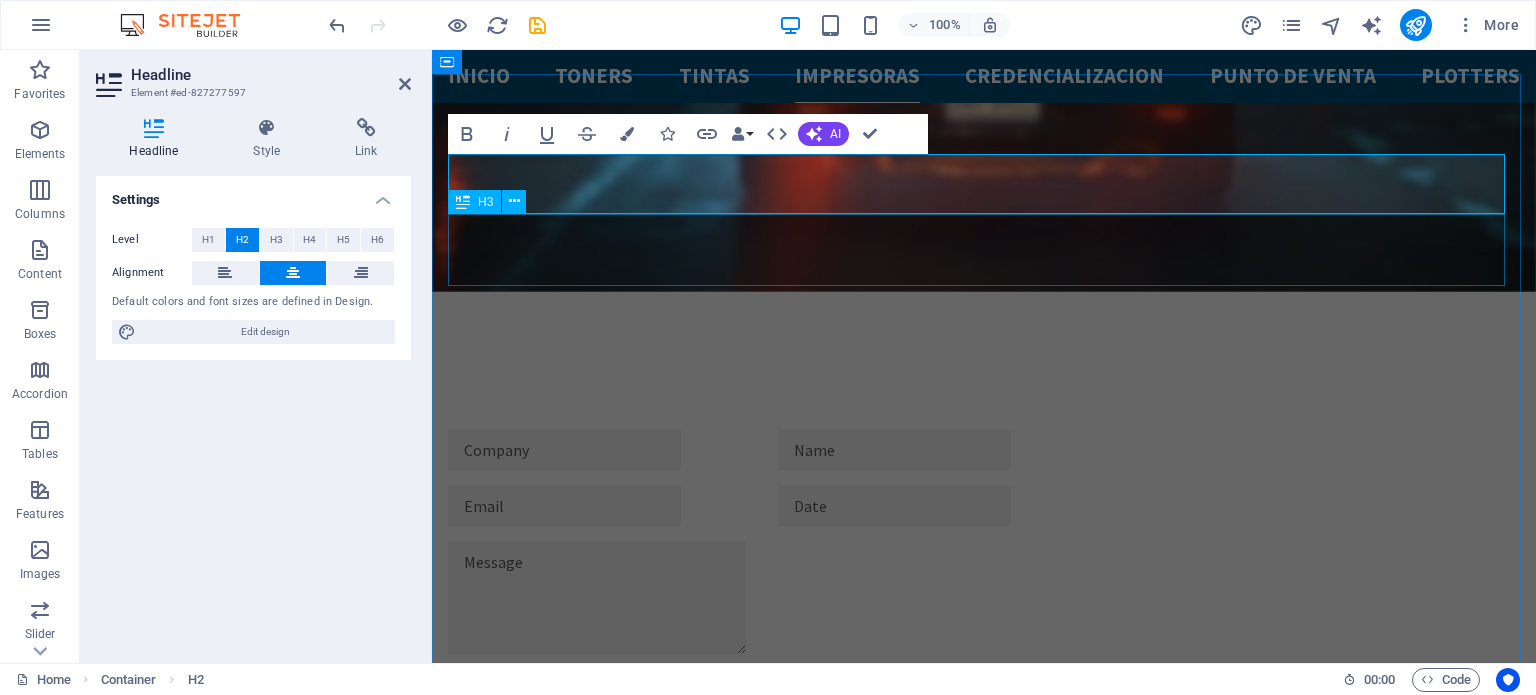 type 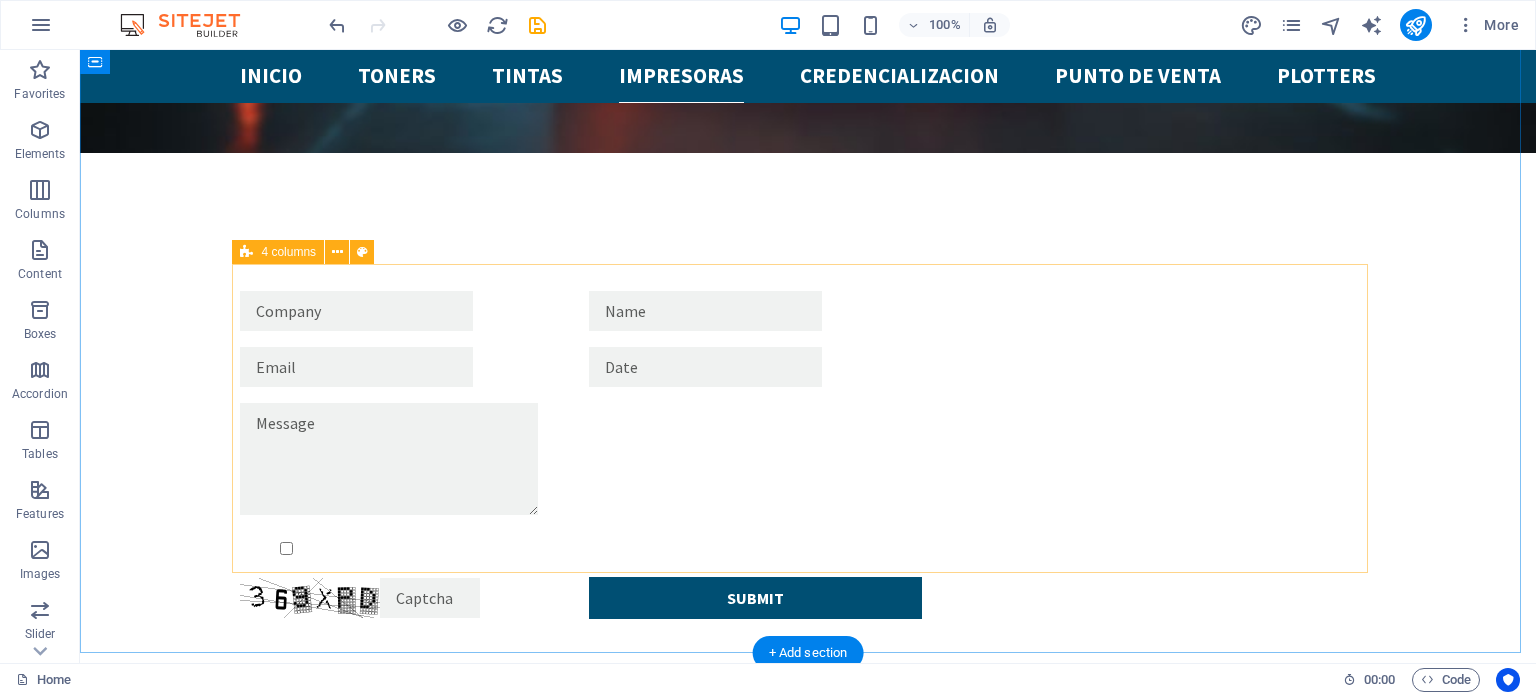 scroll, scrollTop: 3641, scrollLeft: 0, axis: vertical 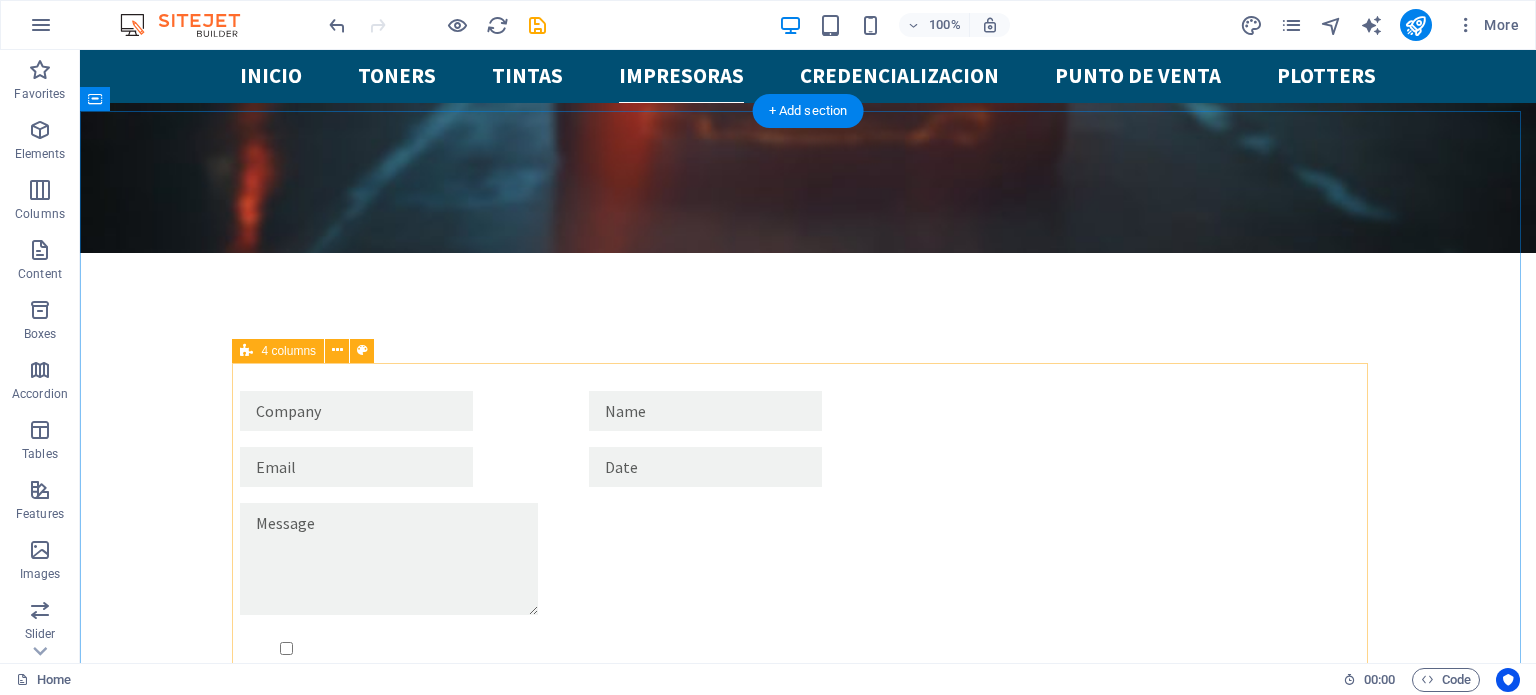 click on "Our Clients Lorem ipsum dolor sit amet, consetetur sadipscing elitr, sed diam nonumy eirmod tempor invidunt ut labore Lorem ipsum dolor sit amet, consetetur sadipscing elitr, sed diam nonumy eirmod tempor invidunt ut labore et dolore magna aliquyam erat, sed diam voluptua. At vero eos et accusam et justo duo [FIRST] [LAST] Lorem ipsum dolor sit amet, consetetur sadipscing elitr, sed diam nonumy eirmod tempor invidunt ut labore et dolore magna aliquyam erat, sed diam voluptua. At vero eos et accusam et justo duo [FIRST] [LAST] Lorem ipsum dolor sit amet, consetetur sadipscing elitr, sed diam nonumy eirmod tempor invidunt ut labore et dolore magna aliquyam erat, sed diam voluptua. At vero eos et accusam et justo duo [FIRST] [LAST] Lorem ipsum dolor sit amet, consetetur sadipscing elitr, sed diam nonumy eirmod tempor invidunt ut labore et dolore magna aliquyam erat, sed diam voluptua. At vero eos et accusam et justo duo [FIRST] [LAST]" at bounding box center [808, 5480] 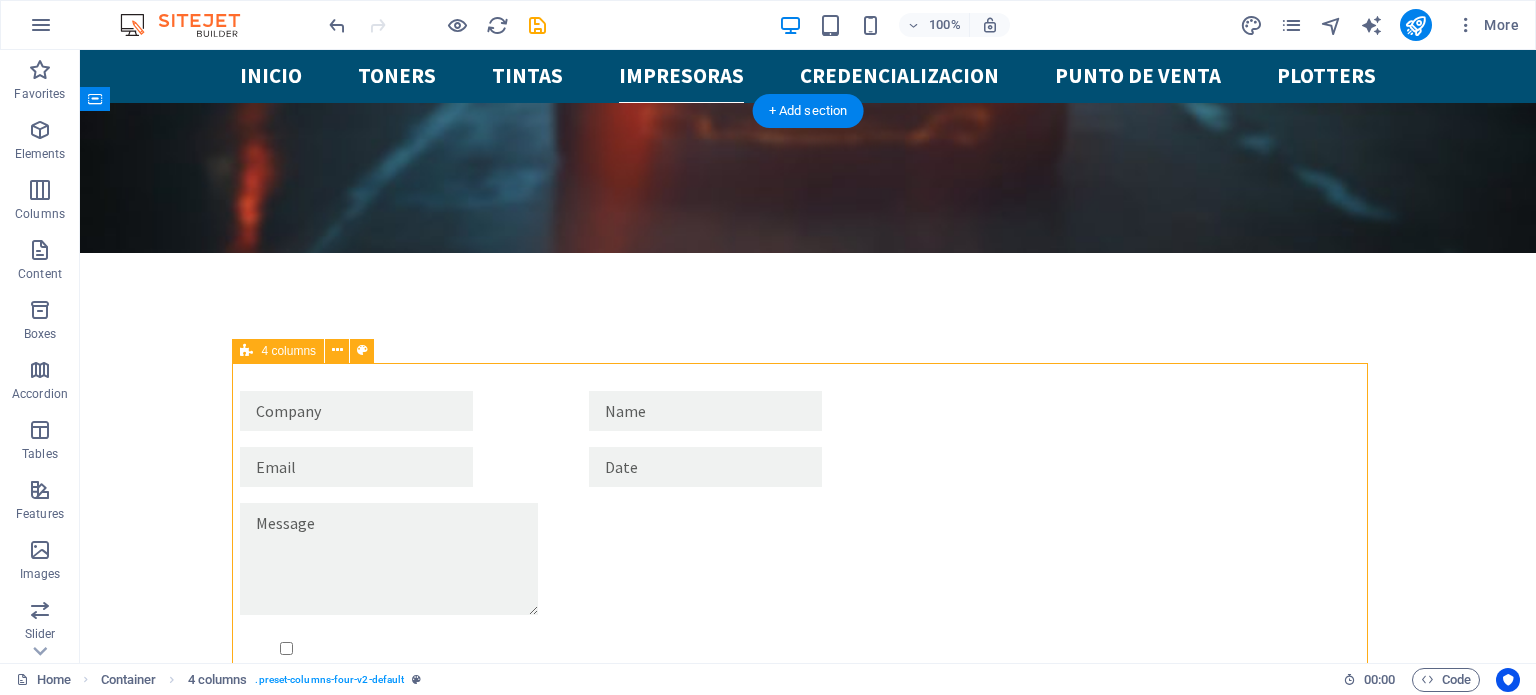click on "Our Clients Lorem ipsum dolor sit amet, consetetur sadipscing elitr, sed diam nonumy eirmod tempor invidunt ut labore Lorem ipsum dolor sit amet, consetetur sadipscing elitr, sed diam nonumy eirmod tempor invidunt ut labore et dolore magna aliquyam erat, sed diam voluptua. At vero eos et accusam et justo duo [FIRST] [LAST] Lorem ipsum dolor sit amet, consetetur sadipscing elitr, sed diam nonumy eirmod tempor invidunt ut labore et dolore magna aliquyam erat, sed diam voluptua. At vero eos et accusam et justo duo [FIRST] [LAST] Lorem ipsum dolor sit amet, consetetur sadipscing elitr, sed diam nonumy eirmod tempor invidunt ut labore et dolore magna aliquyam erat, sed diam voluptua. At vero eos et accusam et justo duo [FIRST] [LAST] Lorem ipsum dolor sit amet, consetetur sadipscing elitr, sed diam nonumy eirmod tempor invidunt ut labore et dolore magna aliquyam erat, sed diam voluptua. At vero eos et accusam et justo duo [FIRST] [LAST]" at bounding box center [808, 5480] 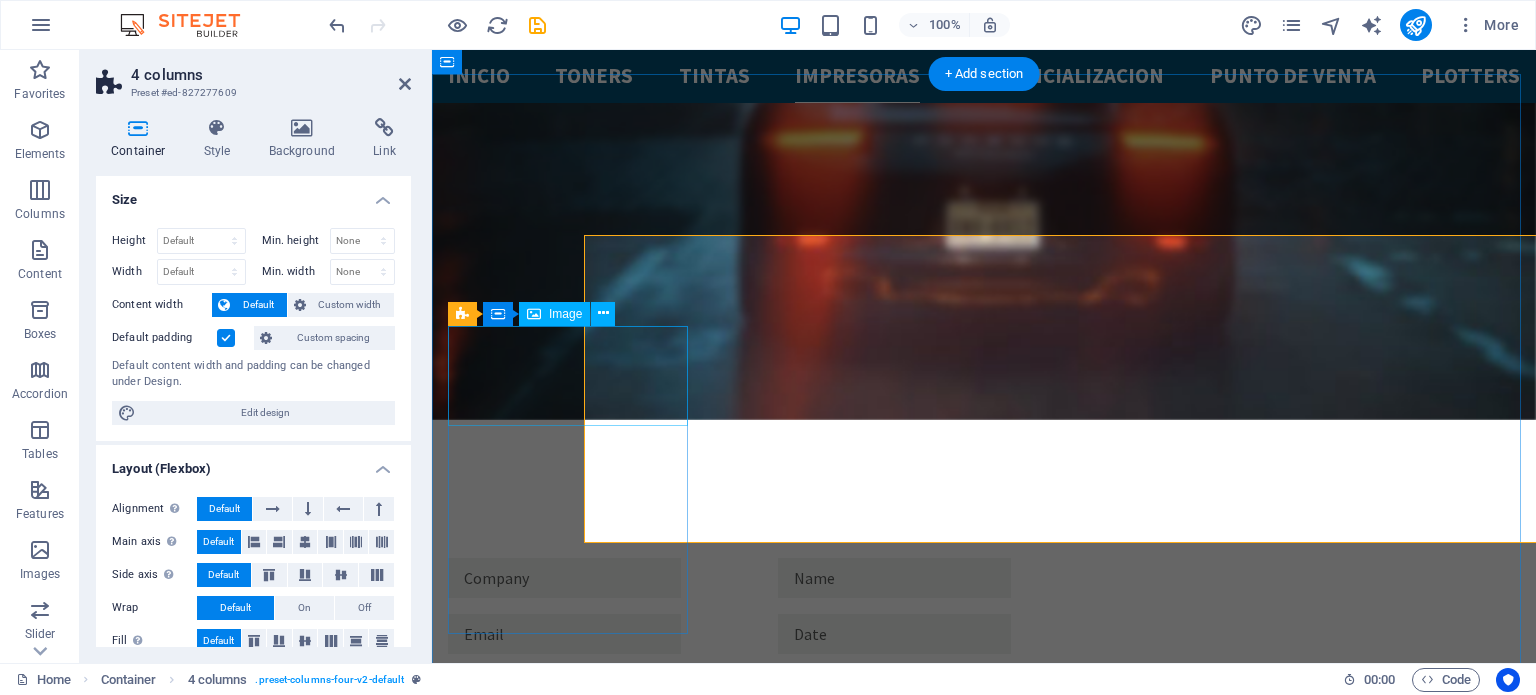 scroll, scrollTop: 3769, scrollLeft: 0, axis: vertical 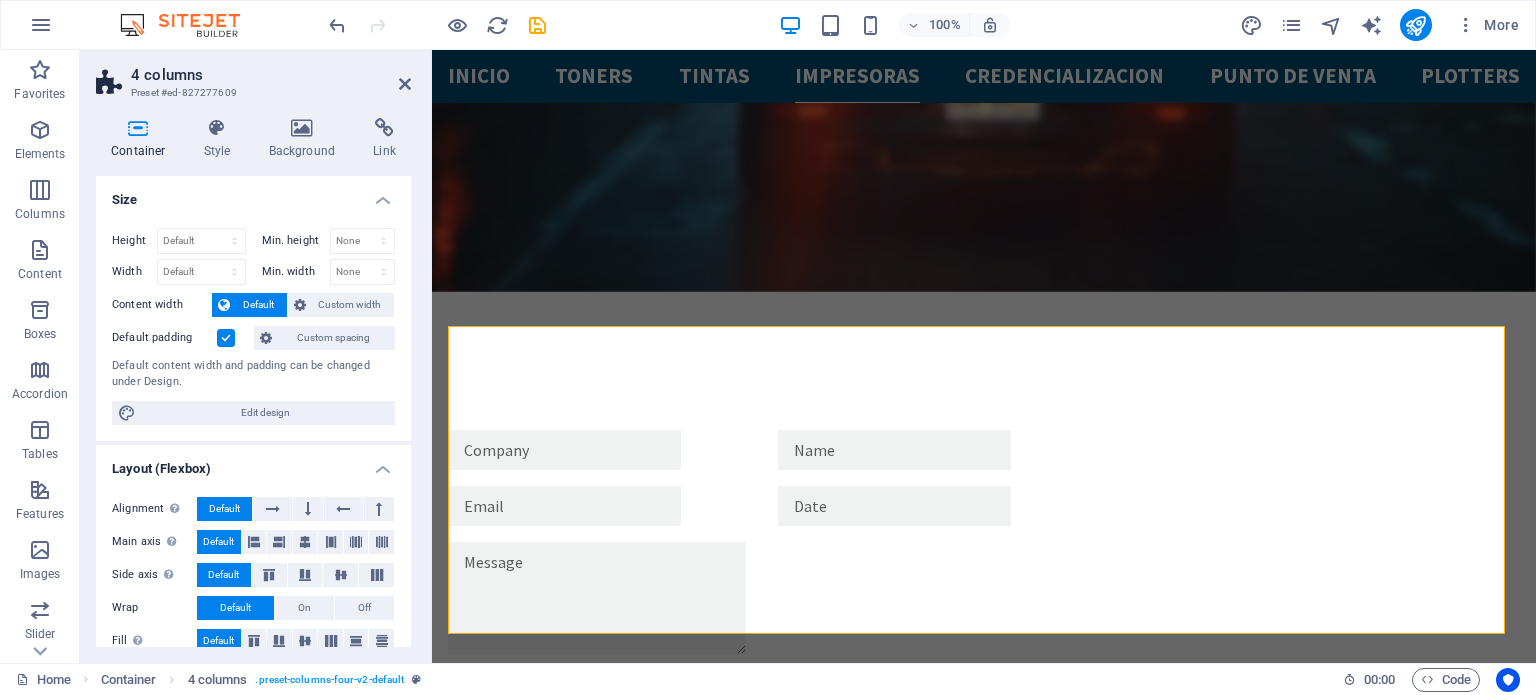 click at bounding box center (138, 128) 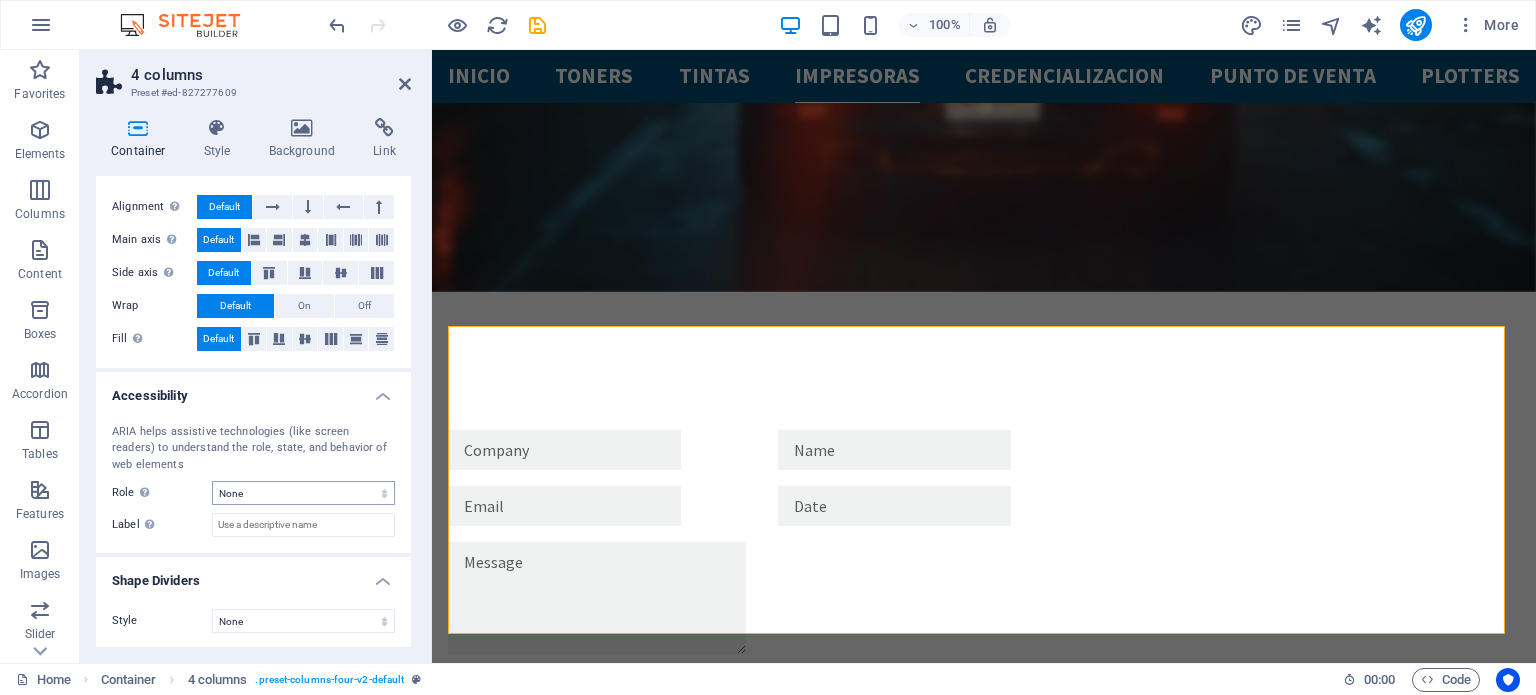 scroll, scrollTop: 3, scrollLeft: 0, axis: vertical 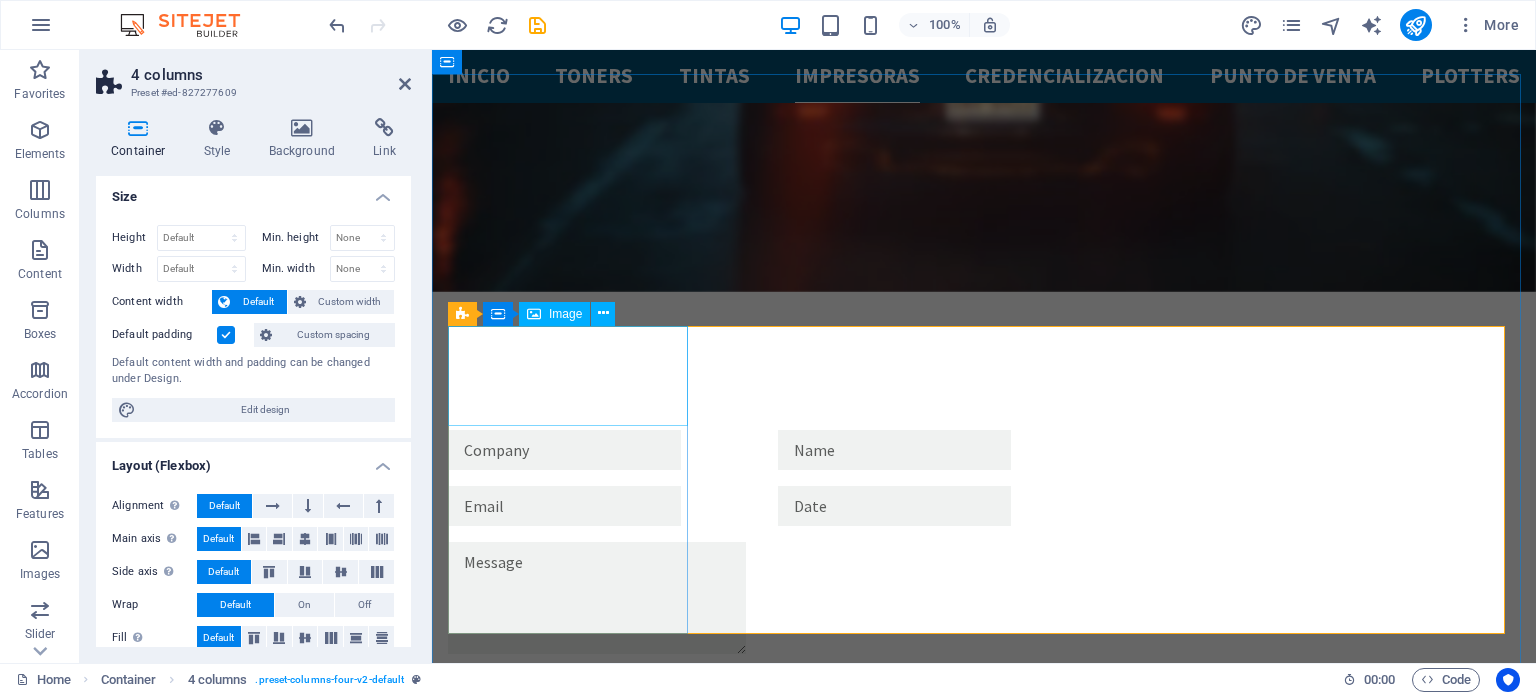 click at bounding box center [570, 4663] 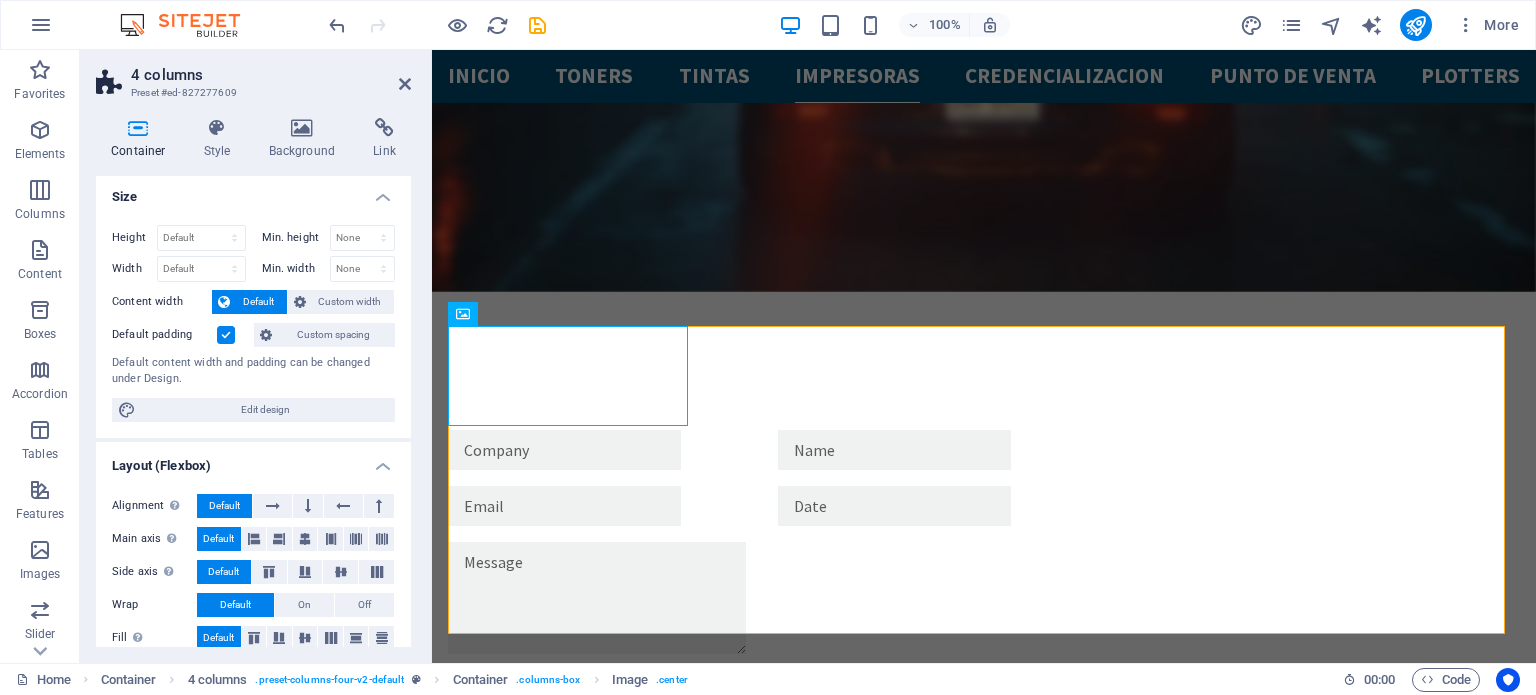 scroll, scrollTop: 0, scrollLeft: 0, axis: both 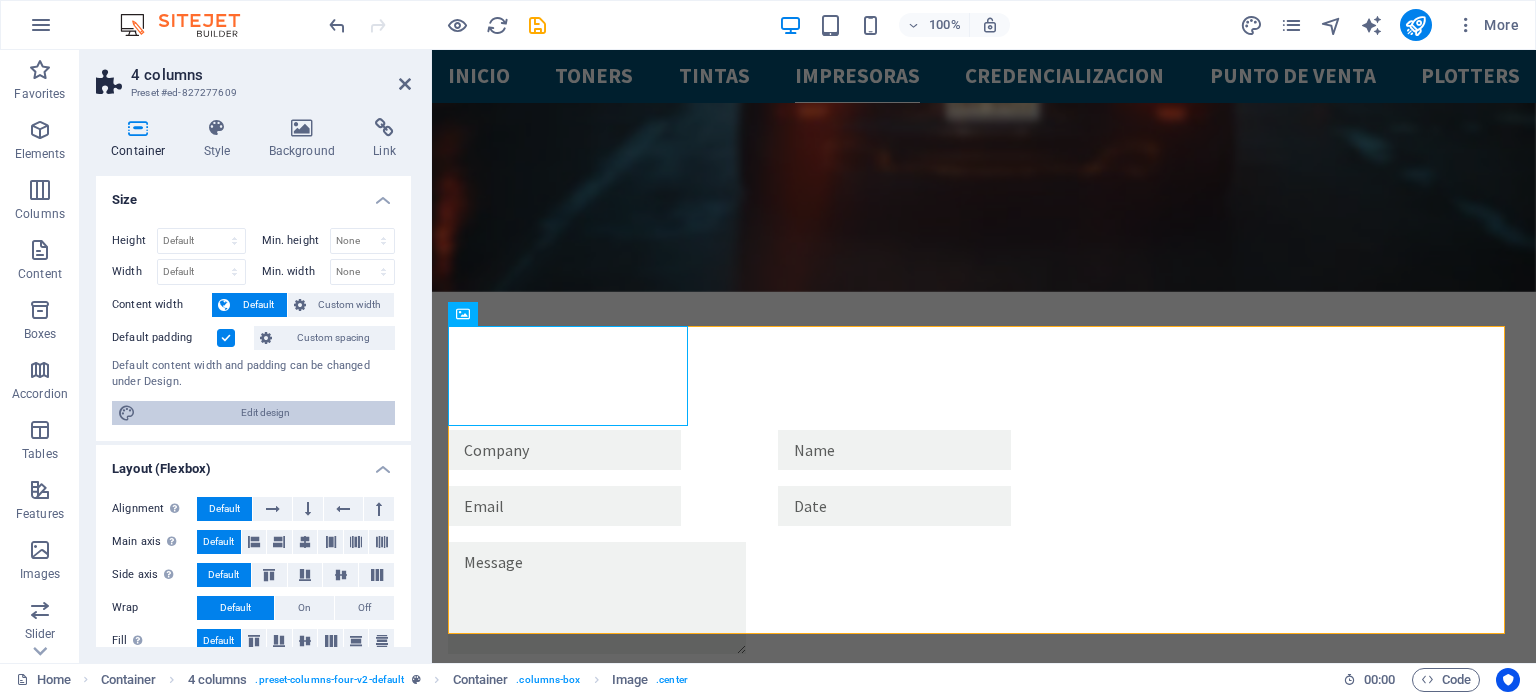 click on "Edit design" at bounding box center (265, 413) 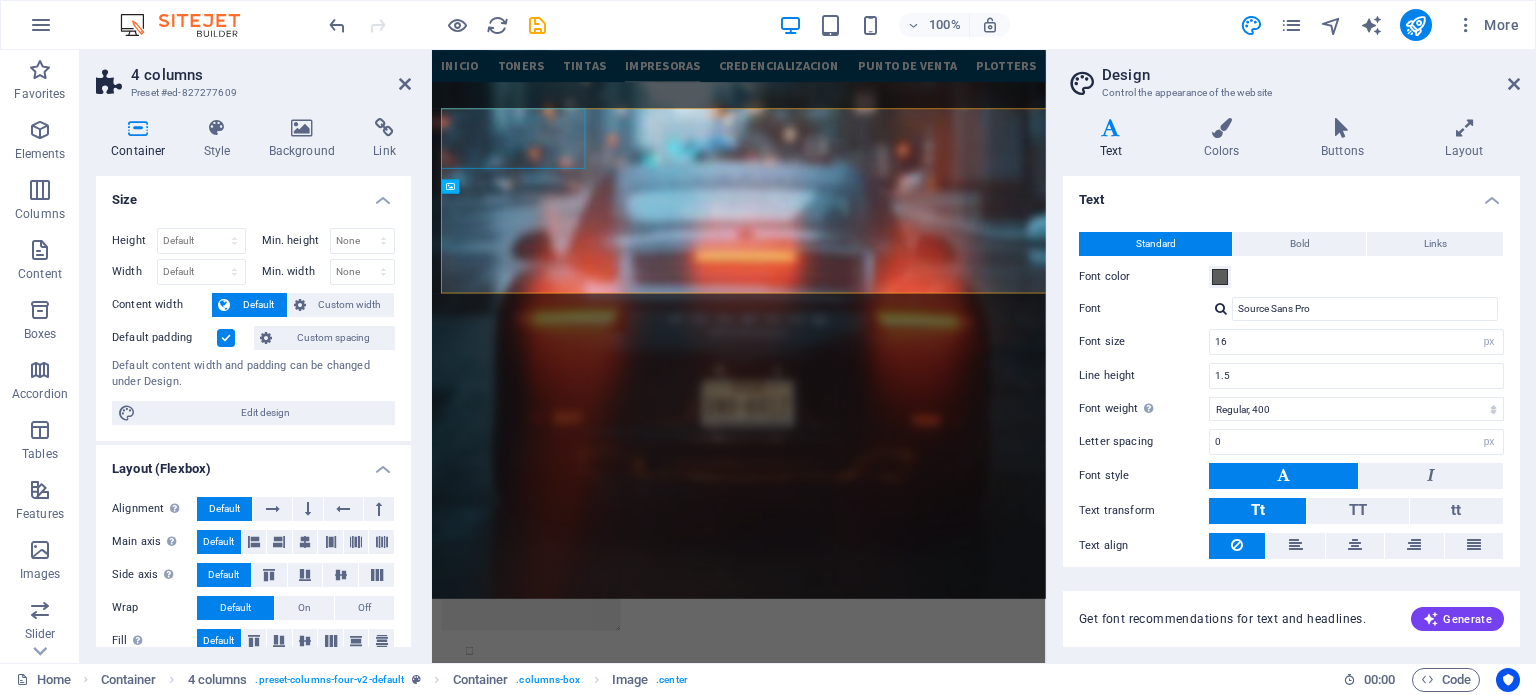 scroll, scrollTop: 3948, scrollLeft: 0, axis: vertical 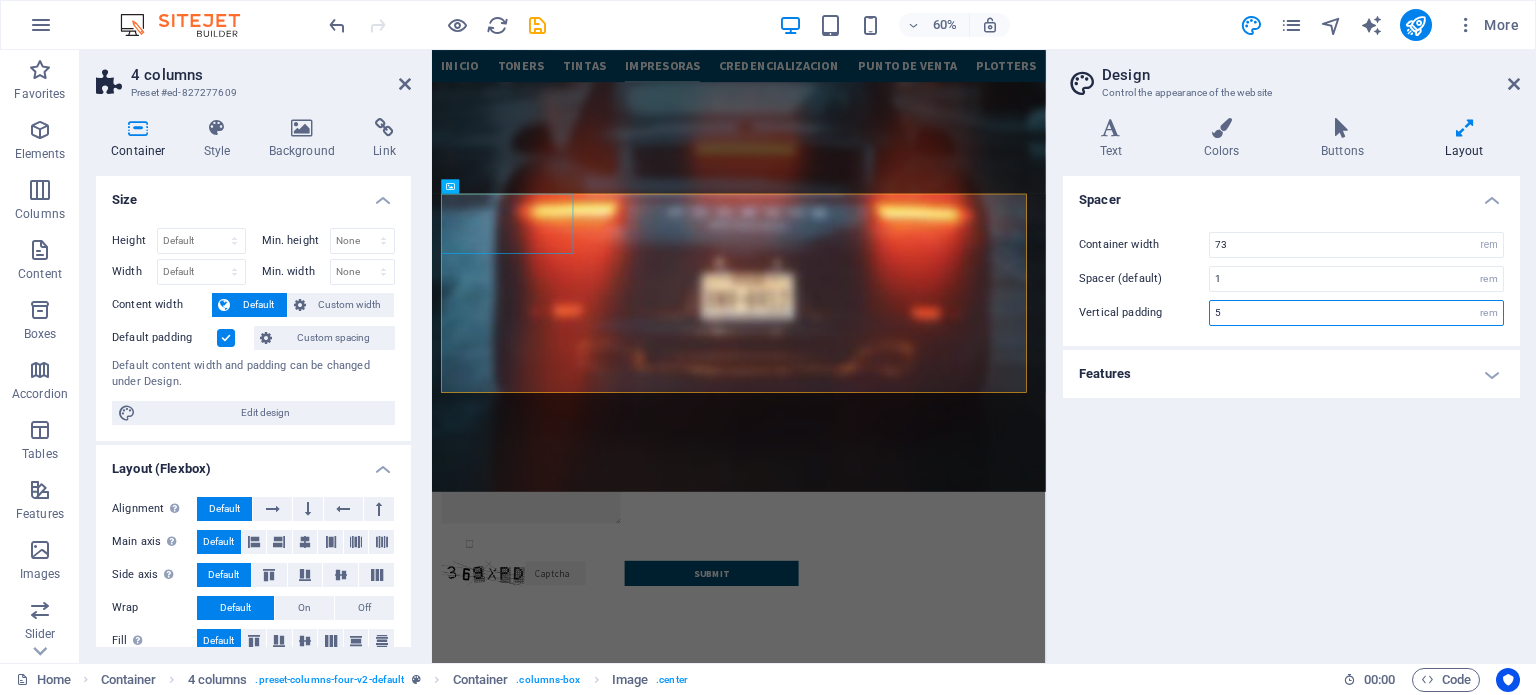 click on "5" at bounding box center [1356, 313] 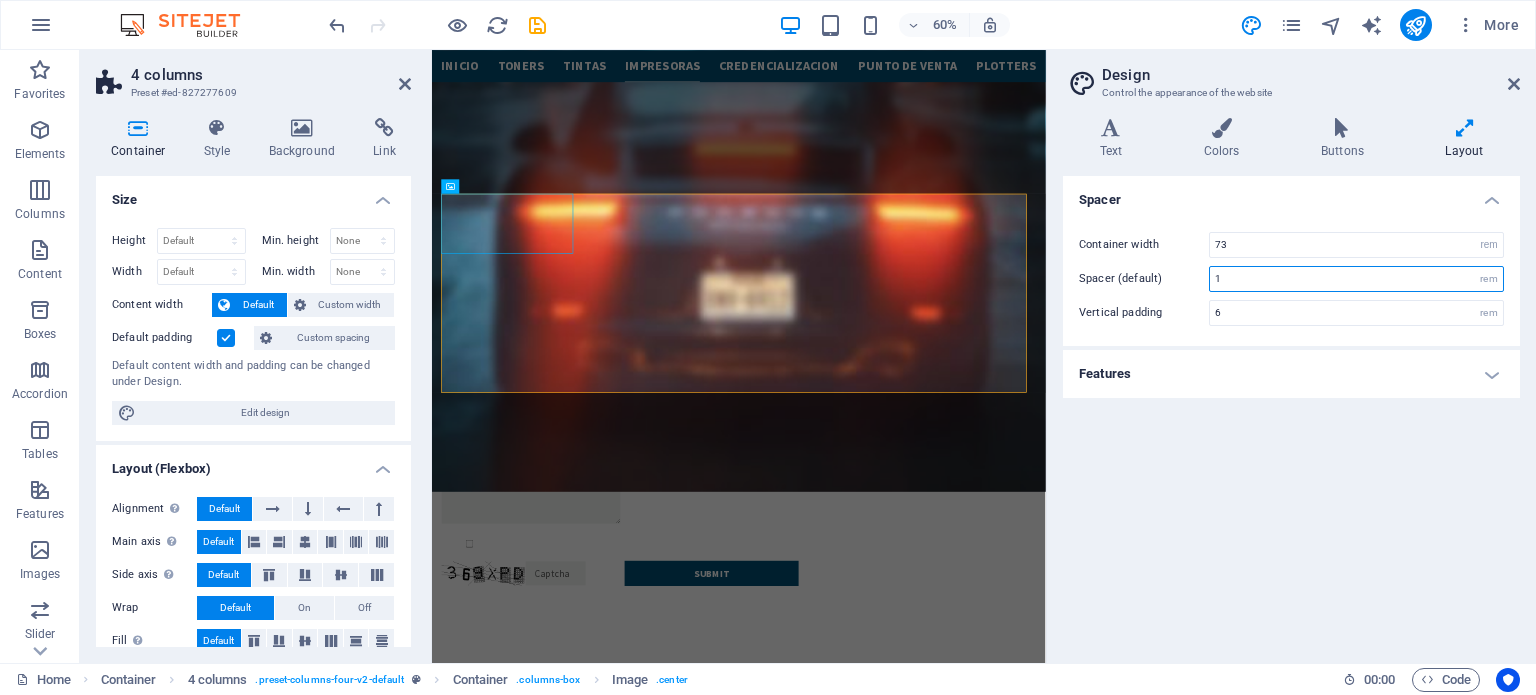 click on "1" at bounding box center (1356, 279) 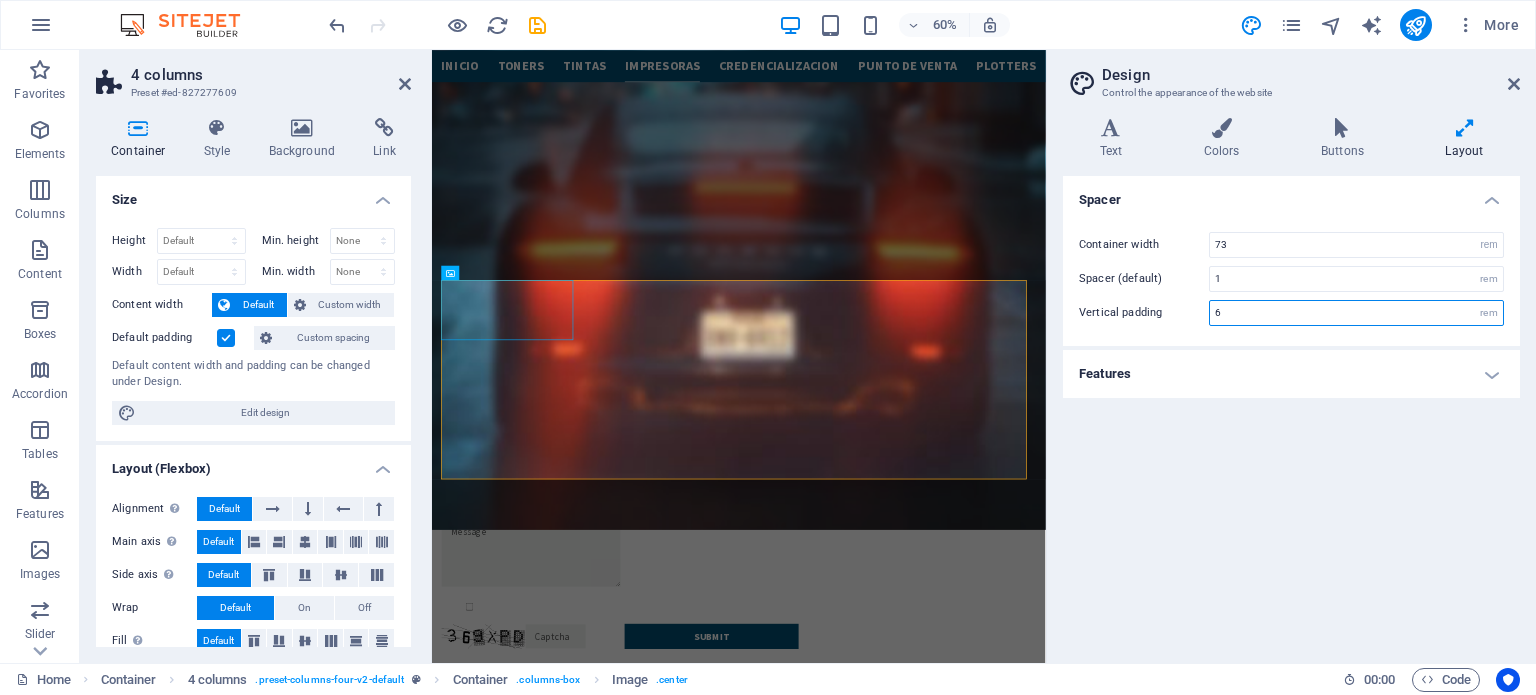 click on "6" at bounding box center (1356, 313) 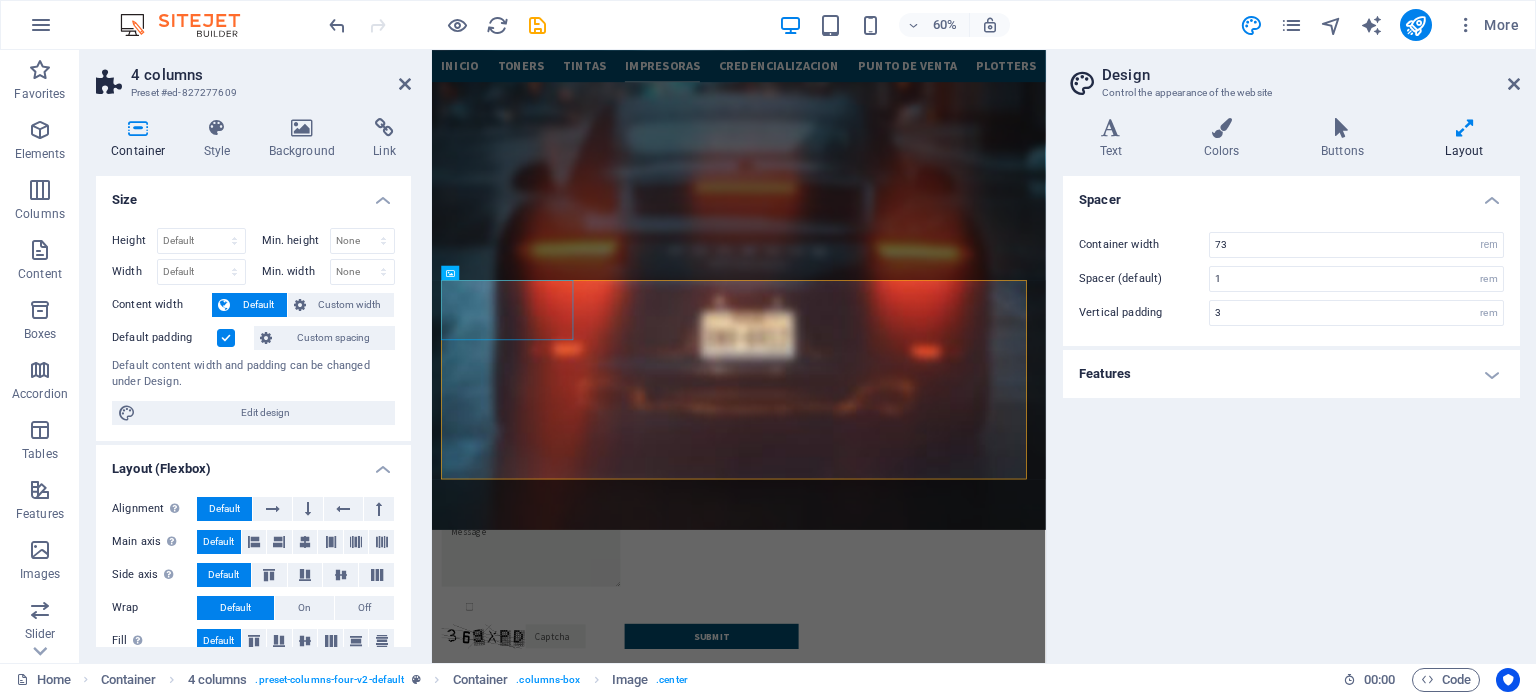 click on "Vertical padding 3 rem" at bounding box center [1291, 313] 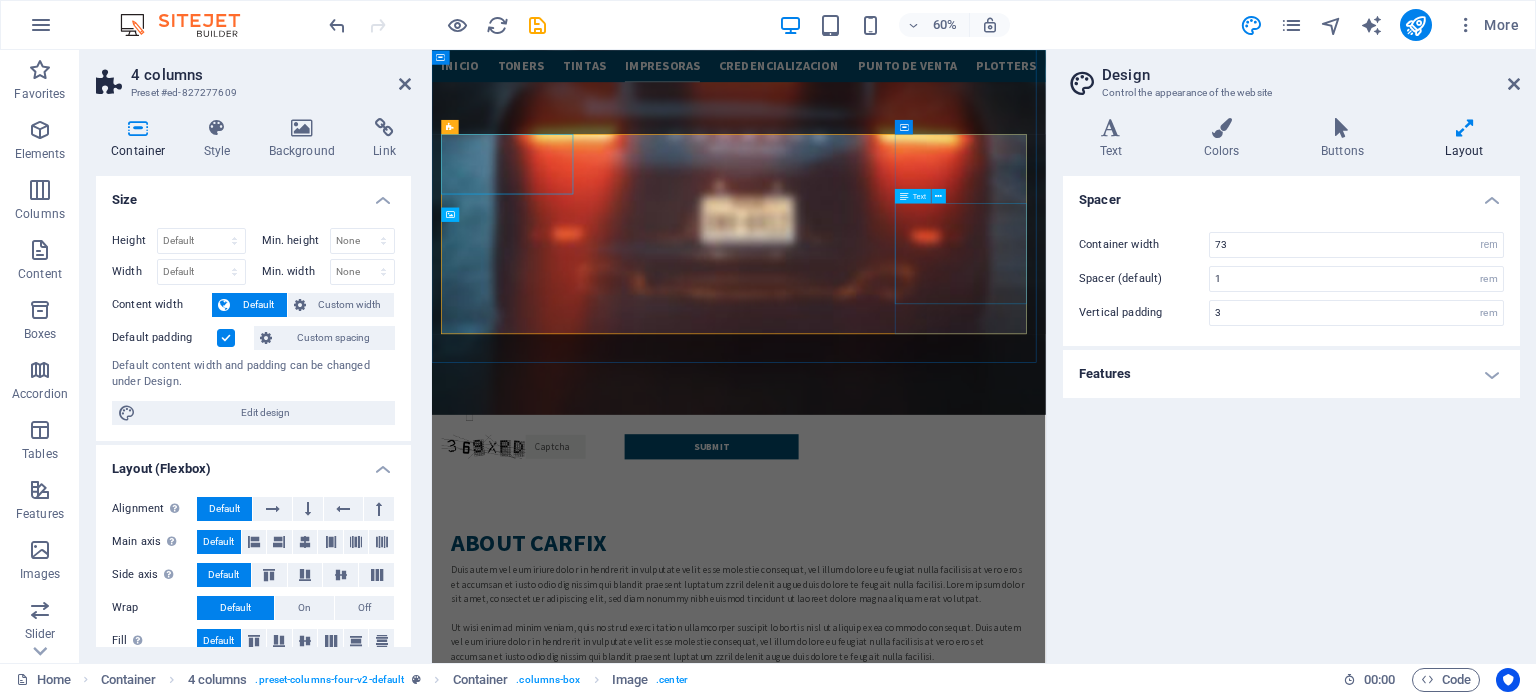 scroll, scrollTop: 3648, scrollLeft: 0, axis: vertical 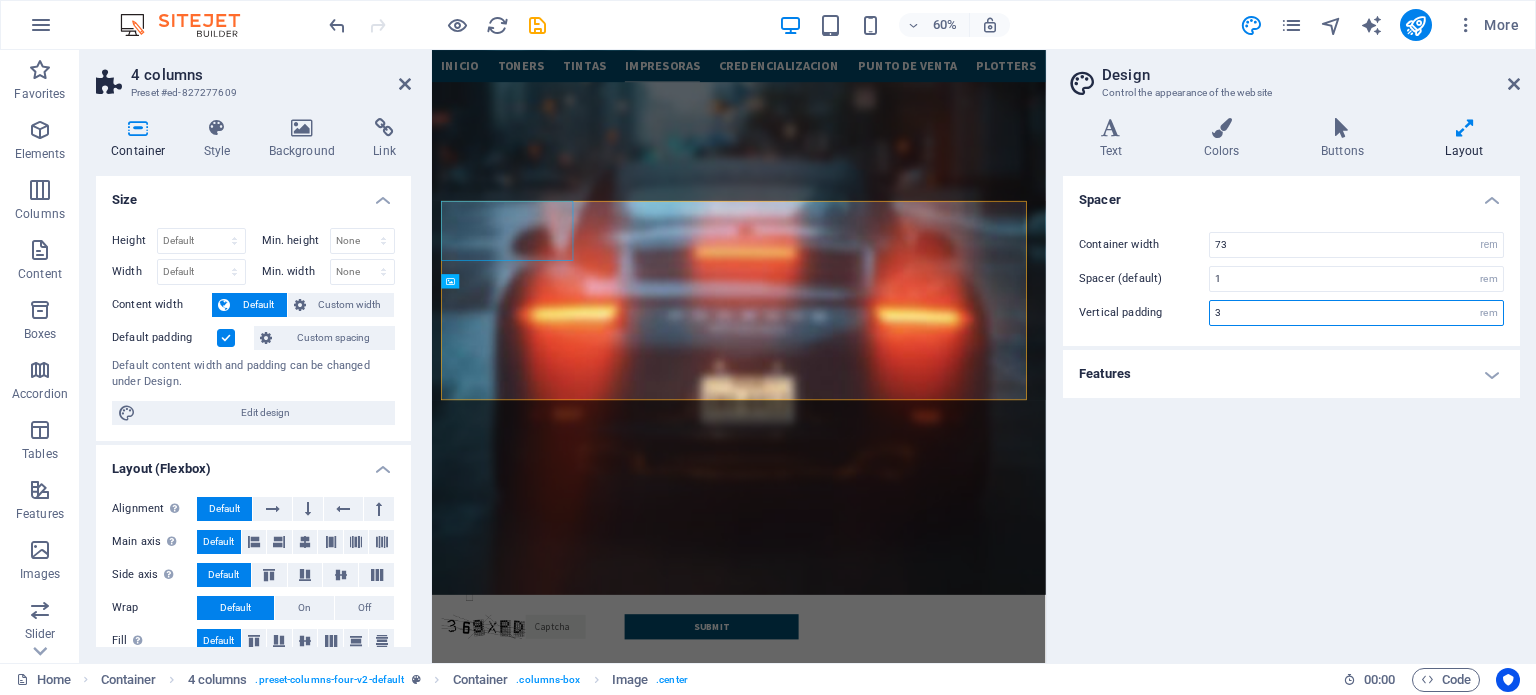 click on "3" at bounding box center (1356, 313) 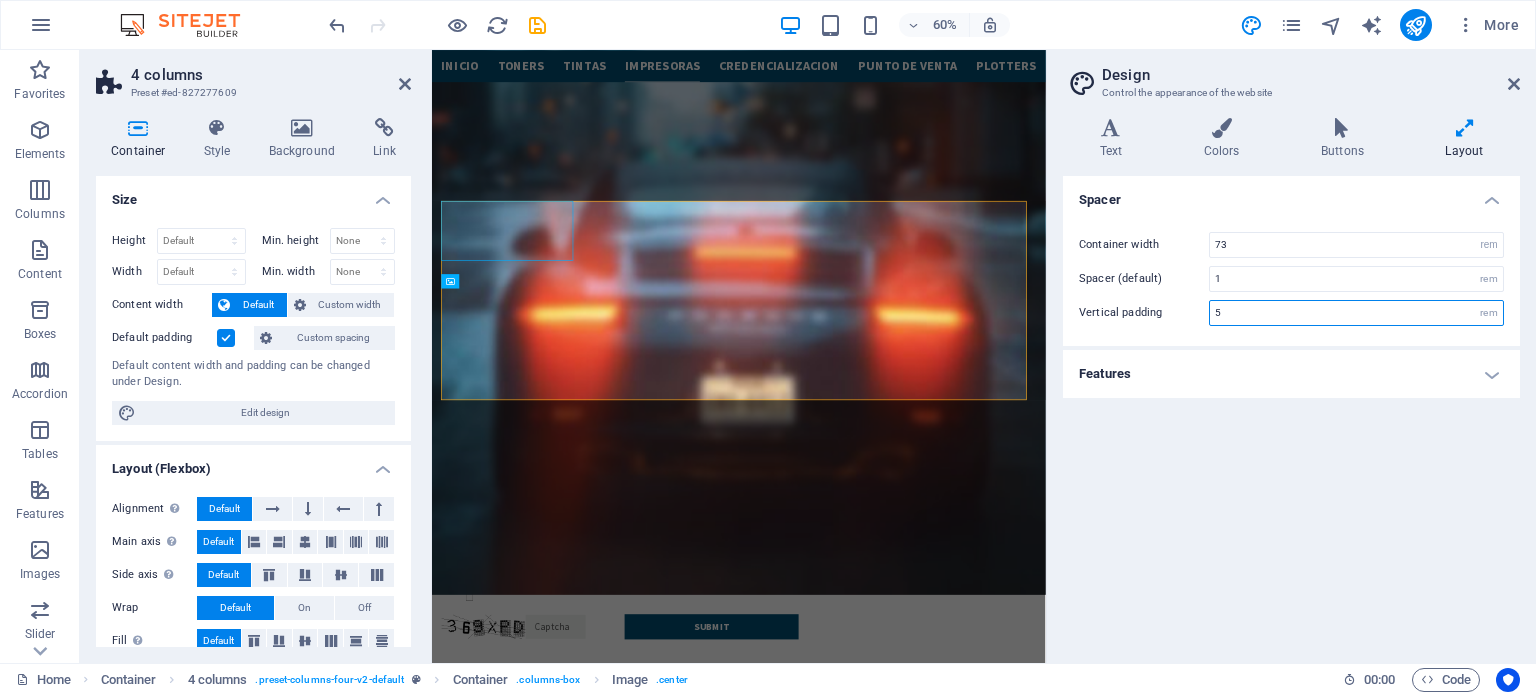 type on "5" 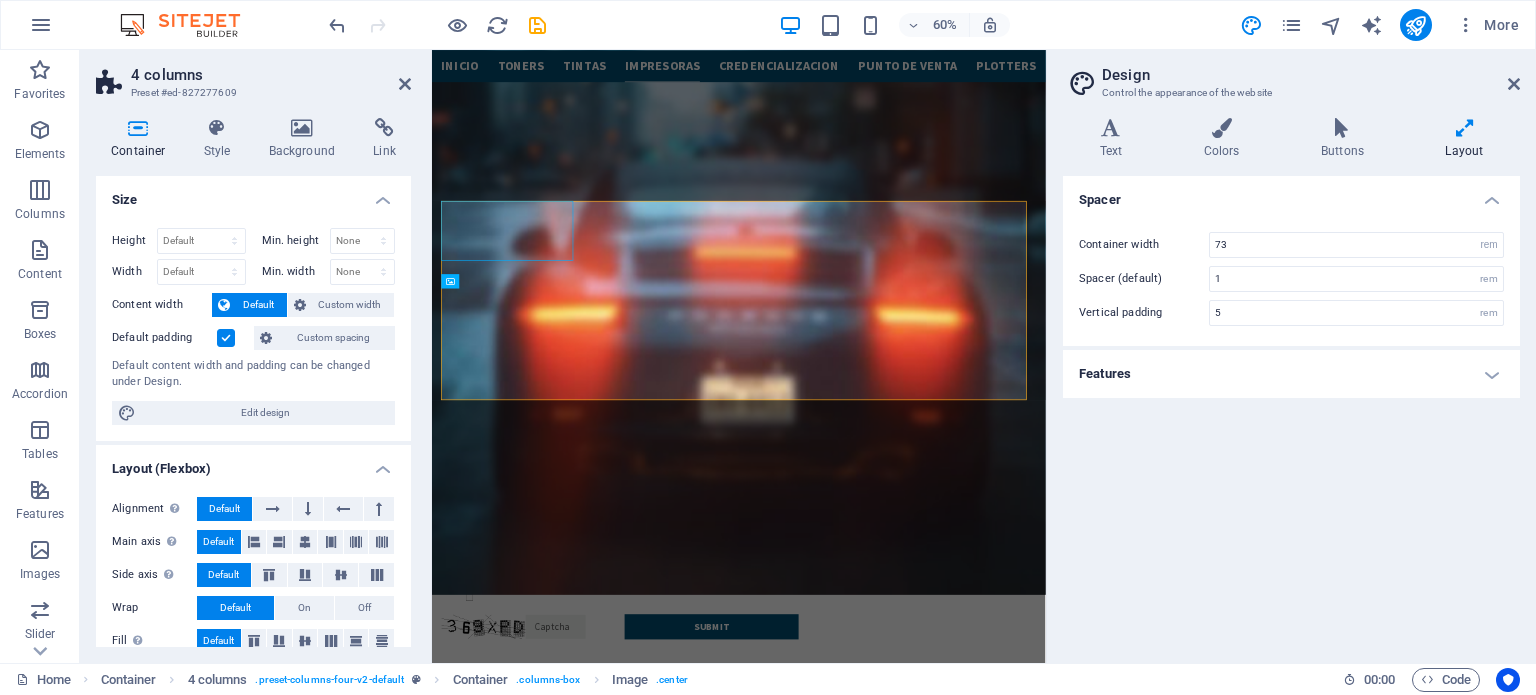 click on "Spacer Container width 73 rem px Spacer (default) 1 rem Vertical padding 5 rem Features Transition duration 0.3 s Transition function Ease Ease In Ease Out Ease In/Ease Out Linear" at bounding box center (1291, 411) 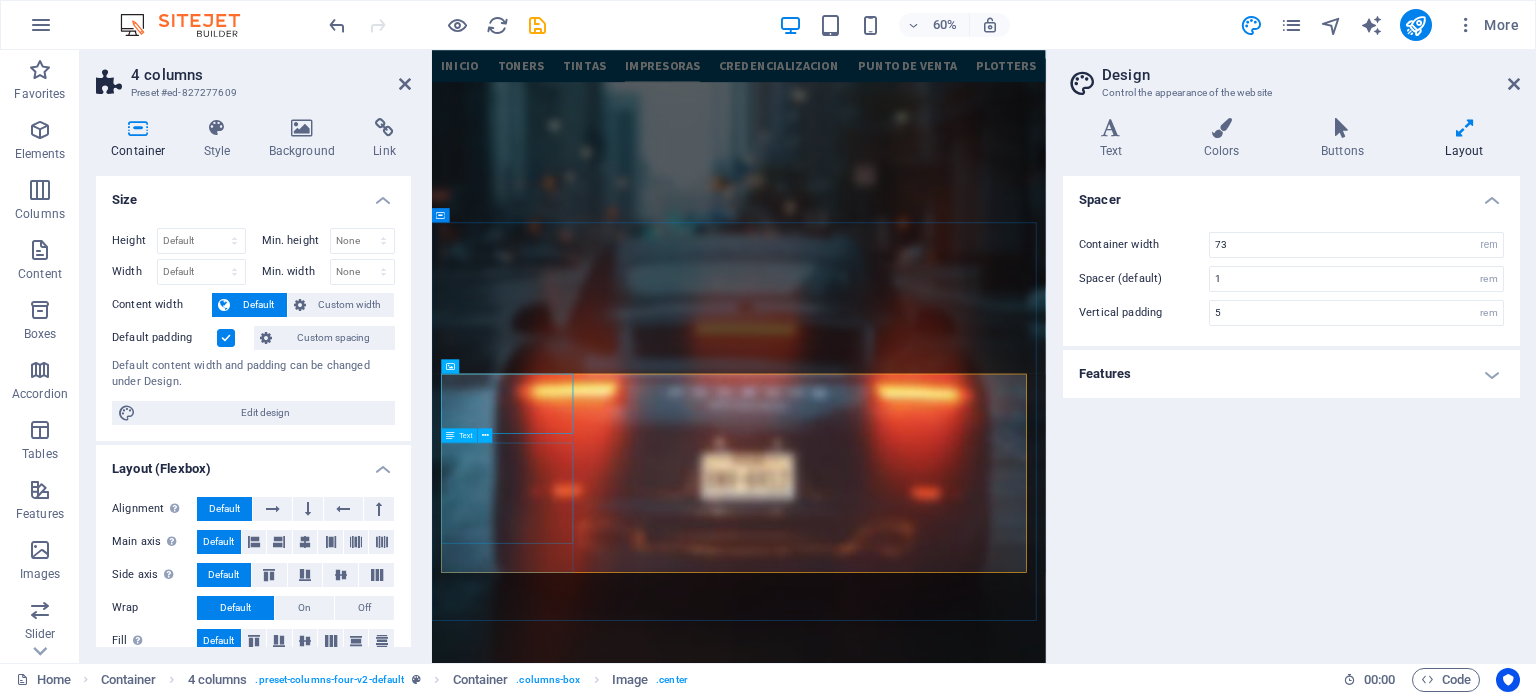 click on "Lorem ipsum dolor sit amet, consetetur sadipscing elitr, sed diam nonumy eirmod tempor invidunt ut labore et dolore magna aliquyam erat, sed diam voluptua. At vero eos et accusam et justo duo" at bounding box center [560, 5144] 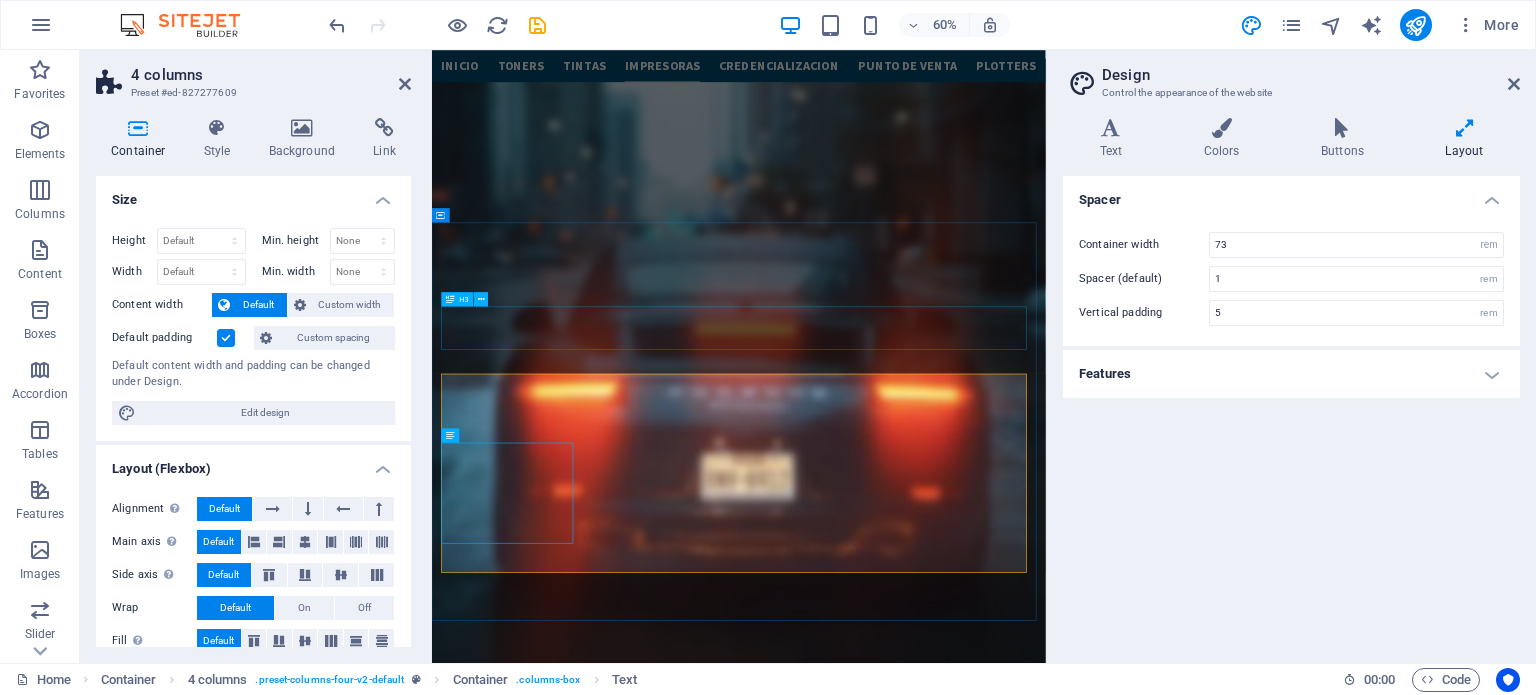 click on "Lorem ipsum dolor sit amet, consetetur sadipscing elitr, sed diam nonumy eirmod tempor invidunt ut labore" at bounding box center [943, 4865] 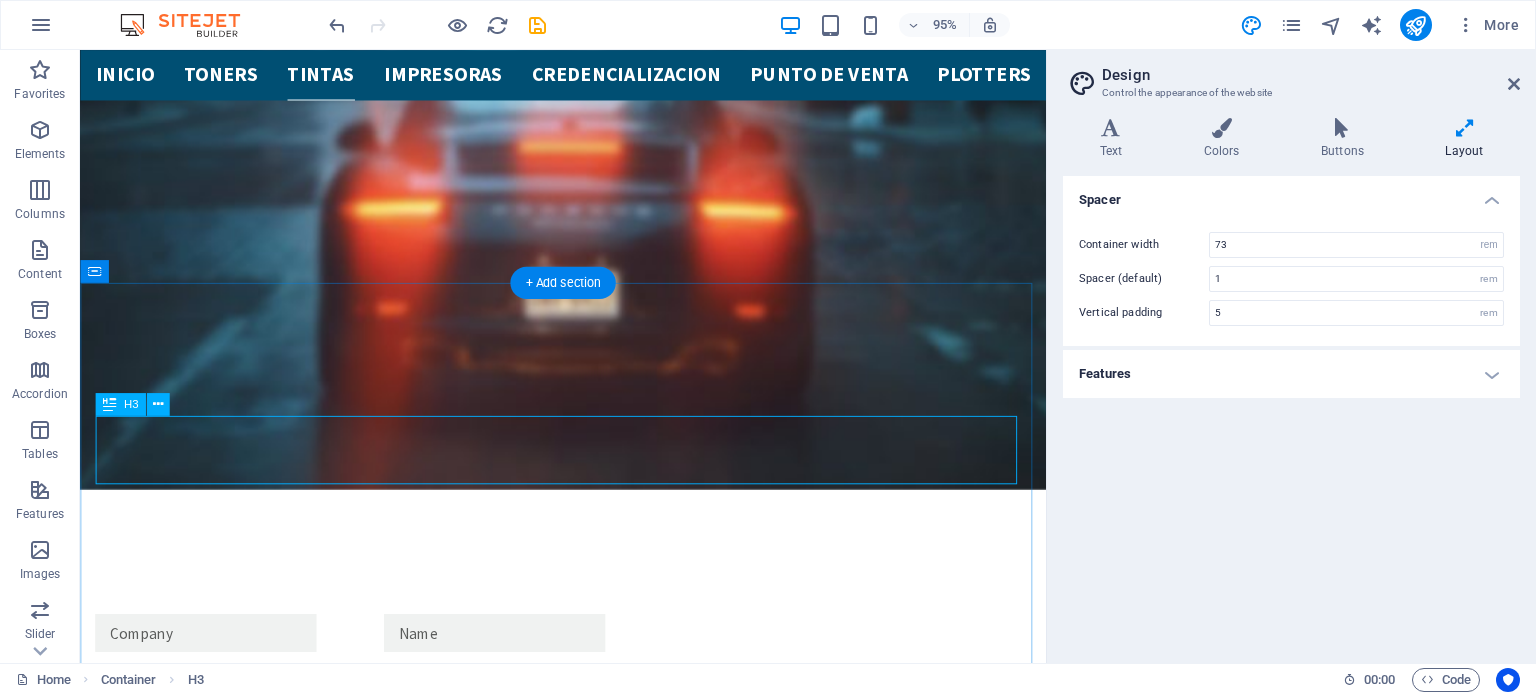 scroll, scrollTop: 3771, scrollLeft: 0, axis: vertical 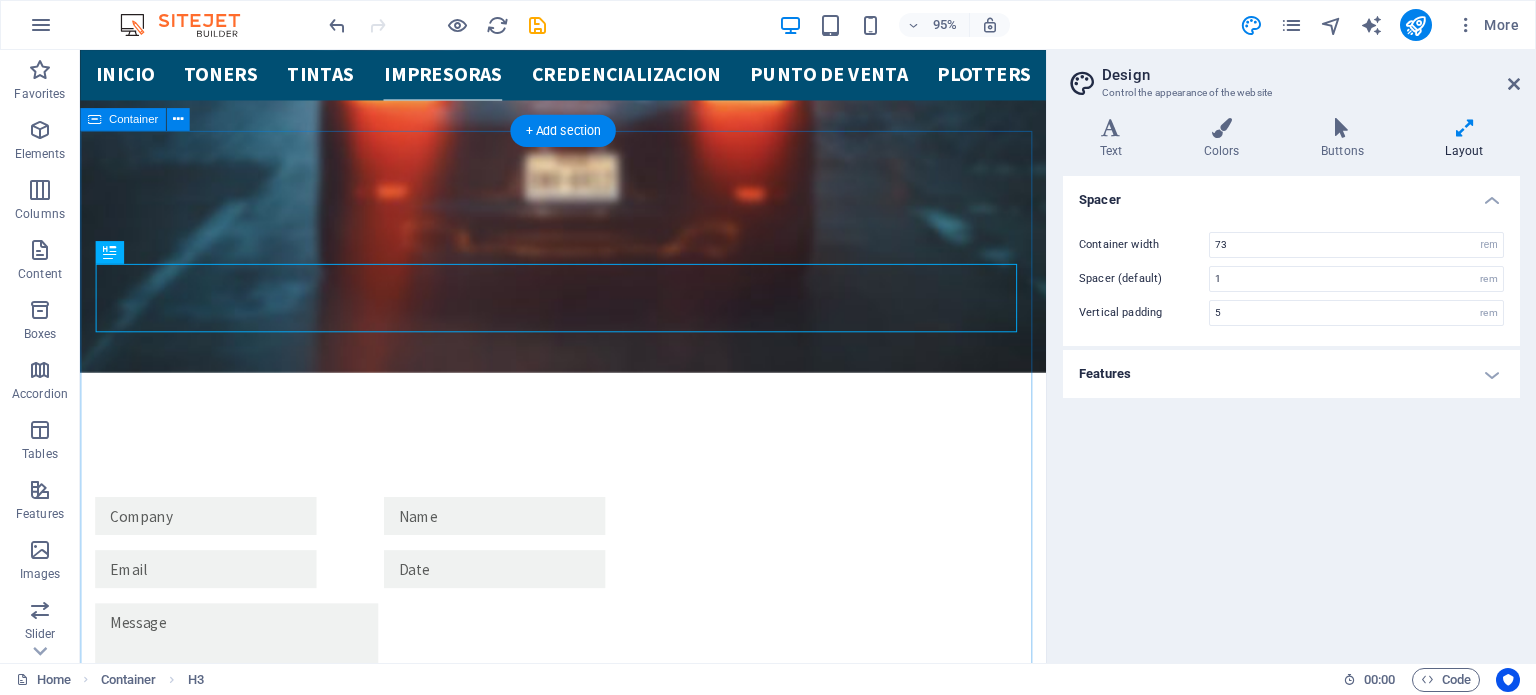 click on "nuestros clientes Lorem ipsum dolor sit amet, consetetur sadipscing elitr, sed diam nonumy eirmod tempor invidunt ut labore Lorem ipsum dolor sit amet, consetetur sadipscing elitr, sed diam nonumy eirmod tempor invidunt ut labore et dolore magna aliquyam erat, sed diam voluptua. At vero eos et accusam et justo duo [FIRST] [LAST] Lorem ipsum dolor sit amet, consetetur sadipscing elitr, sed diam nonumy eirmod tempor invidunt ut labore et dolore magna aliquyam erat, sed diam voluptua. At vero eos et accusam et justo duo [FIRST] [LAST] Lorem ipsum dolor sit amet, consetetur sadipscing elitr, sed diam nonumy eirmod tempor invidunt ut labore et dolore magna aliquyam erat, sed diam voluptua. At vero eos et accusam et justo duo [FIRST] [LAST] Lorem ipsum dolor sit amet, consetetur sadipscing elitr, sed diam nonumy eirmod tempor invidunt ut labore et dolore magna aliquyam erat, sed diam voluptua. At vero eos et accusam et justo duo [FIRST] [LAST]" at bounding box center (588, 5126) 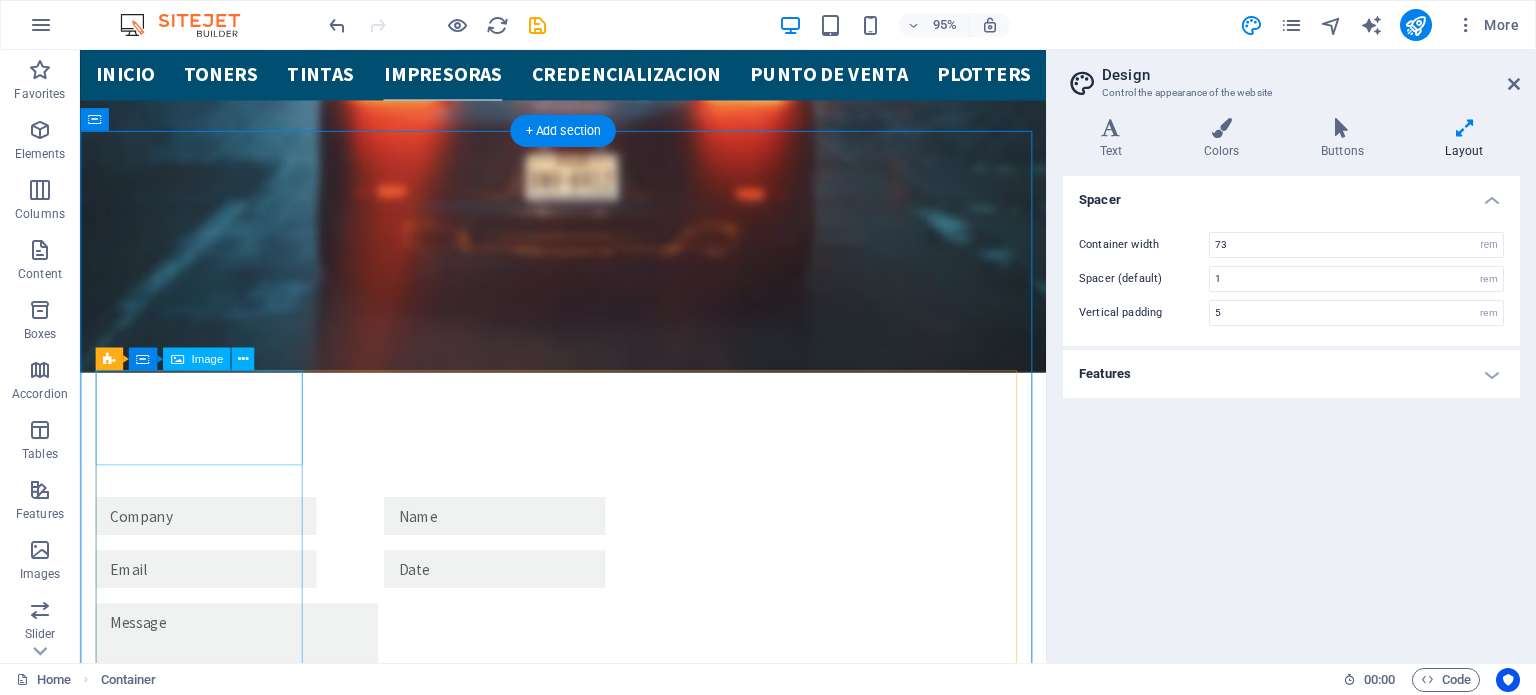 click at bounding box center (207, 4590) 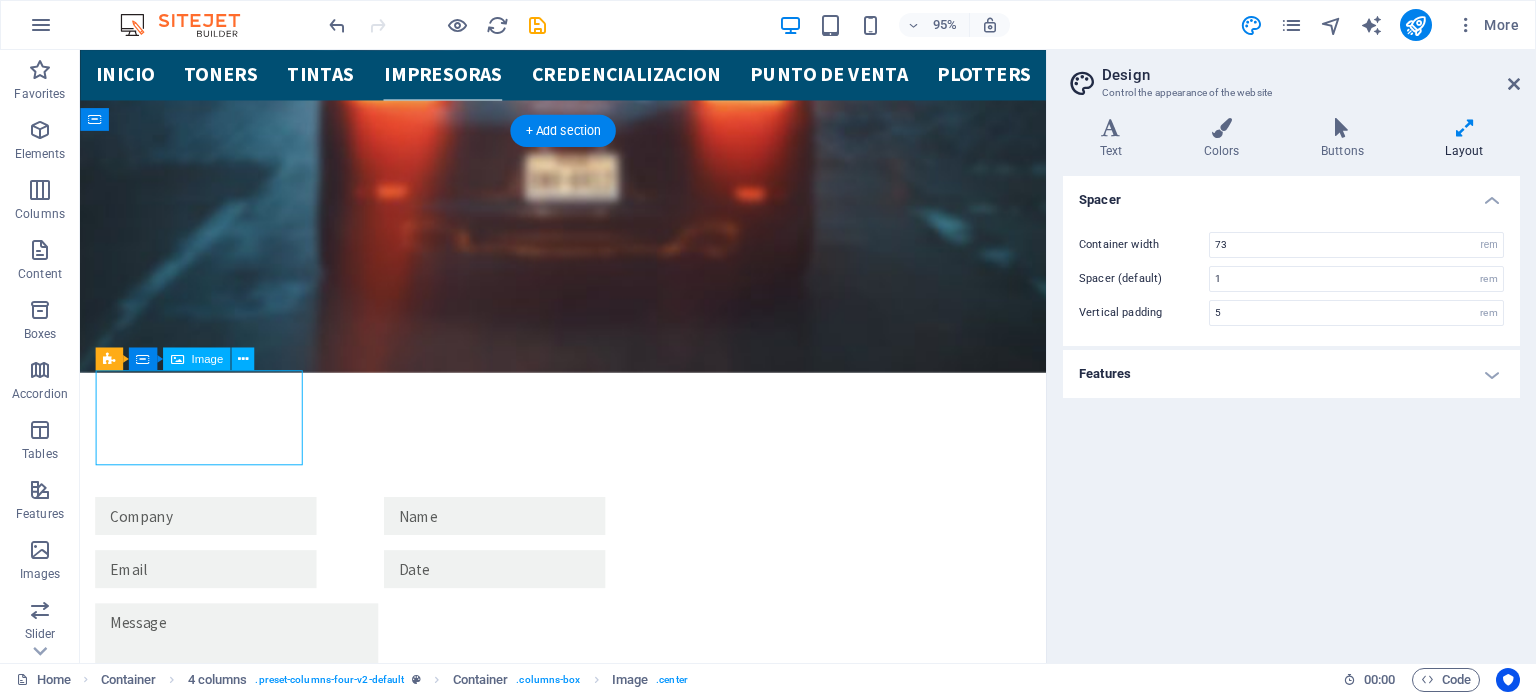 click at bounding box center [207, 4590] 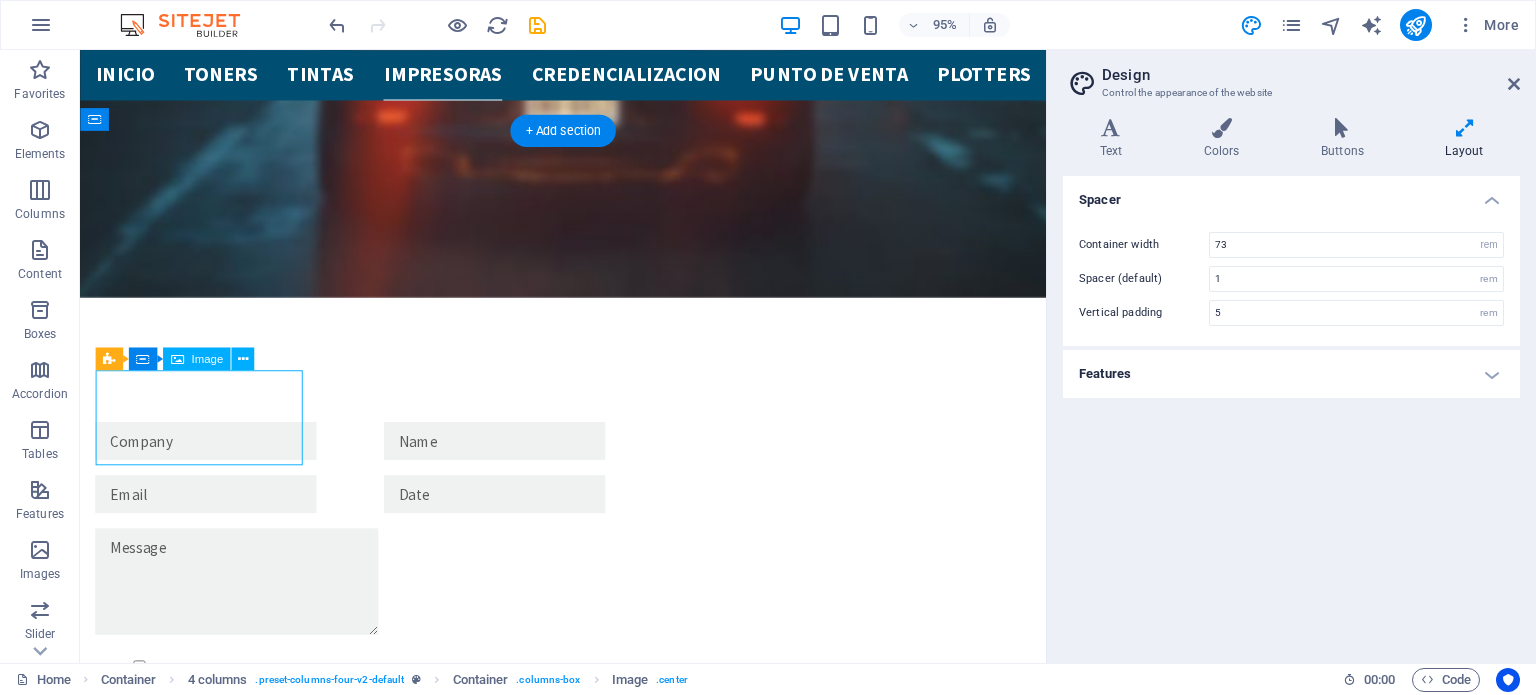 select on "px" 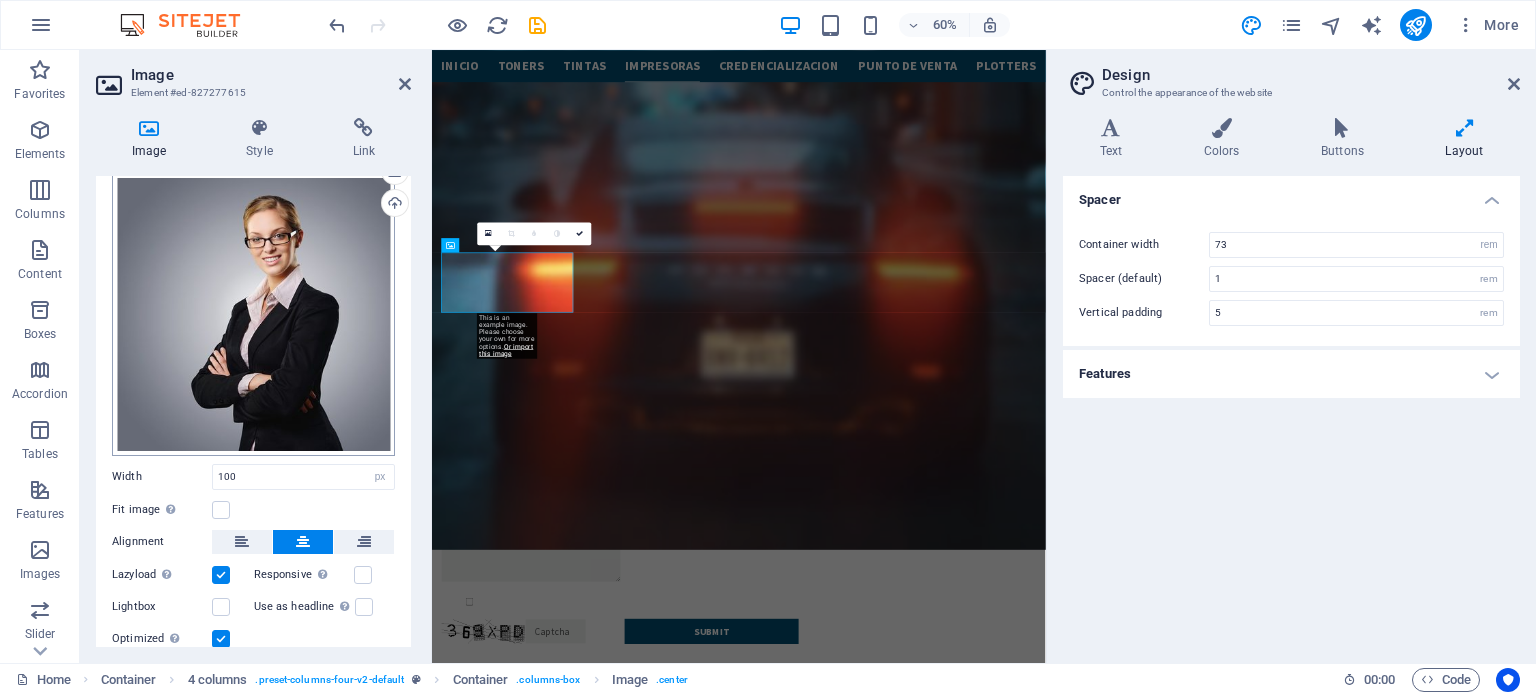 scroll, scrollTop: 0, scrollLeft: 0, axis: both 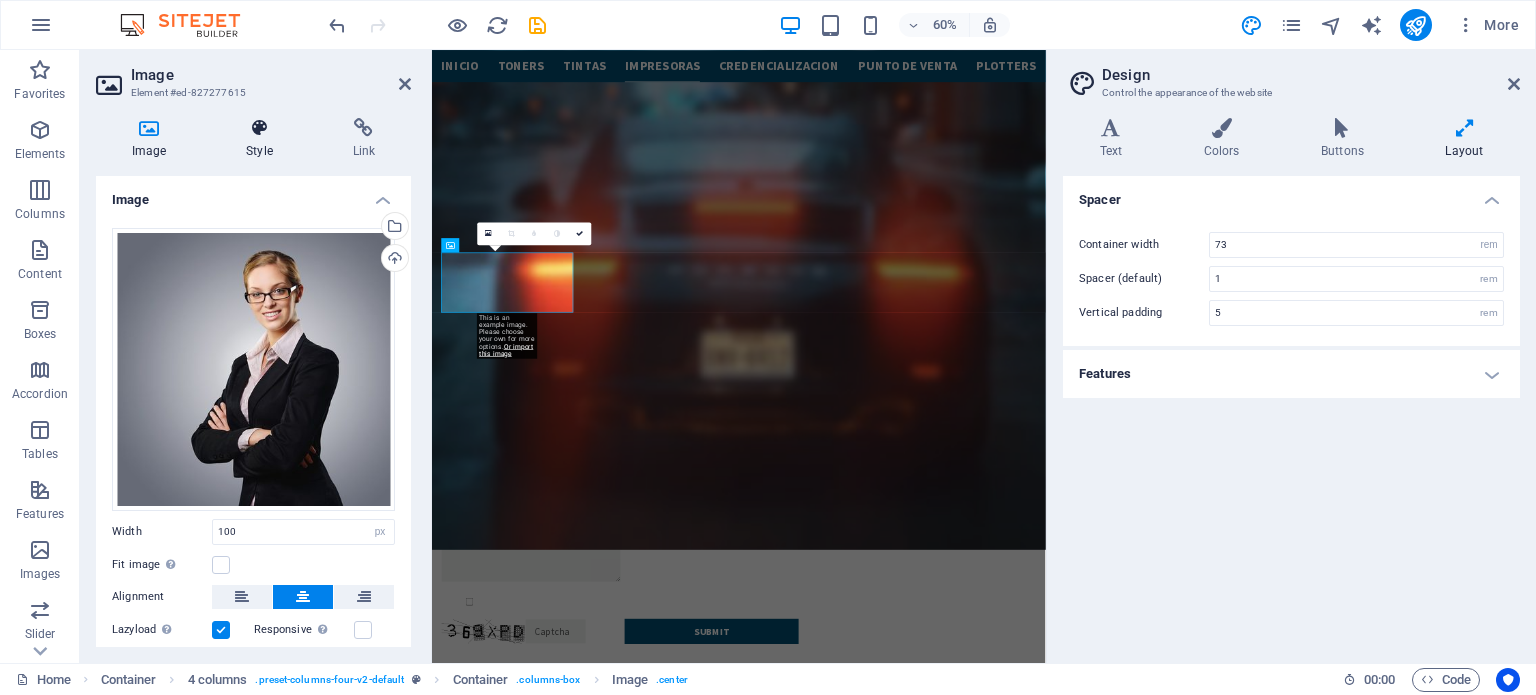 click at bounding box center [259, 128] 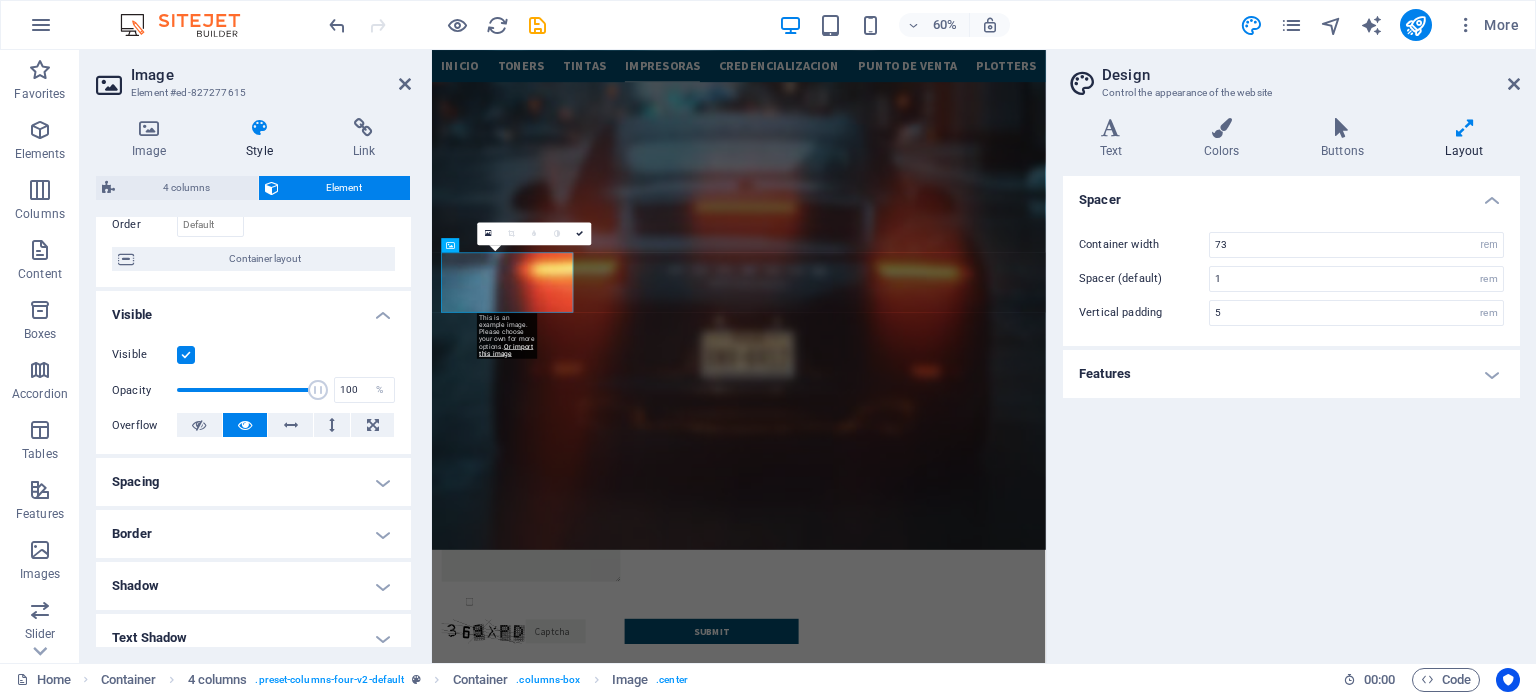 scroll, scrollTop: 0, scrollLeft: 0, axis: both 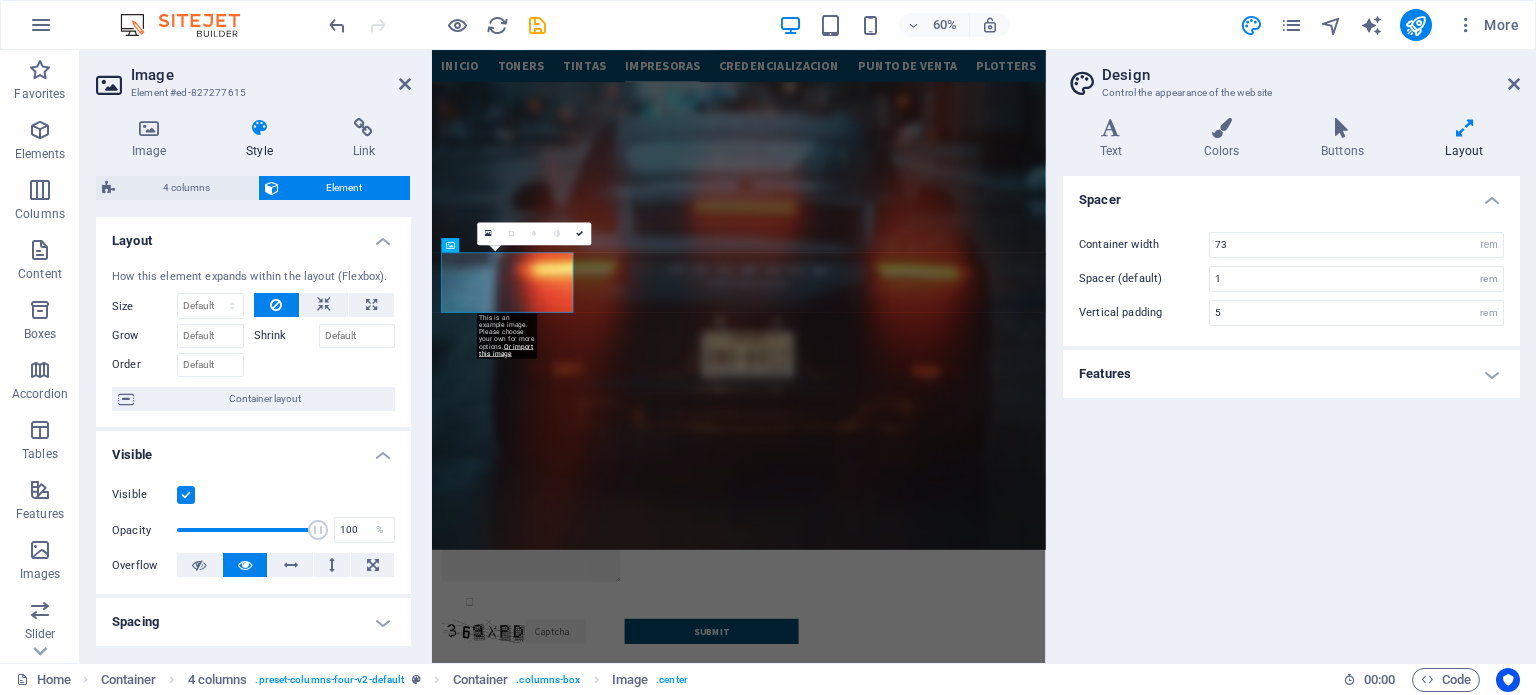 click on "Image Element #ed-827277615" at bounding box center [253, 76] 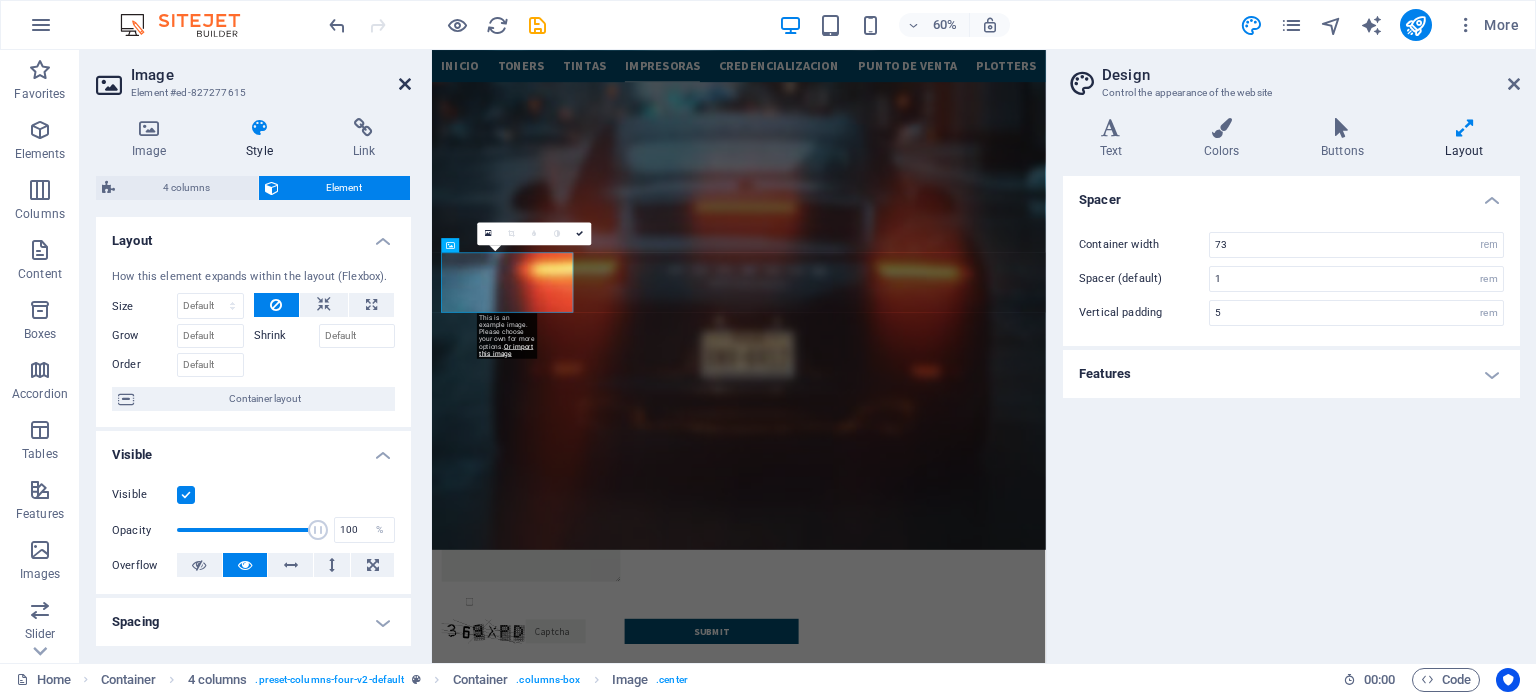 click at bounding box center [405, 84] 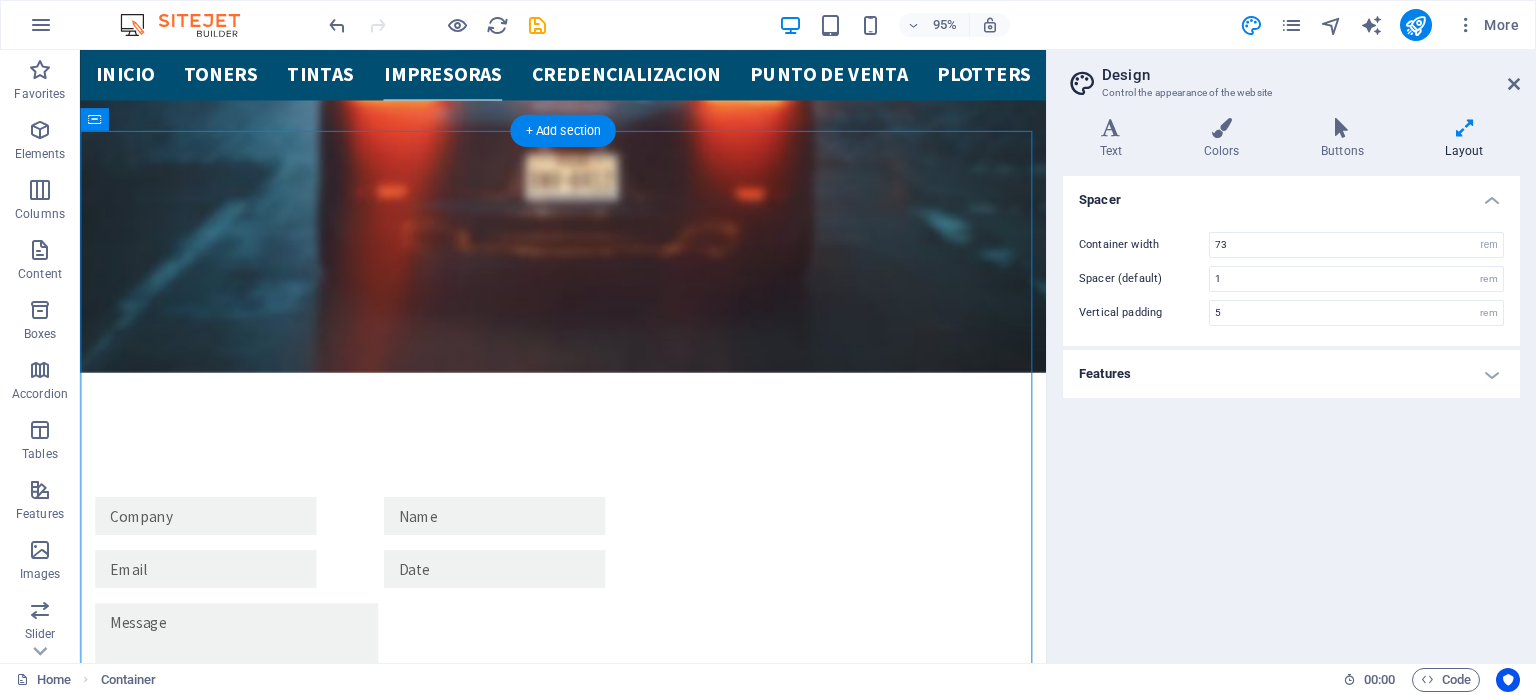 drag, startPoint x: 86, startPoint y: 374, endPoint x: 825, endPoint y: 535, distance: 756.3346 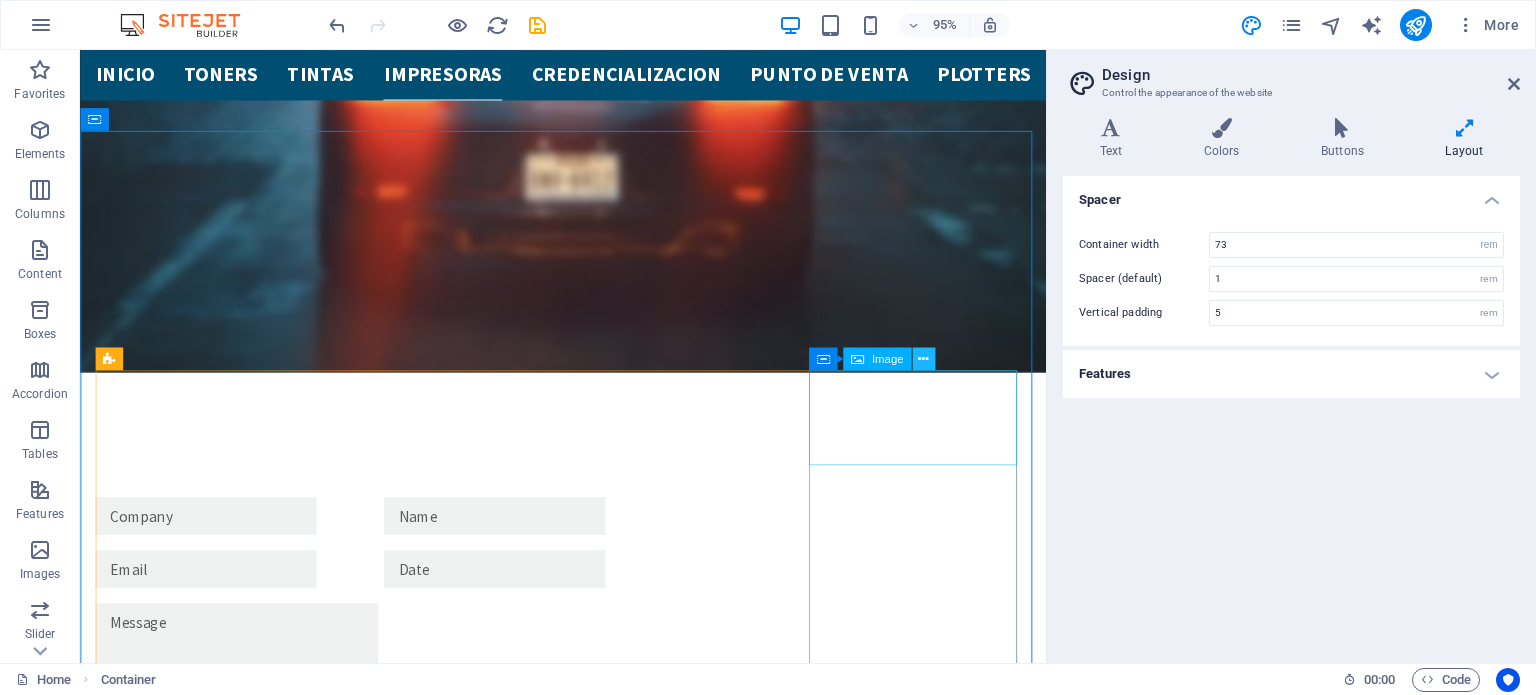 click at bounding box center [923, 359] 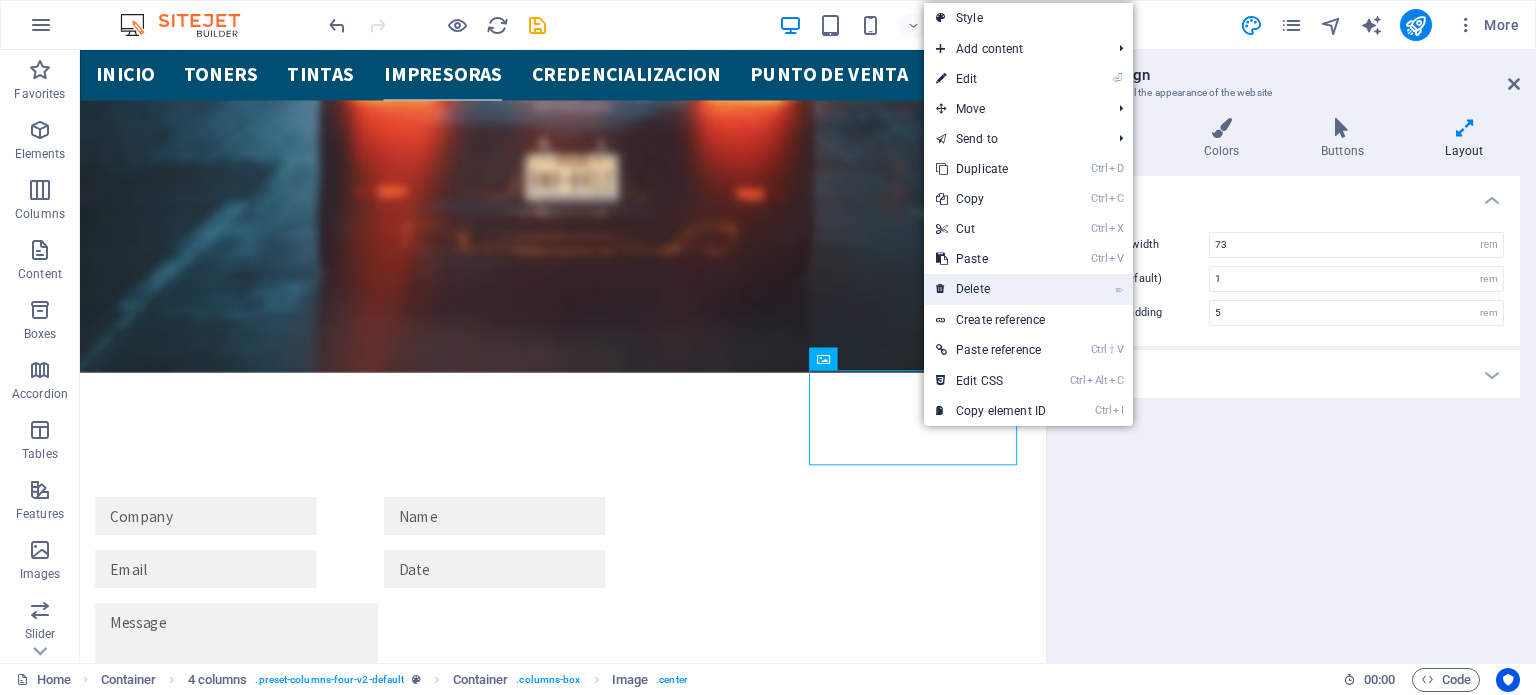 click on "⌦  Delete" at bounding box center (991, 289) 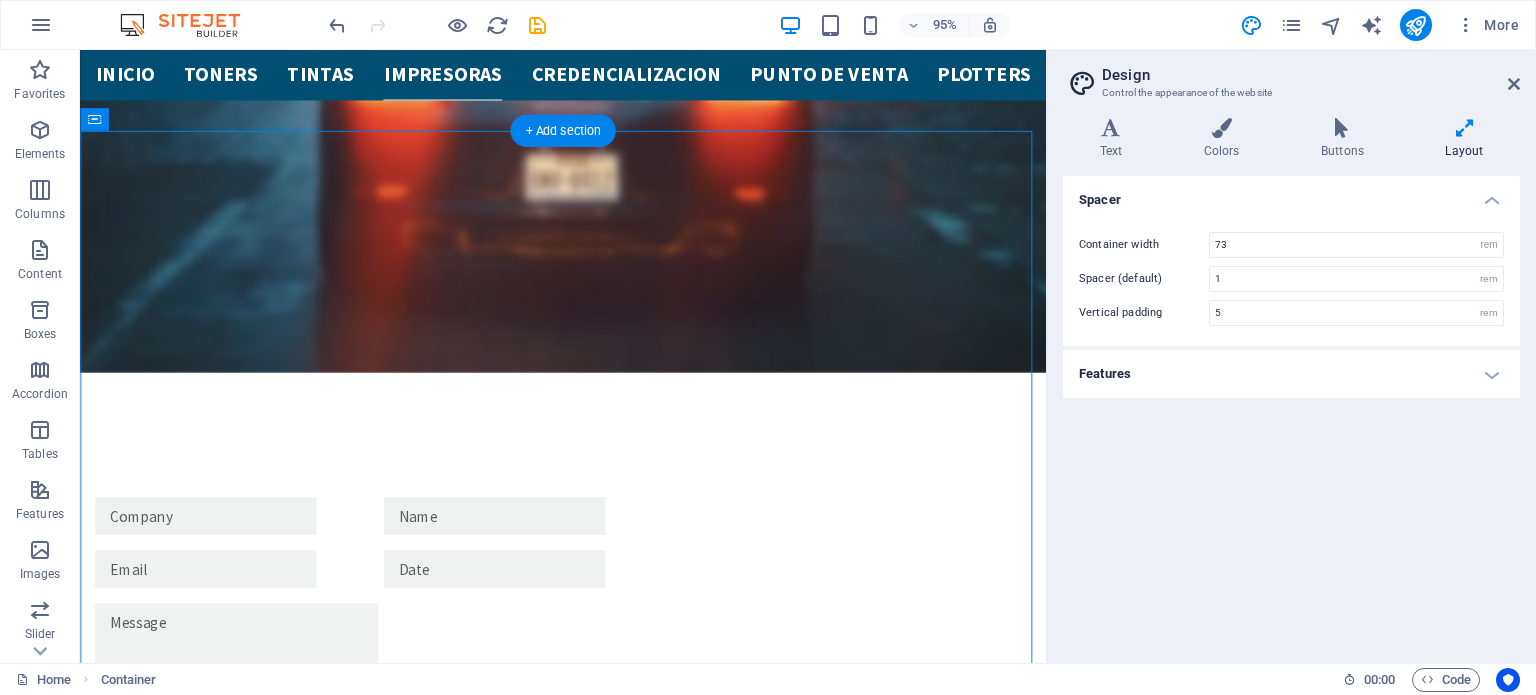 drag, startPoint x: 87, startPoint y: 461, endPoint x: 931, endPoint y: 439, distance: 844.2867 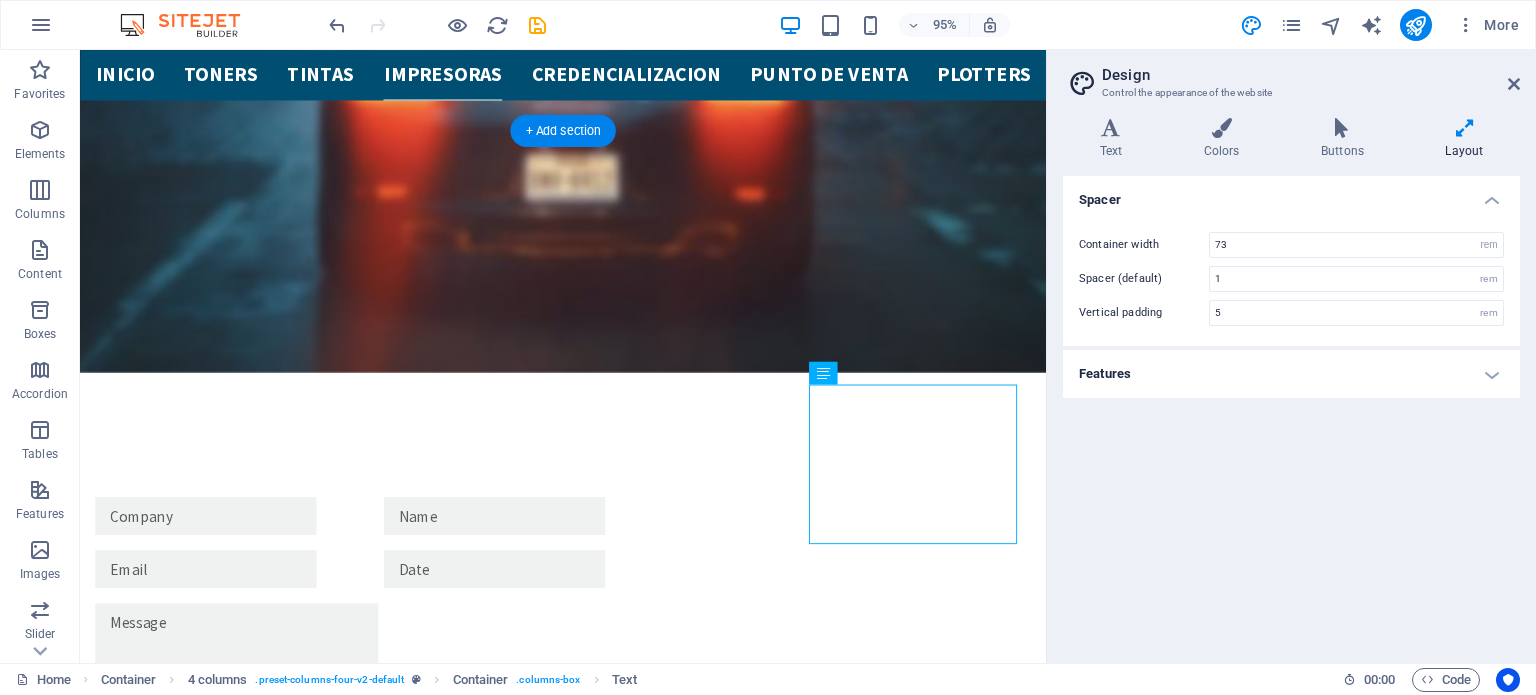click on "Lorem ipsum dolor sit amet, consetetur sadipscing elitr, sed diam nonumy eirmod tempor invidunt ut labore et dolore magna aliquyam erat, sed diam voluptua. At vero eos et accusam et justo duo" at bounding box center (207, 5659) 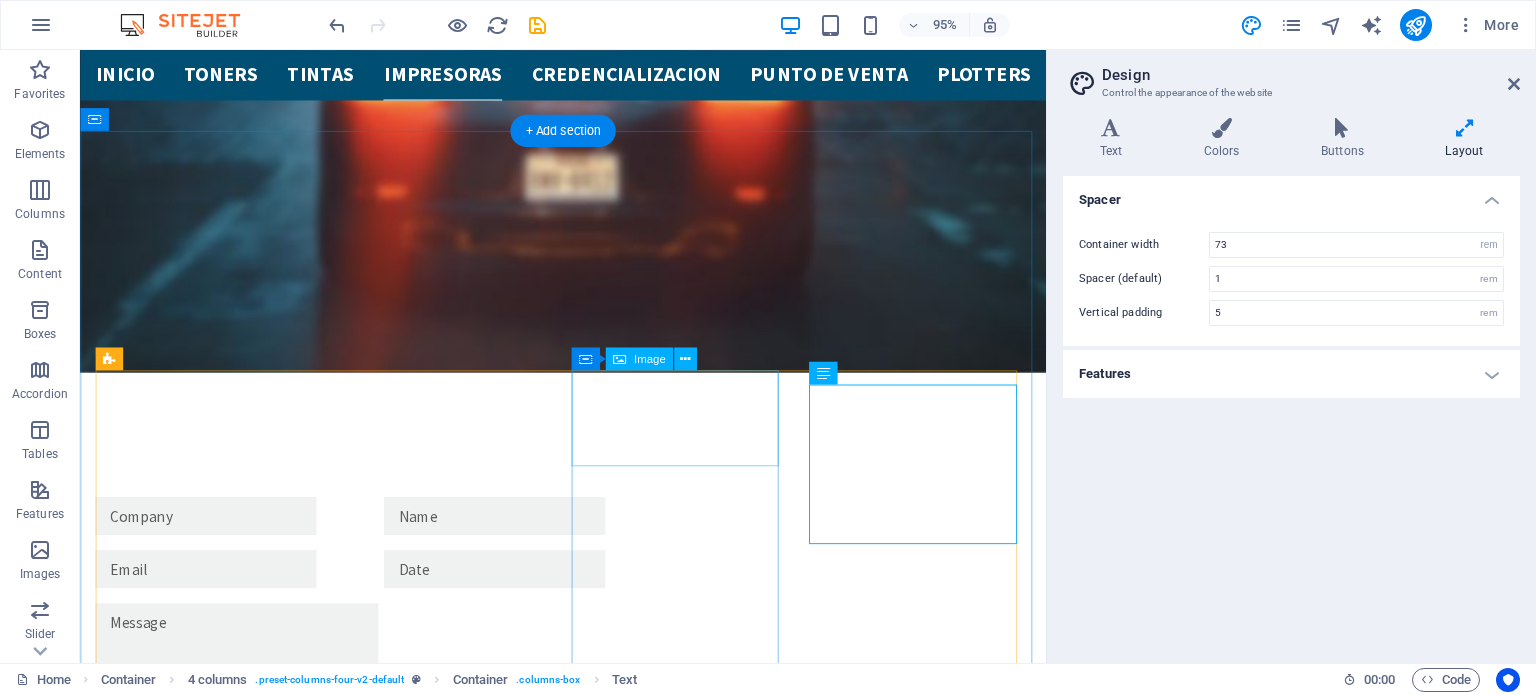 click at bounding box center [207, 5270] 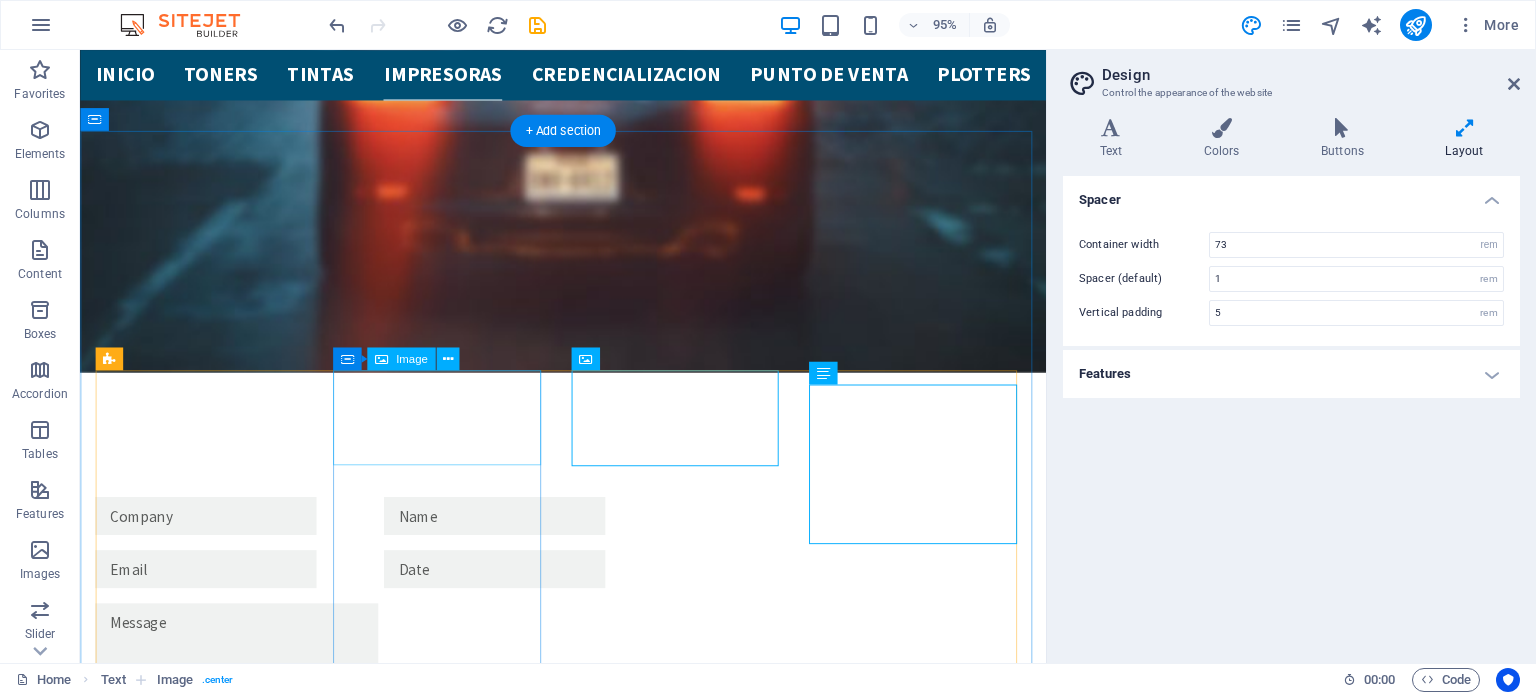 click at bounding box center (207, 4930) 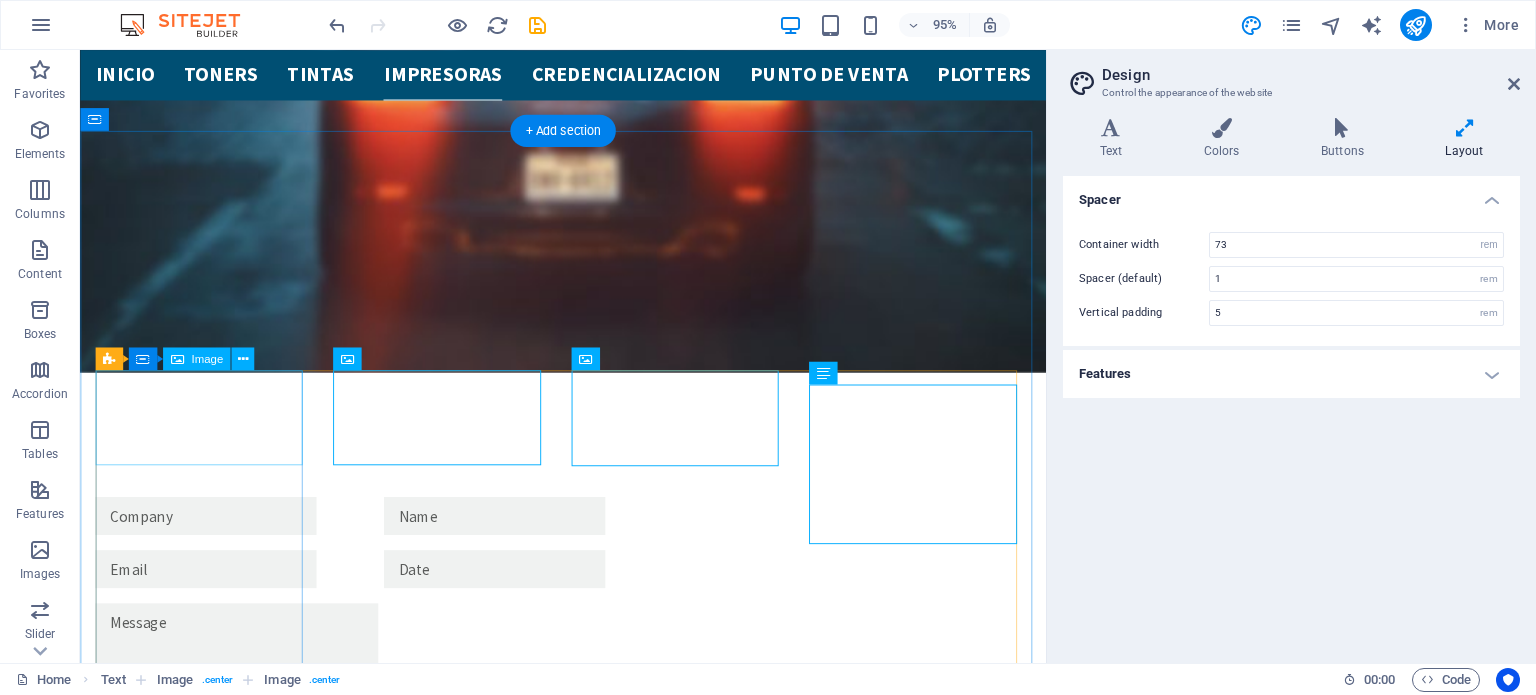 click at bounding box center [207, 4590] 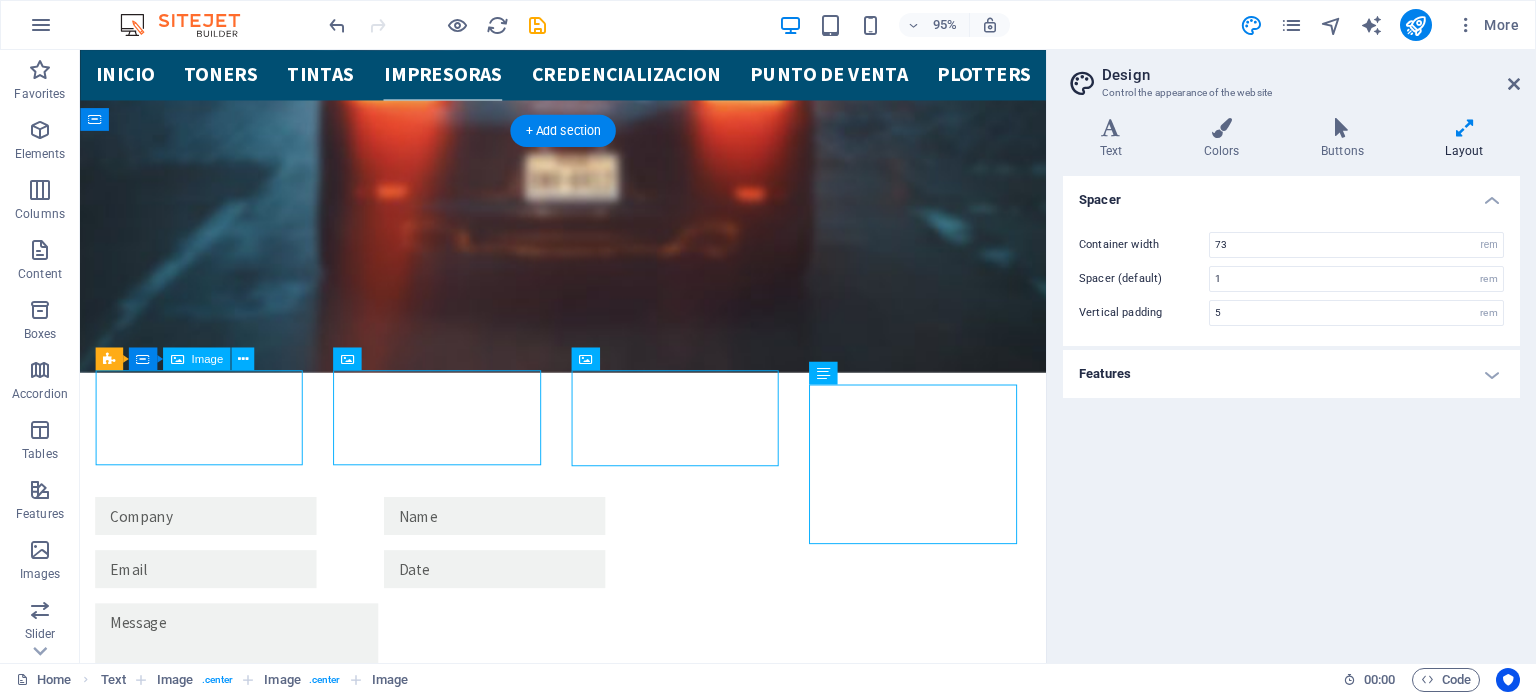 click on "Lorem ipsum dolor sit amet, consetetur sadipscing elitr, sed diam nonumy eirmod tempor invidunt ut labore et dolore magna aliquyam erat, sed diam voluptua. At vero eos et accusam et justo duo" at bounding box center (207, 4739) 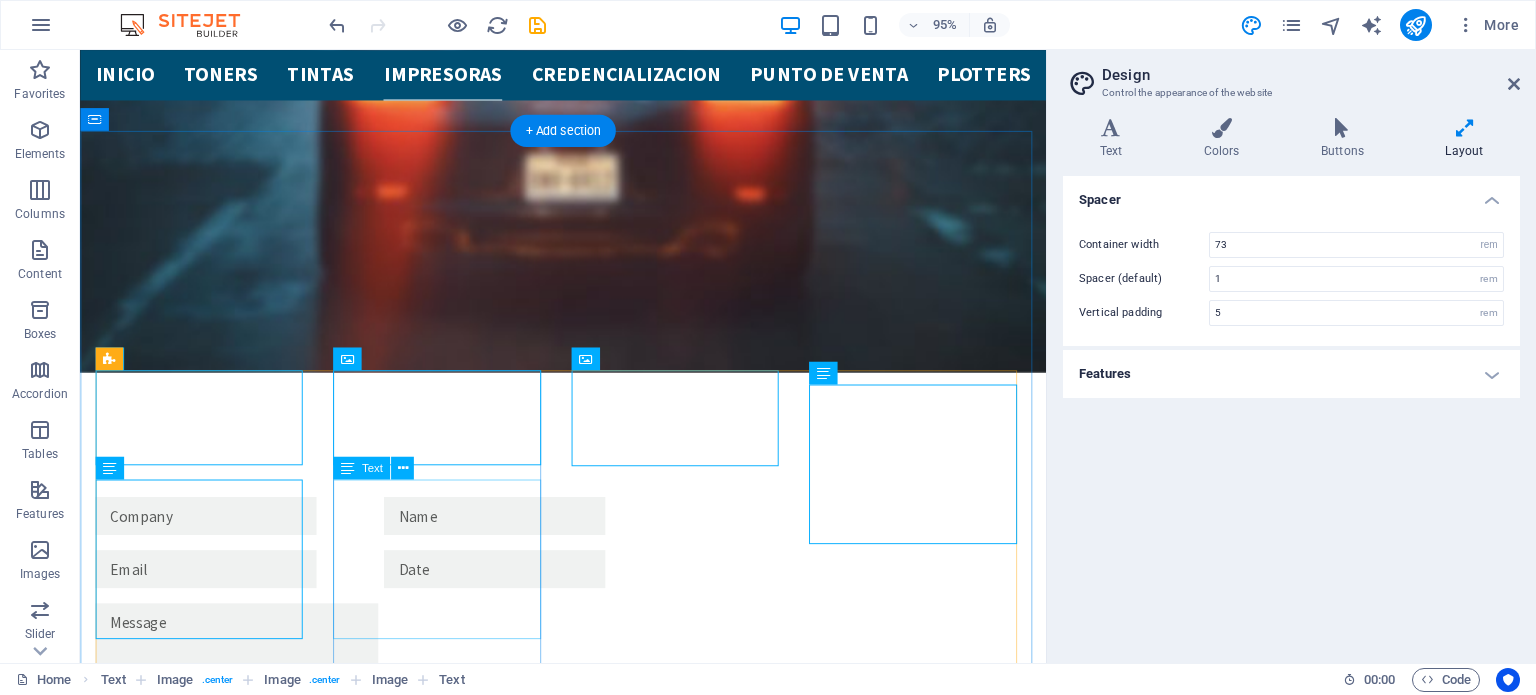 click on "Lorem ipsum dolor sit amet, consetetur sadipscing elitr, sed diam nonumy eirmod tempor invidunt ut labore et dolore magna aliquyam erat, sed diam voluptua. At vero eos et accusam et justo duo" at bounding box center [207, 5079] 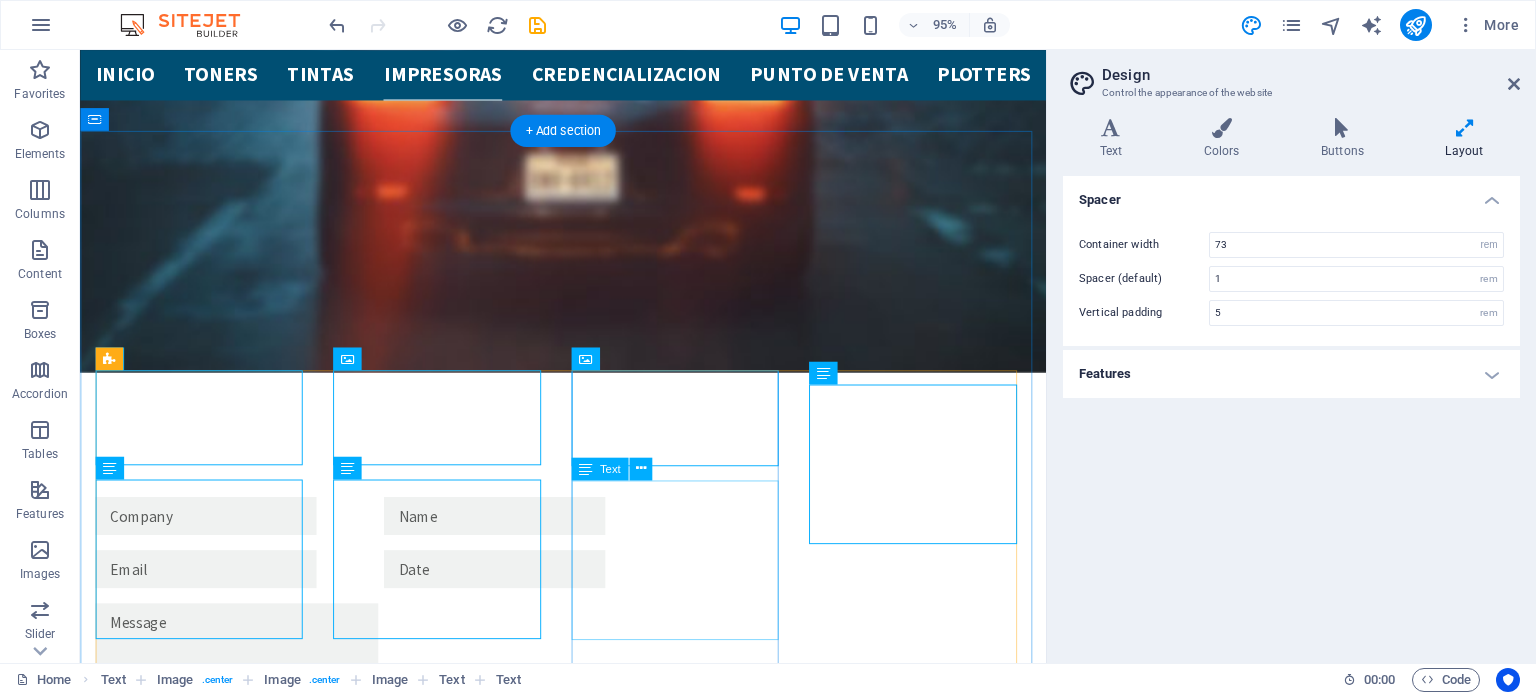 click on "Lorem ipsum dolor sit amet, consetetur sadipscing elitr, sed diam nonumy eirmod tempor invidunt ut labore et dolore magna aliquyam erat, sed diam voluptua. At vero eos et accusam et justo duo" at bounding box center [207, 5419] 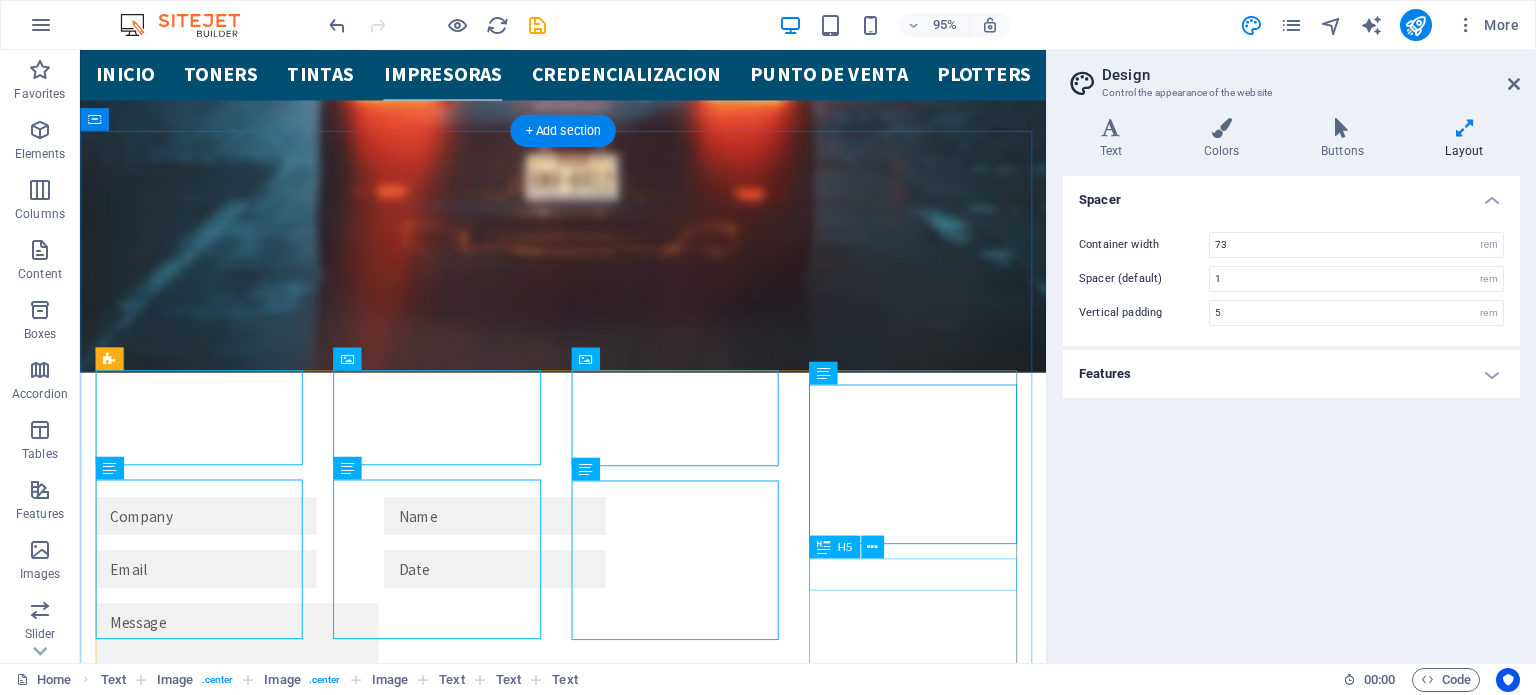 click on "Jane Doe" at bounding box center [207, 5771] 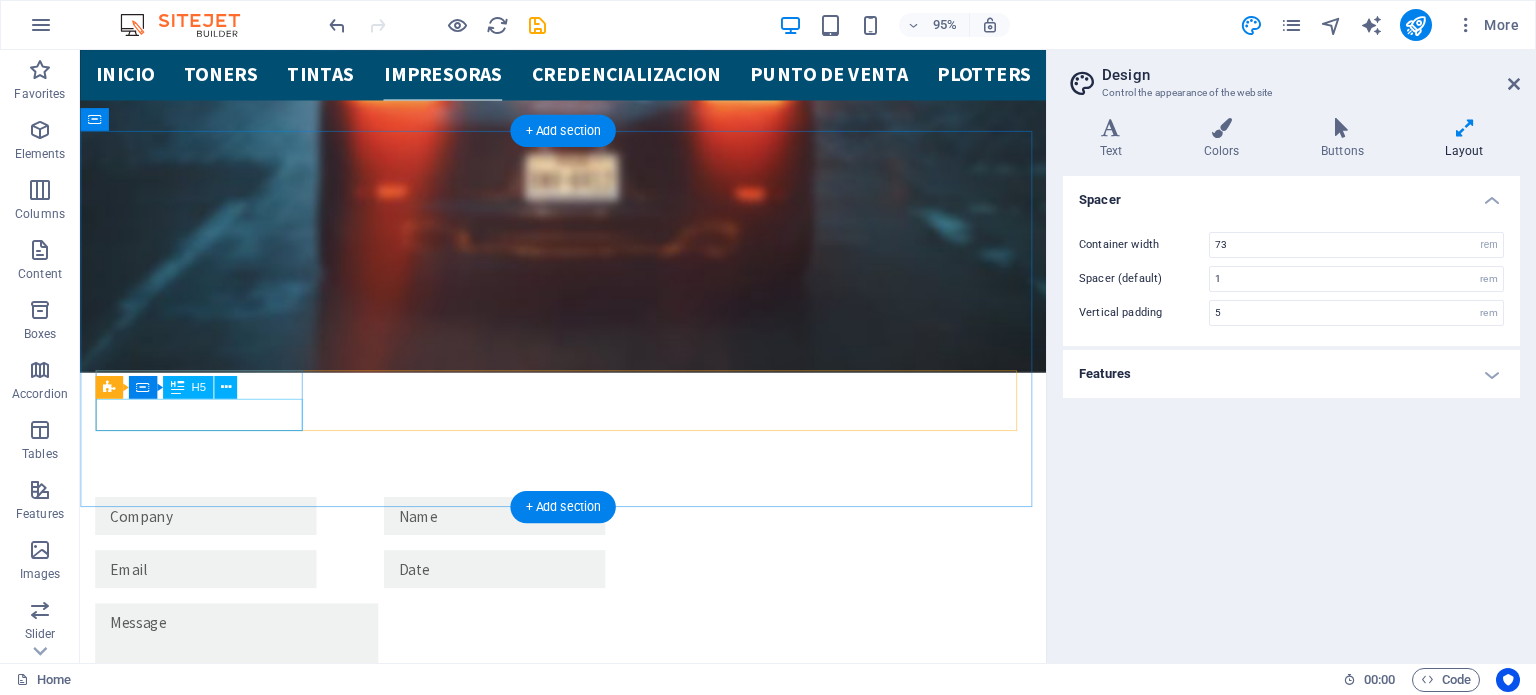 click on "[FIRST] [LAST]" at bounding box center [207, 4583] 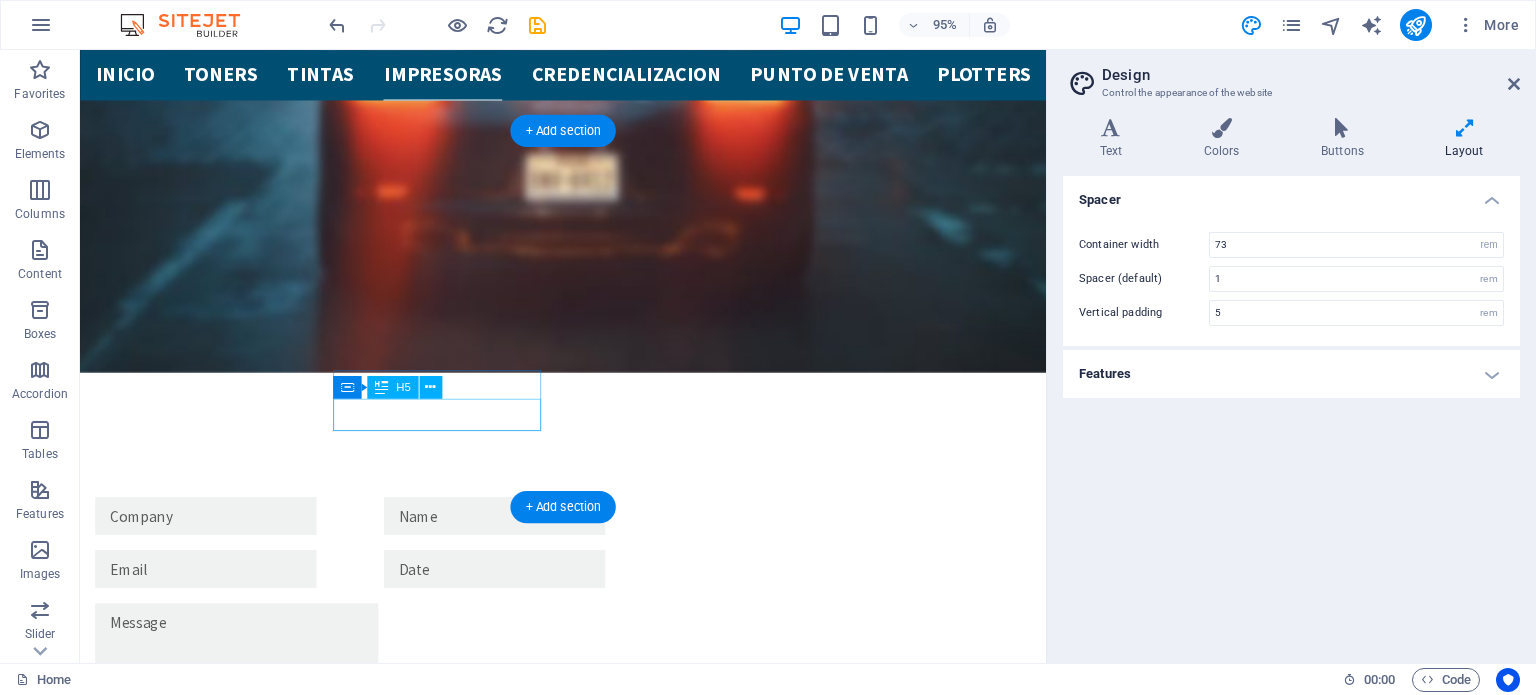 click on "Joe Doe" at bounding box center (207, 4629) 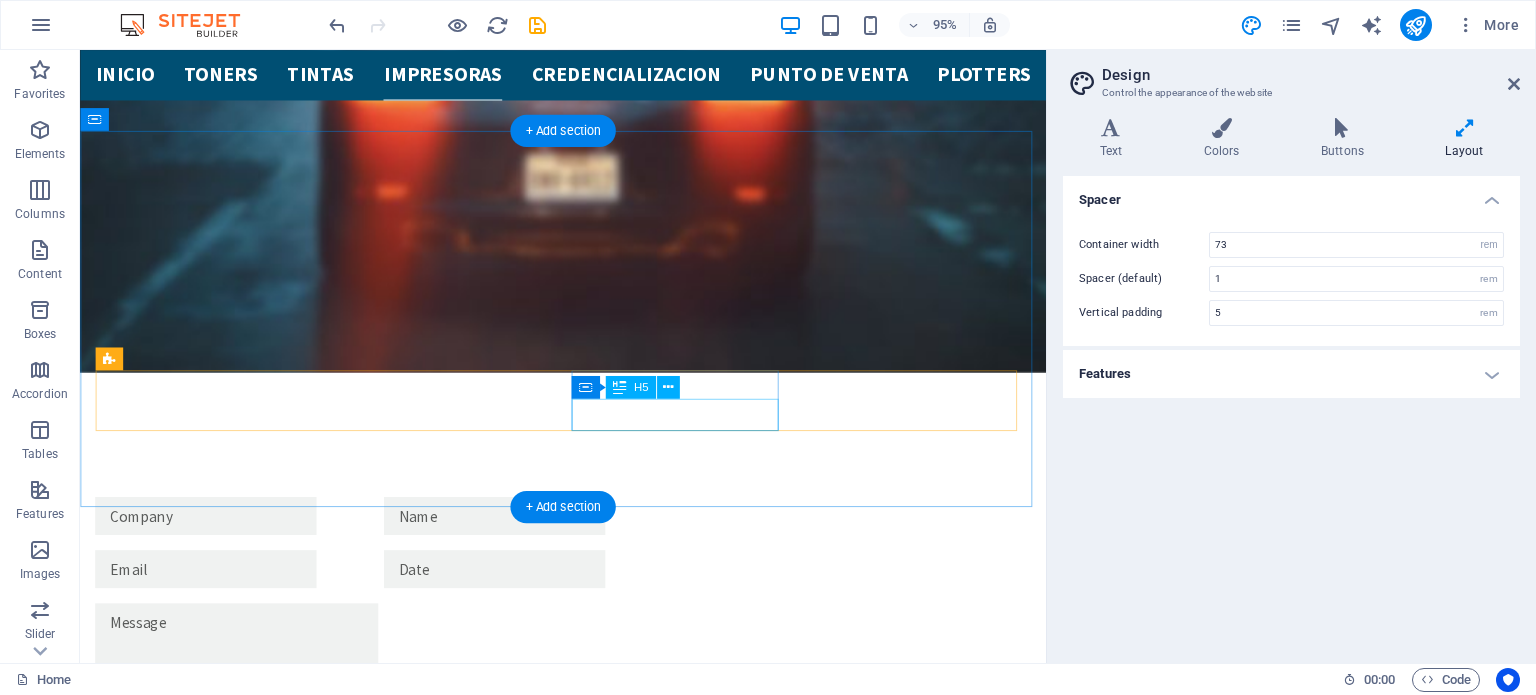 click on "Ben Park" at bounding box center (207, 4675) 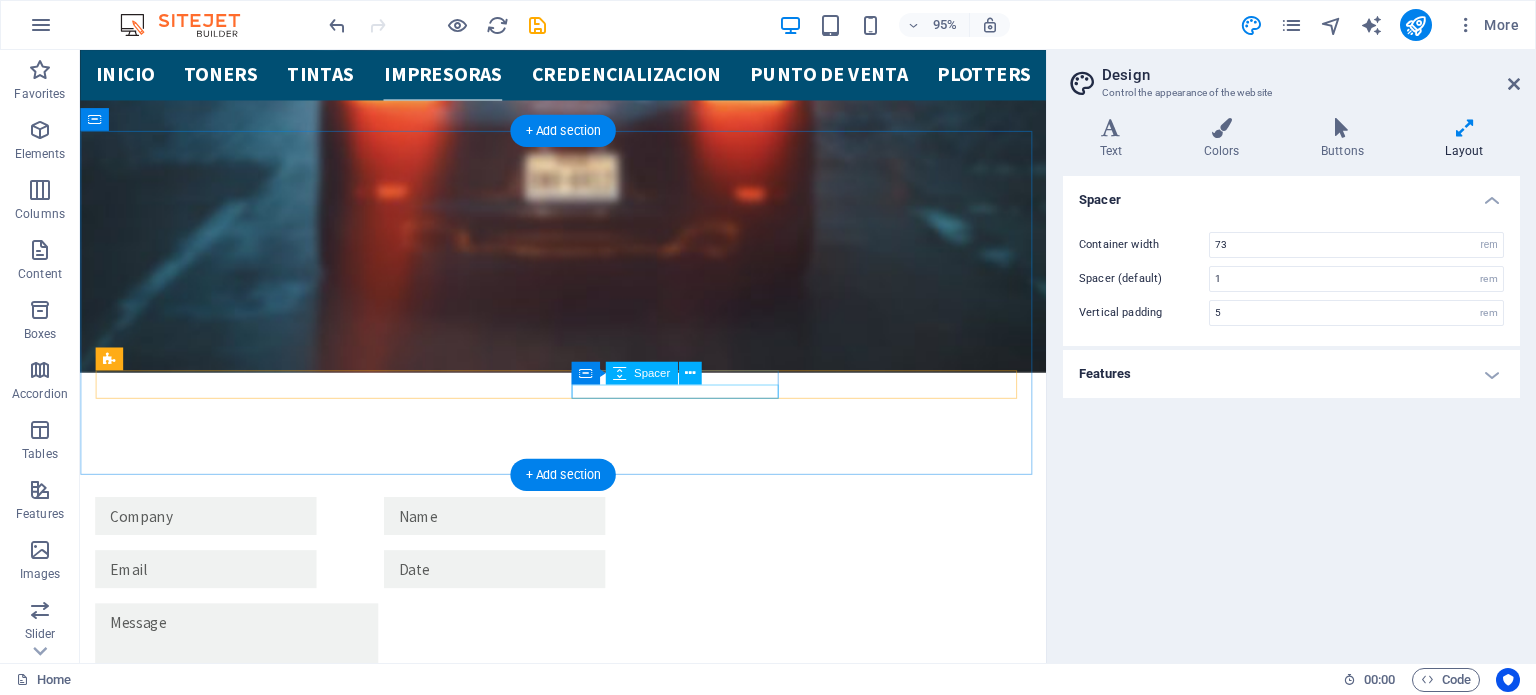 click at bounding box center (207, 4654) 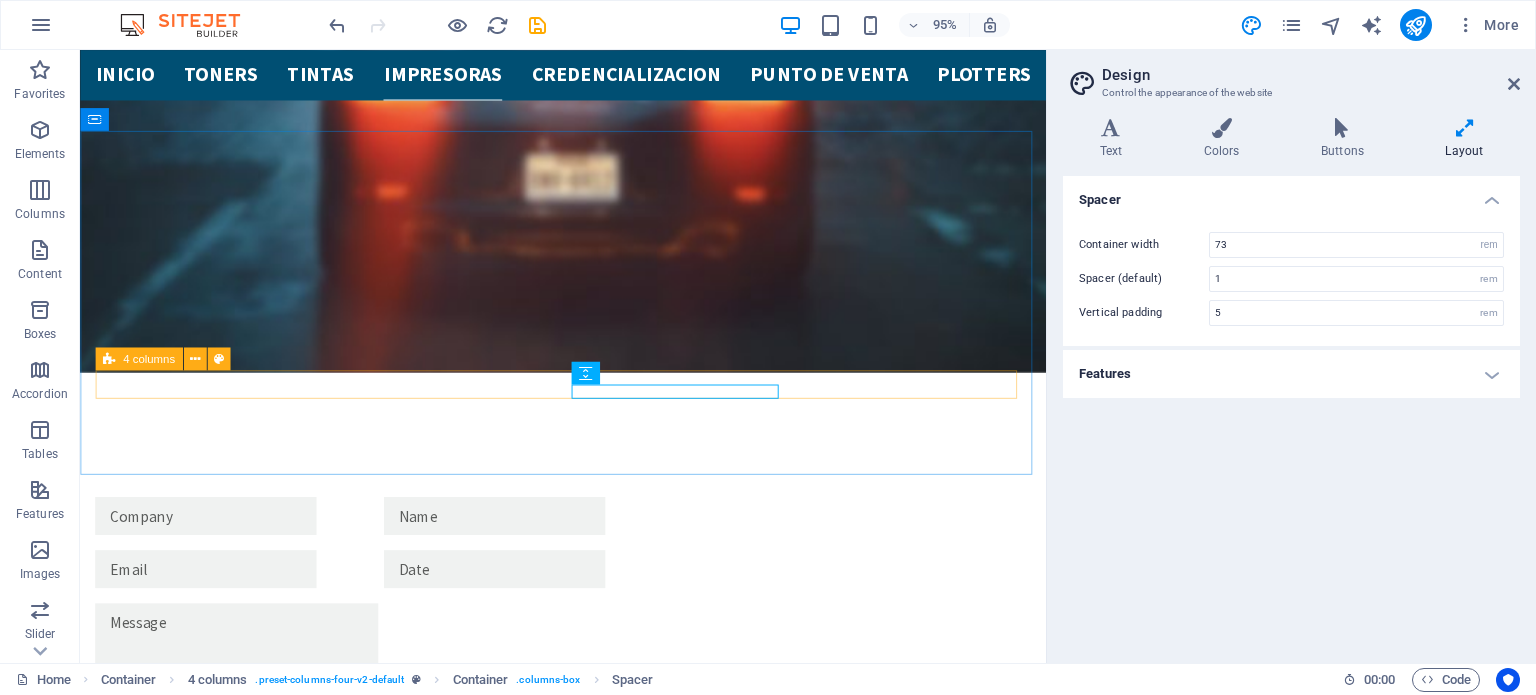 click at bounding box center [109, 358] 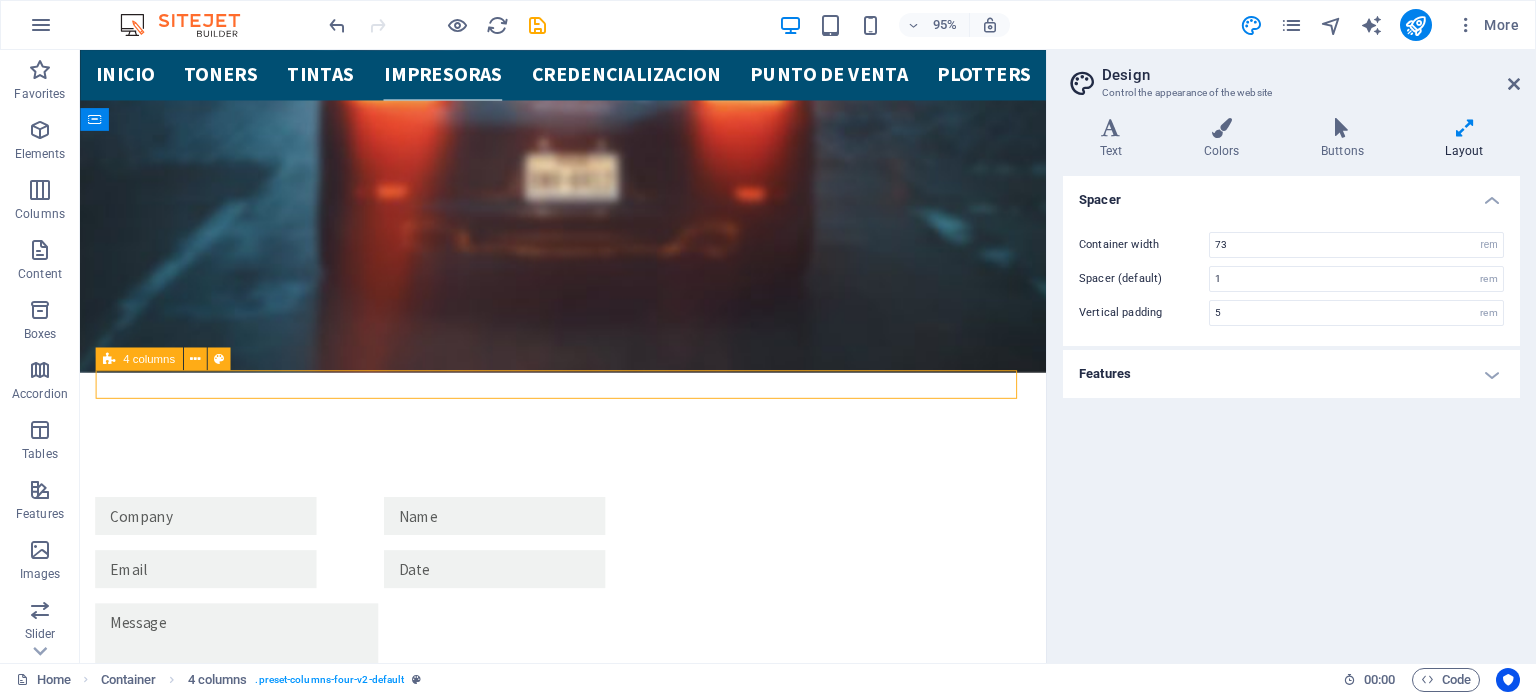 click on "4 columns" at bounding box center (149, 358) 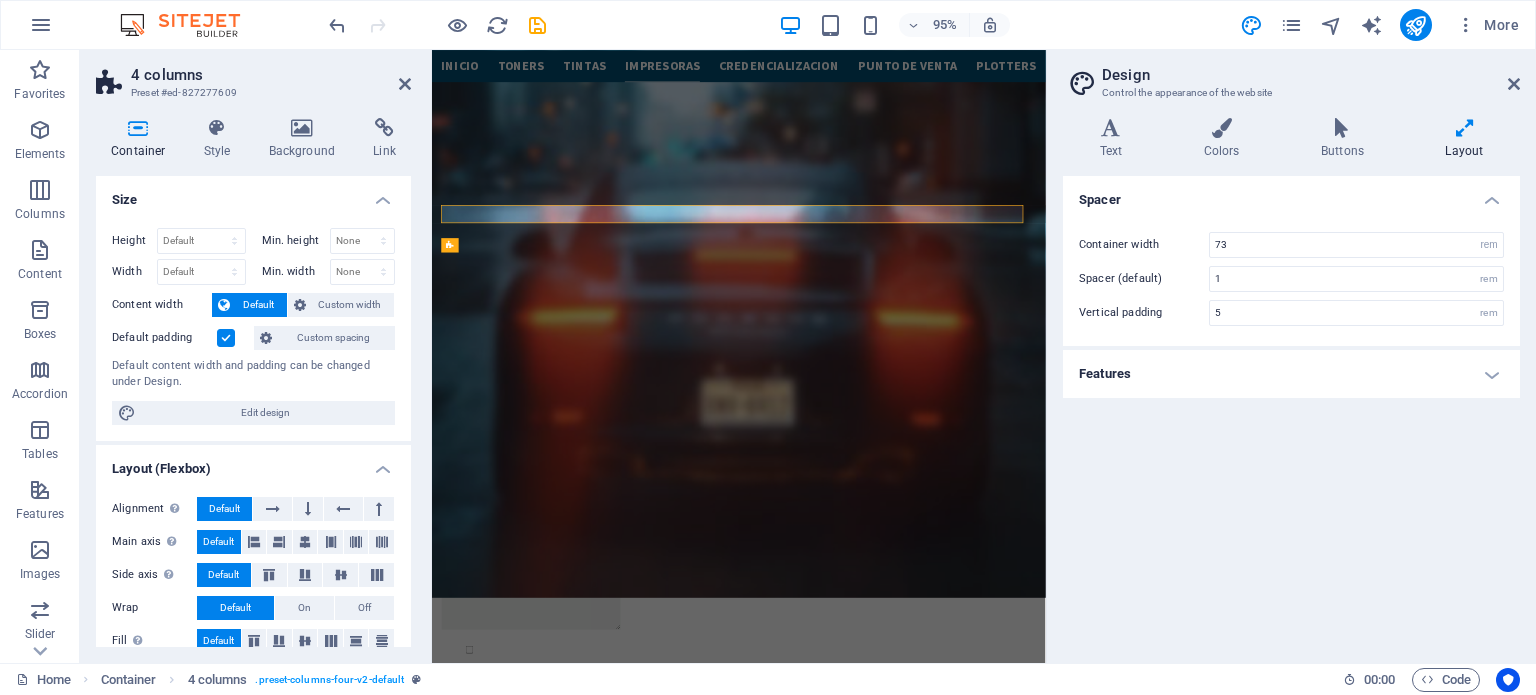 scroll, scrollTop: 3850, scrollLeft: 0, axis: vertical 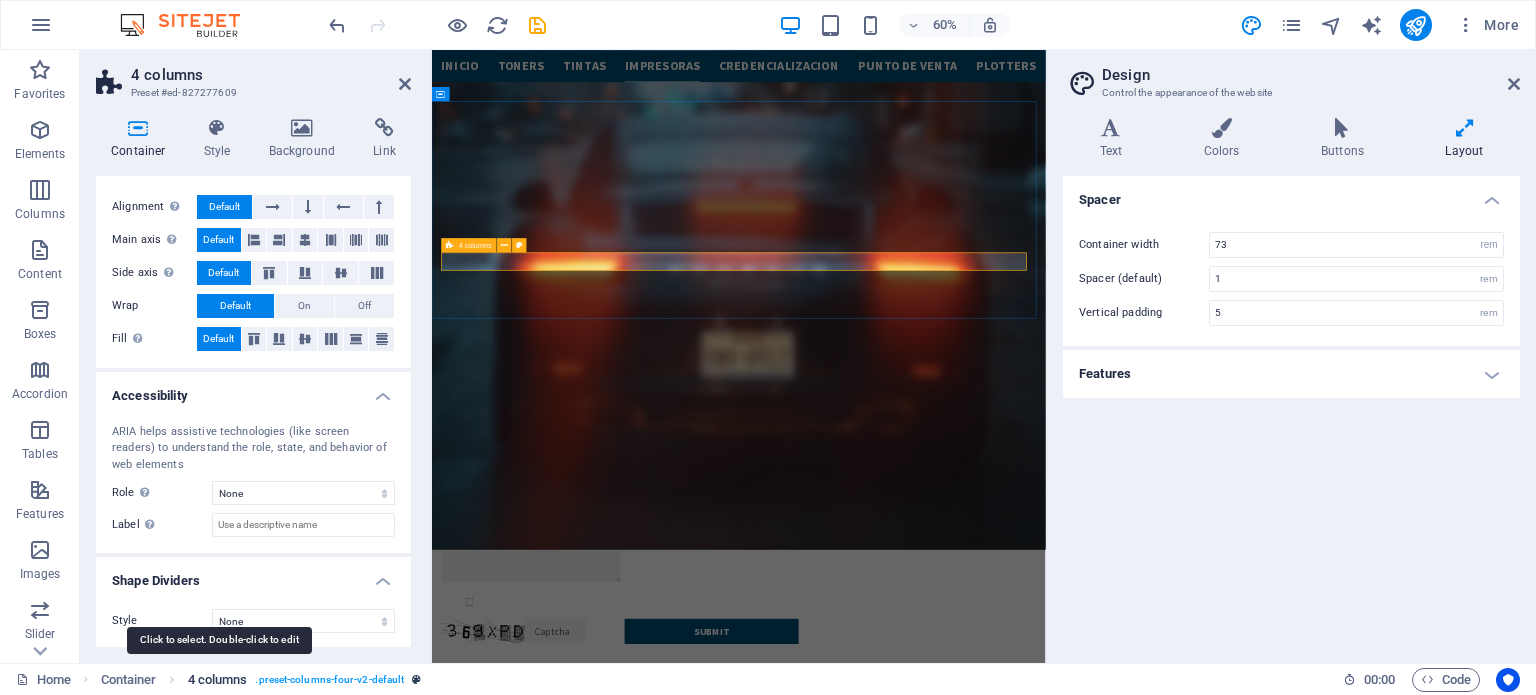click on "4 columns" at bounding box center [218, 680] 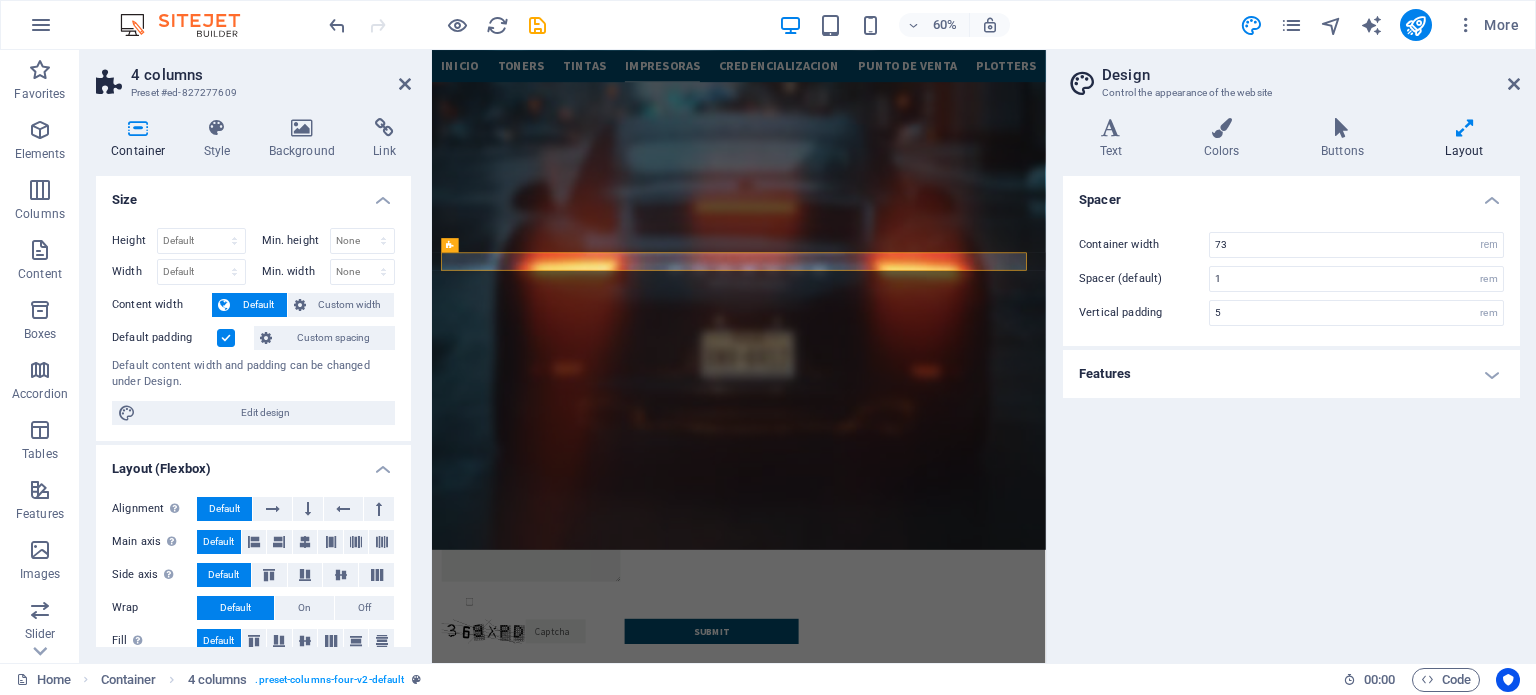 scroll, scrollTop: 0, scrollLeft: 0, axis: both 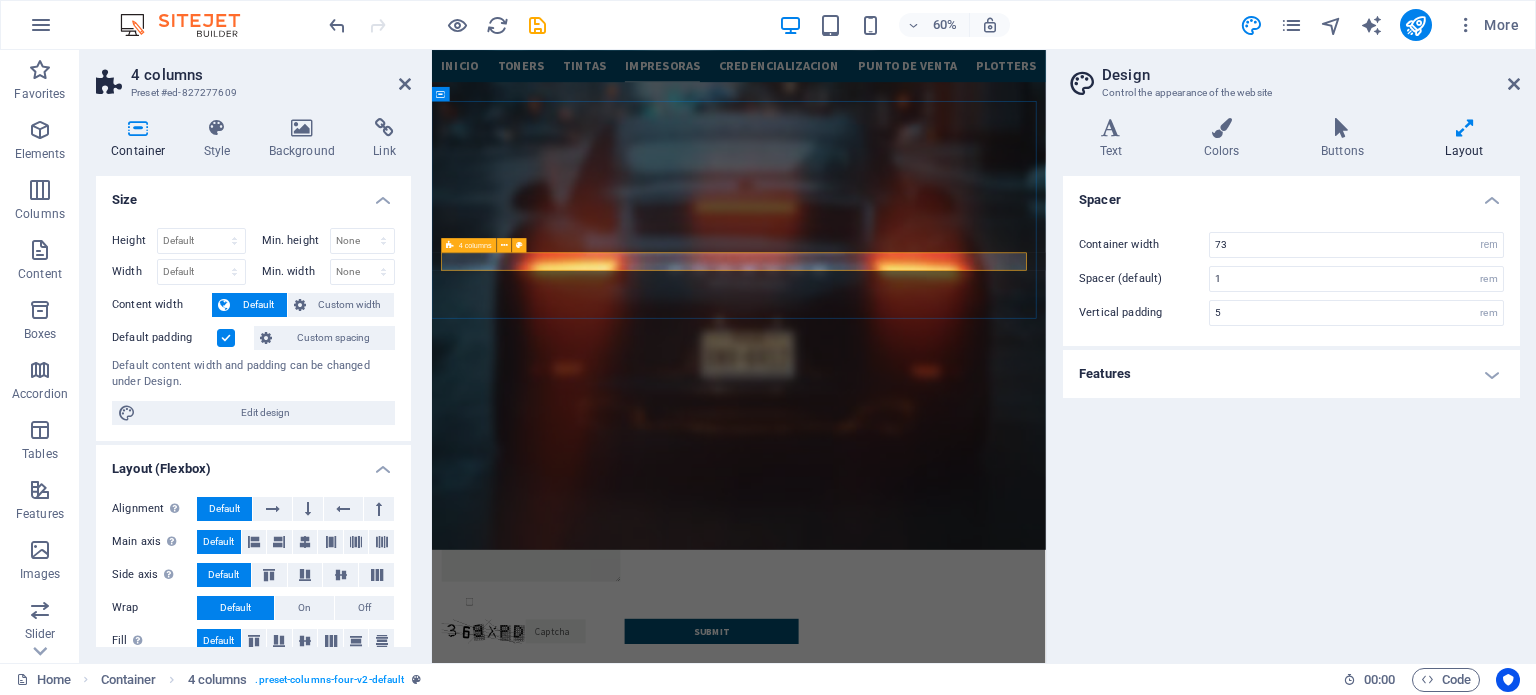 click on "4 columns" at bounding box center [469, 245] 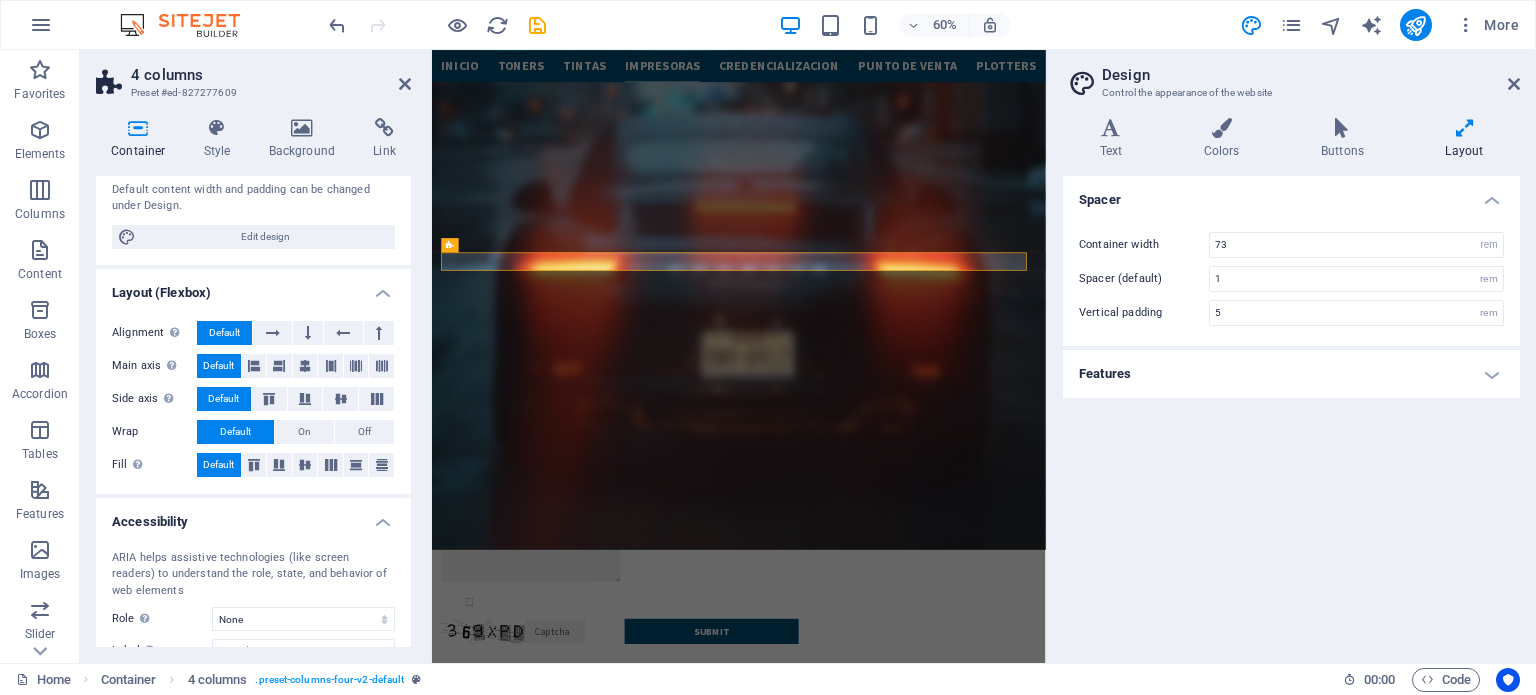 scroll, scrollTop: 0, scrollLeft: 0, axis: both 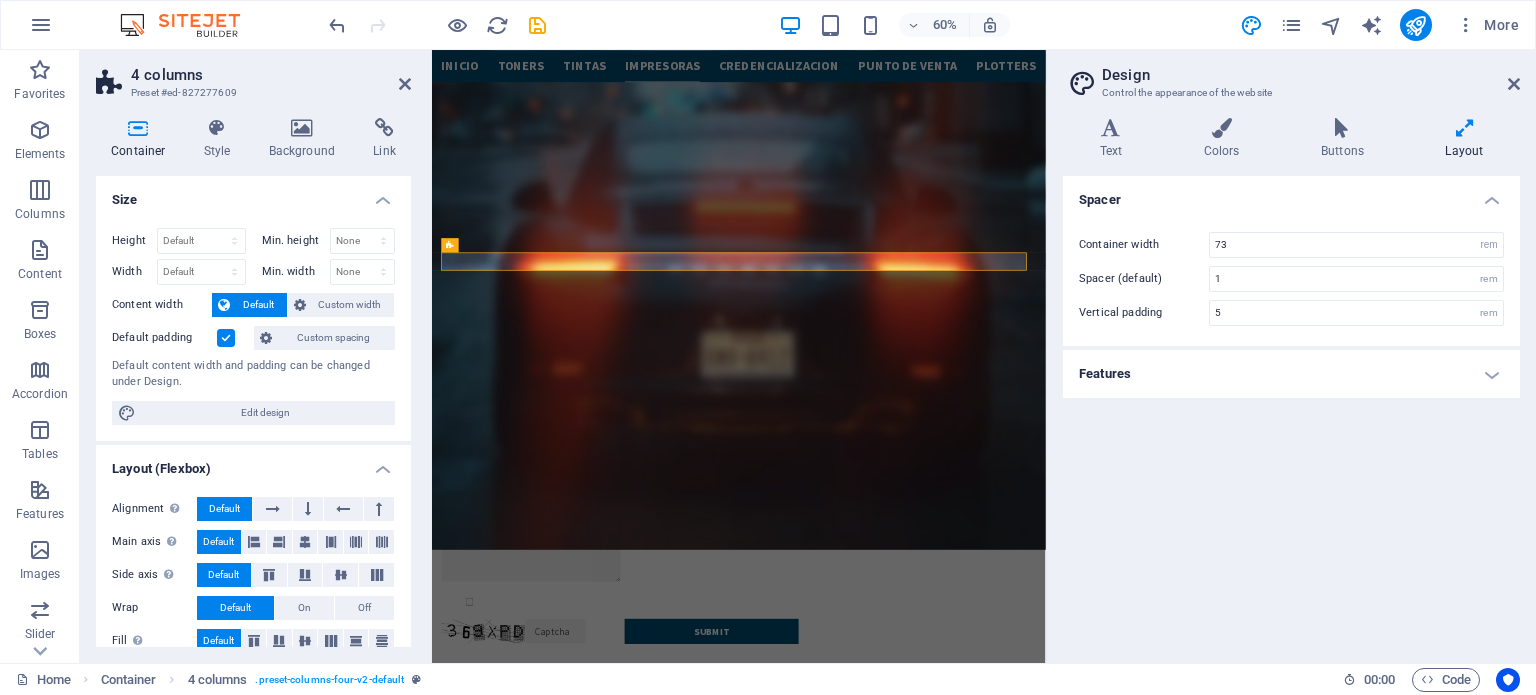 click on "Preset #ed-827277609" at bounding box center [251, 93] 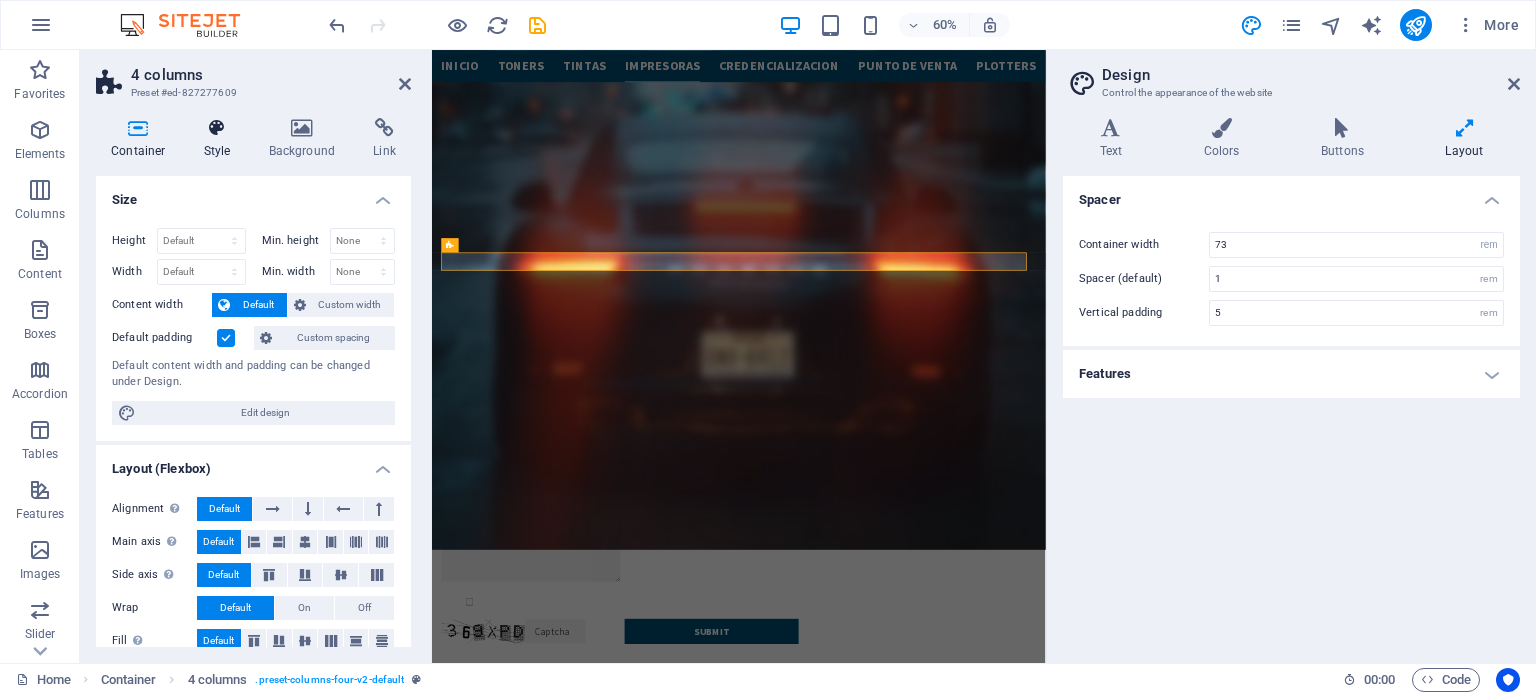 click on "Style" at bounding box center [221, 139] 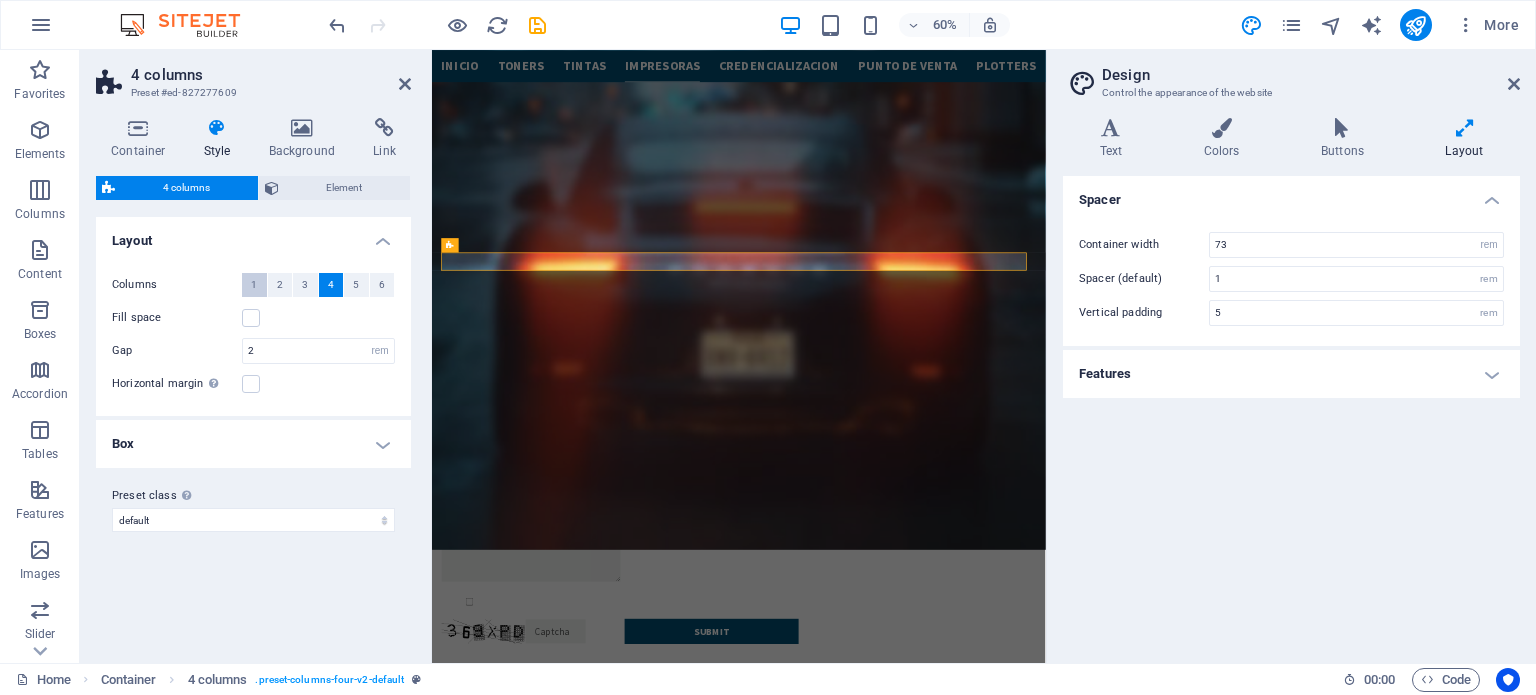 click on "1" at bounding box center (254, 285) 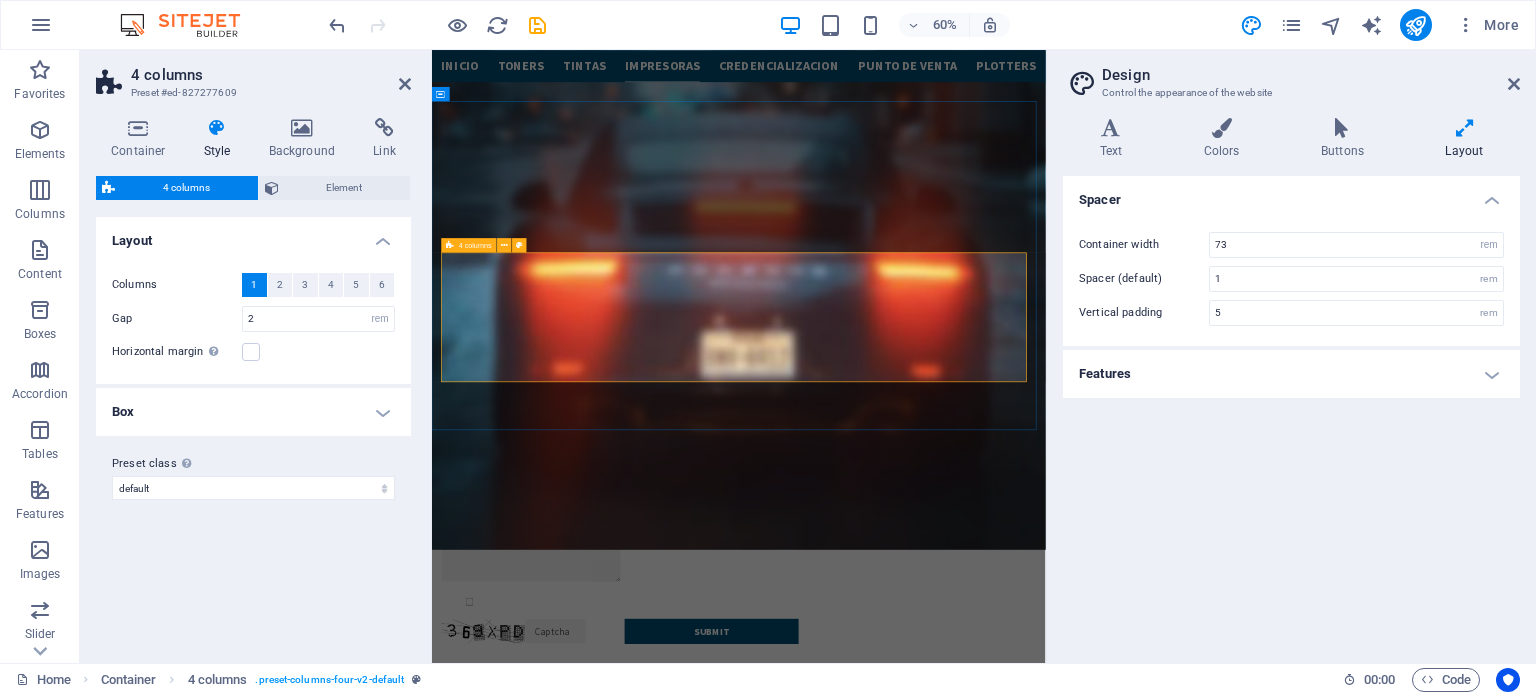 click at bounding box center [943, 4827] 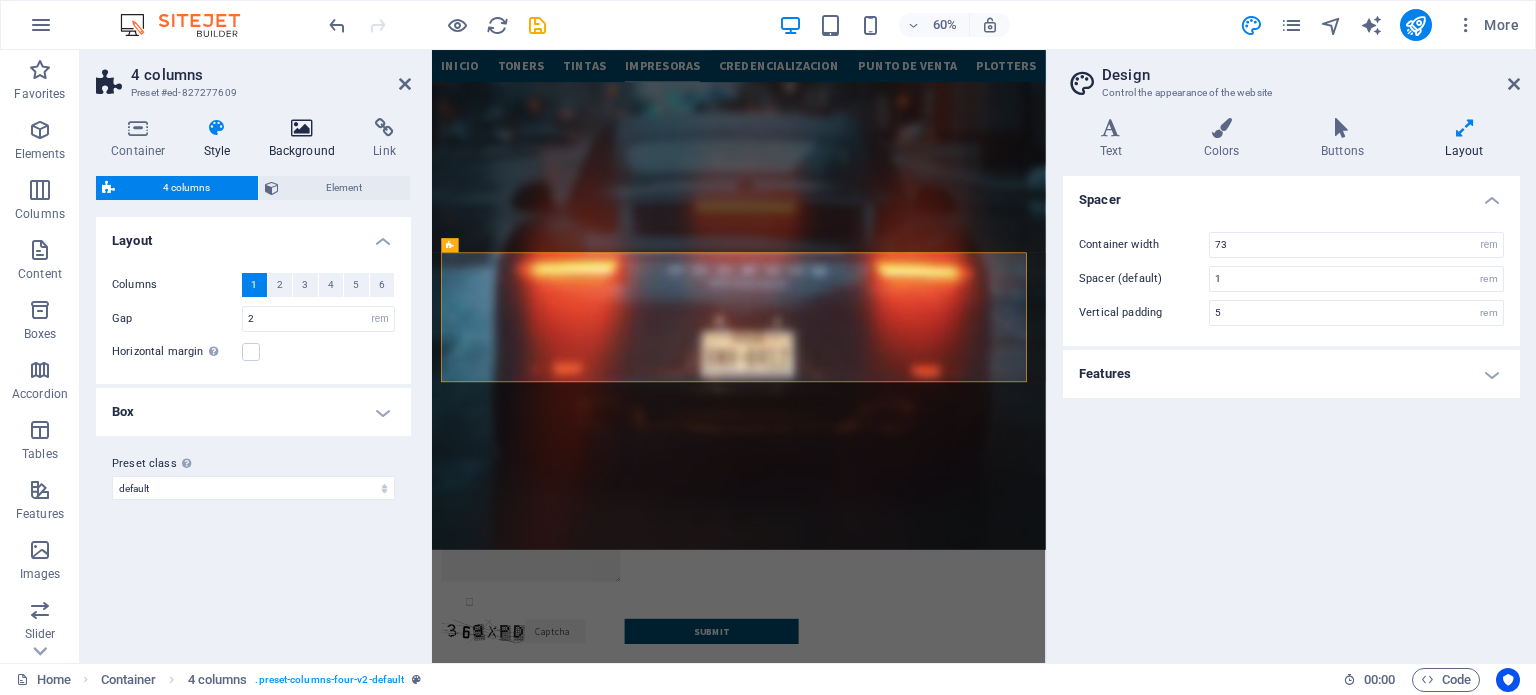 click on "Background" at bounding box center [306, 139] 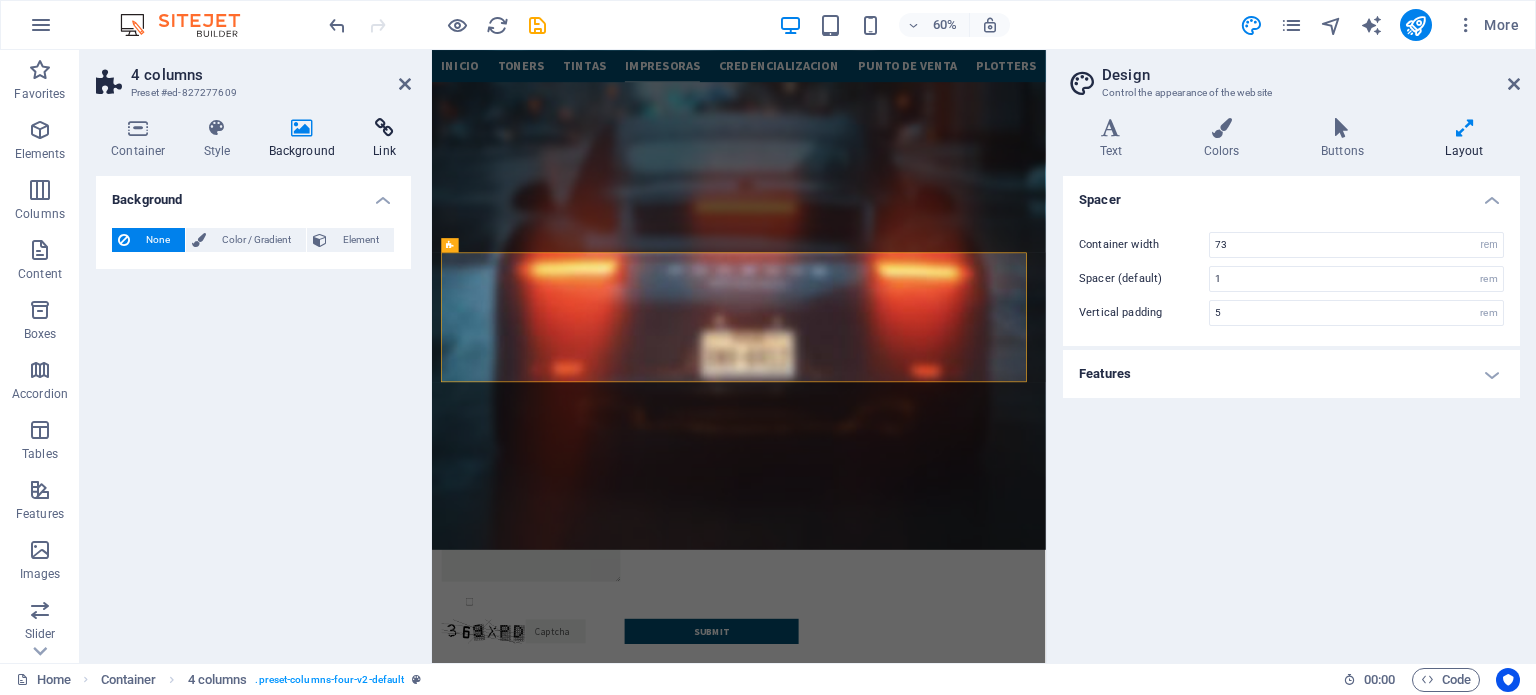 click on "Link" at bounding box center [384, 139] 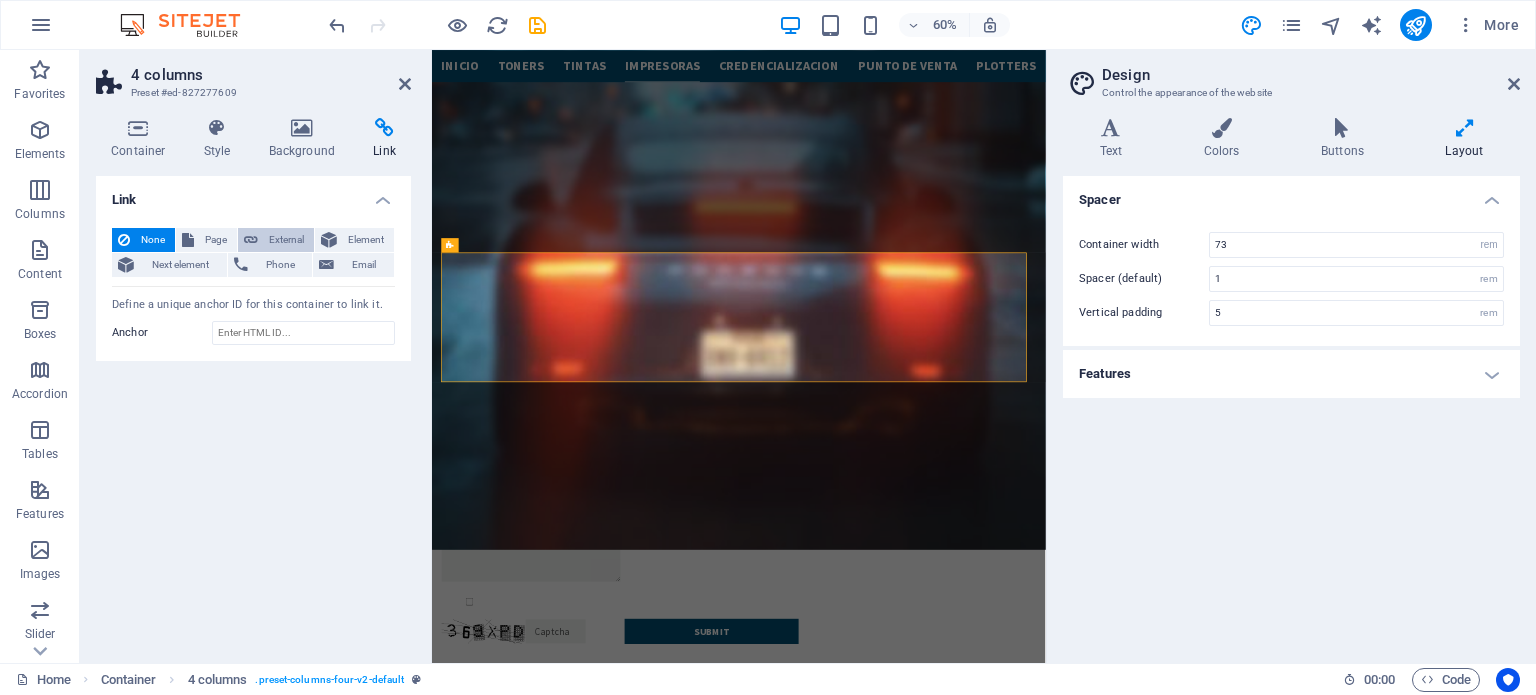 click on "External" at bounding box center [286, 240] 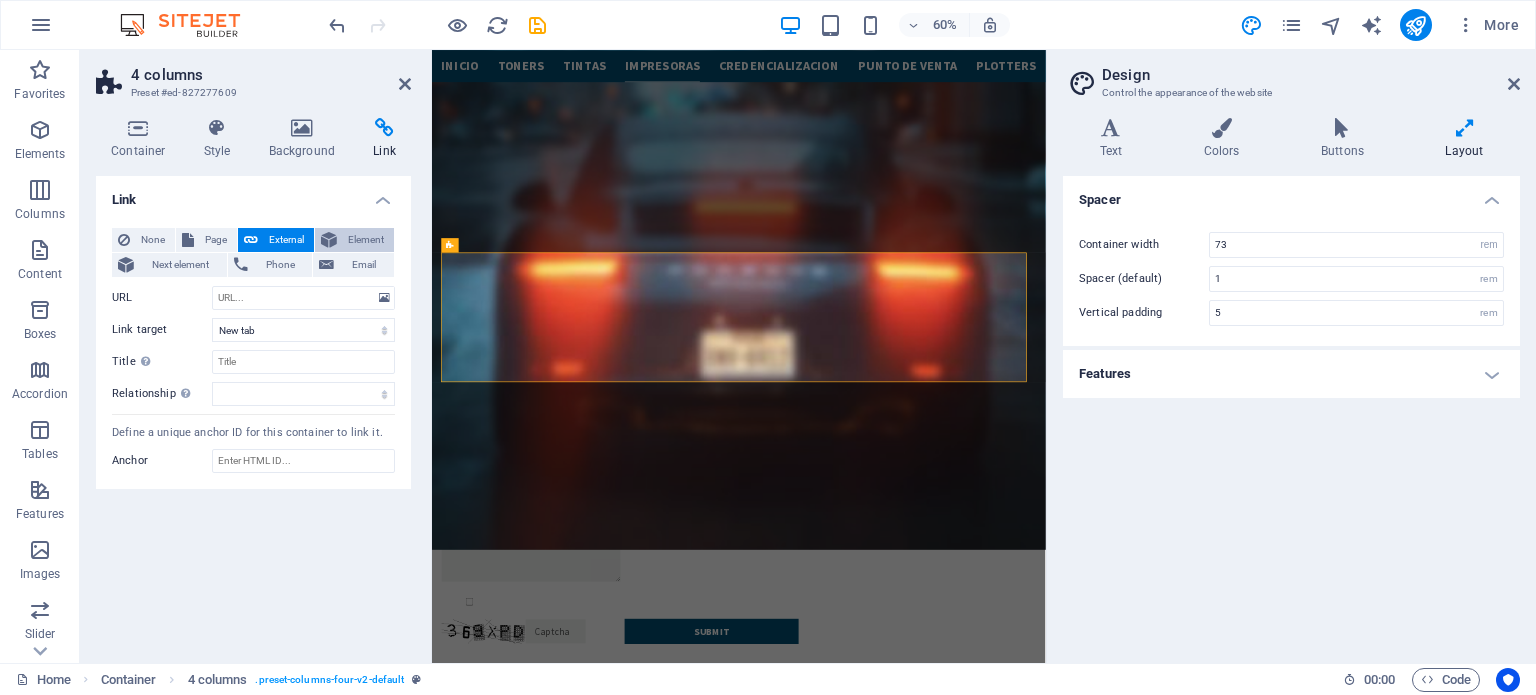 click on "Element" at bounding box center [365, 240] 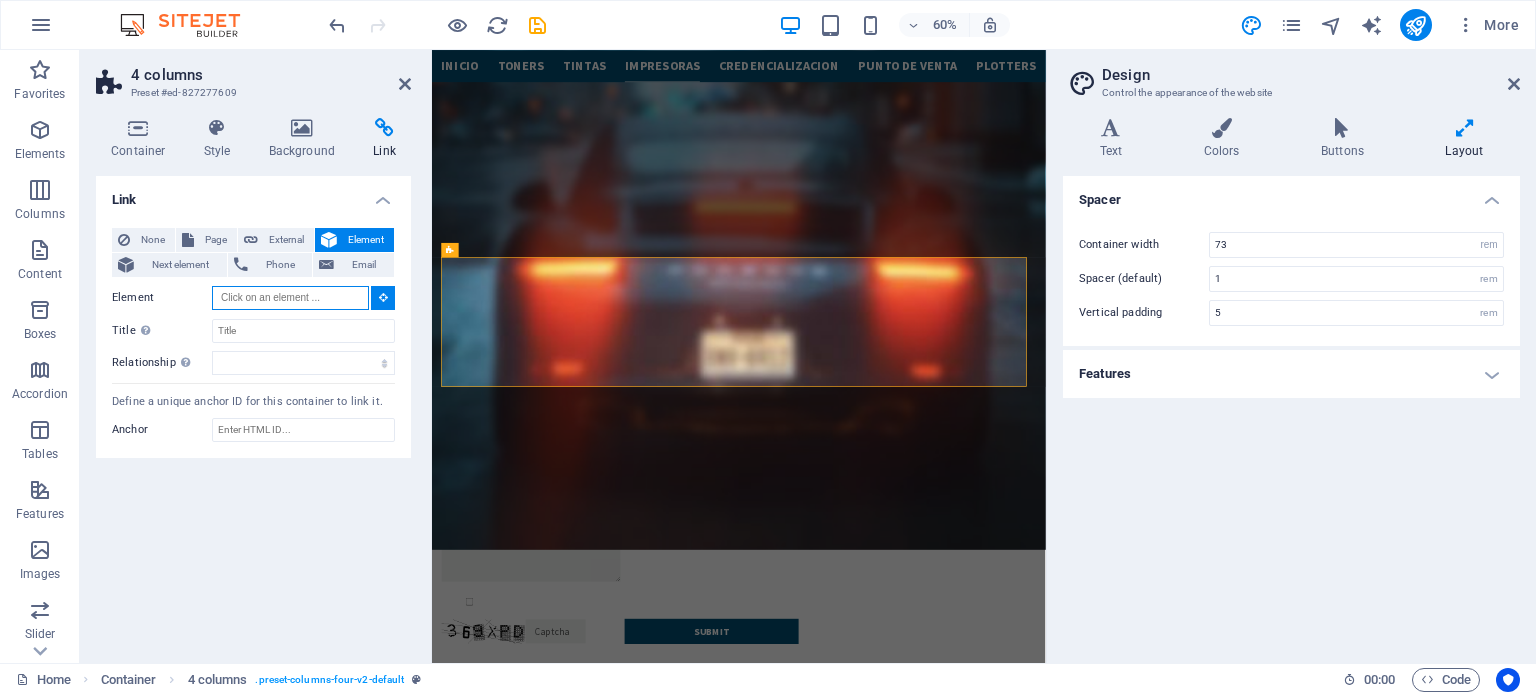 scroll, scrollTop: 3797, scrollLeft: 0, axis: vertical 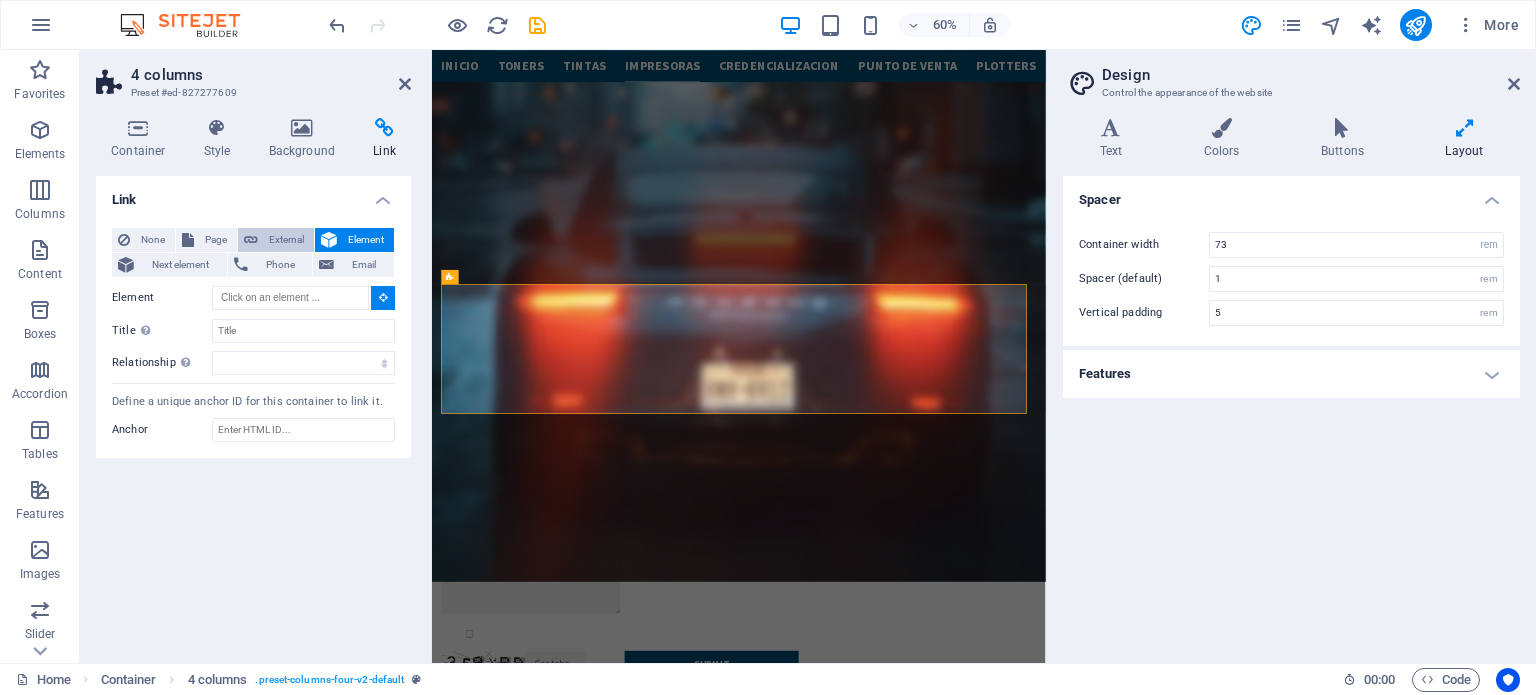 click on "External" at bounding box center [286, 240] 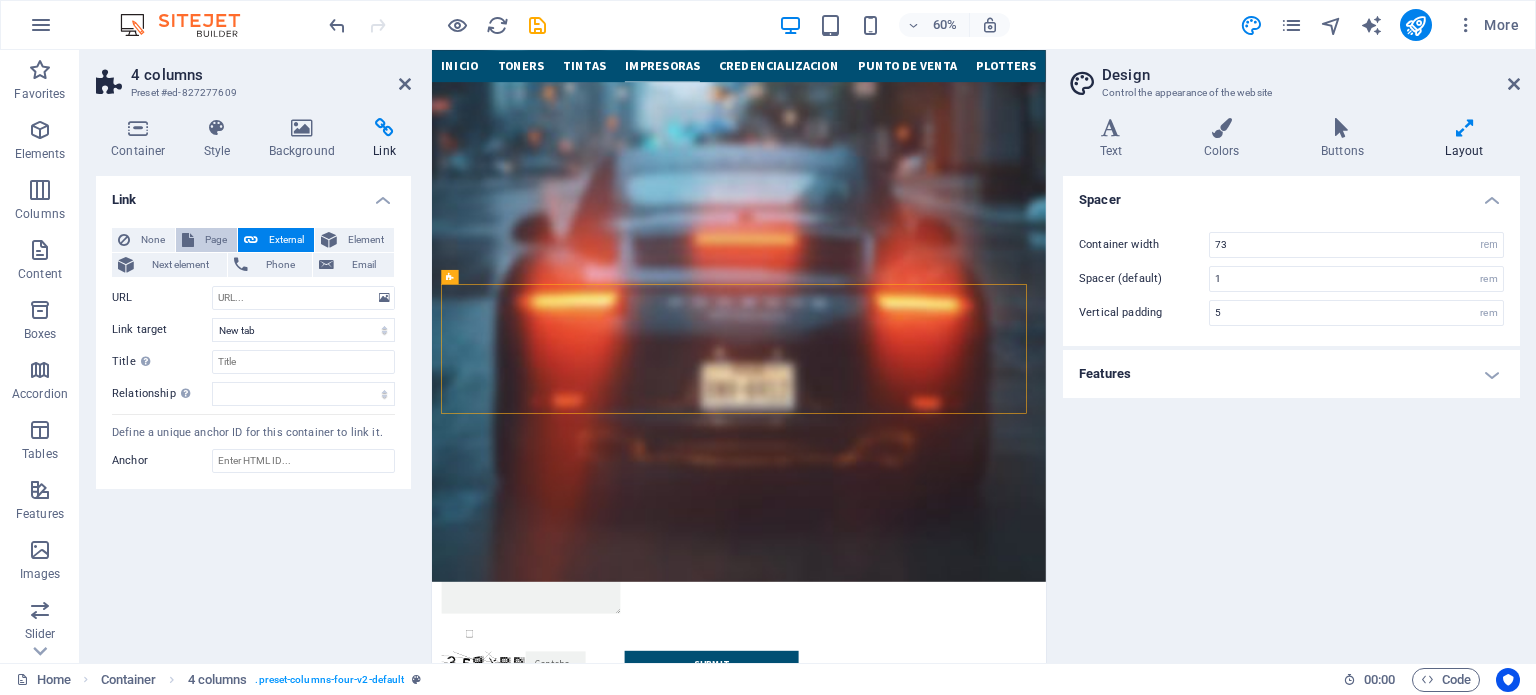 click at bounding box center [188, 240] 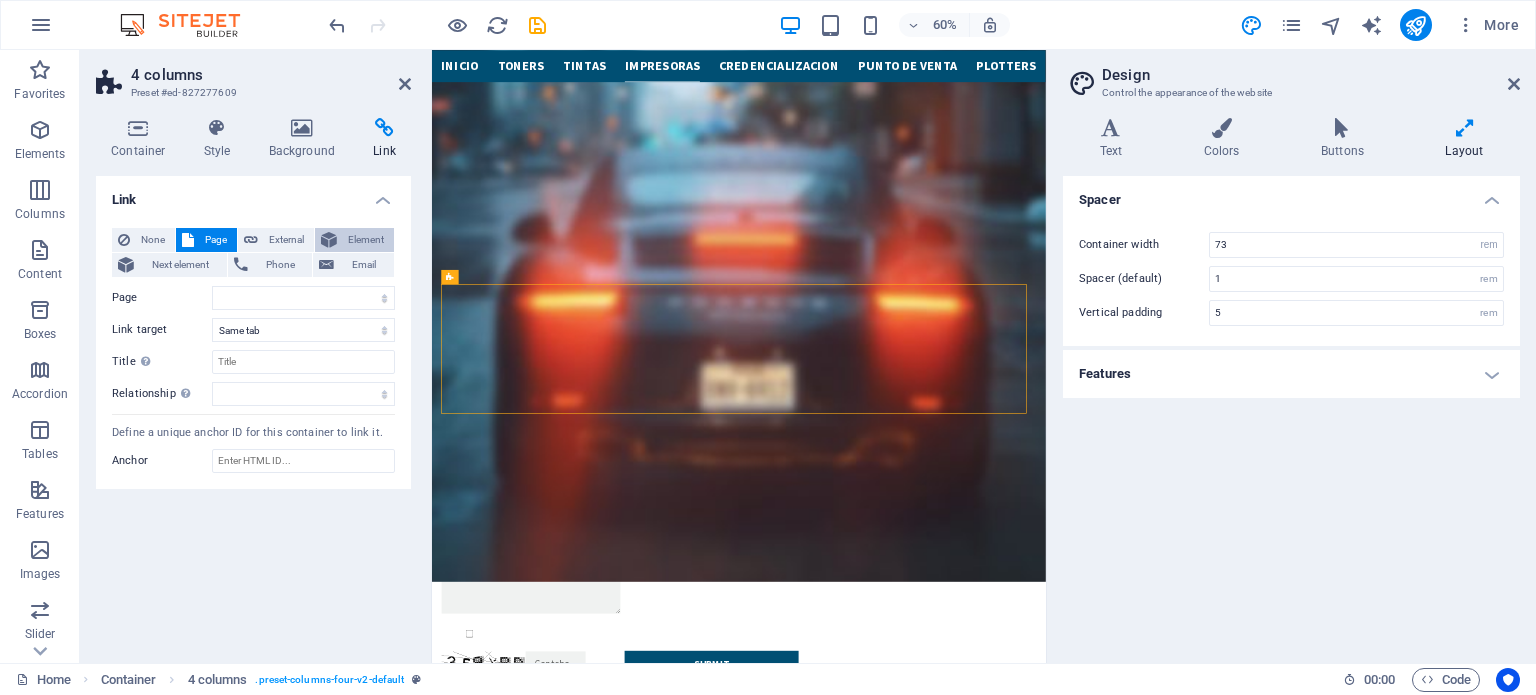 click on "Element" at bounding box center [365, 240] 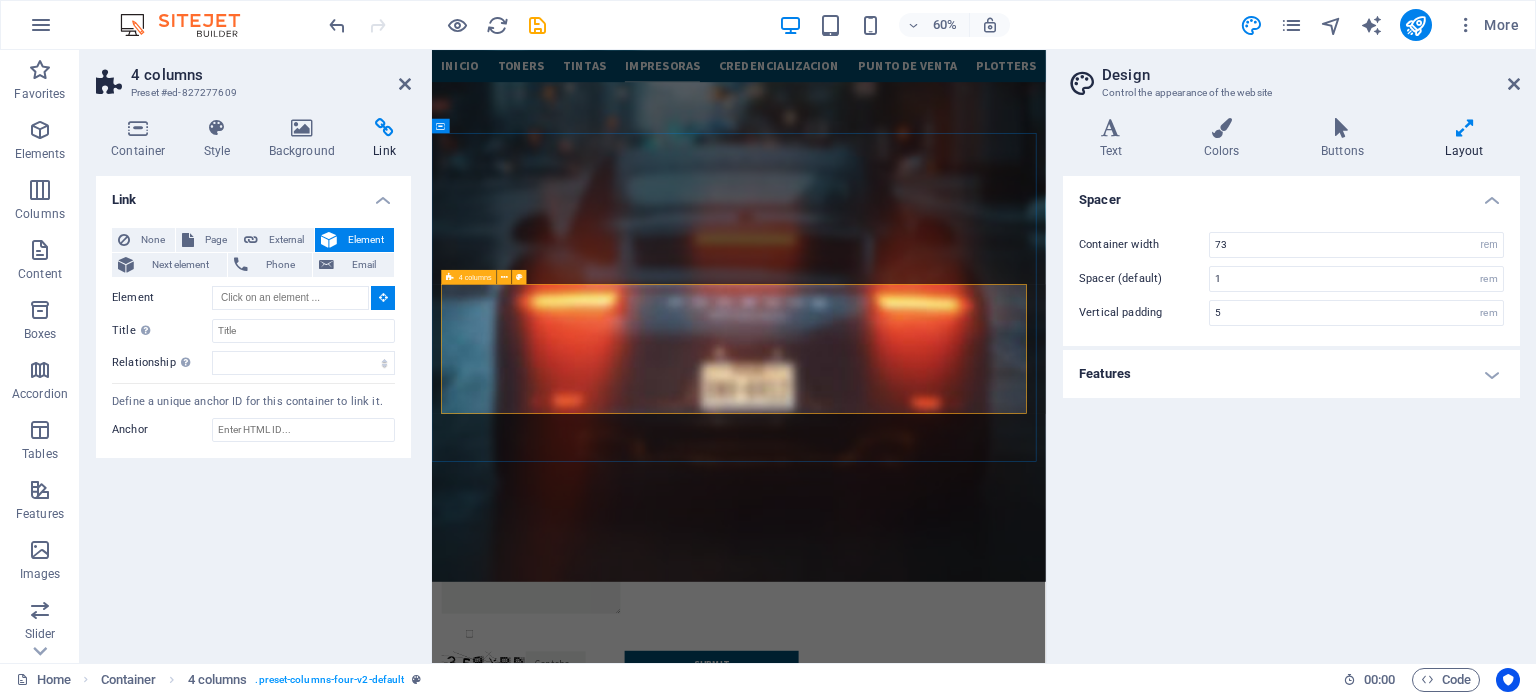 click at bounding box center (943, 4880) 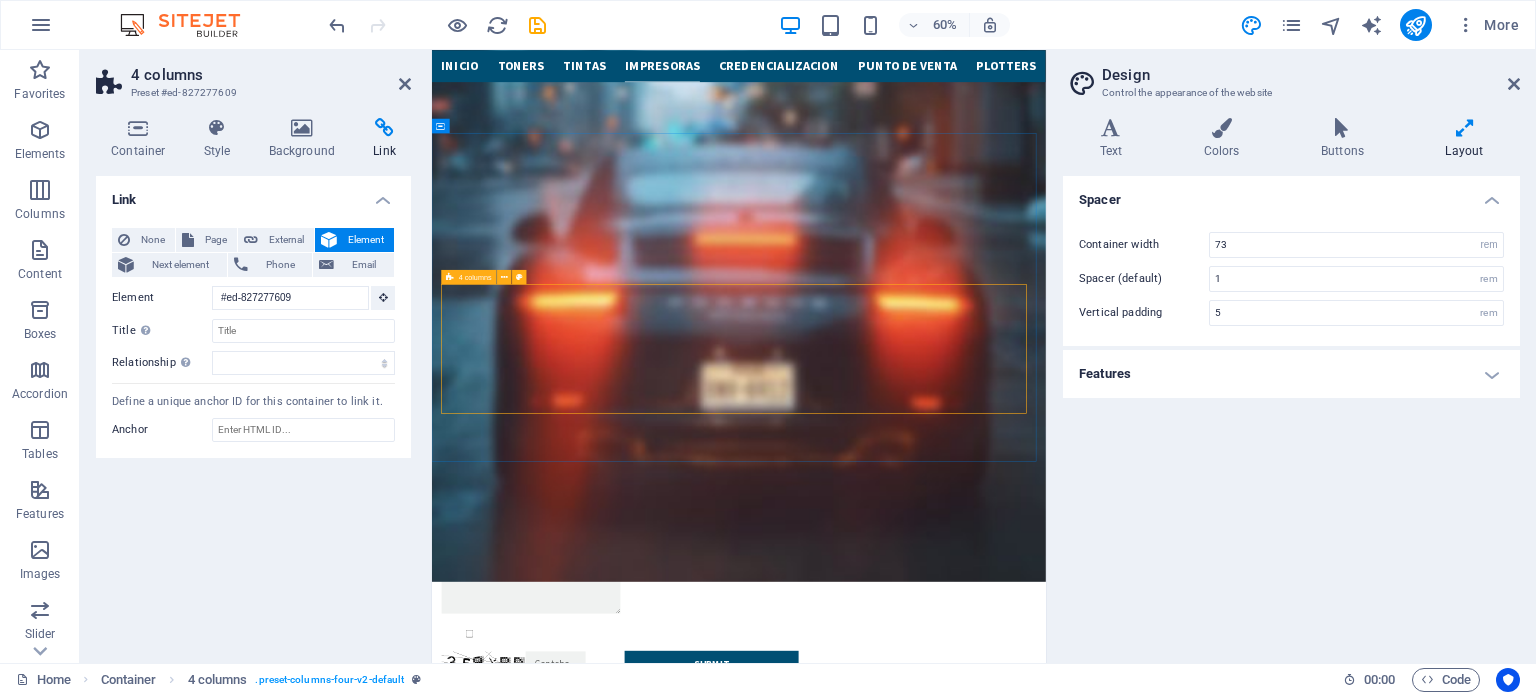 click at bounding box center (943, 4920) 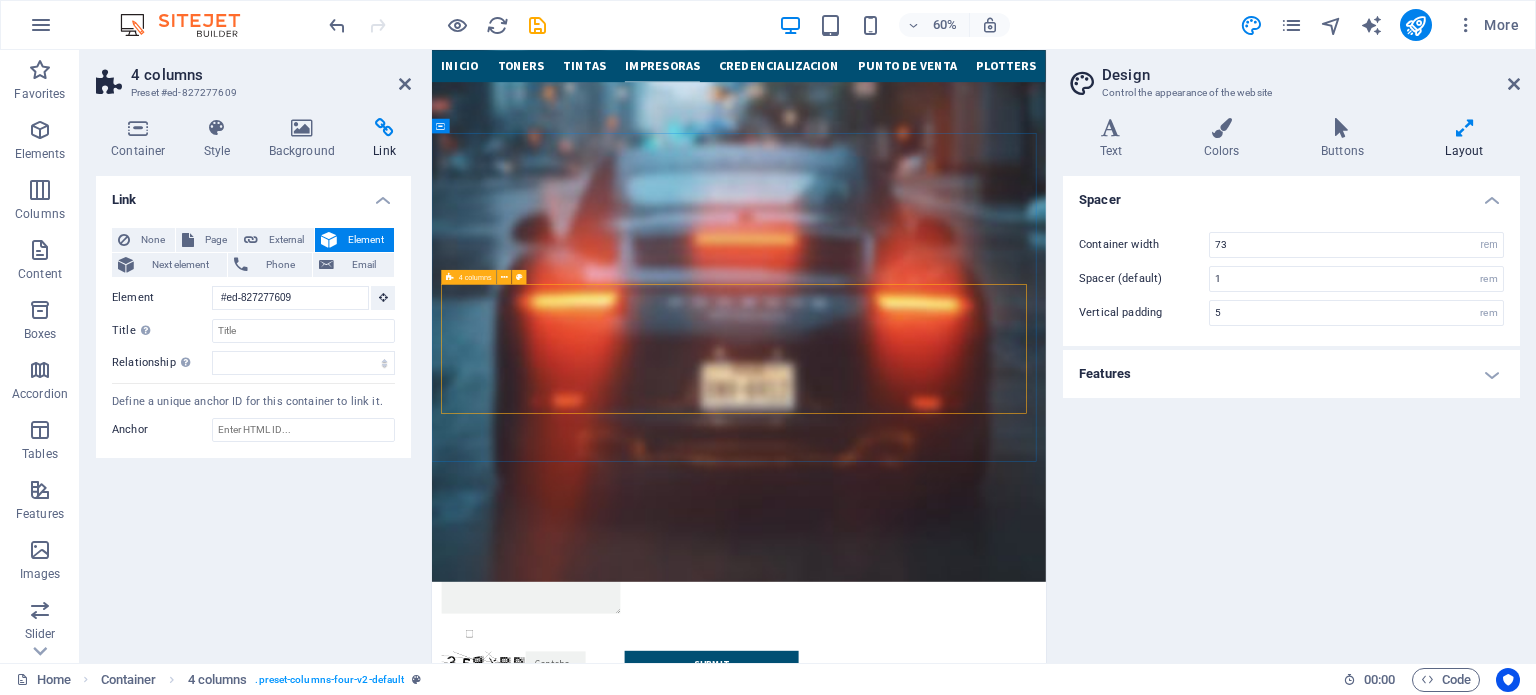 click at bounding box center [943, 4920] 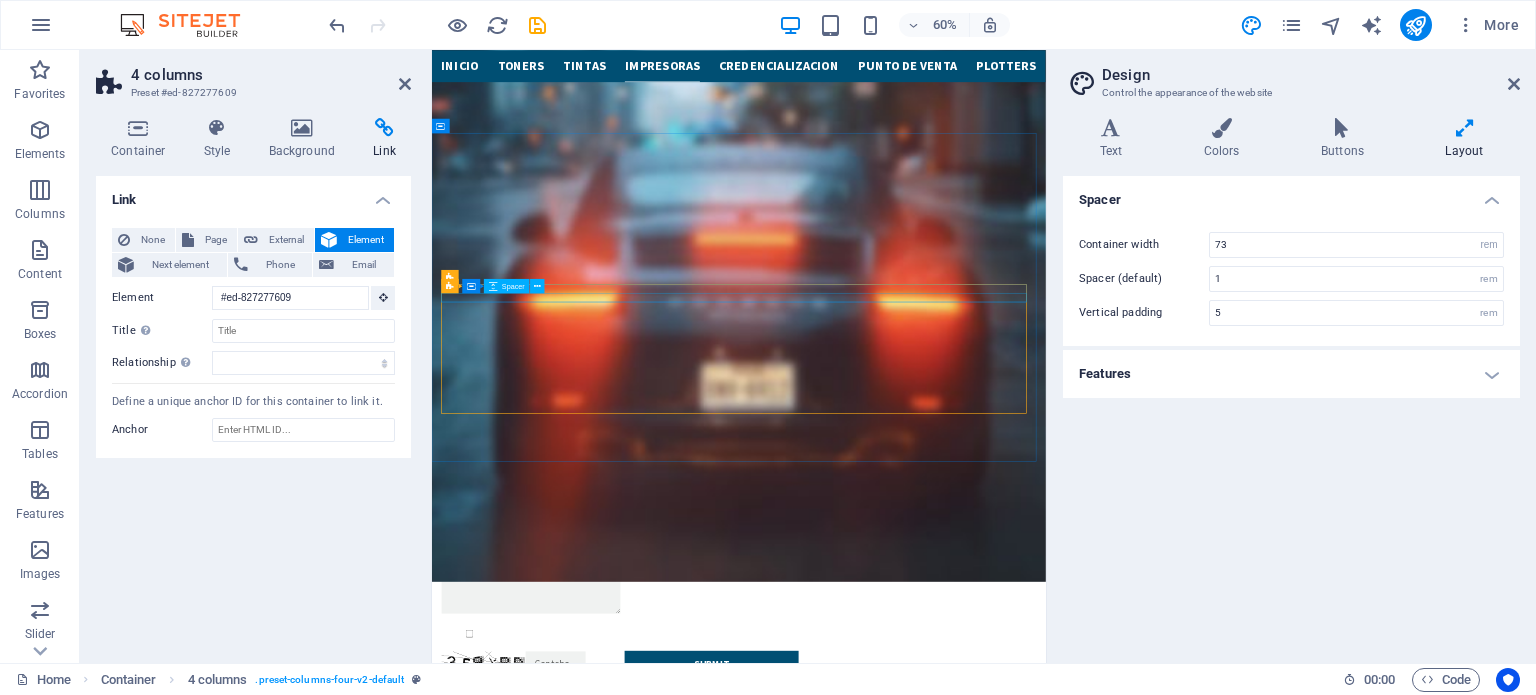 click at bounding box center [943, 4858] 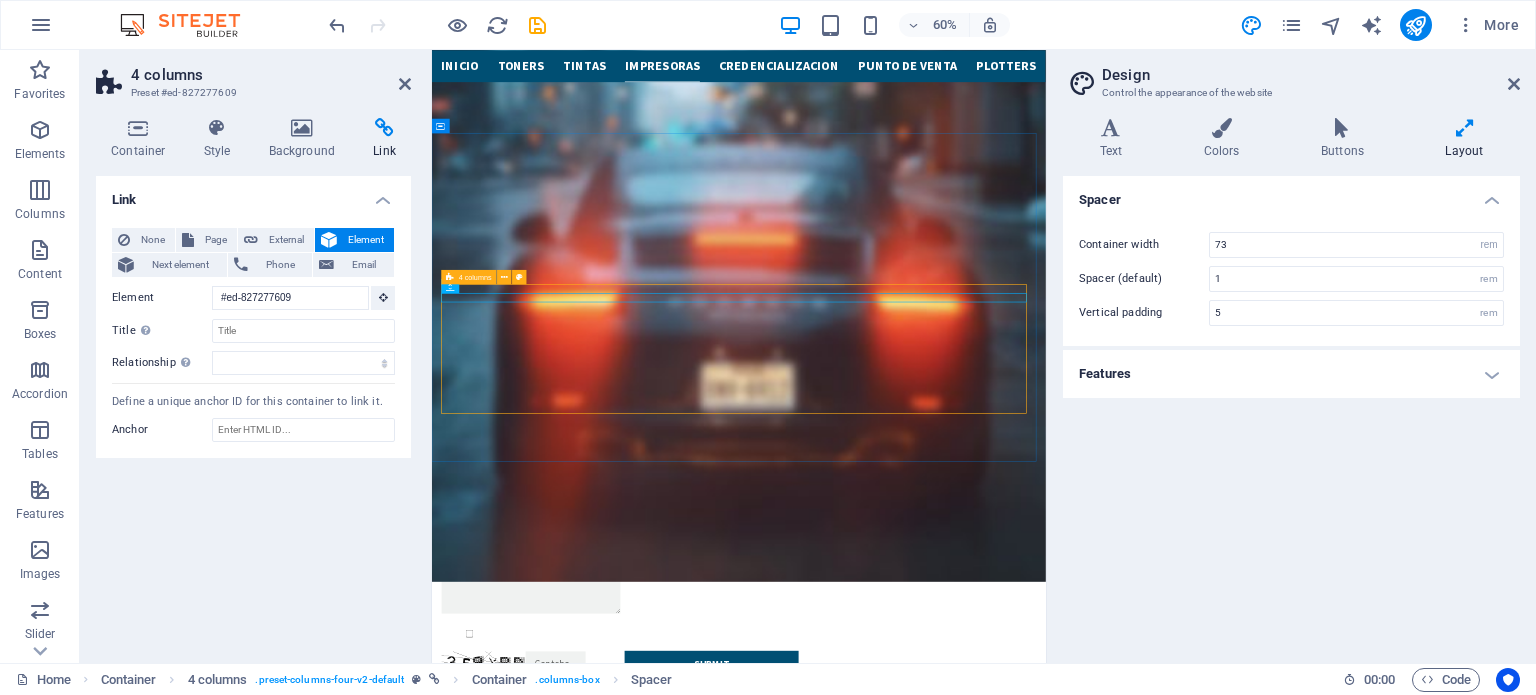 click at bounding box center (943, 4889) 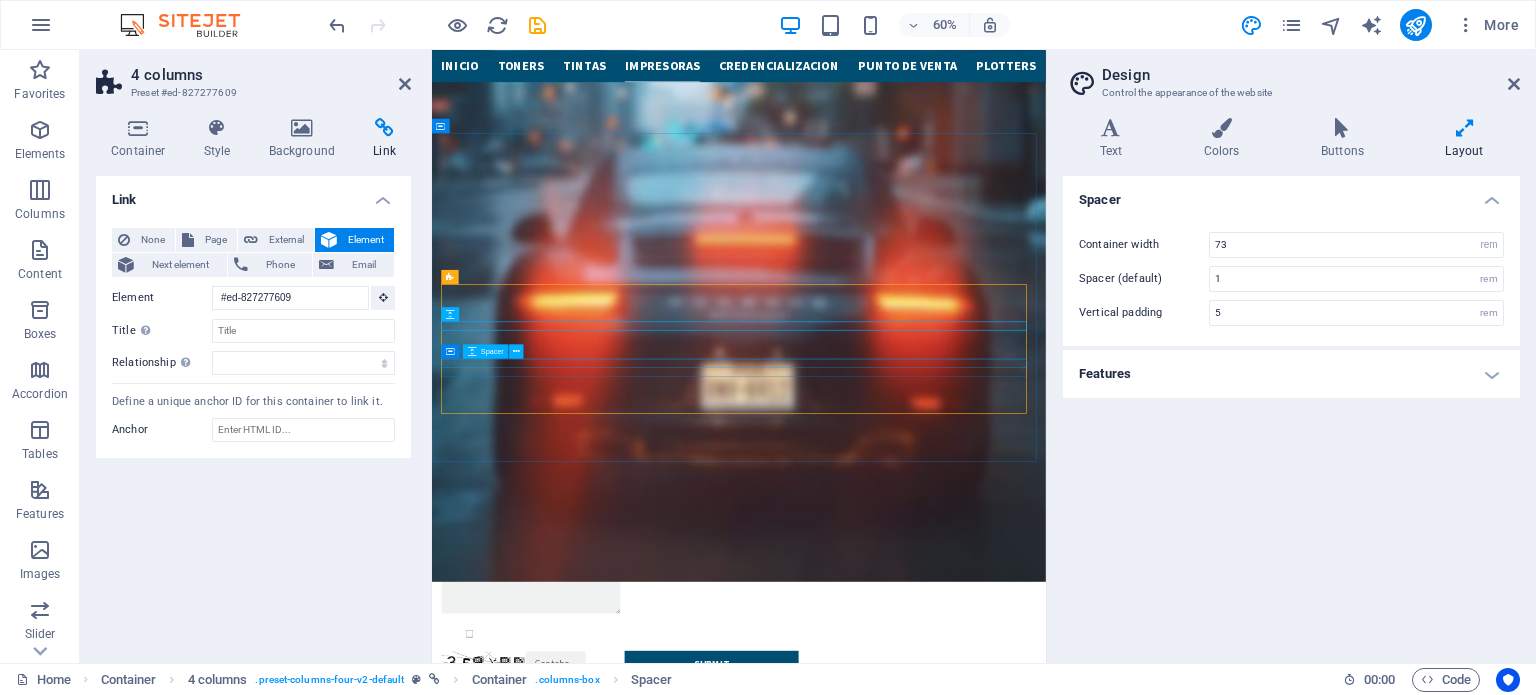 click at bounding box center [943, 4935] 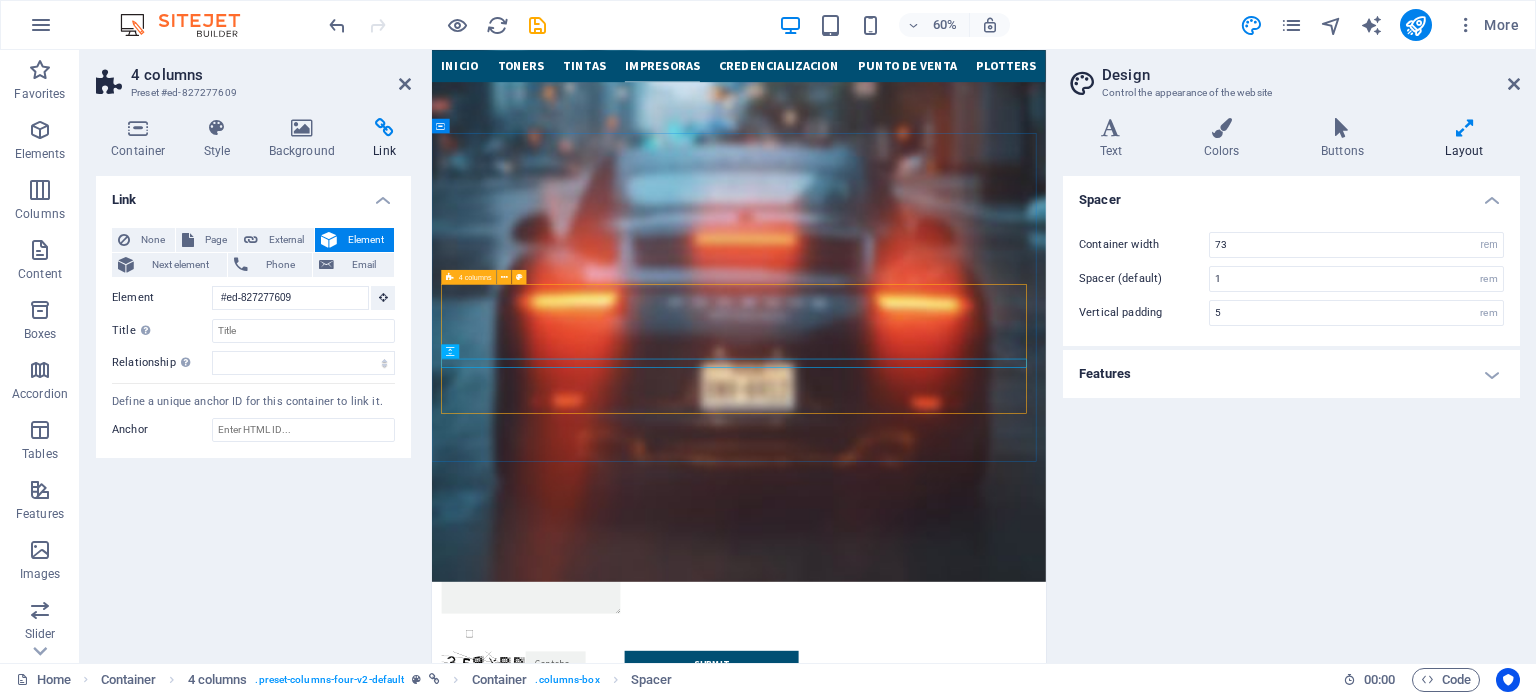 click on "Container   Spacer" at bounding box center (0, 0) 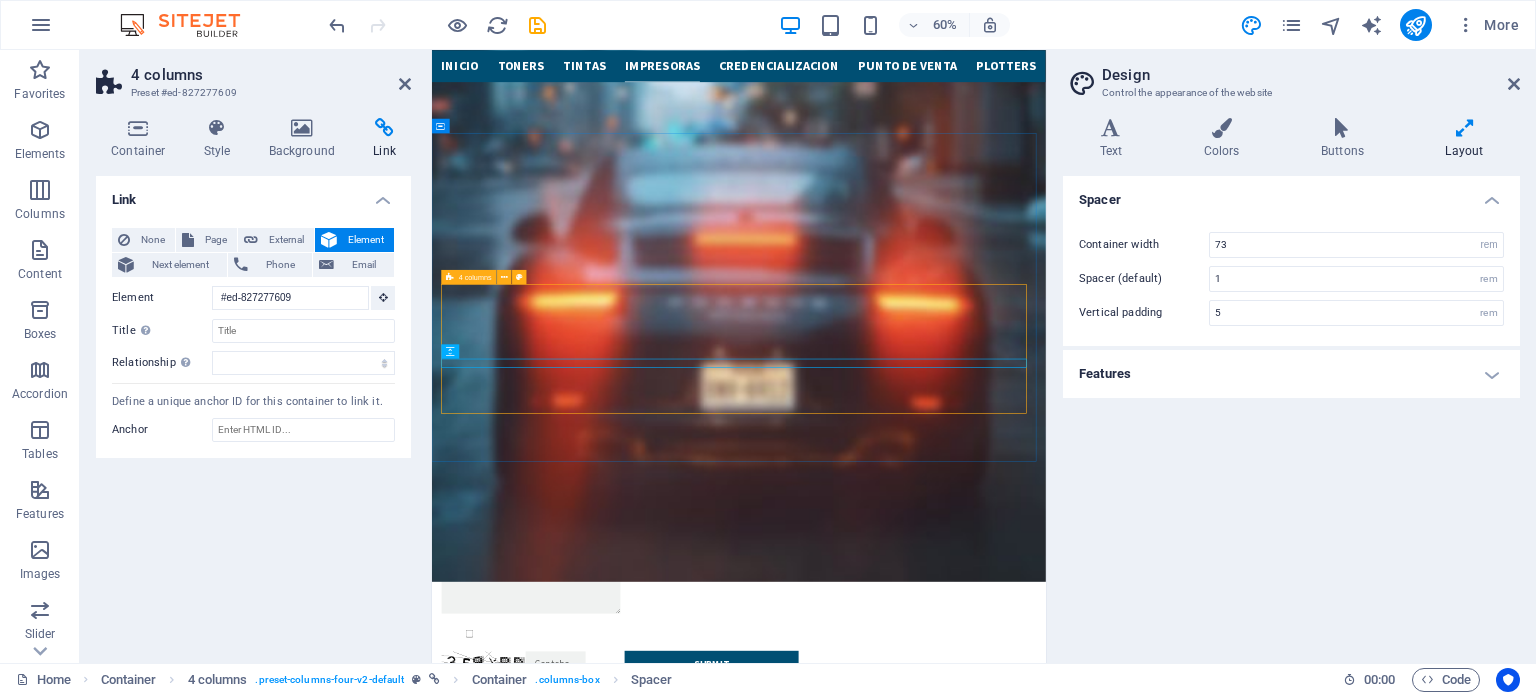 click at bounding box center [943, 4920] 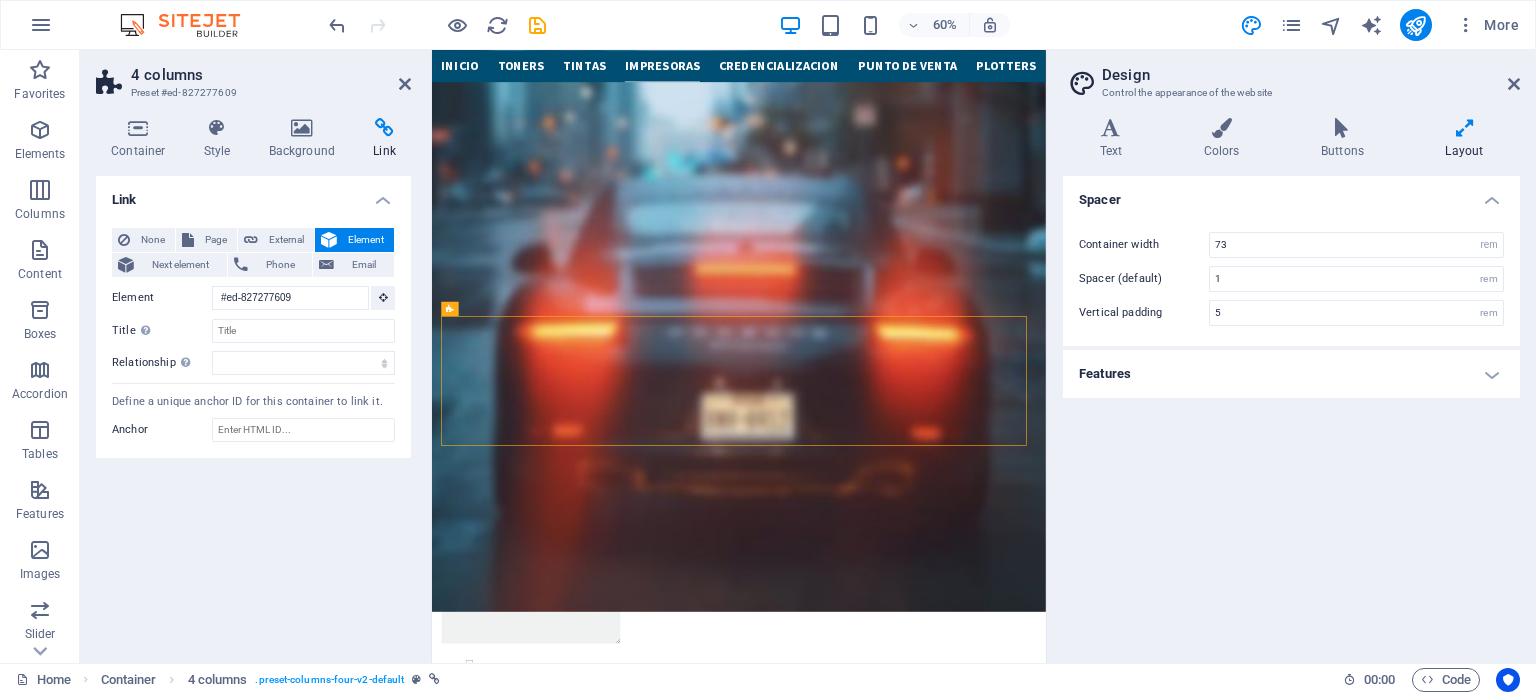 scroll, scrollTop: 3744, scrollLeft: 0, axis: vertical 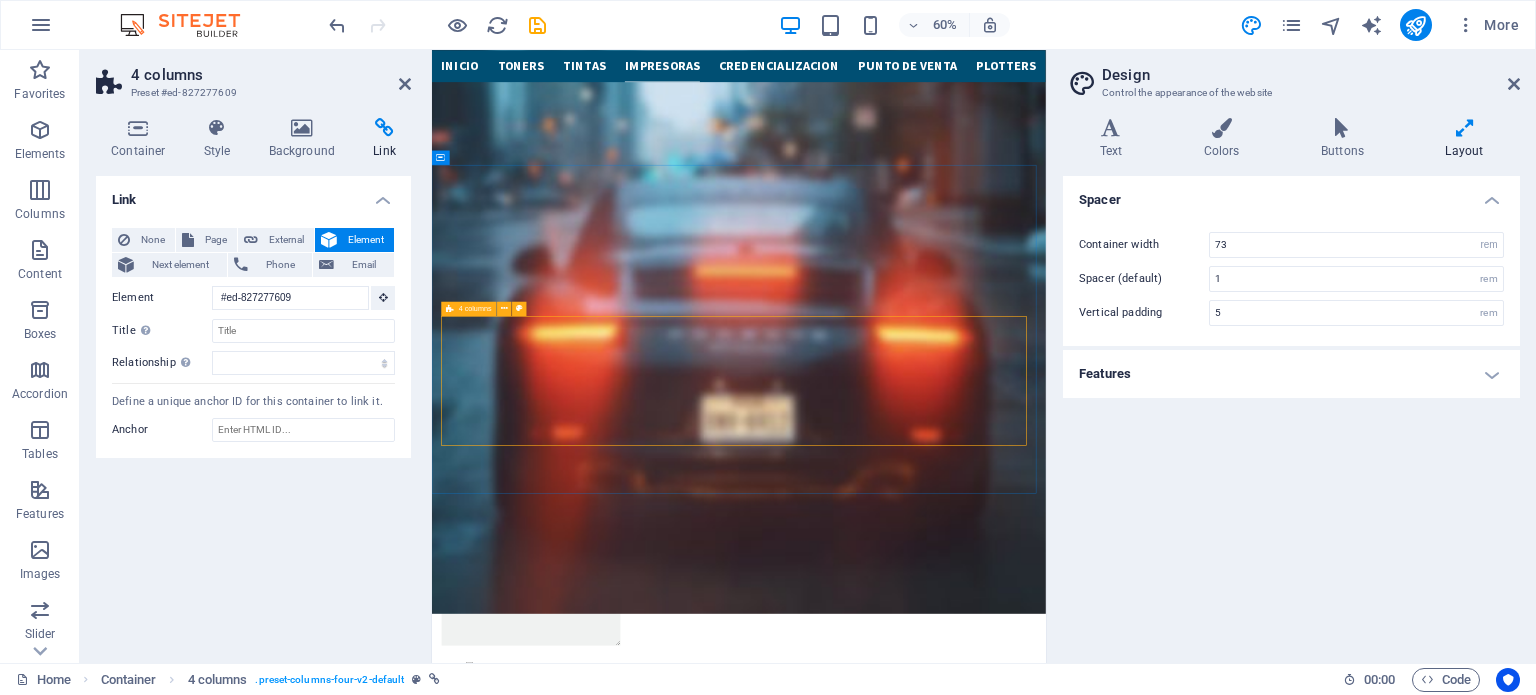 click at bounding box center (450, 308) 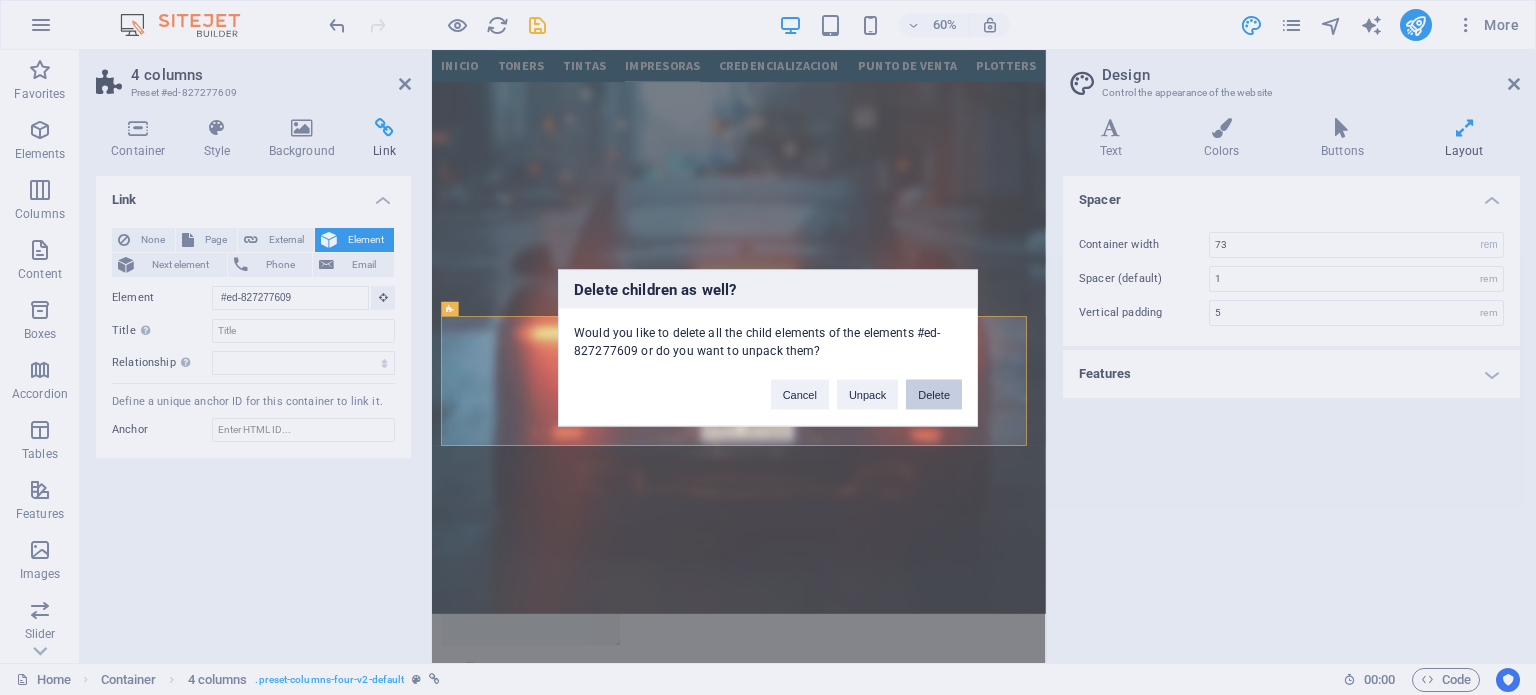 type 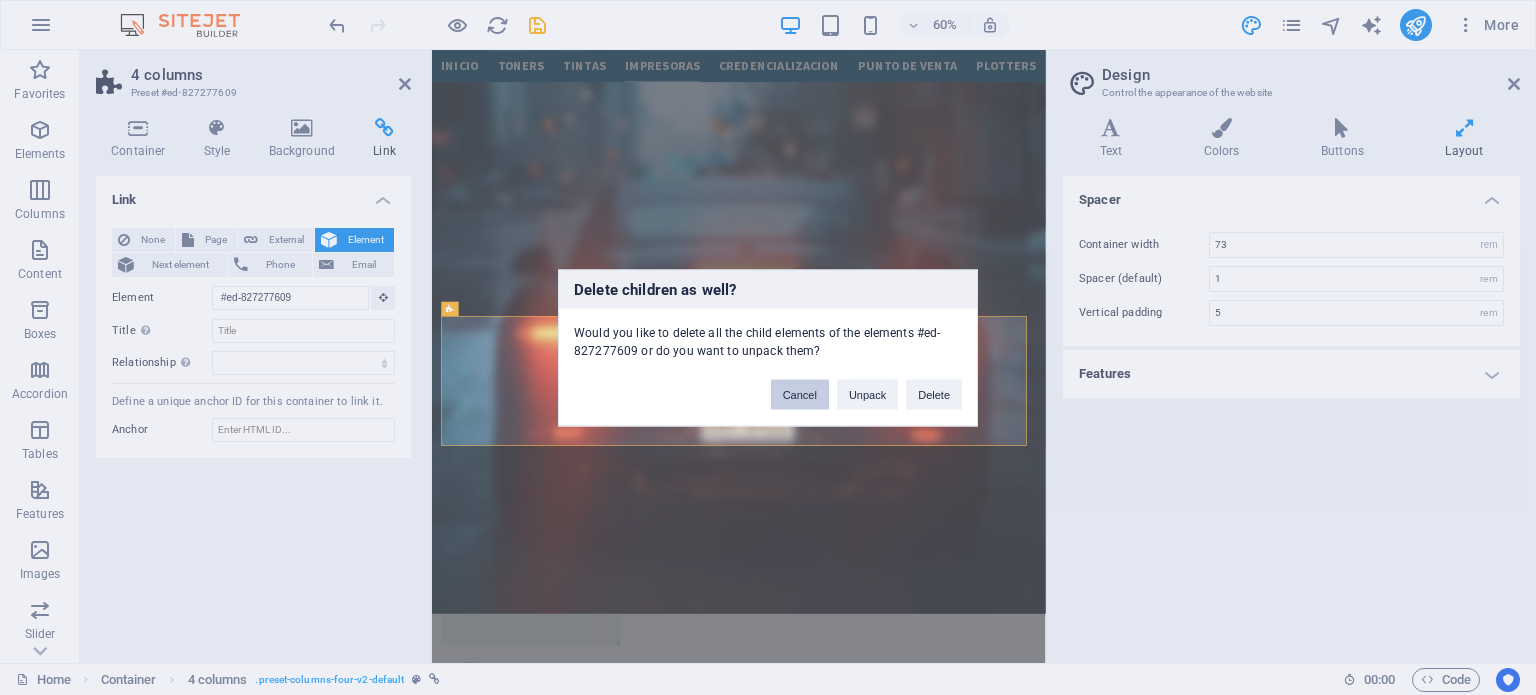 click on "Cancel" at bounding box center (800, 394) 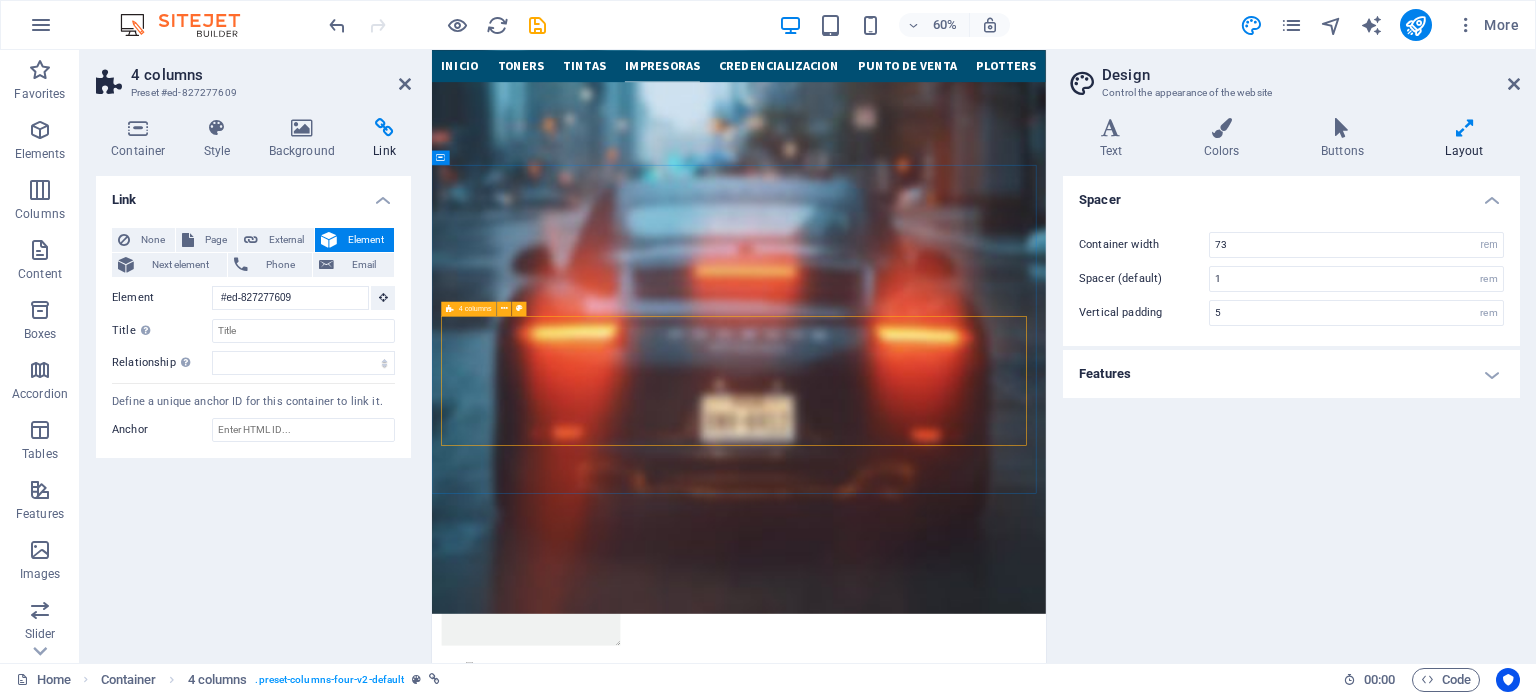 click at bounding box center [943, 4973] 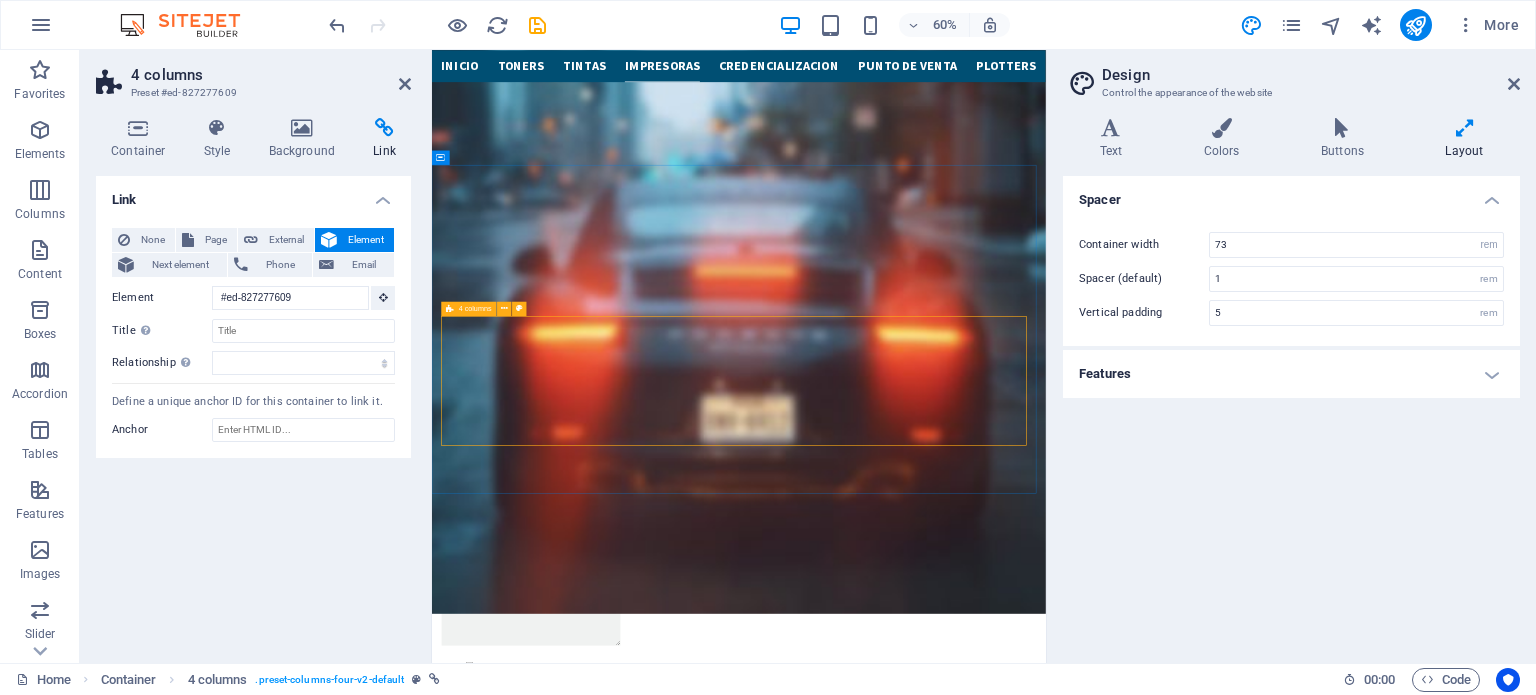 click at bounding box center [943, 4973] 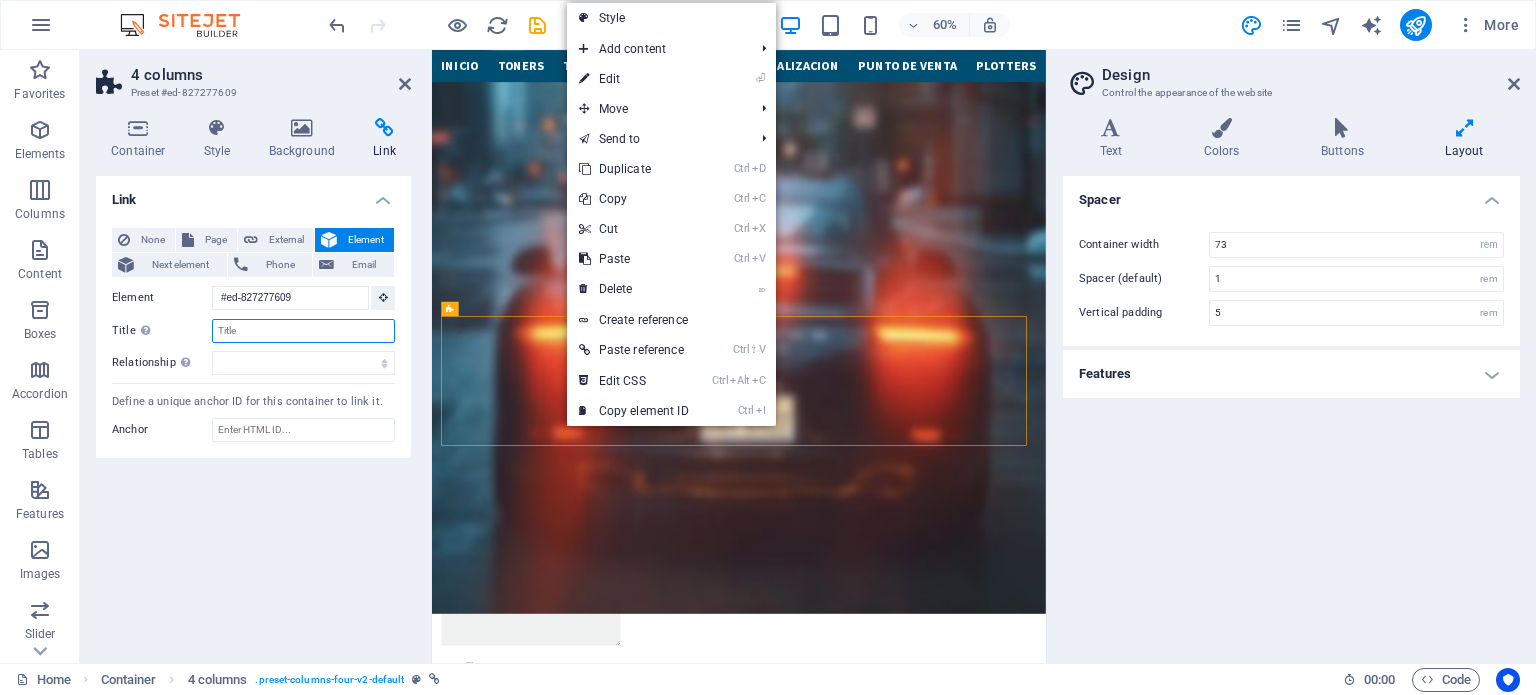 click on "Title Additional link description, should not be the same as the link text. The title is most often shown as a tooltip text when the mouse moves over the element. Leave empty if uncertain." at bounding box center [303, 331] 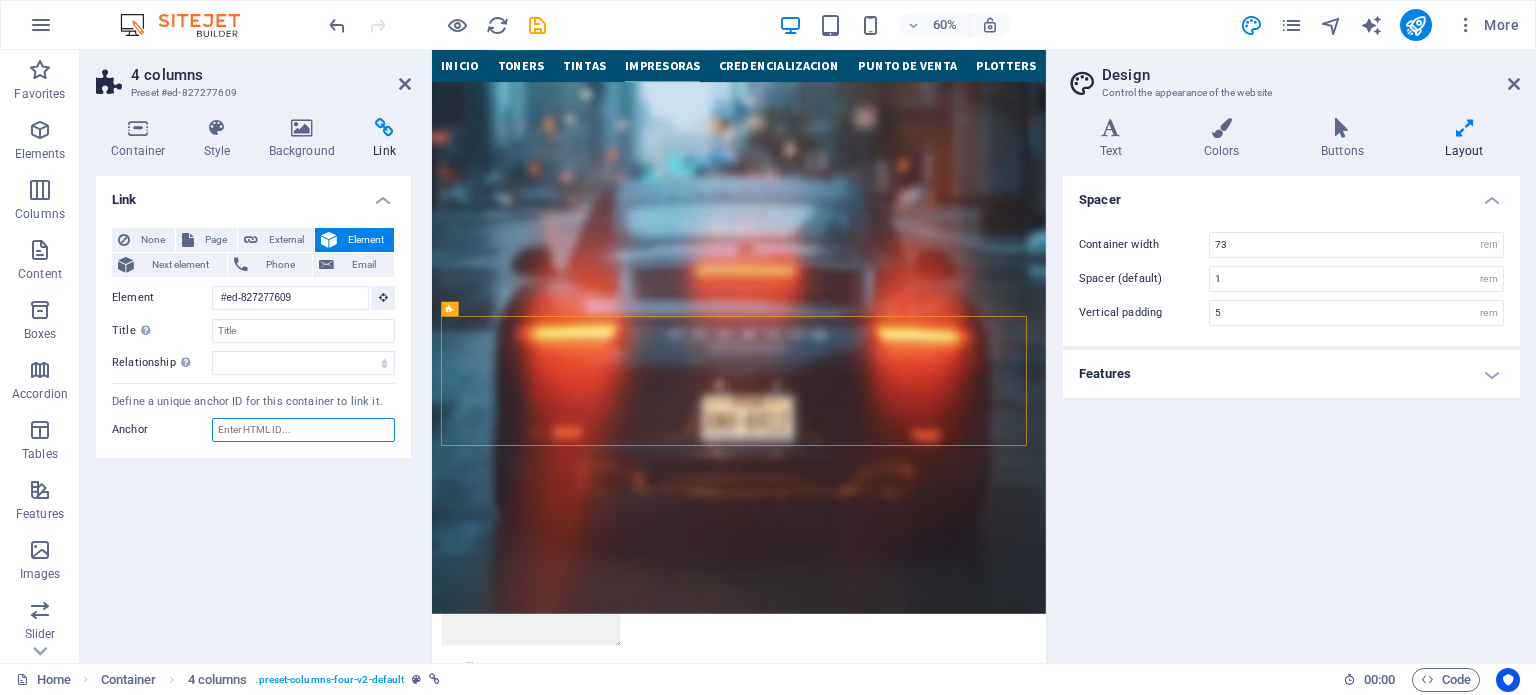 click on "Anchor" at bounding box center [303, 430] 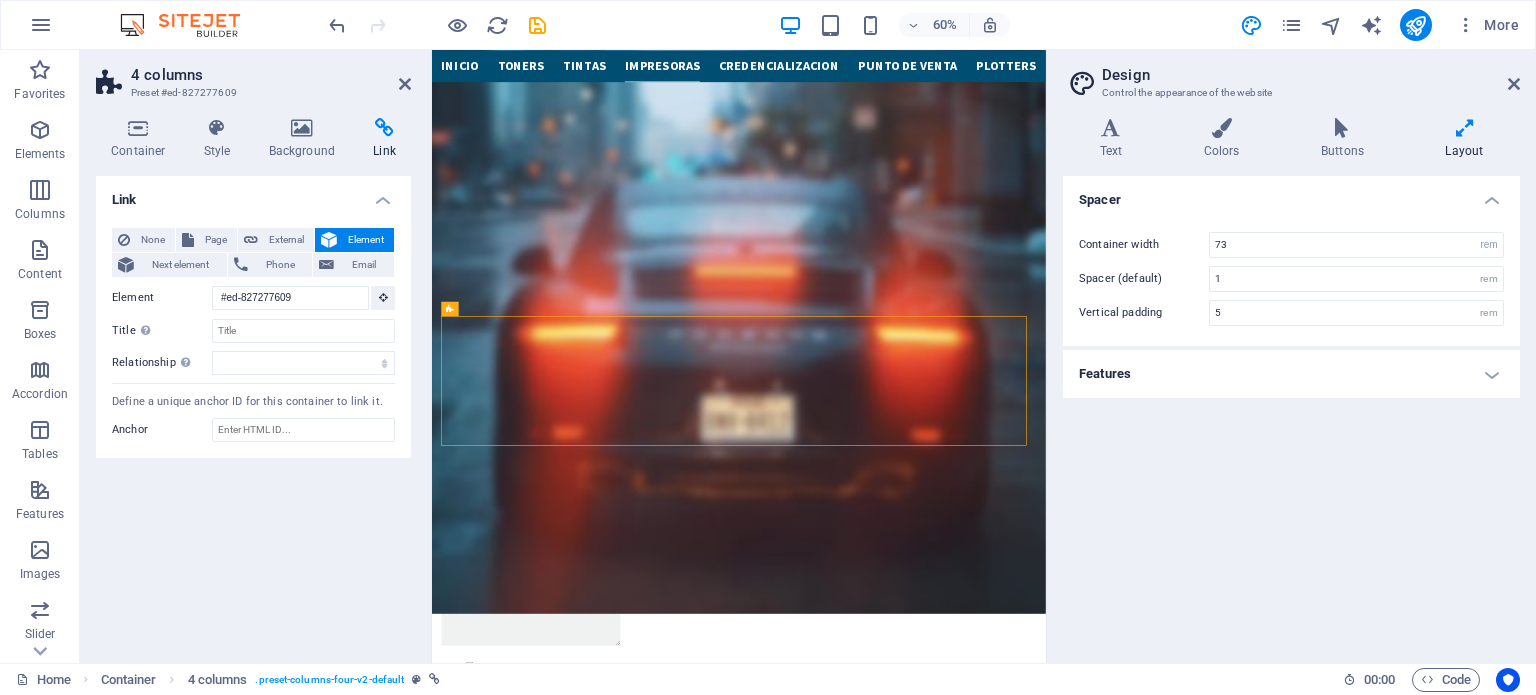 click on "Container Style Background Link Size Height Default px rem % vh vw Min. height None px rem % vh vw Width Default px rem % em vh vw Min. width None px rem % vh vw Content width Default Custom width Width Default px rem % em vh vw Min. width None px rem % vh vw Default padding Custom spacing Default content width and padding can be changed under Design. Edit design Layout (Flexbox) Alignment Determines the flex direction. Default Main axis Determine how elements should behave along the main axis inside this container (justify content). Default Side axis Control the vertical direction of the element inside of the container (align items). Default Wrap Default On Off Fill Controls the distances and direction of elements on the y-axis across several lines (align content). Default Accessibility ARIA helps assistive technologies (like screen readers) to understand the role, state, and behavior of web elements Role The ARIA role defines the purpose of an element.  None Alert Article Banner Comment Fan" at bounding box center [253, 382] 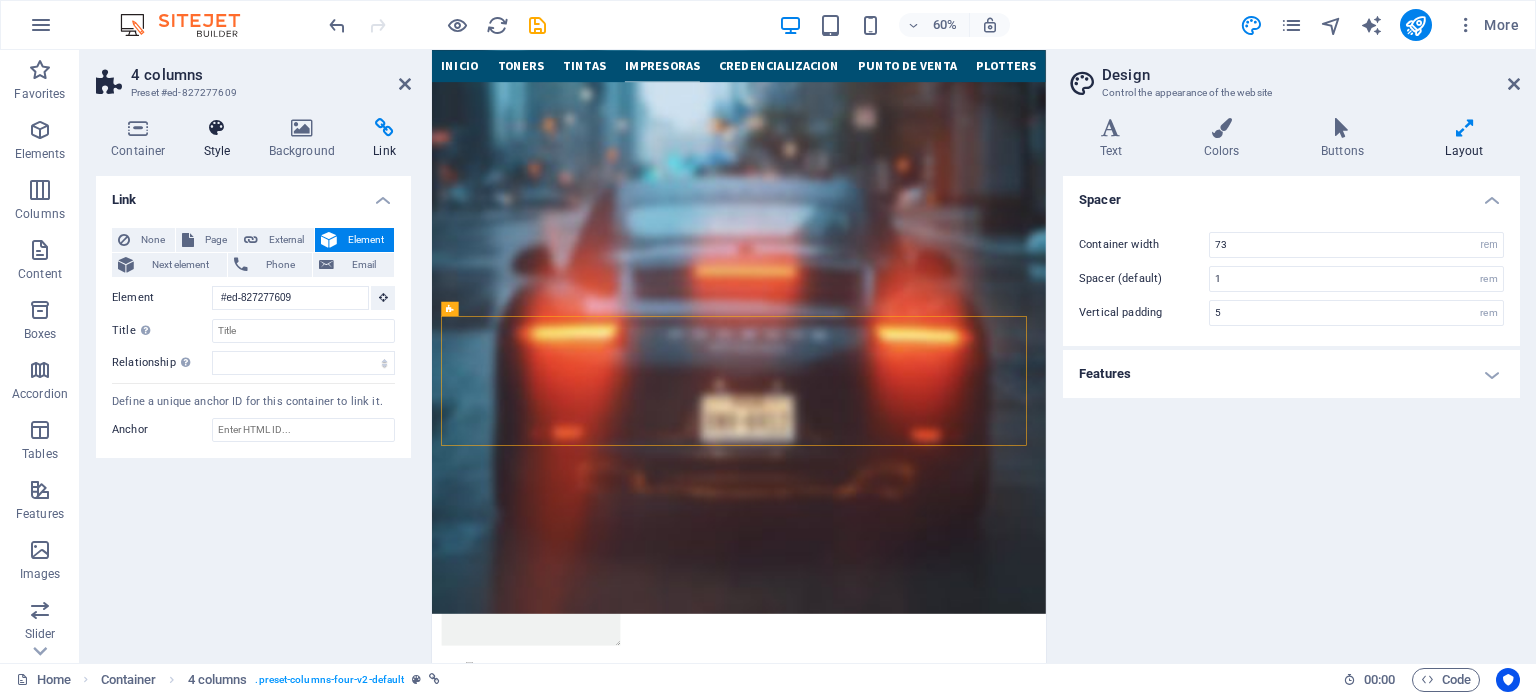 click on "Style" at bounding box center (221, 139) 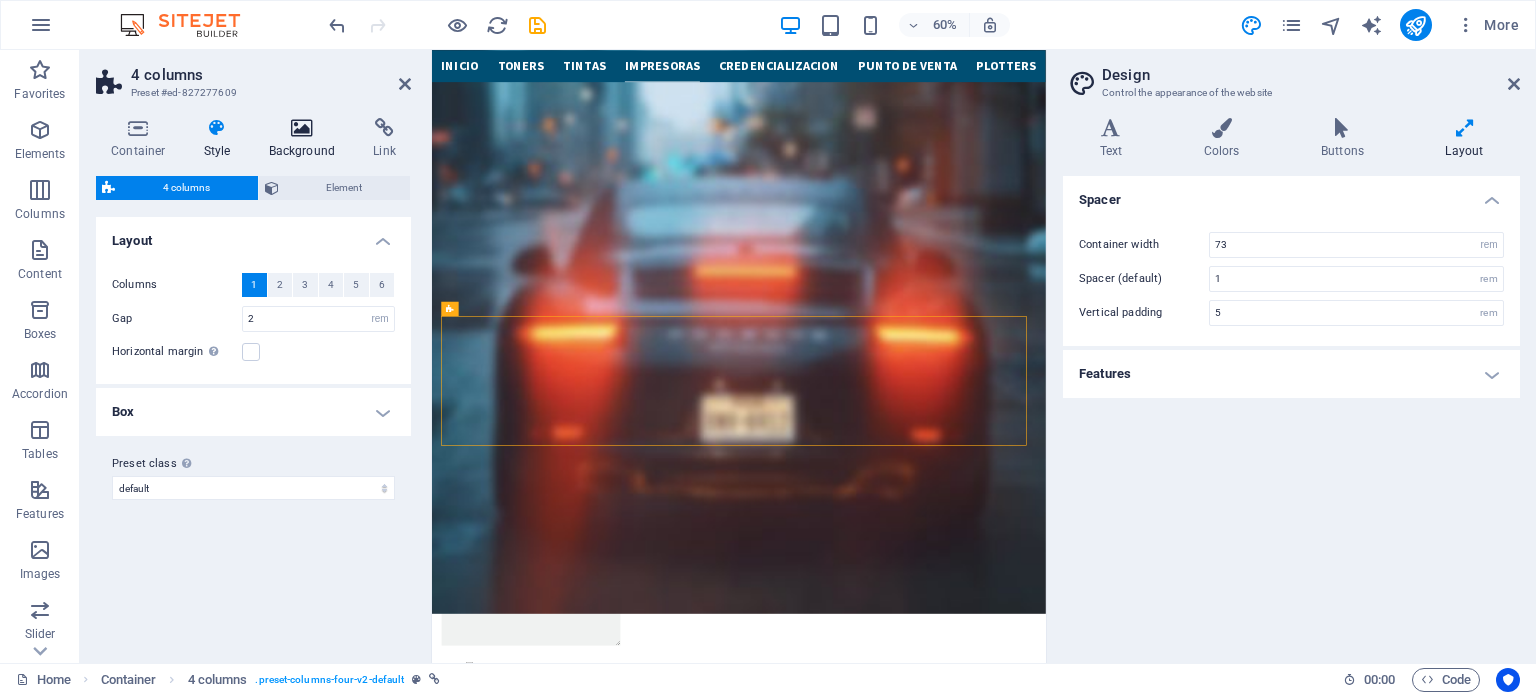 click at bounding box center [302, 128] 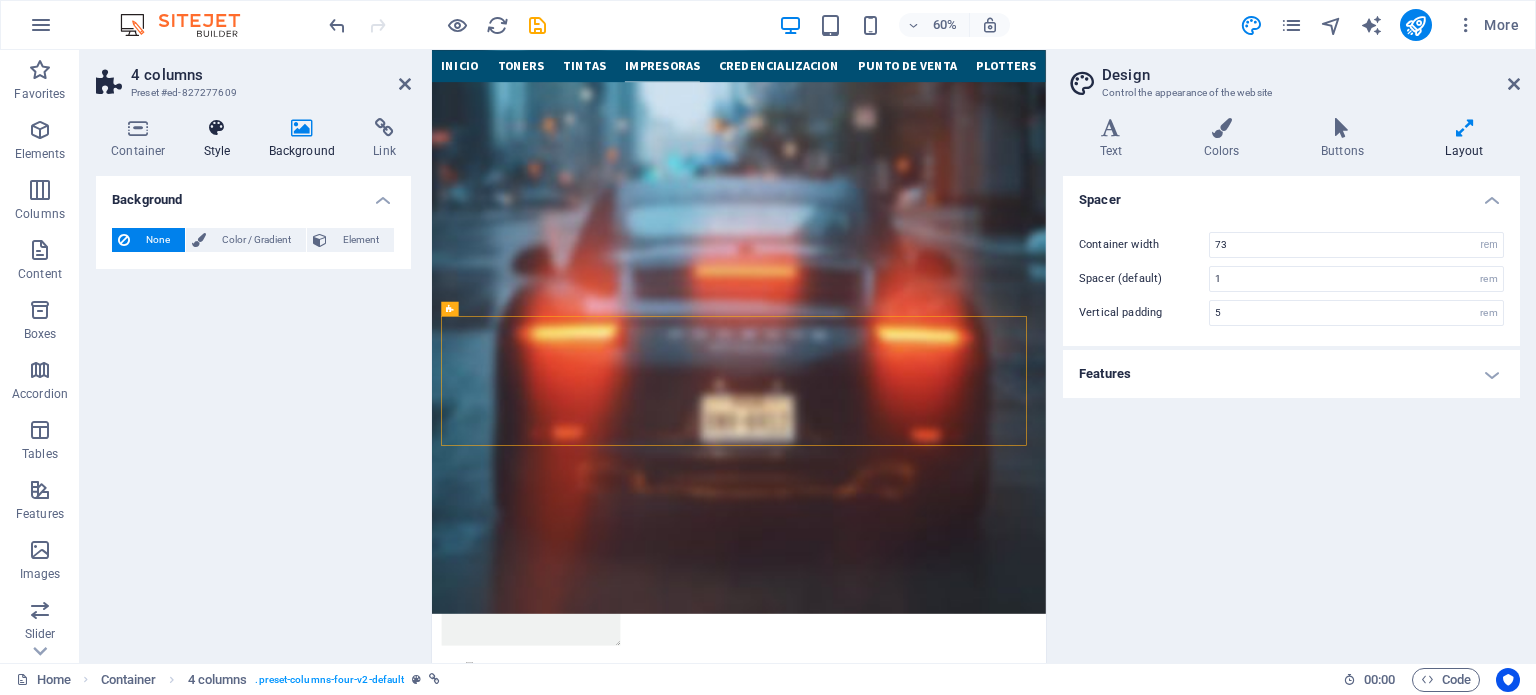 click at bounding box center (217, 128) 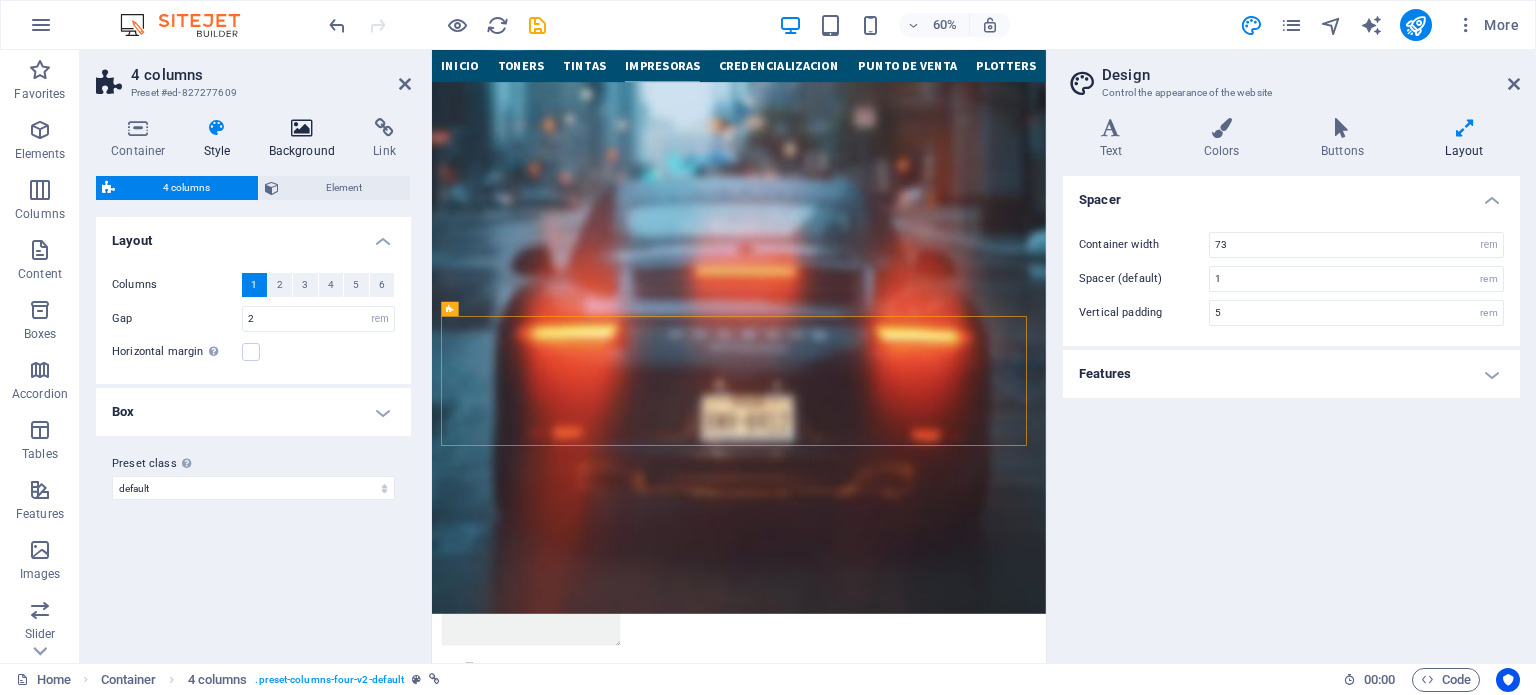 click at bounding box center [302, 128] 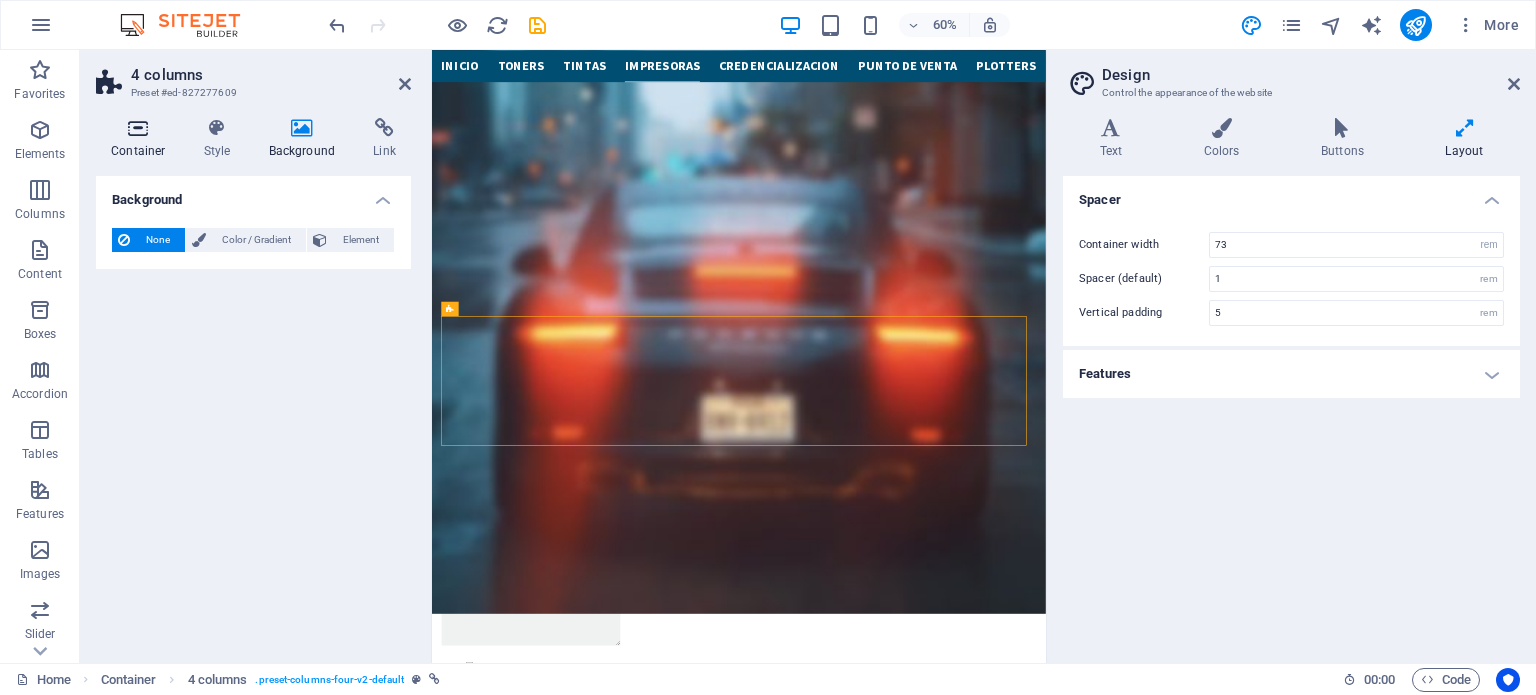 click on "Container" at bounding box center [142, 139] 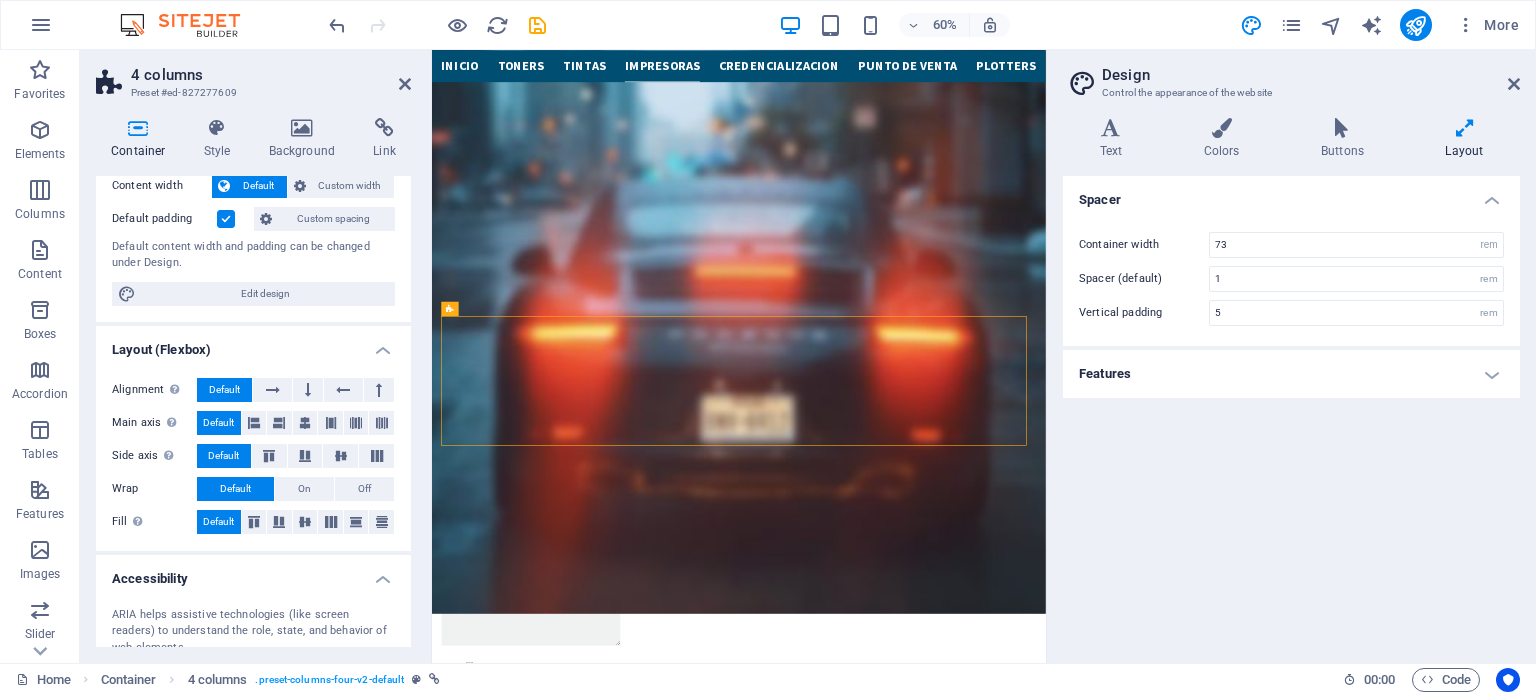 scroll, scrollTop: 3, scrollLeft: 0, axis: vertical 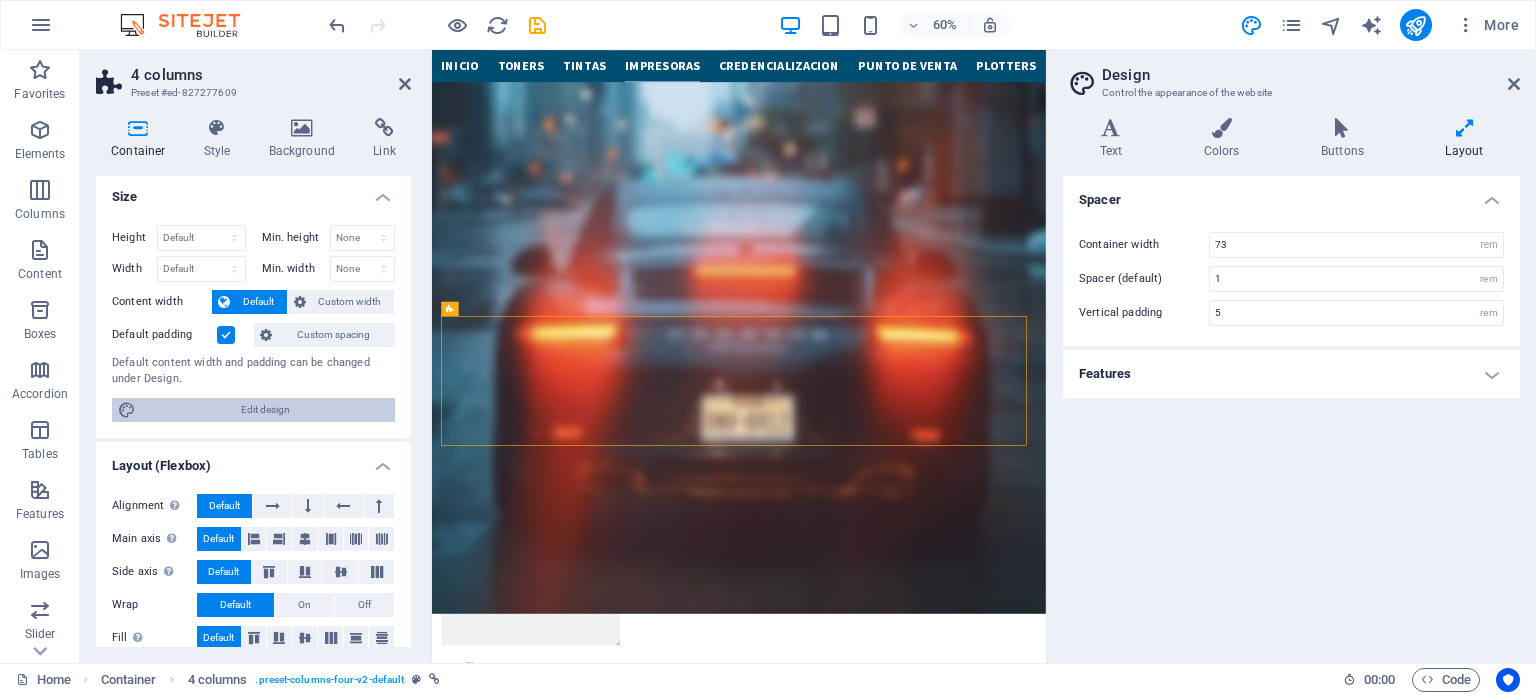click on "Edit design" at bounding box center (265, 410) 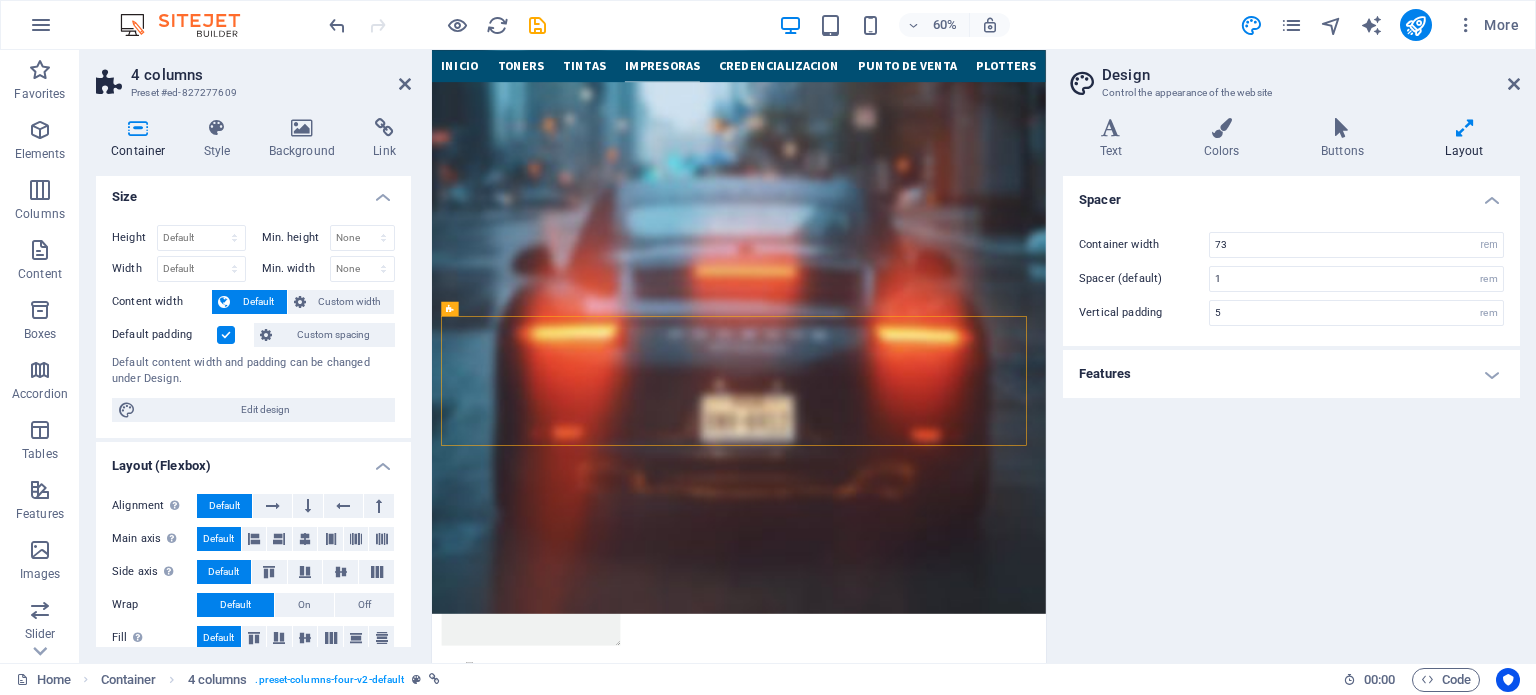 click on "Features" at bounding box center [1291, 374] 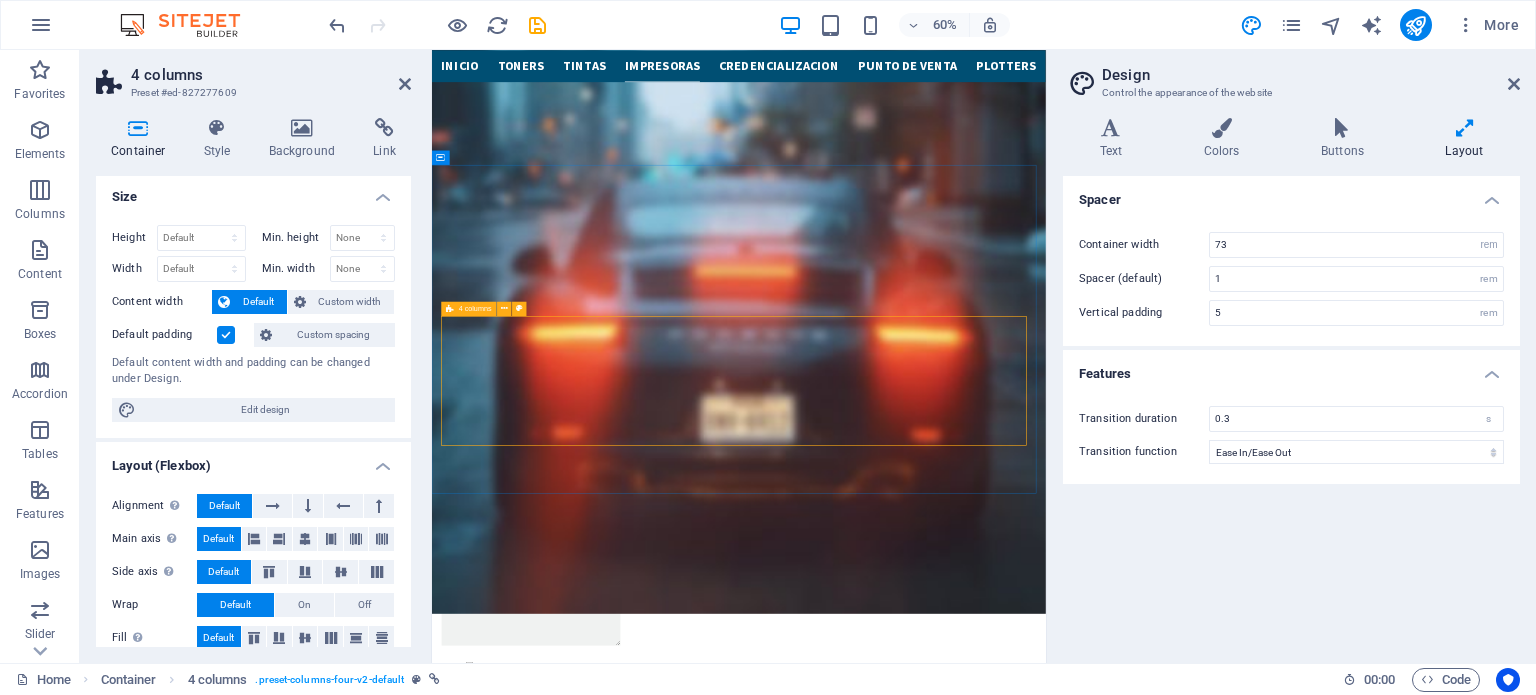 click at bounding box center (450, 308) 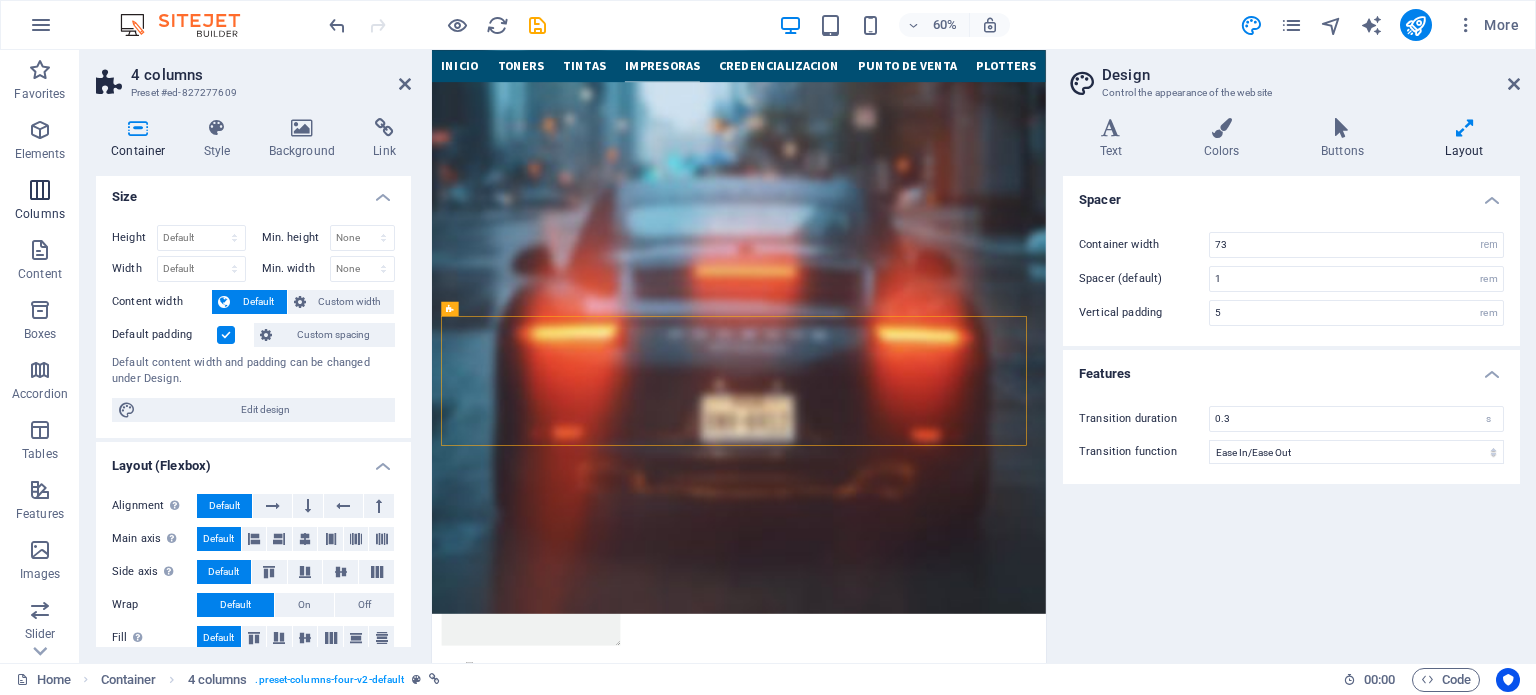 click at bounding box center [40, 190] 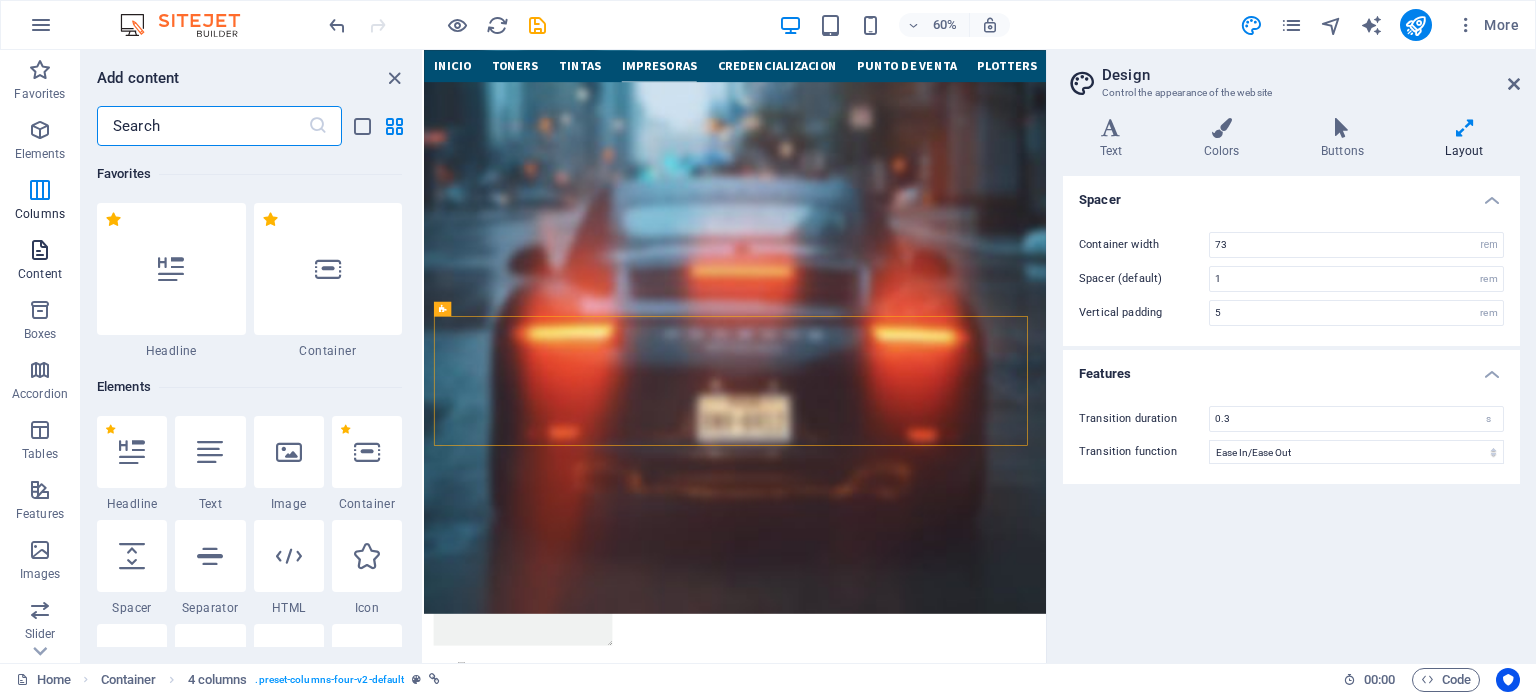 scroll, scrollTop: 3751, scrollLeft: 0, axis: vertical 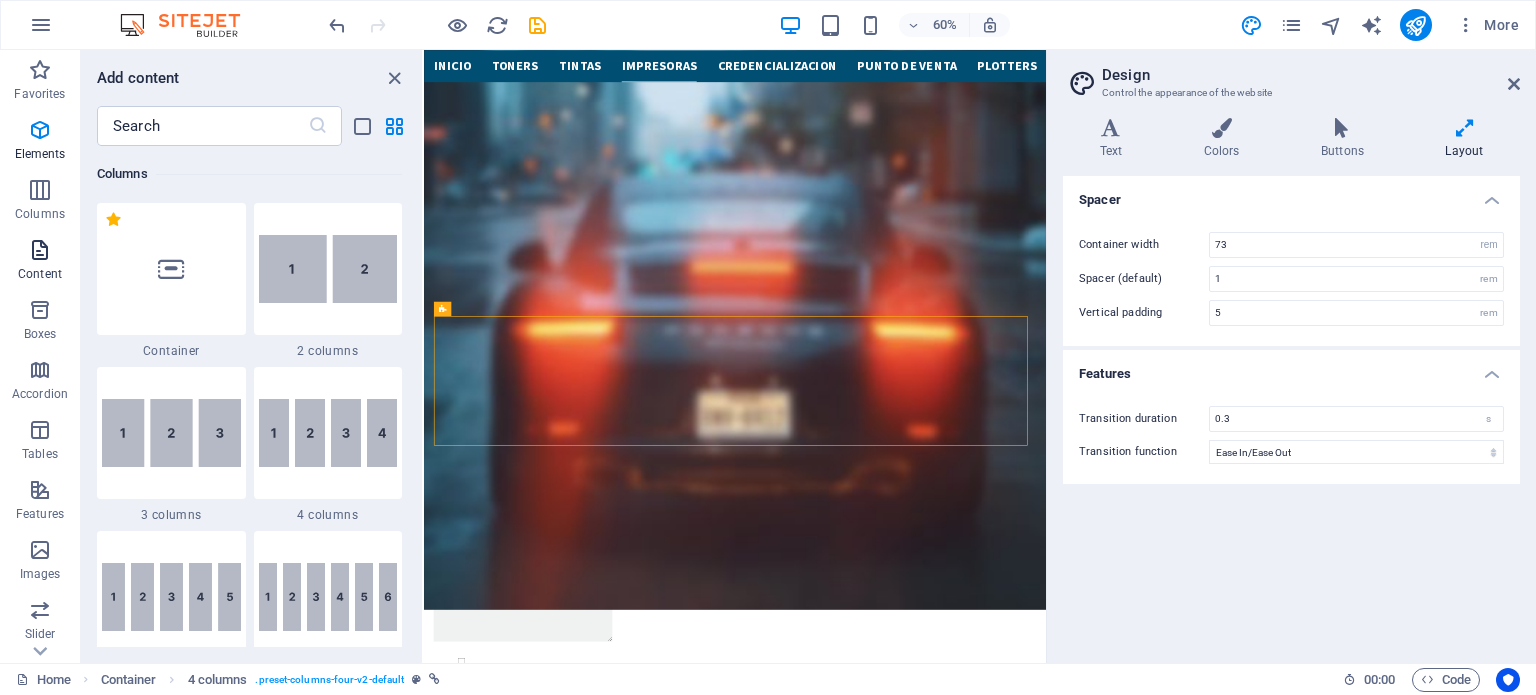 click at bounding box center [40, 250] 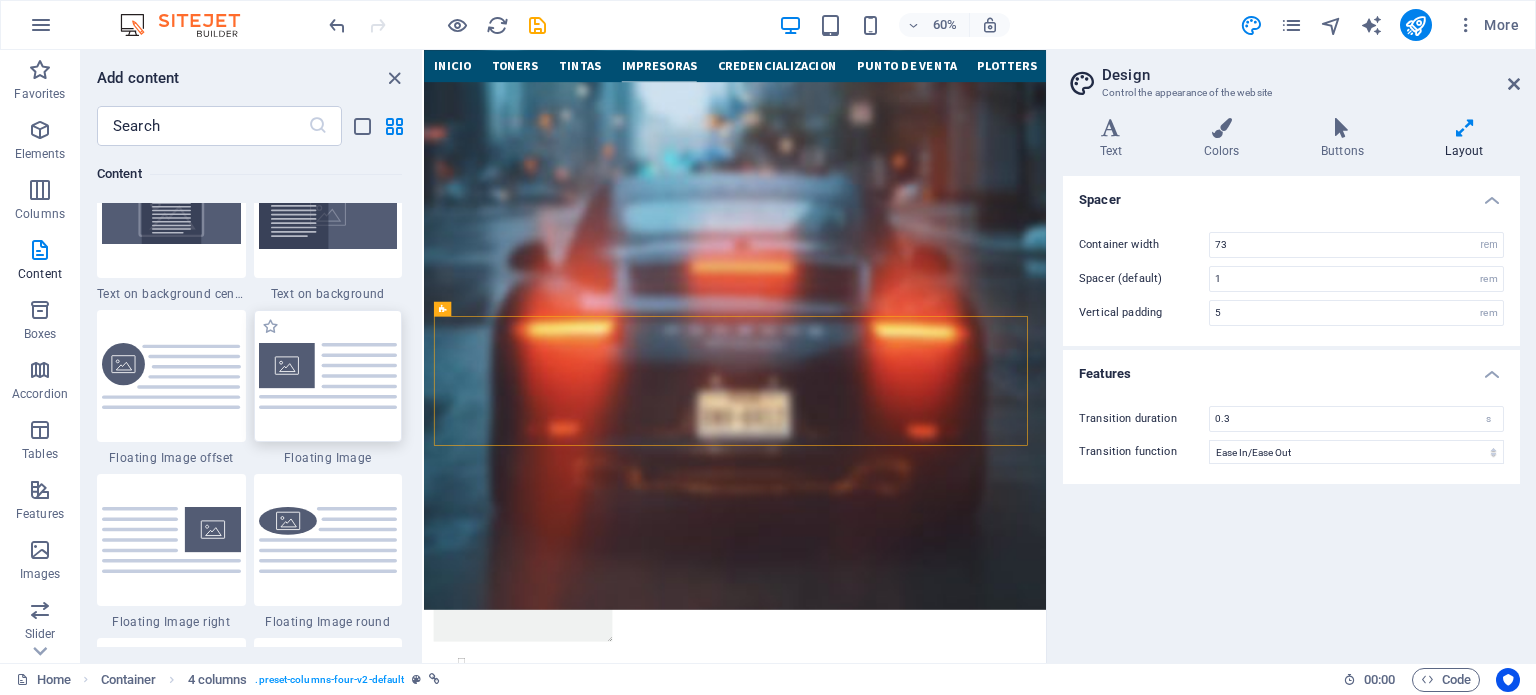scroll, scrollTop: 4399, scrollLeft: 0, axis: vertical 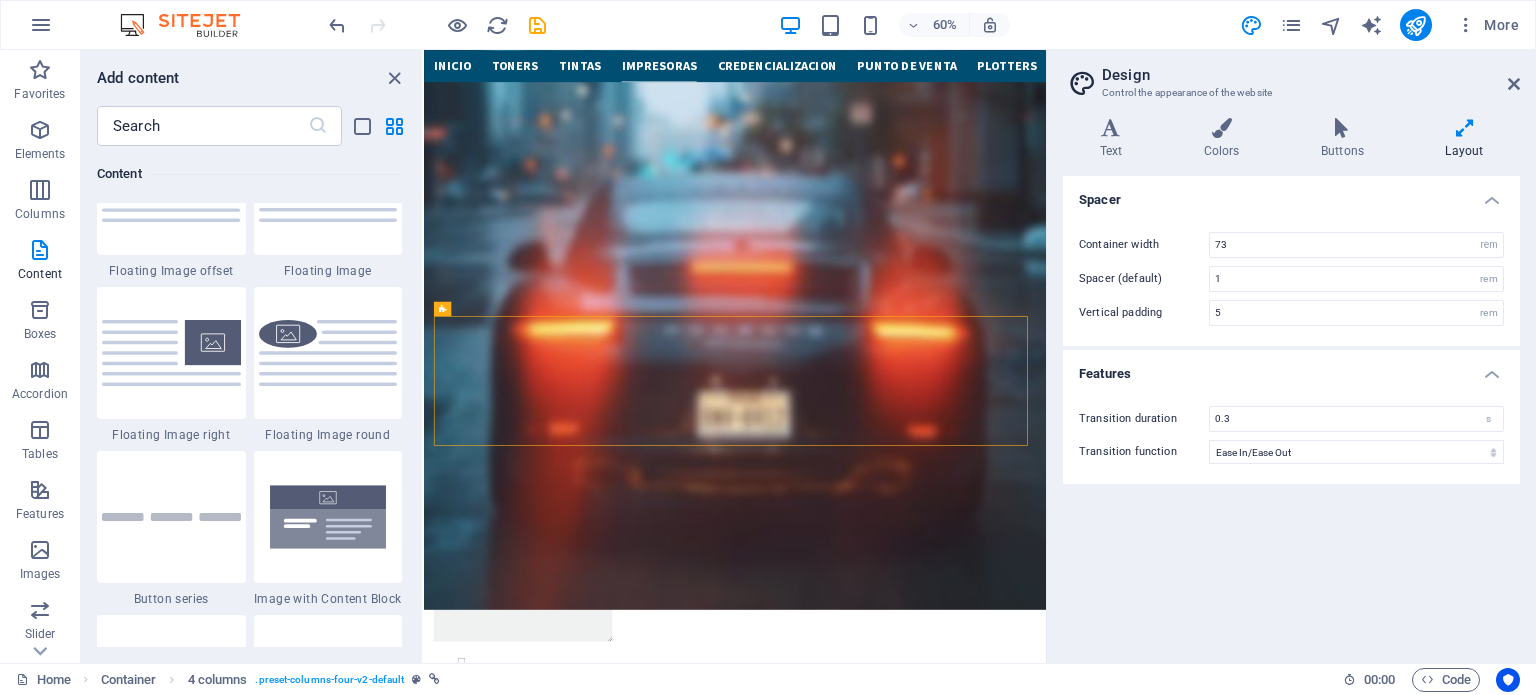 click on "Content" at bounding box center (249, 174) 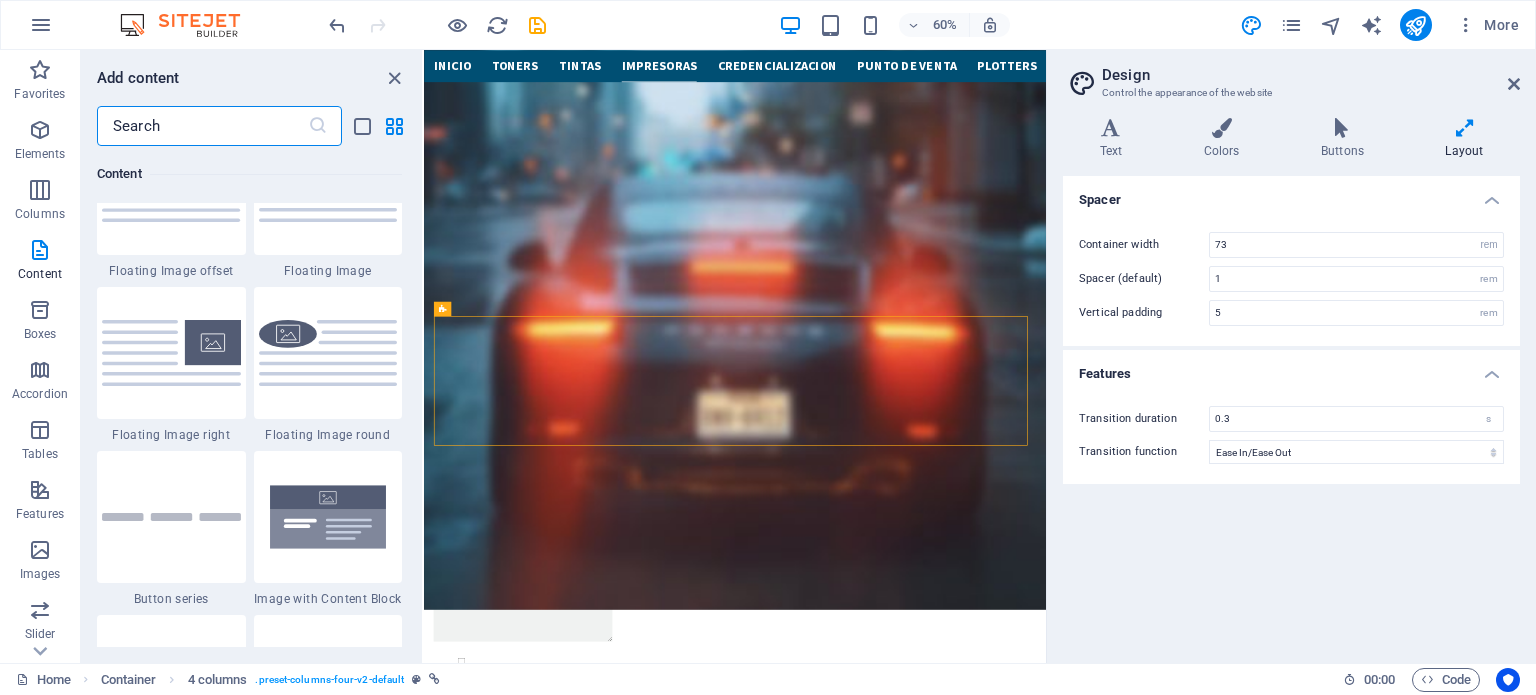 click at bounding box center [202, 126] 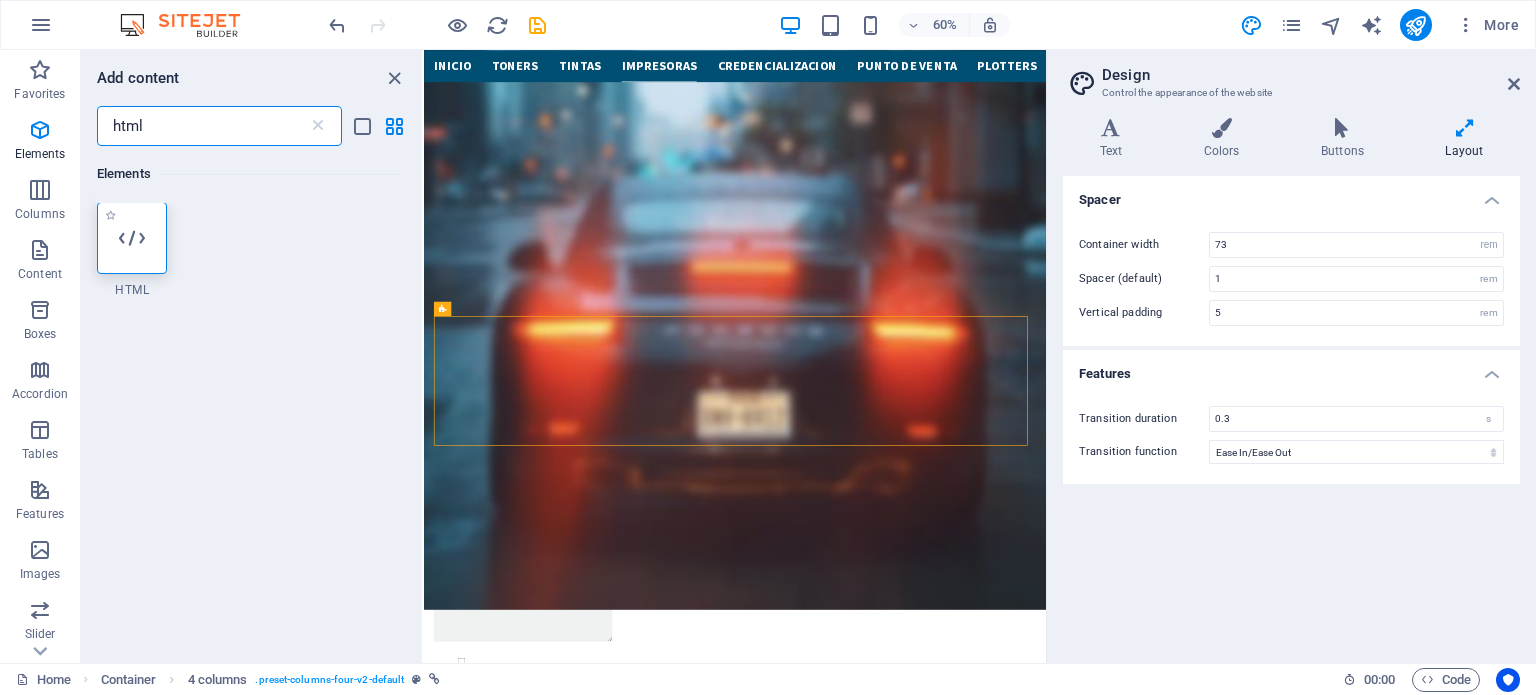 scroll, scrollTop: 0, scrollLeft: 0, axis: both 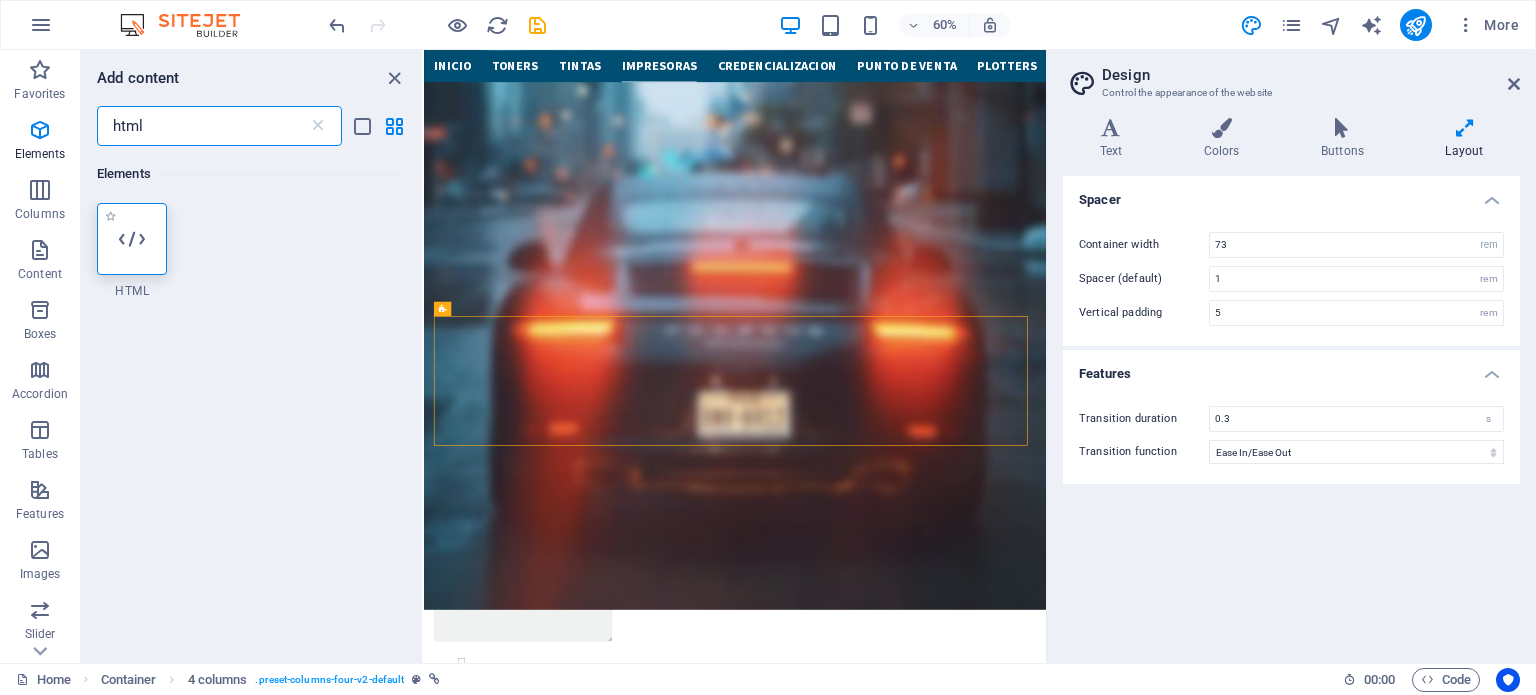type on "html" 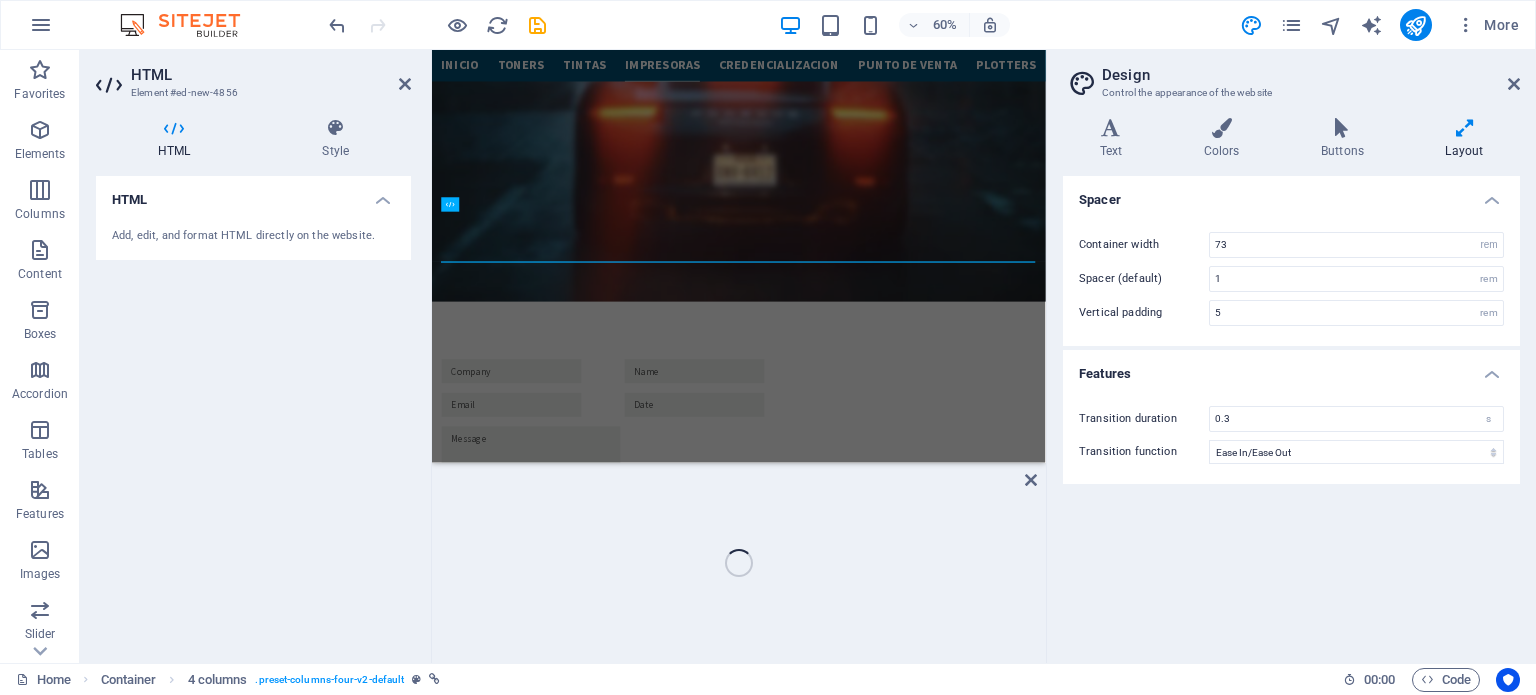 scroll, scrollTop: 3668, scrollLeft: 0, axis: vertical 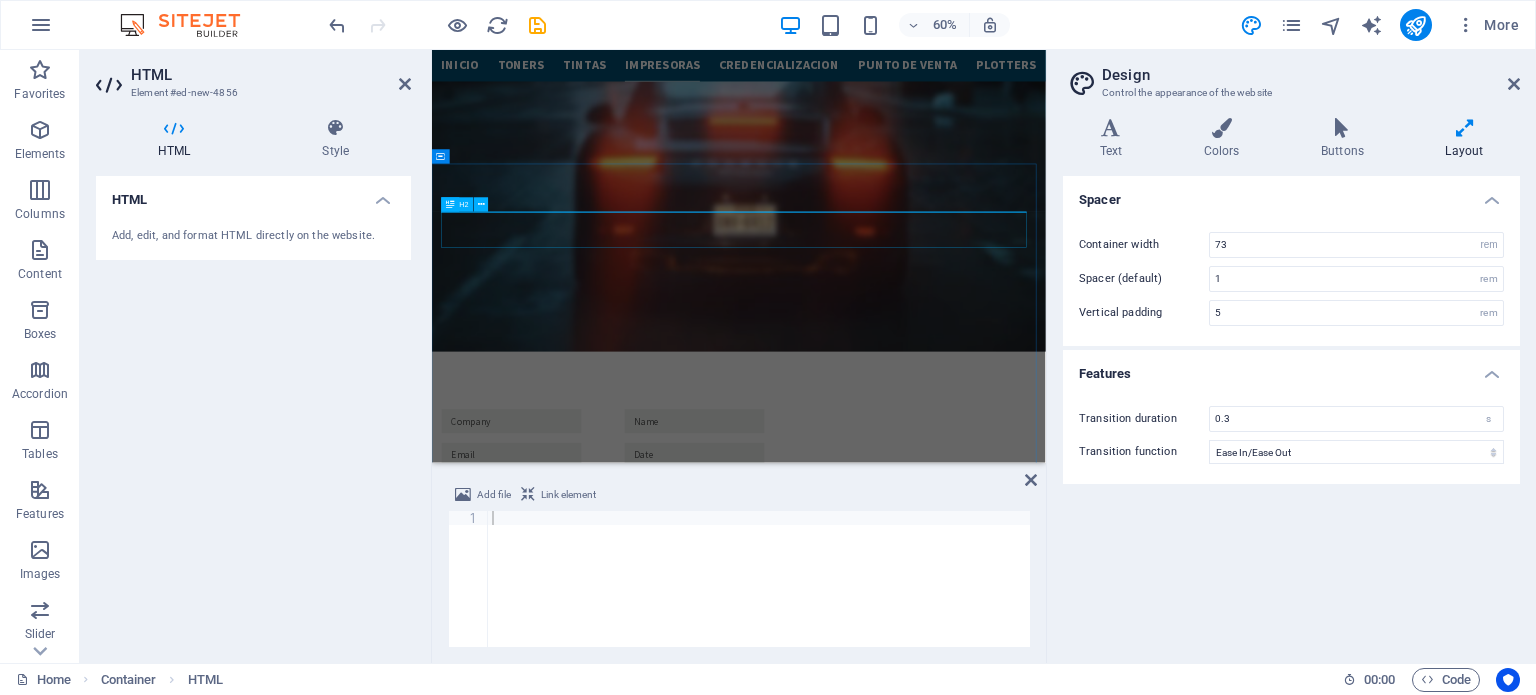 drag, startPoint x: 696, startPoint y: 267, endPoint x: 591, endPoint y: 343, distance: 129.61867 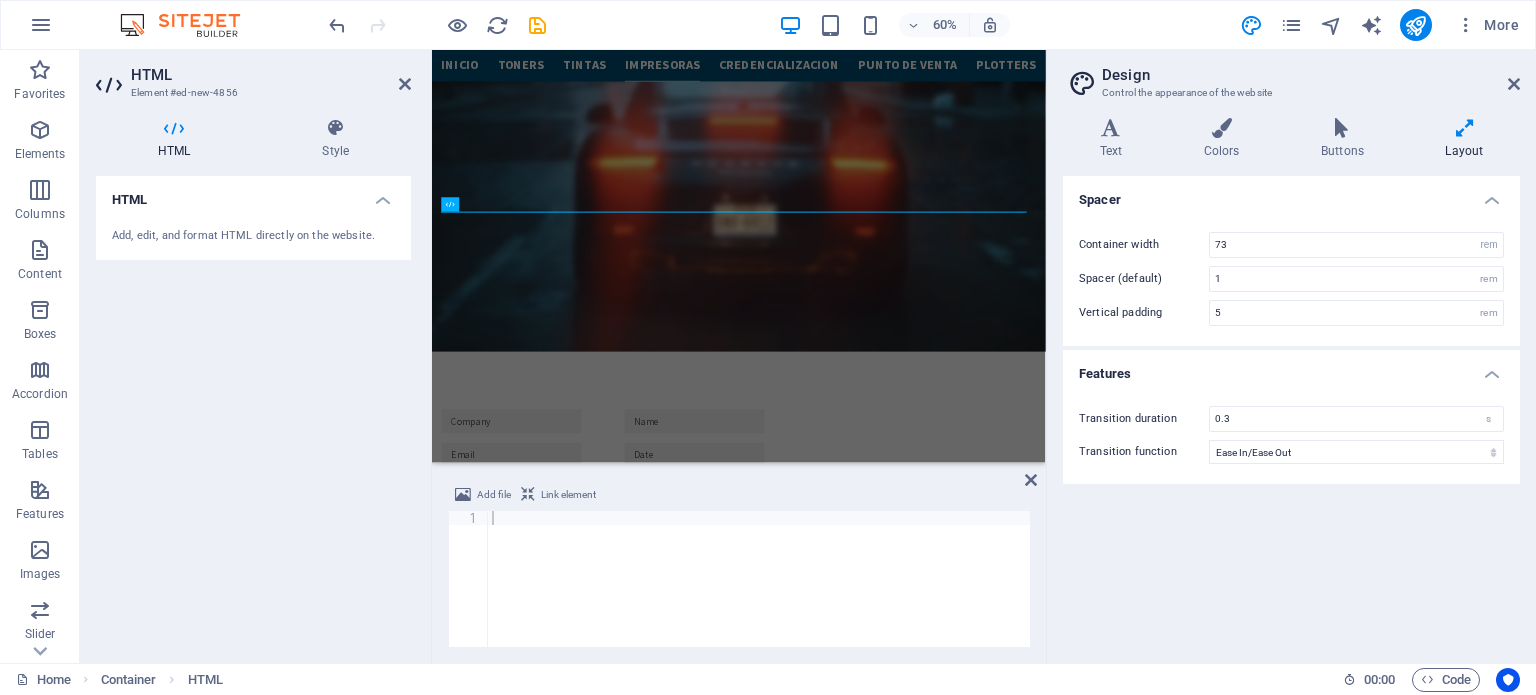 click on "Add, edit, and format HTML directly on the website." at bounding box center [253, 236] 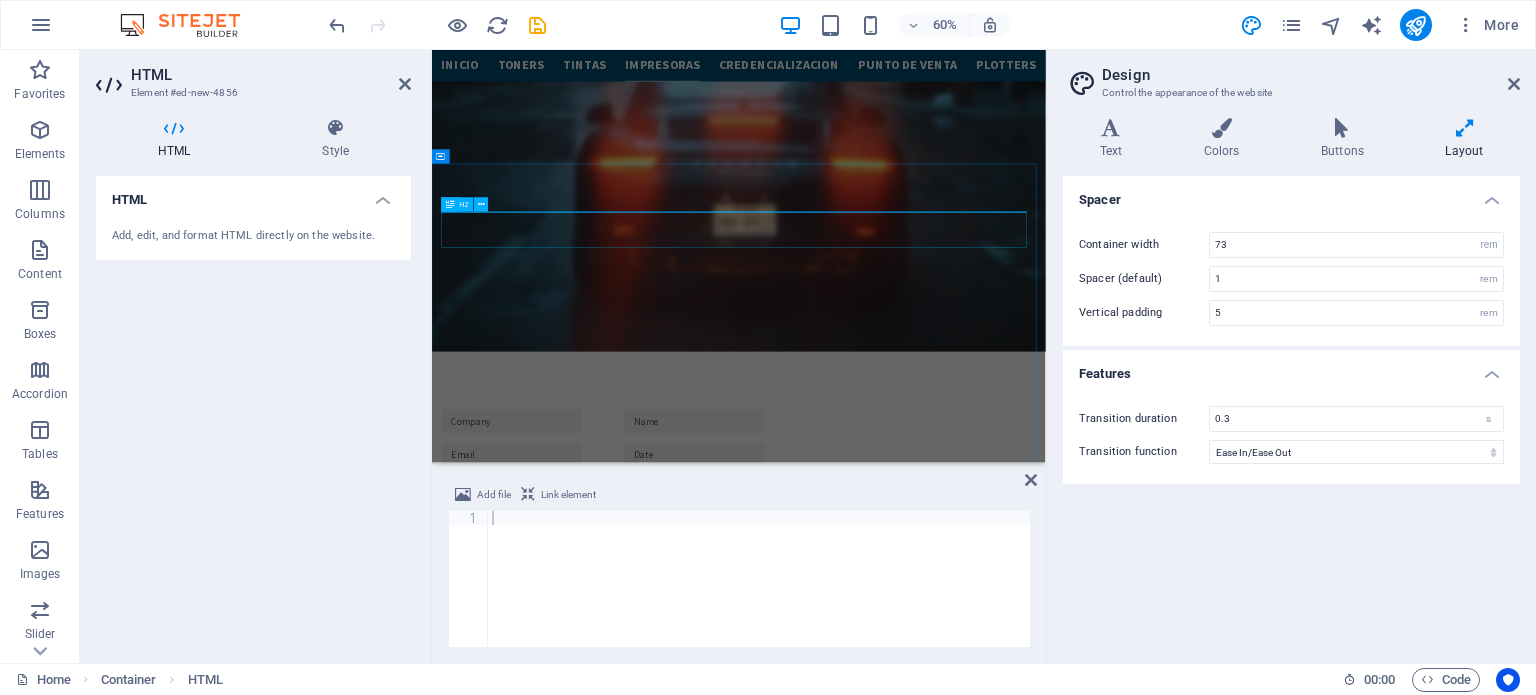 click on "nuestros clientes" at bounding box center (943, 4534) 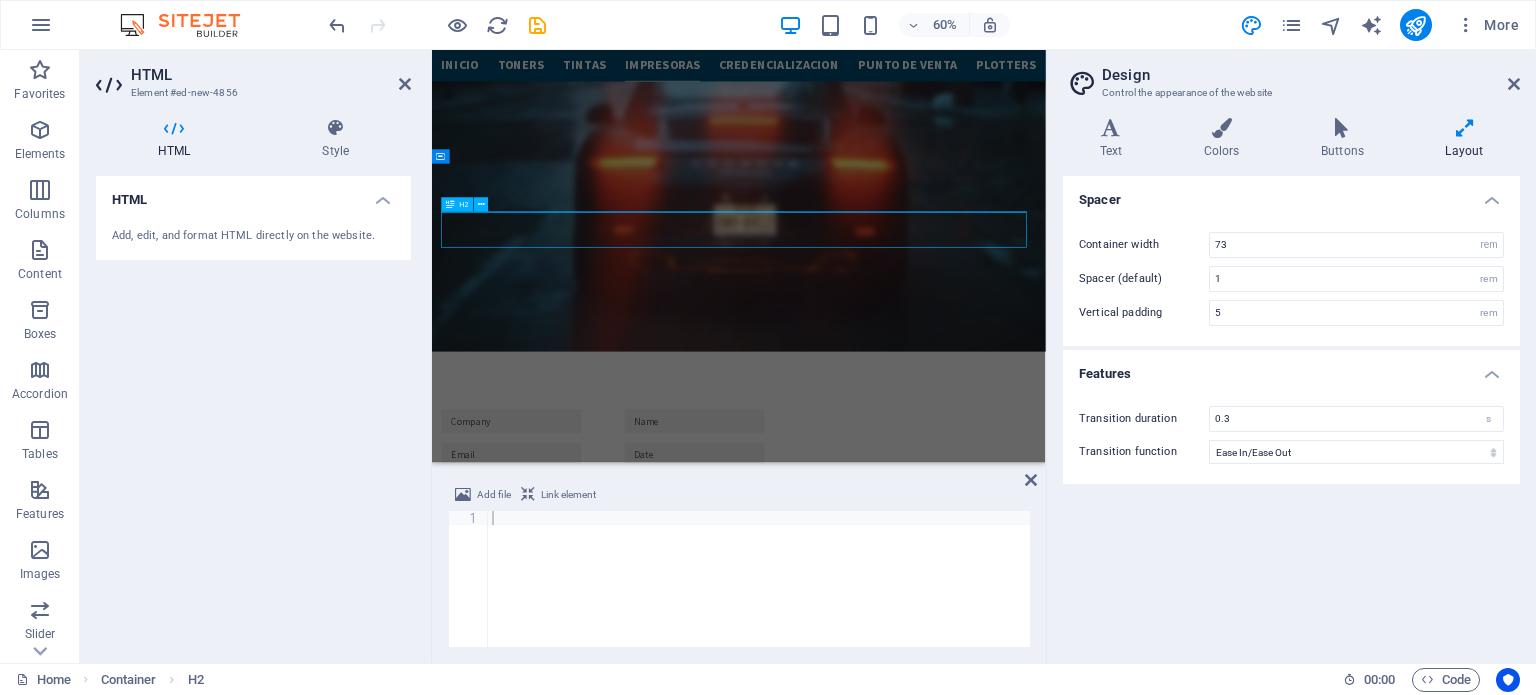 click on "nuestros clientes" at bounding box center (943, 4534) 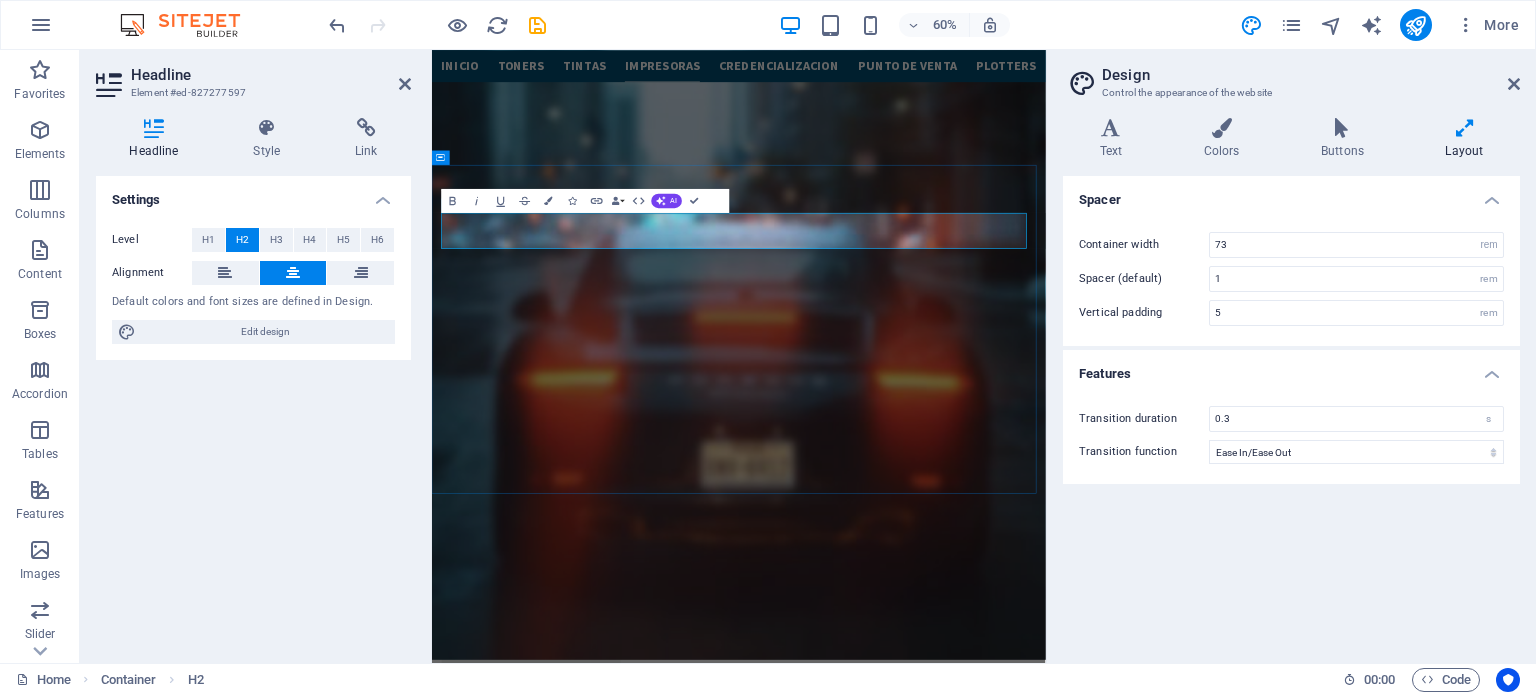 scroll, scrollTop: 3744, scrollLeft: 0, axis: vertical 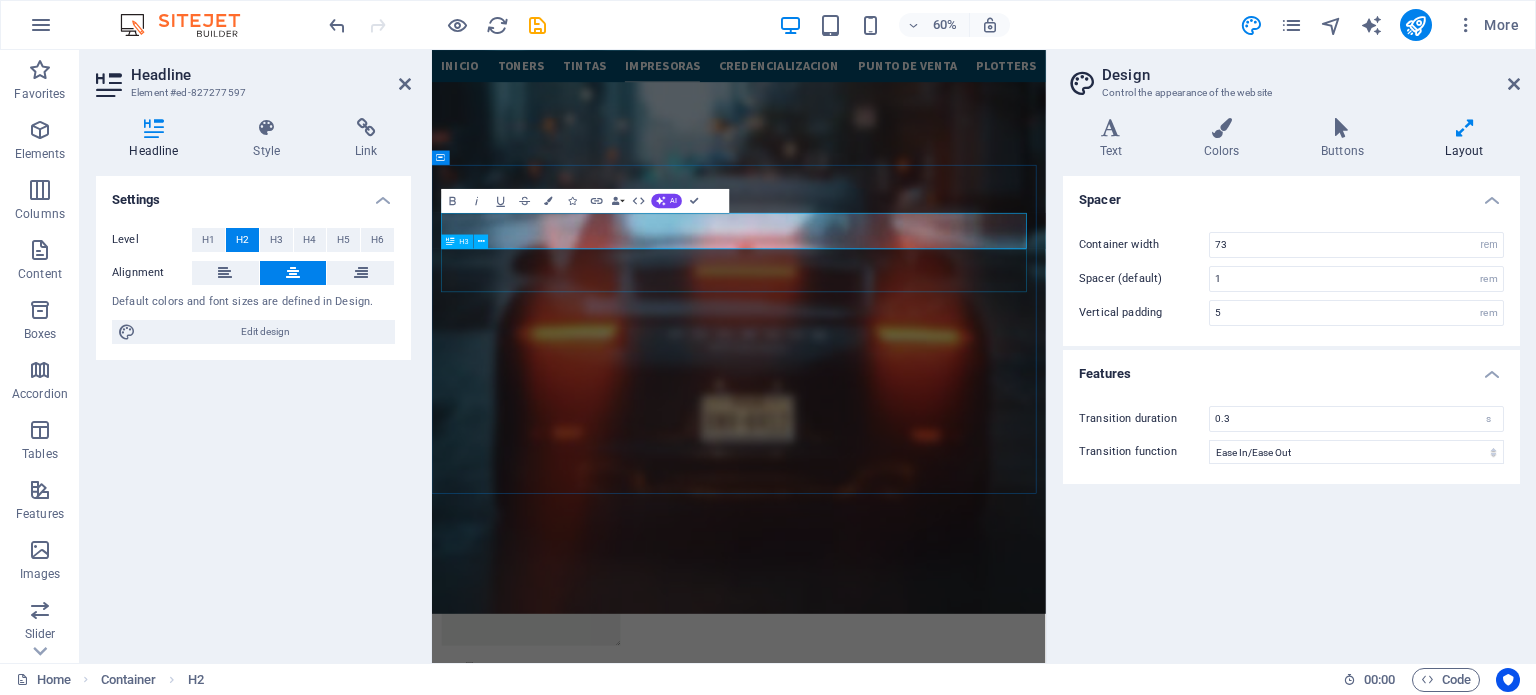 click on "Lorem ipsum dolor sit amet, consetetur sadipscing elitr, sed diam nonumy eirmod tempor invidunt ut labore" at bounding box center [943, 4769] 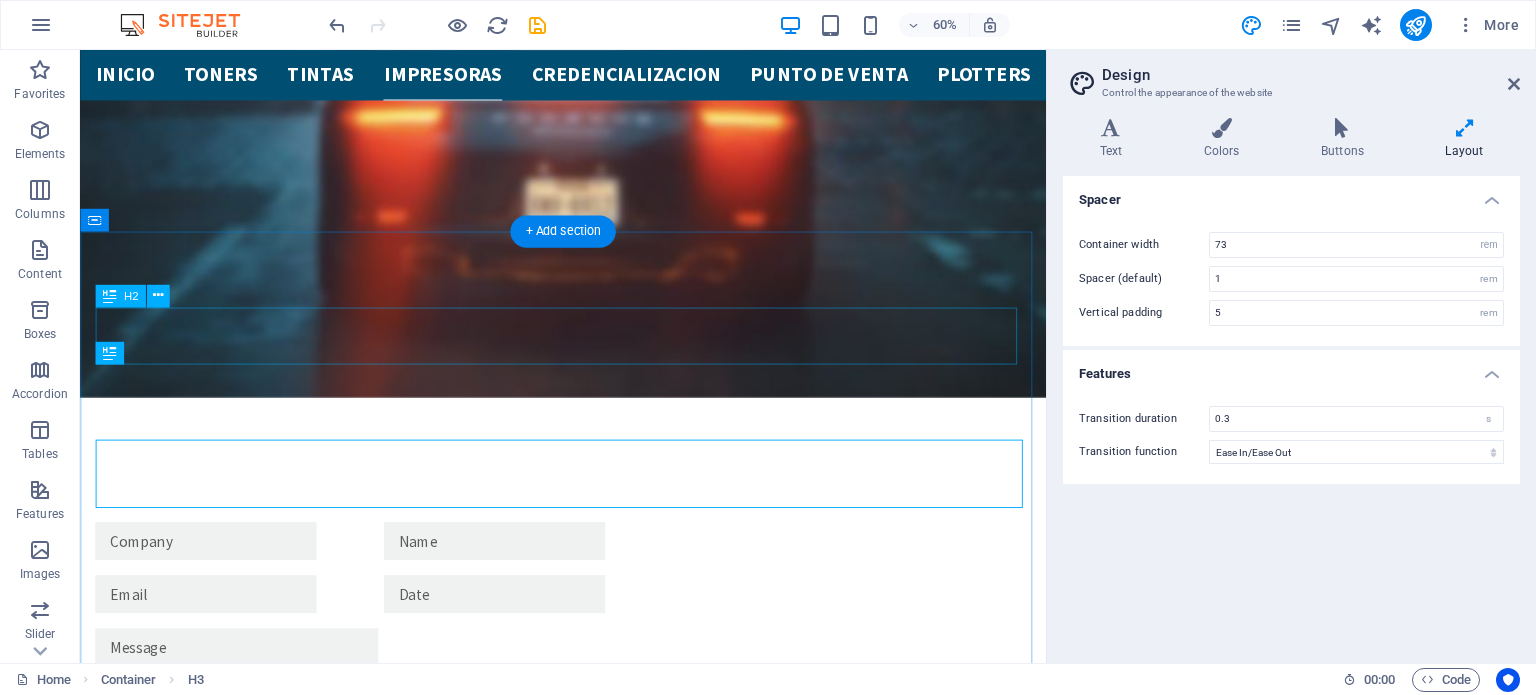 scroll, scrollTop: 3665, scrollLeft: 0, axis: vertical 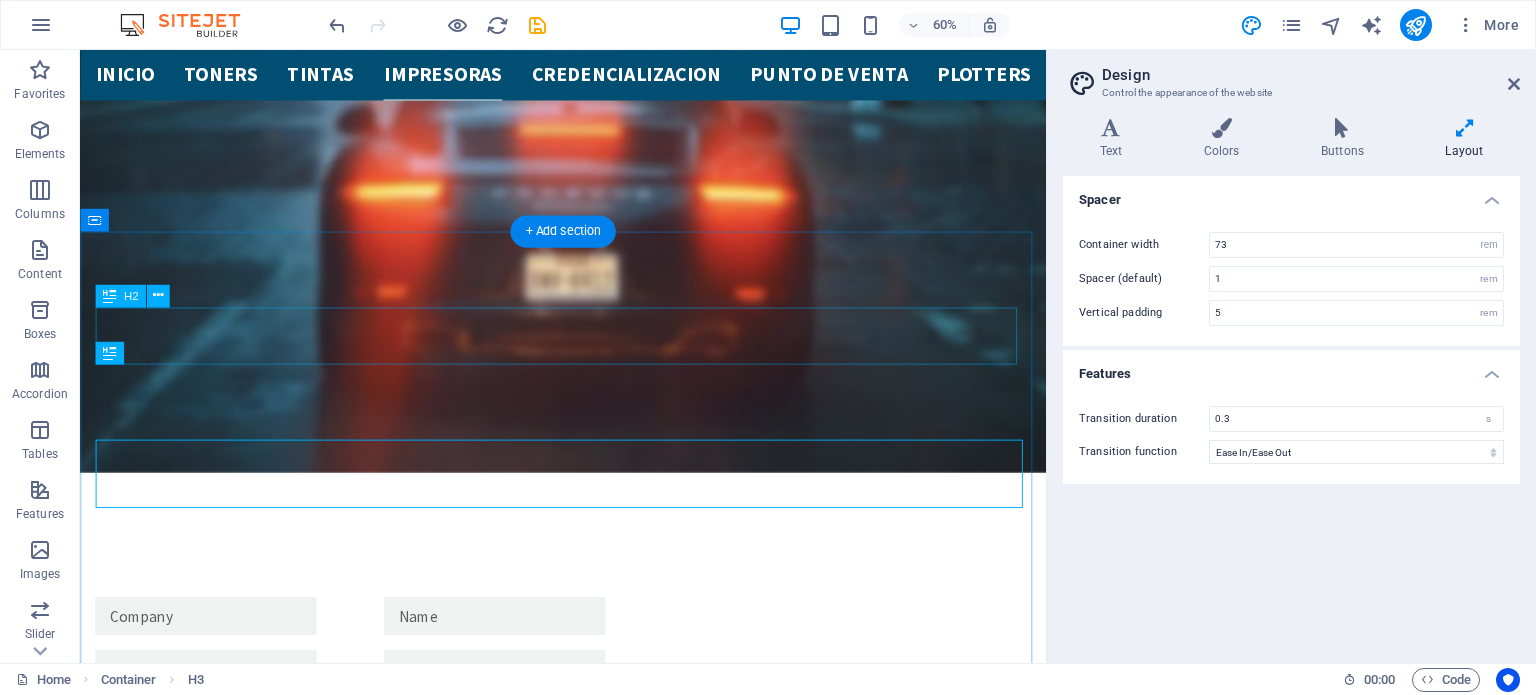 click on "nuestros clientes" at bounding box center [588, 4500] 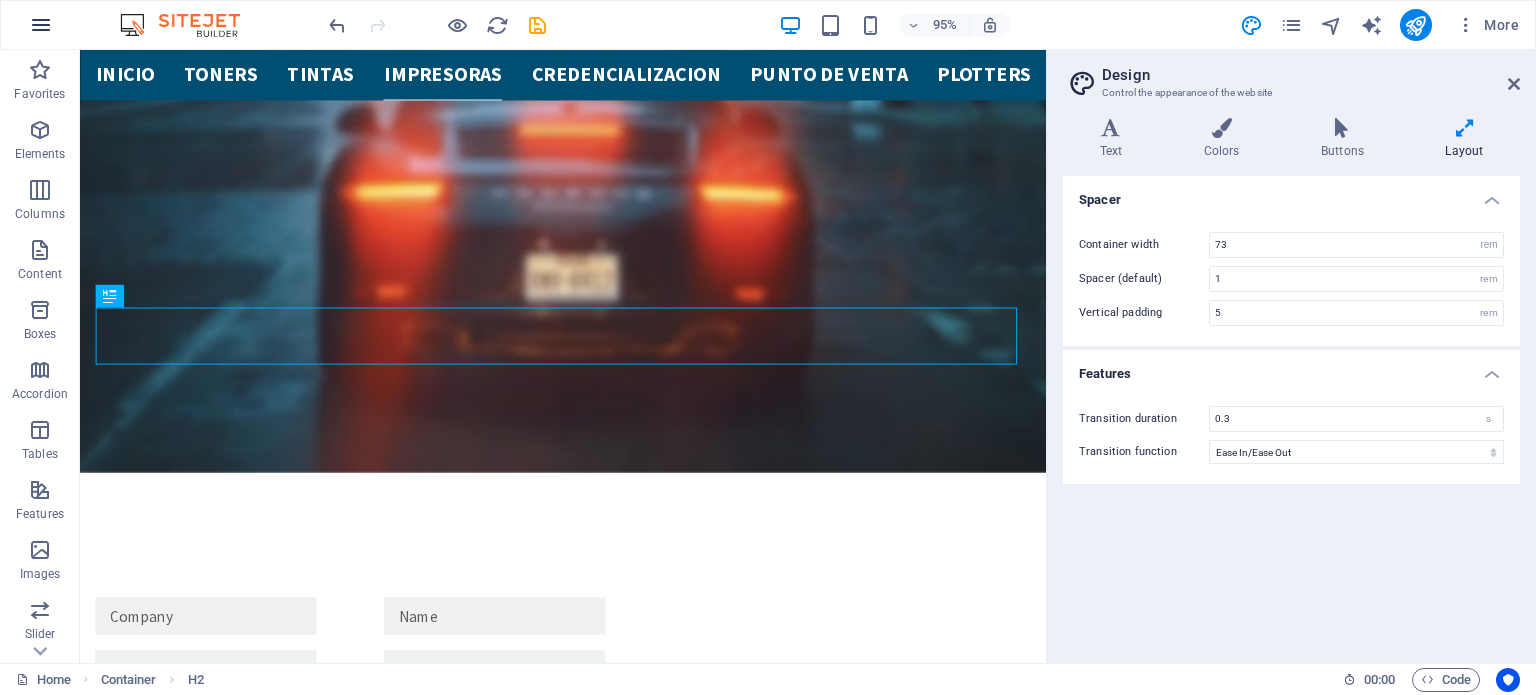 click at bounding box center (41, 25) 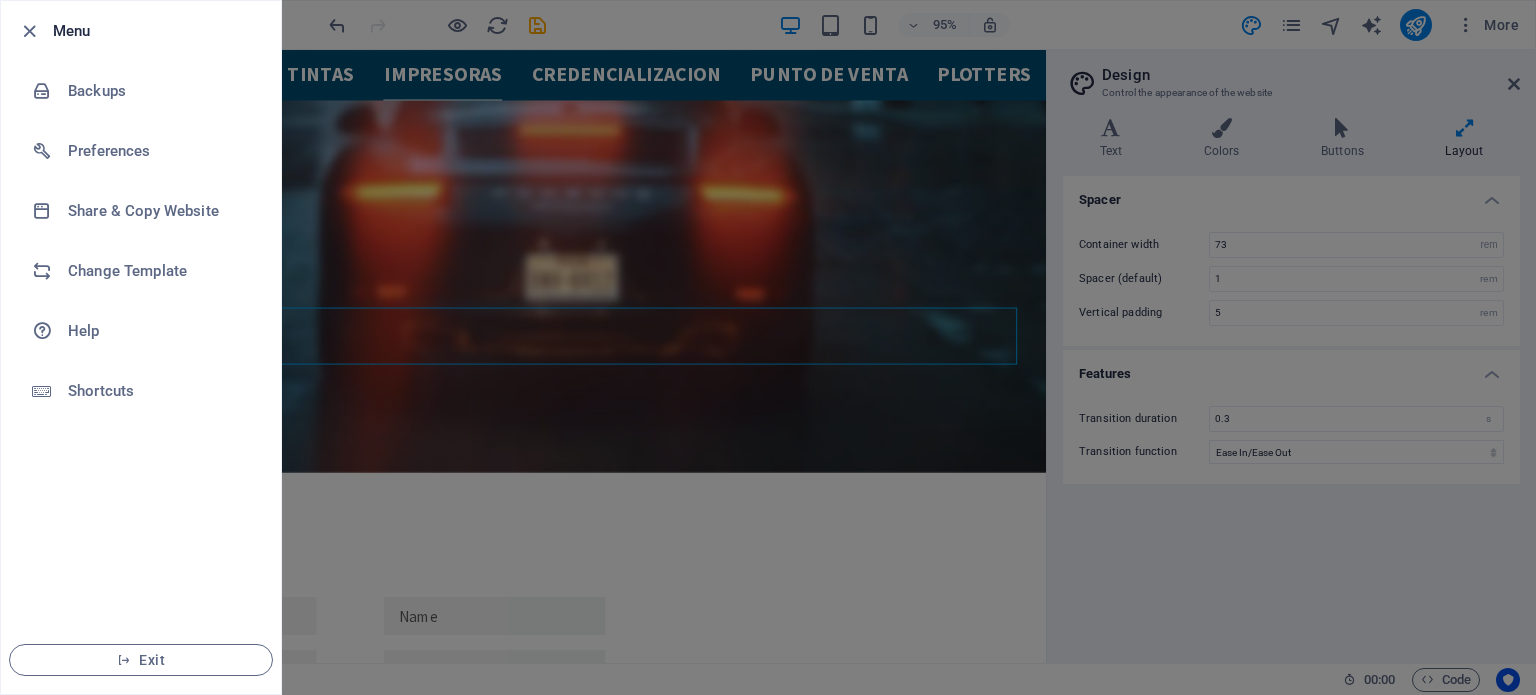 click at bounding box center [768, 347] 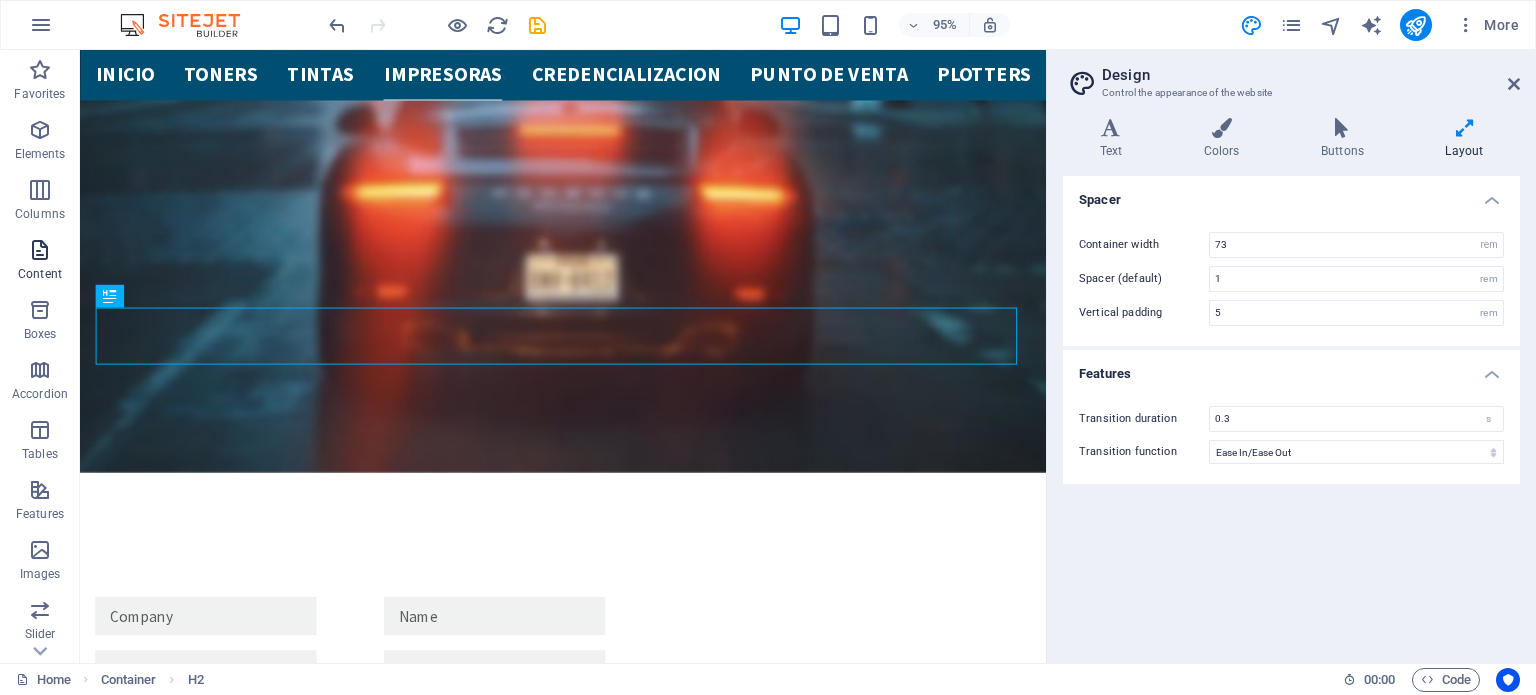 click at bounding box center [40, 250] 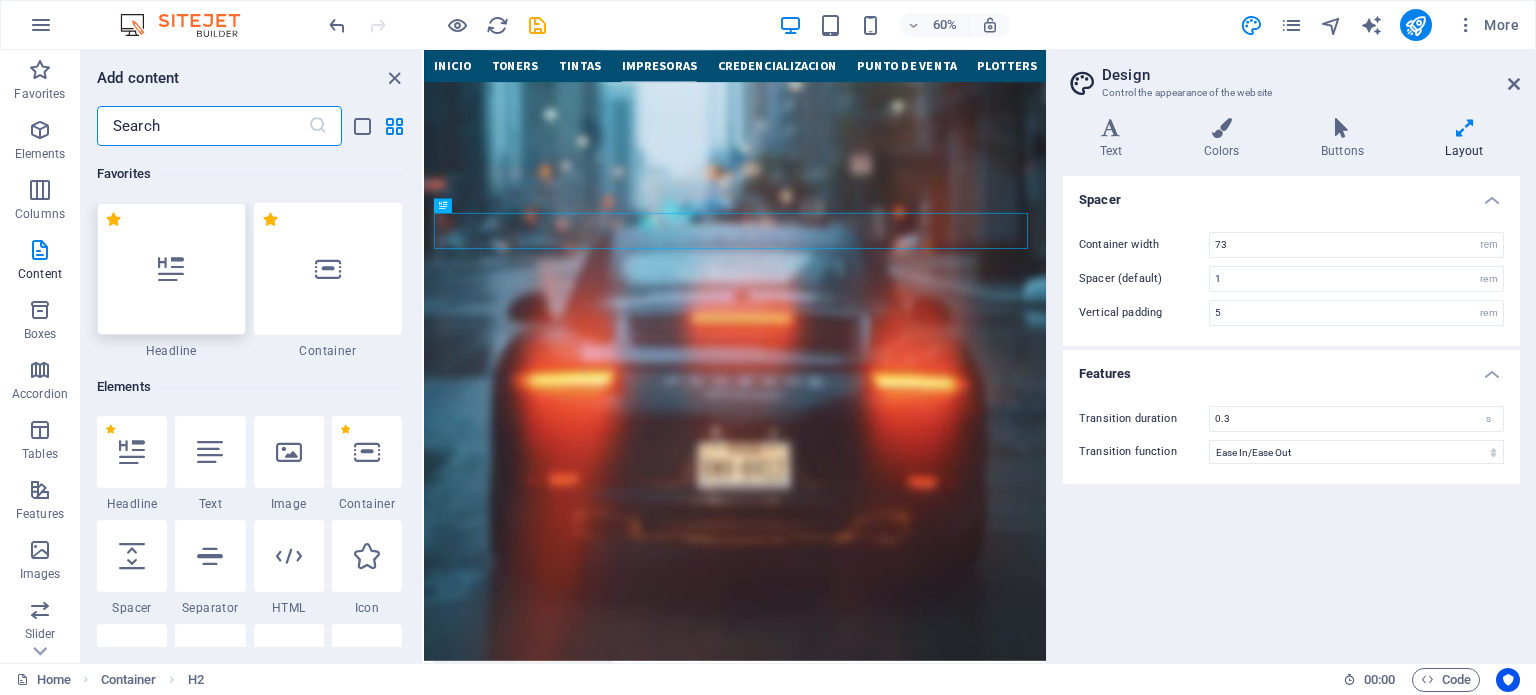 scroll, scrollTop: 3751, scrollLeft: 0, axis: vertical 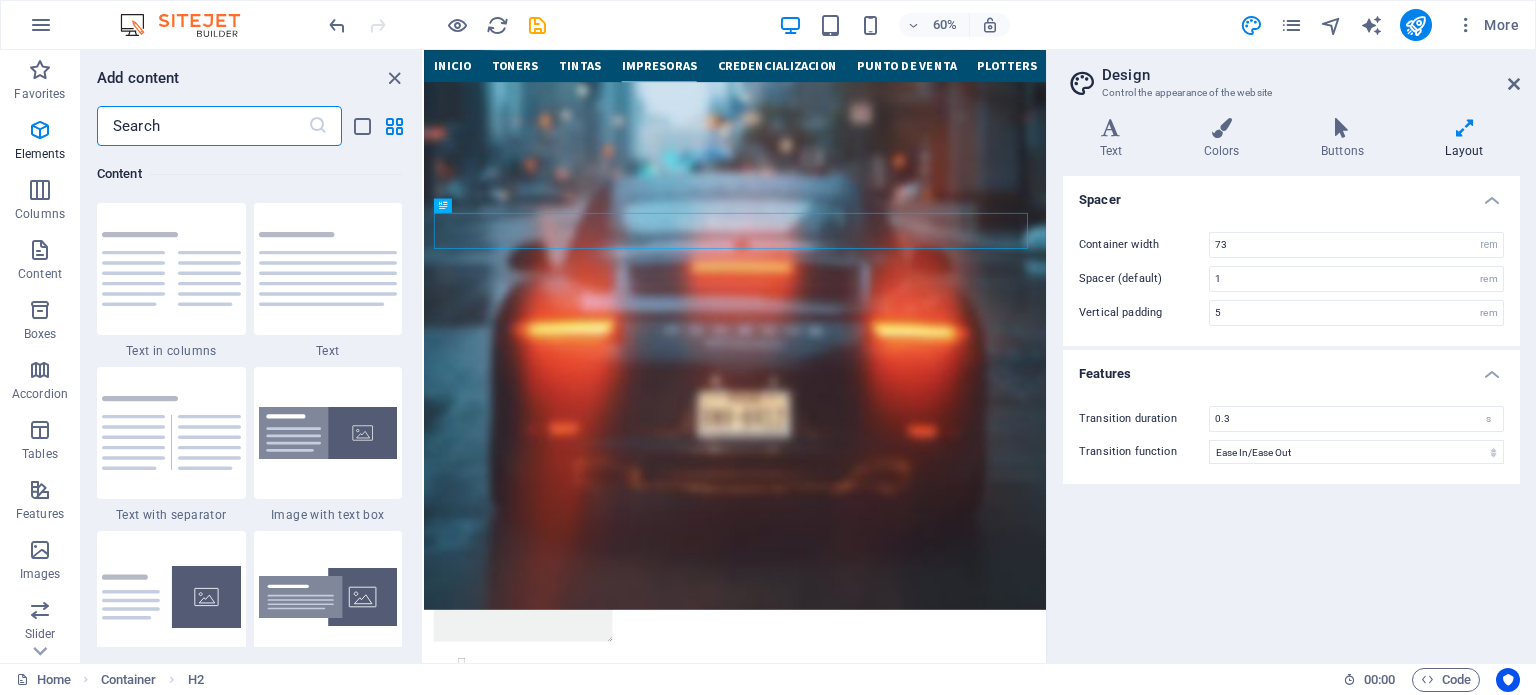 click at bounding box center [202, 126] 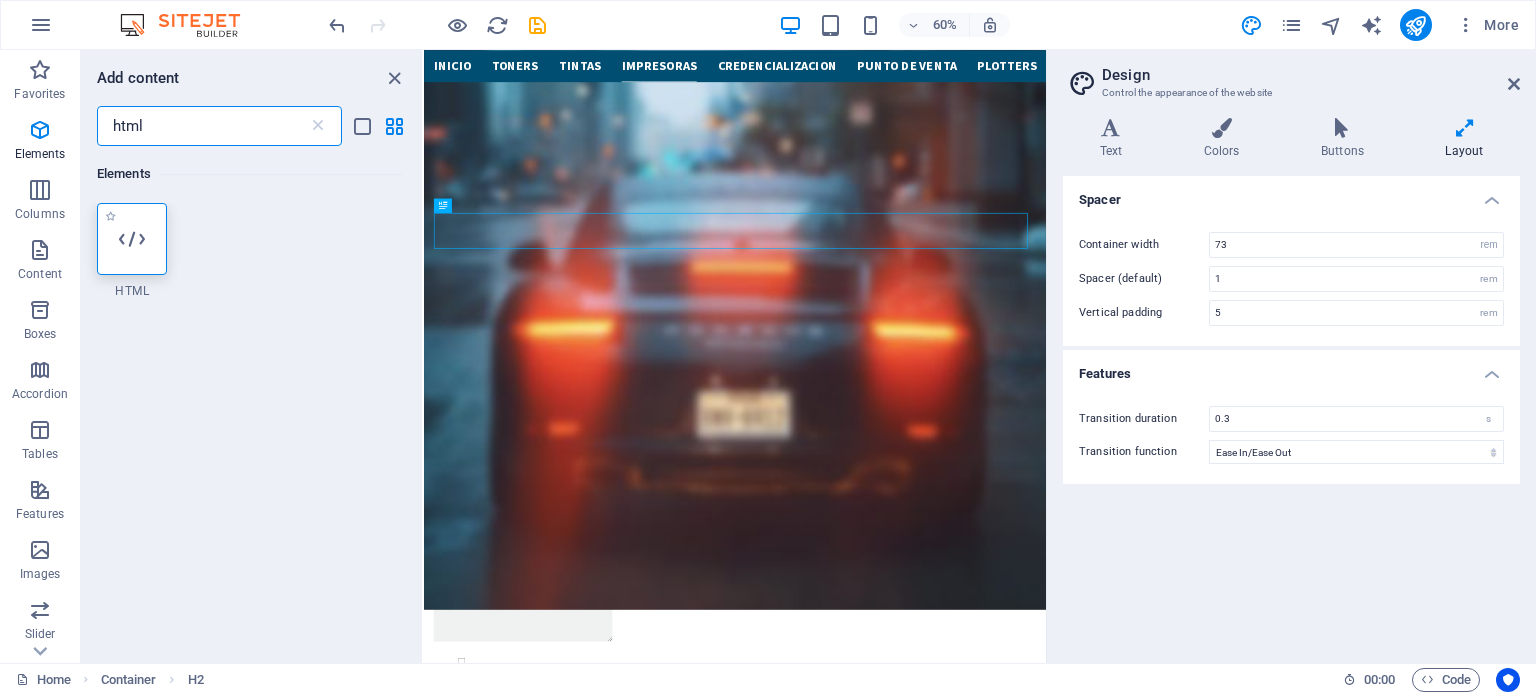 scroll, scrollTop: 0, scrollLeft: 0, axis: both 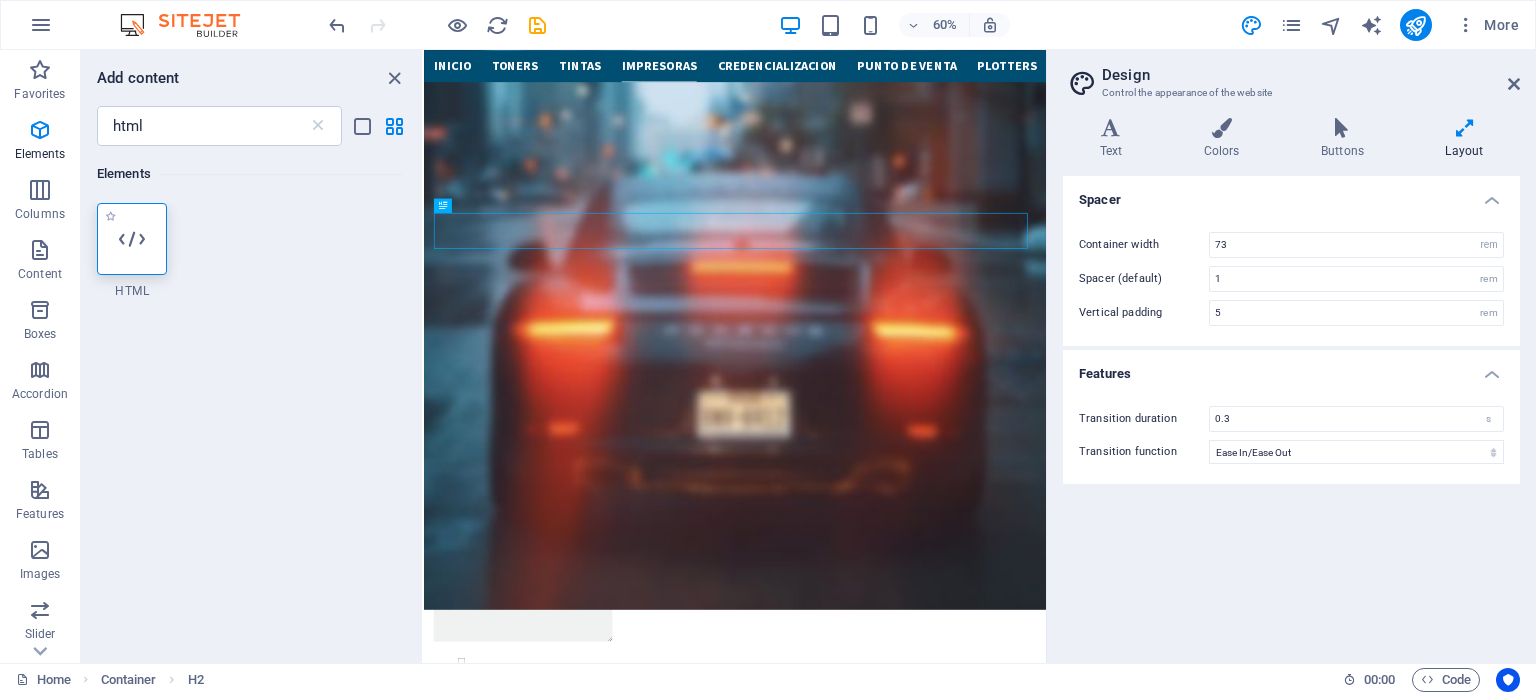 click at bounding box center [132, 239] 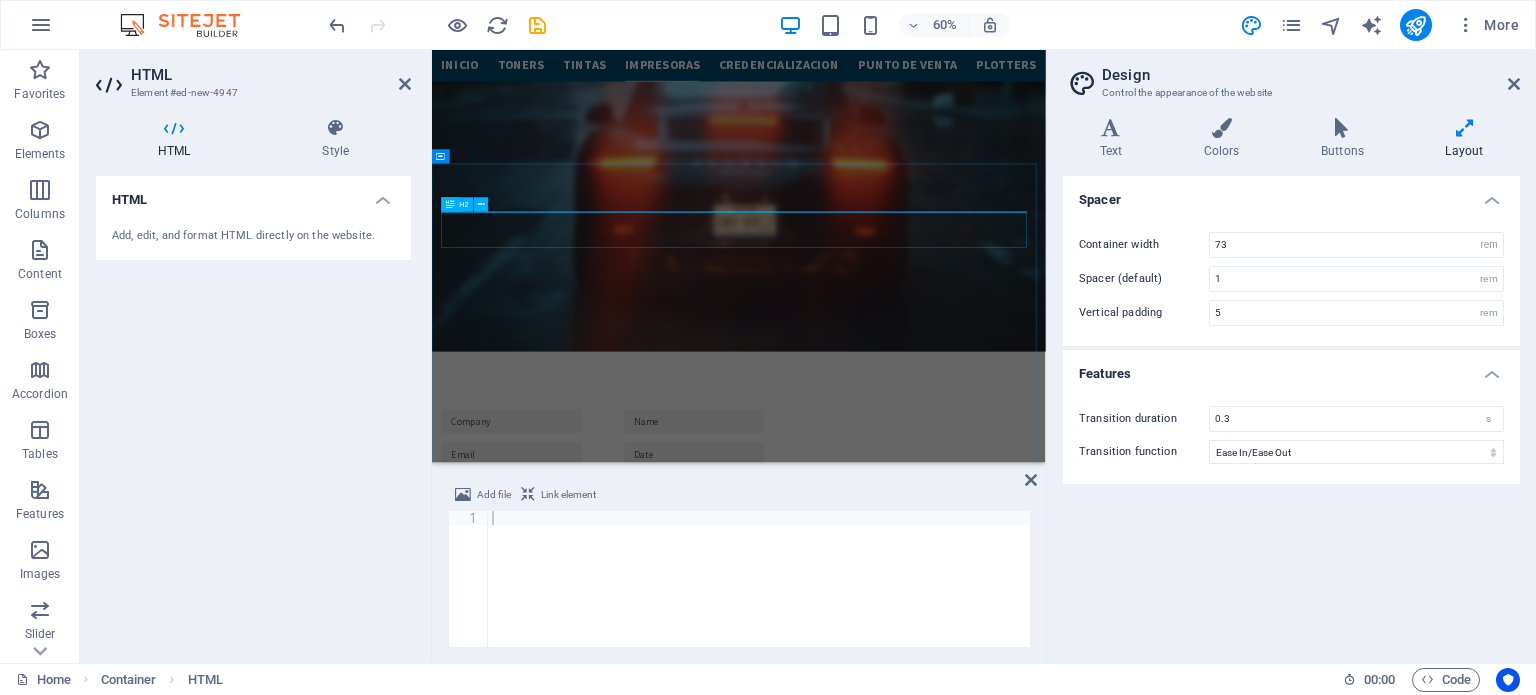 drag, startPoint x: 691, startPoint y: 262, endPoint x: 747, endPoint y: 362, distance: 114.61239 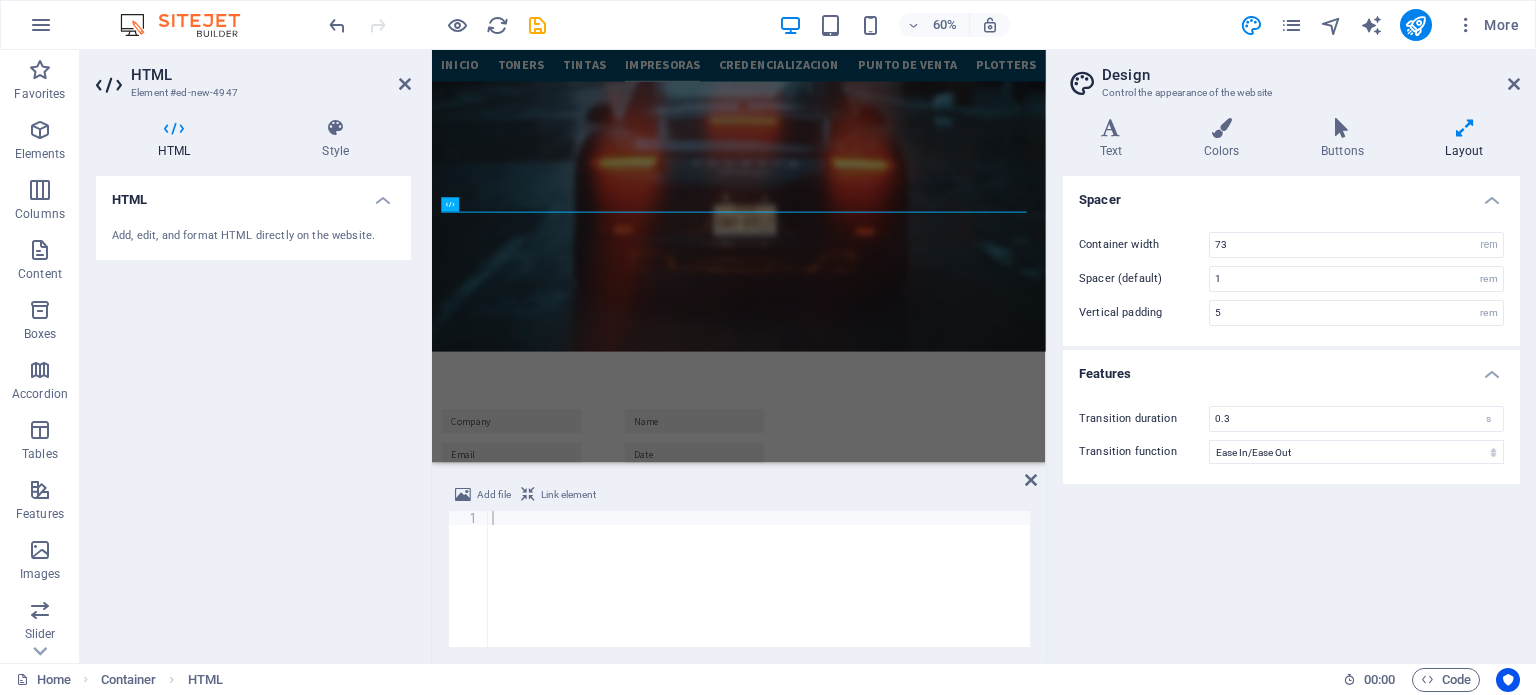 click at bounding box center (174, 128) 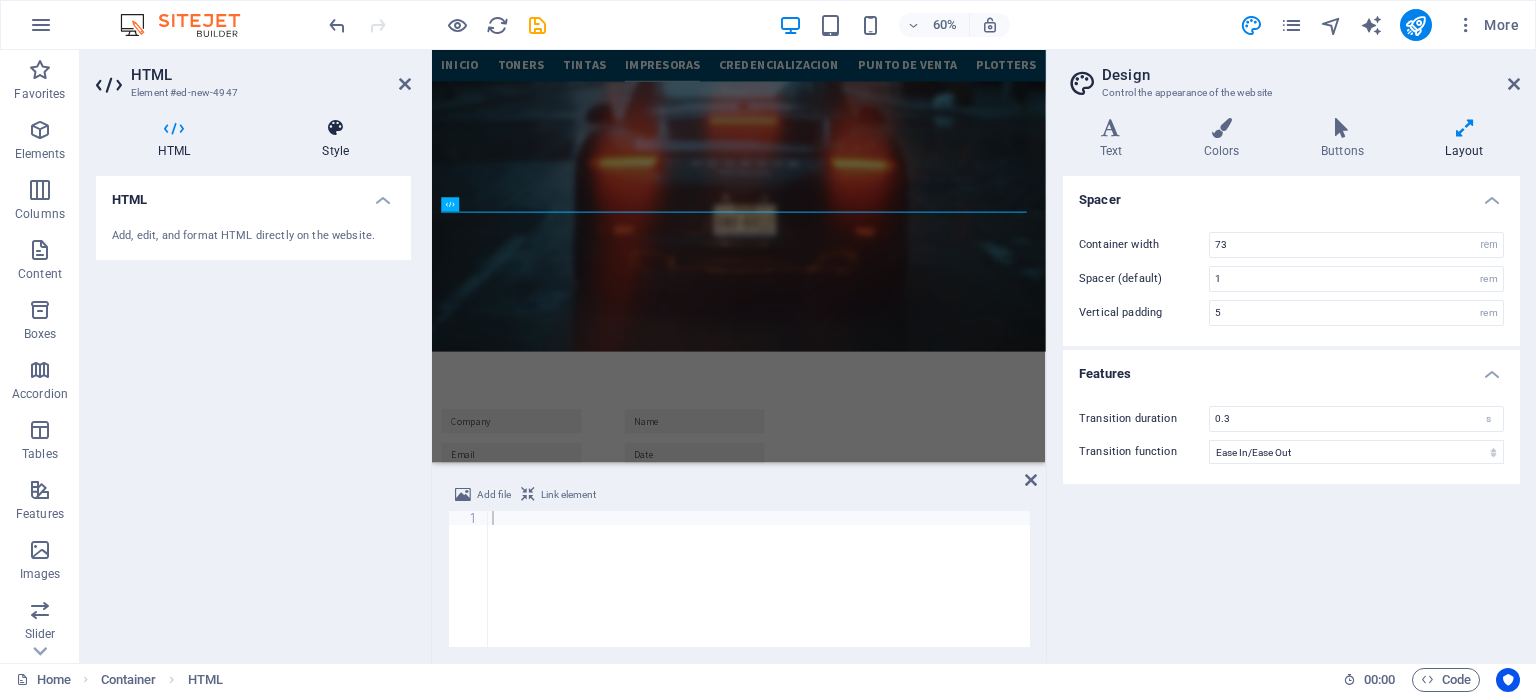 click at bounding box center (335, 128) 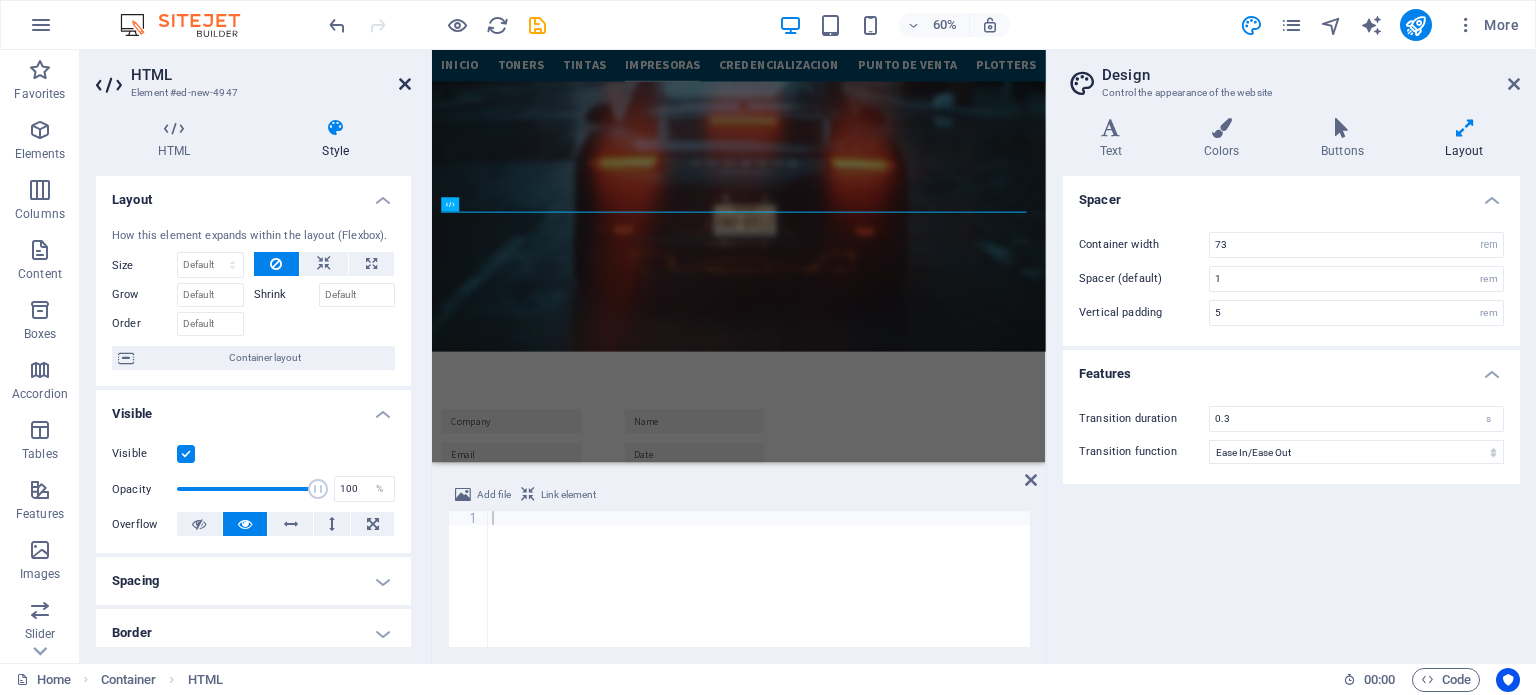 click at bounding box center (405, 84) 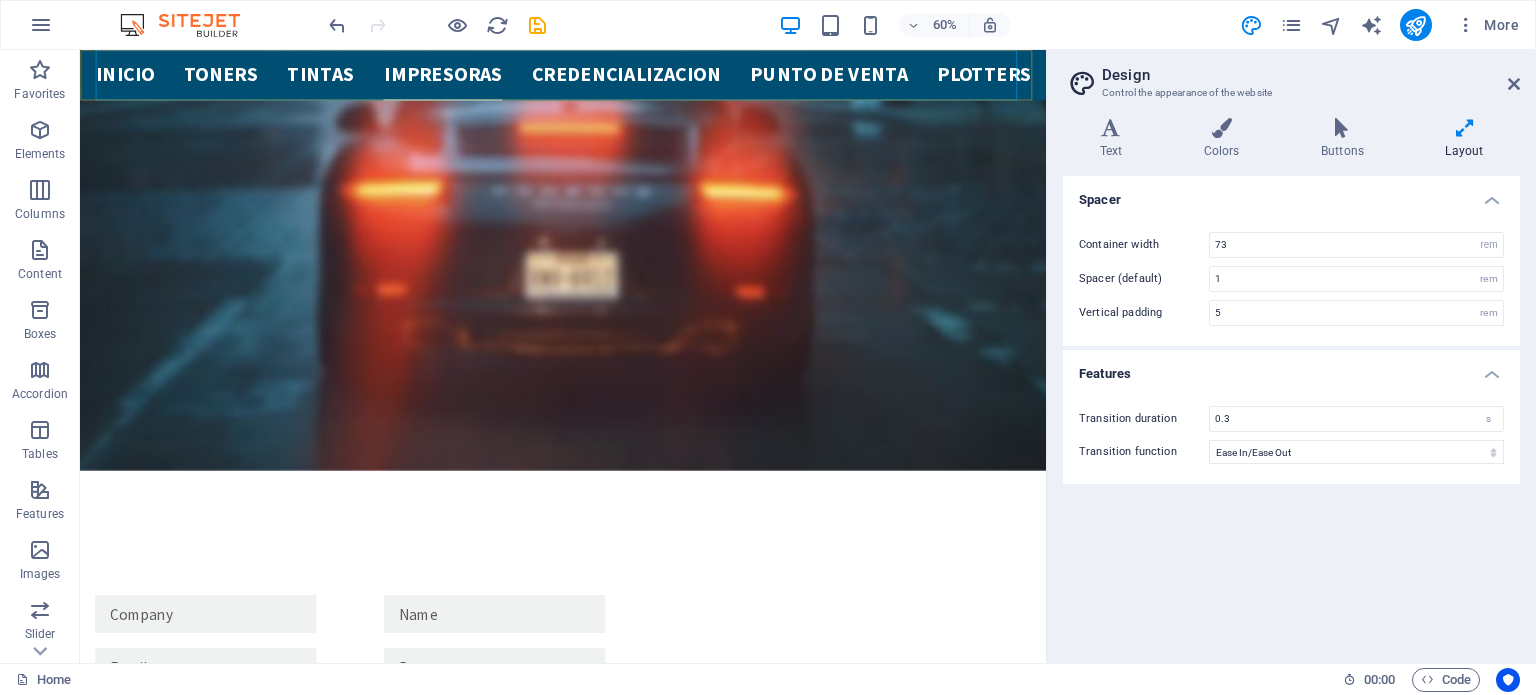 scroll, scrollTop: 3665, scrollLeft: 0, axis: vertical 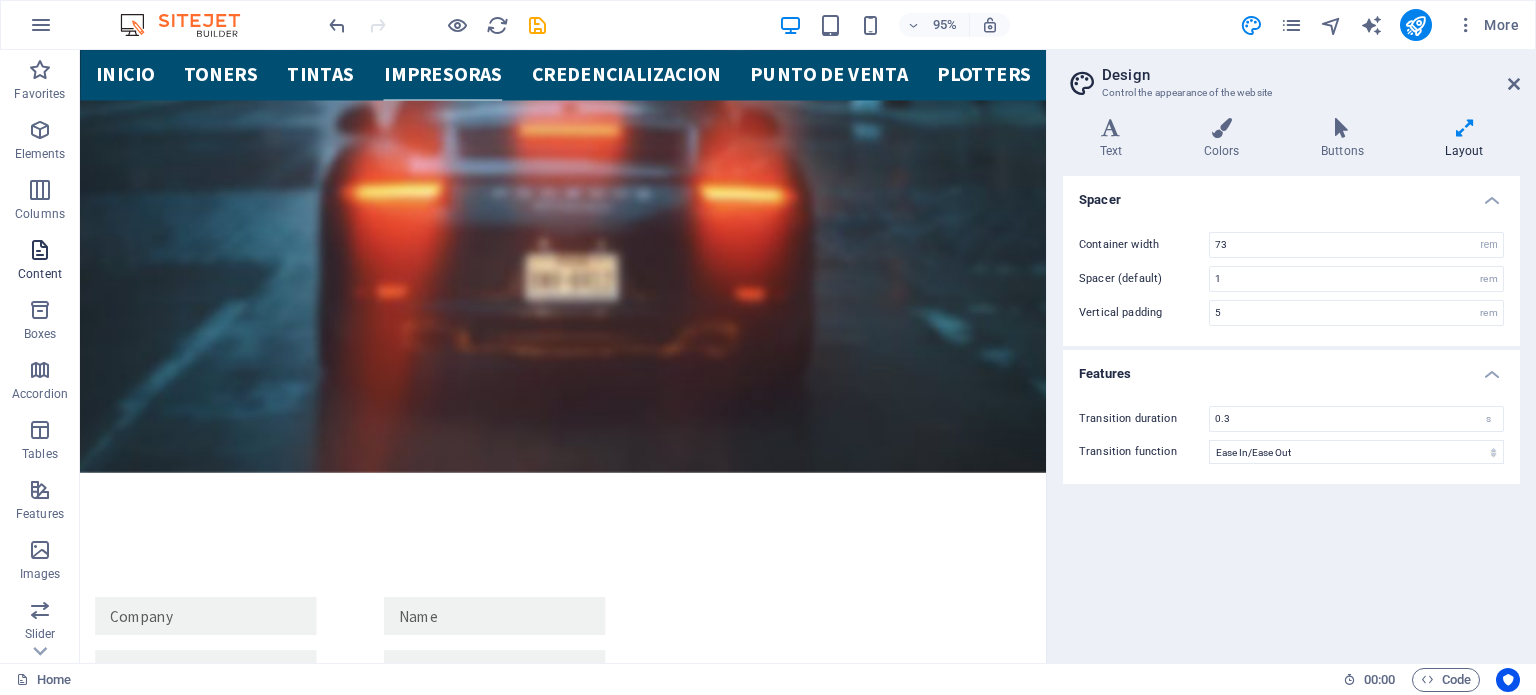 click on "Content" at bounding box center [40, 262] 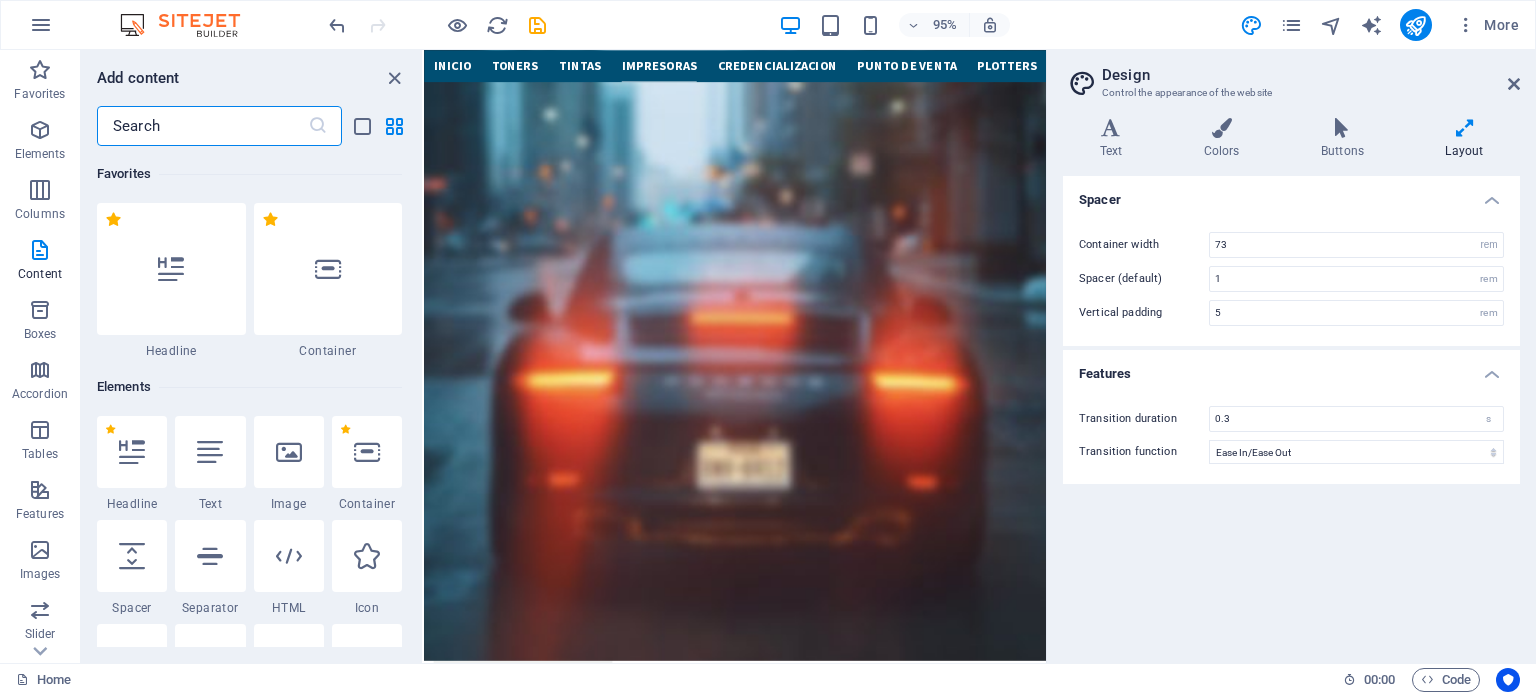 scroll, scrollTop: 3751, scrollLeft: 0, axis: vertical 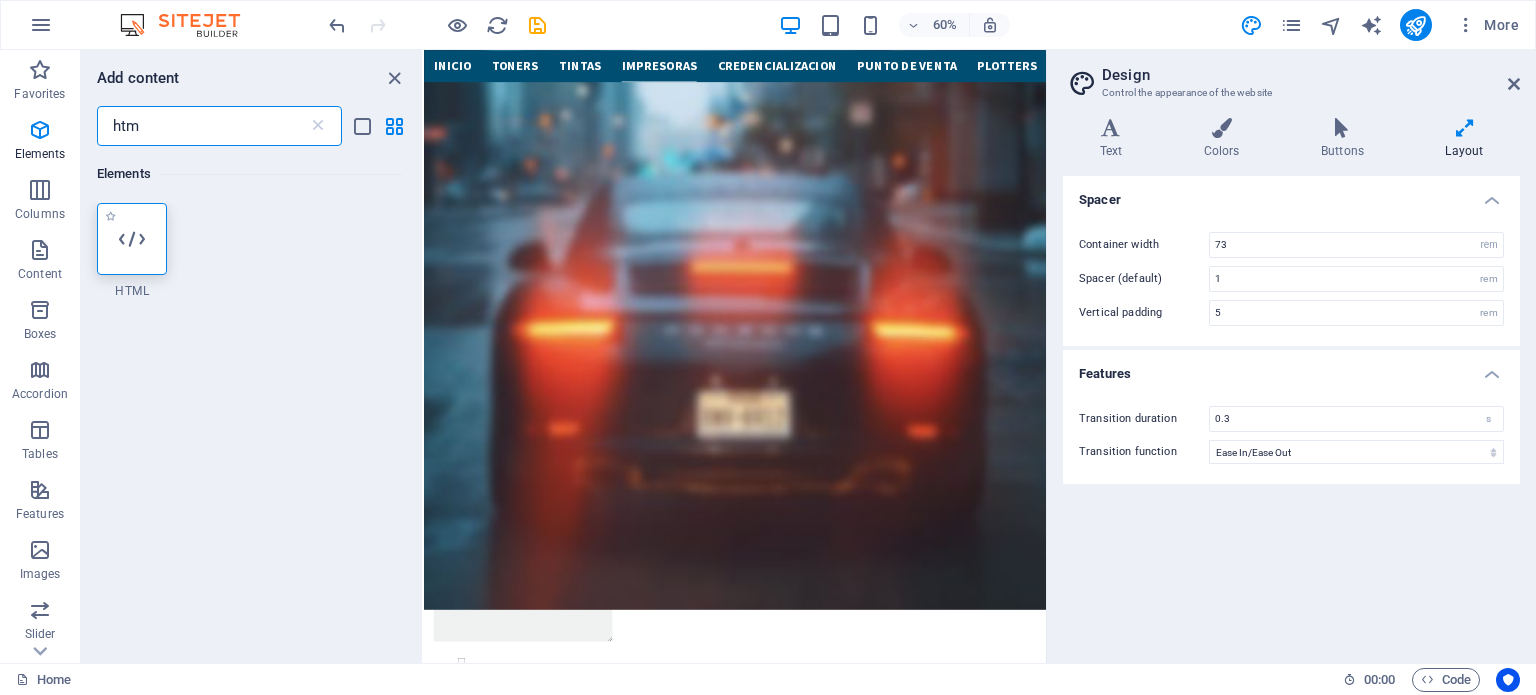 type on "htm" 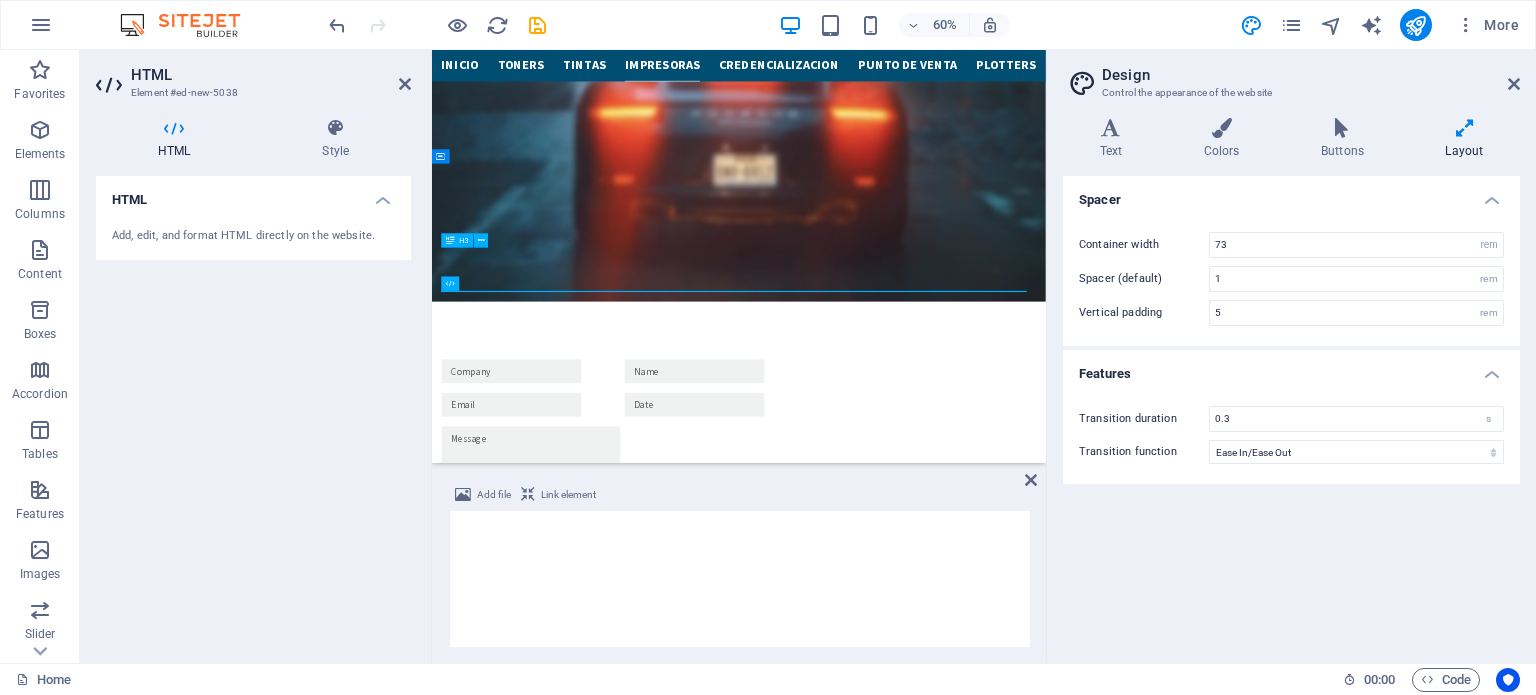 scroll, scrollTop: 3668, scrollLeft: 0, axis: vertical 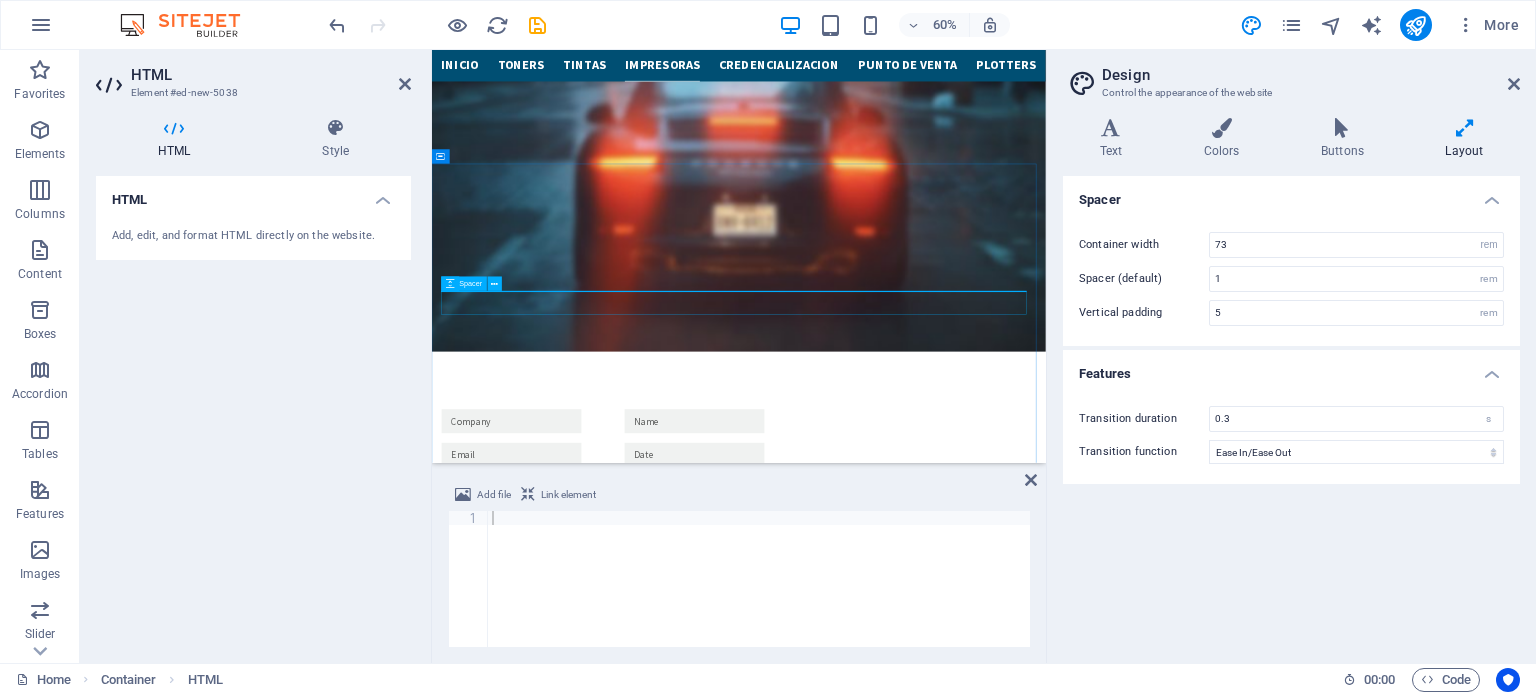 click at bounding box center [943, 4660] 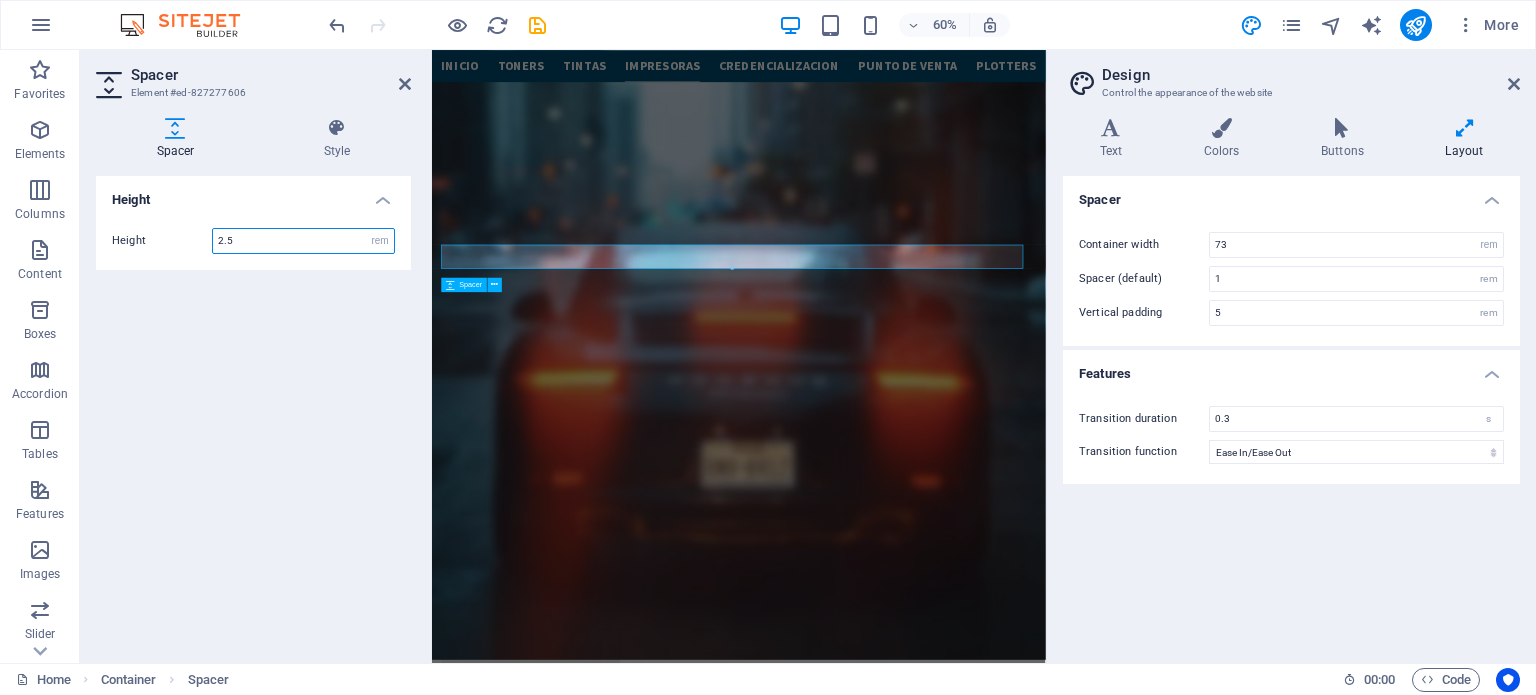 scroll, scrollTop: 3744, scrollLeft: 0, axis: vertical 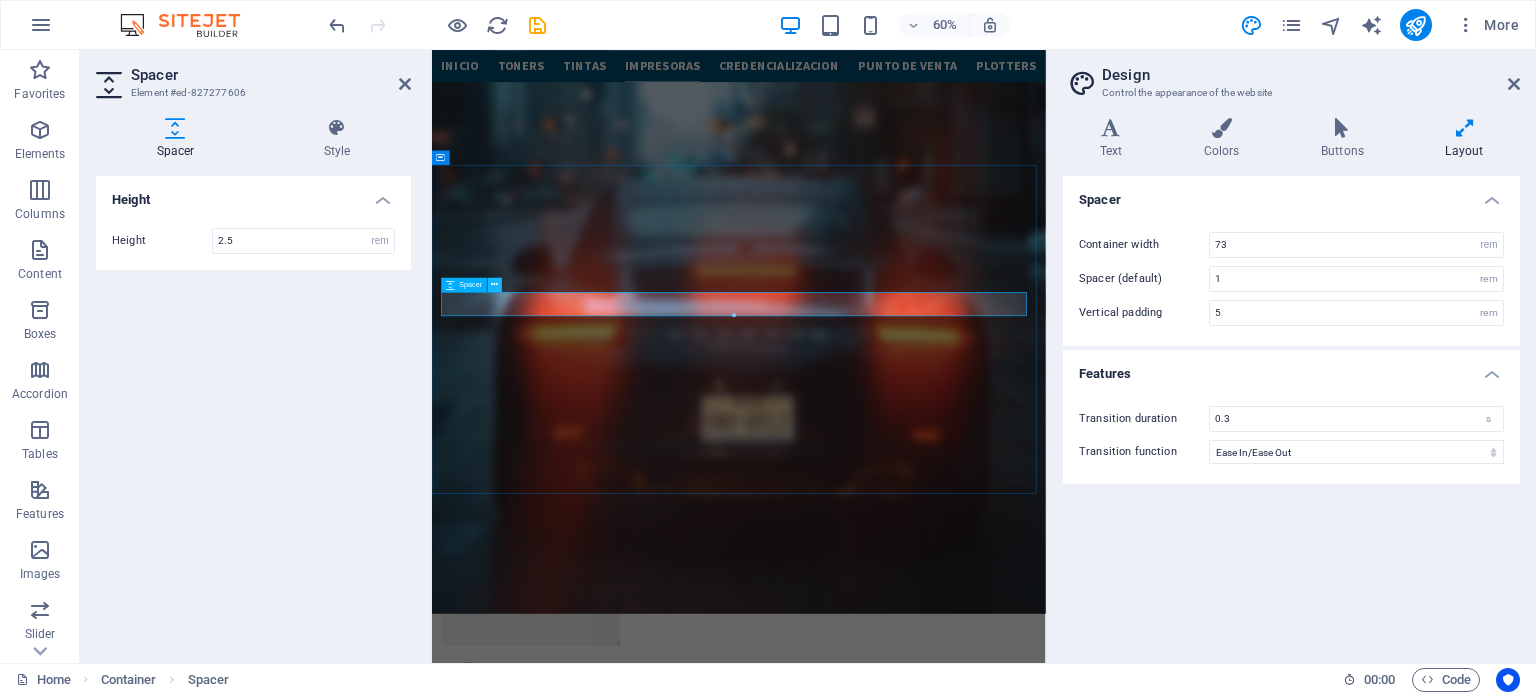 click at bounding box center (495, 284) 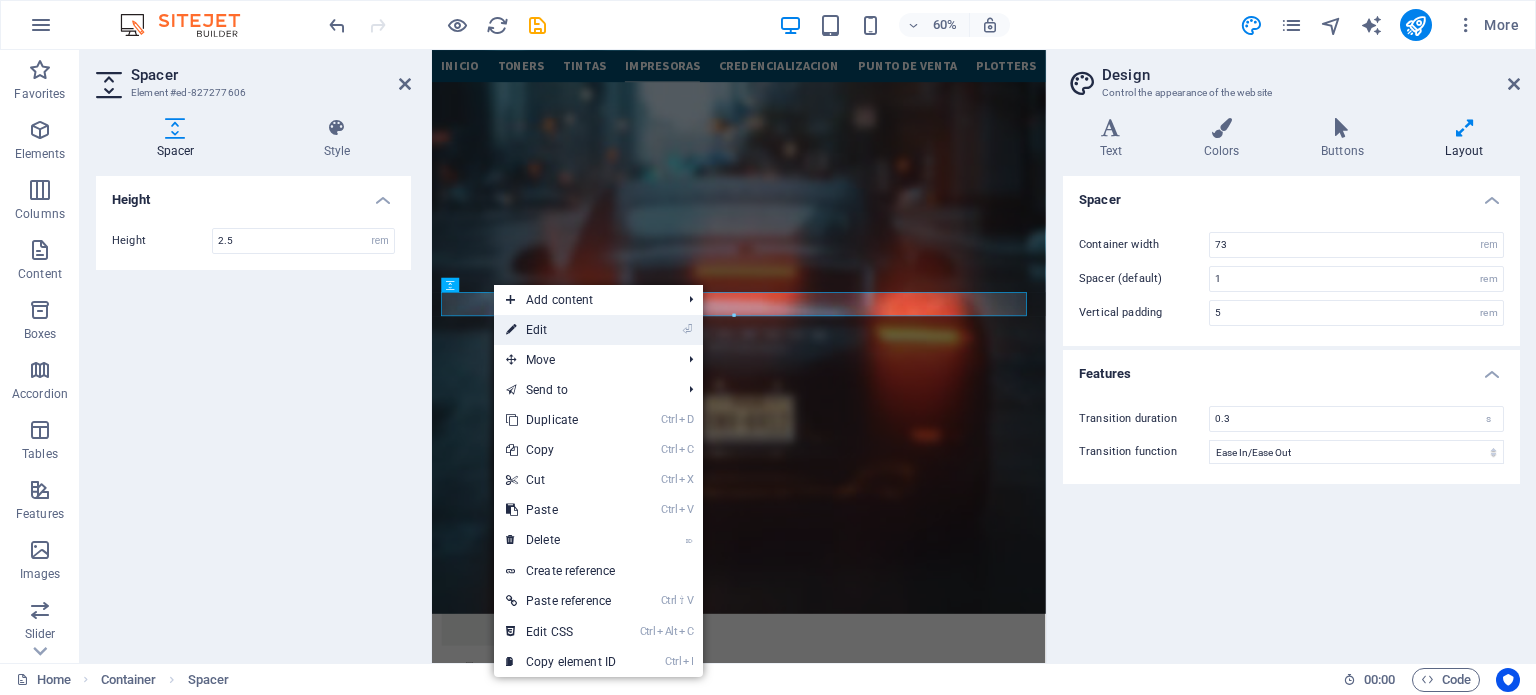 click on "⏎  Edit" at bounding box center [561, 330] 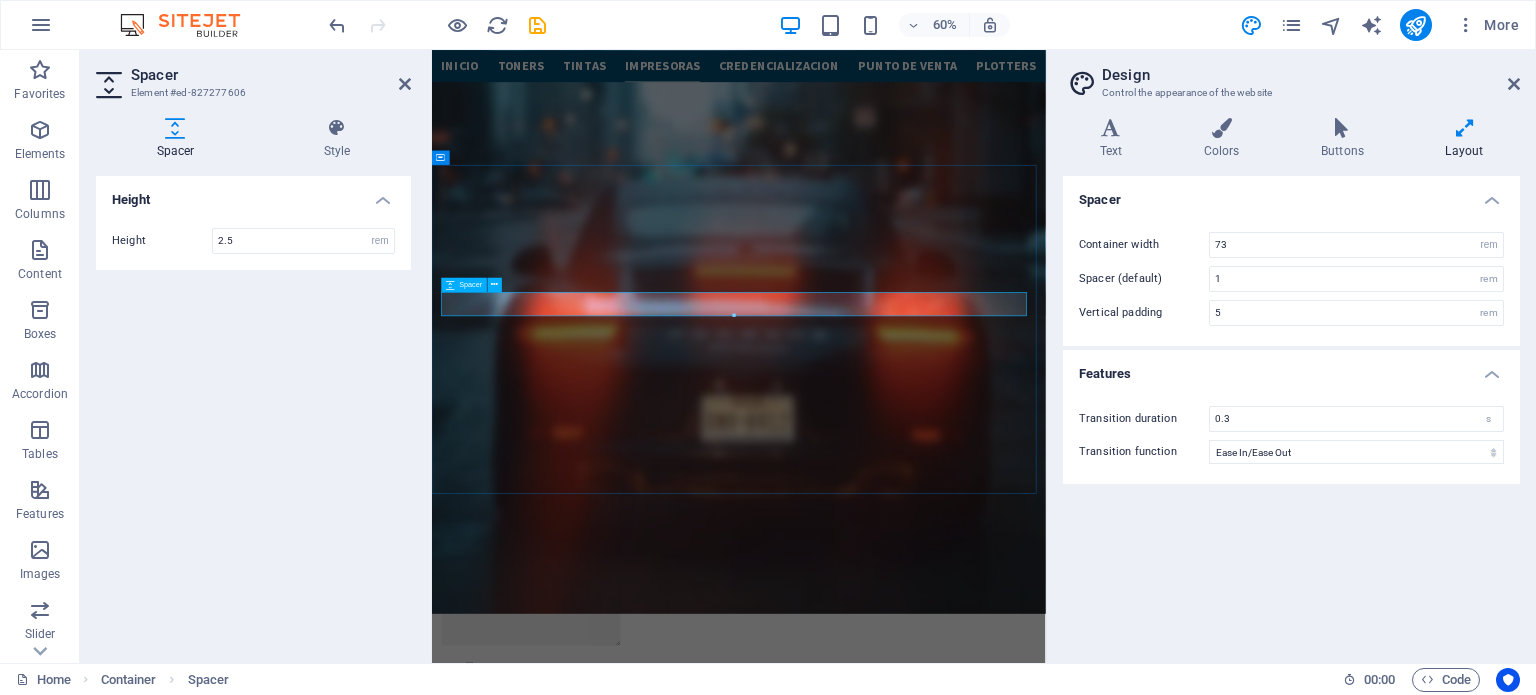 click at bounding box center (943, 4829) 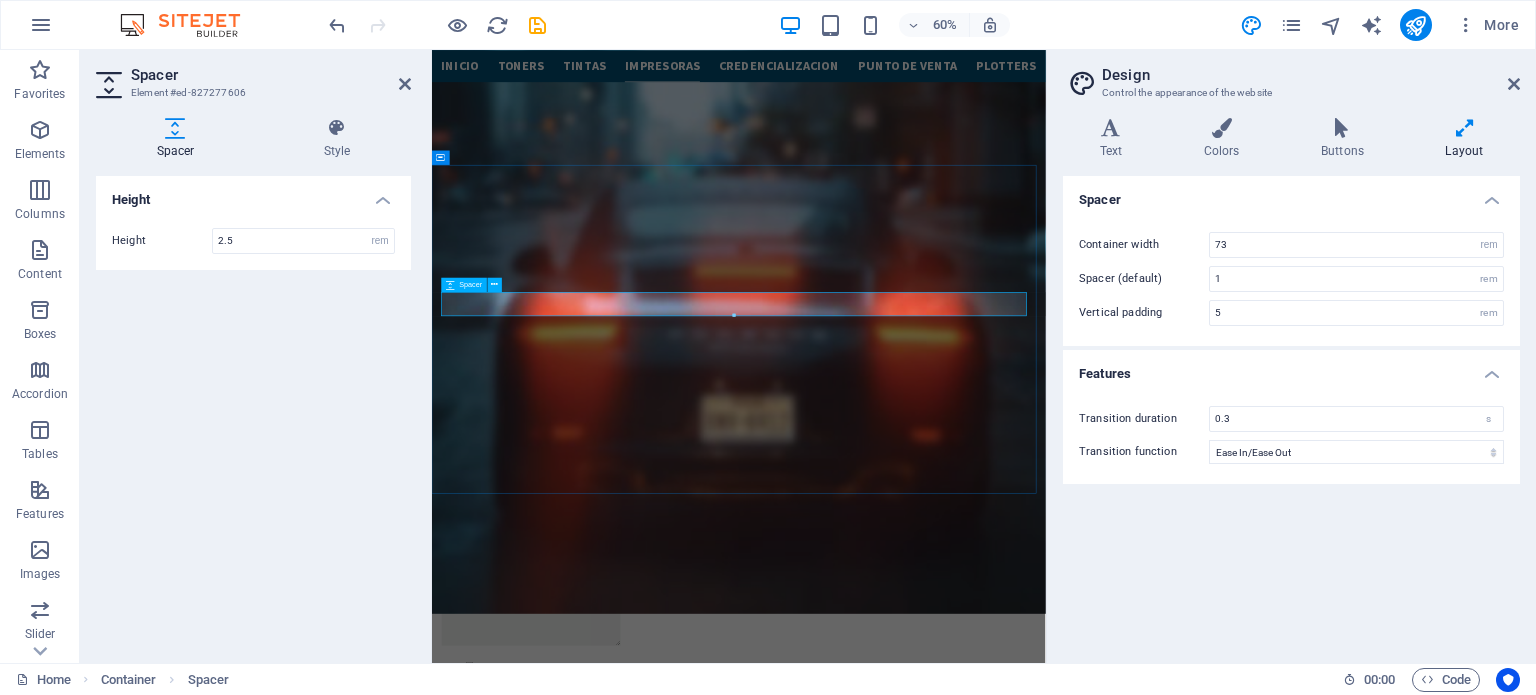 click at bounding box center [943, 4829] 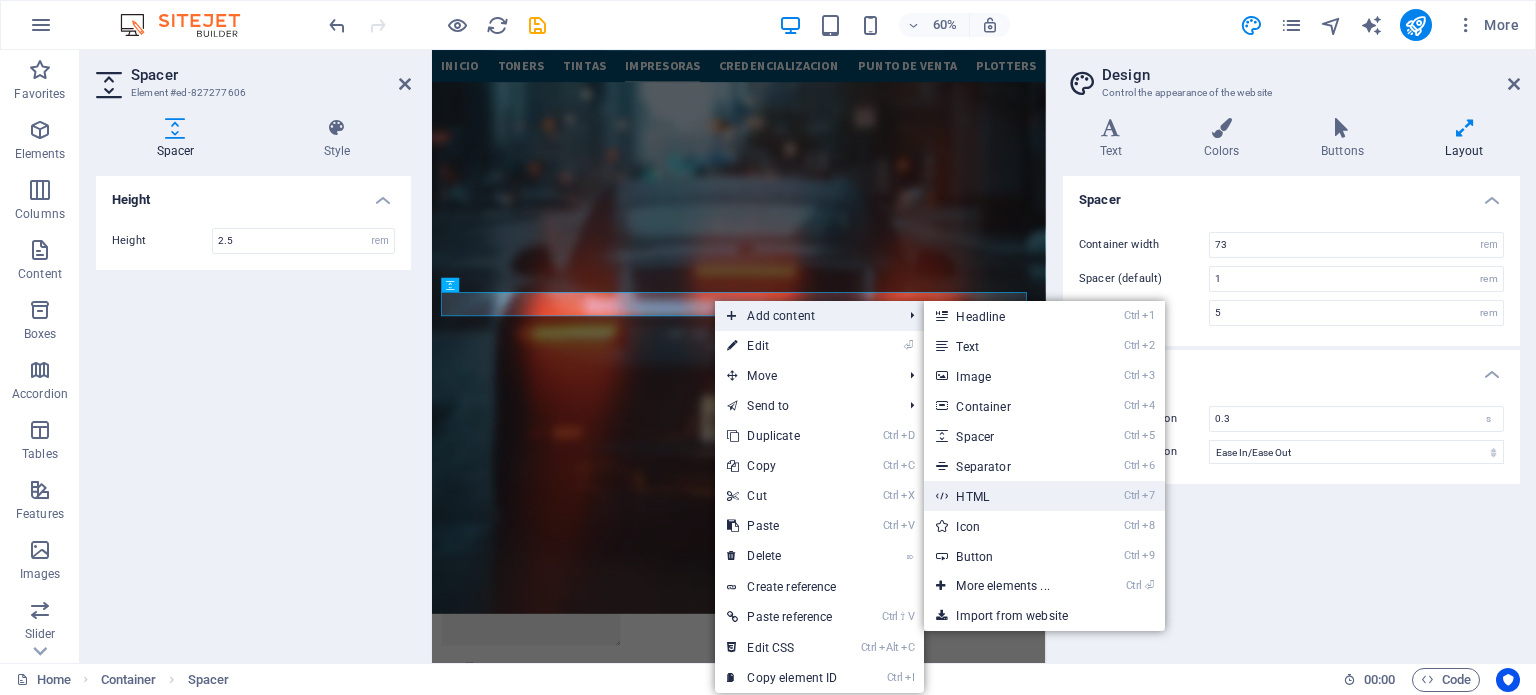 click on "Ctrl 7  HTML" at bounding box center [1006, 496] 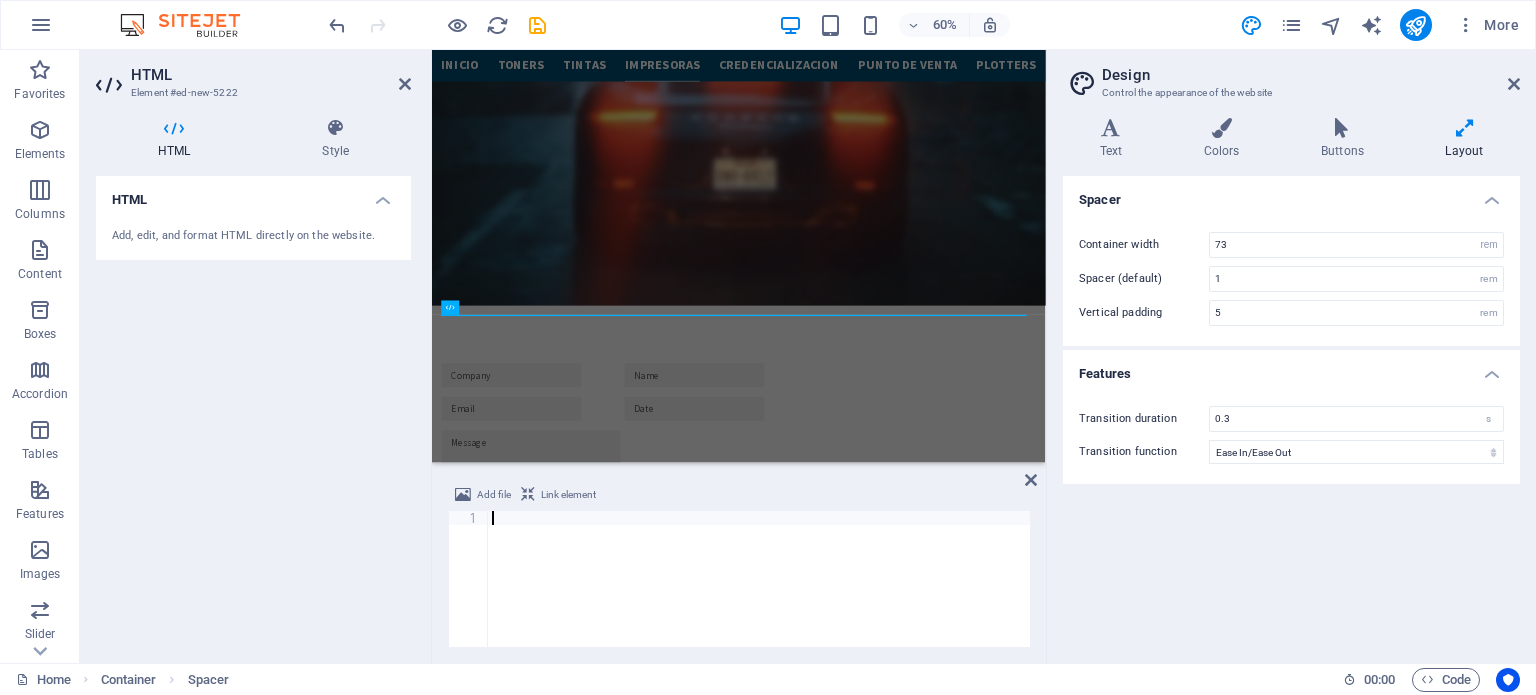 scroll, scrollTop: 3668, scrollLeft: 0, axis: vertical 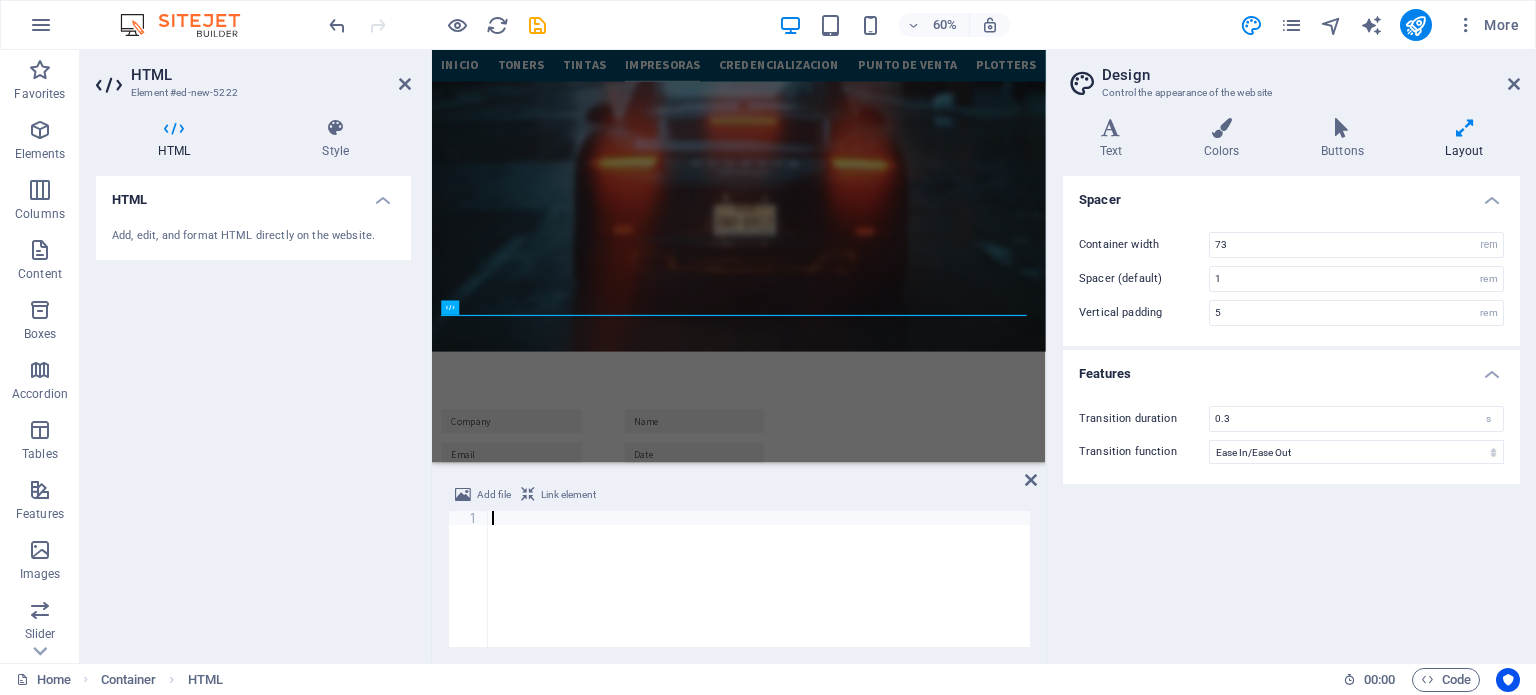 type on "<iframe src="https://widgets.commoninja.com/iframe/c45fb891-95e5-4658-beb4-fdf8228c3d75" width="100%" height="100%" frameborder="0" scrolling="no"></iframe>" 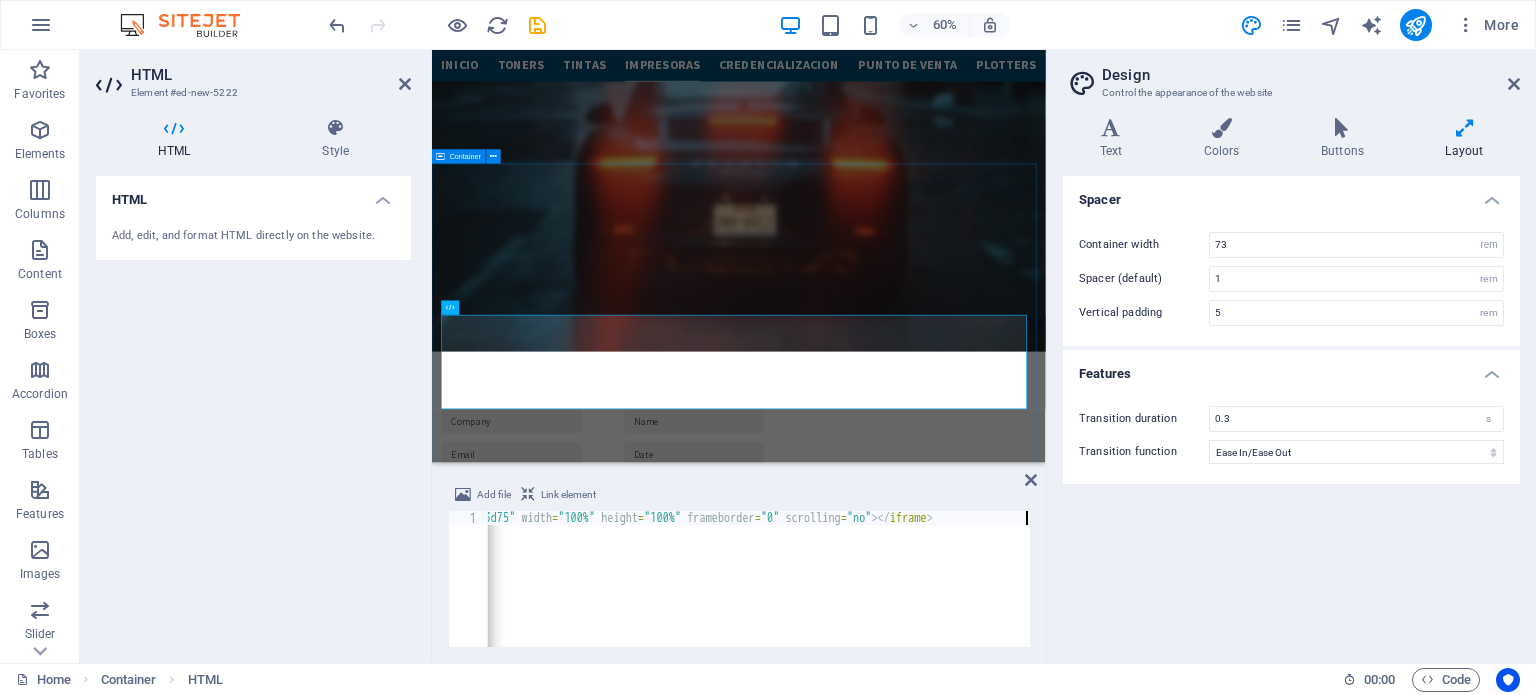 click on "nuestros clientes Lorem ipsum dolor sit amet, consetetur sadipscing elitr, sed diam nonumy eirmod tempor invidunt ut labore" at bounding box center (943, 4796) 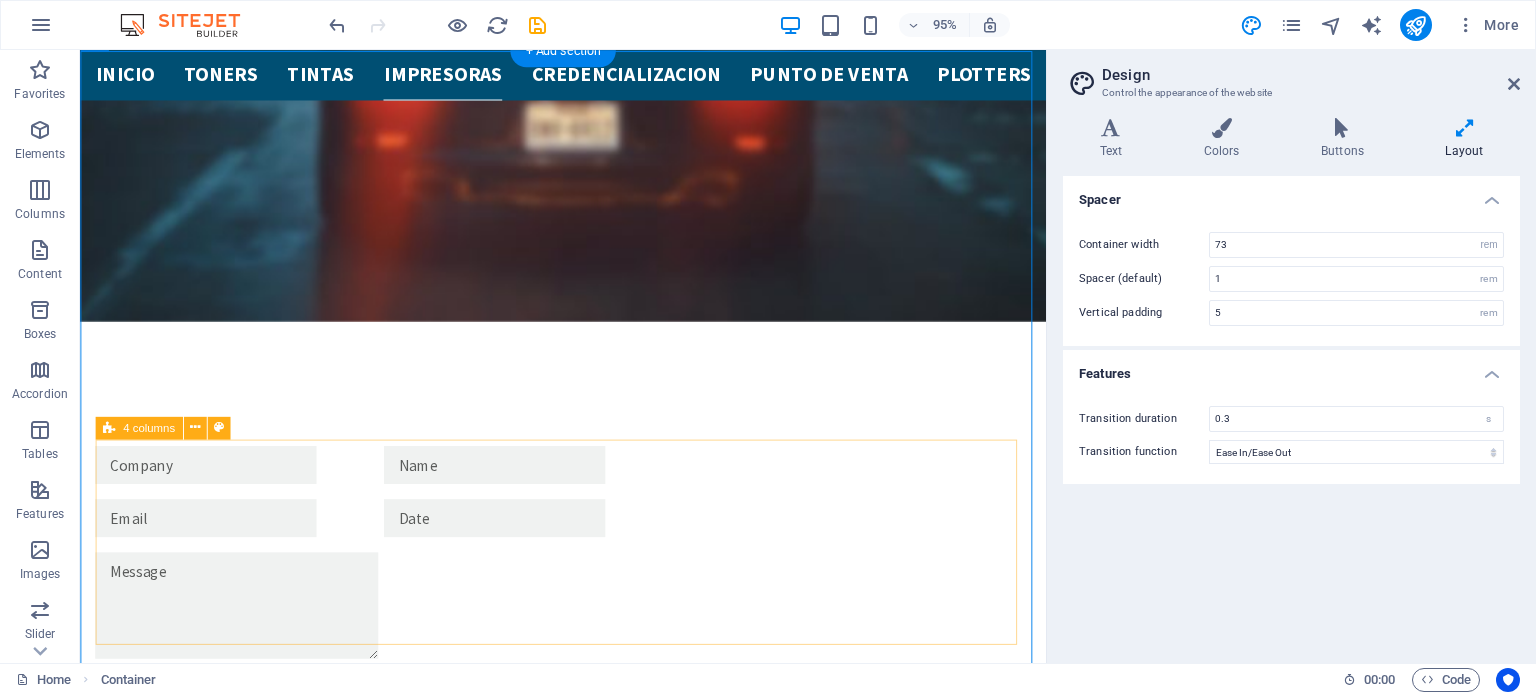 scroll, scrollTop: 3865, scrollLeft: 0, axis: vertical 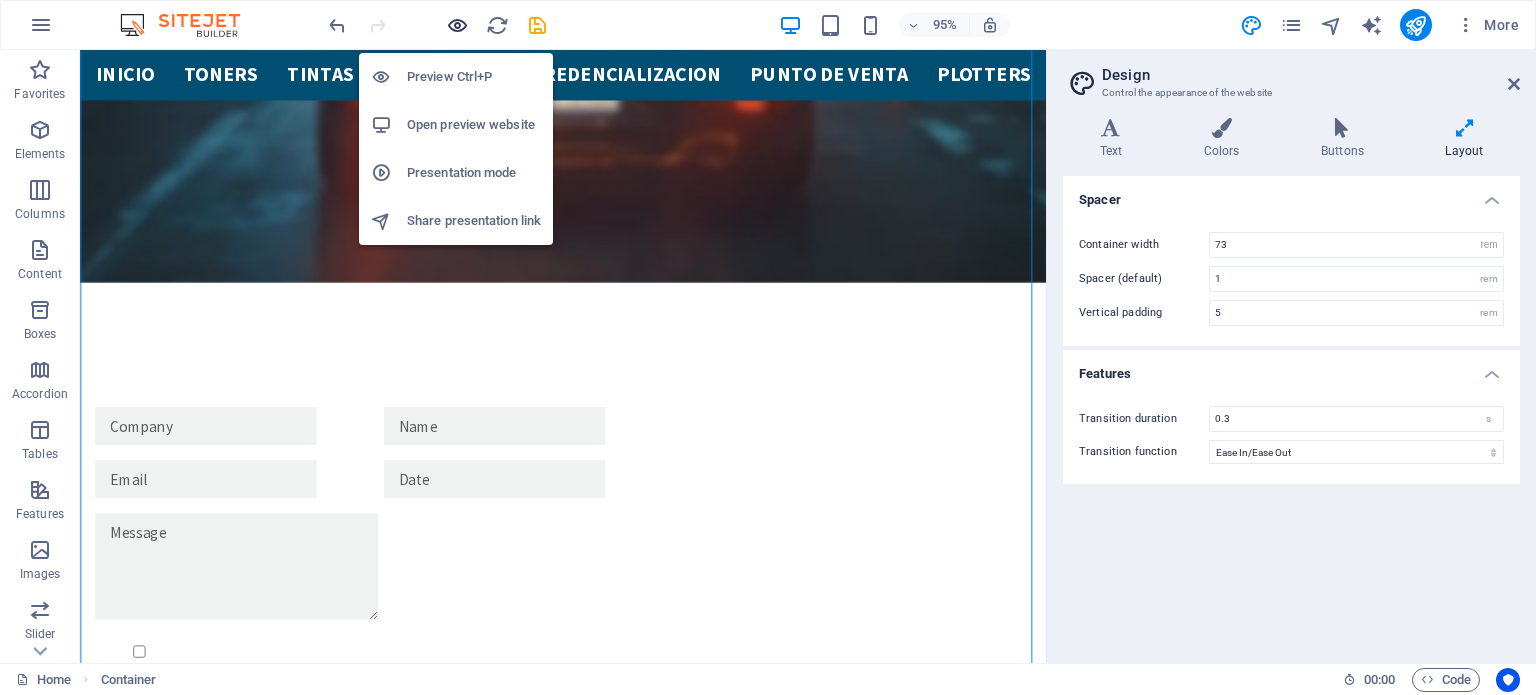 click at bounding box center [457, 25] 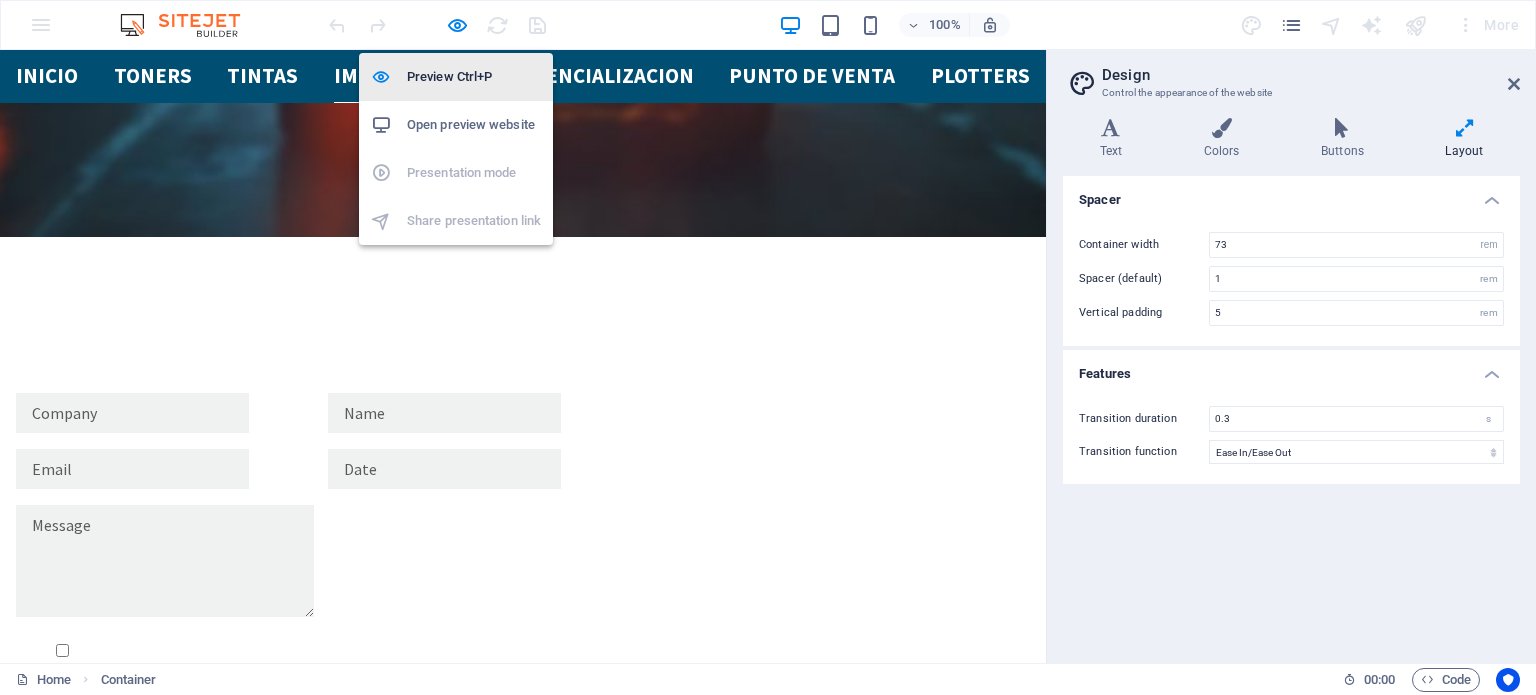click on "Preview Ctrl+P" at bounding box center (474, 77) 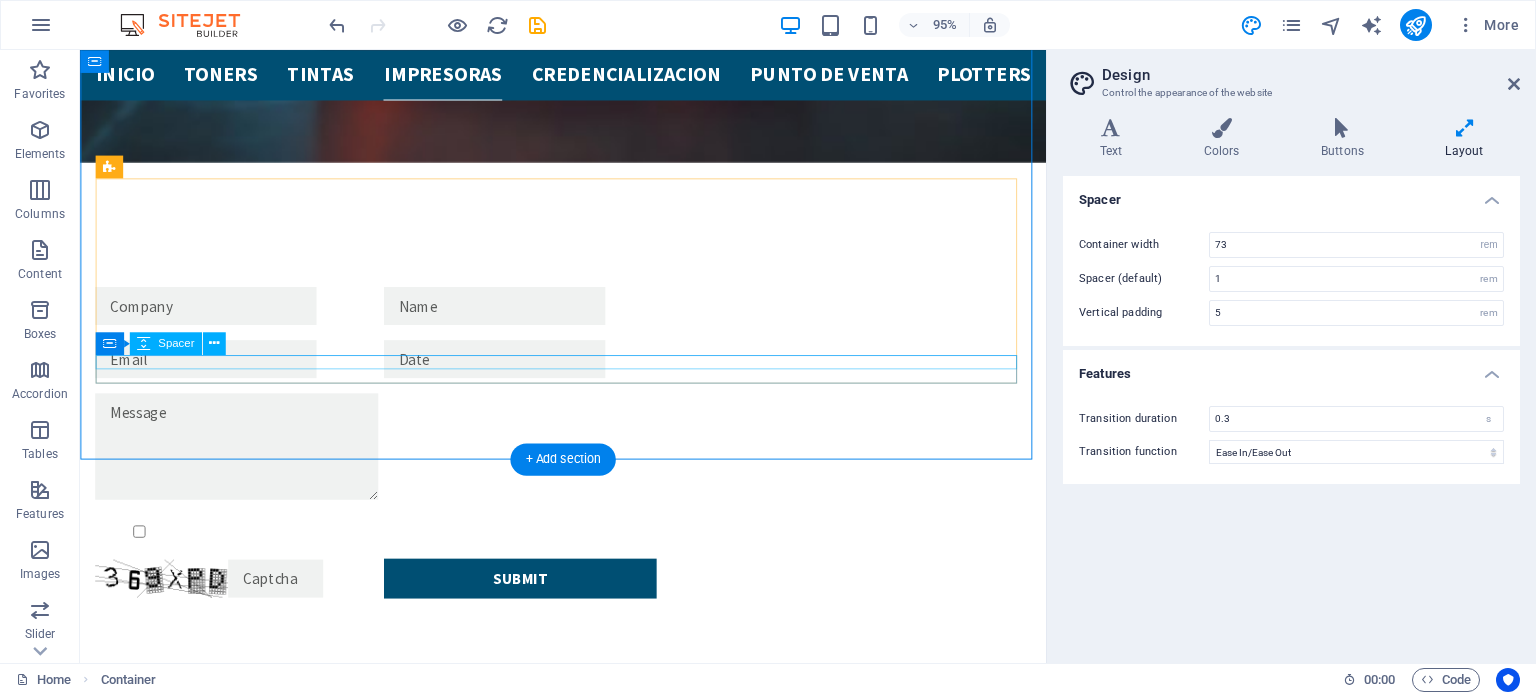 scroll, scrollTop: 3865, scrollLeft: 0, axis: vertical 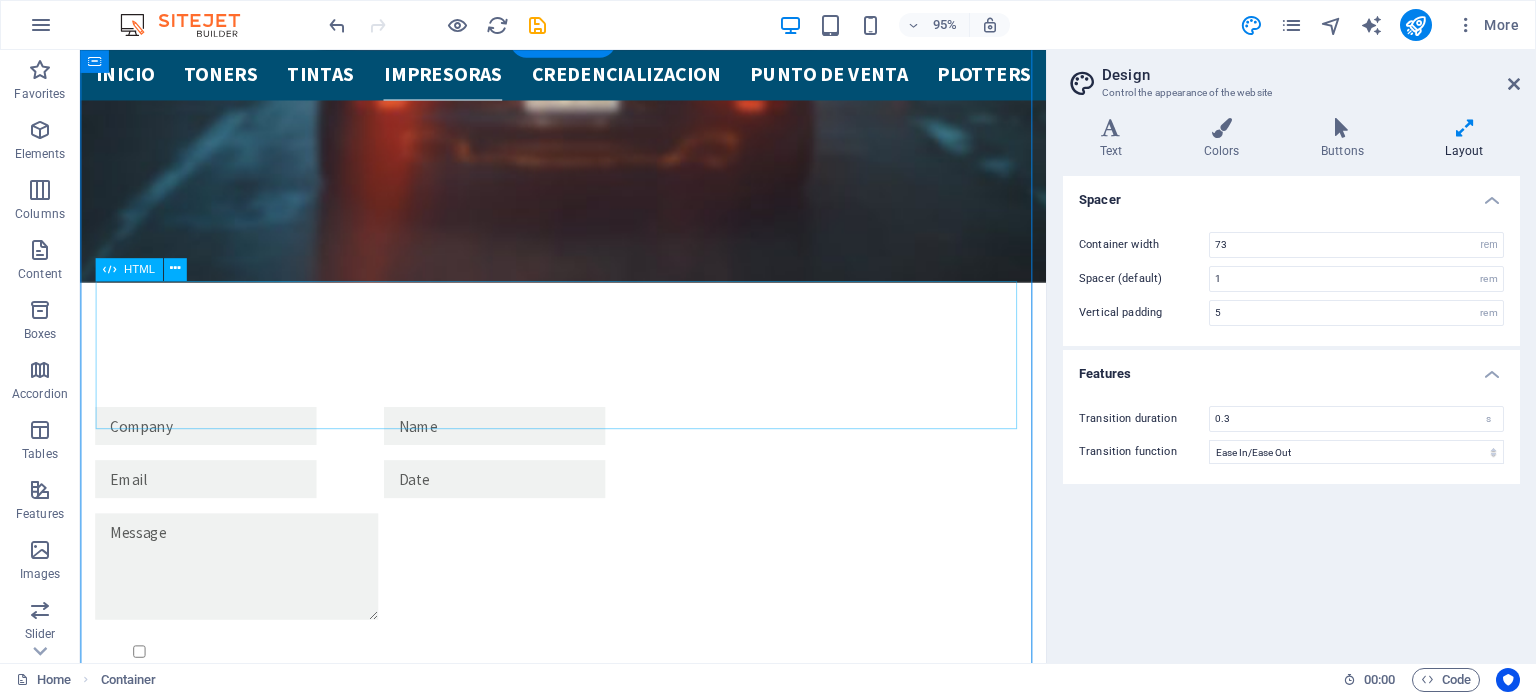 click at bounding box center (588, 4524) 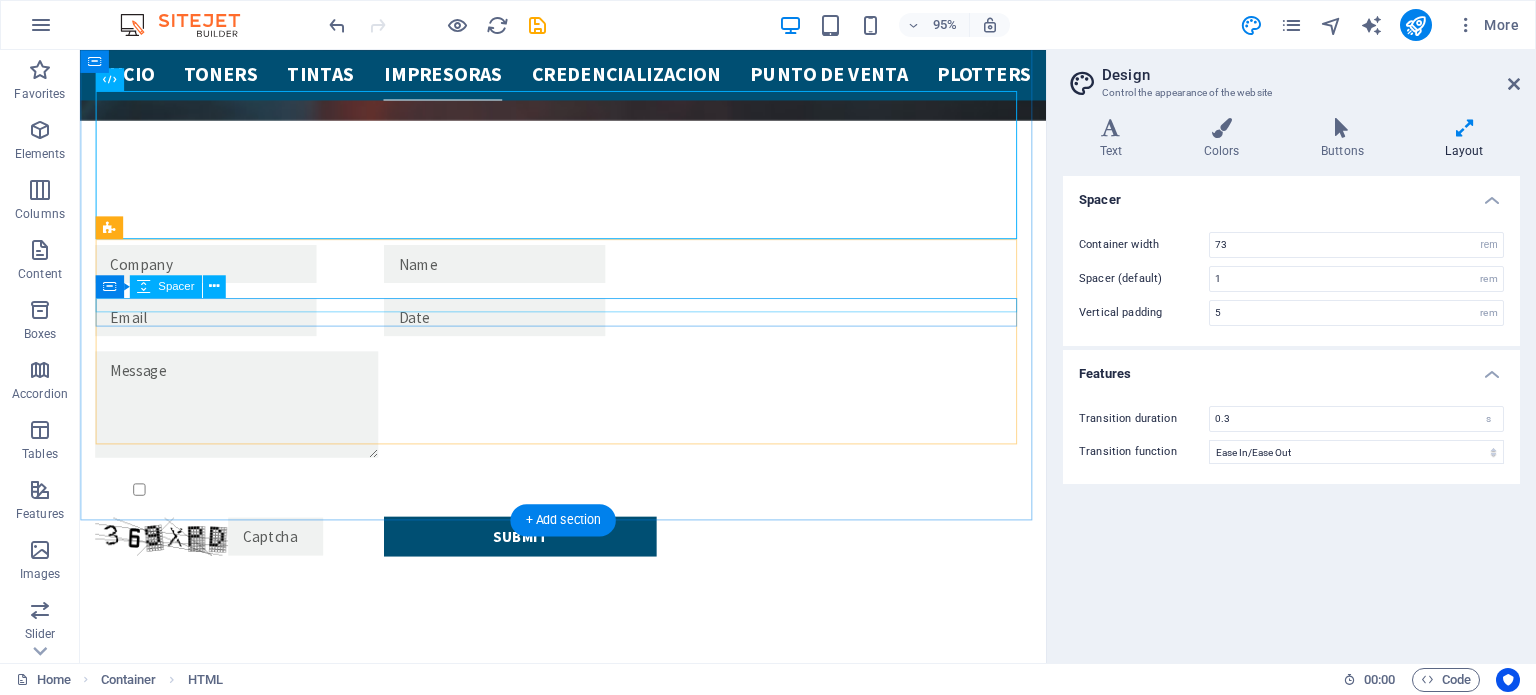 scroll, scrollTop: 3965, scrollLeft: 0, axis: vertical 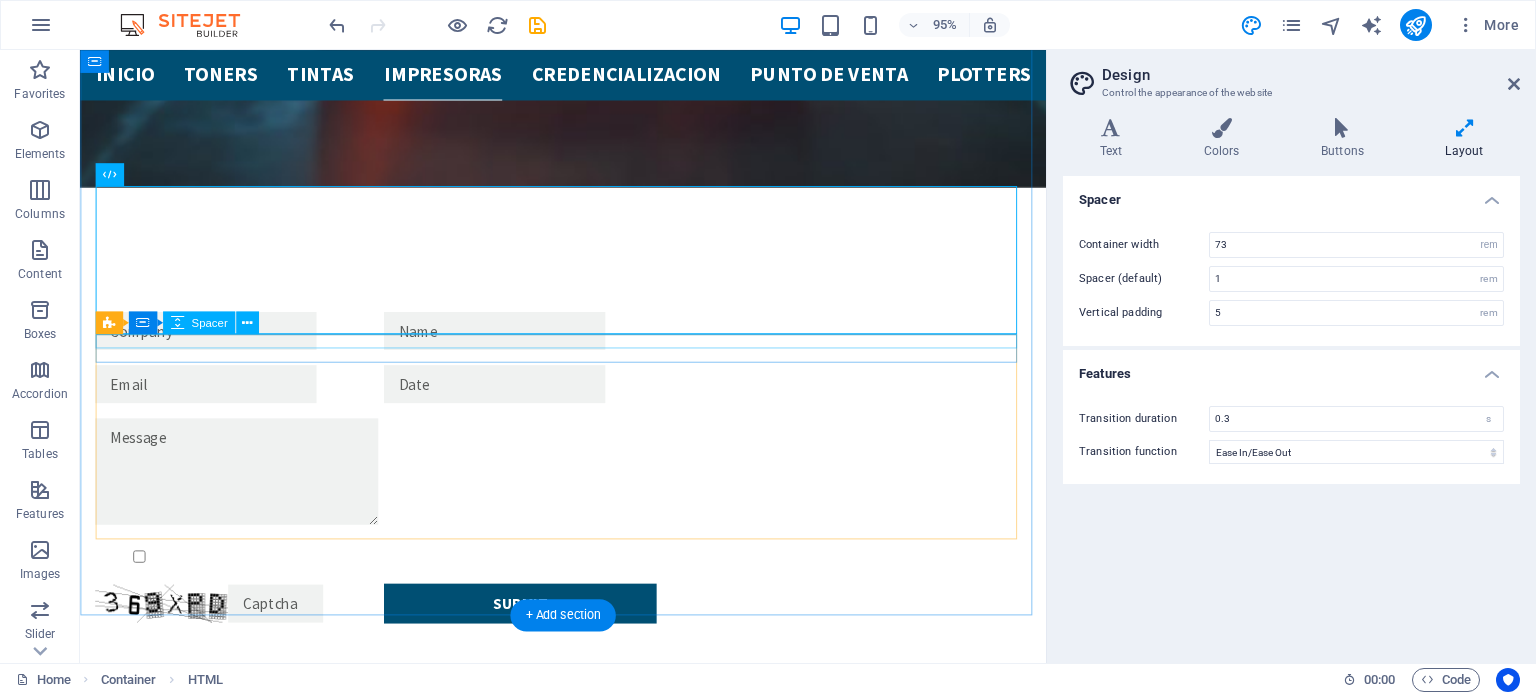click at bounding box center (588, 4549) 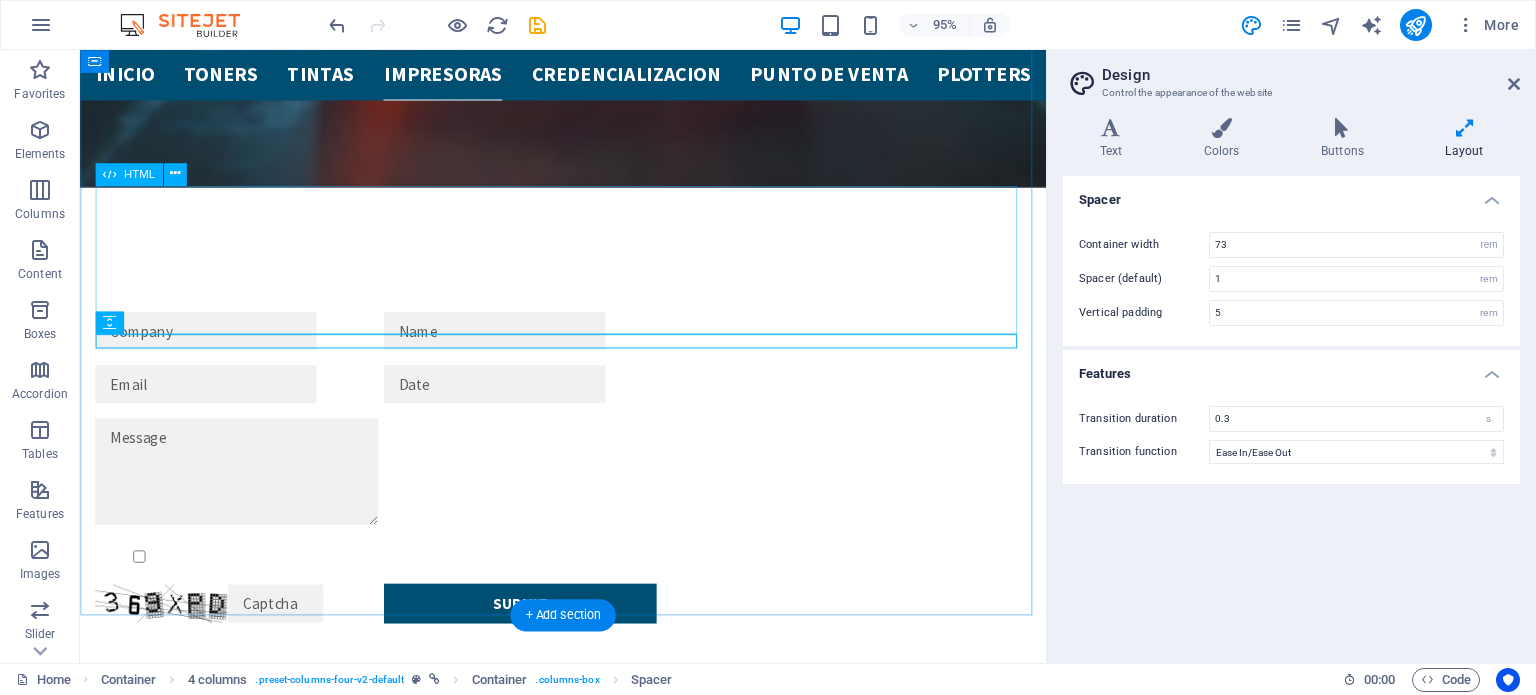 click at bounding box center [588, 4424] 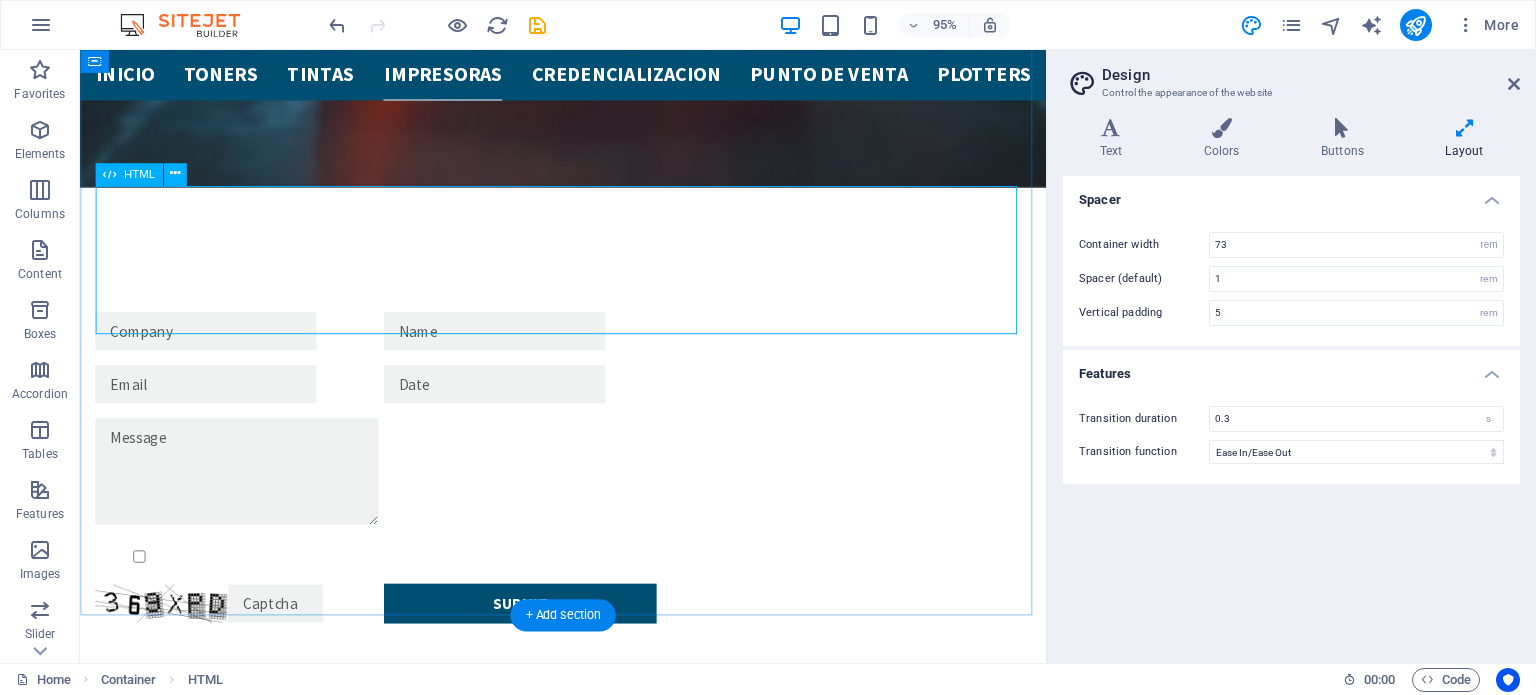 click at bounding box center [588, 4424] 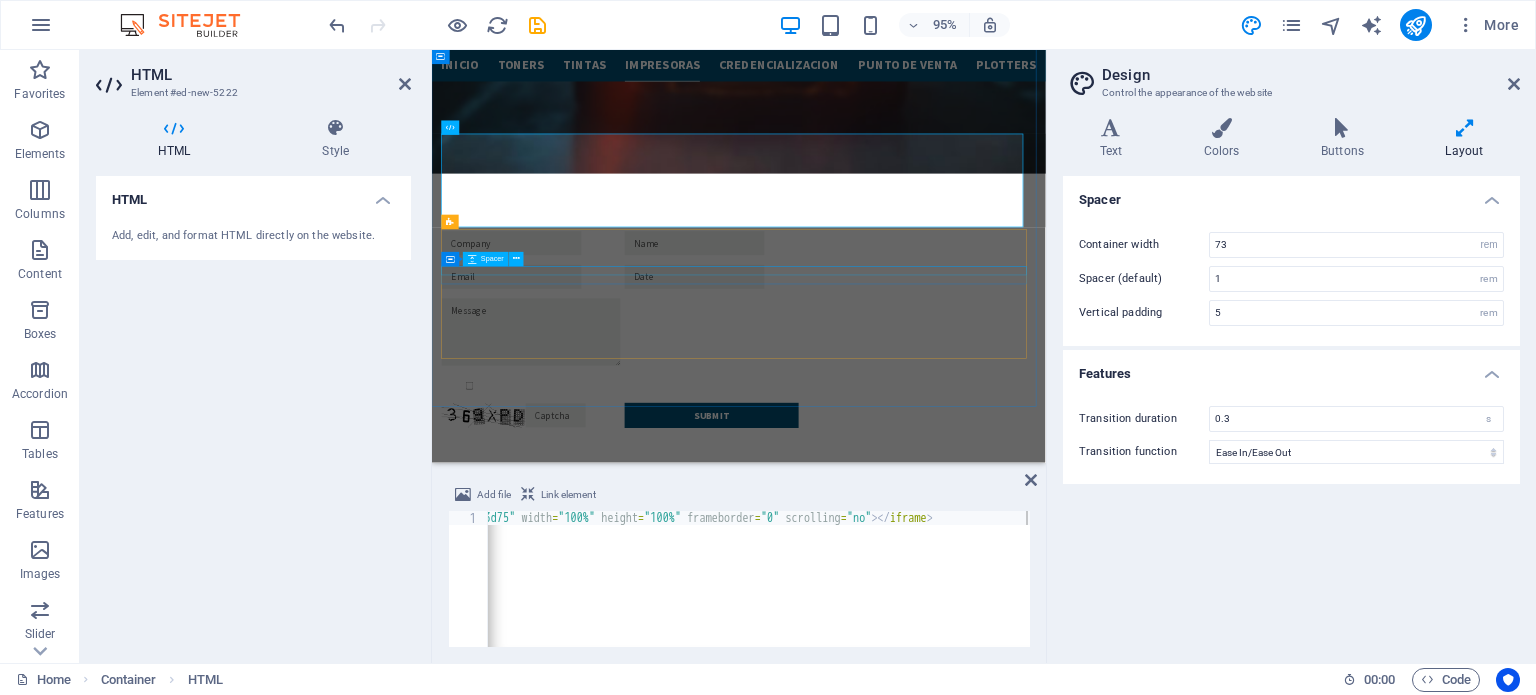 scroll, scrollTop: 3968, scrollLeft: 0, axis: vertical 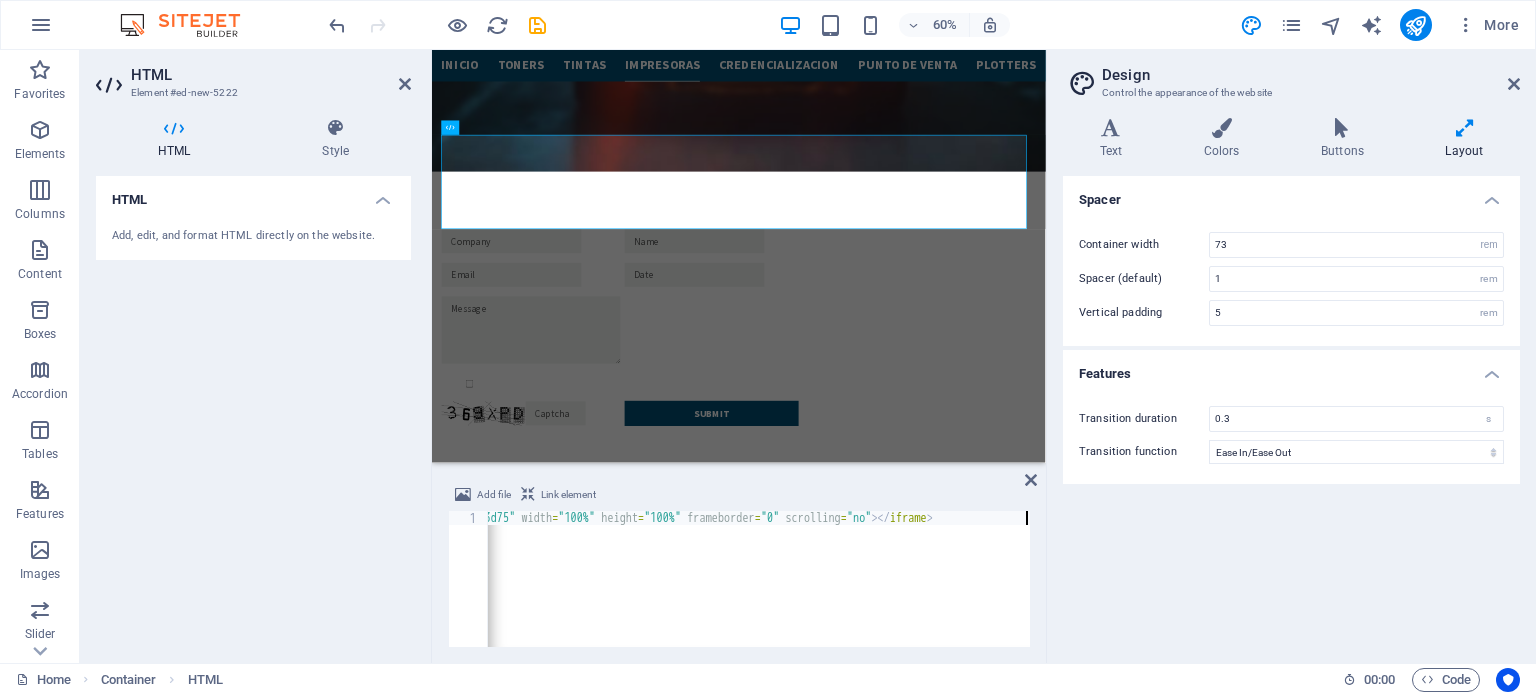 click on "Add, edit, and format HTML directly on the website." at bounding box center (253, 236) 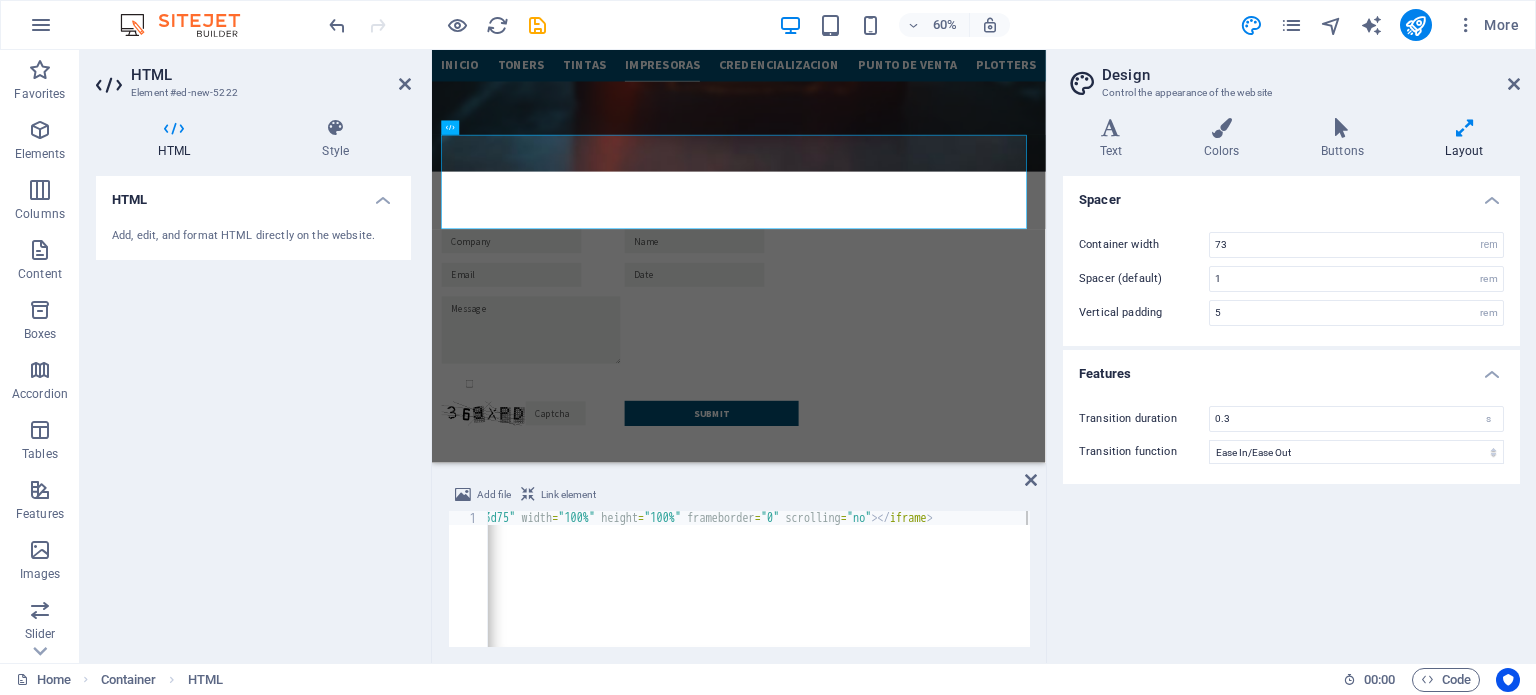 click on "Add, edit, and format HTML directly on the website." at bounding box center (253, 236) 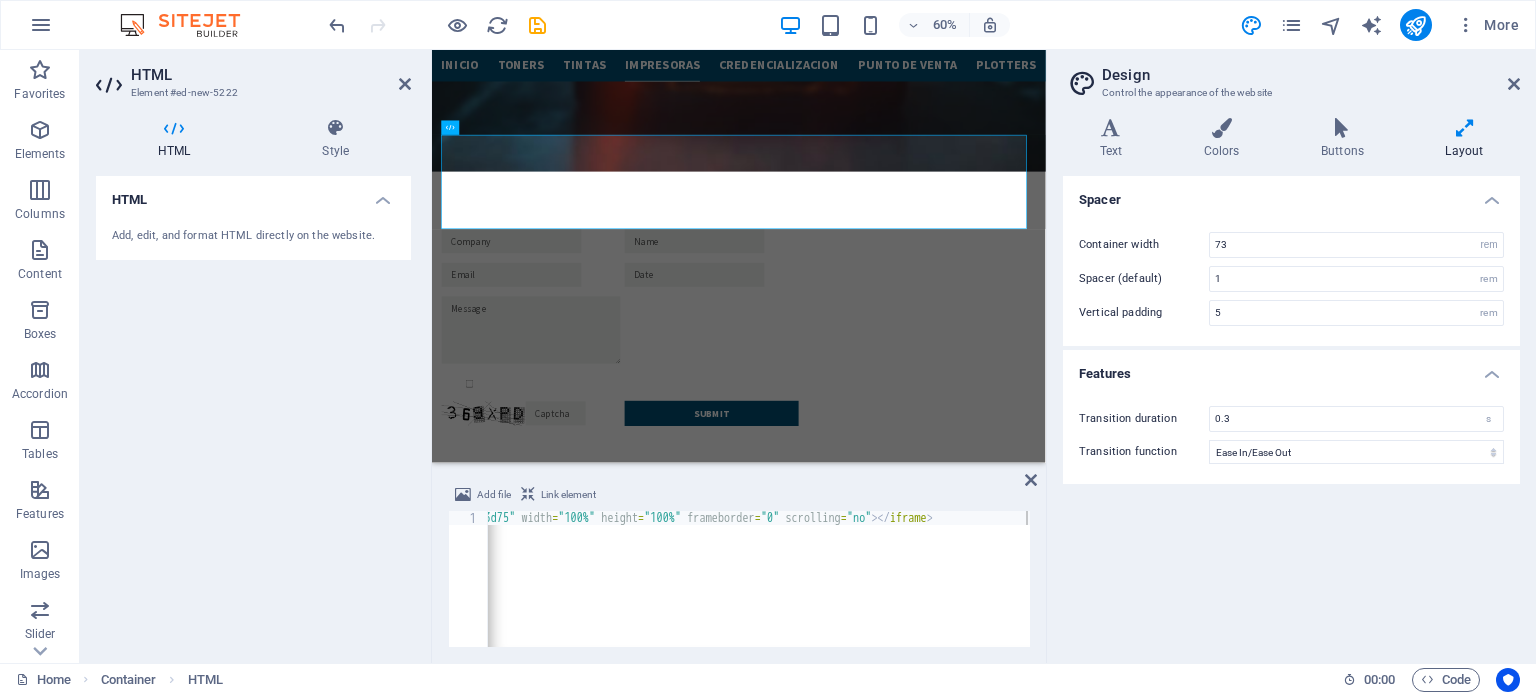 click on "Add, edit, and format HTML directly on the website." at bounding box center (253, 236) 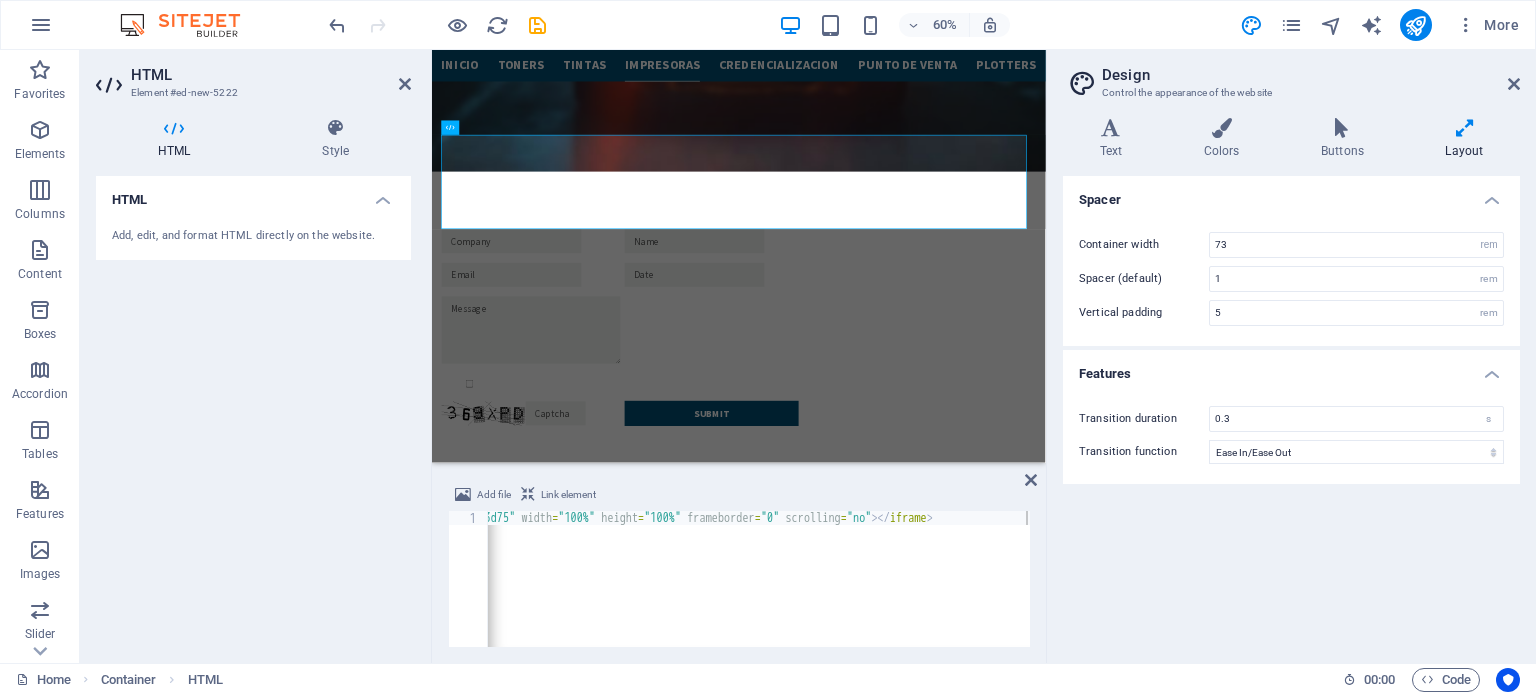 click on "Add, edit, and format HTML directly on the website." at bounding box center (253, 236) 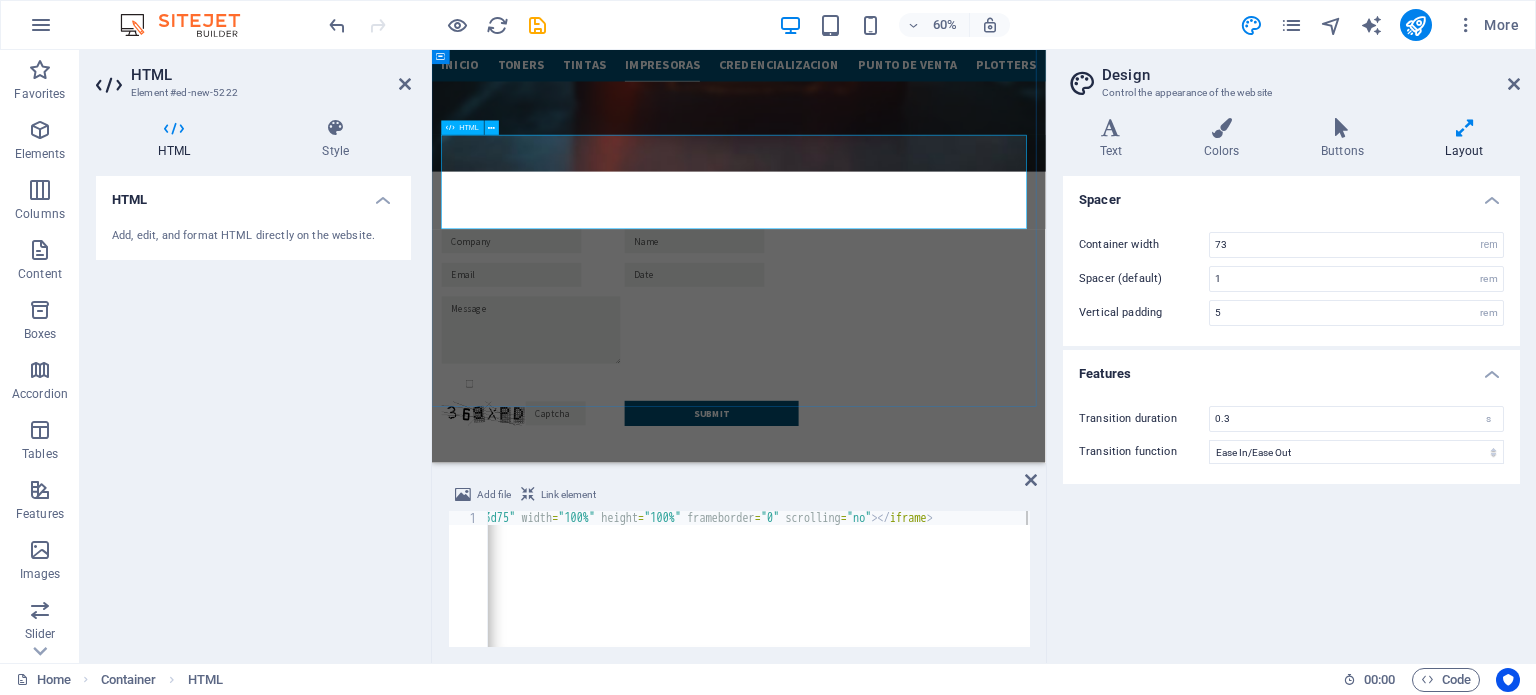 click at bounding box center [943, 4458] 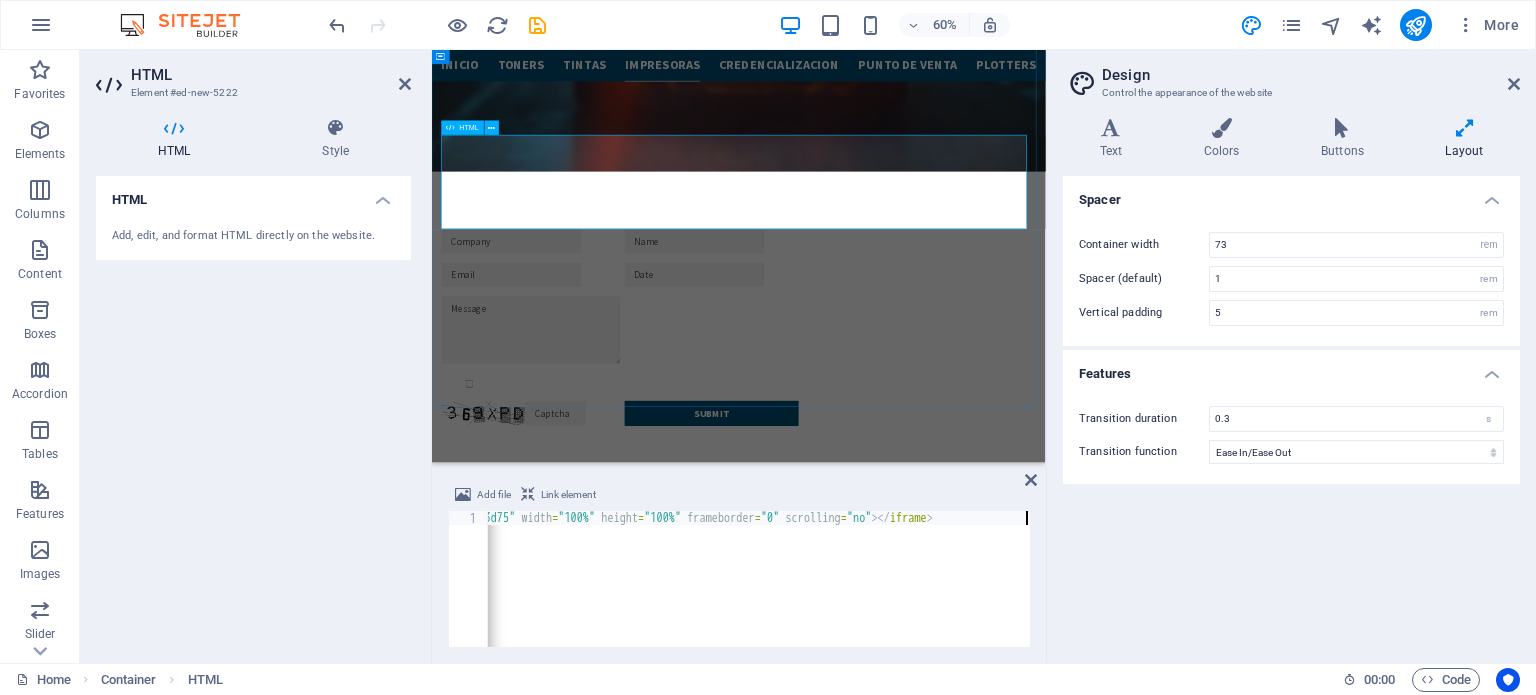 click at bounding box center [450, 128] 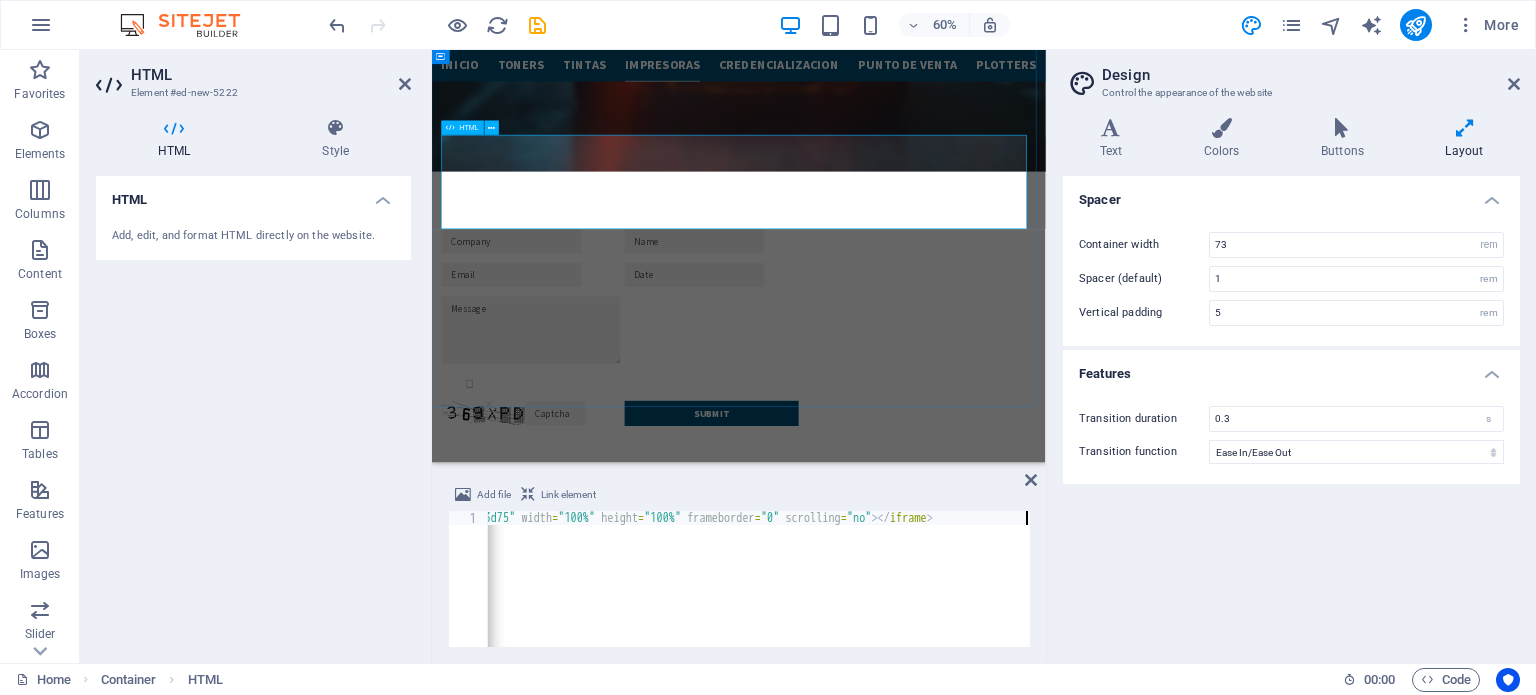 click on "HTML" at bounding box center [470, 128] 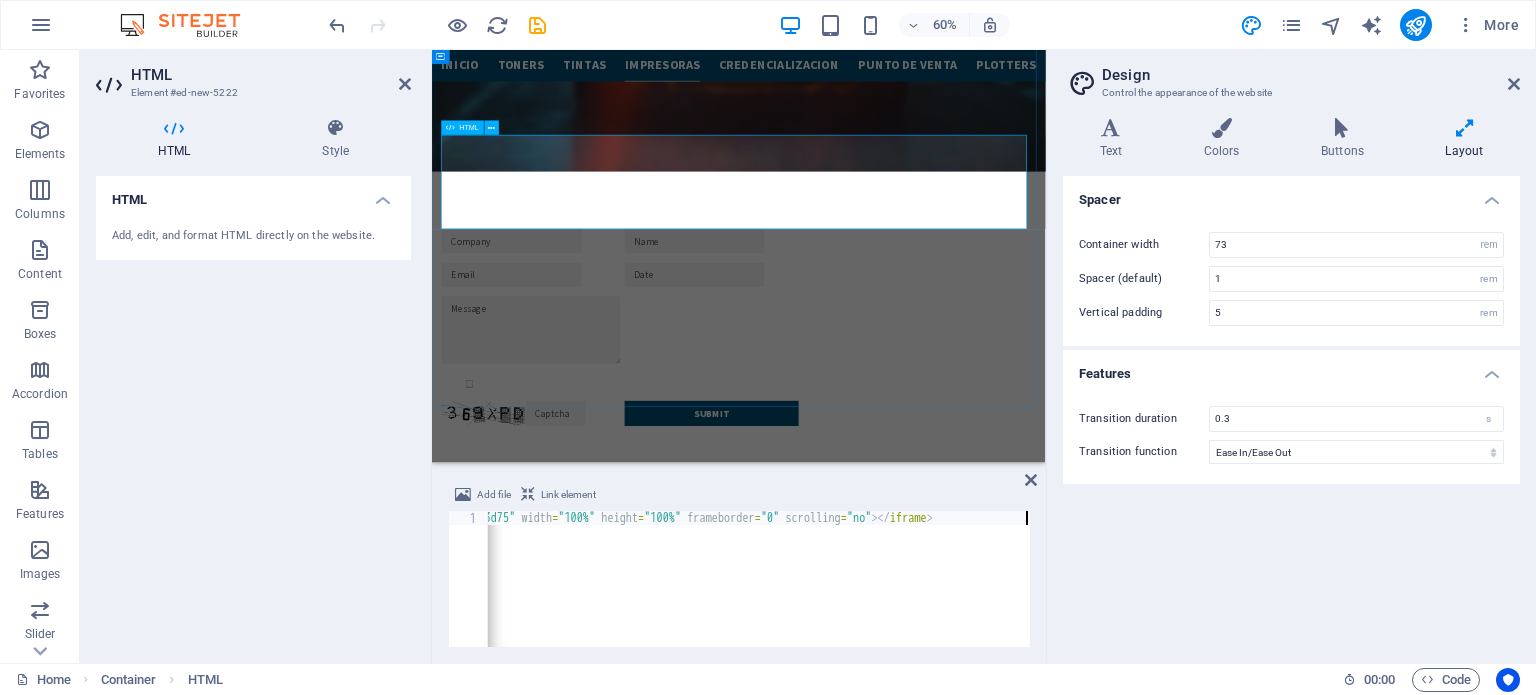 click on "HTML" at bounding box center (470, 128) 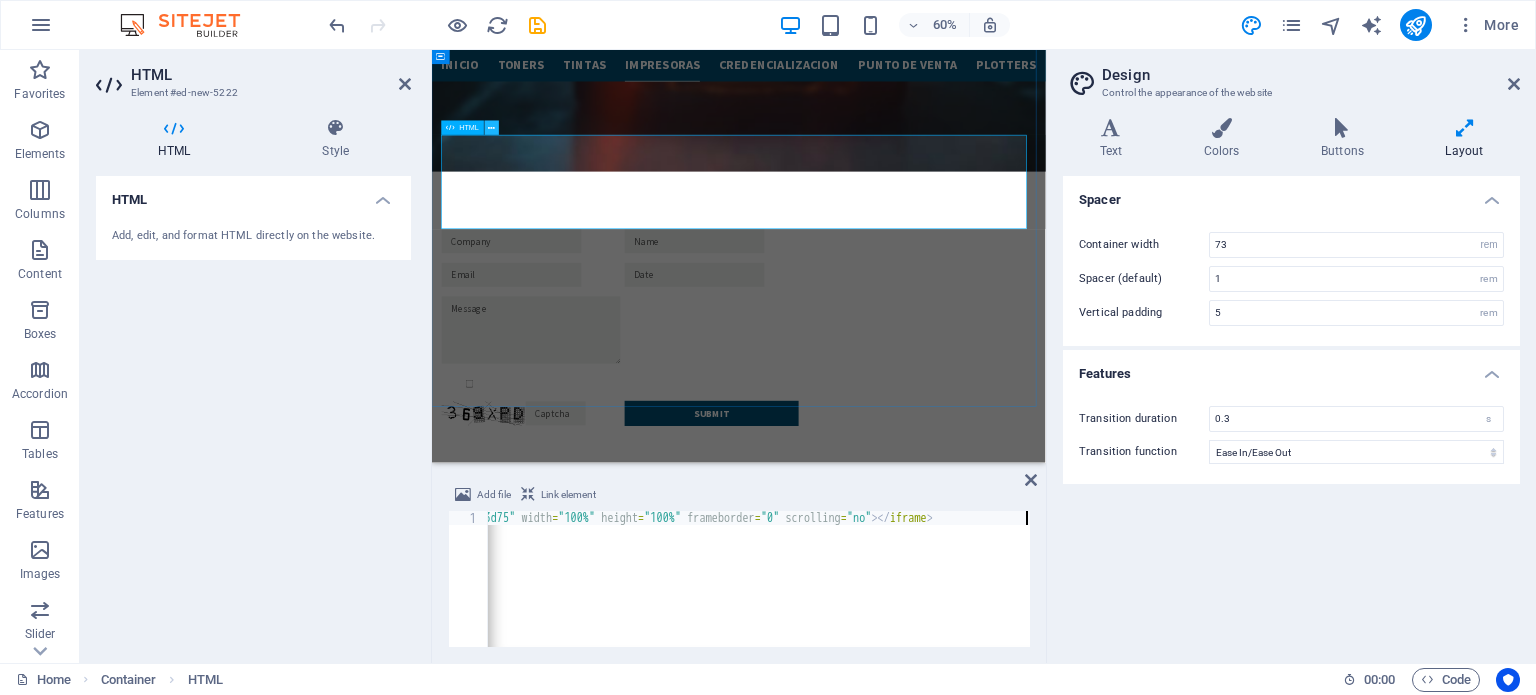 click at bounding box center (492, 128) 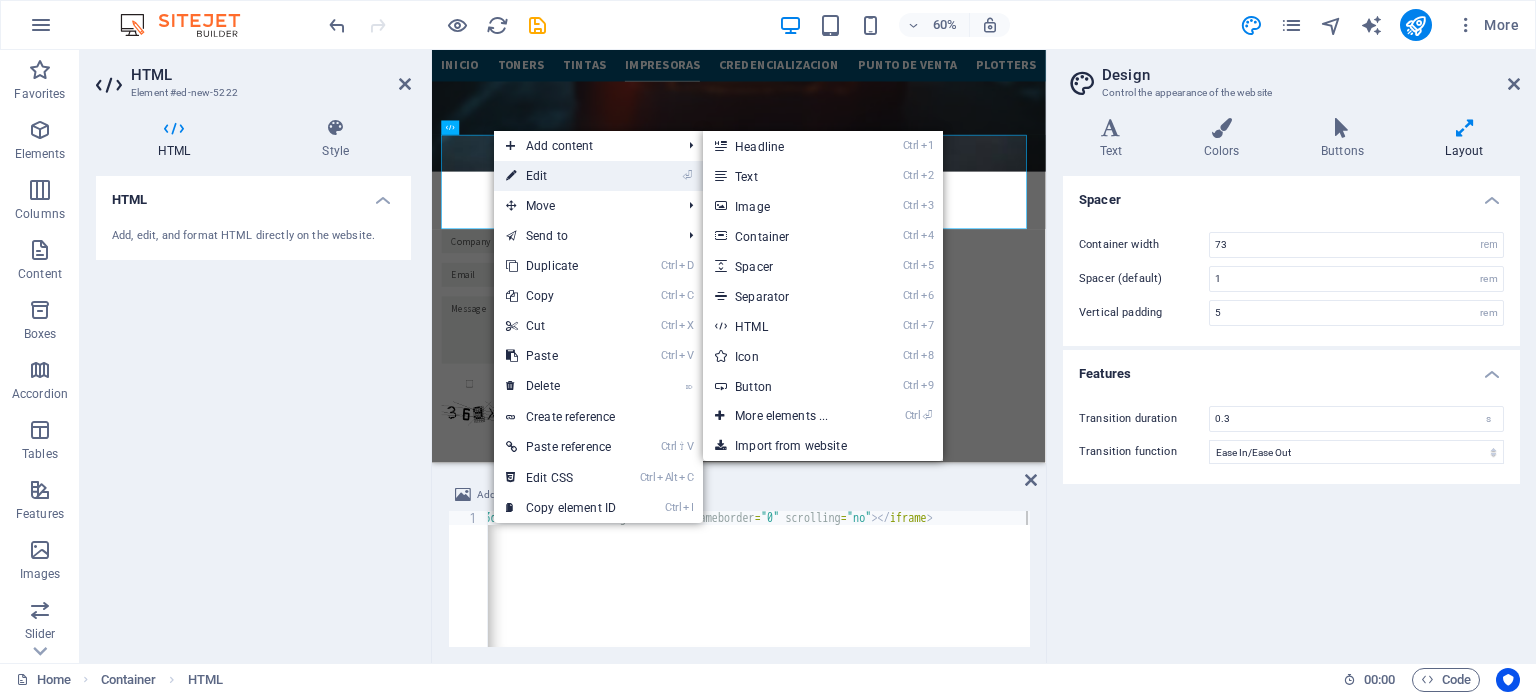 click on "⏎  Edit" at bounding box center [561, 176] 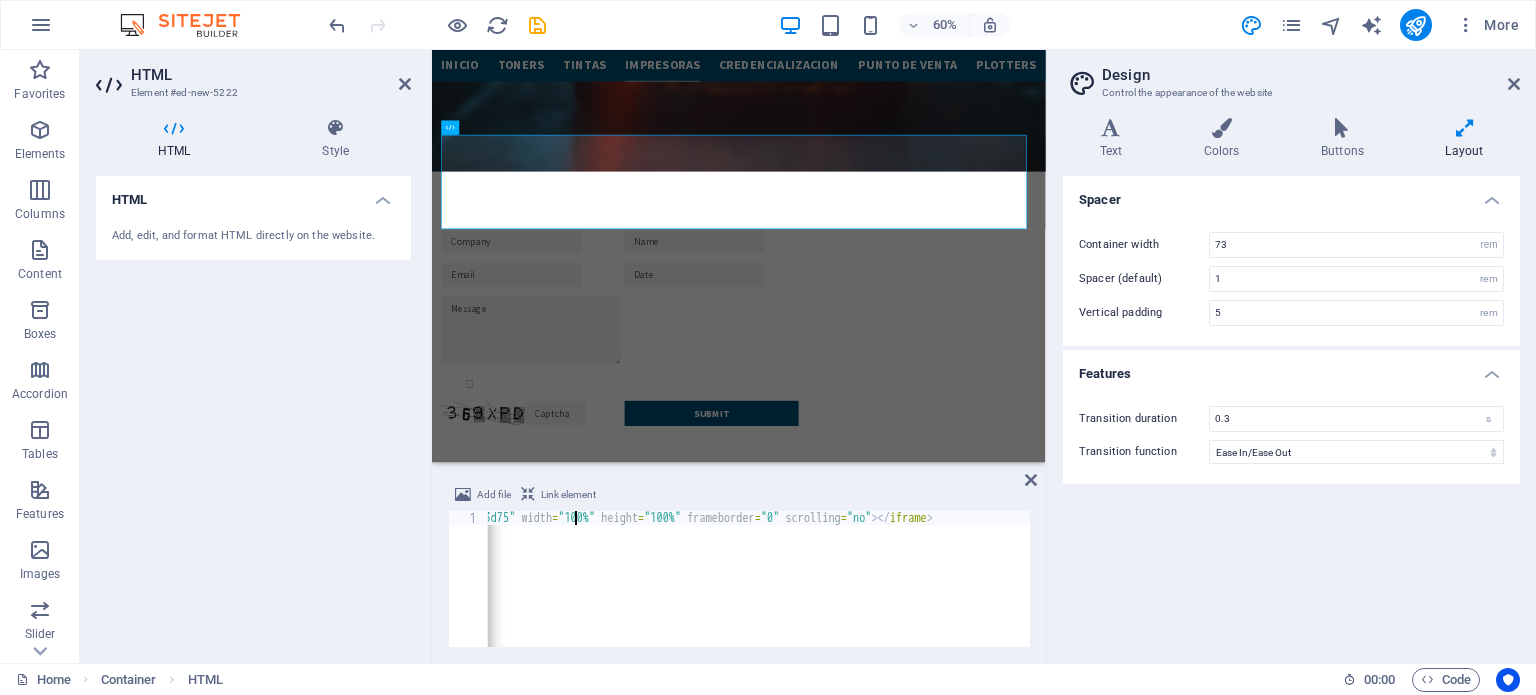 click on "< iframe   src = "https://widgets.commoninja.com/iframe/c45fb891-95e5-4658-beb4-fdf8228c3d75"   width = "100%"   height = "100%"   frameborder = "0"   scrolling = "no" > </ iframe >" at bounding box center (500, 593) 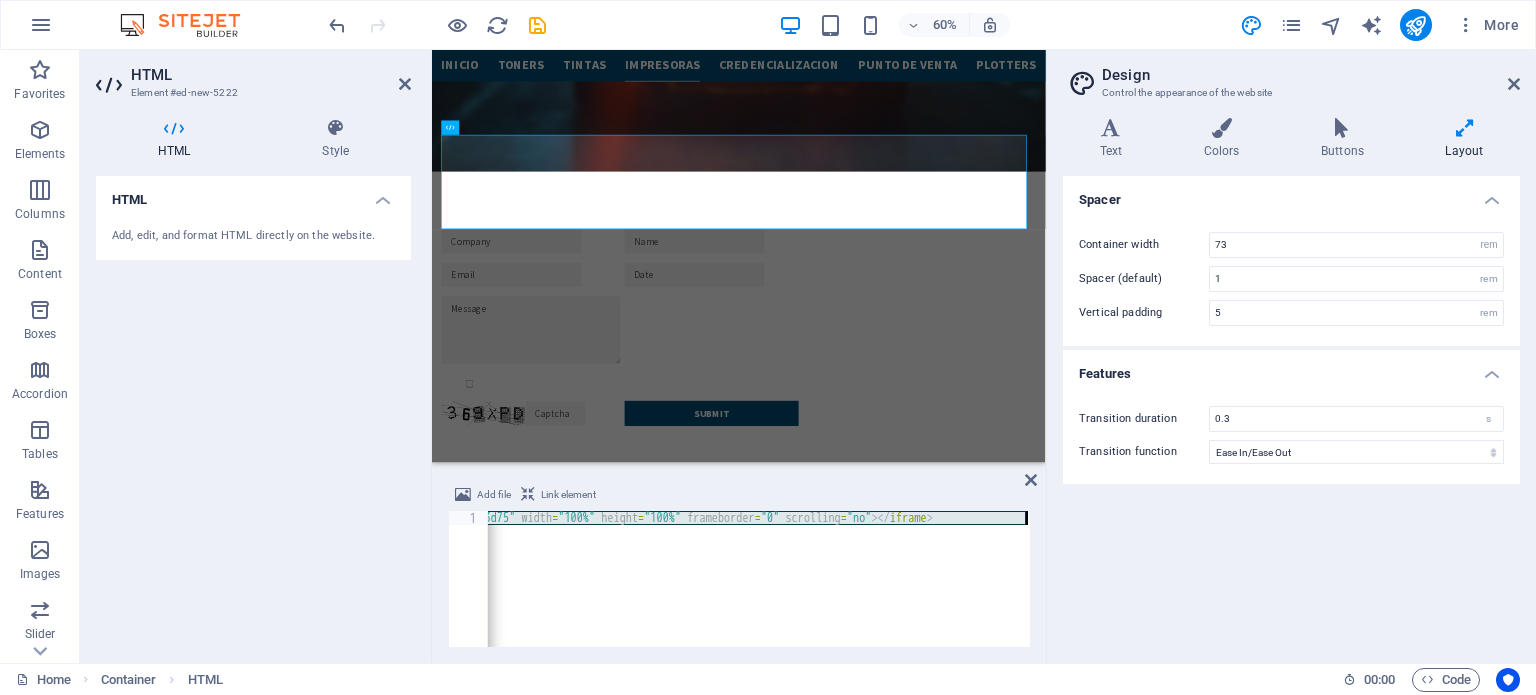 click on "< iframe   src = "https://widgets.commoninja.com/iframe/c45fb891-95e5-4658-beb4-fdf8228c3d75"   width = "100%"   height = "100%"   frameborder = "0"   scrolling = "no" > </ iframe >" at bounding box center [500, 591] 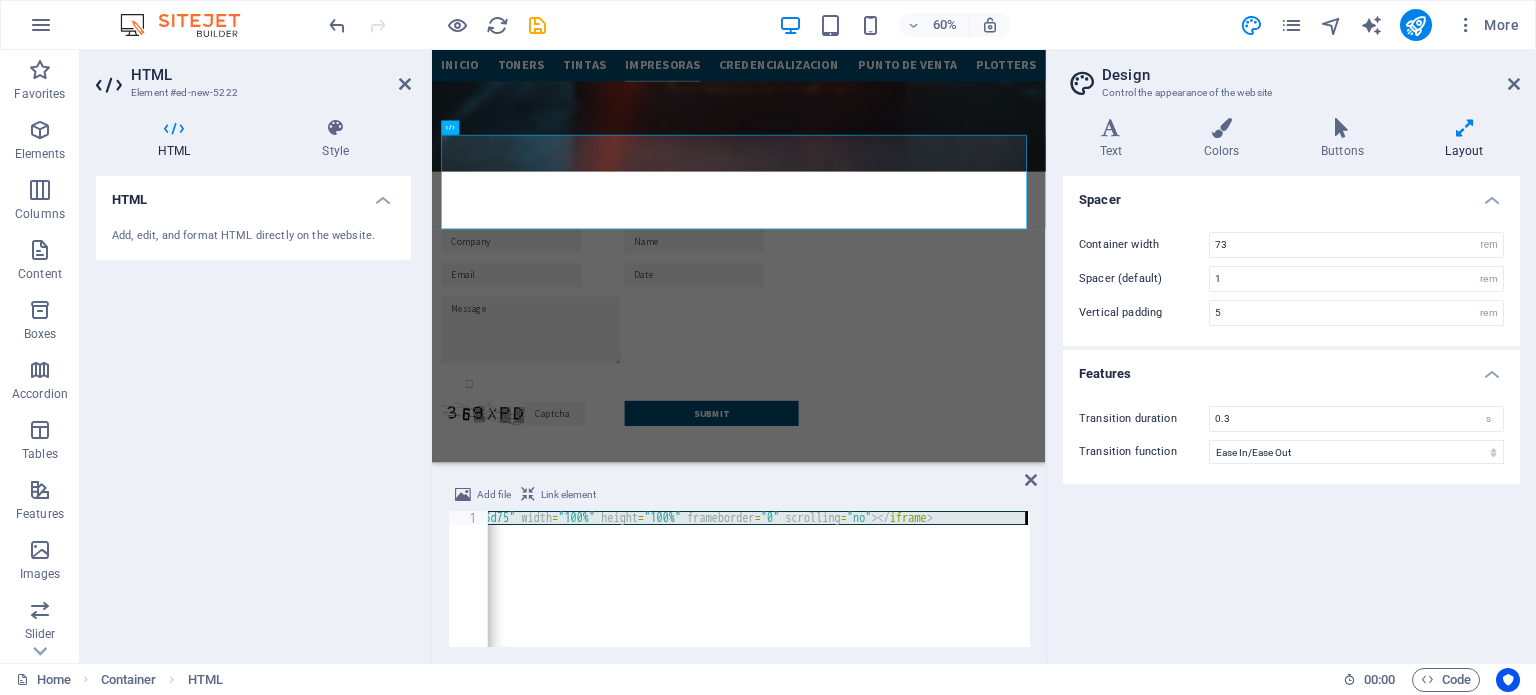 scroll, scrollTop: 0, scrollLeft: 18, axis: horizontal 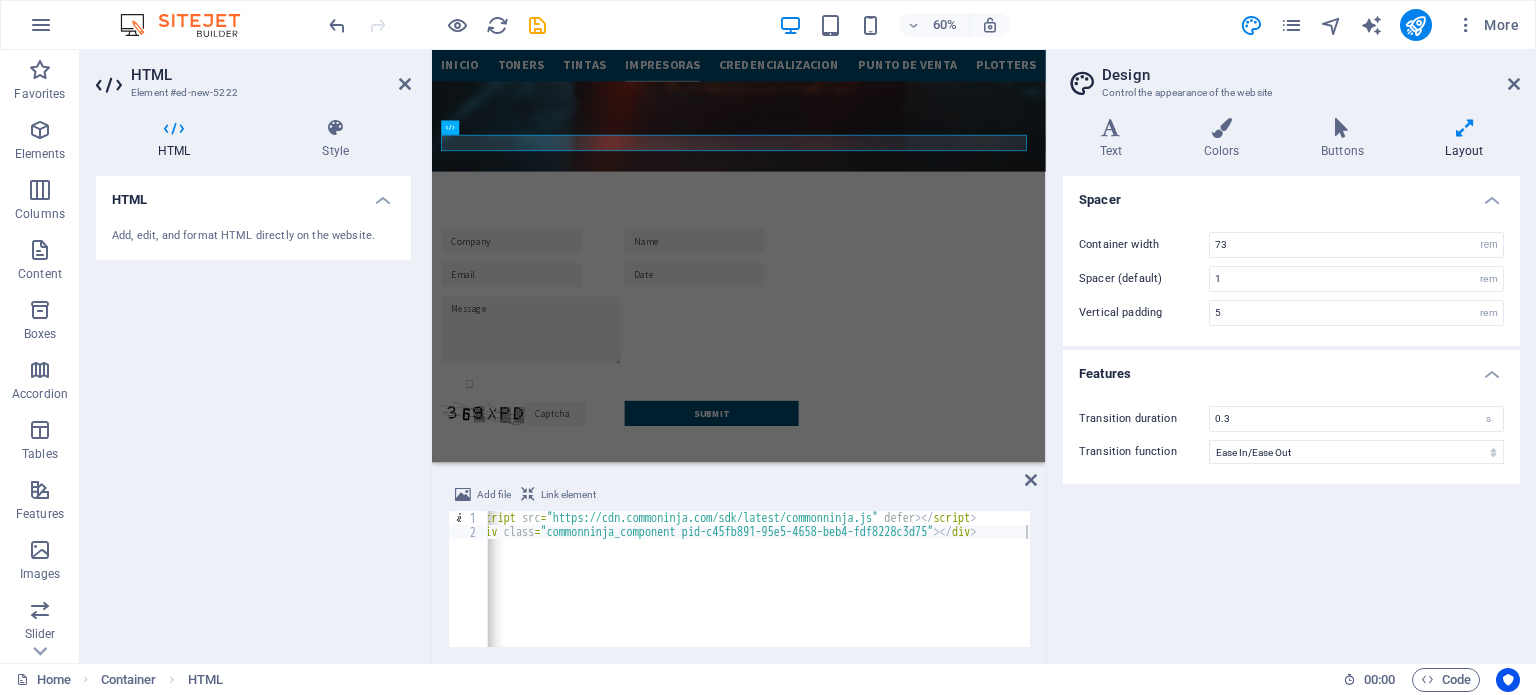 click on "HTML Add, edit, and format HTML directly on the website." at bounding box center [253, 411] 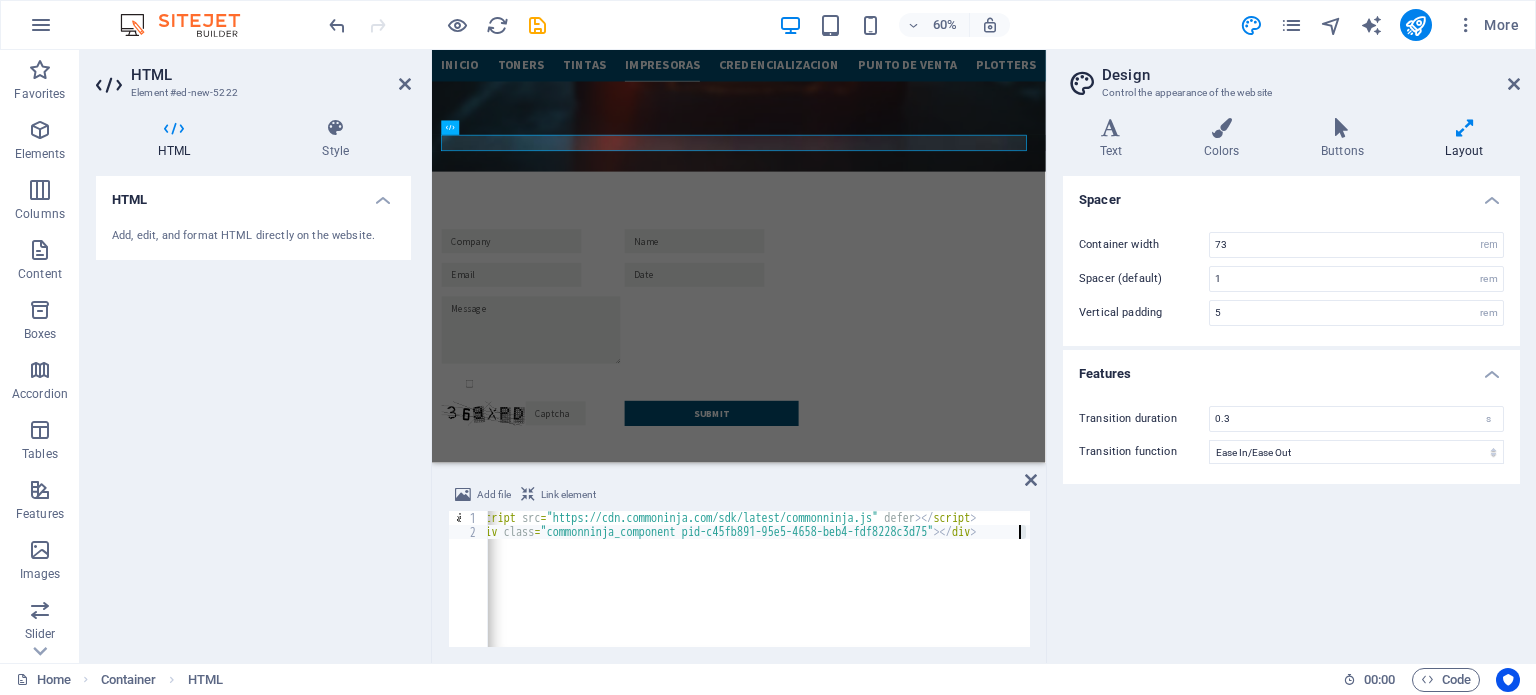 scroll, scrollTop: 0, scrollLeft: 0, axis: both 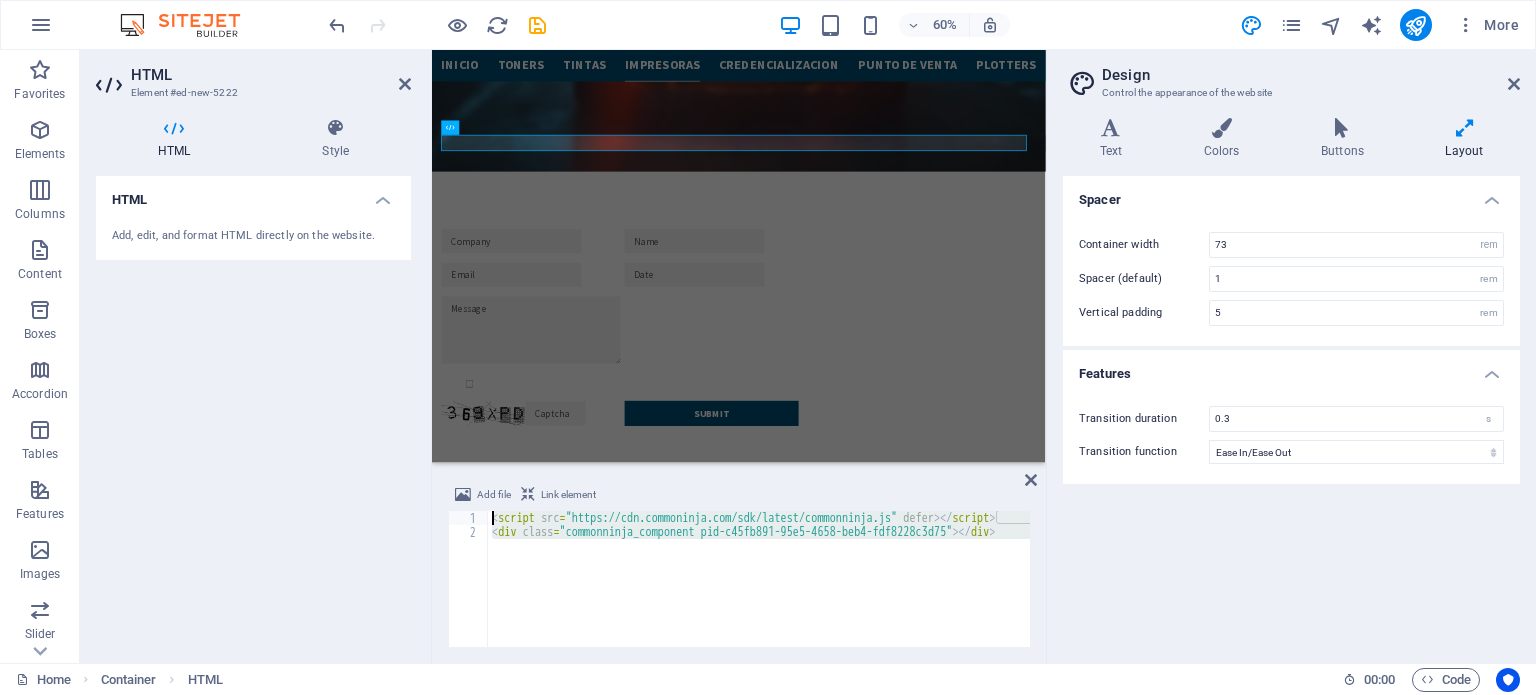 drag, startPoint x: 1023, startPoint y: 535, endPoint x: 100, endPoint y: 441, distance: 927.77423 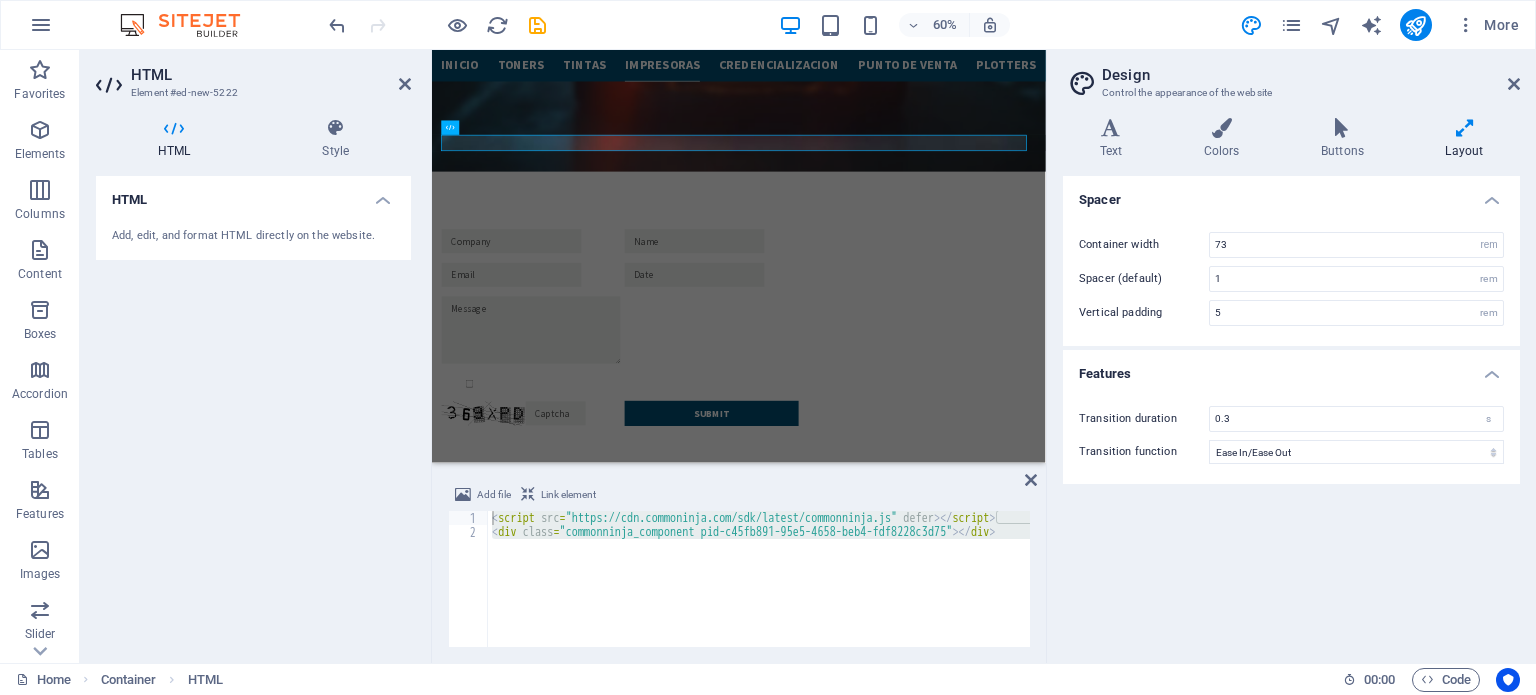 click on "HTML Add, edit, and format HTML directly on the website." at bounding box center [253, 411] 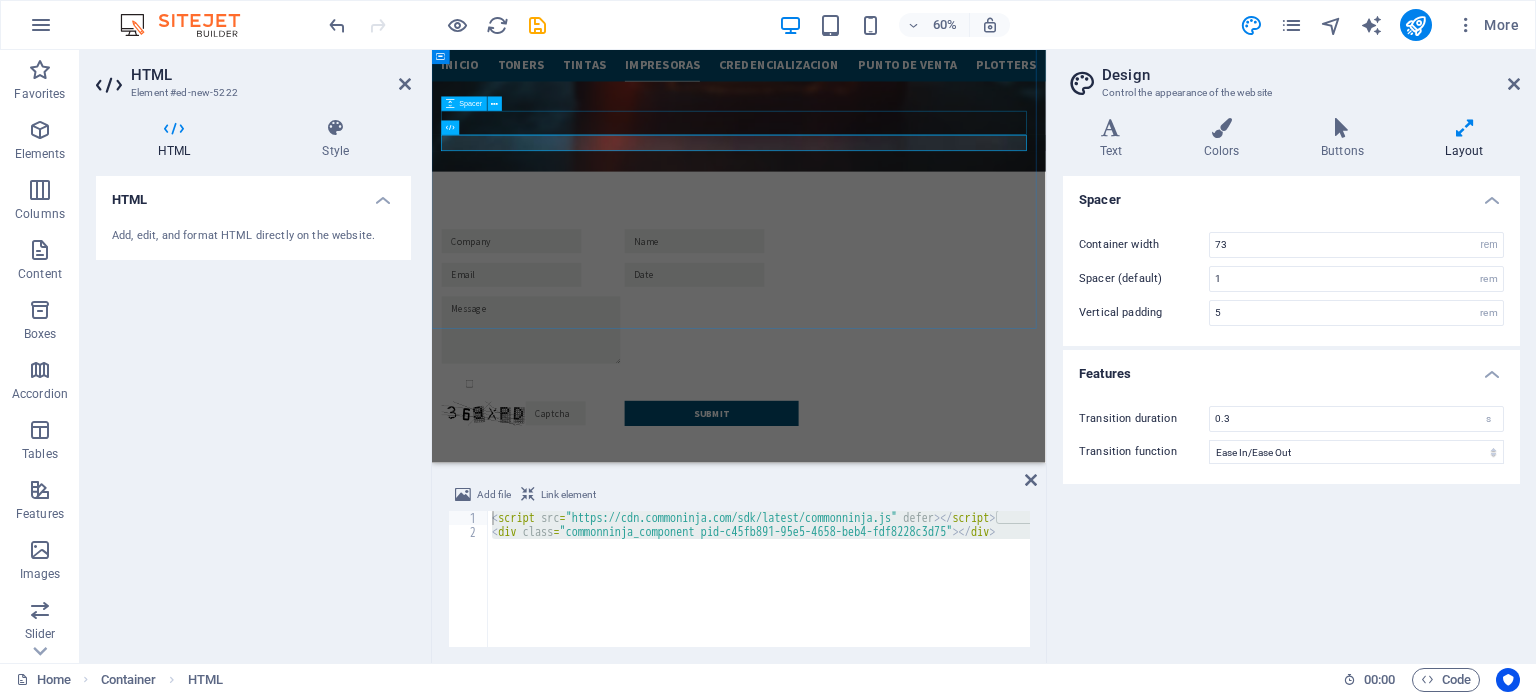 click at bounding box center [943, 4360] 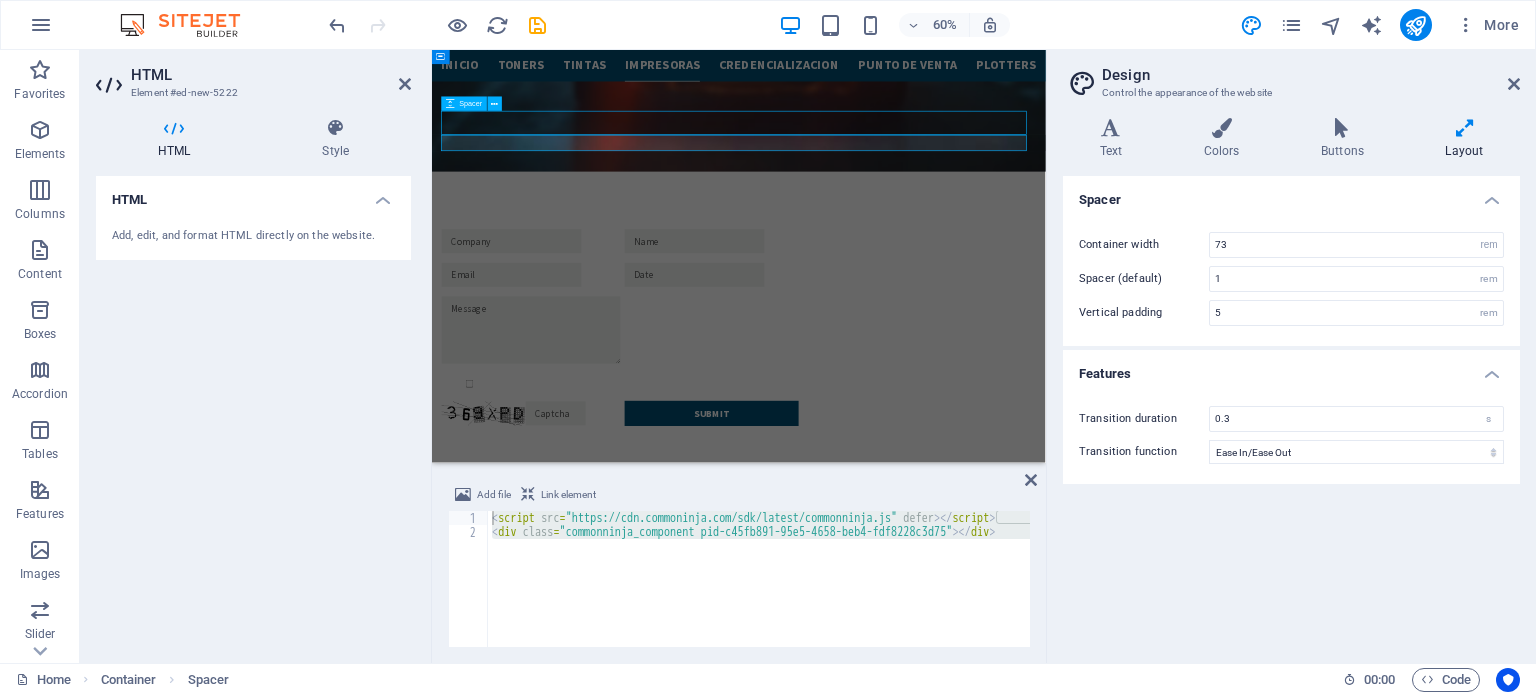 scroll, scrollTop: 3965, scrollLeft: 0, axis: vertical 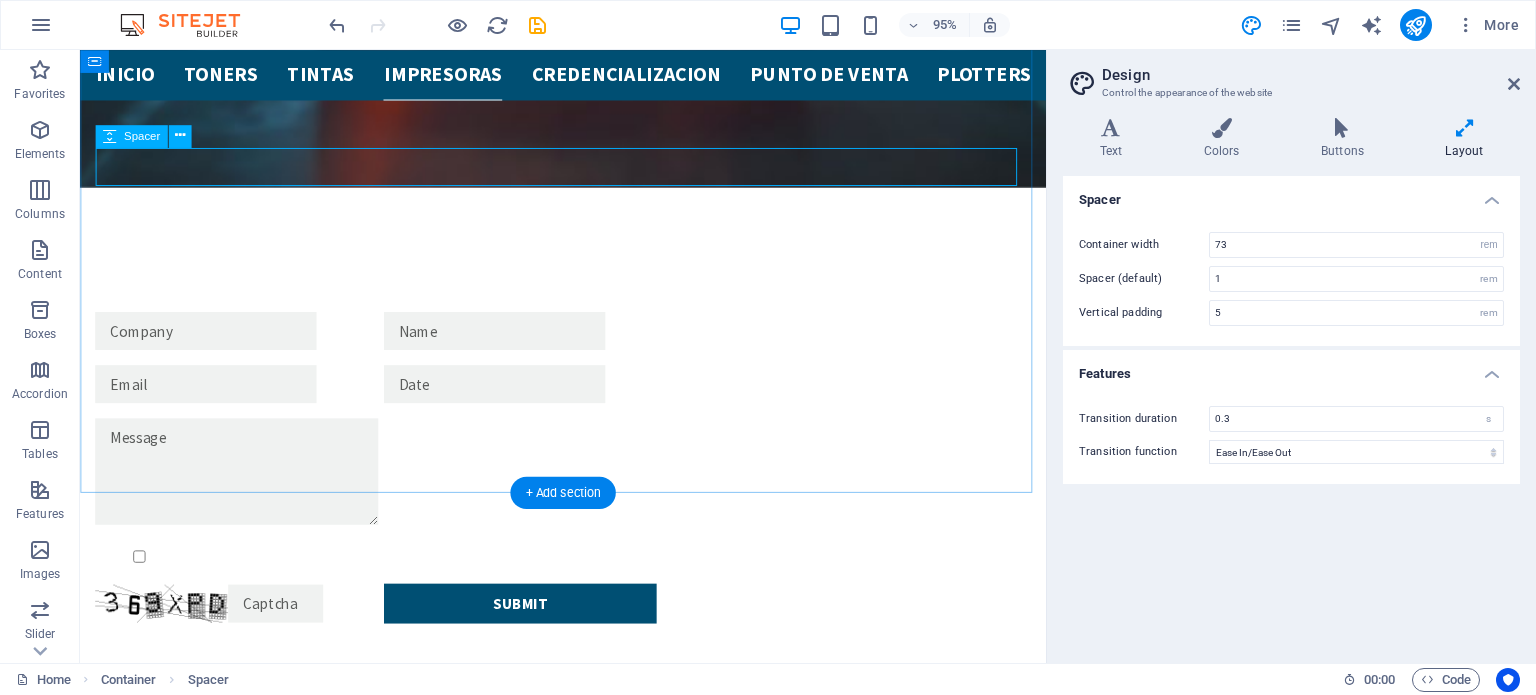 click at bounding box center (588, 4326) 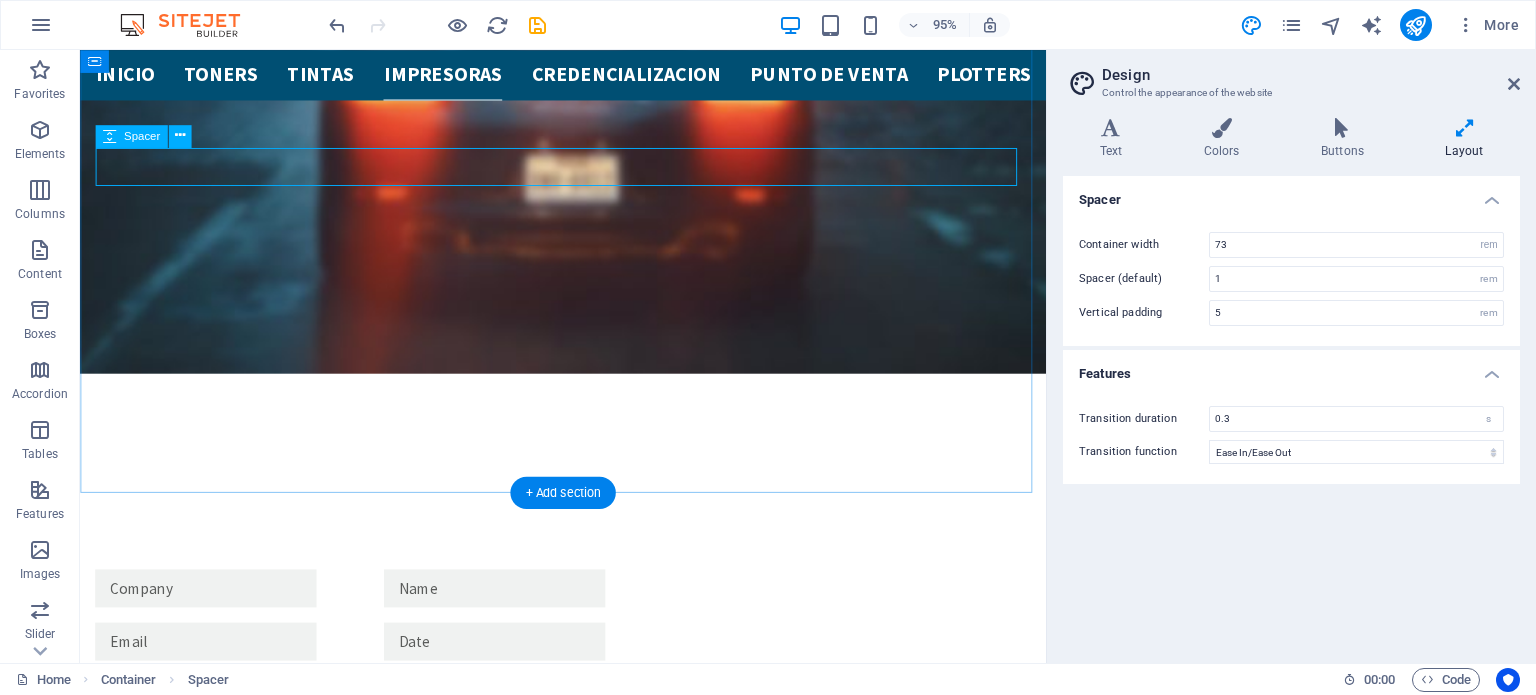 scroll, scrollTop: 4044, scrollLeft: 0, axis: vertical 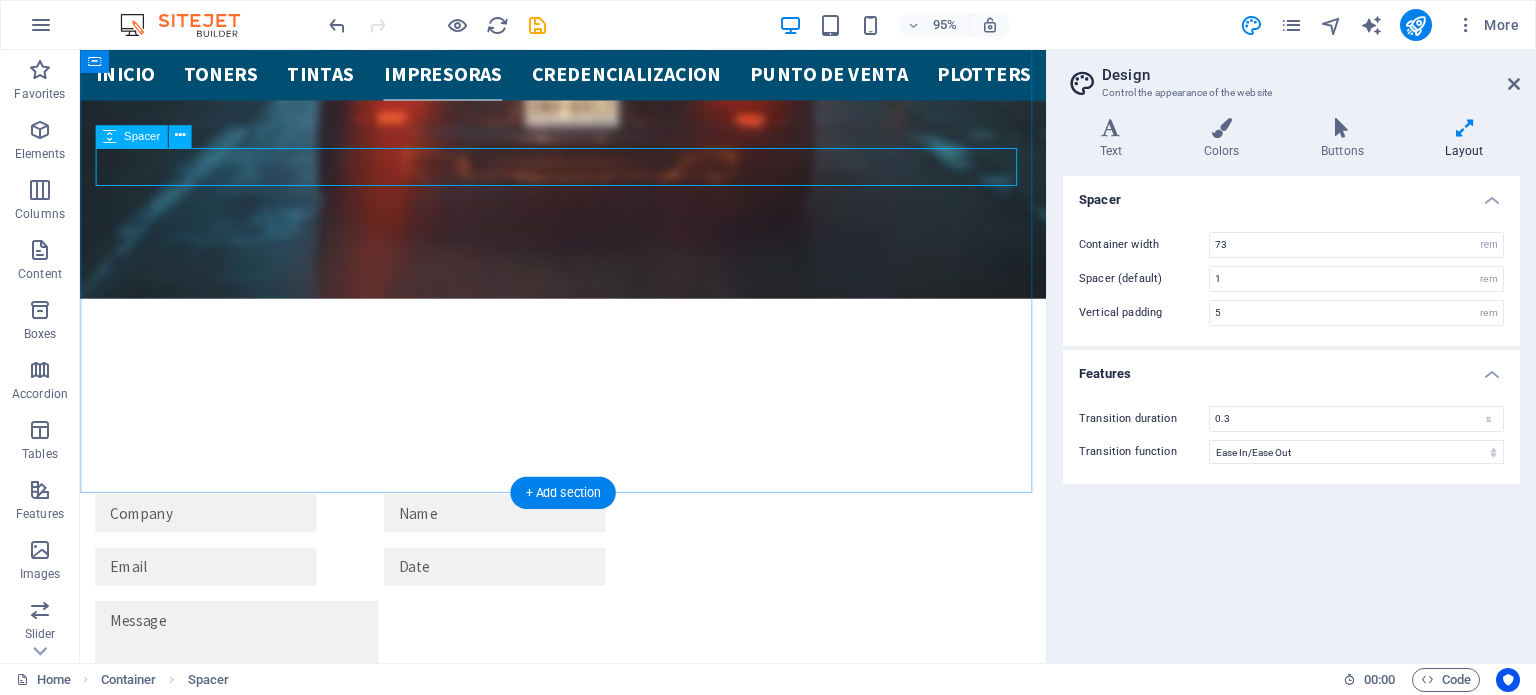 select on "rem" 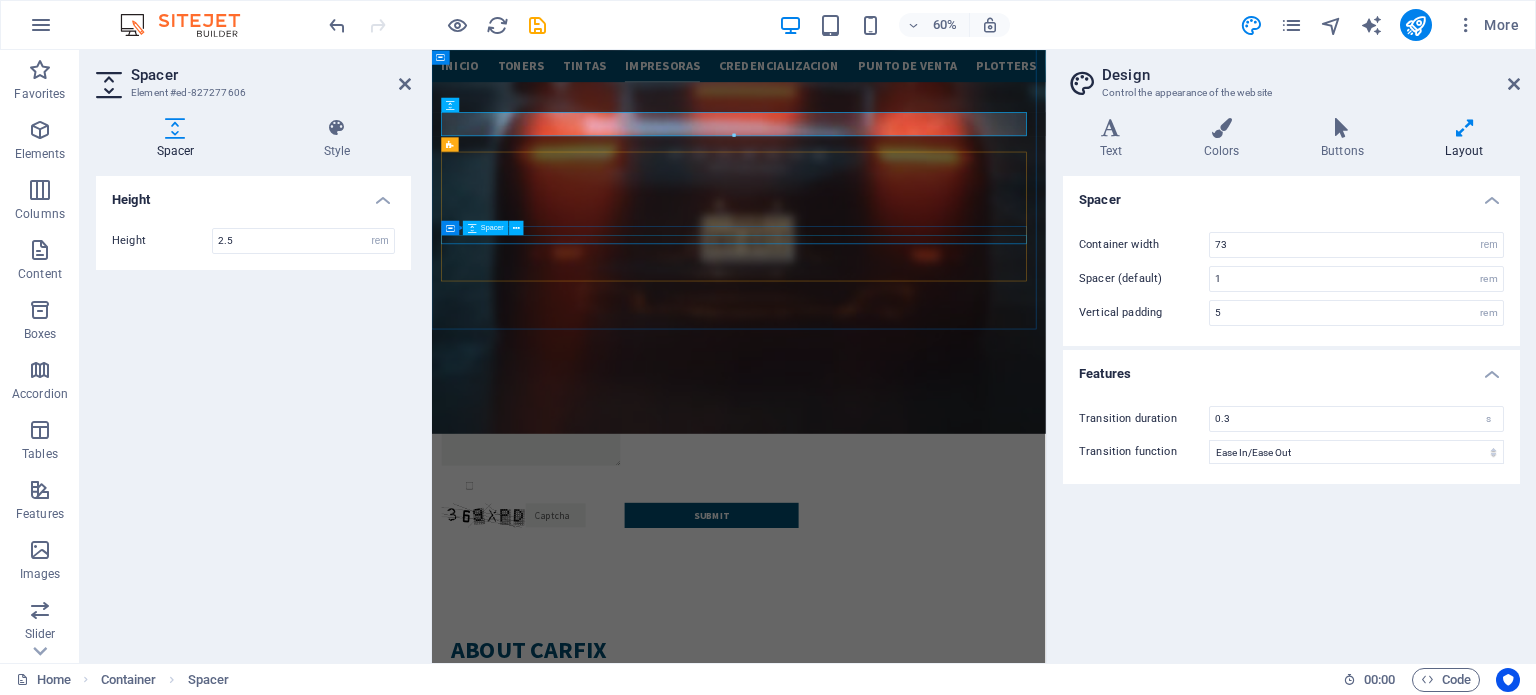 drag, startPoint x: 783, startPoint y: 370, endPoint x: 1042, endPoint y: 246, distance: 287.15326 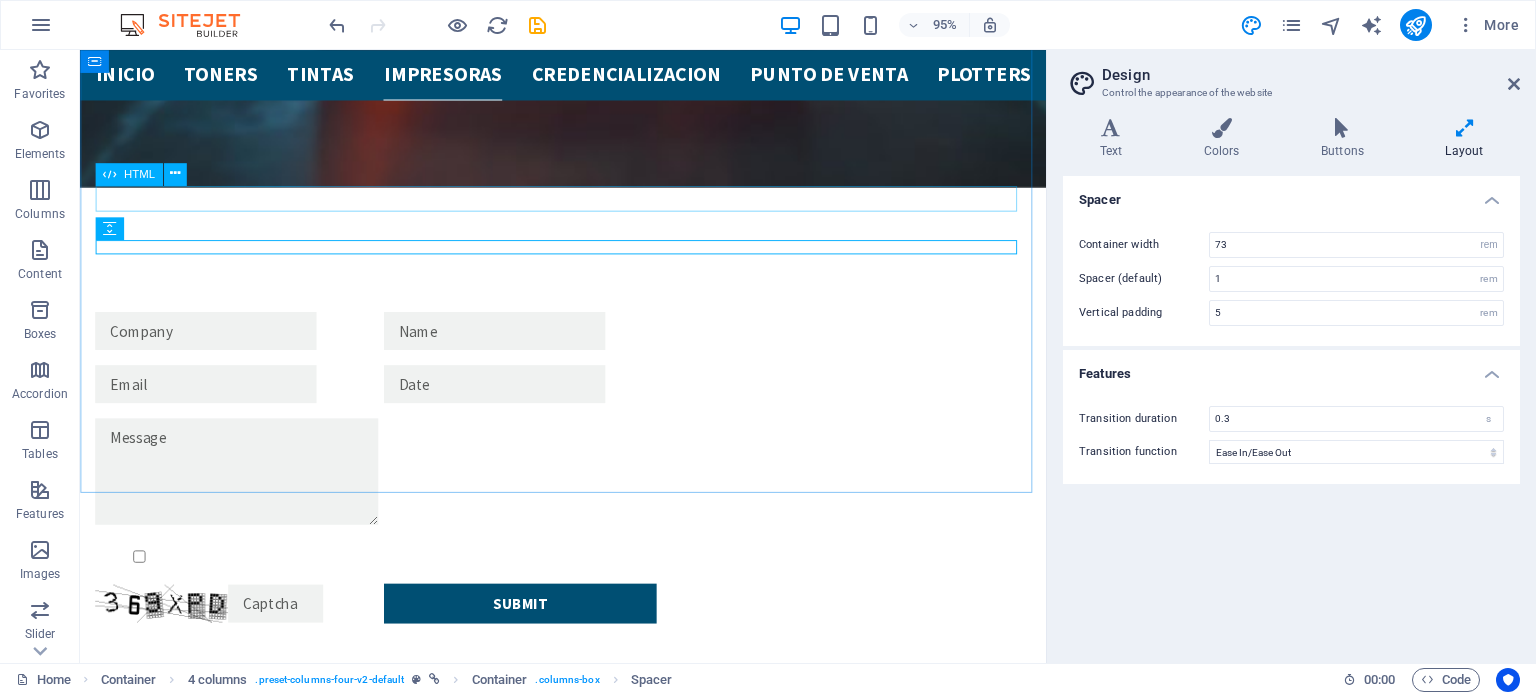 click on "HTML" at bounding box center (139, 173) 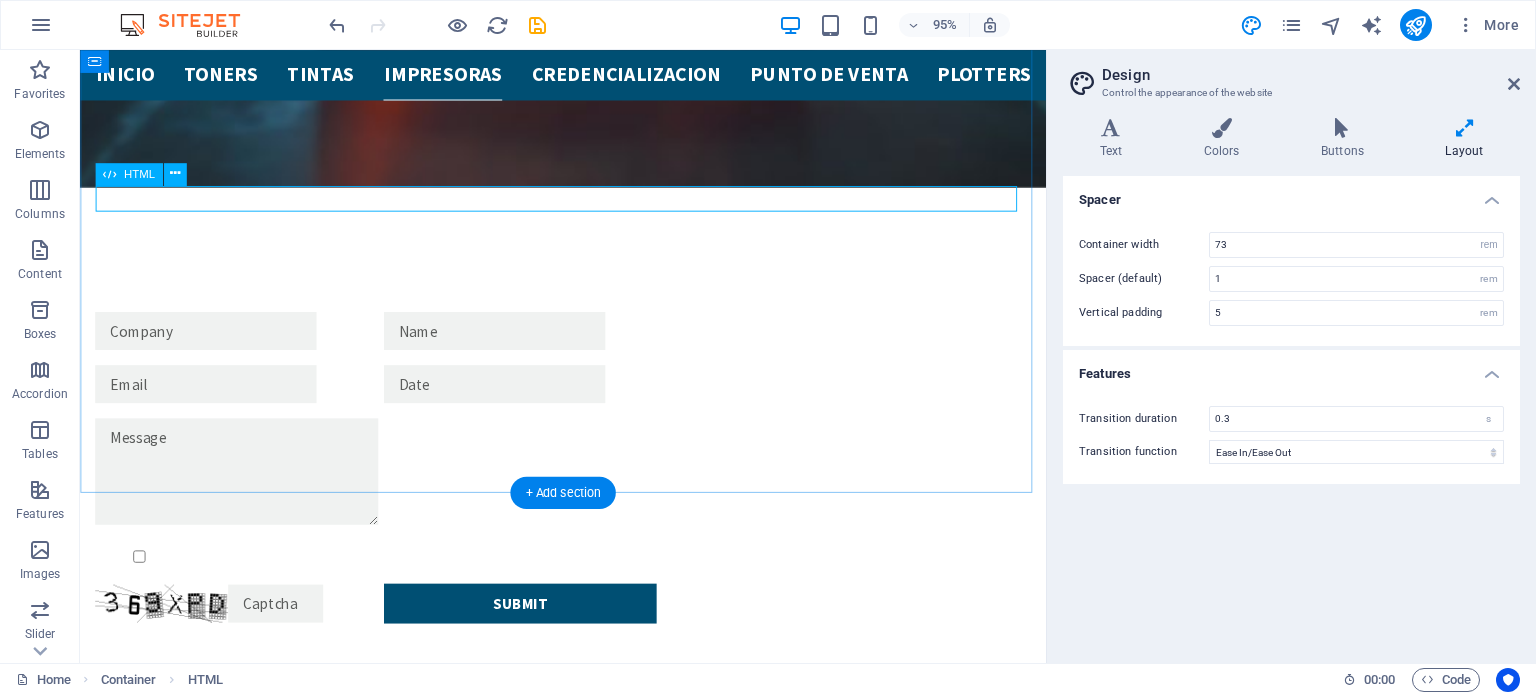 click at bounding box center (588, 4359) 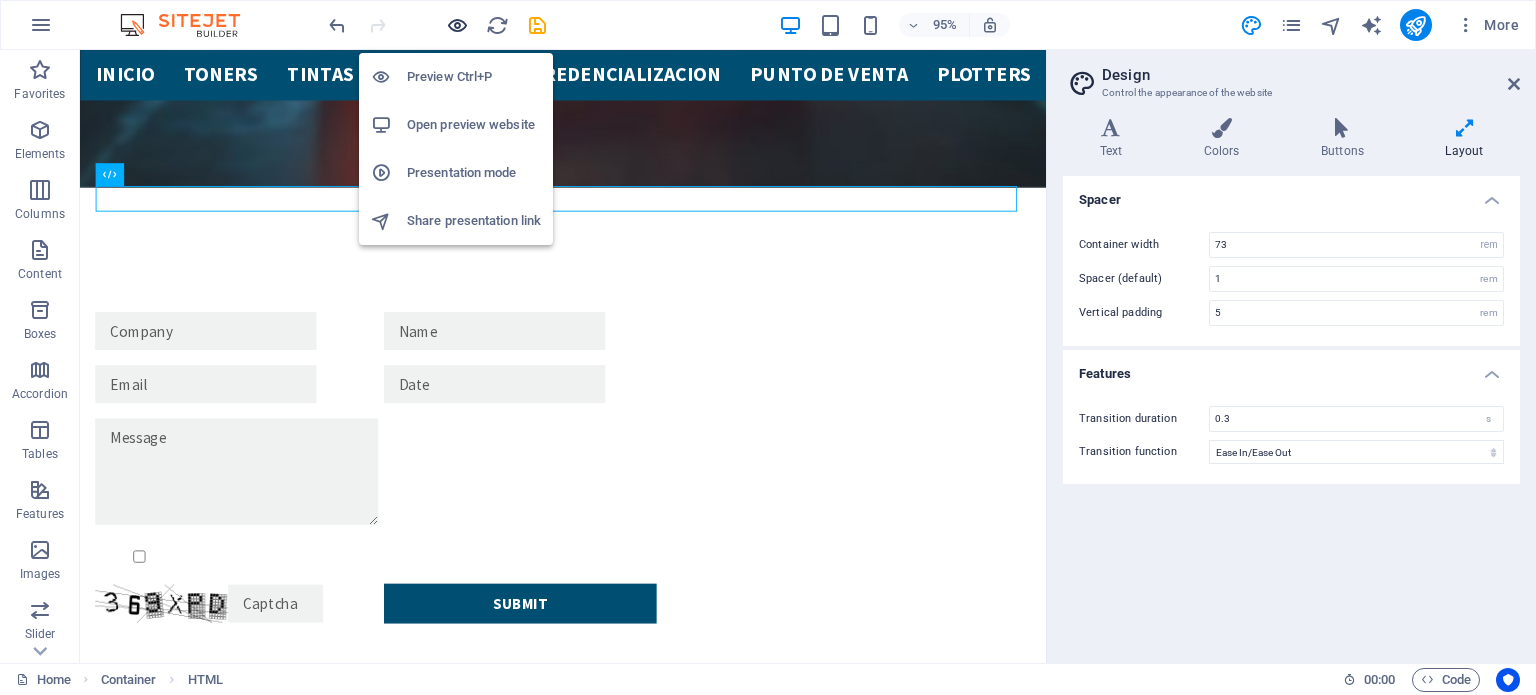 click at bounding box center [457, 25] 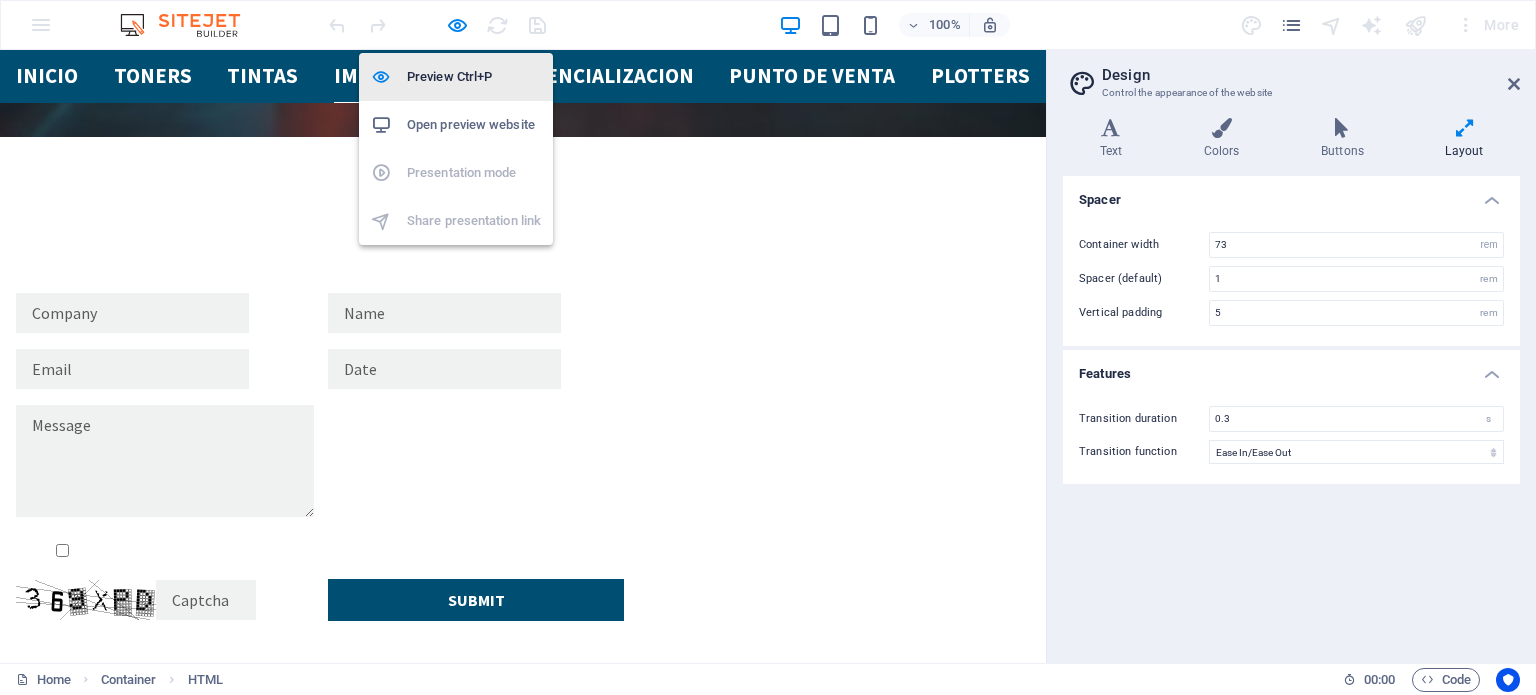 click on "Preview Ctrl+P" at bounding box center (474, 77) 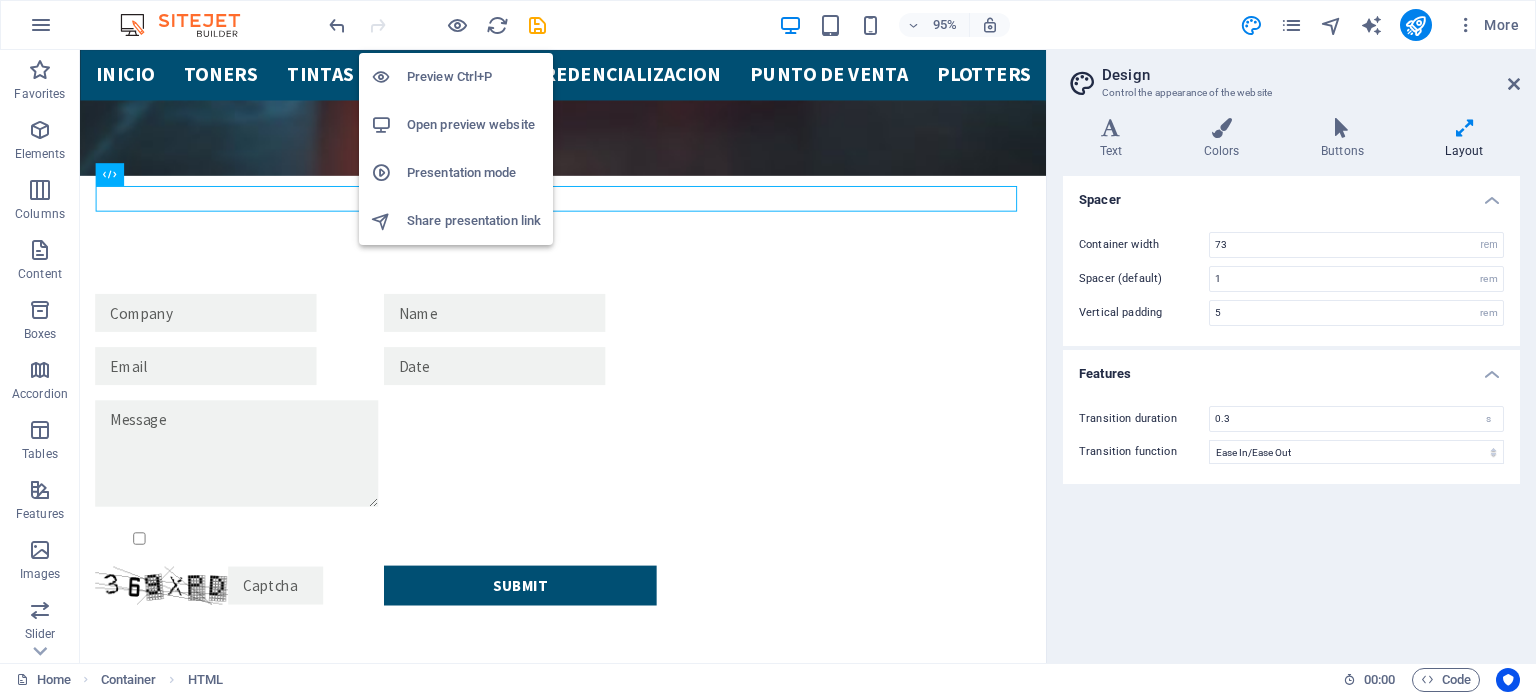 click on "Preview Ctrl+P" at bounding box center (474, 77) 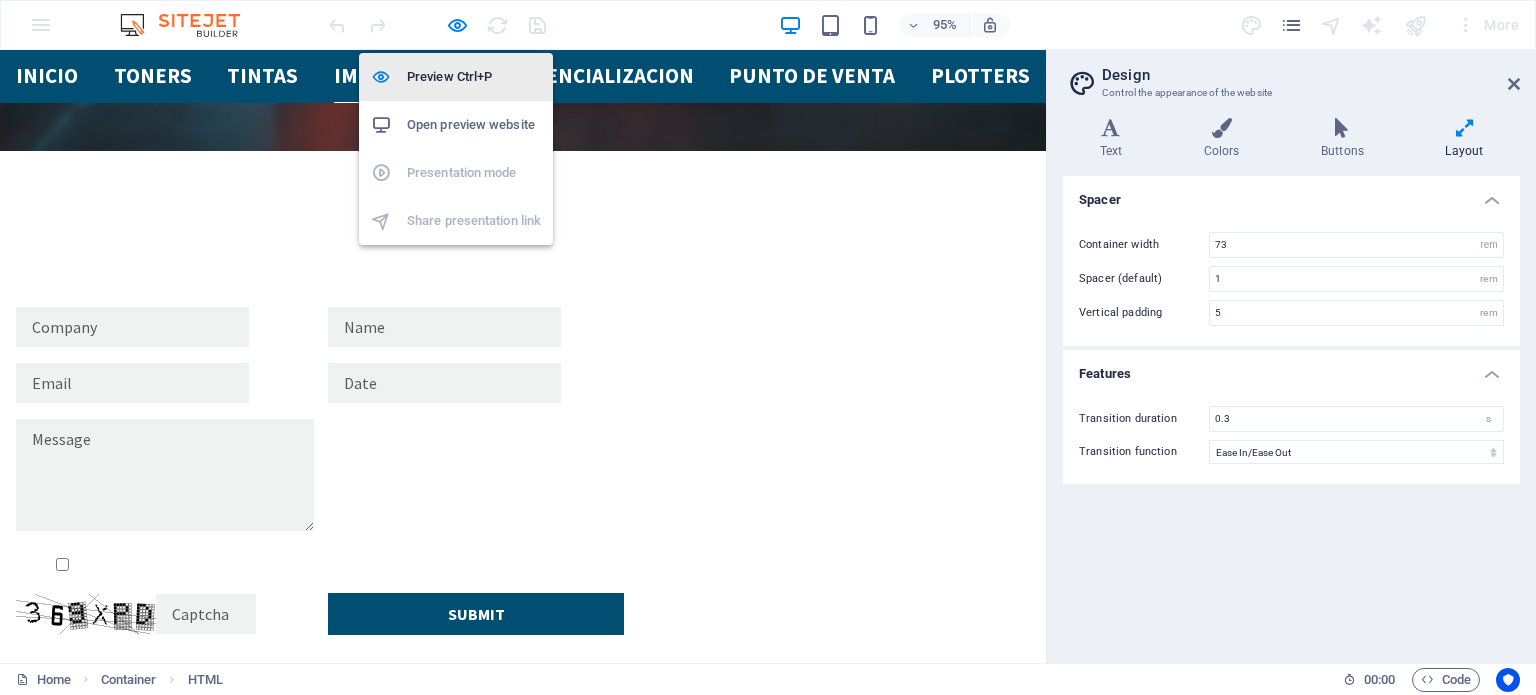 scroll, scrollTop: 3979, scrollLeft: 0, axis: vertical 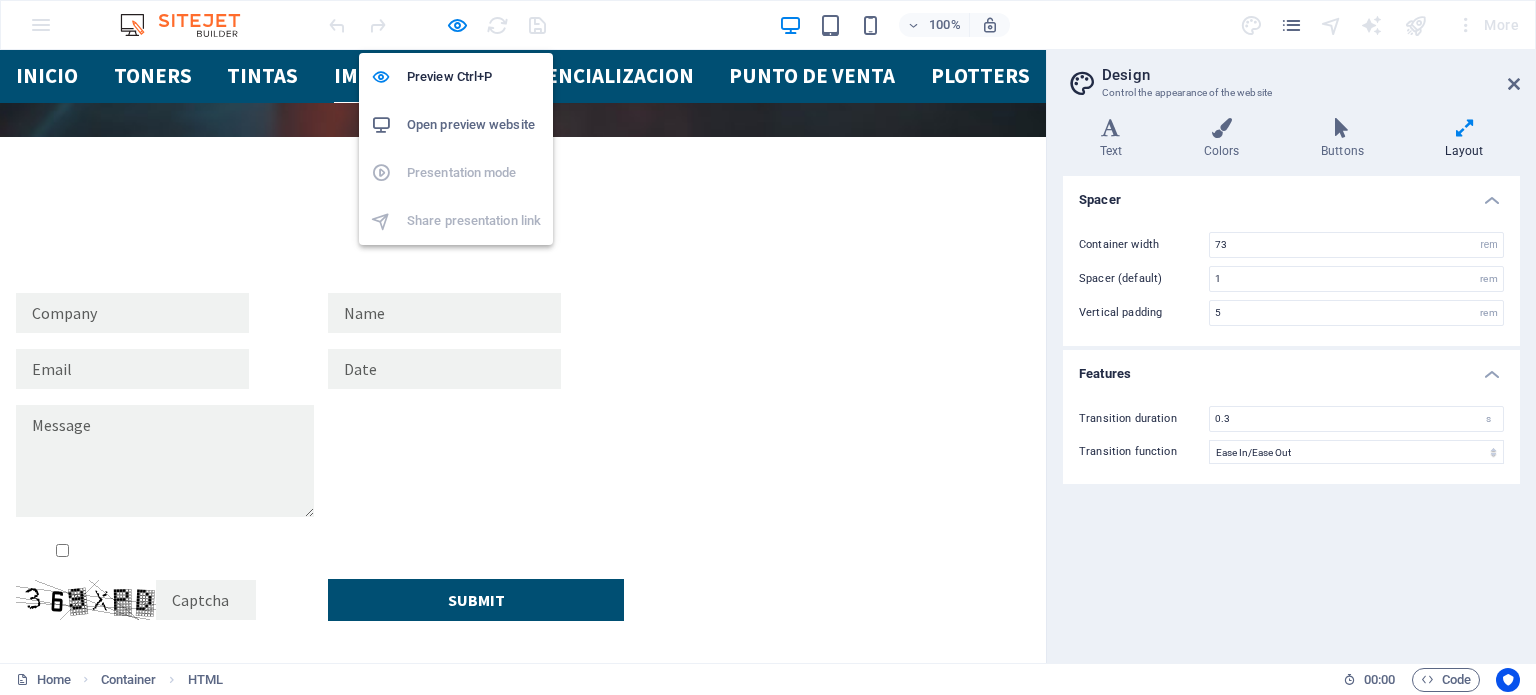 click on "Open preview website" at bounding box center [474, 125] 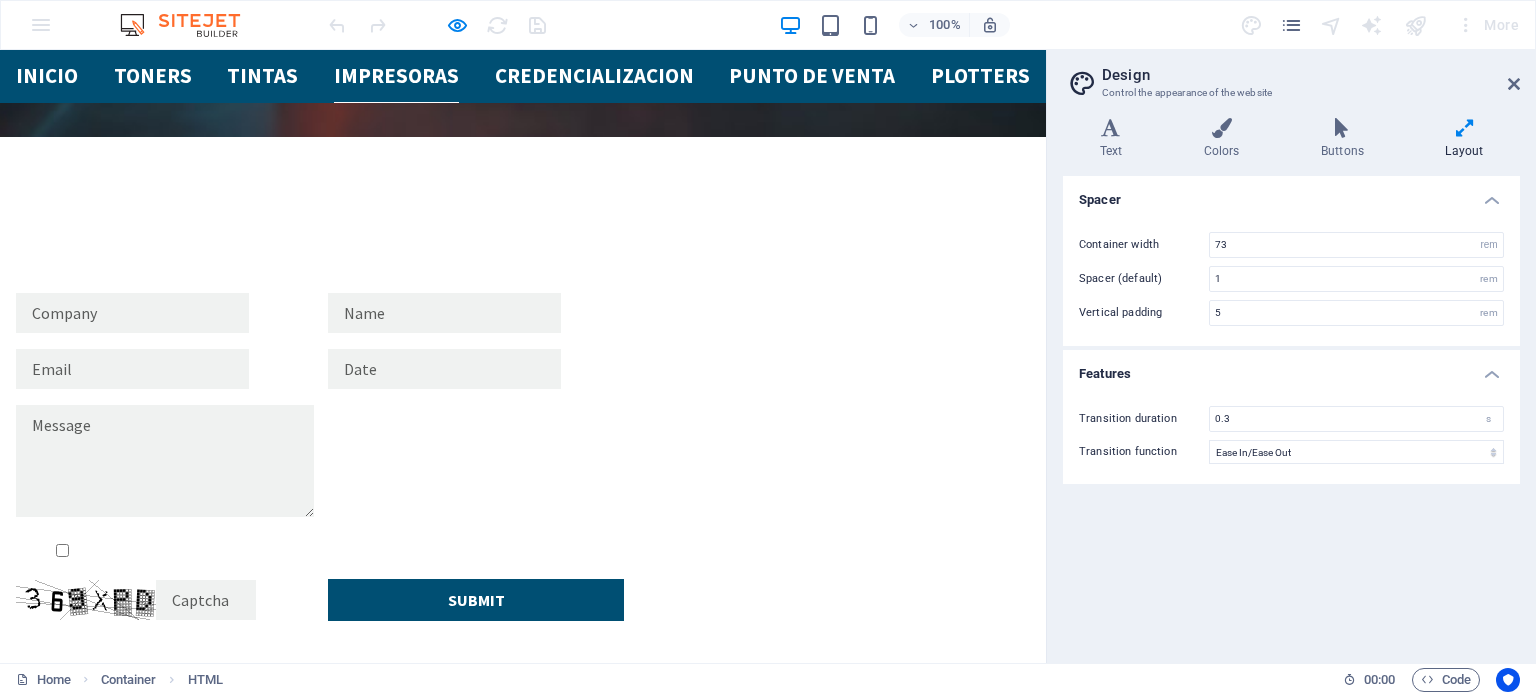 click at bounding box center [523, 4491] 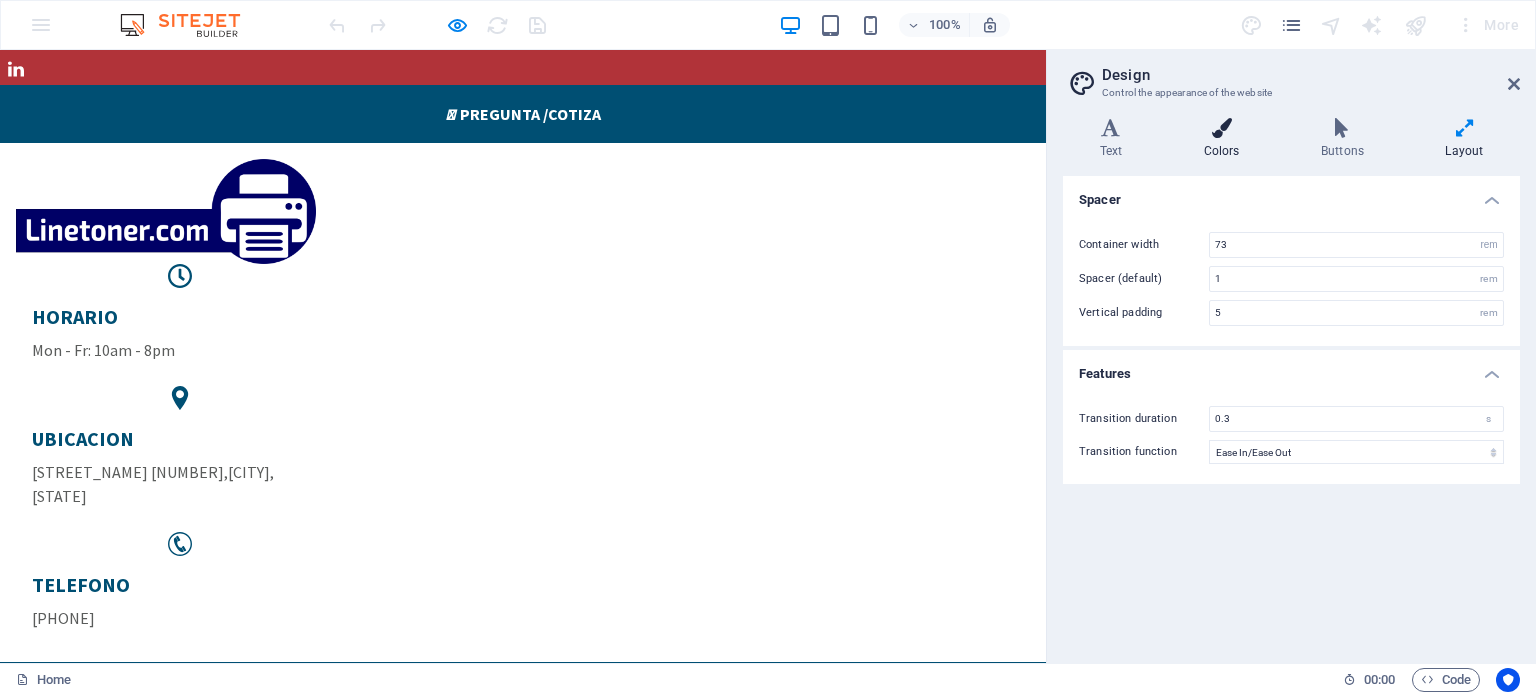 scroll, scrollTop: 68, scrollLeft: 0, axis: vertical 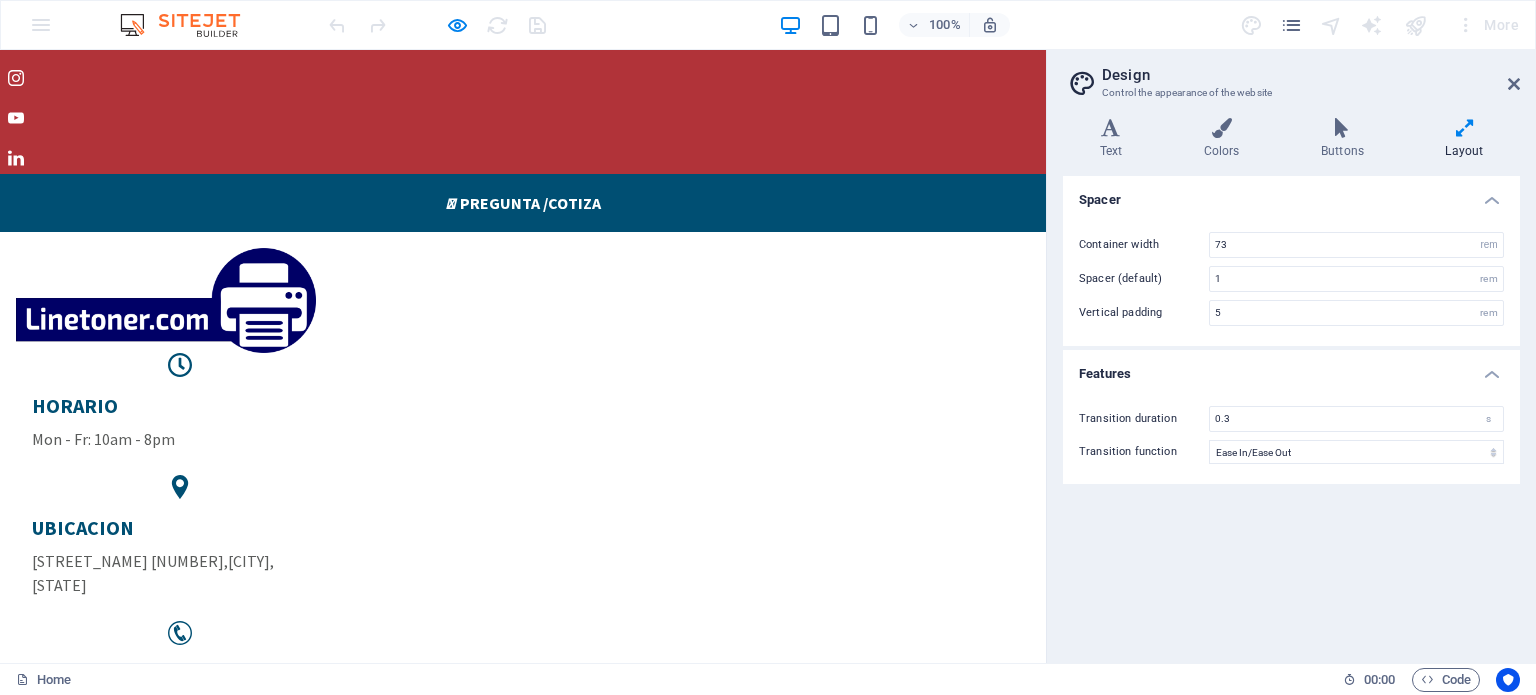 click on "Design Control the appearance of the website Variants  Text  Colors  Buttons  Layout Text Standard Bold Links Font color Font Source Sans Pro Font size 16 rem px Line height 1.5 Font weight To display the font weight correctly, it may need to be enabled.  Manage Fonts Thin, 100 Extra-light, 200 Light, 300 Regular, 400 Medium, 500 Semi-bold, 600 Bold, 700 Extra-bold, 800 Black, 900 Letter spacing 0 rem px Font style Text transform Tt TT tt Text align Font weight To display the font weight correctly, it may need to be enabled.  Manage Fonts Thin, 100 Extra-light, 200 Light, 300 Regular, 400 Medium, 500 Semi-bold, 600 Bold, 700 Extra-bold, 800 Black, 900 Default Hover / Active Font color Font color Decoration None Decoration None Transition duration 0.3 s Transition function Ease Ease In Ease Out Ease In/Ease Out Linear Headlines All H1 / Textlogo H2 H3 H4 H5 H6 Font color Font Source Sans Pro Line height 1.3 Font weight To display the font weight correctly, it may need to be enabled.  Manage Fonts Thin, 100 0 5" at bounding box center [1291, 356] 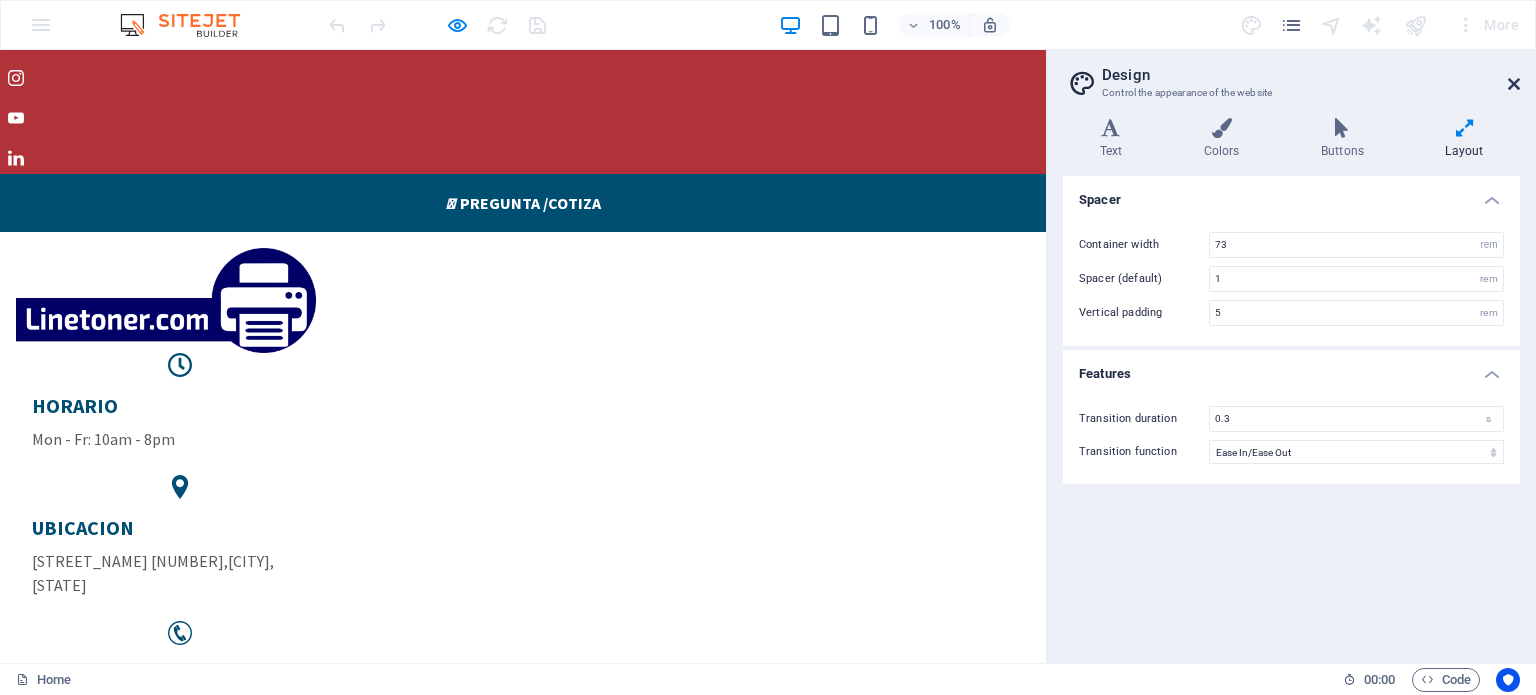 click at bounding box center (1514, 84) 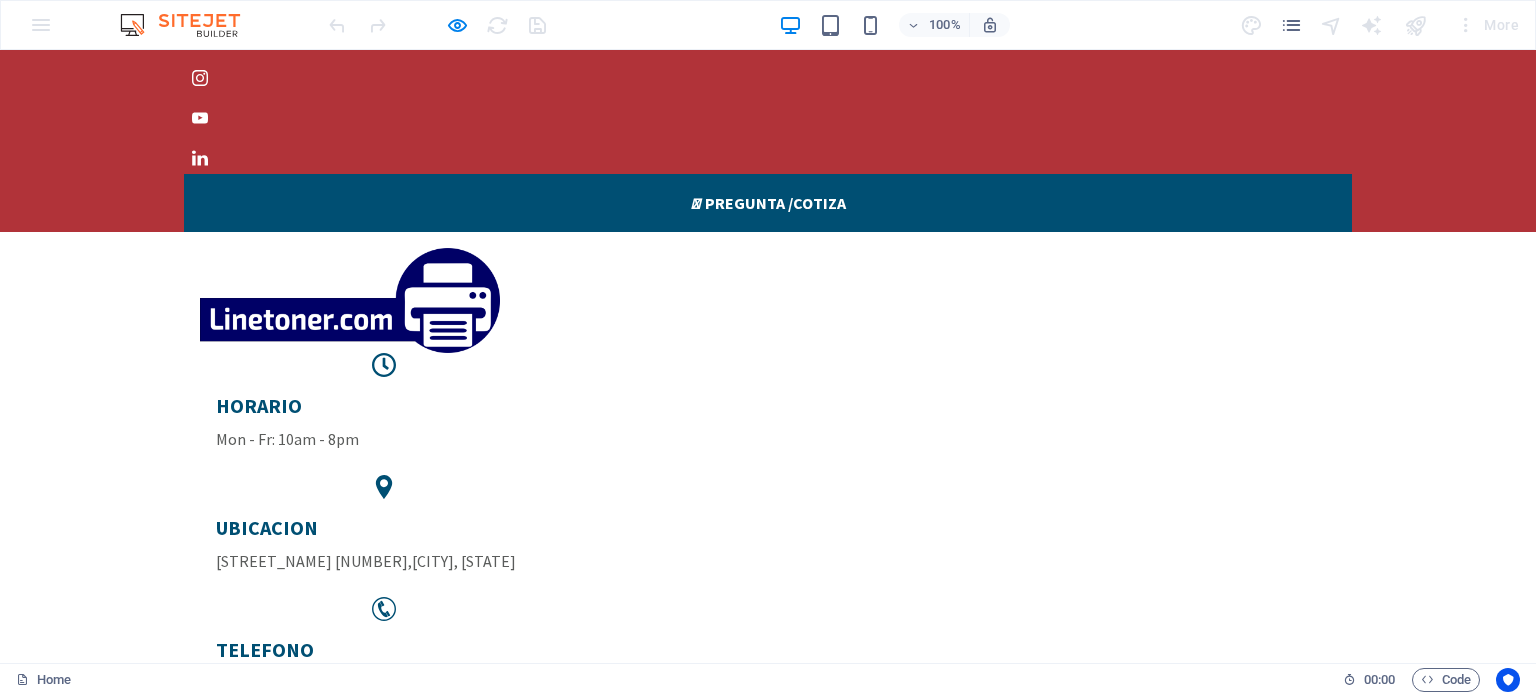 scroll, scrollTop: 56, scrollLeft: 0, axis: vertical 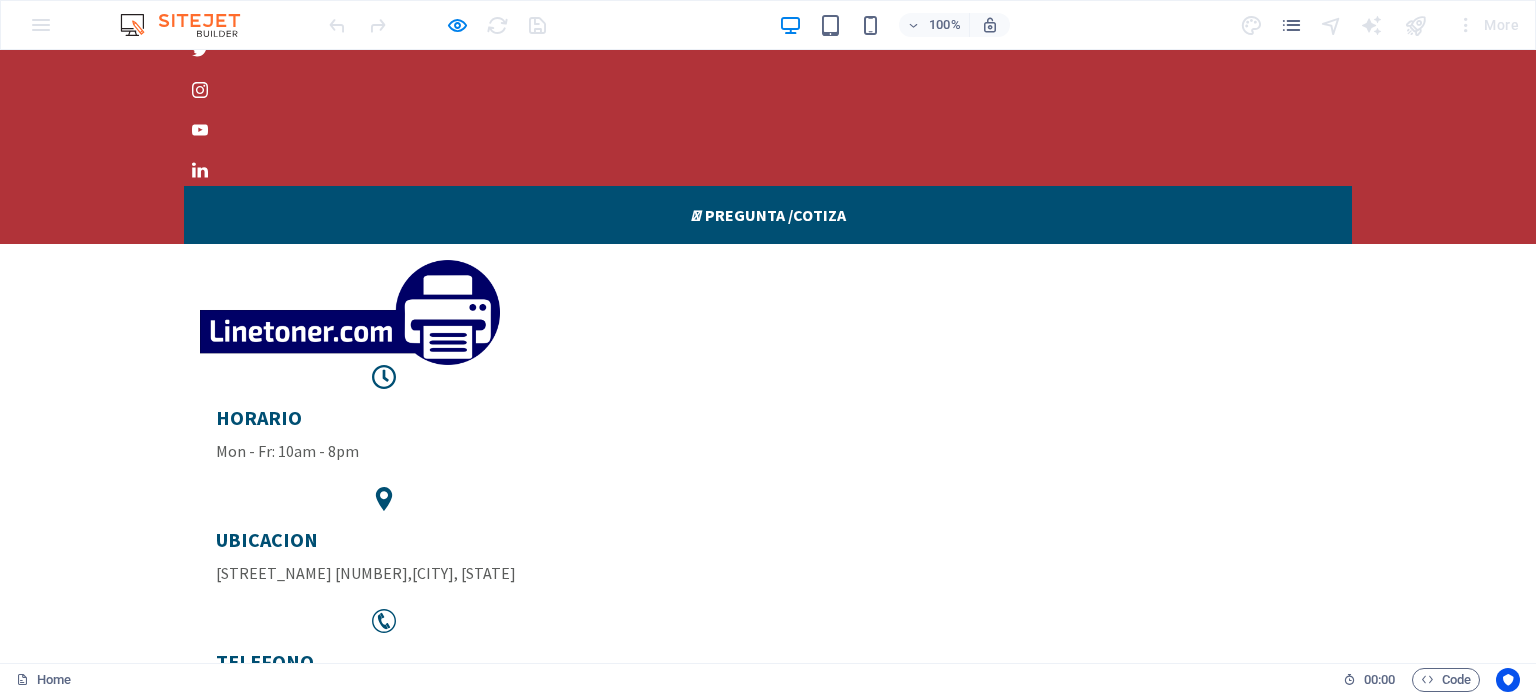 click on "HORARIO Mon - Fr: 10am - 8pm ubicacion Calle 18 Reg. 91 , [CITY], [STATE] telefono [PHONE]" at bounding box center (768, 491) 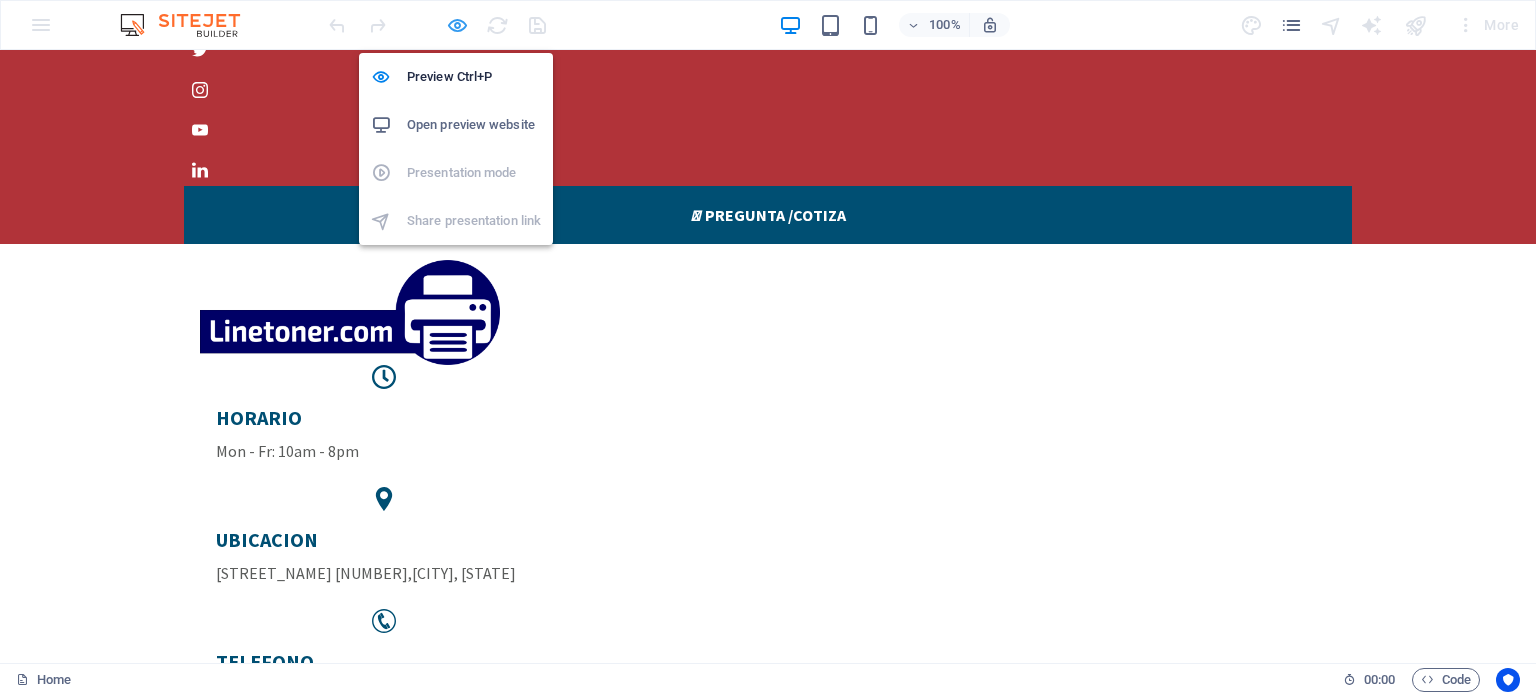 click at bounding box center [457, 25] 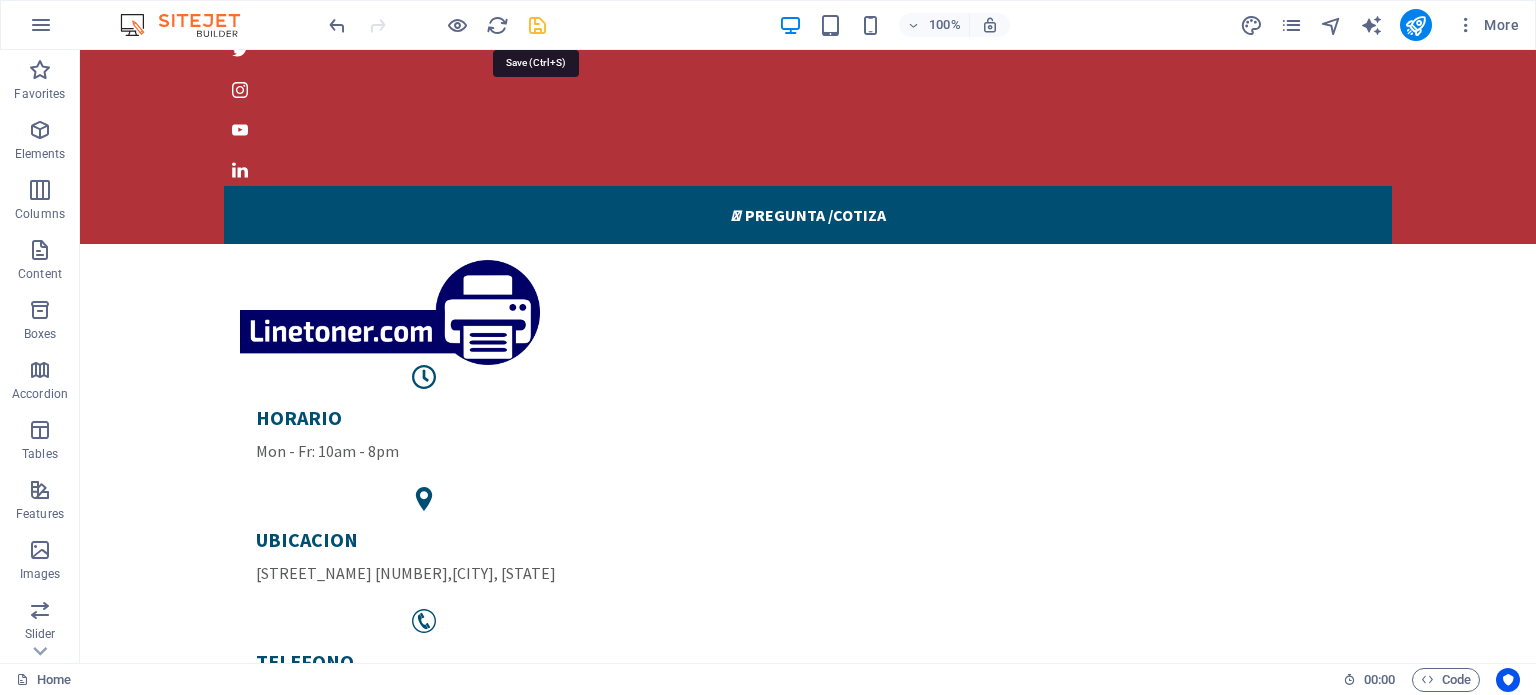 click at bounding box center [537, 25] 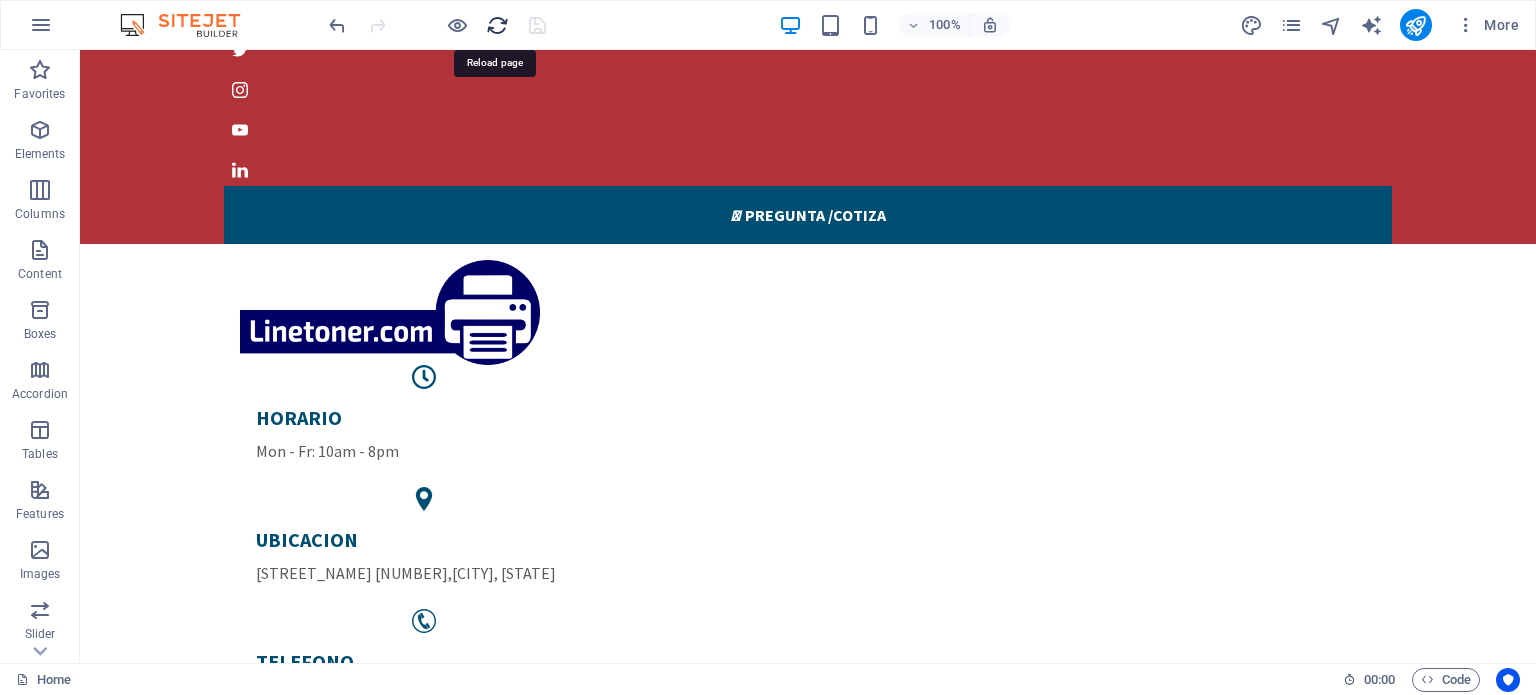 click at bounding box center [497, 25] 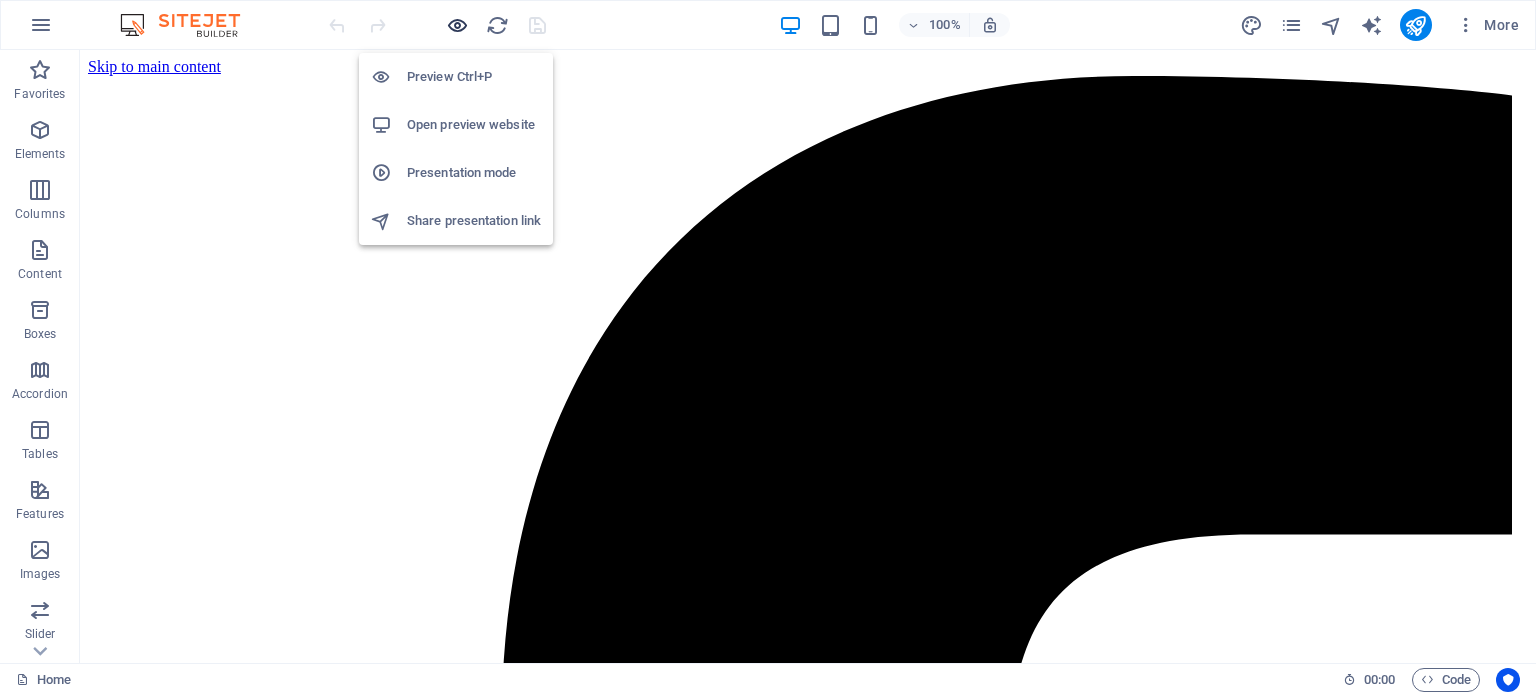scroll, scrollTop: 0, scrollLeft: 0, axis: both 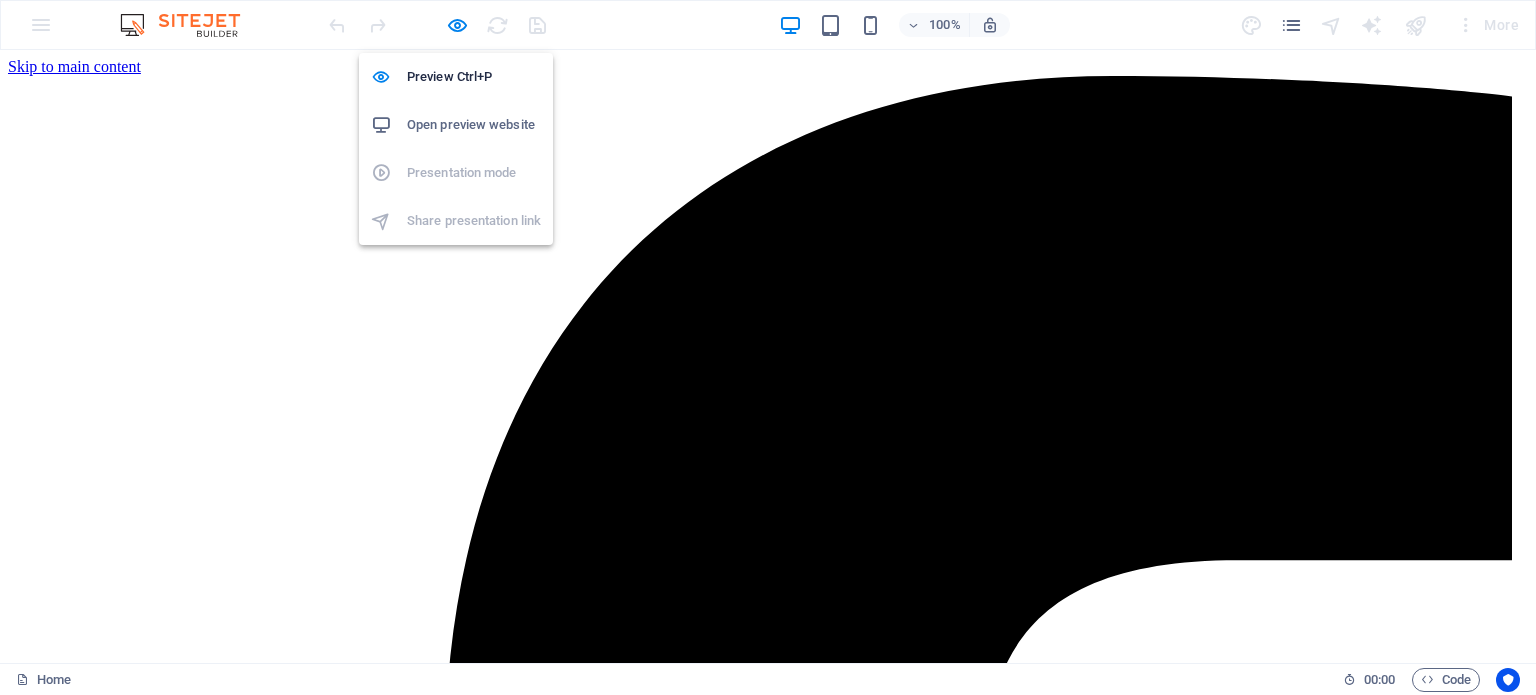 click on "Open preview website" at bounding box center [474, 125] 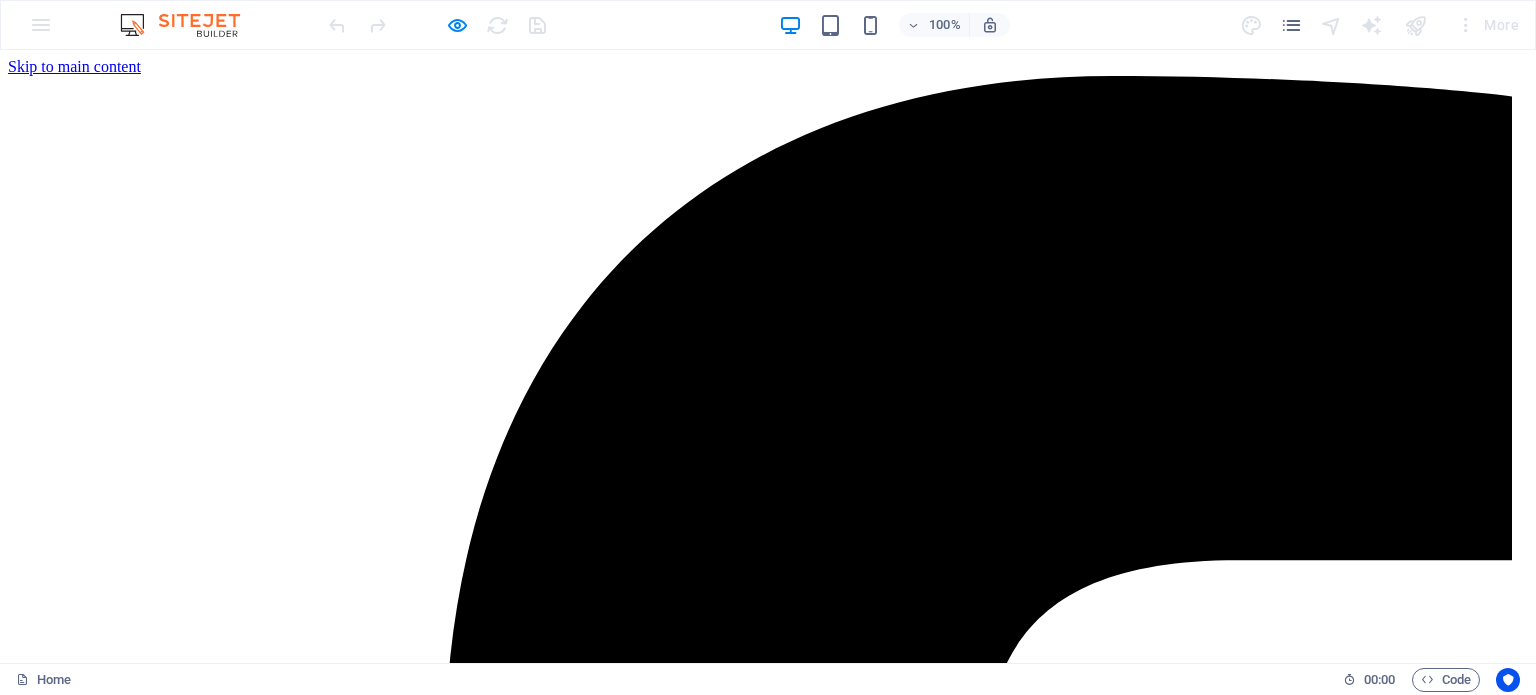 click on "tintas" at bounding box center (65, 13860) 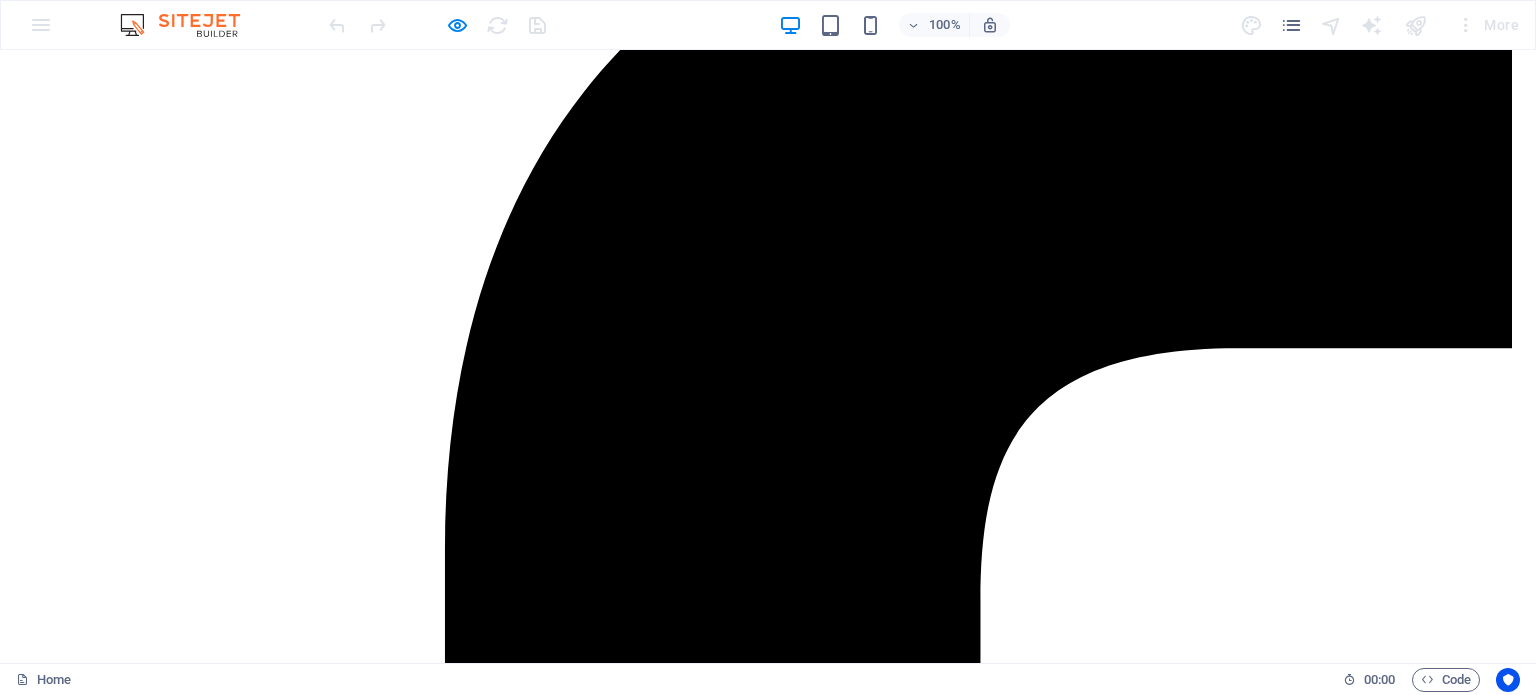 scroll, scrollTop: 0, scrollLeft: 0, axis: both 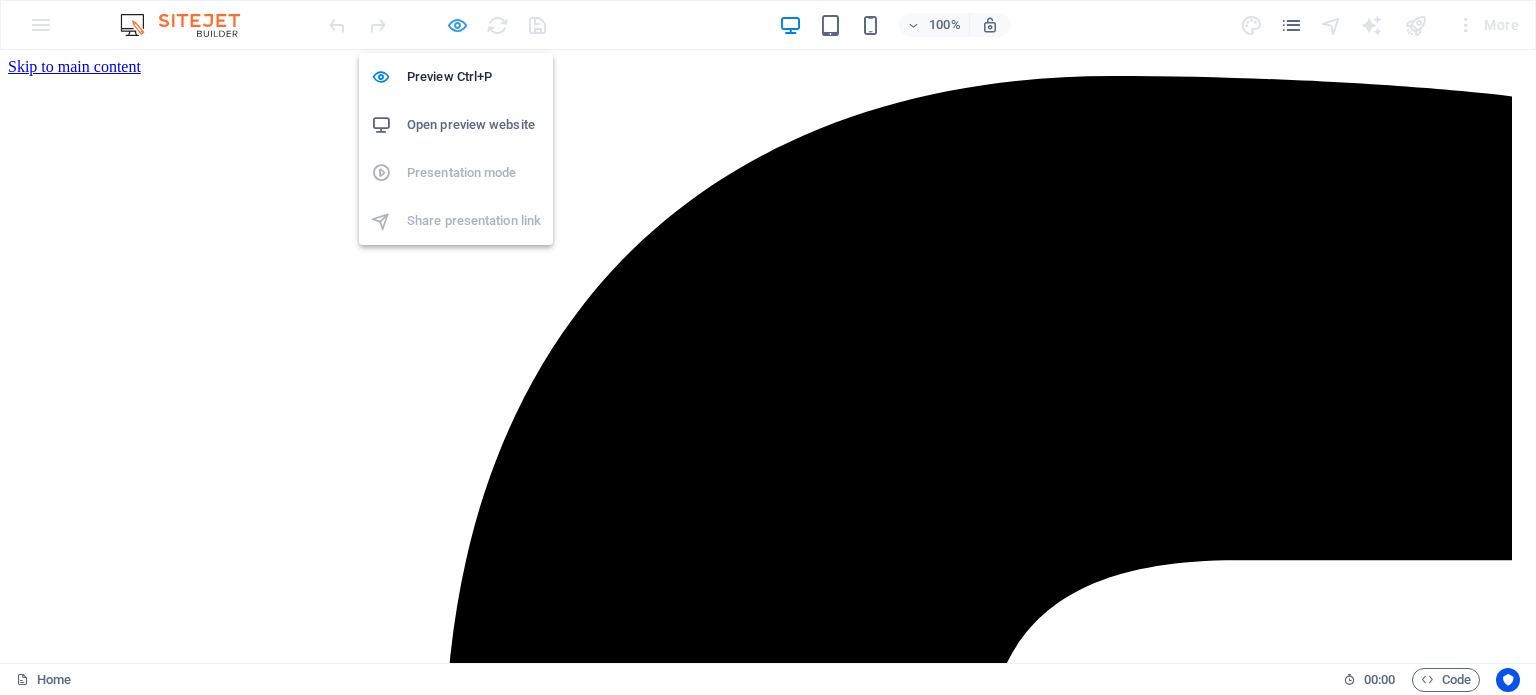click at bounding box center (457, 25) 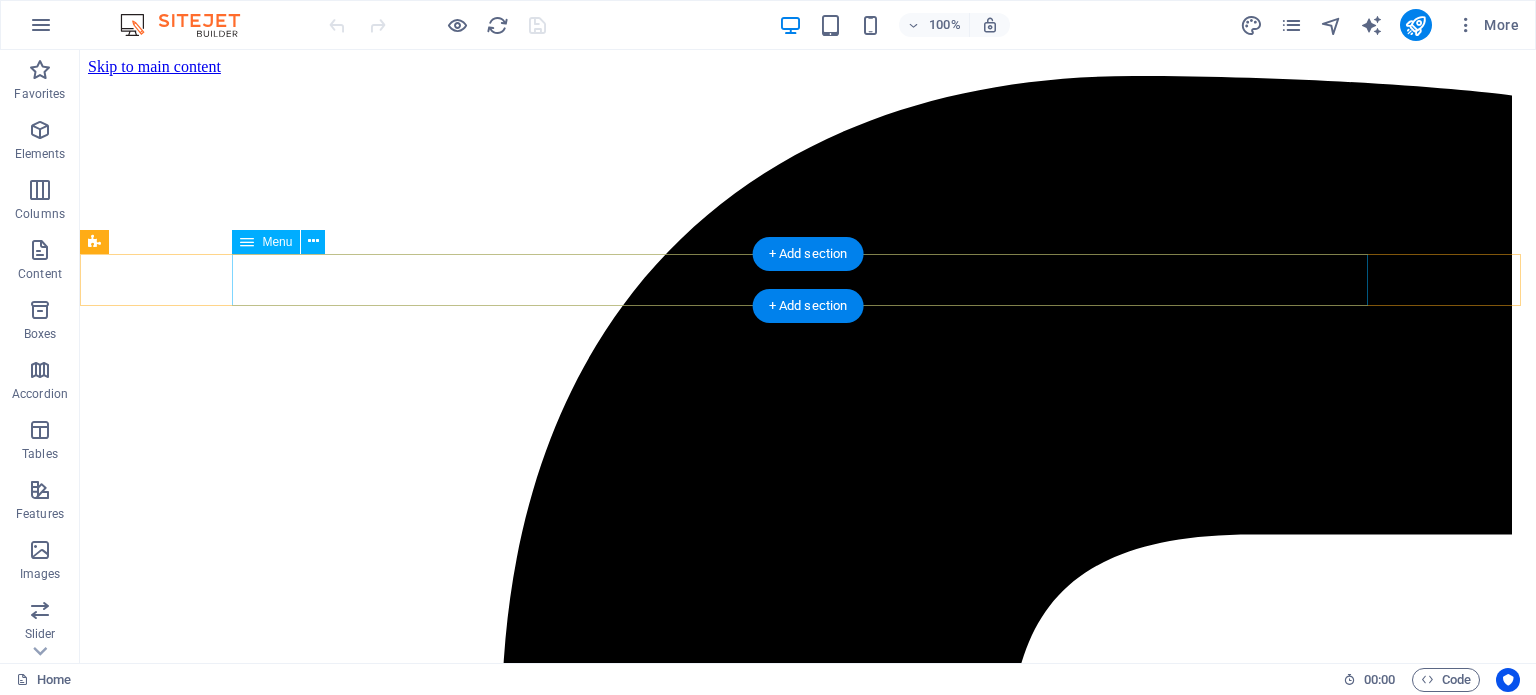 click on "Inicio toners tintas Impresoras Credencializacion Punto de venta plotters" at bounding box center (808, 13172) 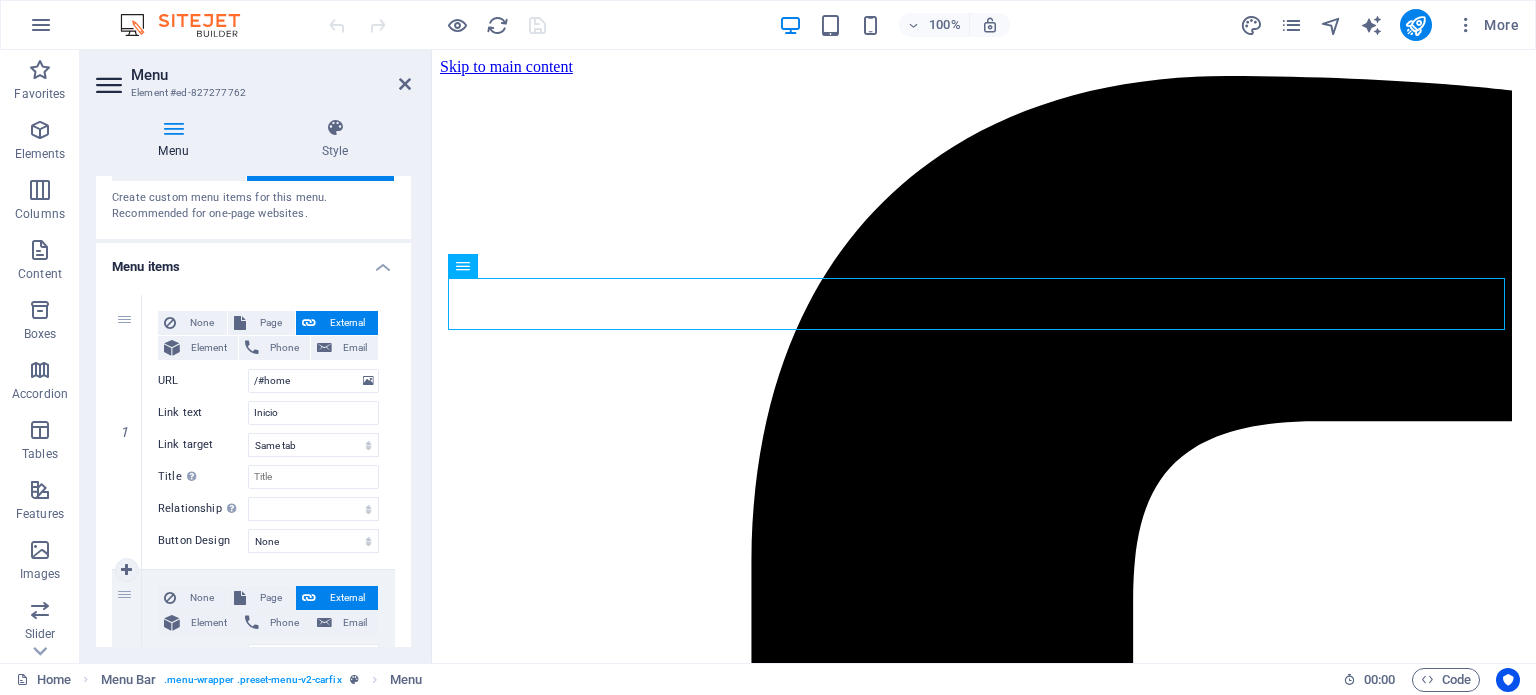 scroll, scrollTop: 100, scrollLeft: 0, axis: vertical 